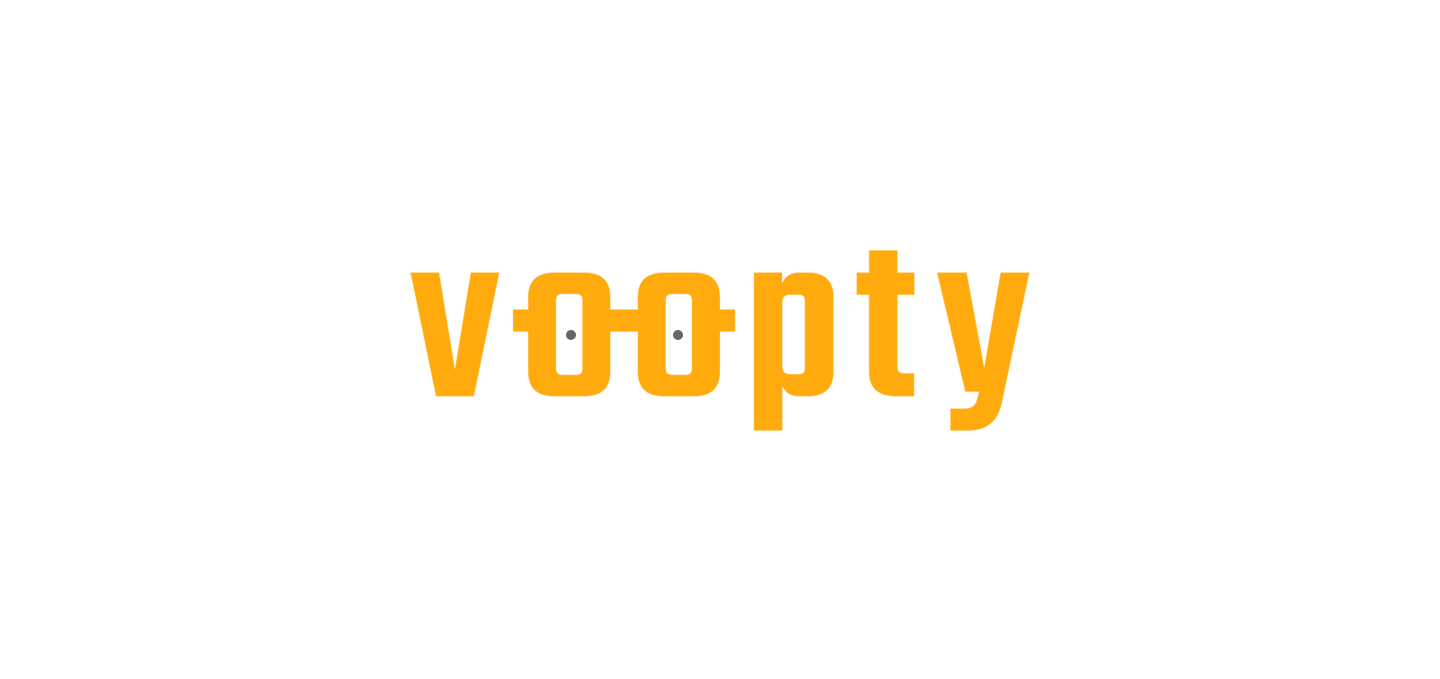 scroll, scrollTop: 0, scrollLeft: 0, axis: both 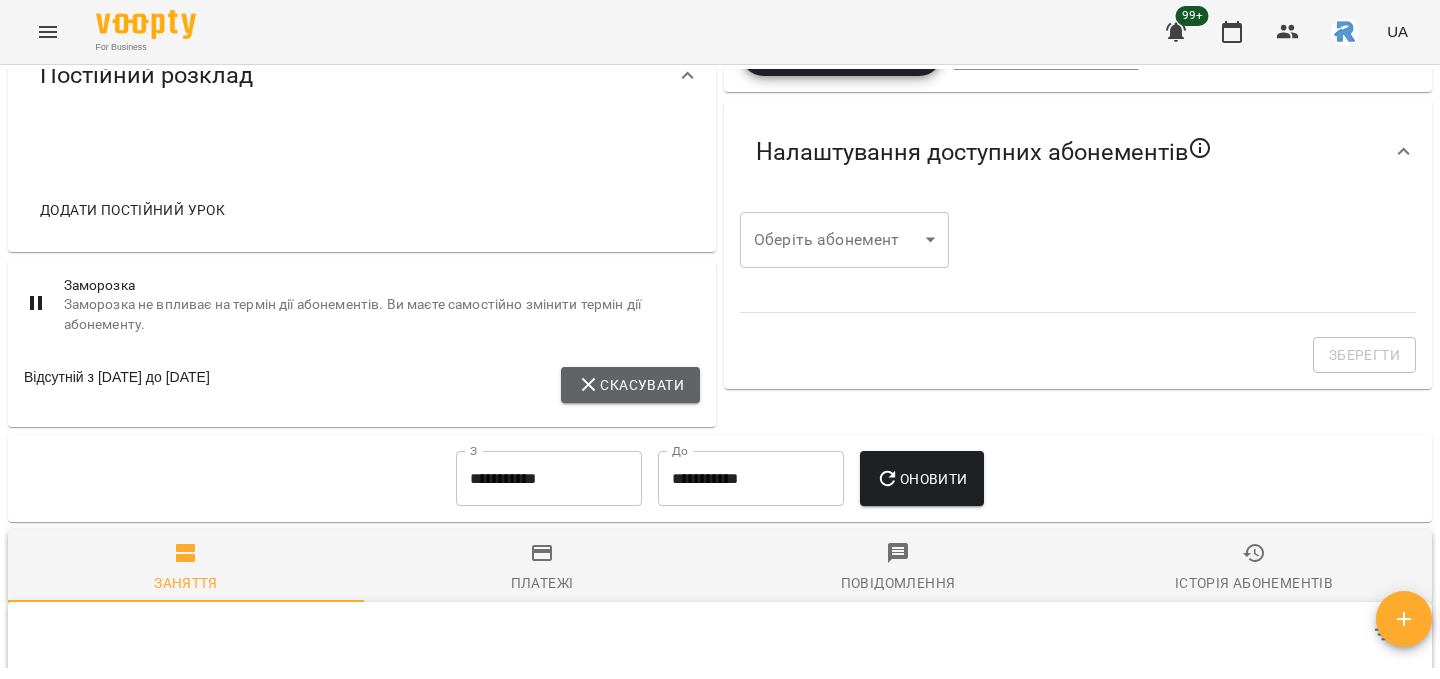 click on "Скасувати" at bounding box center [630, 385] 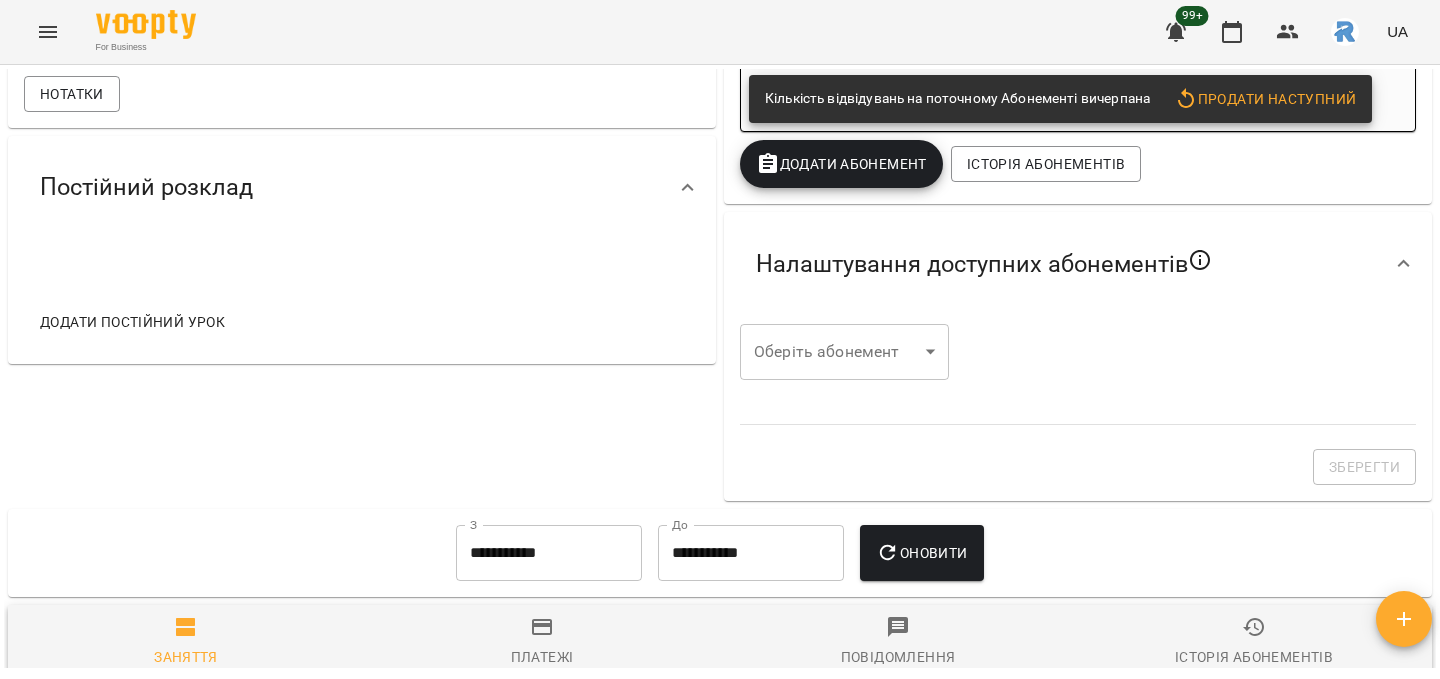 scroll, scrollTop: 518, scrollLeft: 0, axis: vertical 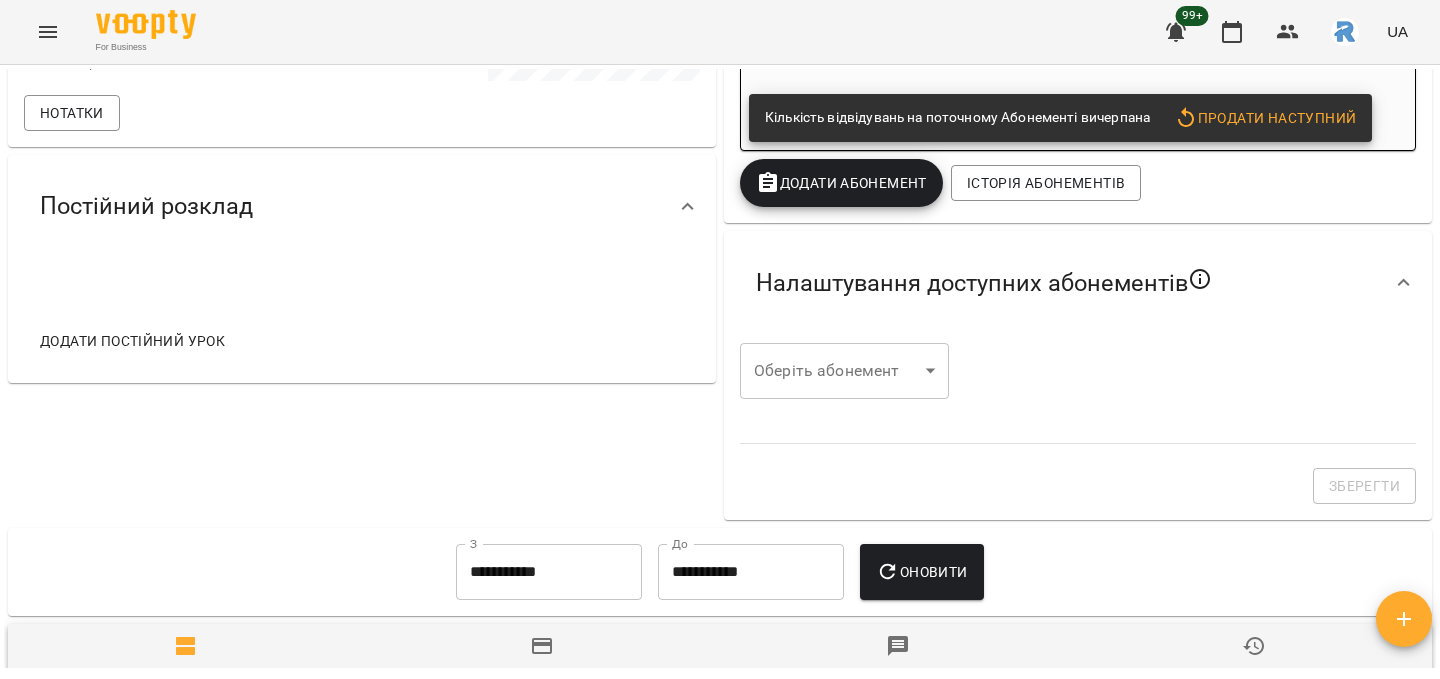 click on "Додати постійний урок" at bounding box center (132, 341) 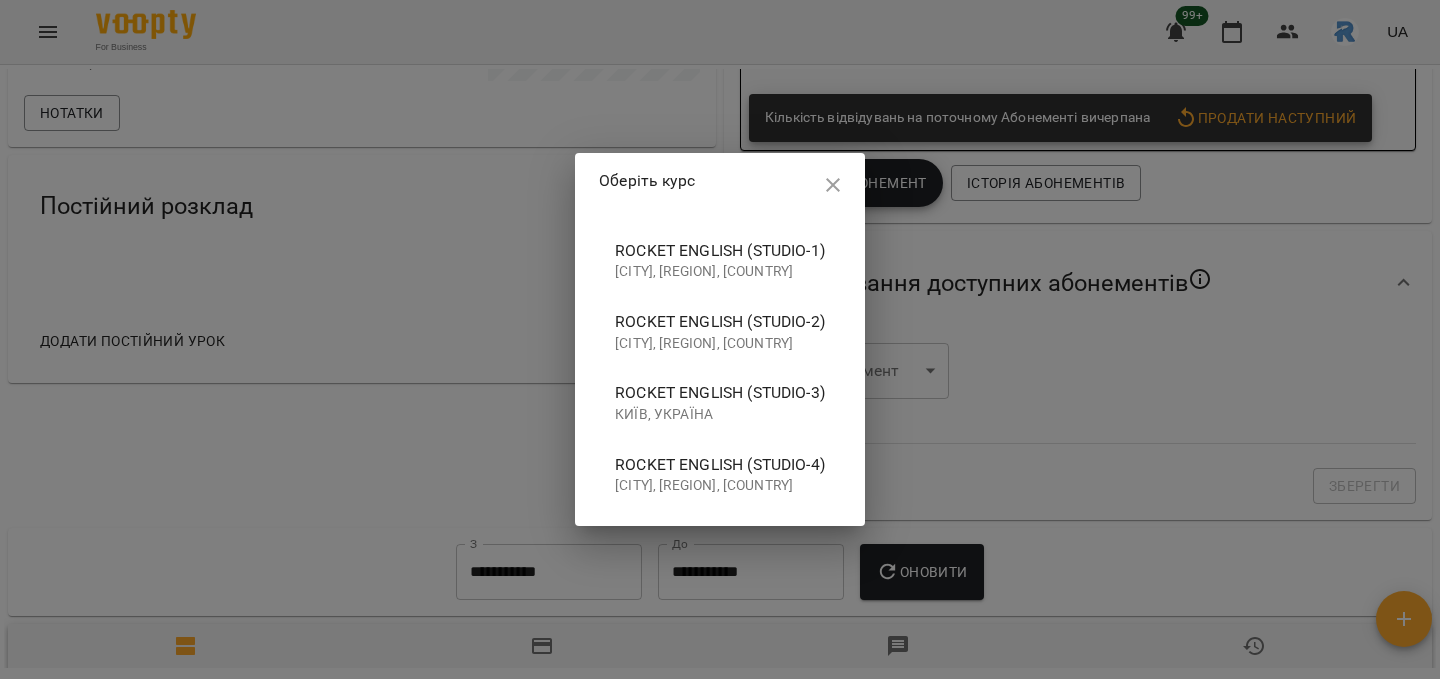 click on "Rocket English (studio-4)" at bounding box center [720, 465] 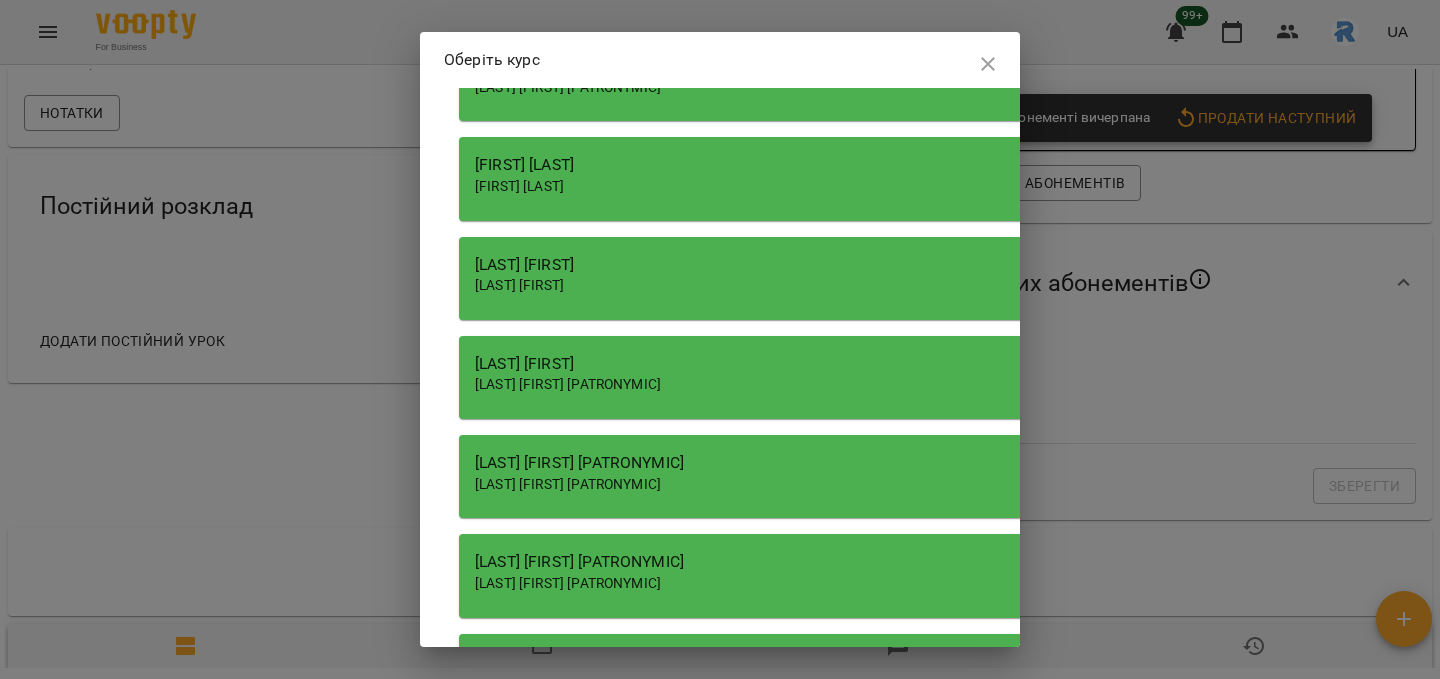 scroll, scrollTop: 745, scrollLeft: 0, axis: vertical 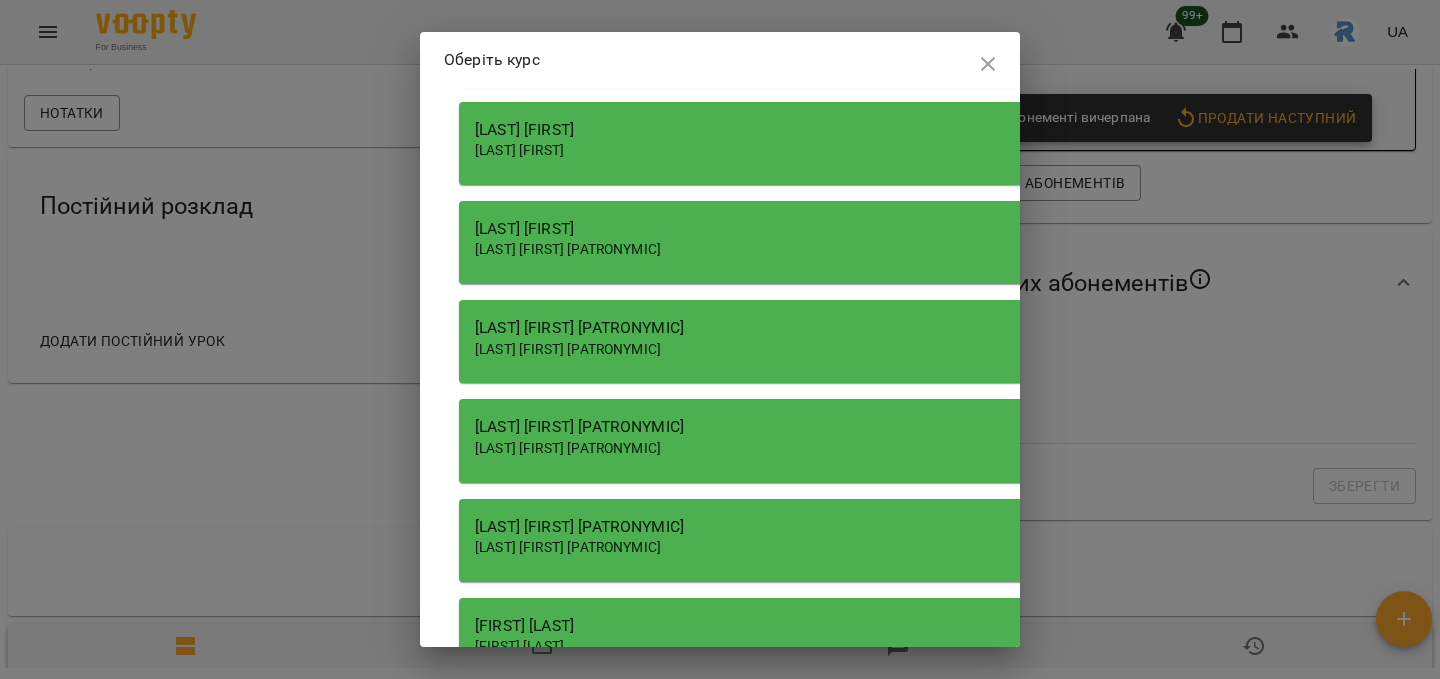click on "[LAST] [FIRST] [PATRONYMIC]" at bounding box center [1029, 427] 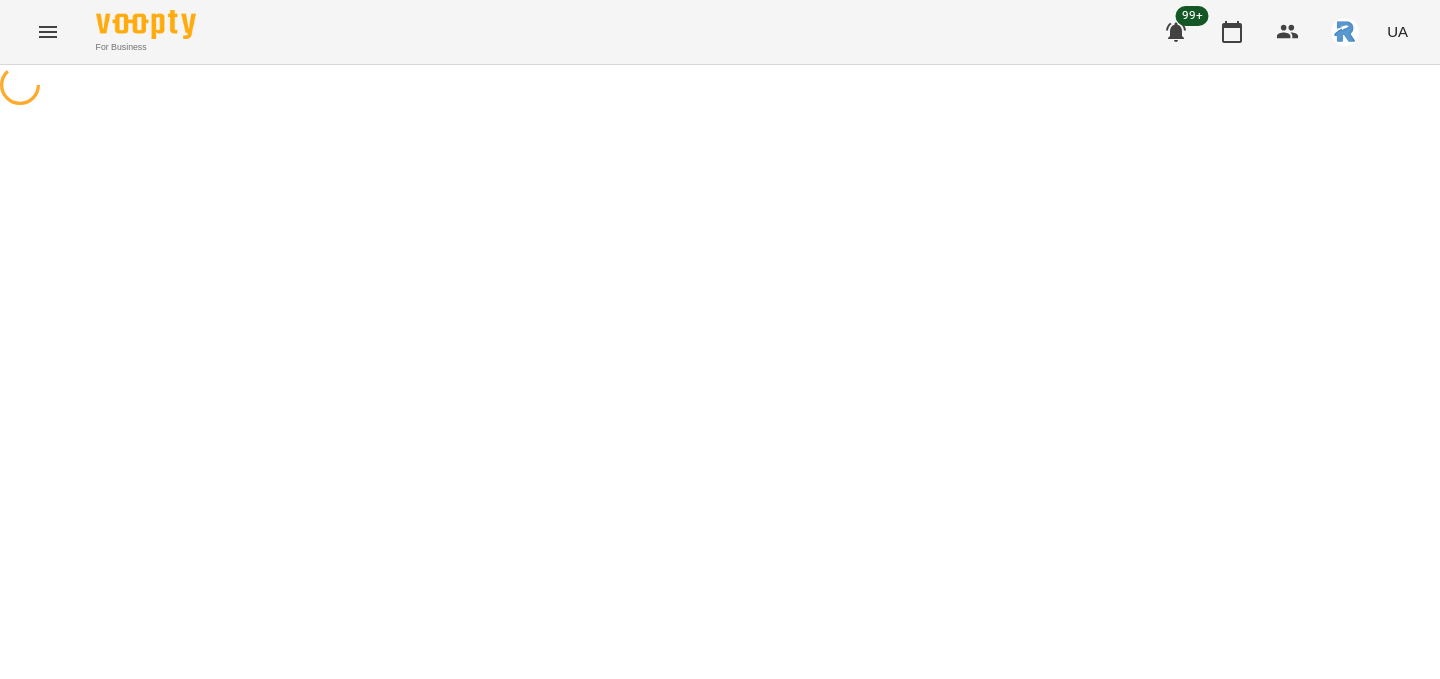 select on "**********" 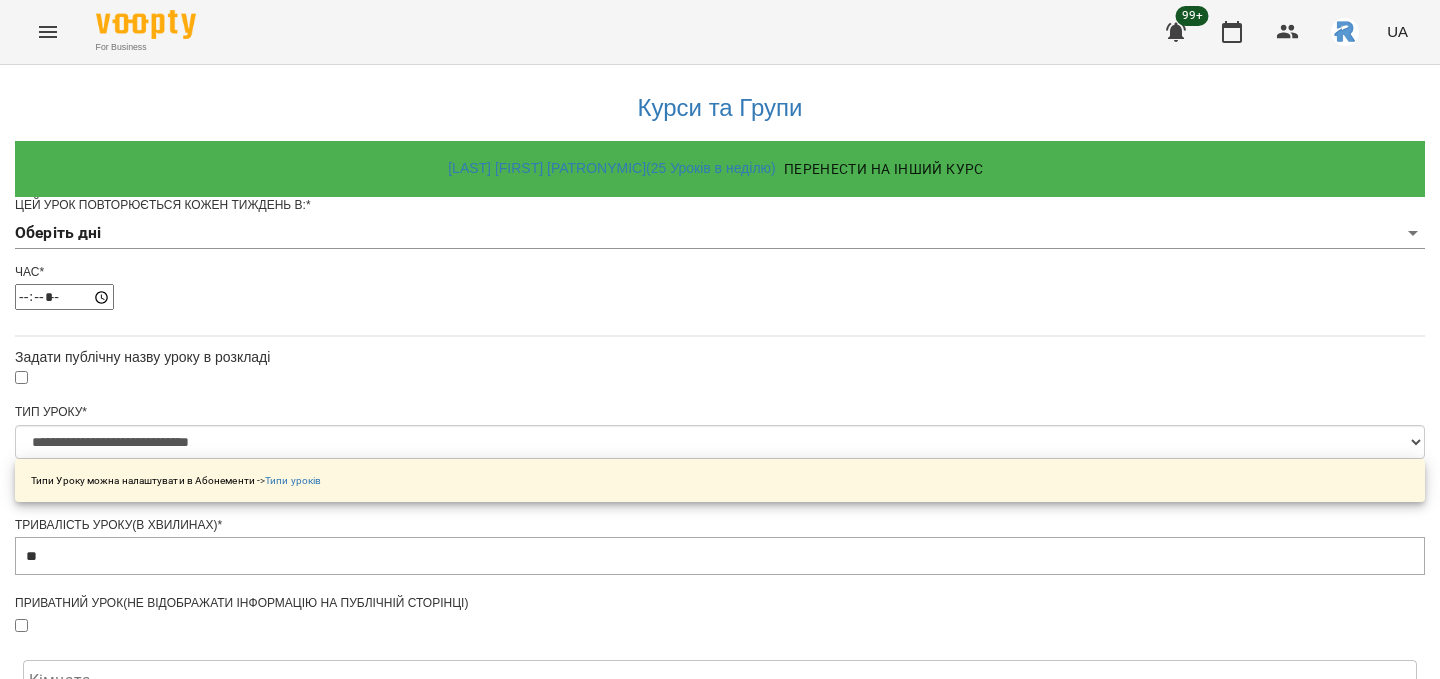 click on "**********" at bounding box center (720, 638) 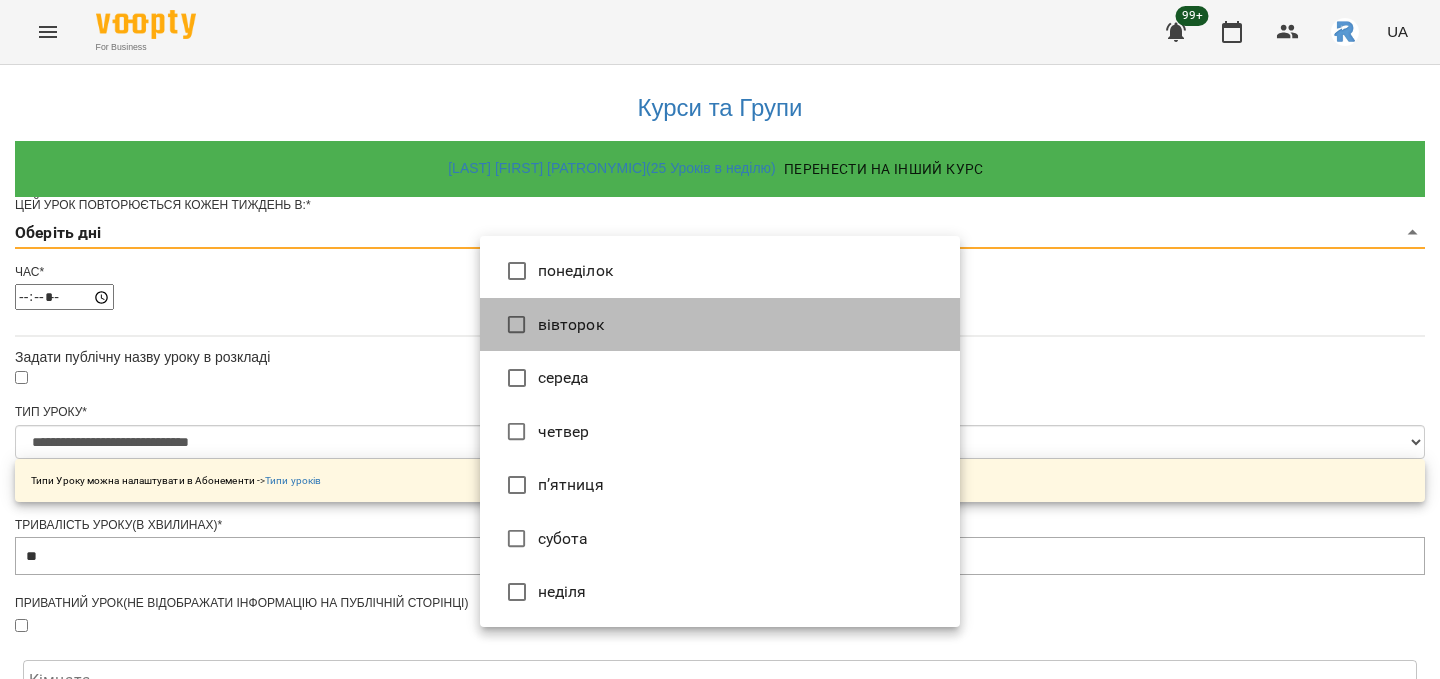 click on "вівторок" at bounding box center (720, 325) 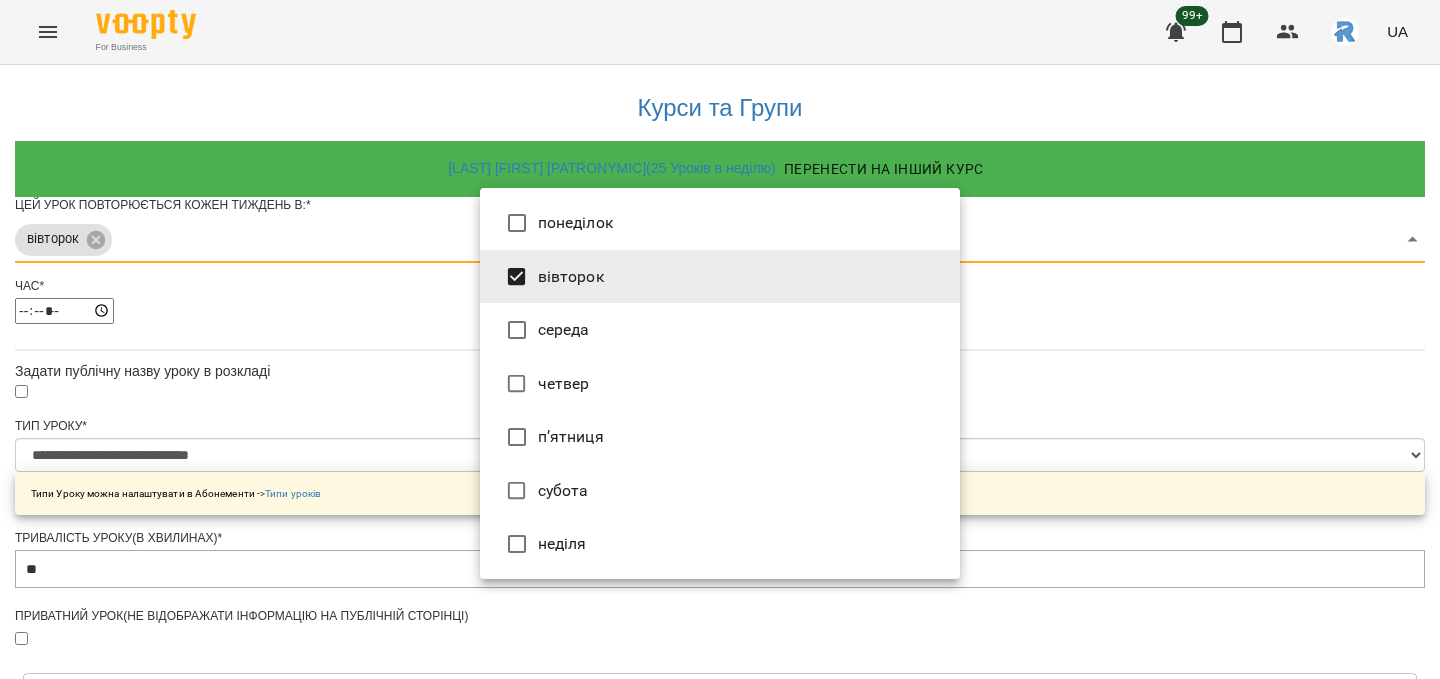 click on "четвер" at bounding box center [720, 384] 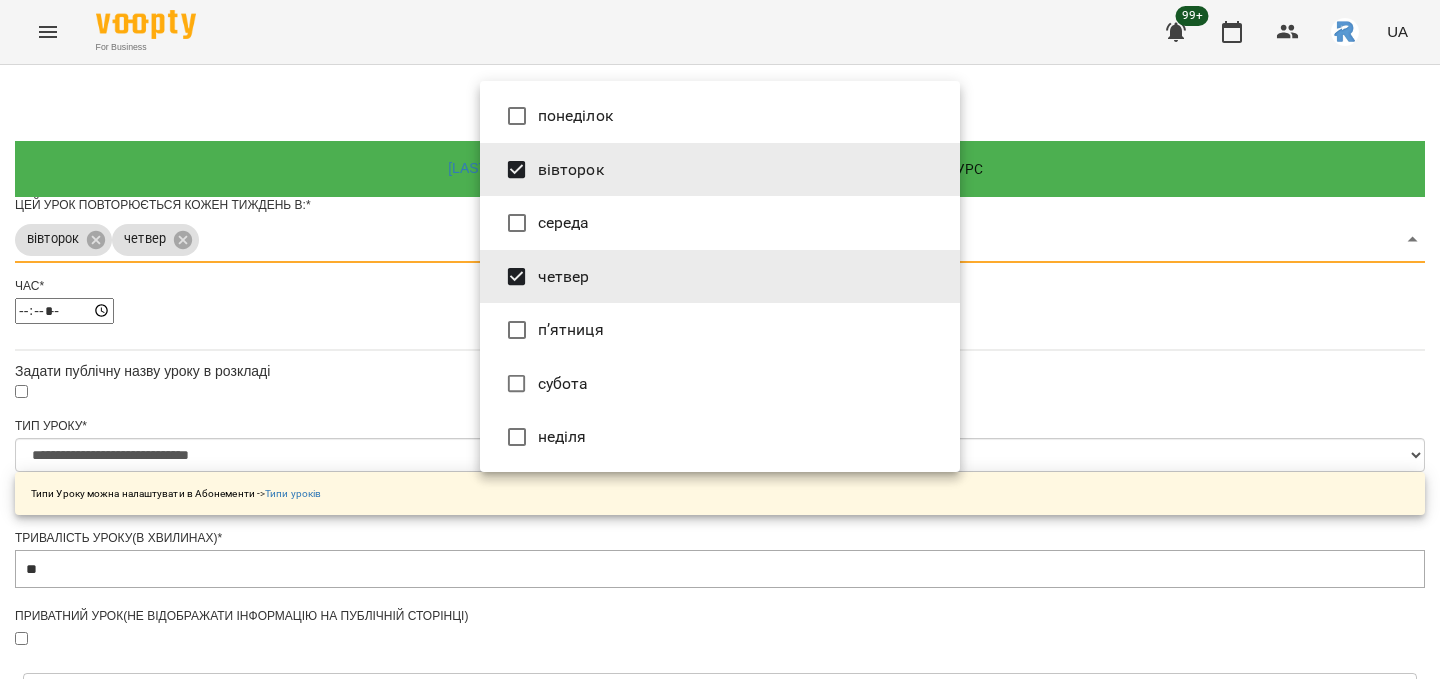click at bounding box center [720, 339] 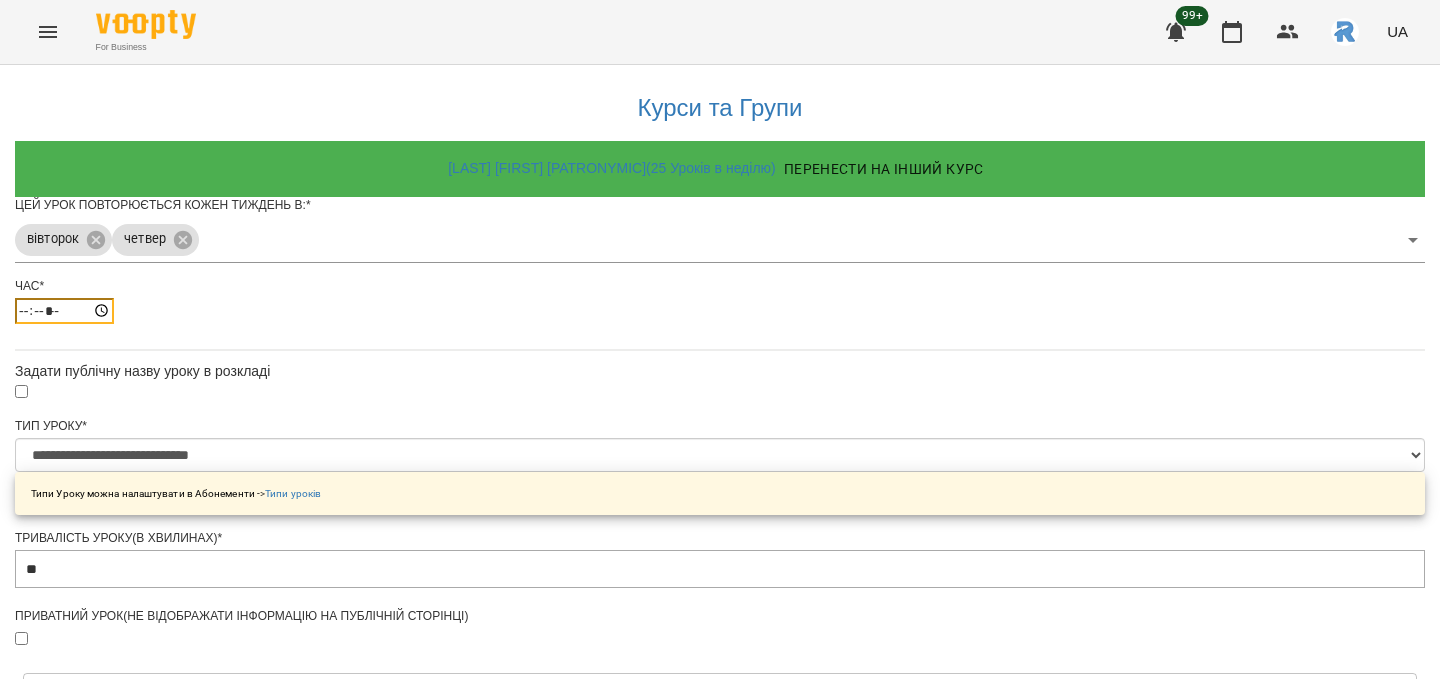 click on "*****" at bounding box center (64, 311) 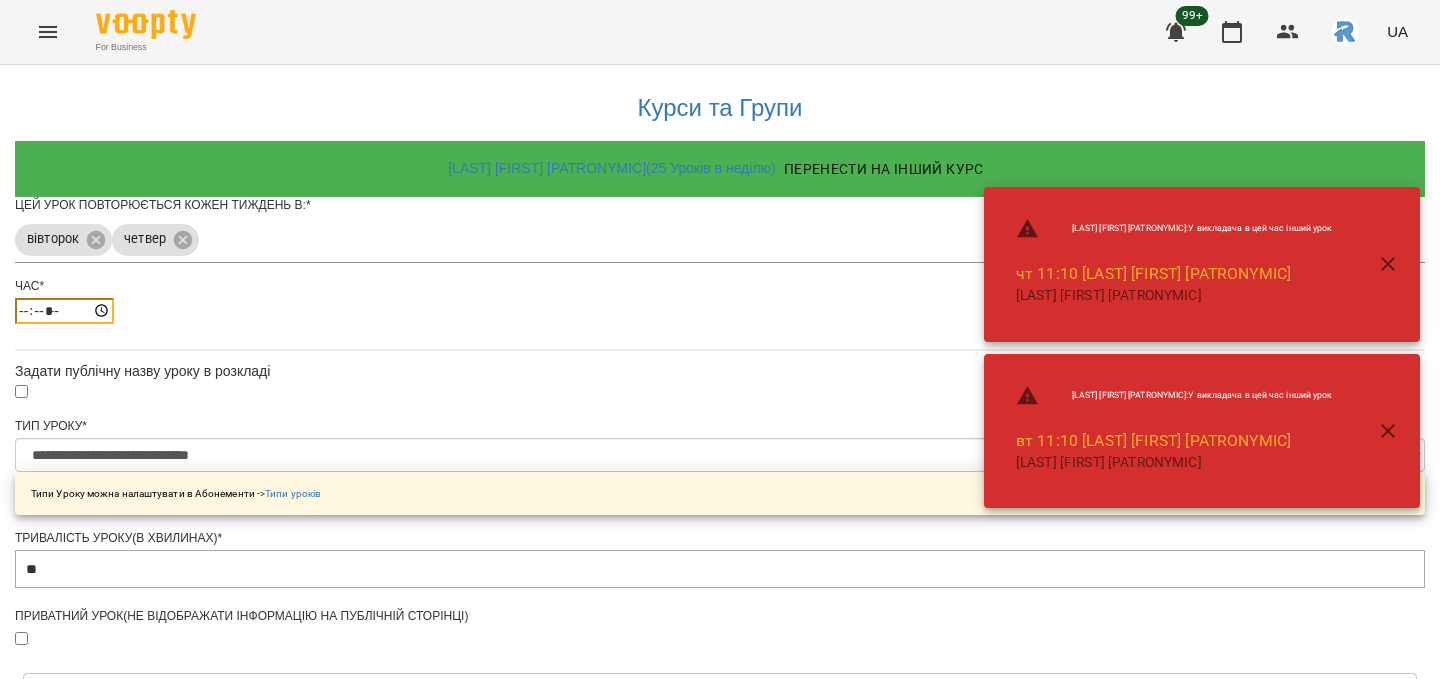 type on "*****" 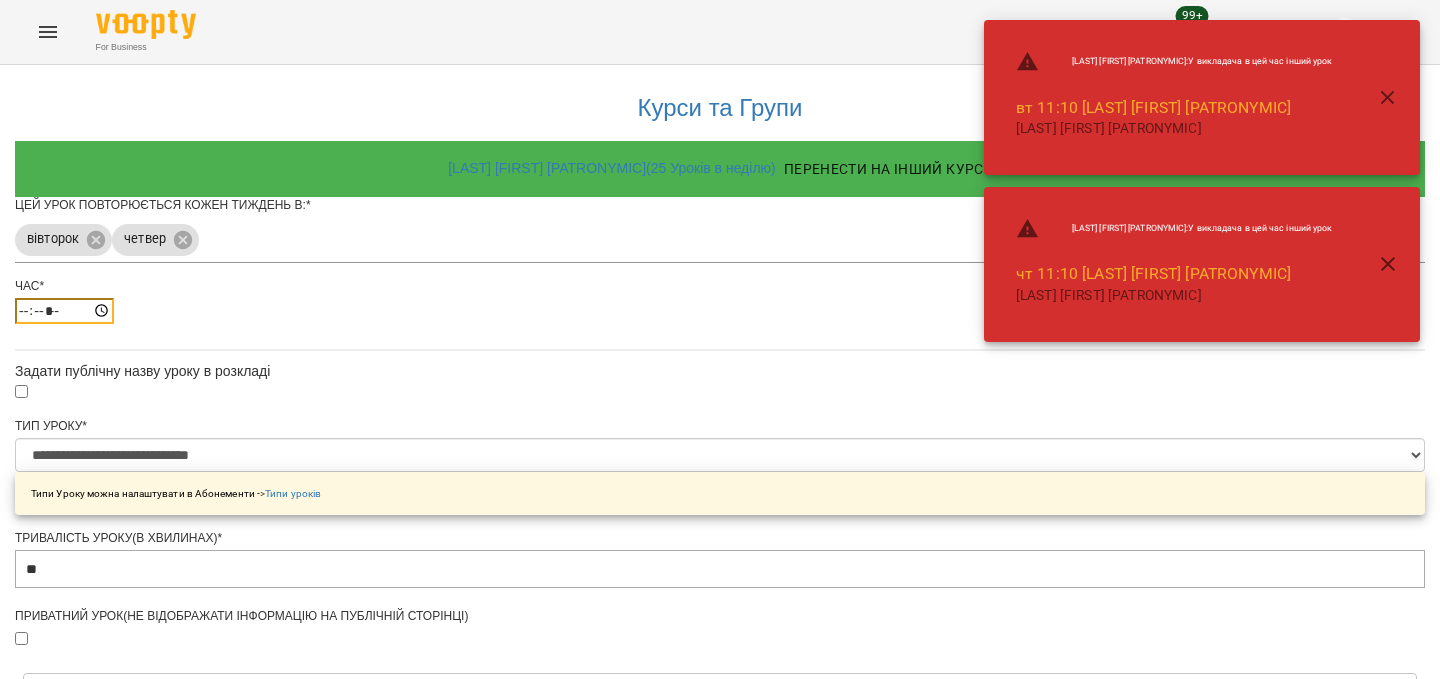 scroll, scrollTop: 756, scrollLeft: 0, axis: vertical 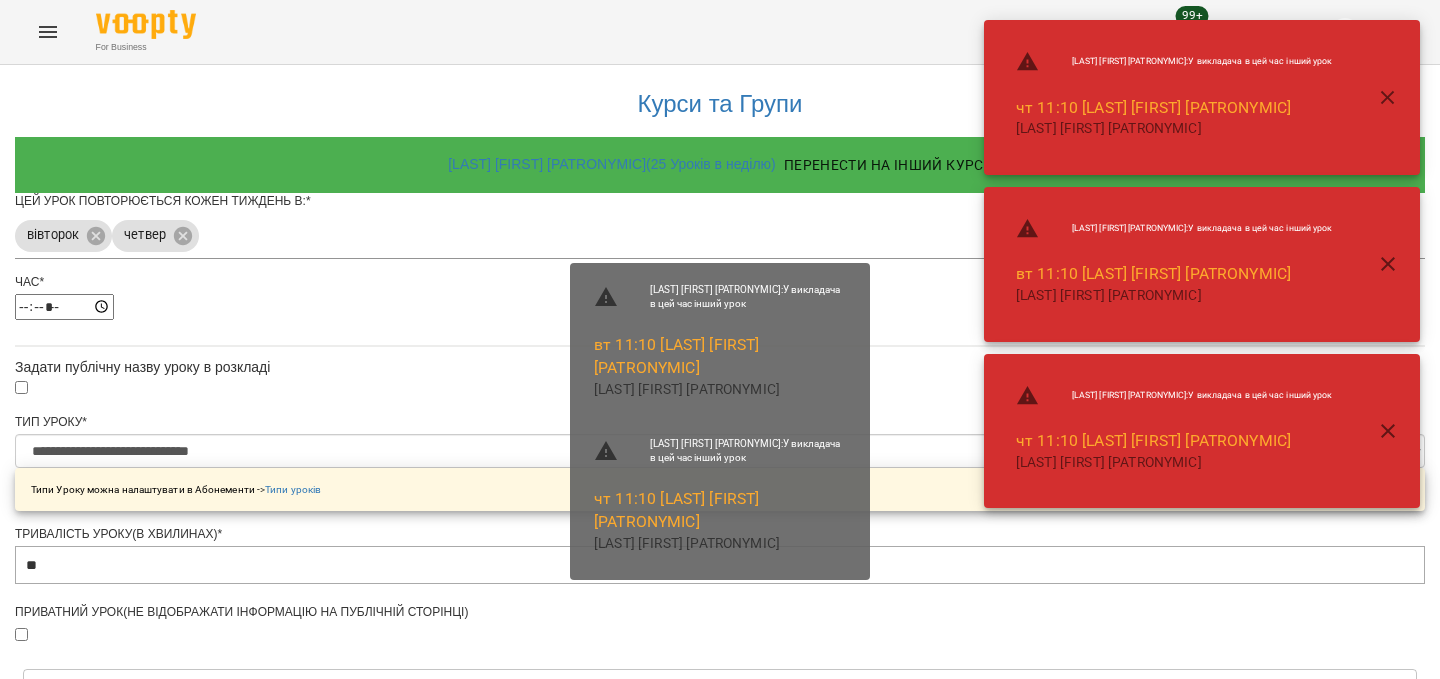 click on "Зберегти" at bounding box center [720, 1314] 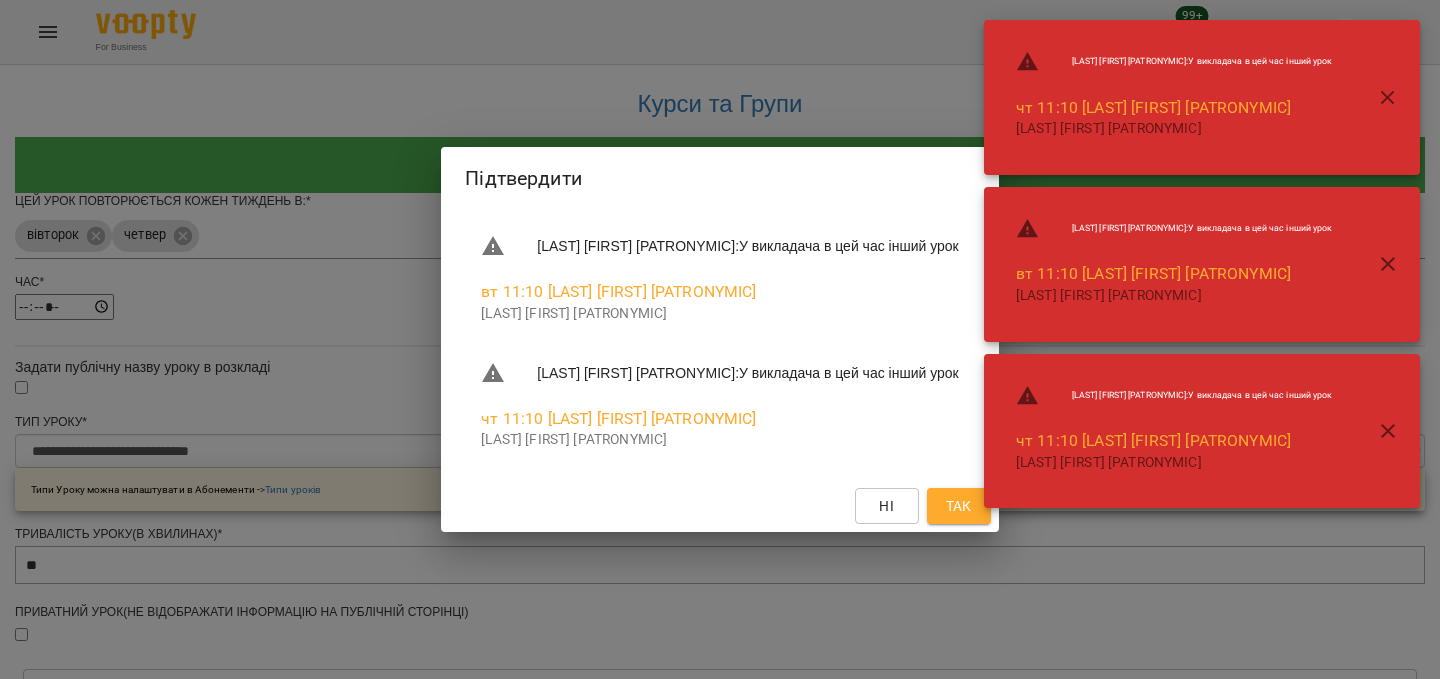 click on "Так" at bounding box center [959, 506] 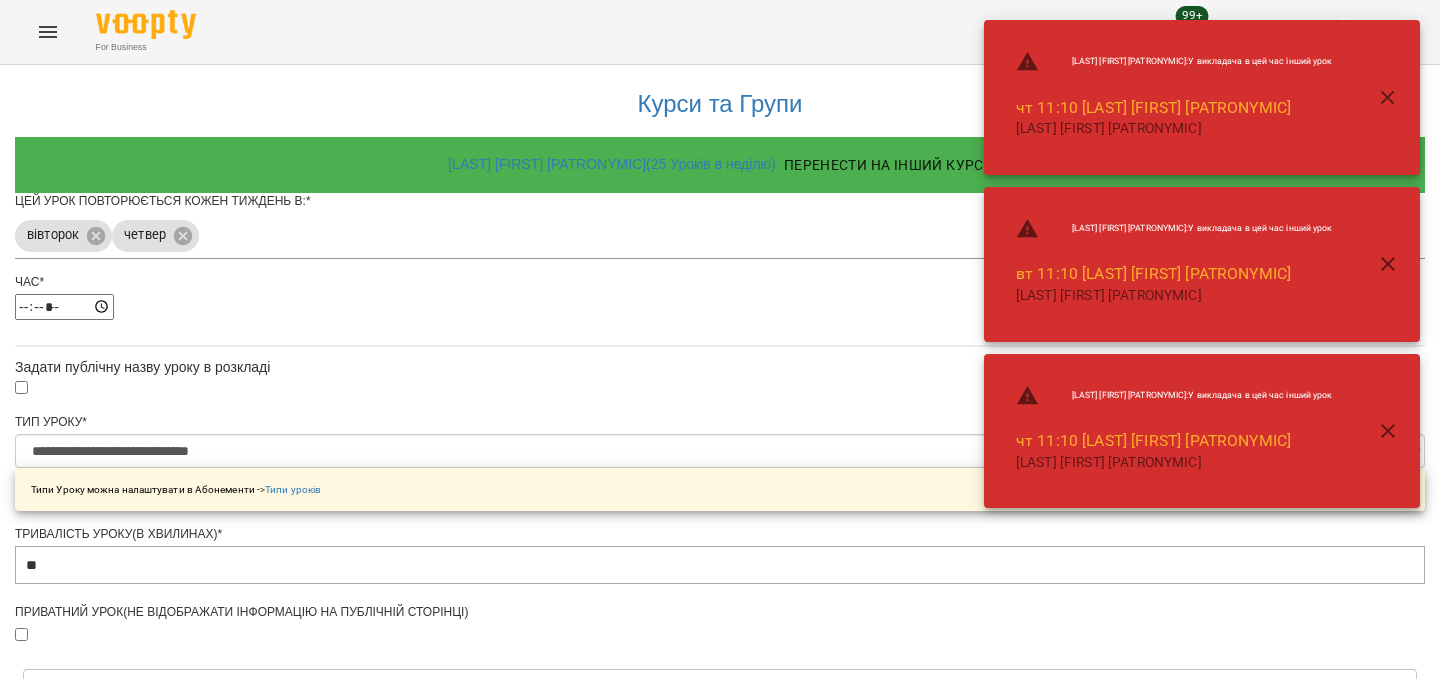 click 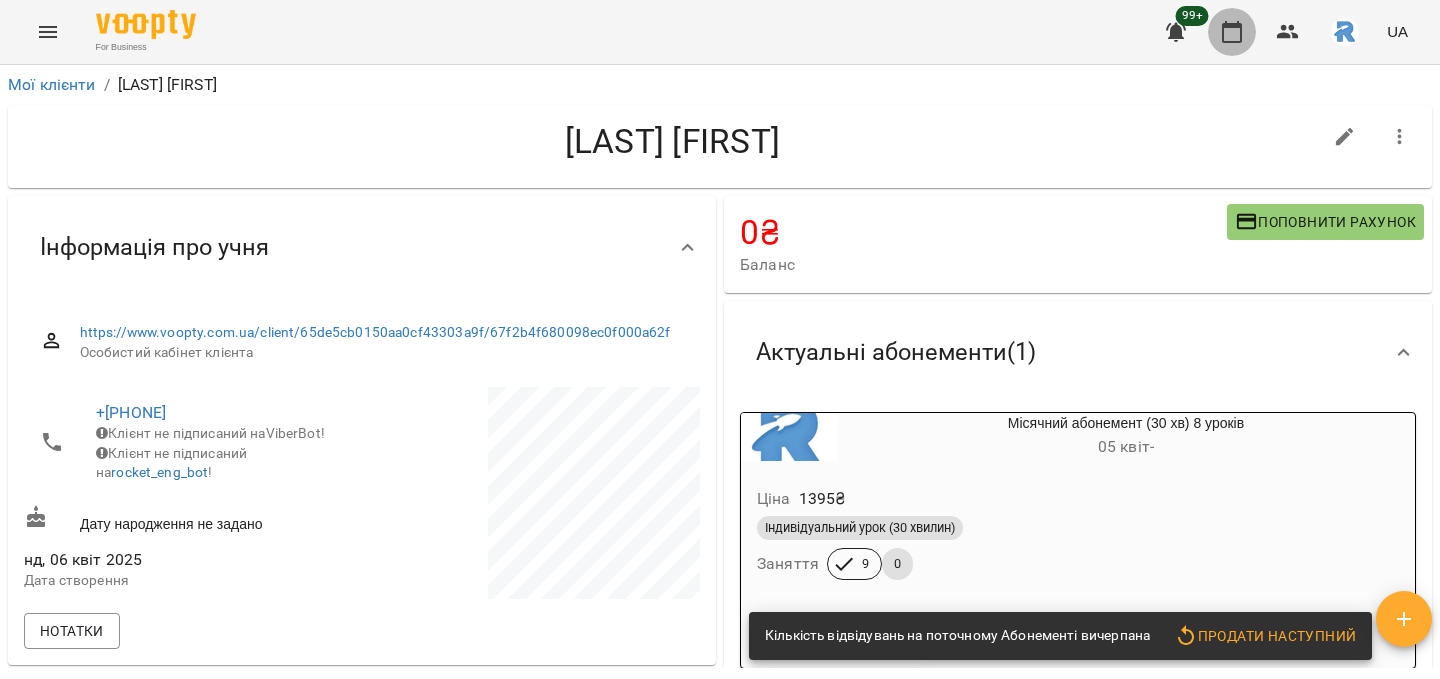 click at bounding box center (1232, 32) 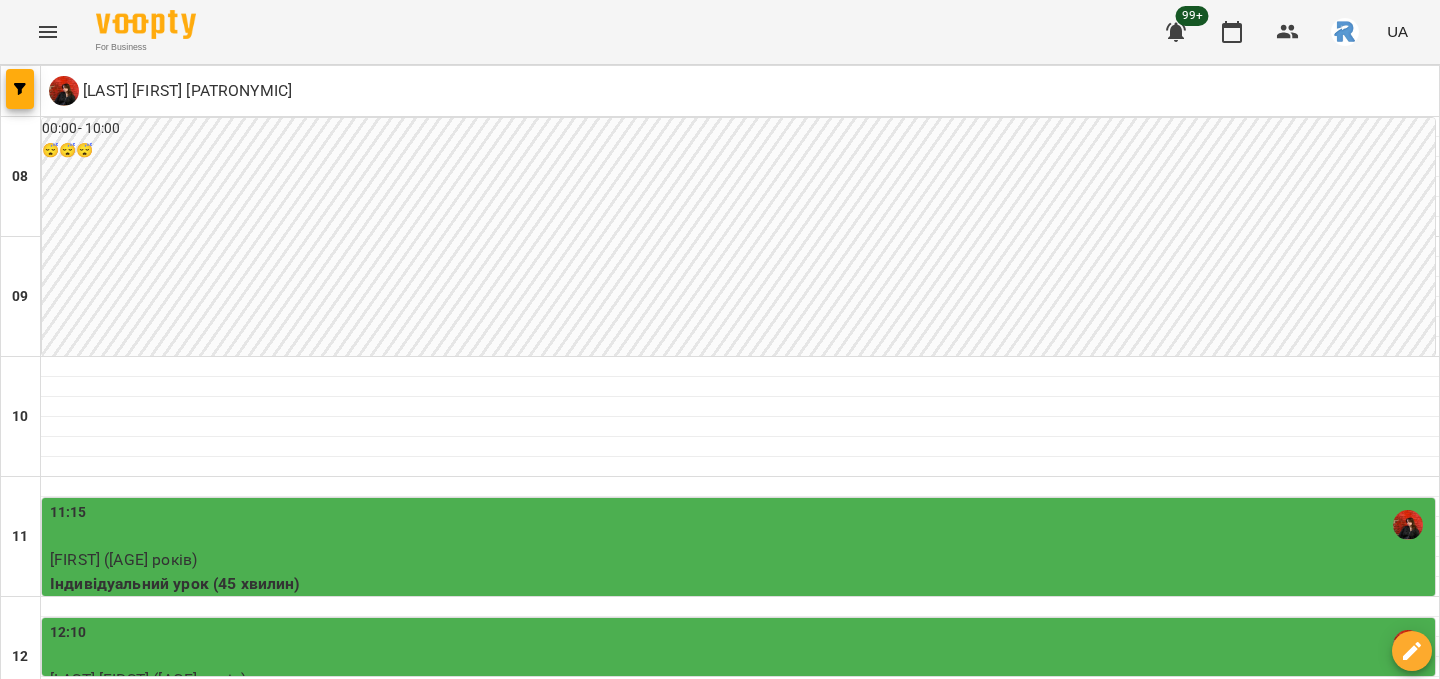 scroll, scrollTop: 131, scrollLeft: 0, axis: vertical 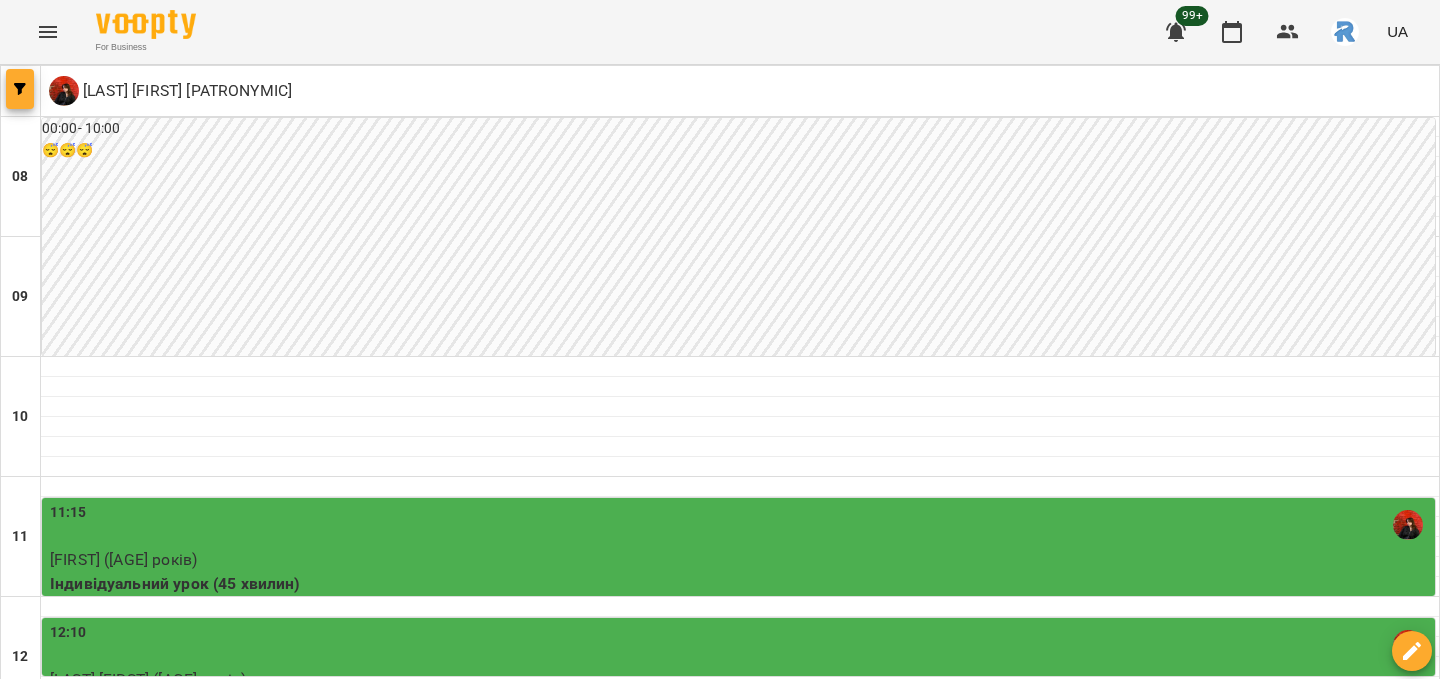 click at bounding box center [20, 89] 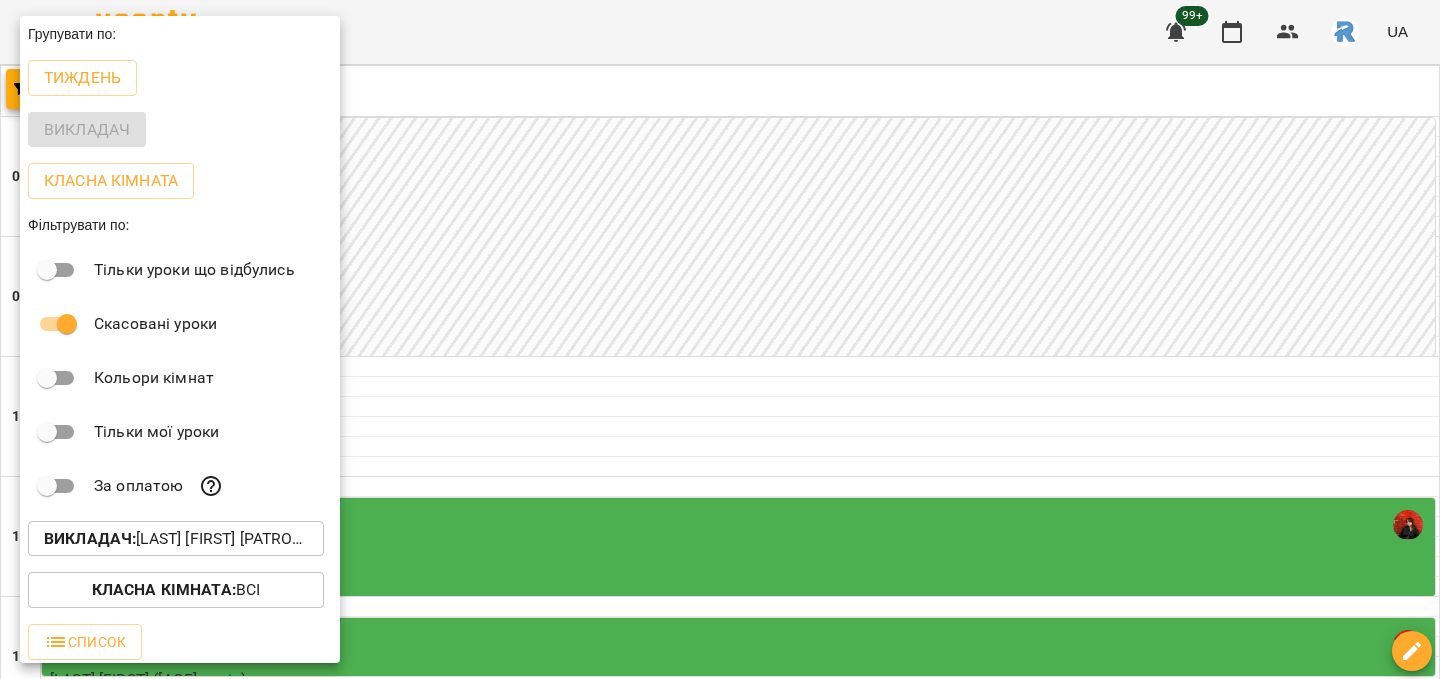 click at bounding box center [720, 339] 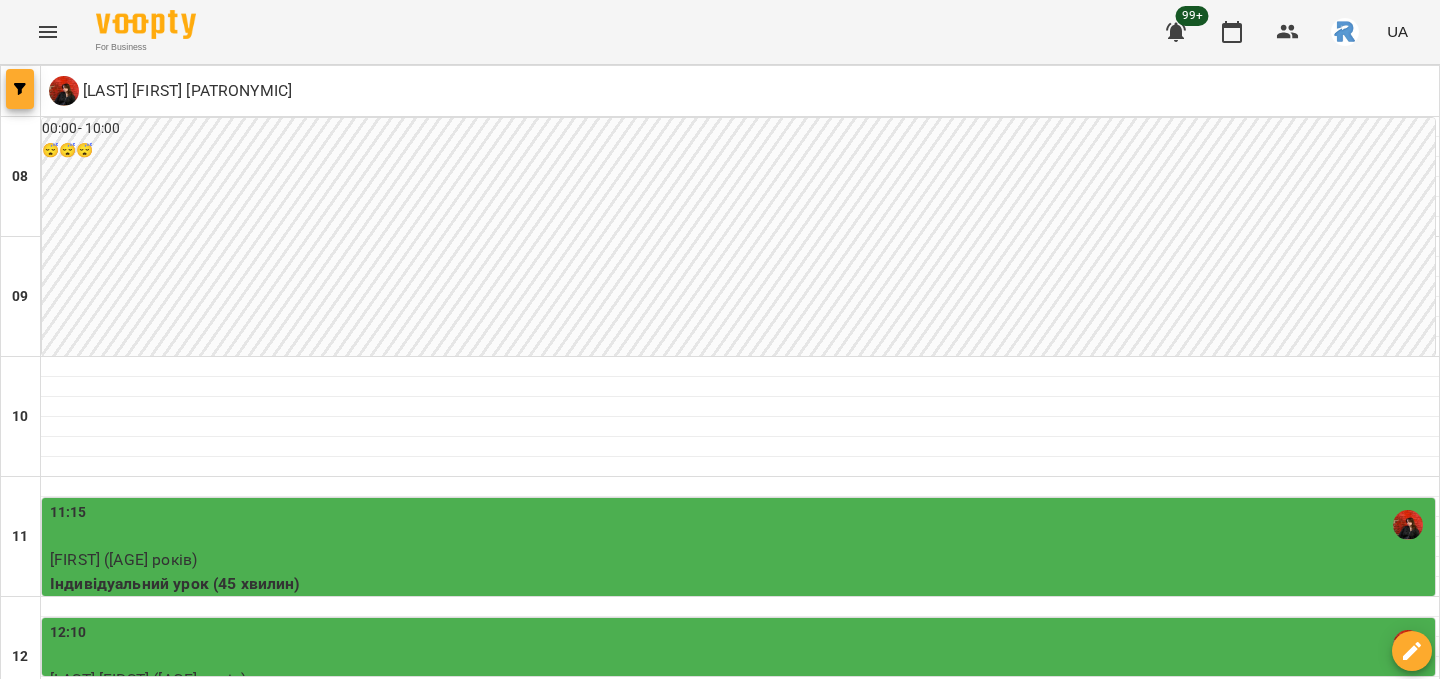 click at bounding box center (20, 89) 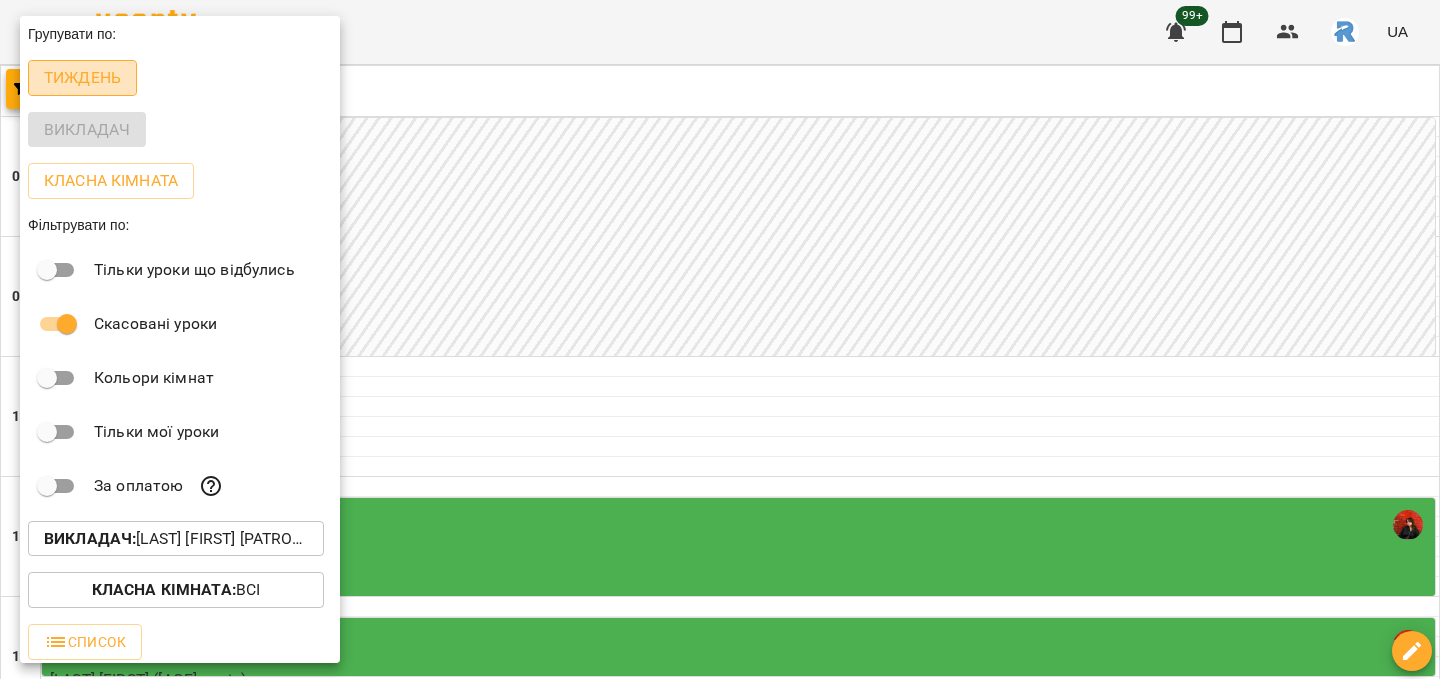 click on "Тиждень" at bounding box center (82, 78) 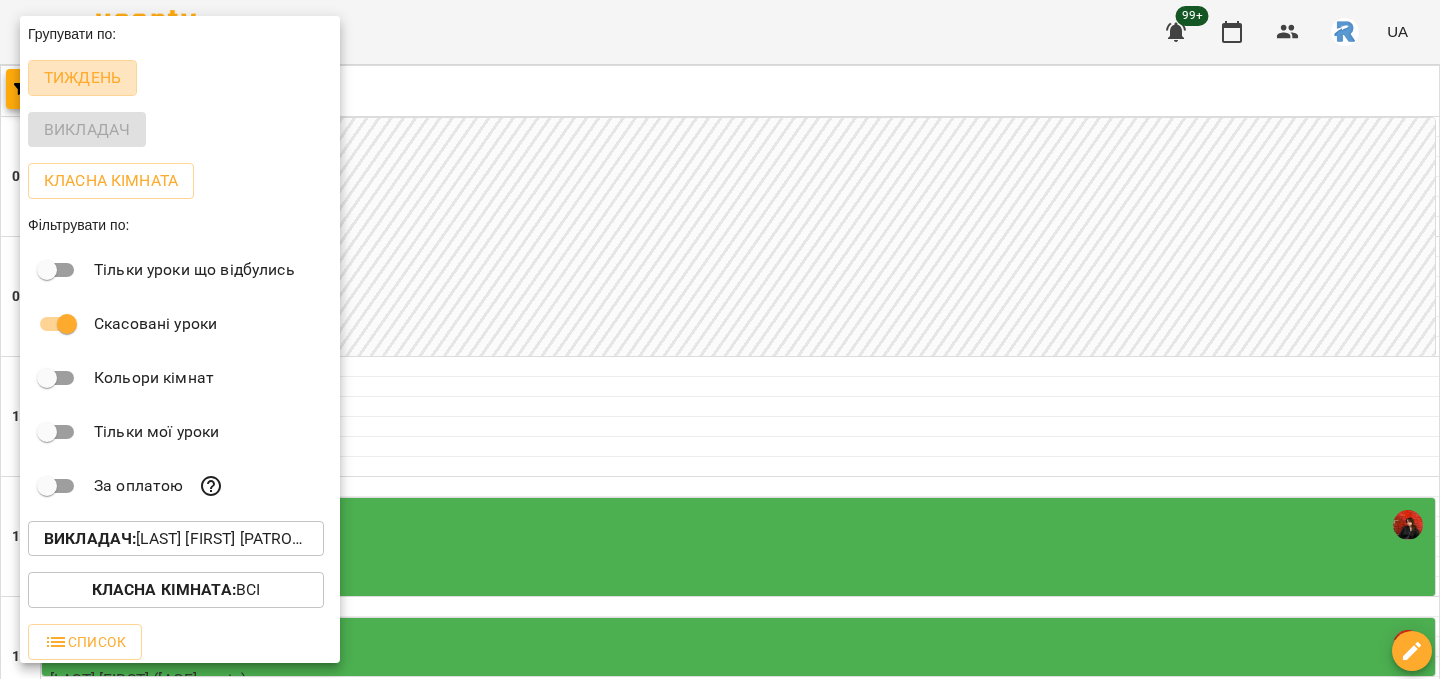 click at bounding box center [720, 339] 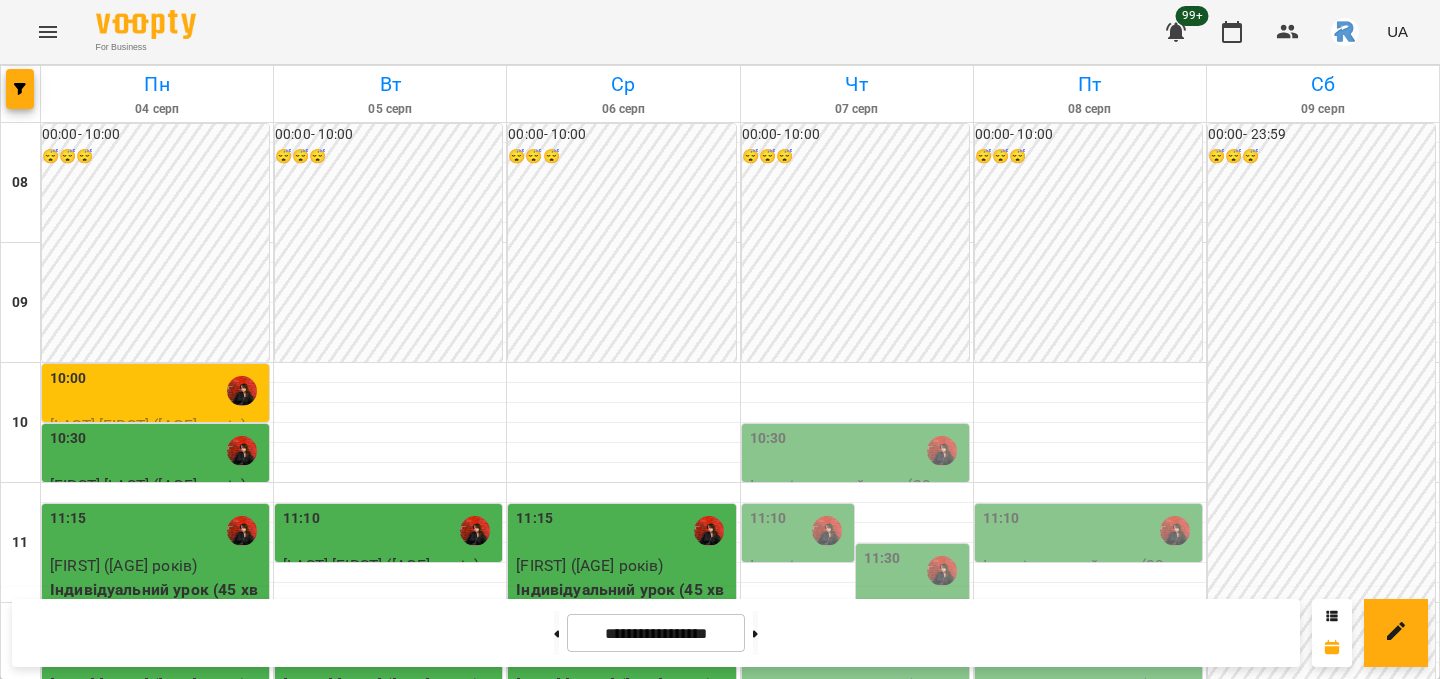 scroll, scrollTop: 252, scrollLeft: 0, axis: vertical 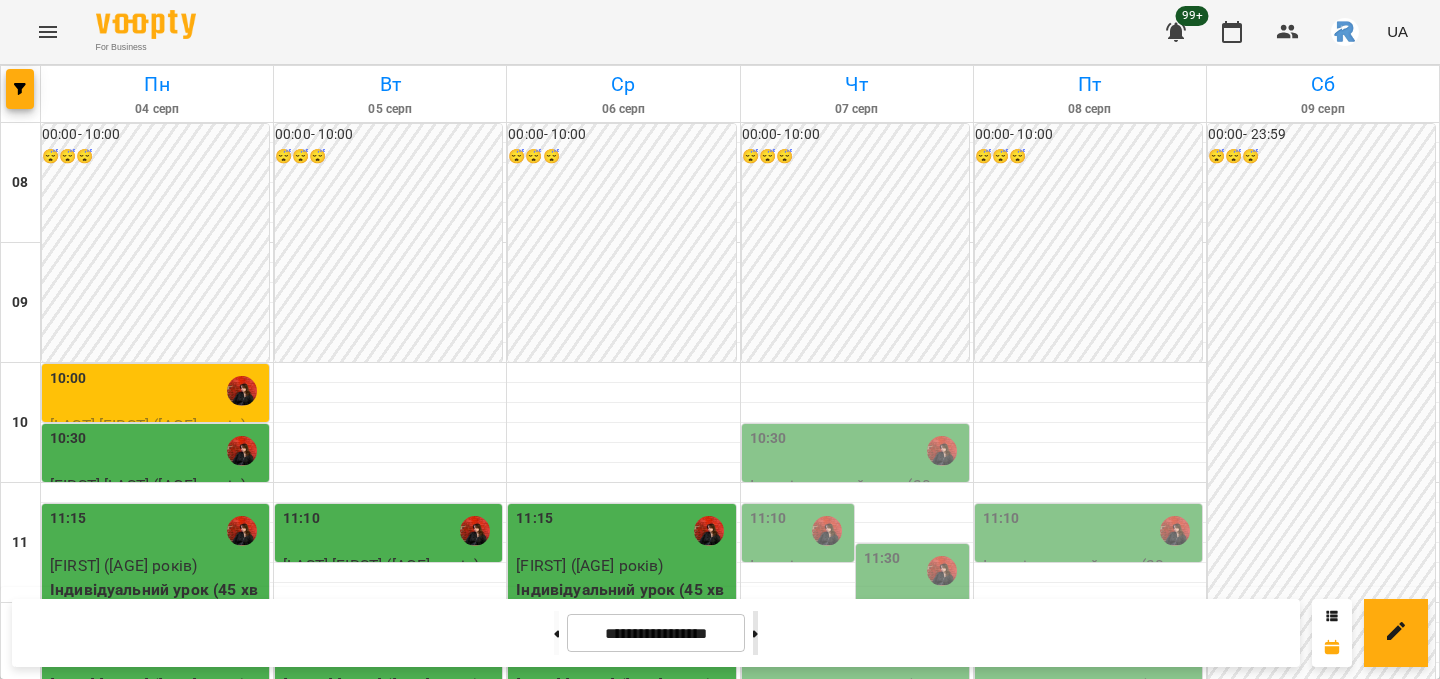 click at bounding box center [755, 633] 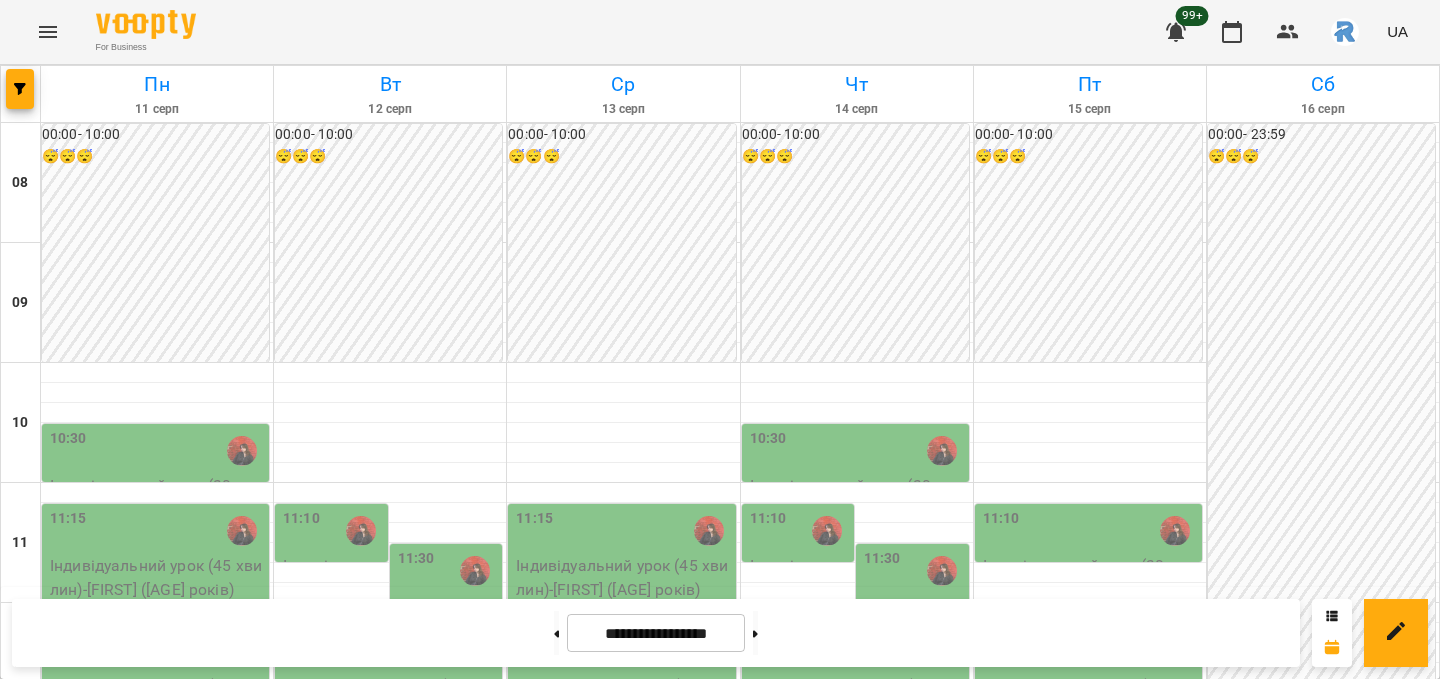 scroll, scrollTop: 182, scrollLeft: 0, axis: vertical 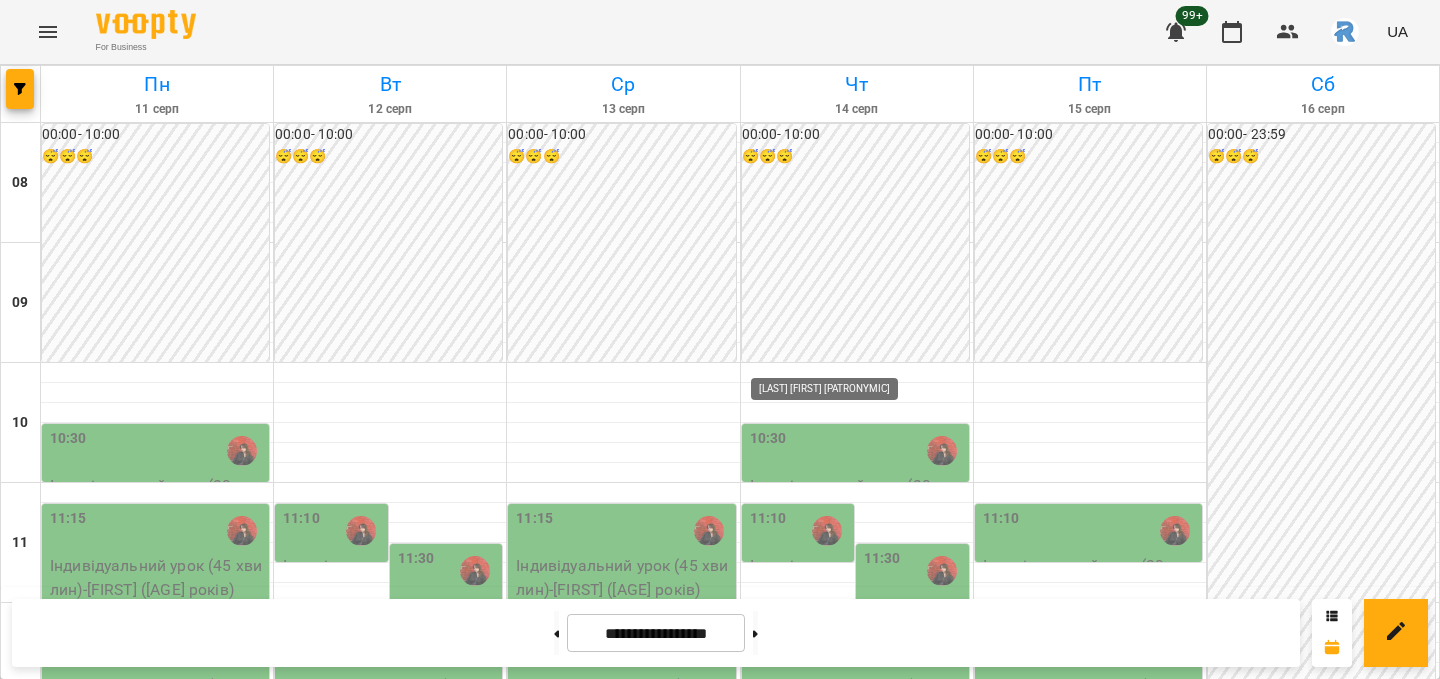 click at bounding box center [827, 531] 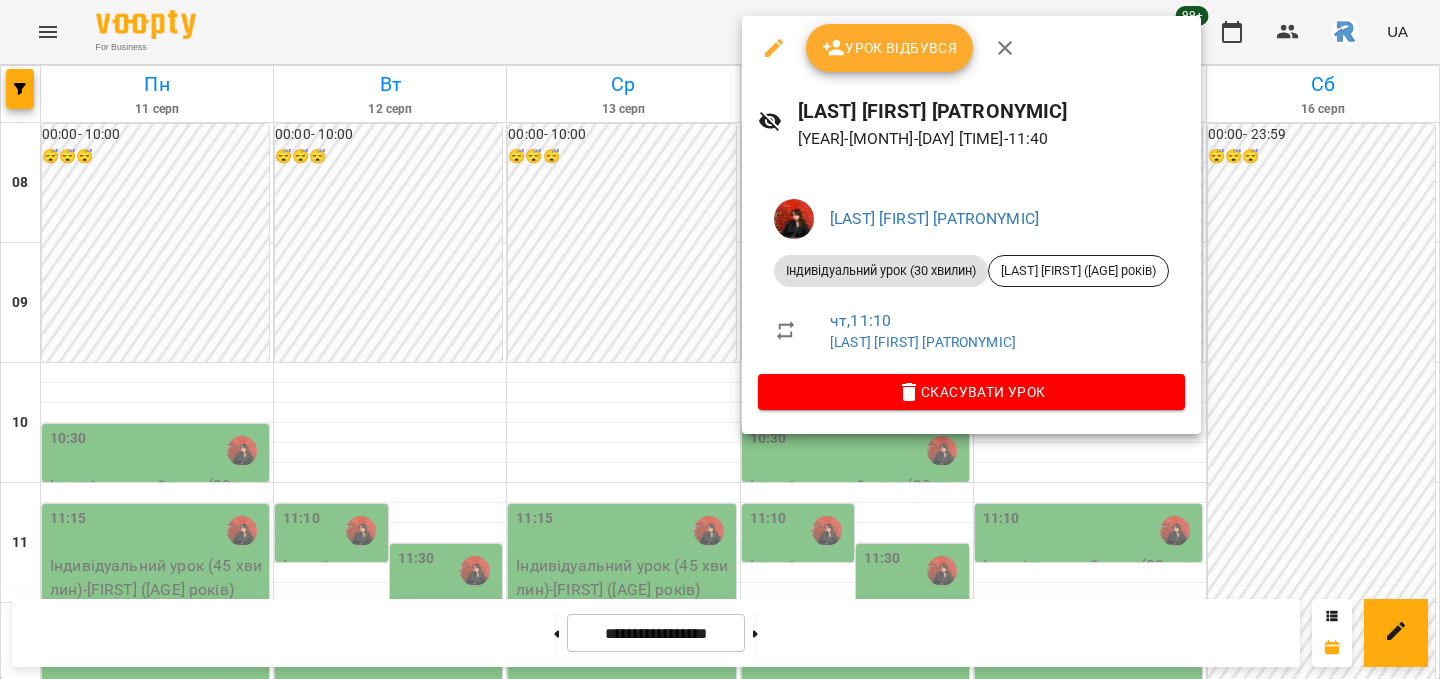 click at bounding box center [720, 339] 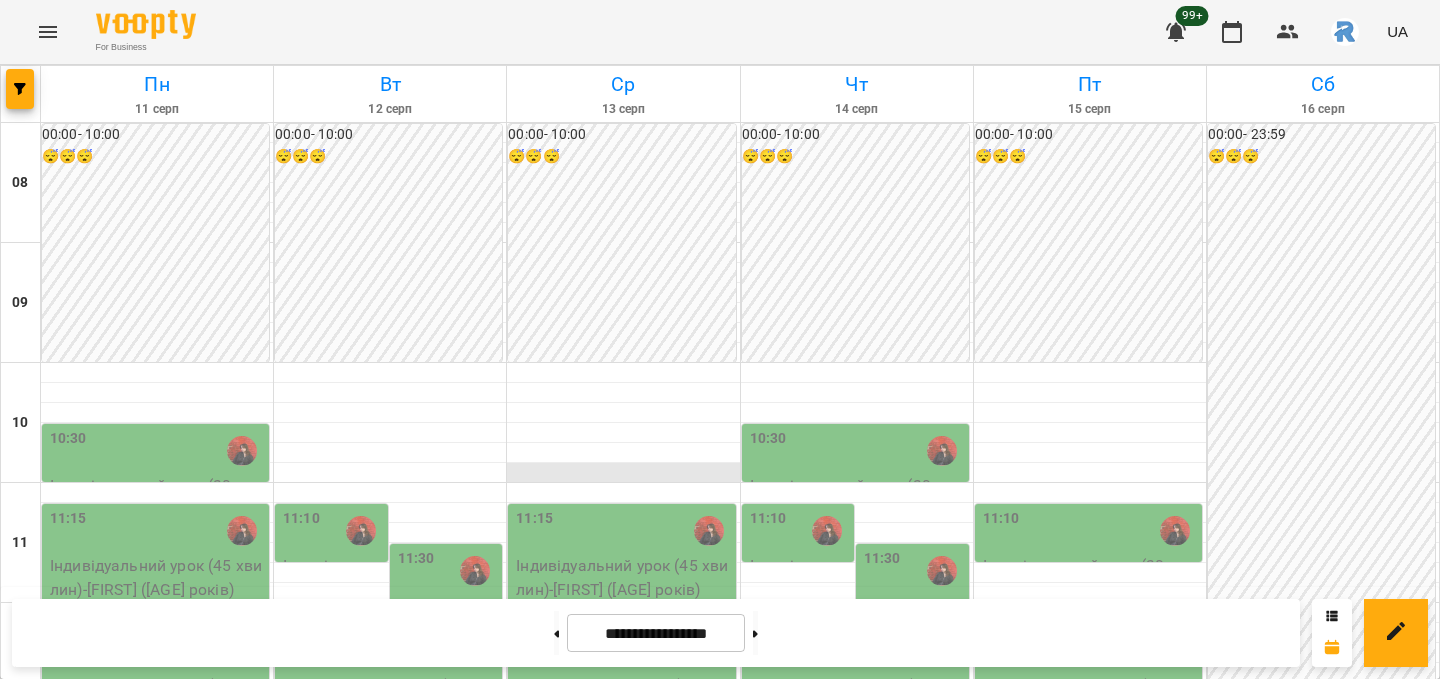 scroll, scrollTop: 534, scrollLeft: 0, axis: vertical 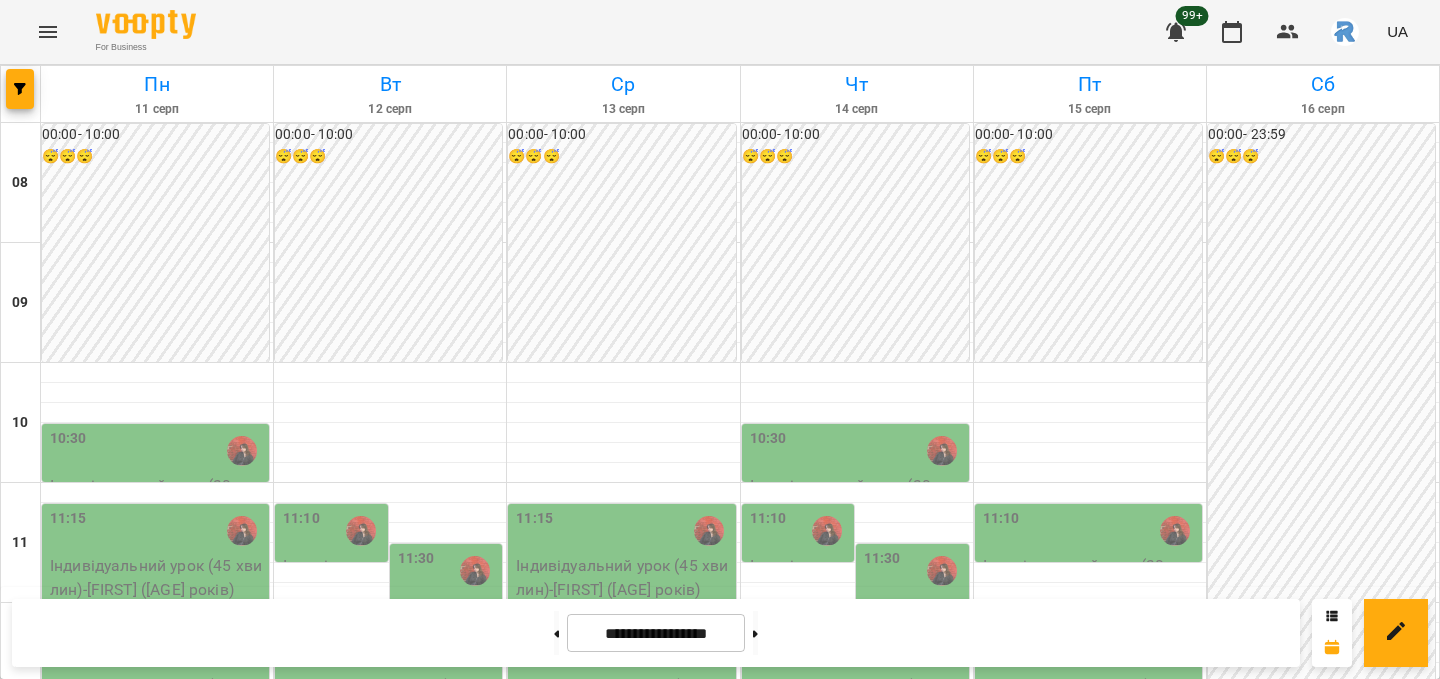 click on "13:40" at bounding box center (1090, 831) 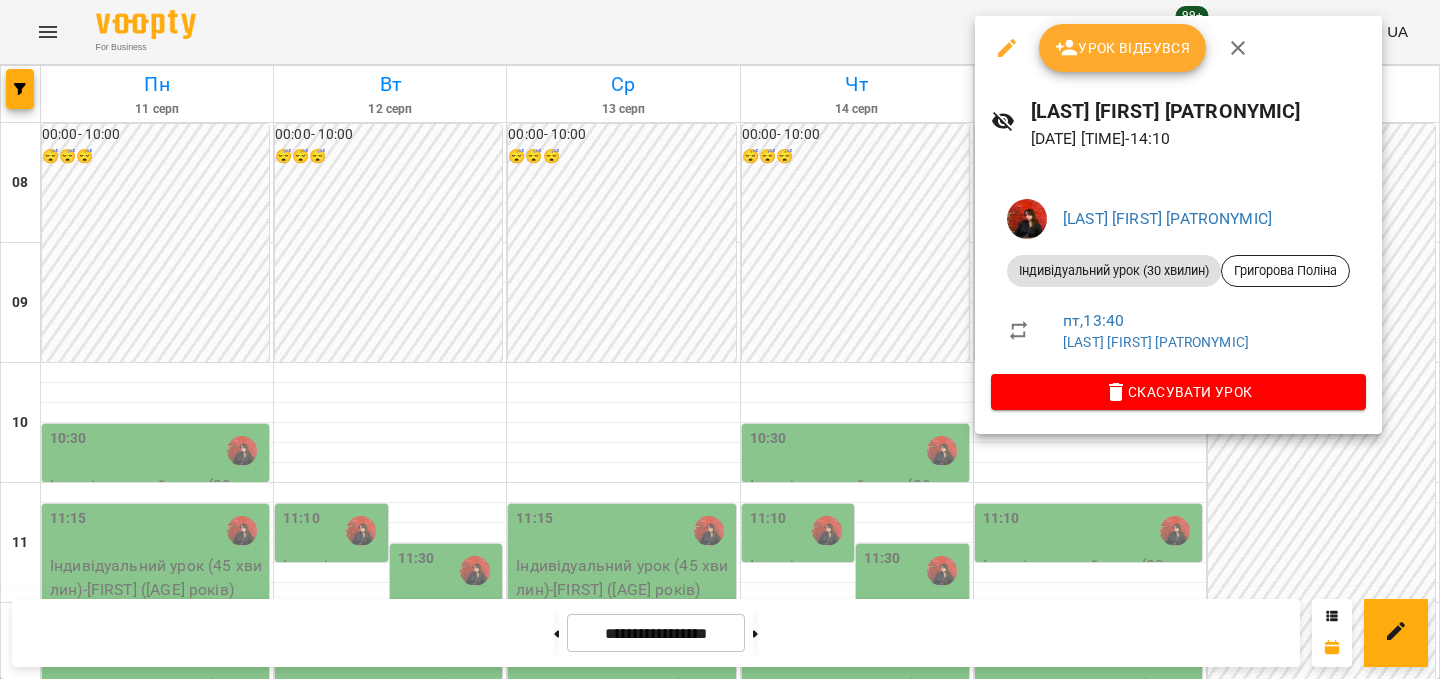 click at bounding box center (720, 339) 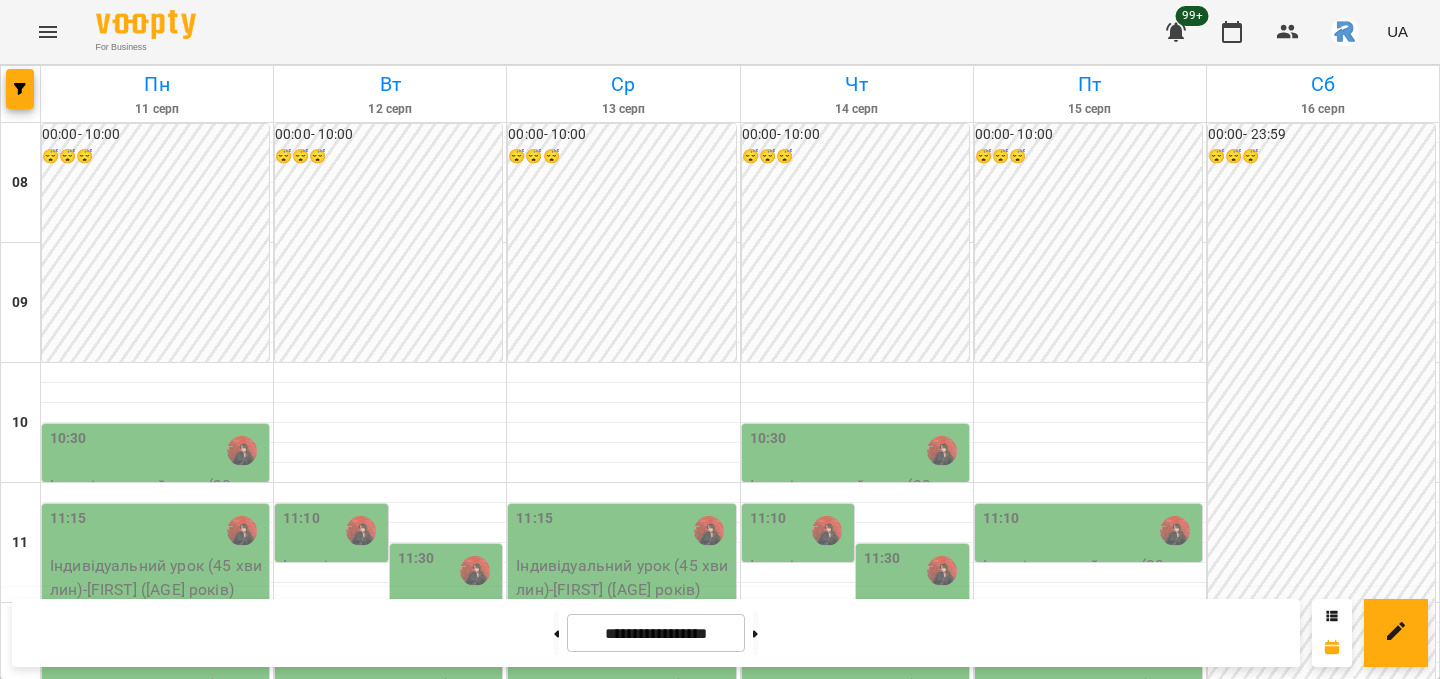 scroll, scrollTop: 286, scrollLeft: 0, axis: vertical 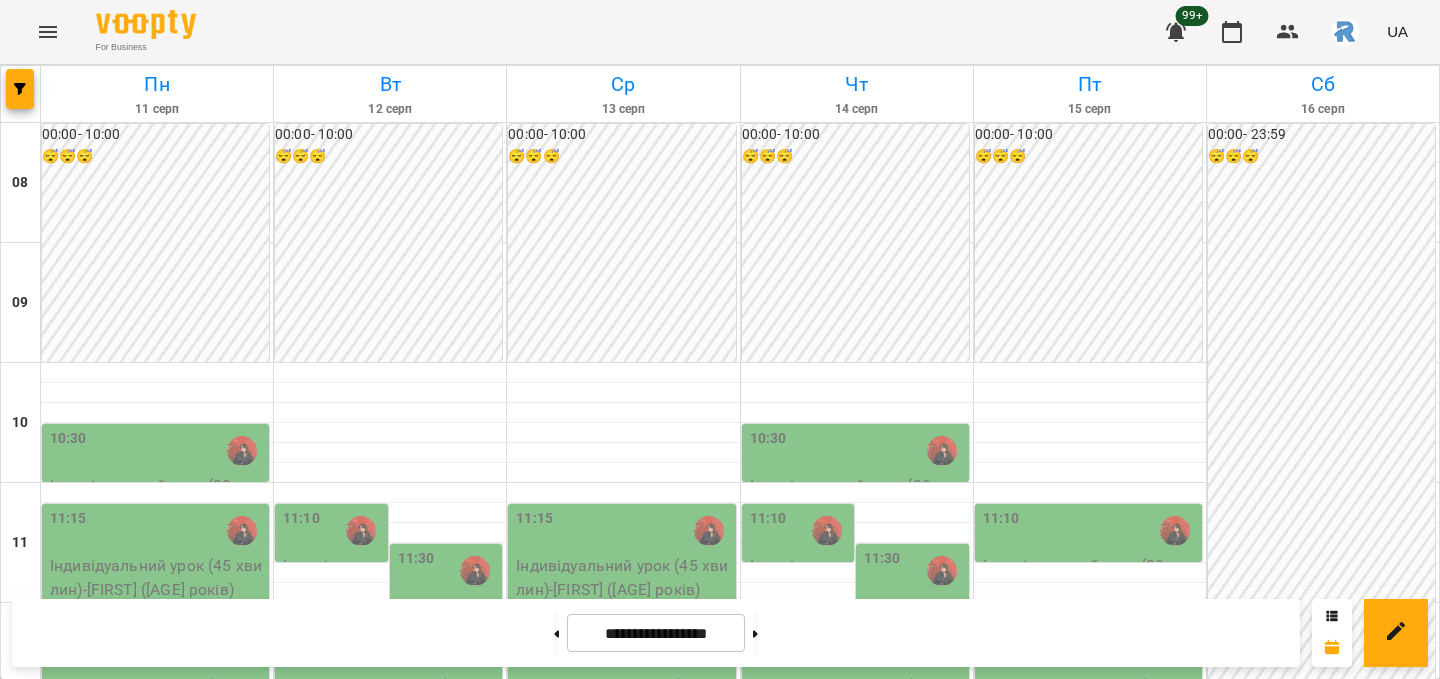 click 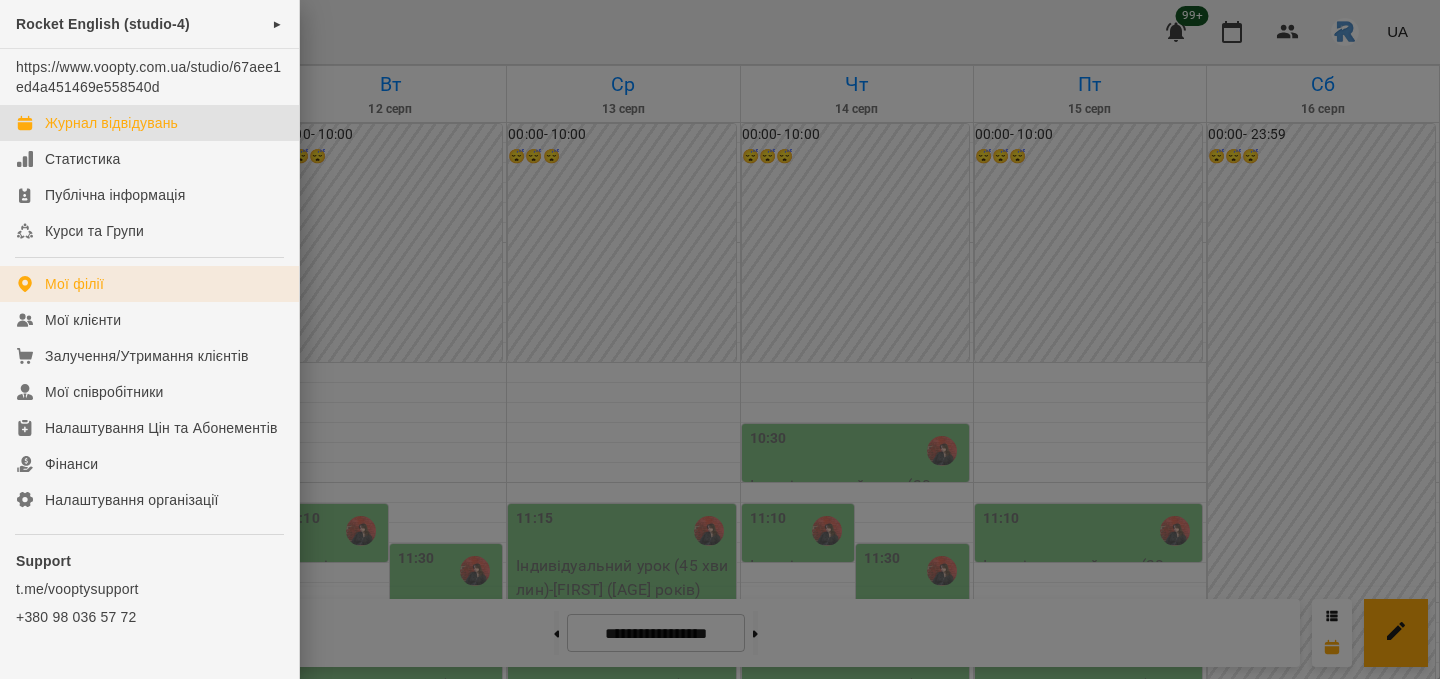 click on "Мої філії" at bounding box center [149, 284] 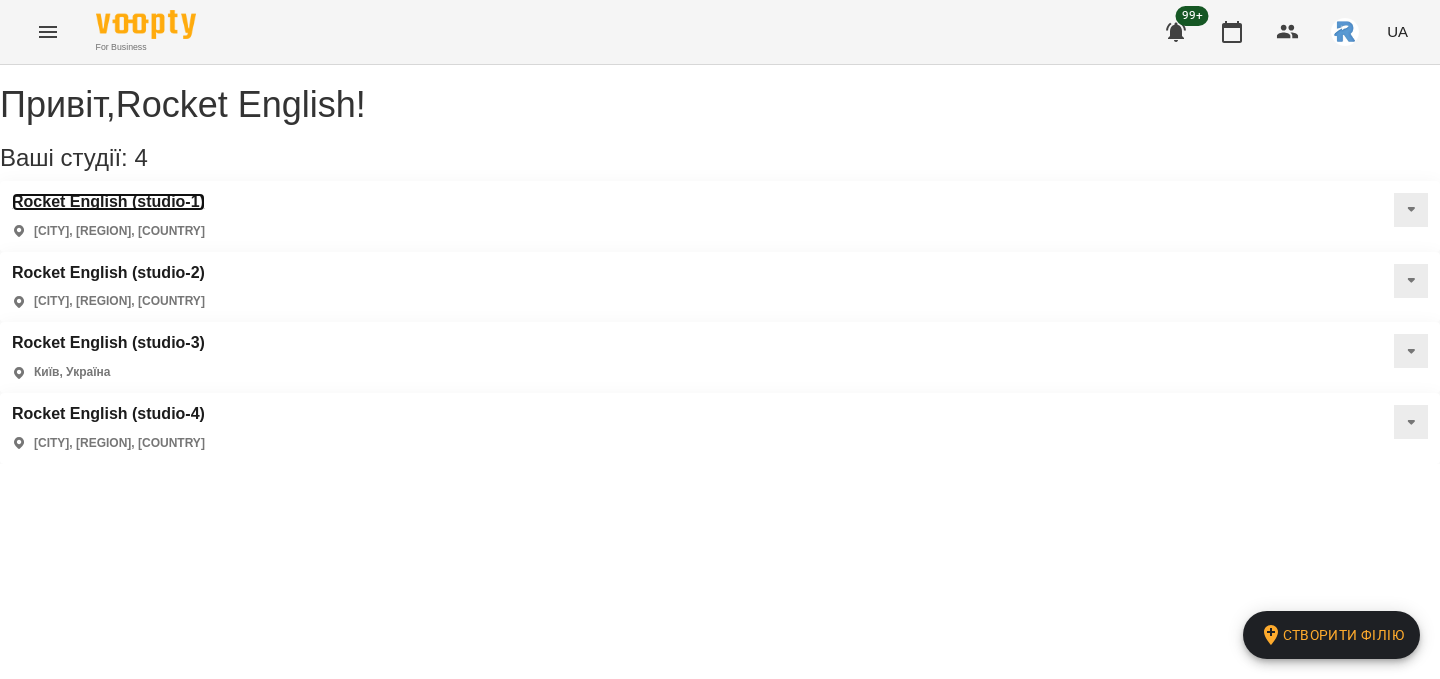 click on "Rocket English (studio-1)" at bounding box center [108, 202] 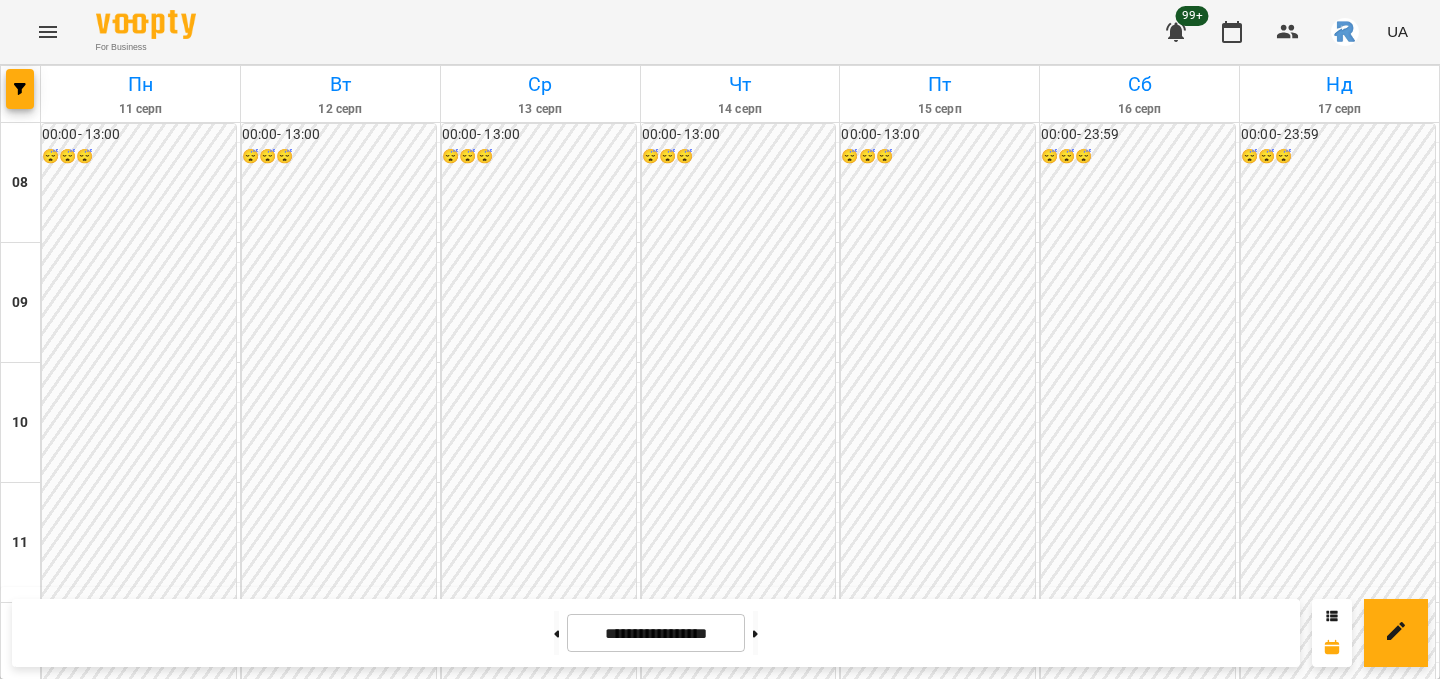 scroll, scrollTop: 847, scrollLeft: 0, axis: vertical 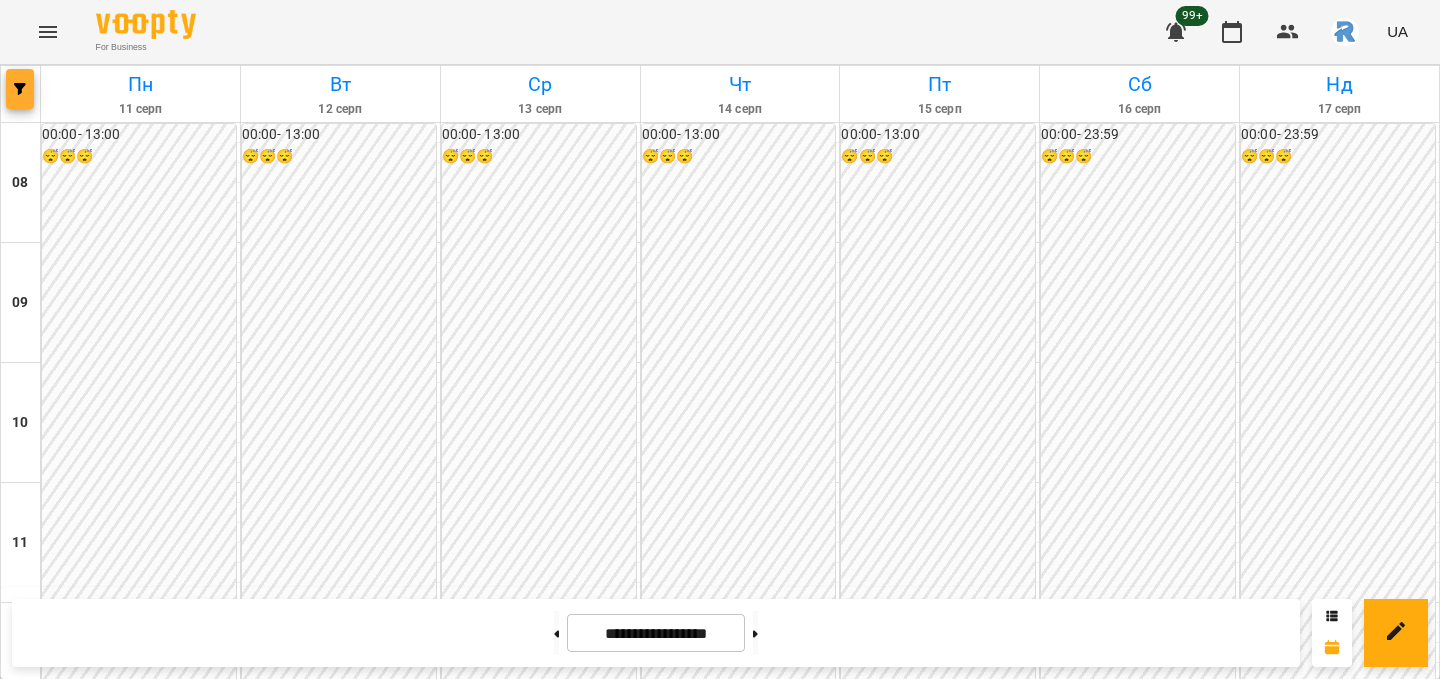click at bounding box center [20, 89] 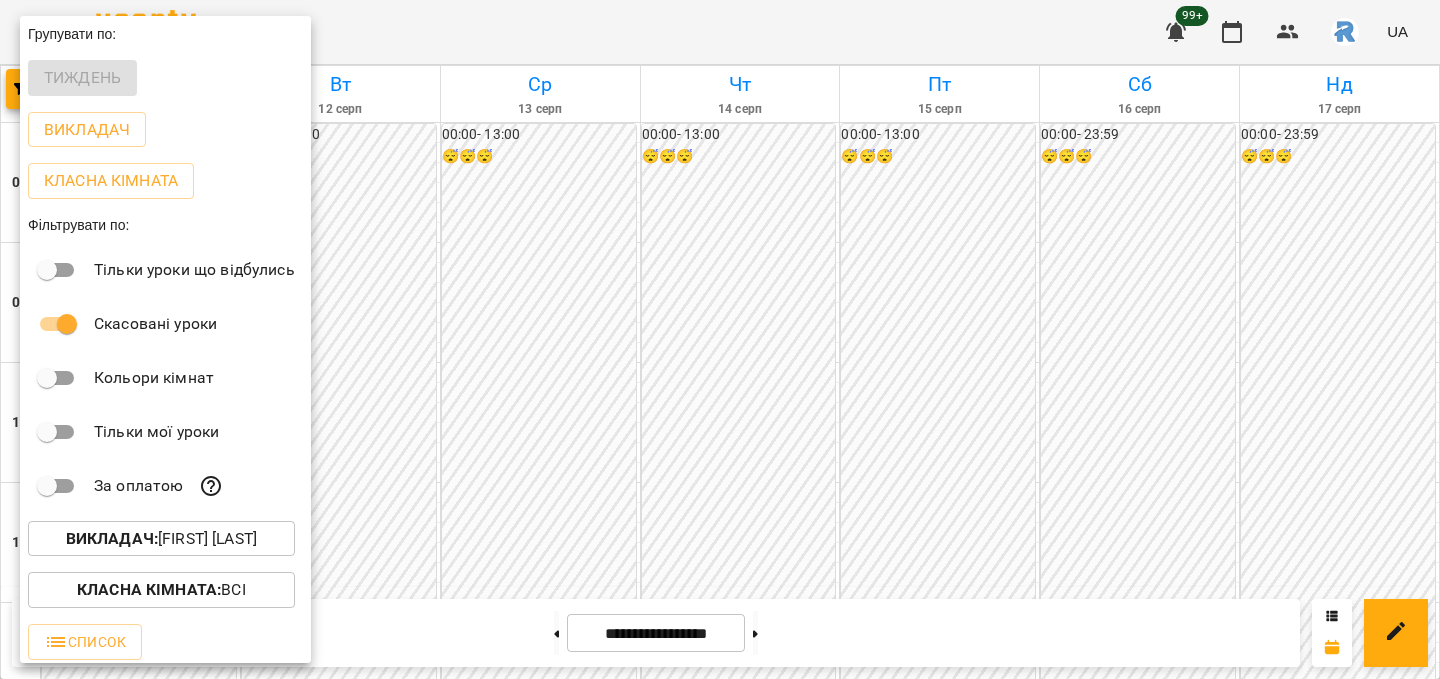 click on "Викладач :  [LAST] [FIRST] [PATRONYMIC]" at bounding box center (161, 539) 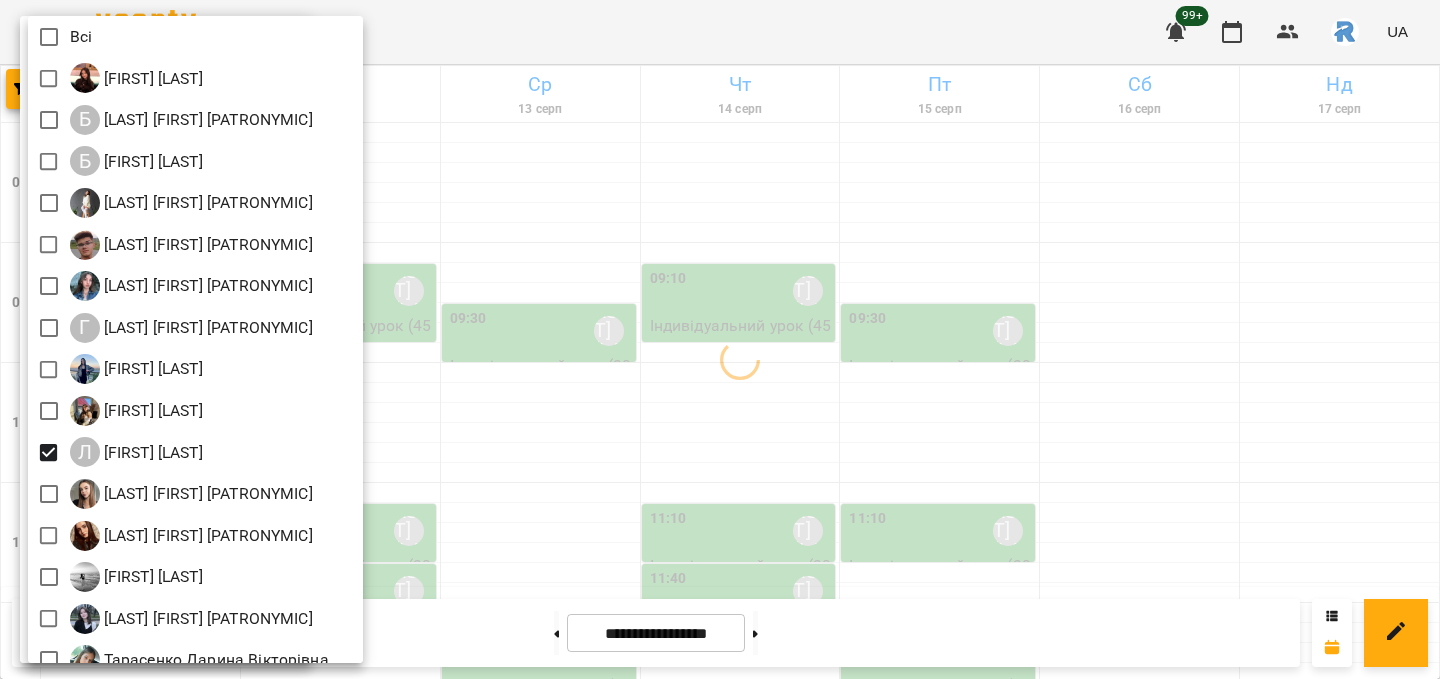 click at bounding box center [720, 339] 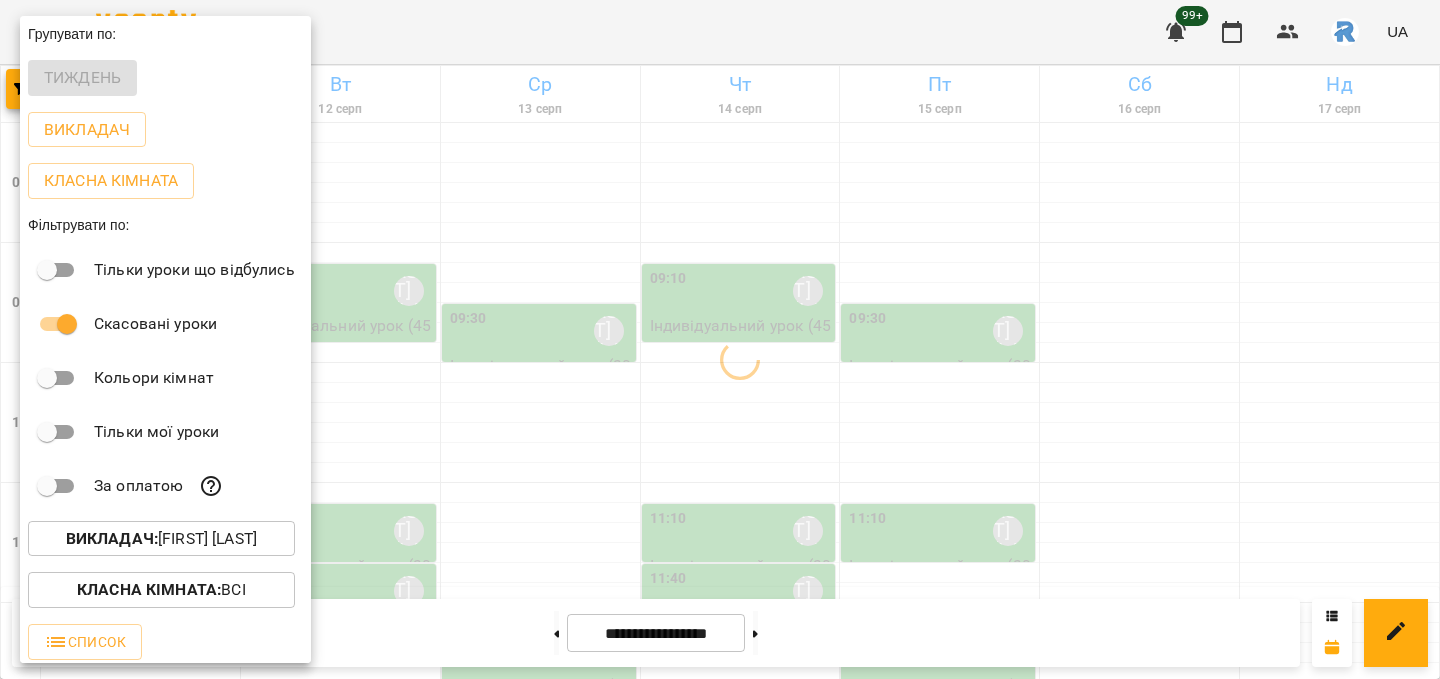 click at bounding box center [720, 339] 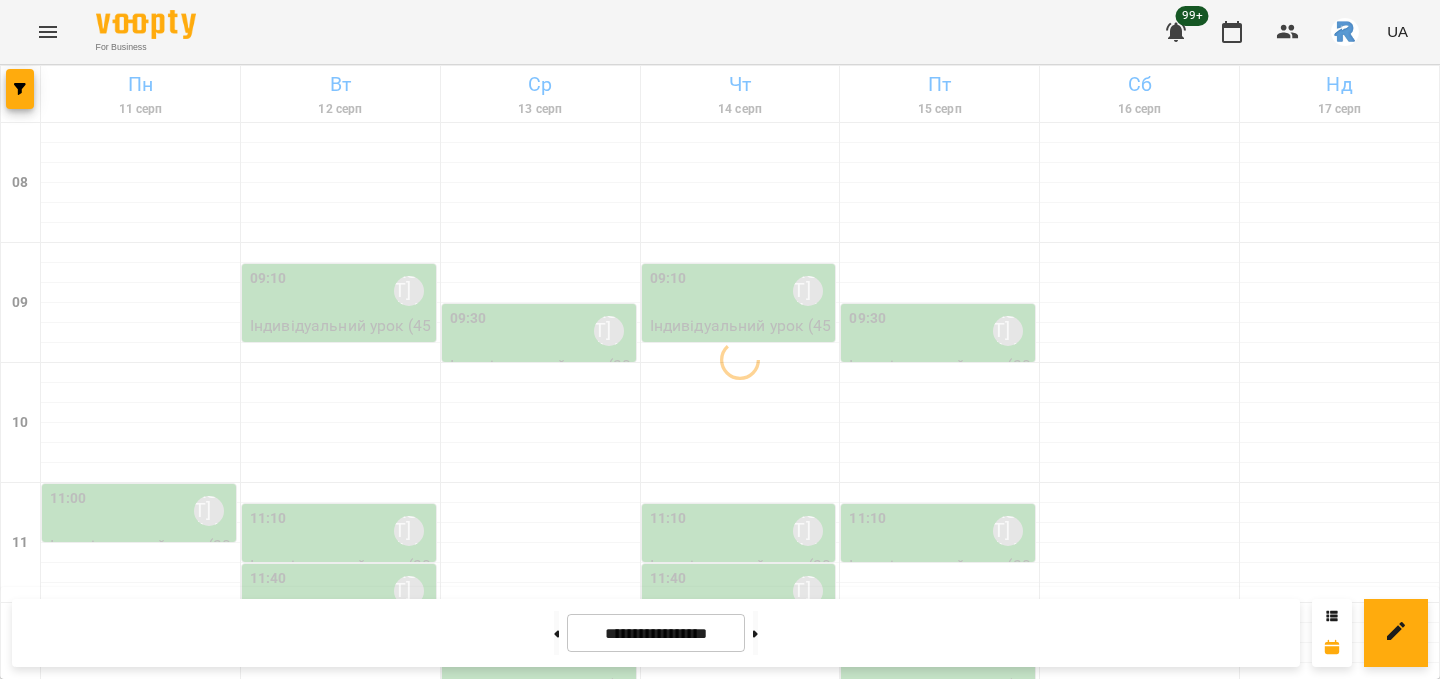 scroll, scrollTop: 573, scrollLeft: 0, axis: vertical 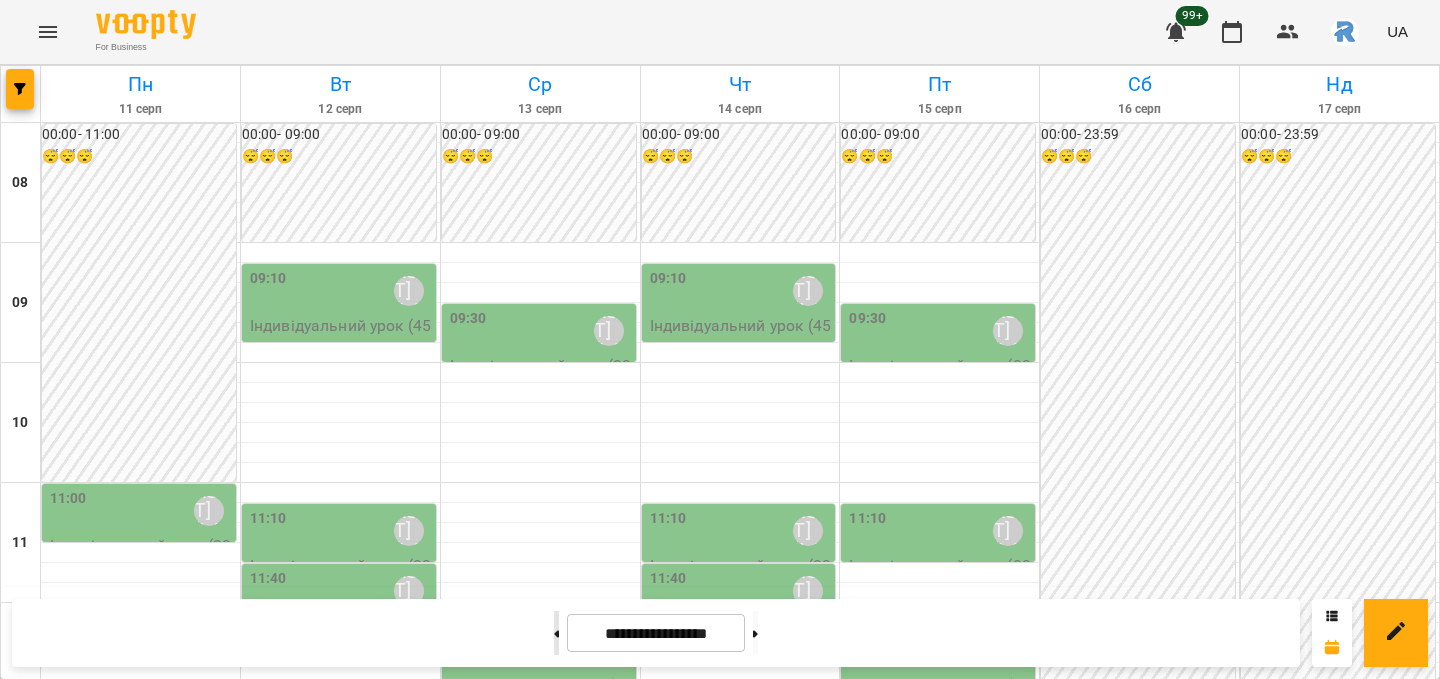 click at bounding box center [556, 633] 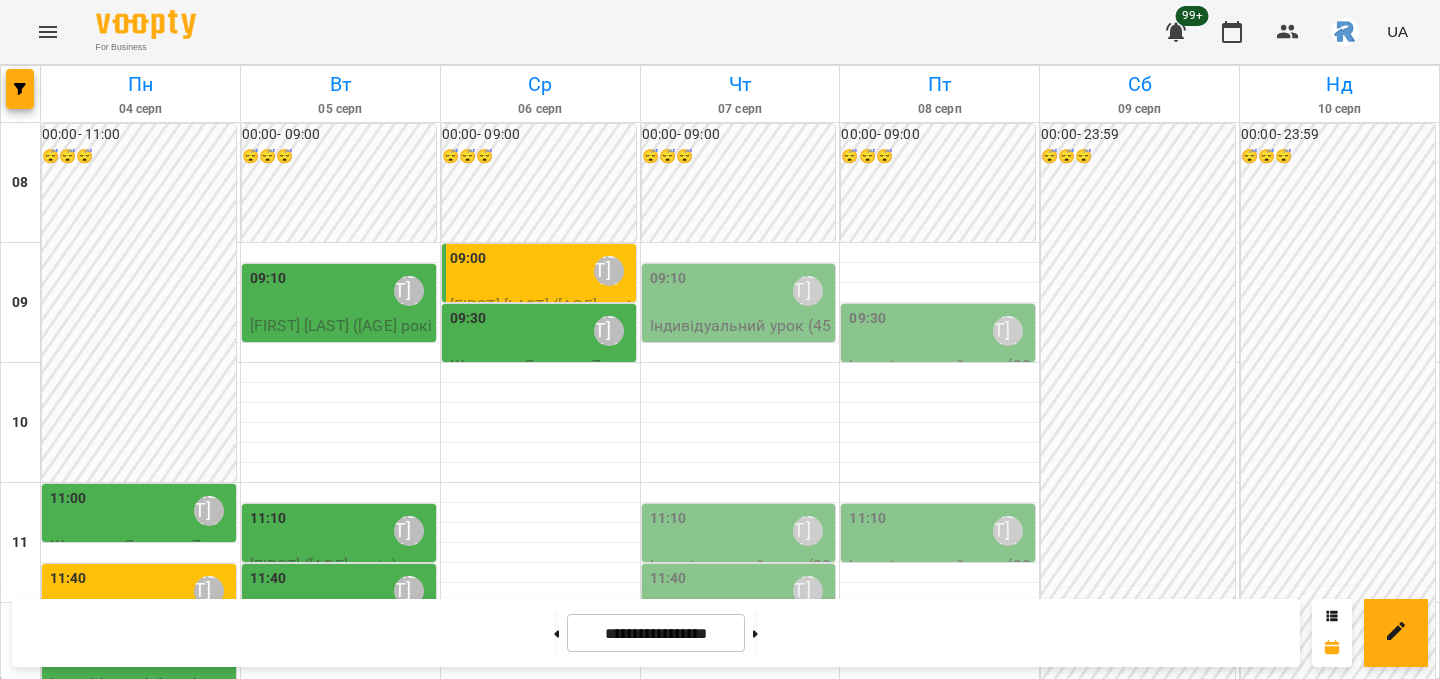 scroll, scrollTop: 299, scrollLeft: 0, axis: vertical 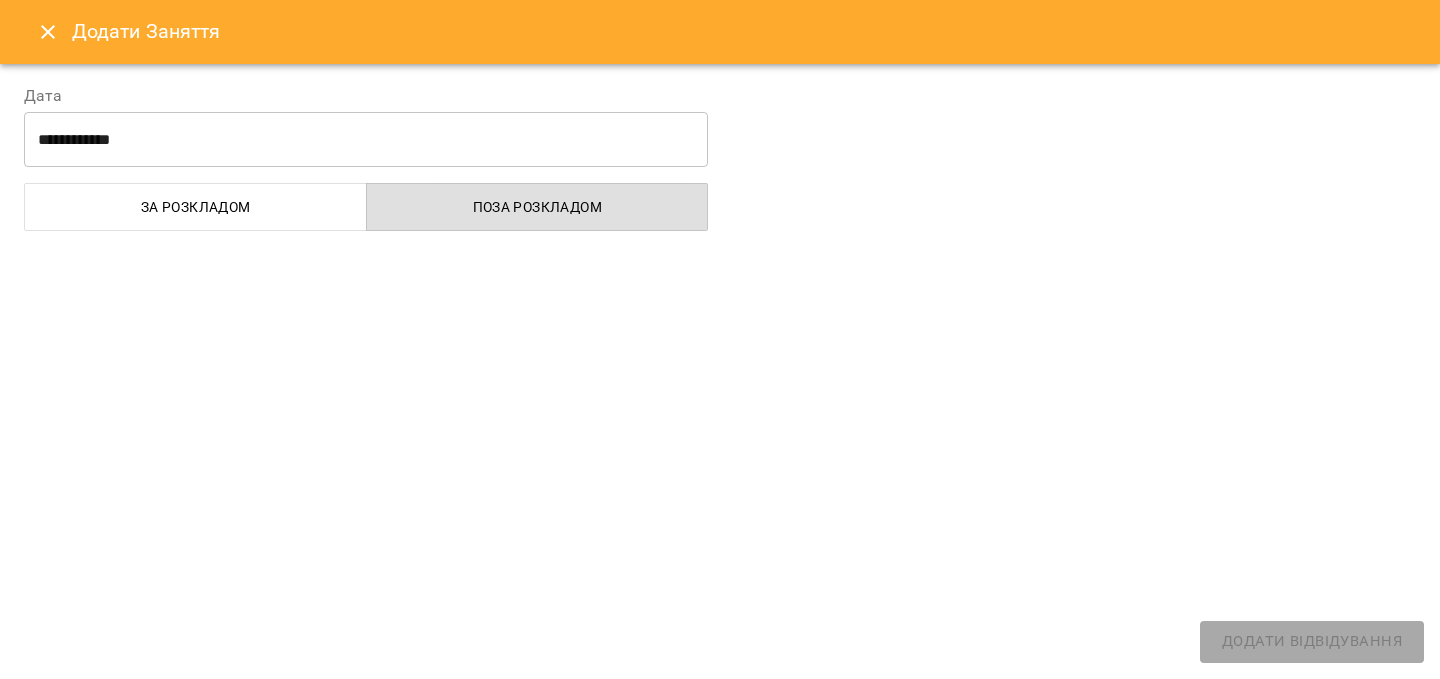 select 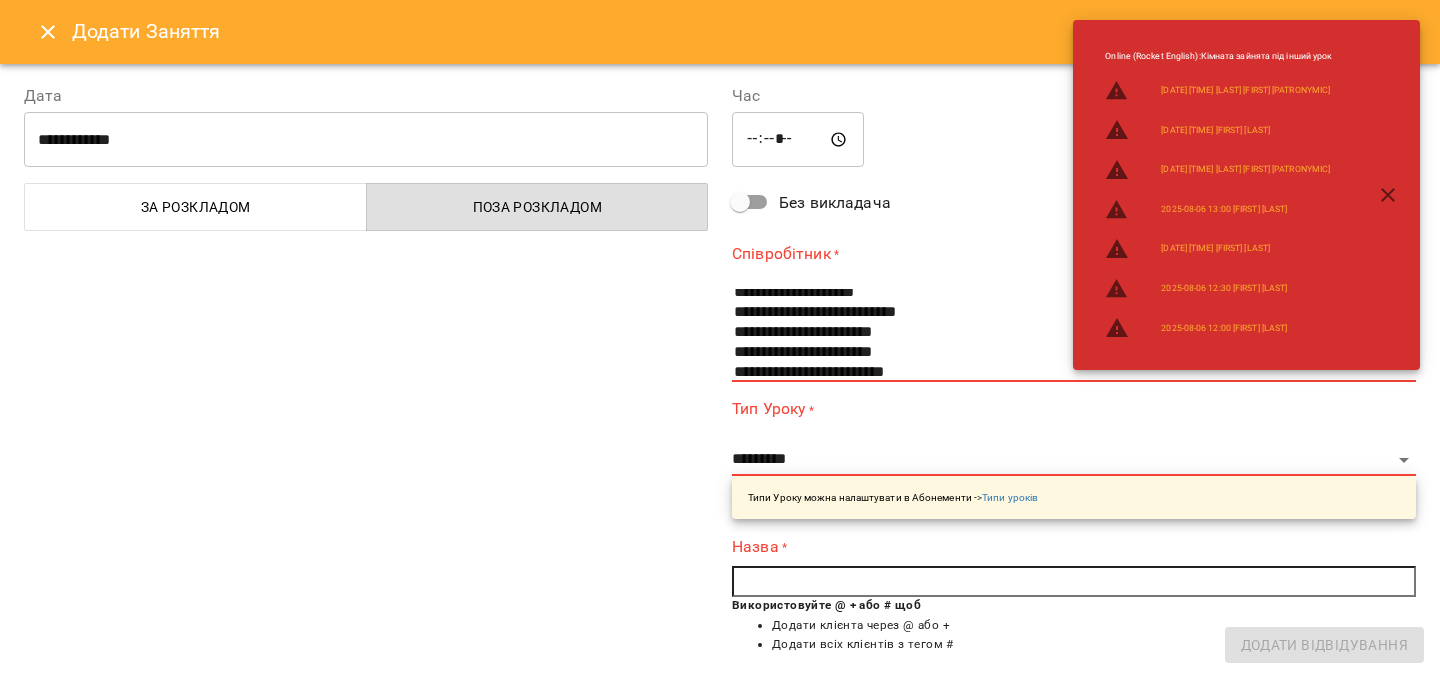 scroll, scrollTop: 63, scrollLeft: 0, axis: vertical 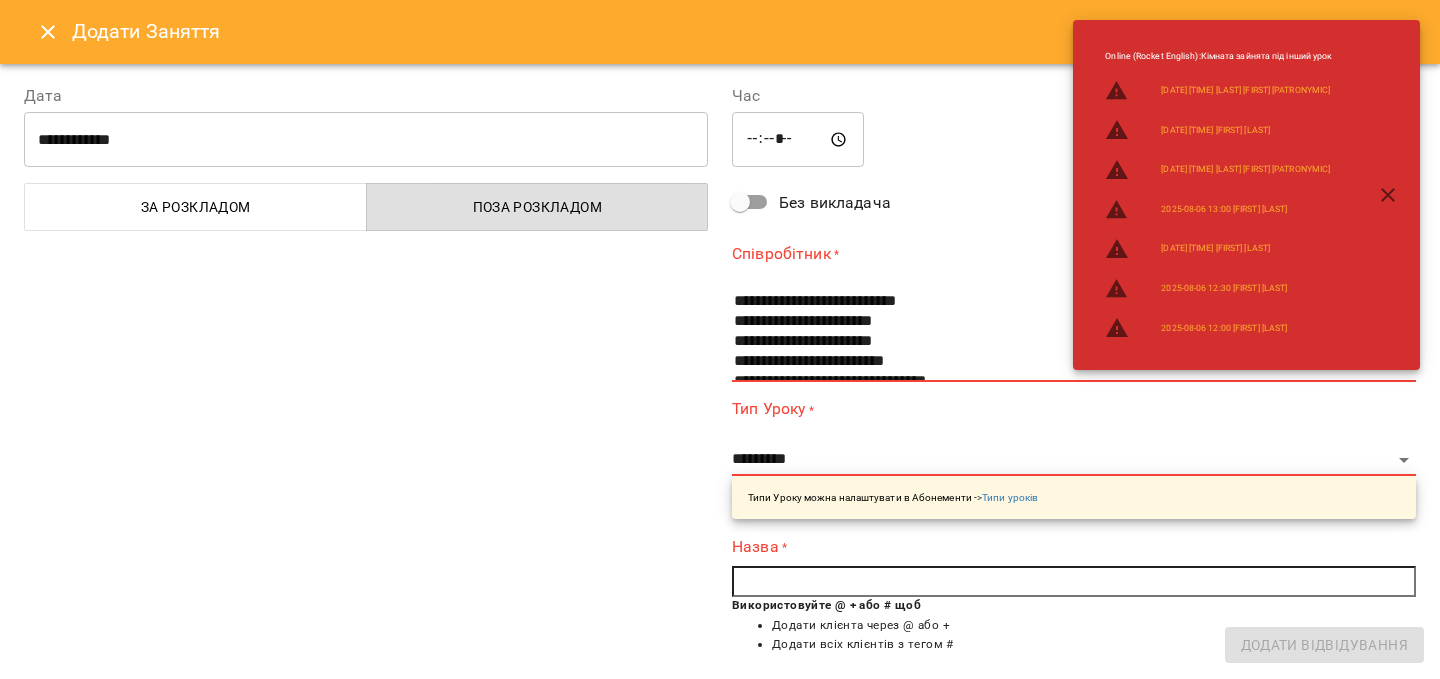 click on "*****" at bounding box center [798, 140] 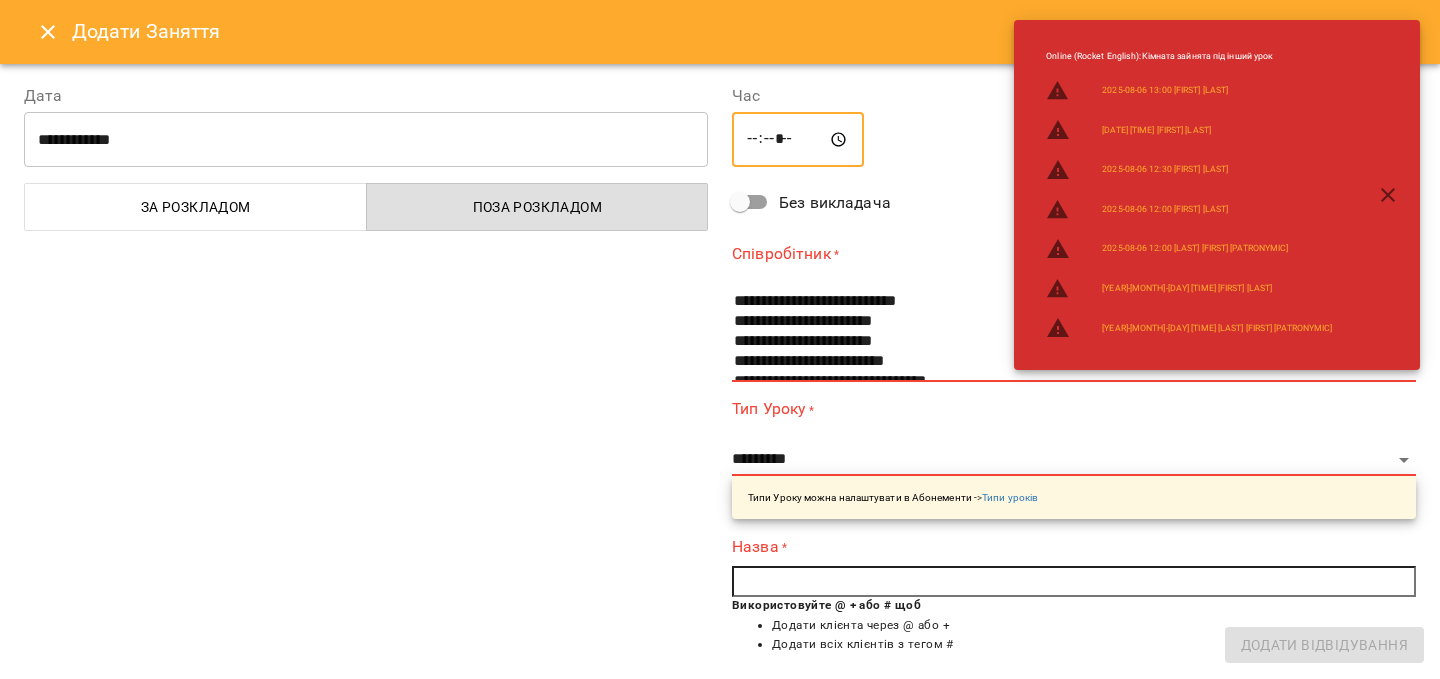 type on "*****" 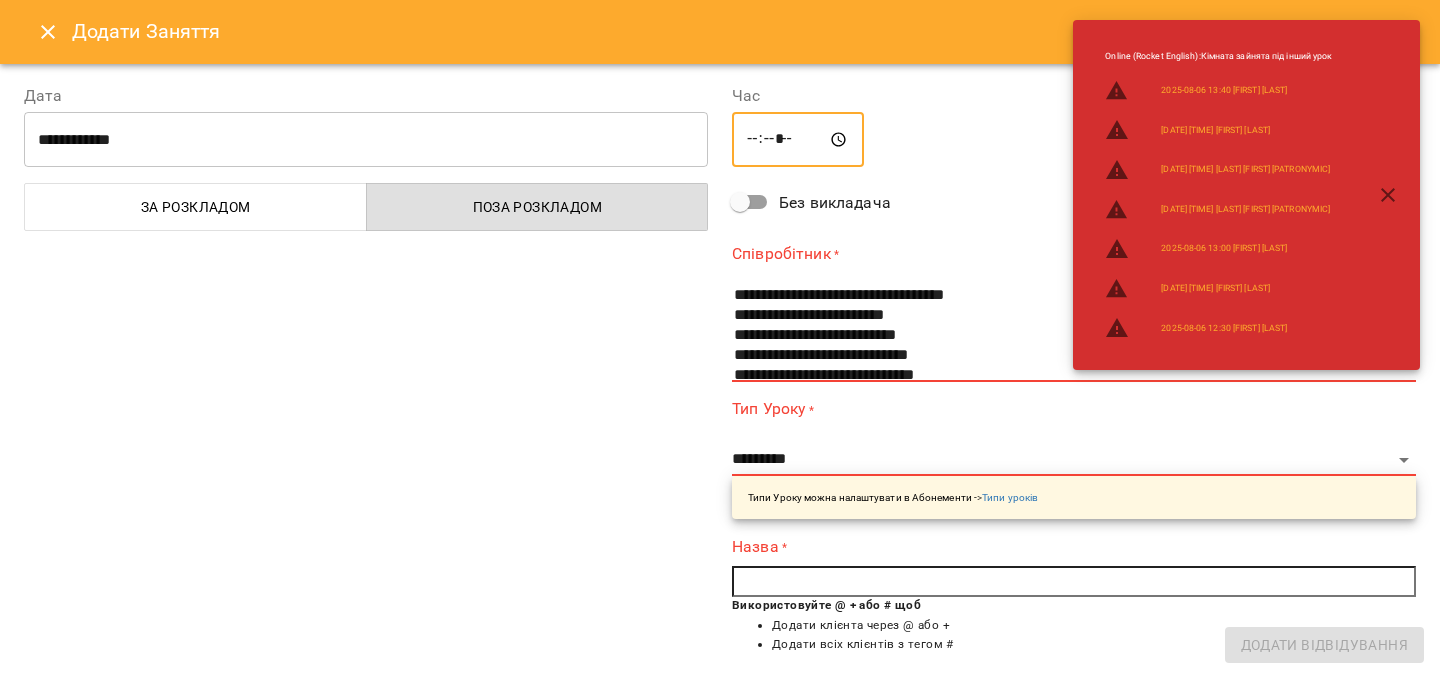 scroll, scrollTop: 172, scrollLeft: 0, axis: vertical 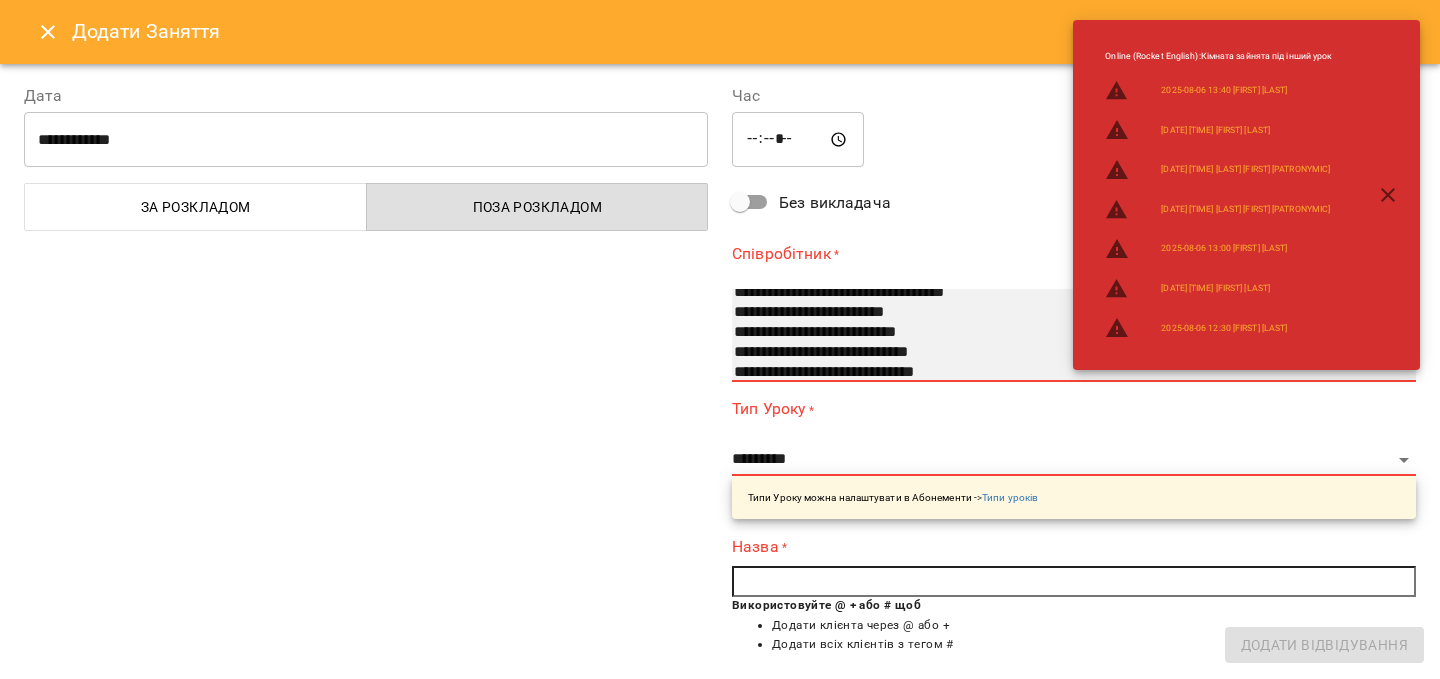 select on "**********" 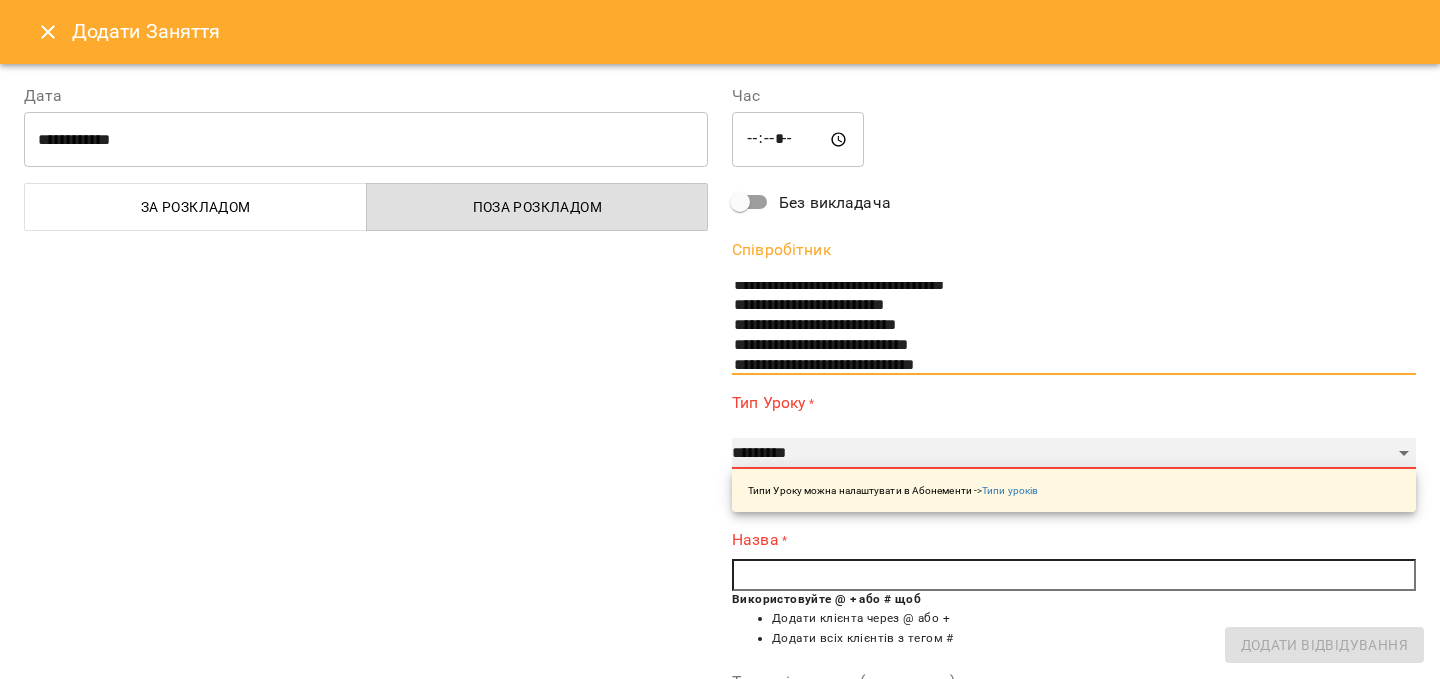 click on "**********" at bounding box center (1074, 454) 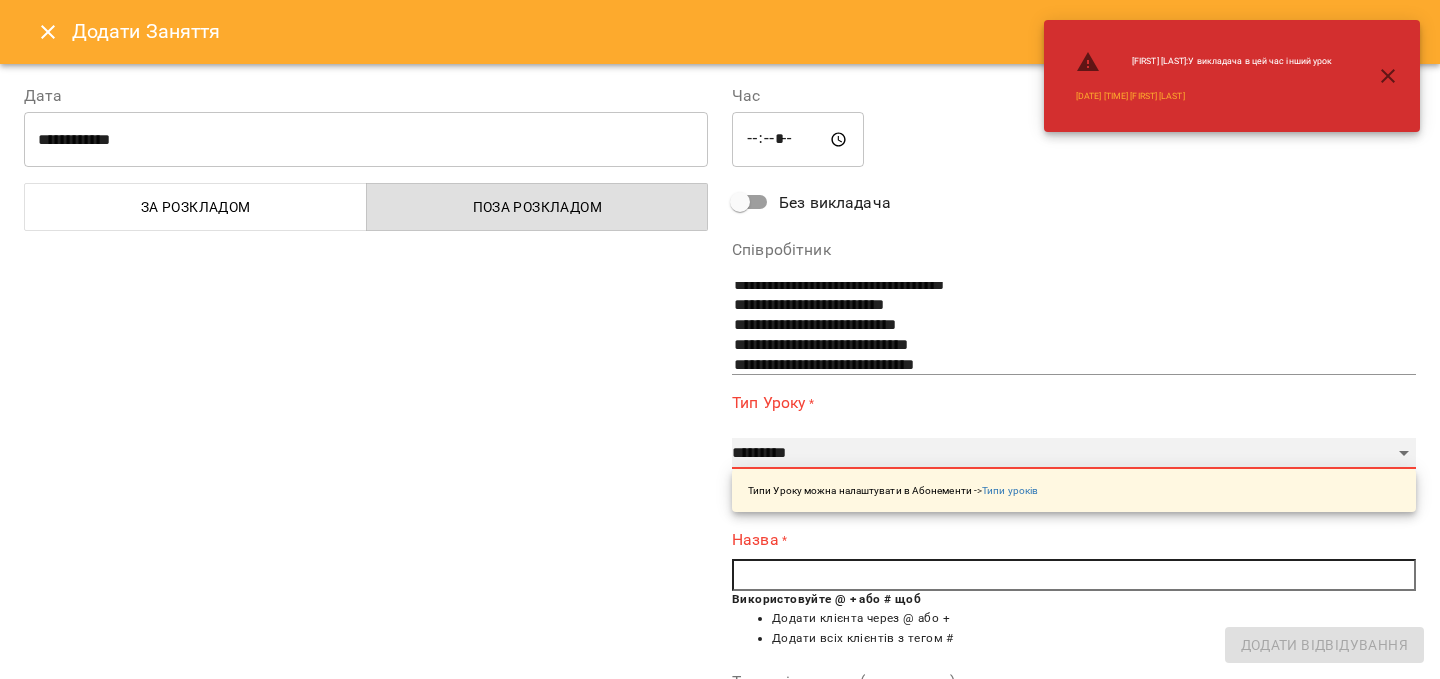 select on "**********" 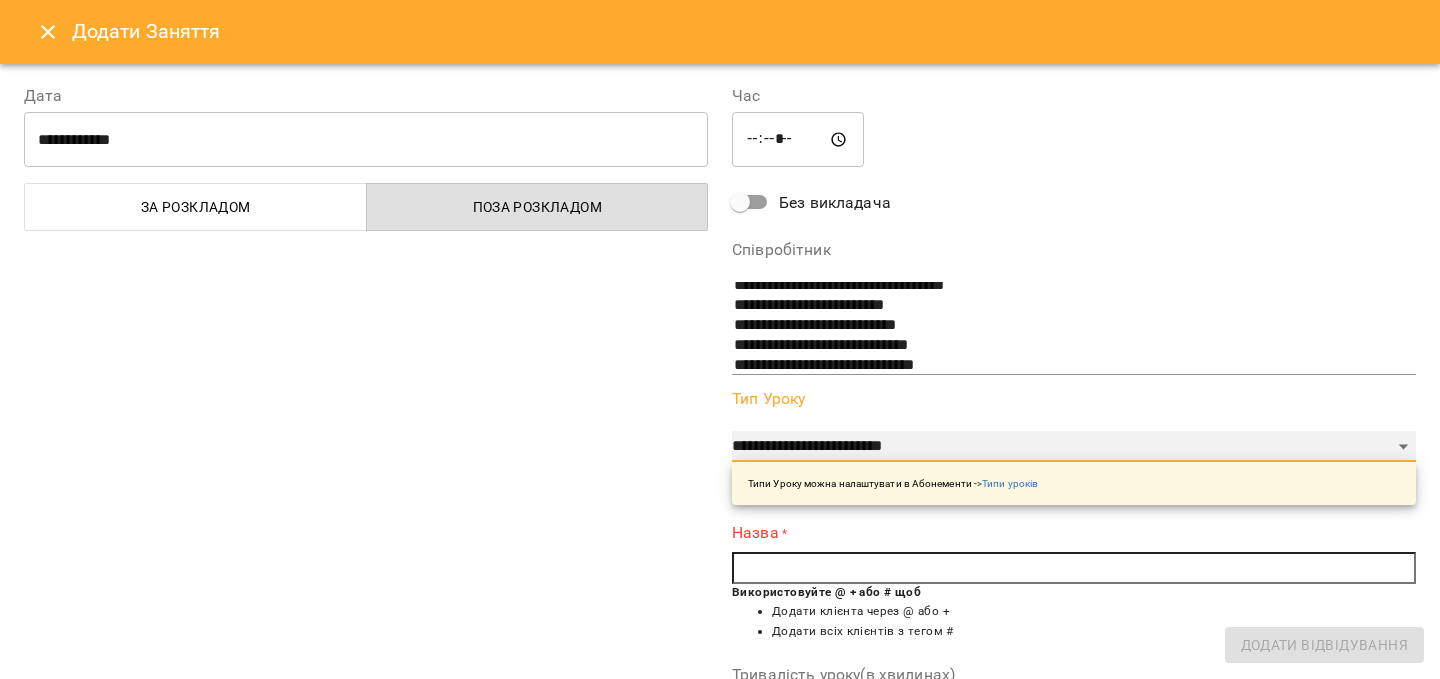 type on "**" 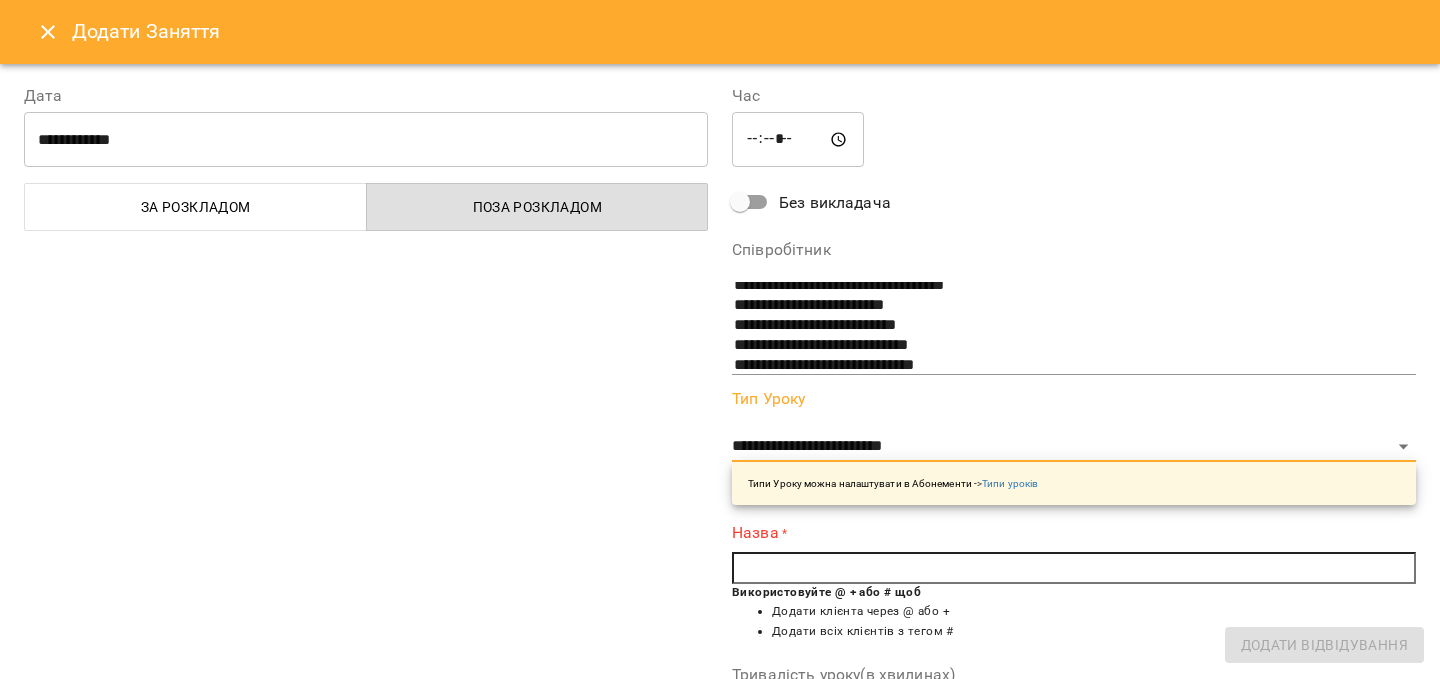 click at bounding box center (1074, 568) 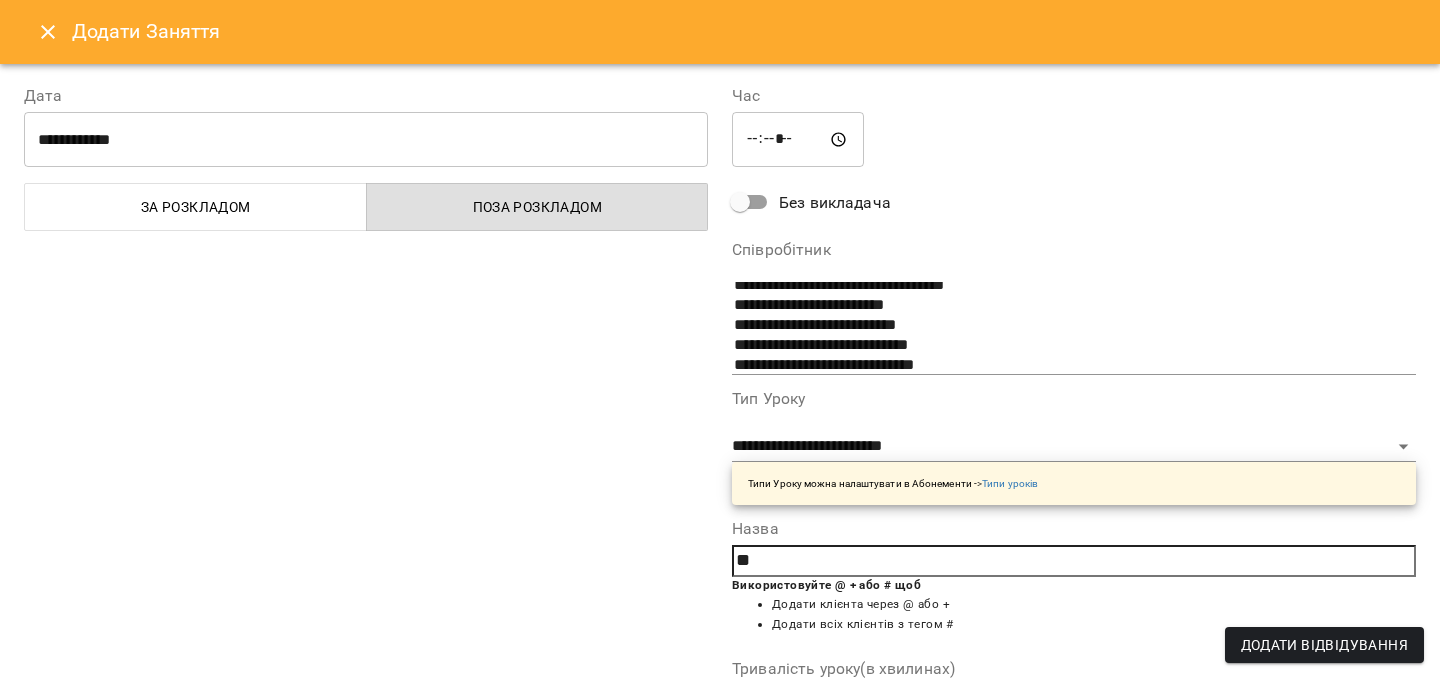 type on "*" 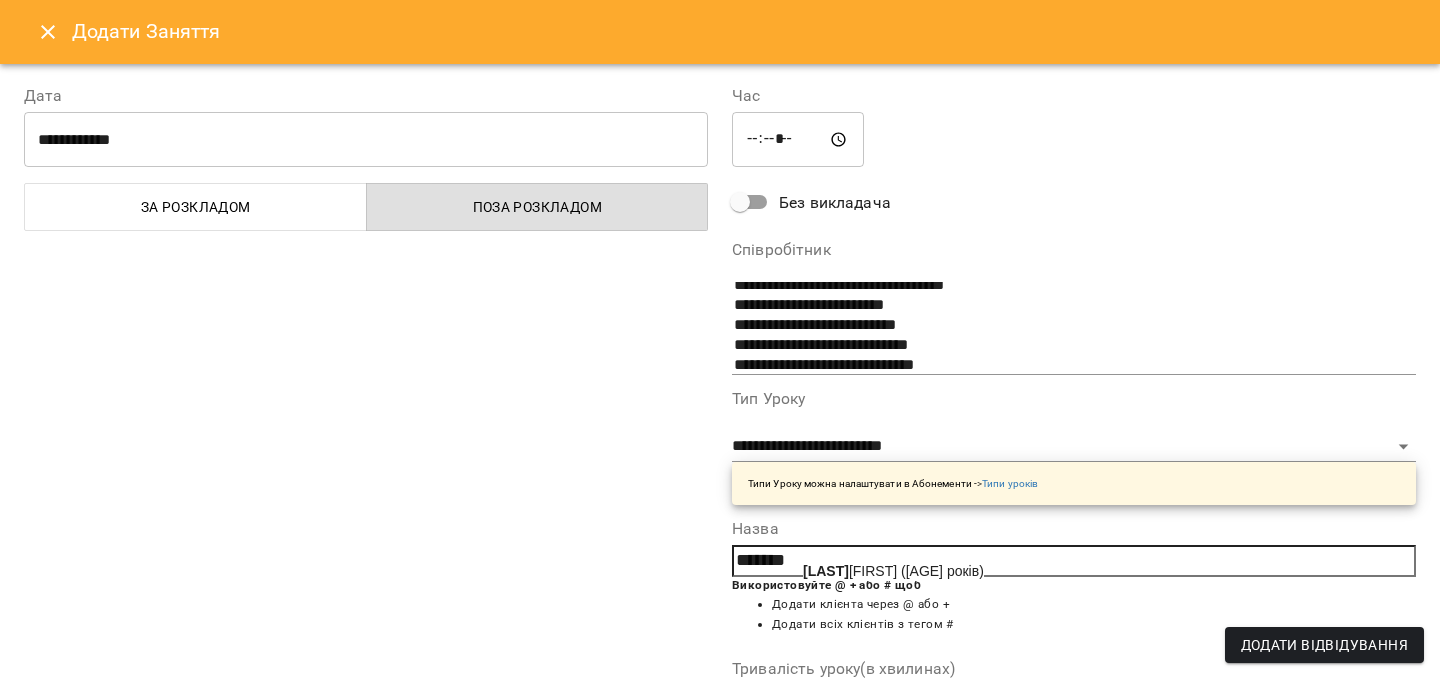 click on "Баран  Софія (8 років)" at bounding box center [893, 571] 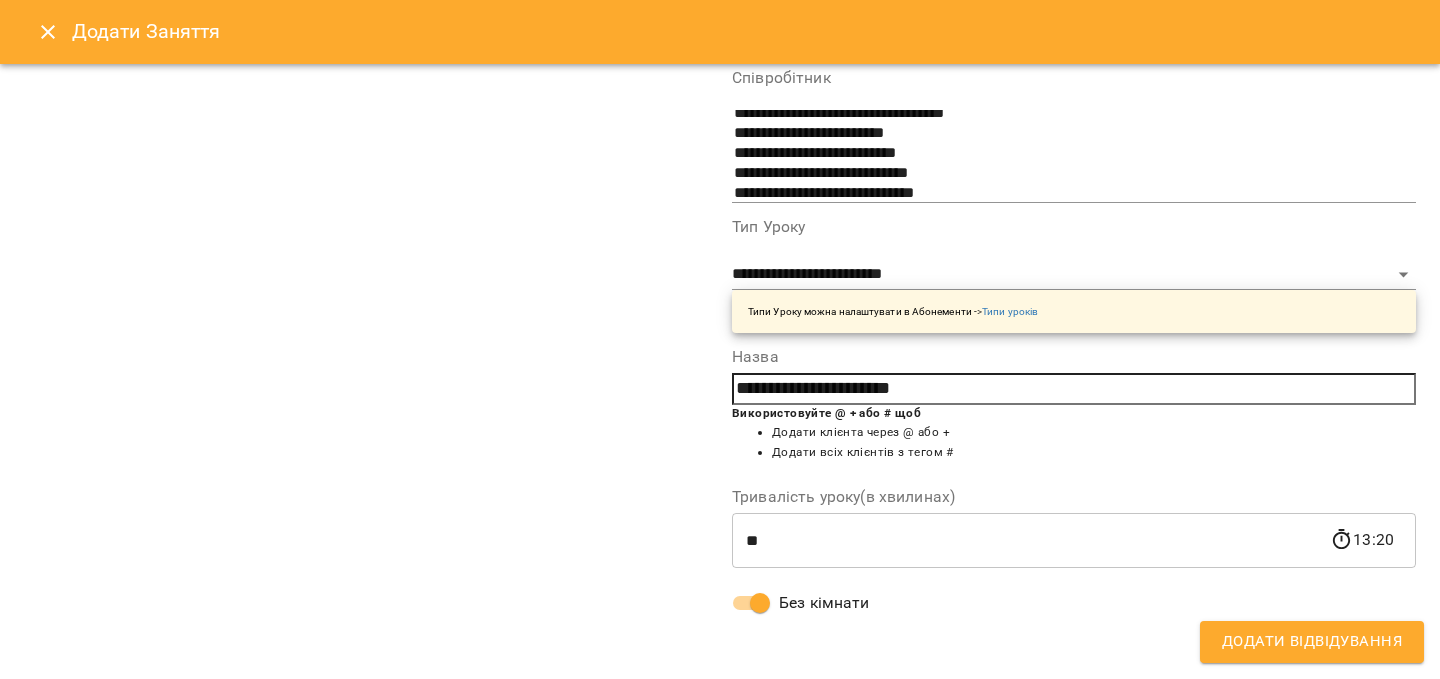 scroll, scrollTop: 0, scrollLeft: 0, axis: both 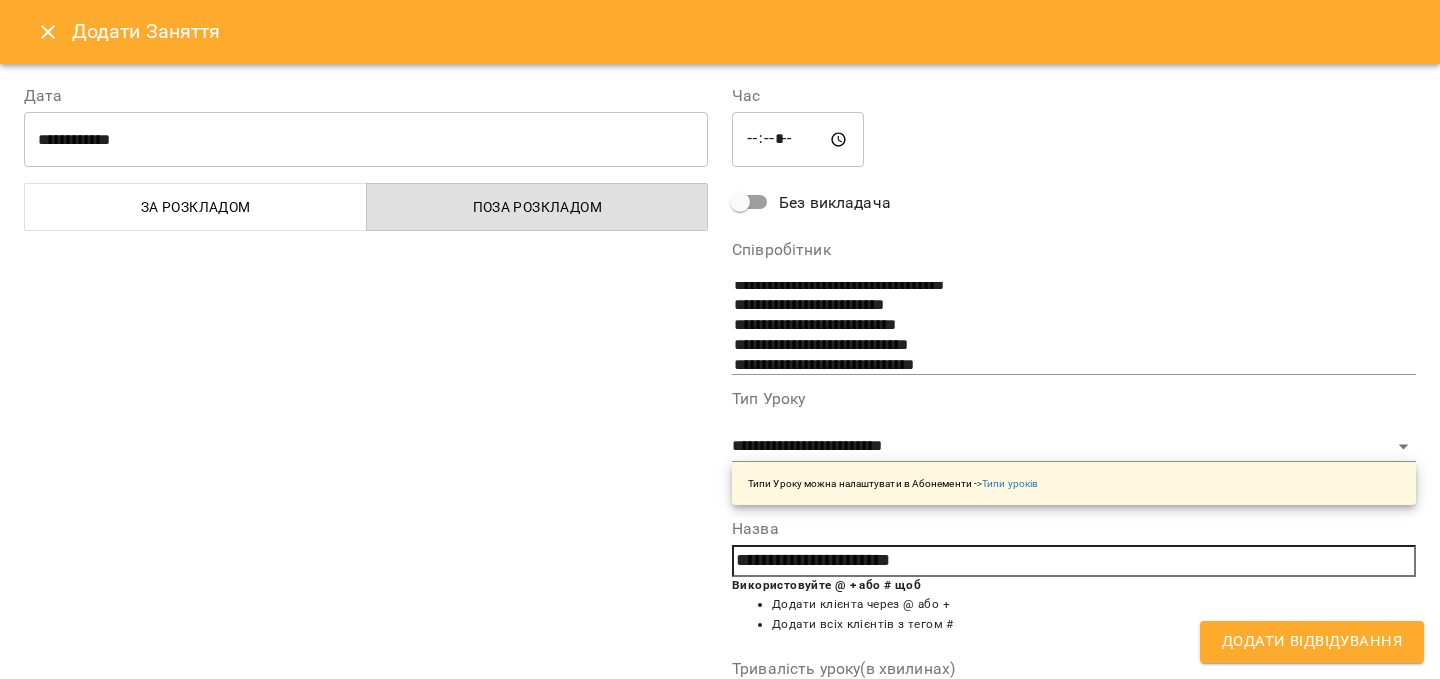 click on "Додати Відвідування" at bounding box center (1312, 642) 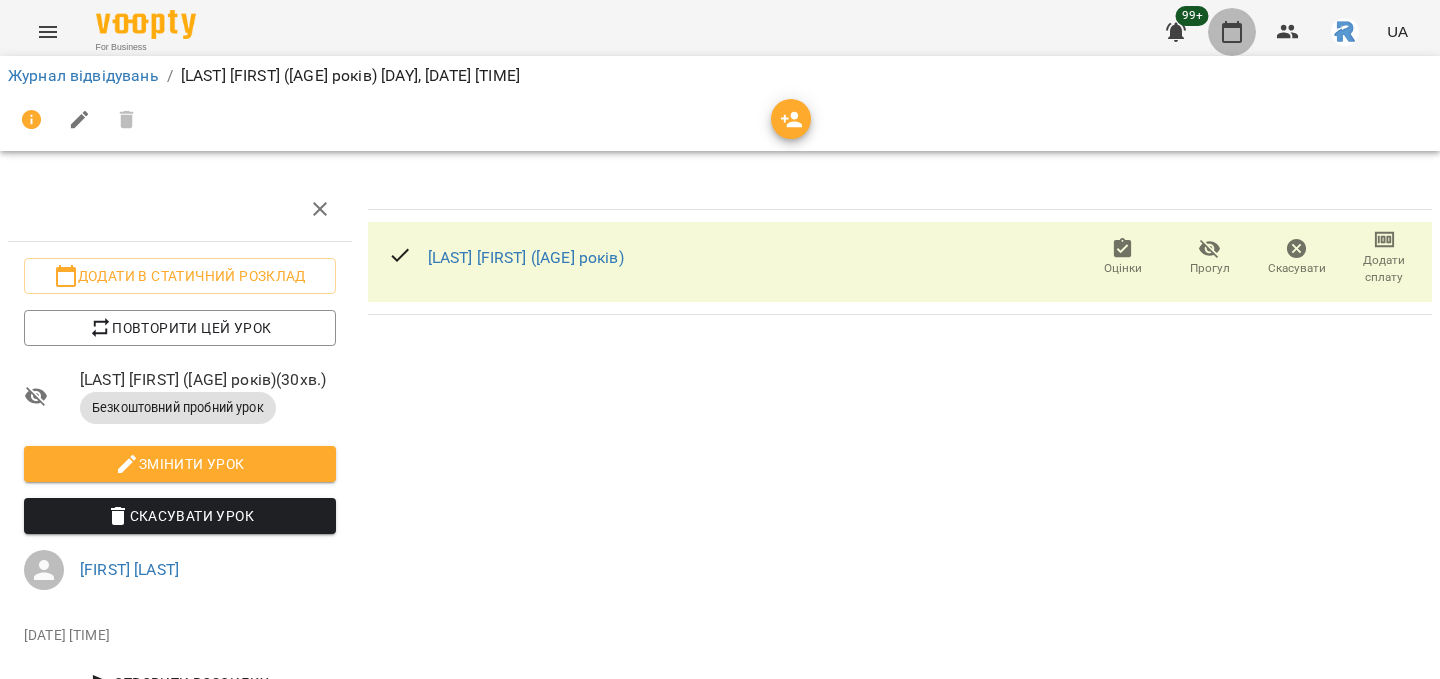 click 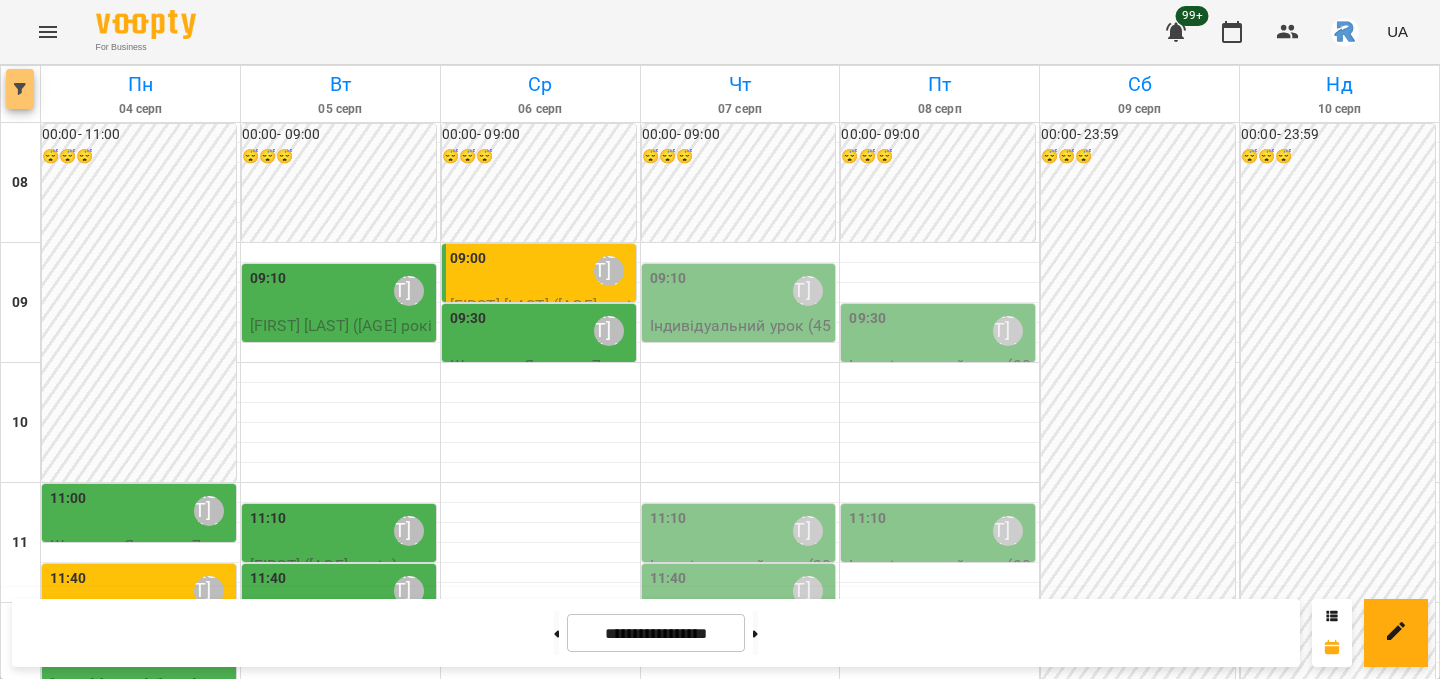 click at bounding box center [20, 89] 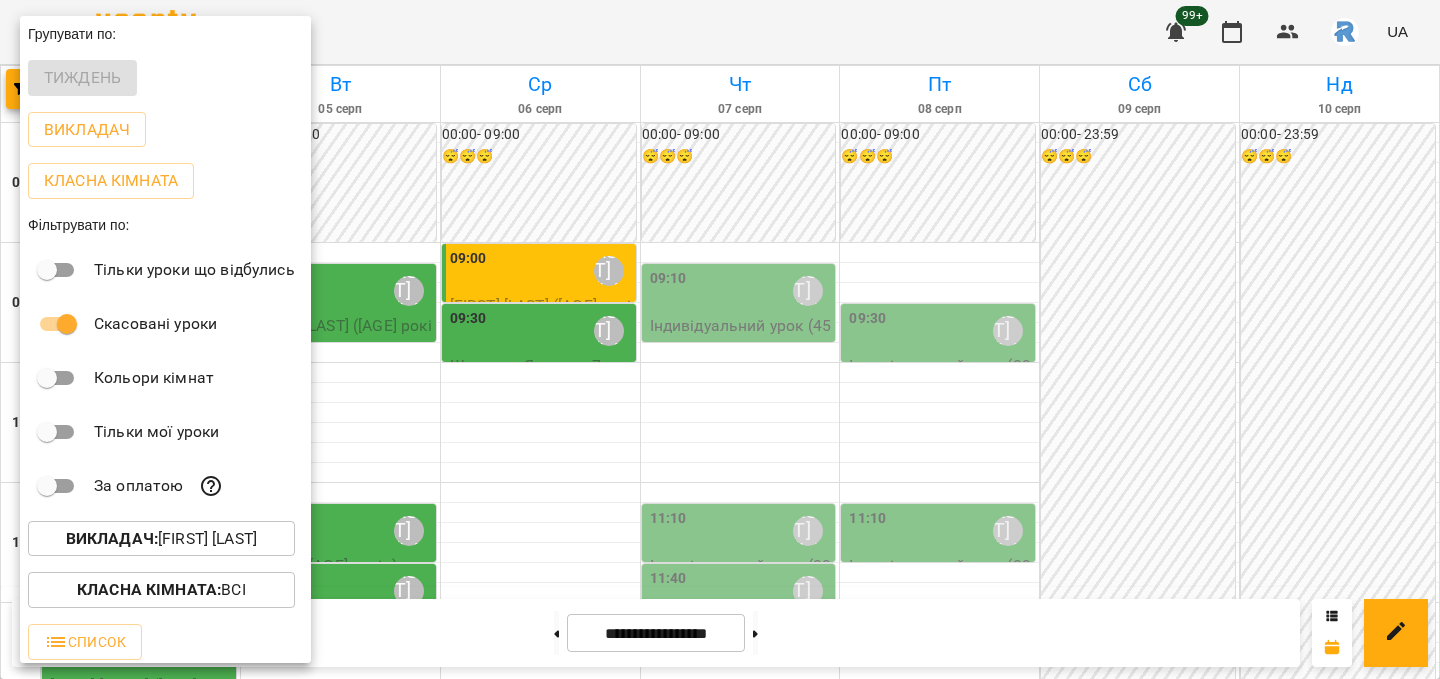 click on "Викладач :  Лаврусенко Дарʼя Іванівна" at bounding box center [161, 539] 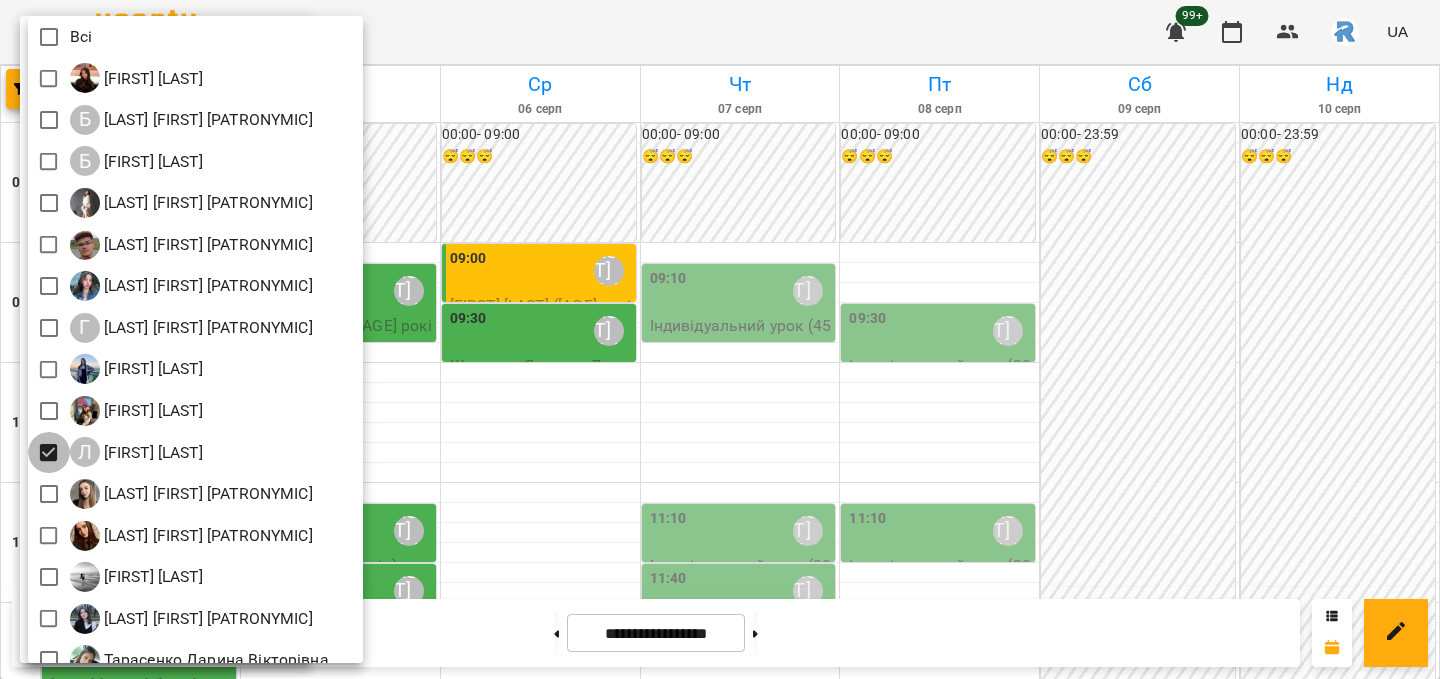 click at bounding box center [720, 339] 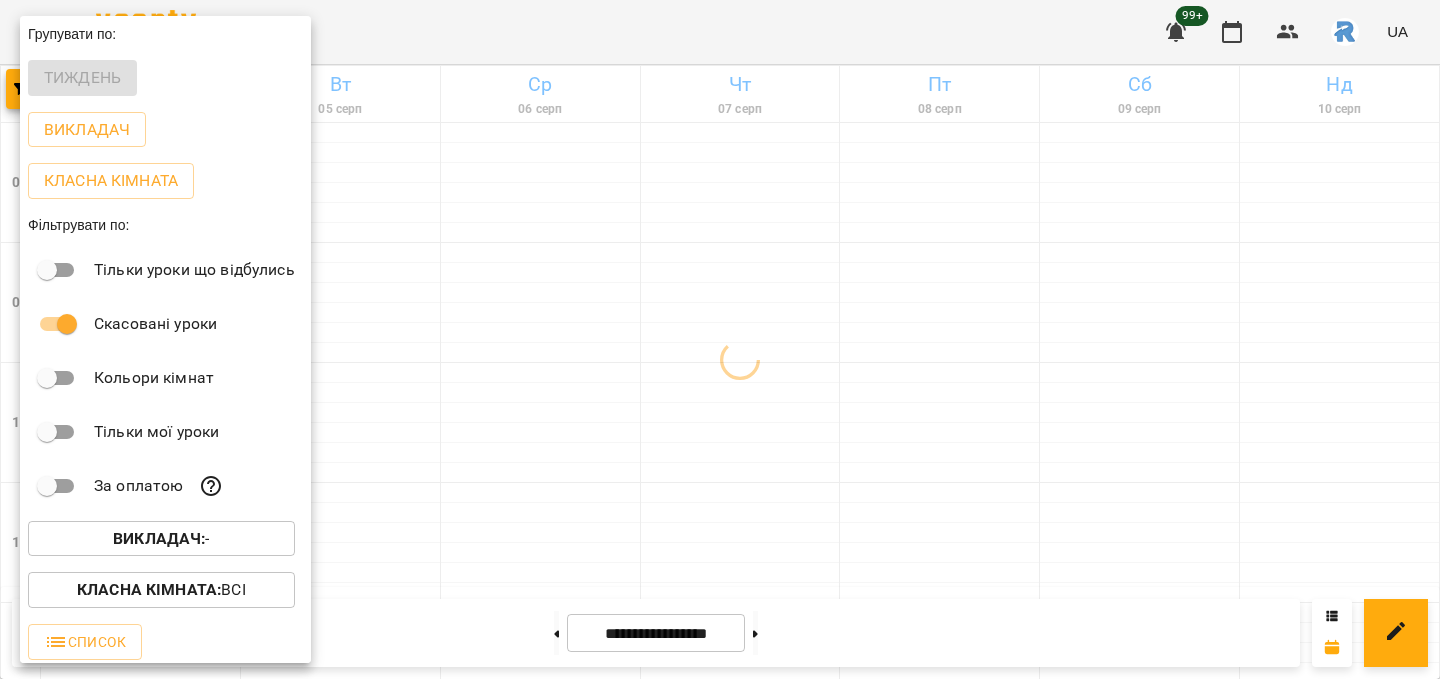 click at bounding box center [720, 339] 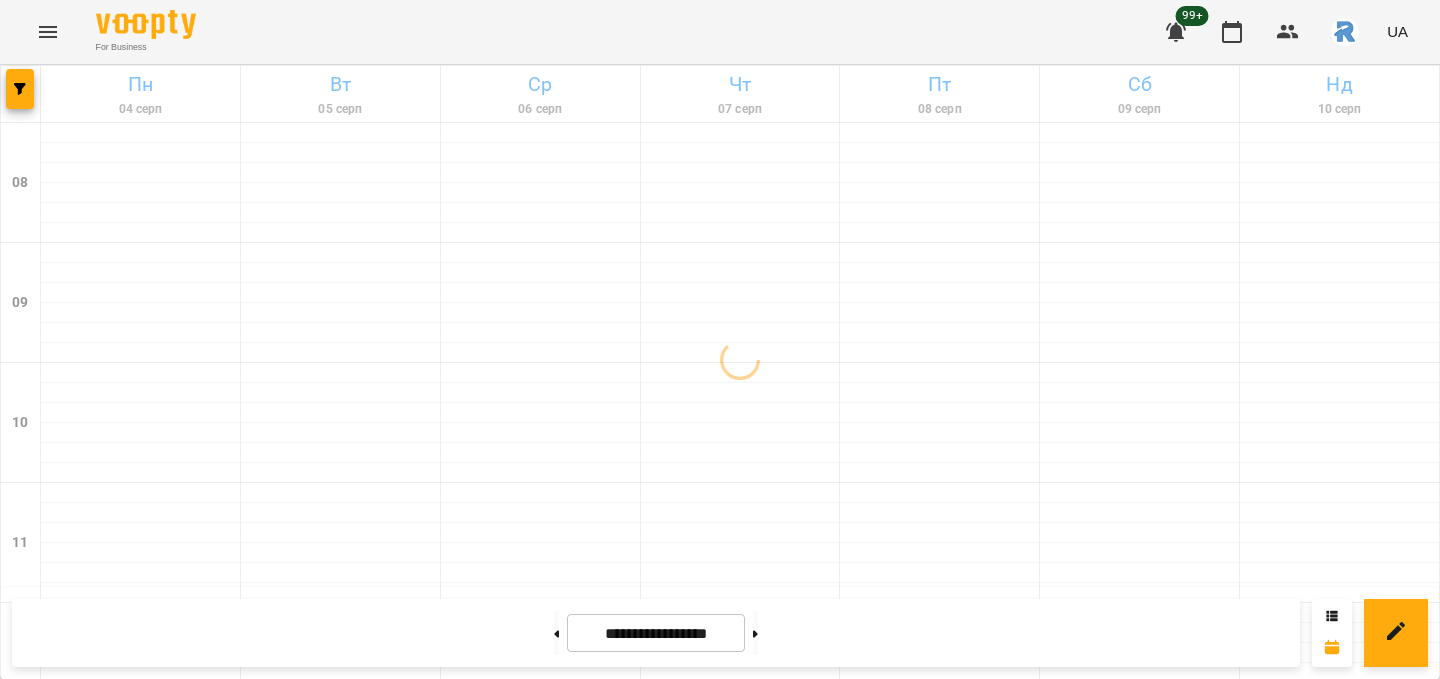 click 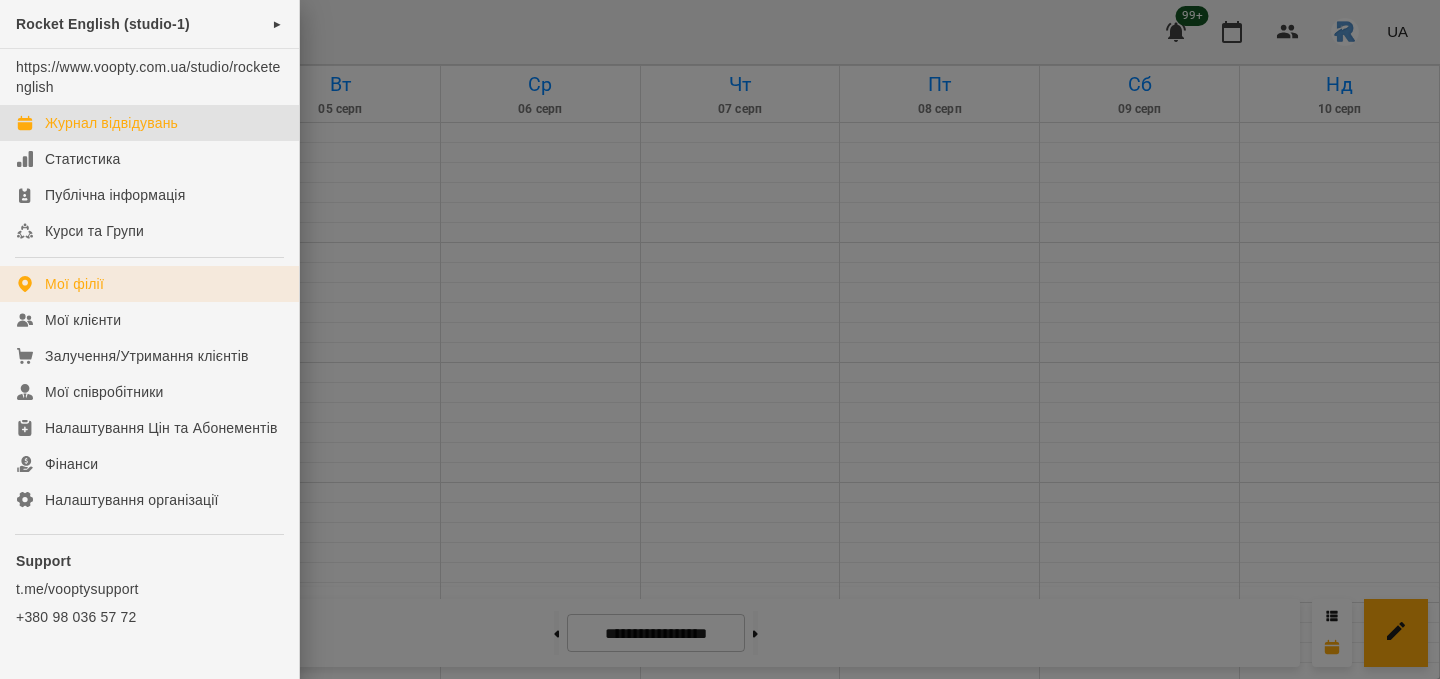 click on "Мої філії" at bounding box center [74, 284] 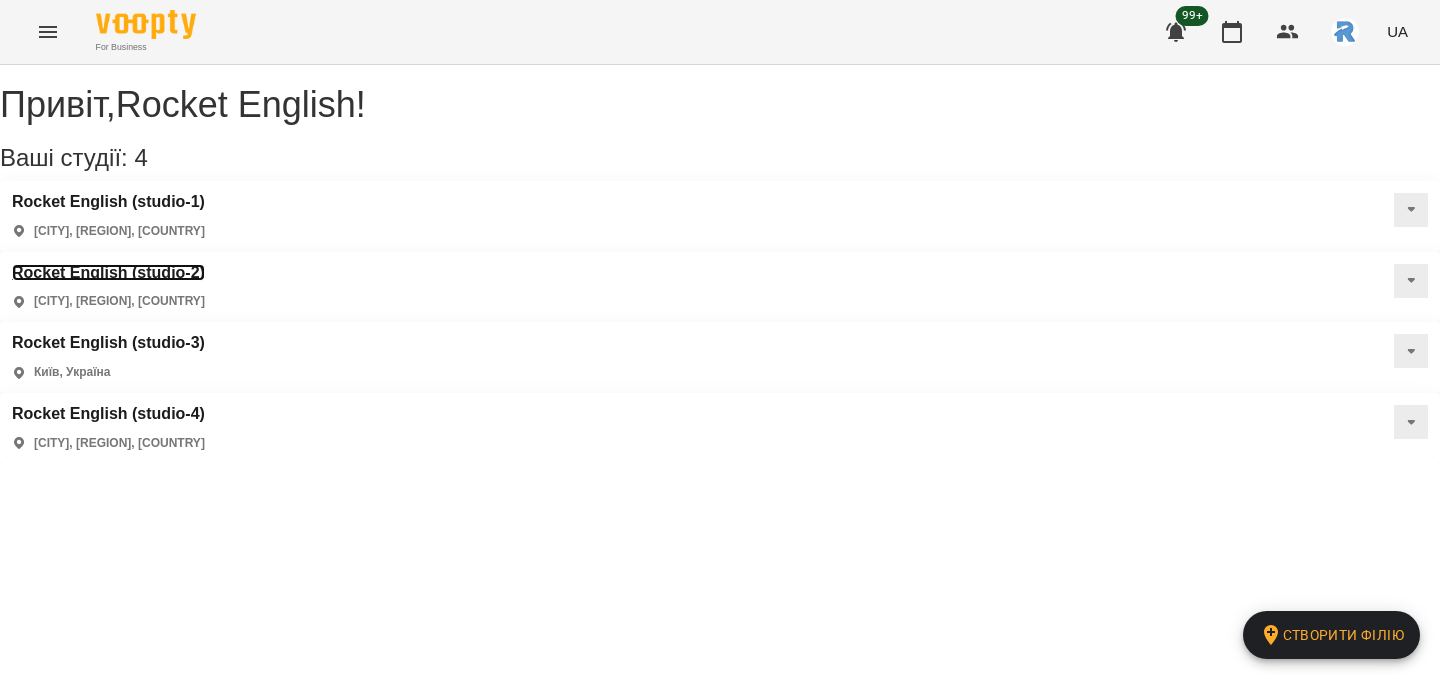 click on "Rocket English (studio-2)" at bounding box center [108, 273] 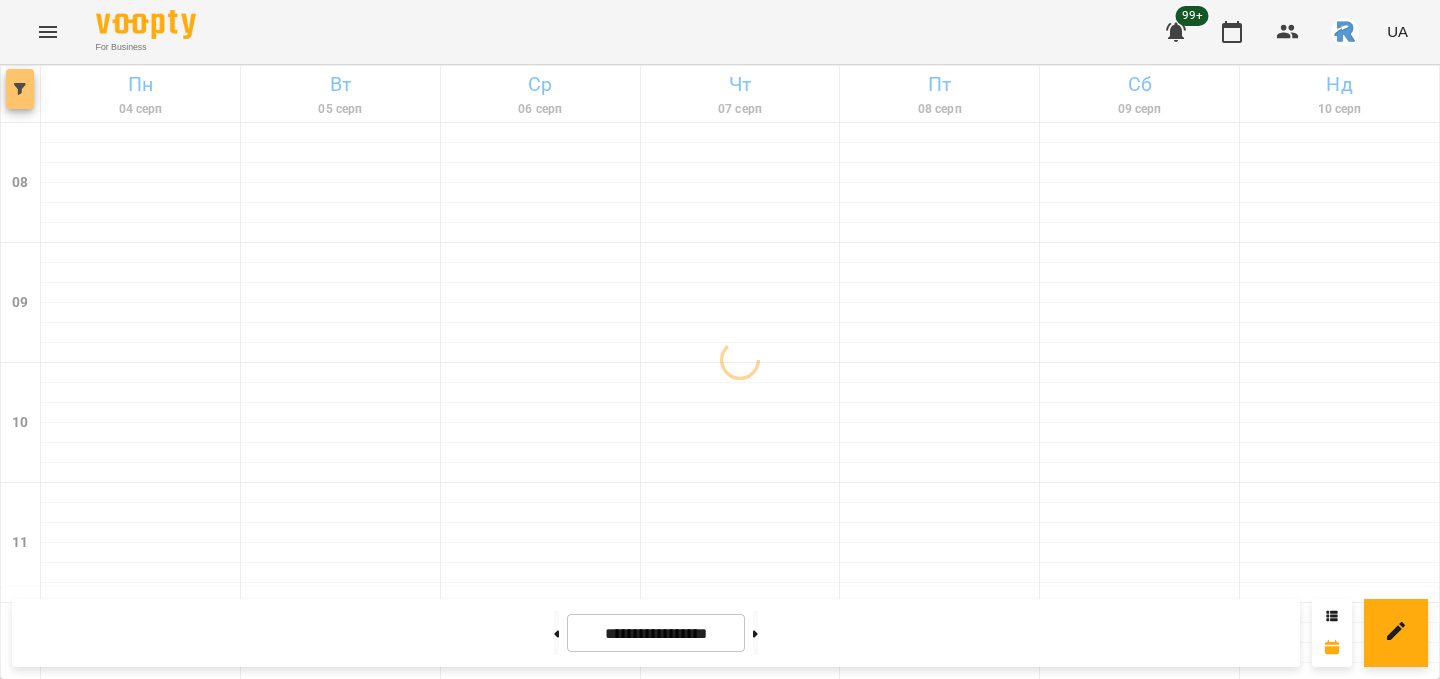 click at bounding box center [20, 89] 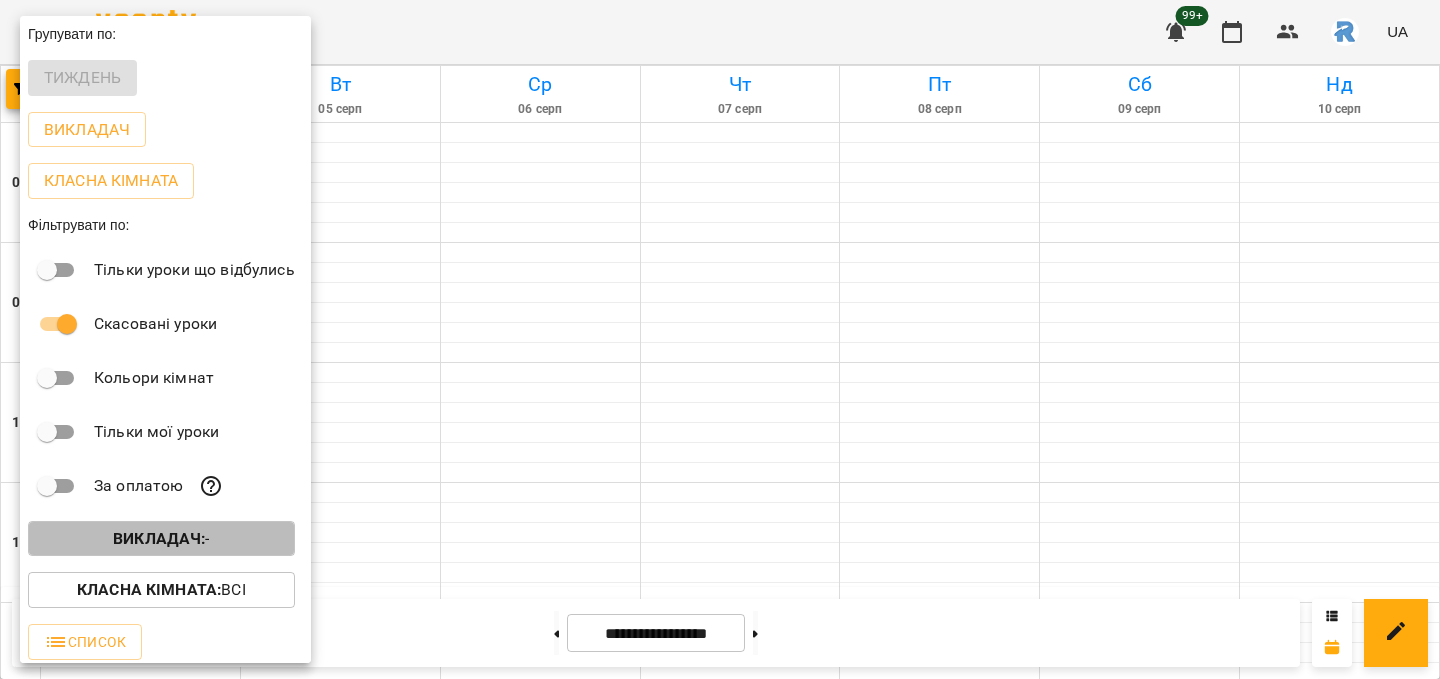 click on "Викладач :" at bounding box center [159, 538] 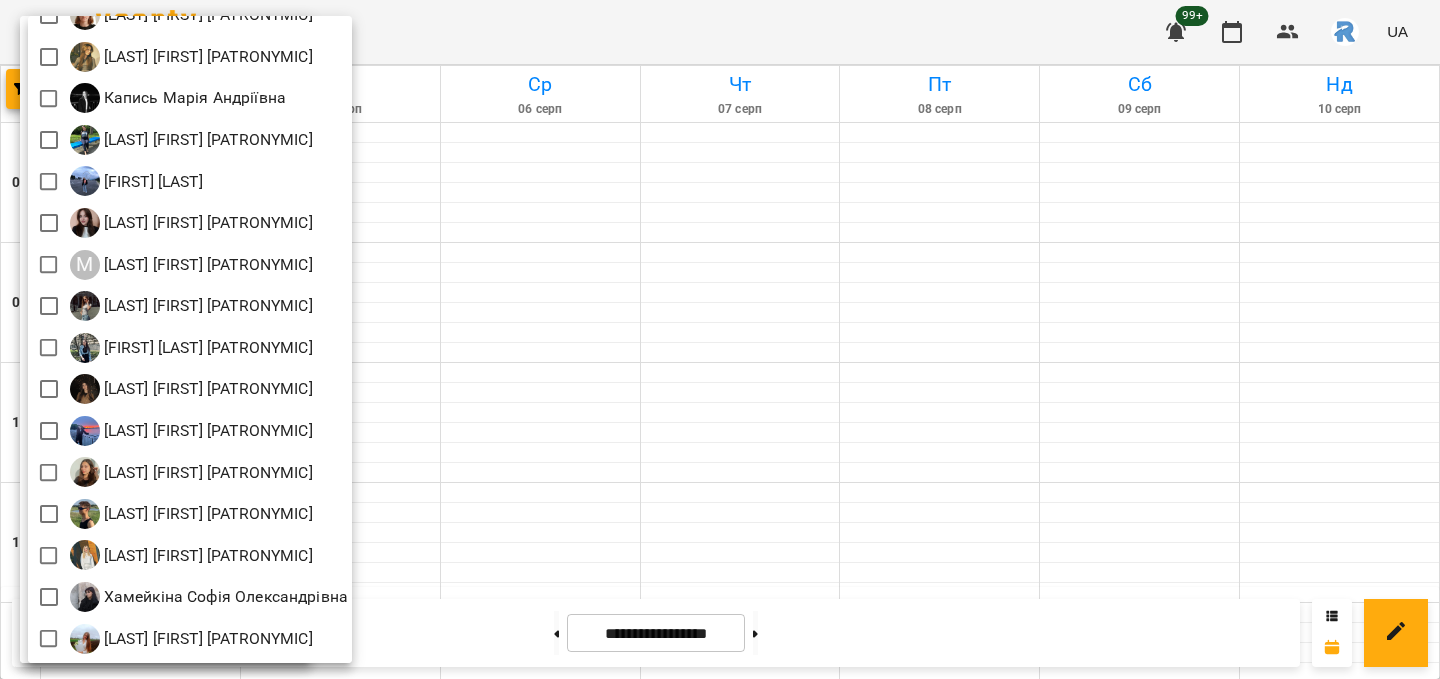 scroll, scrollTop: 0, scrollLeft: 0, axis: both 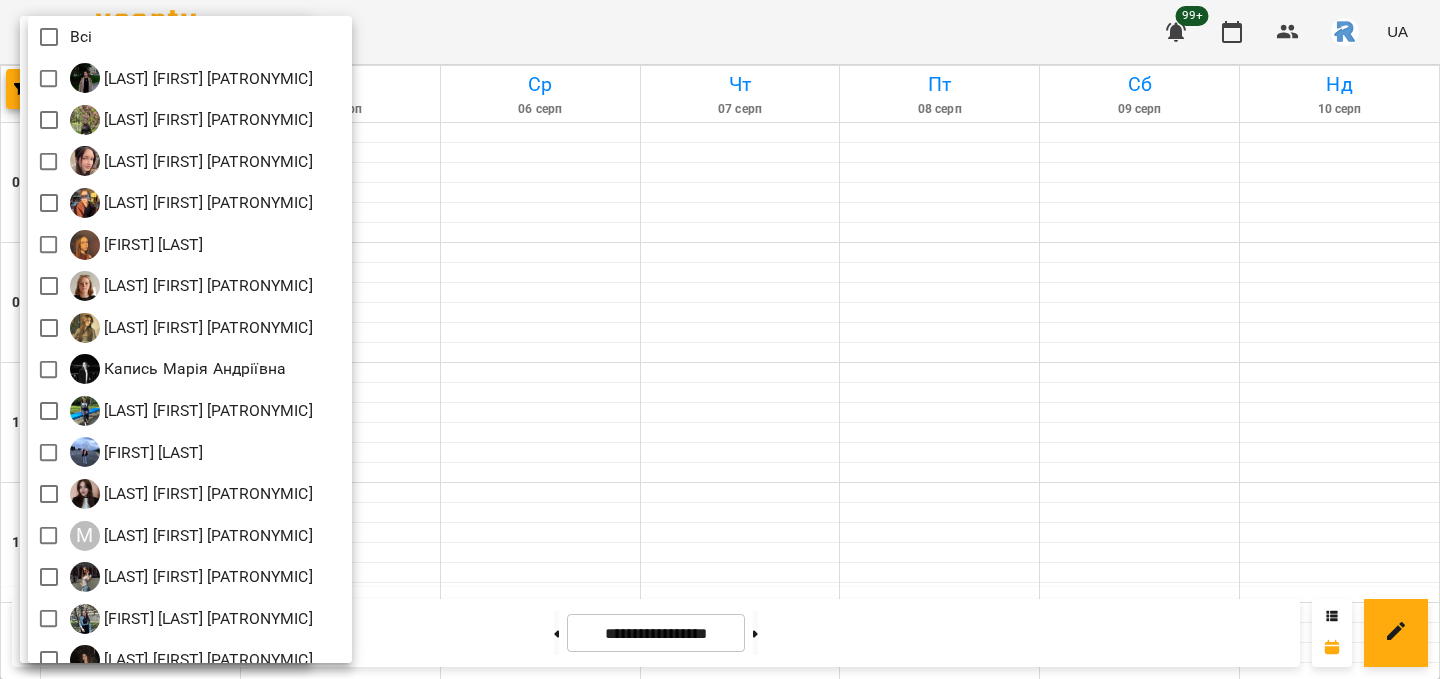 click at bounding box center (720, 339) 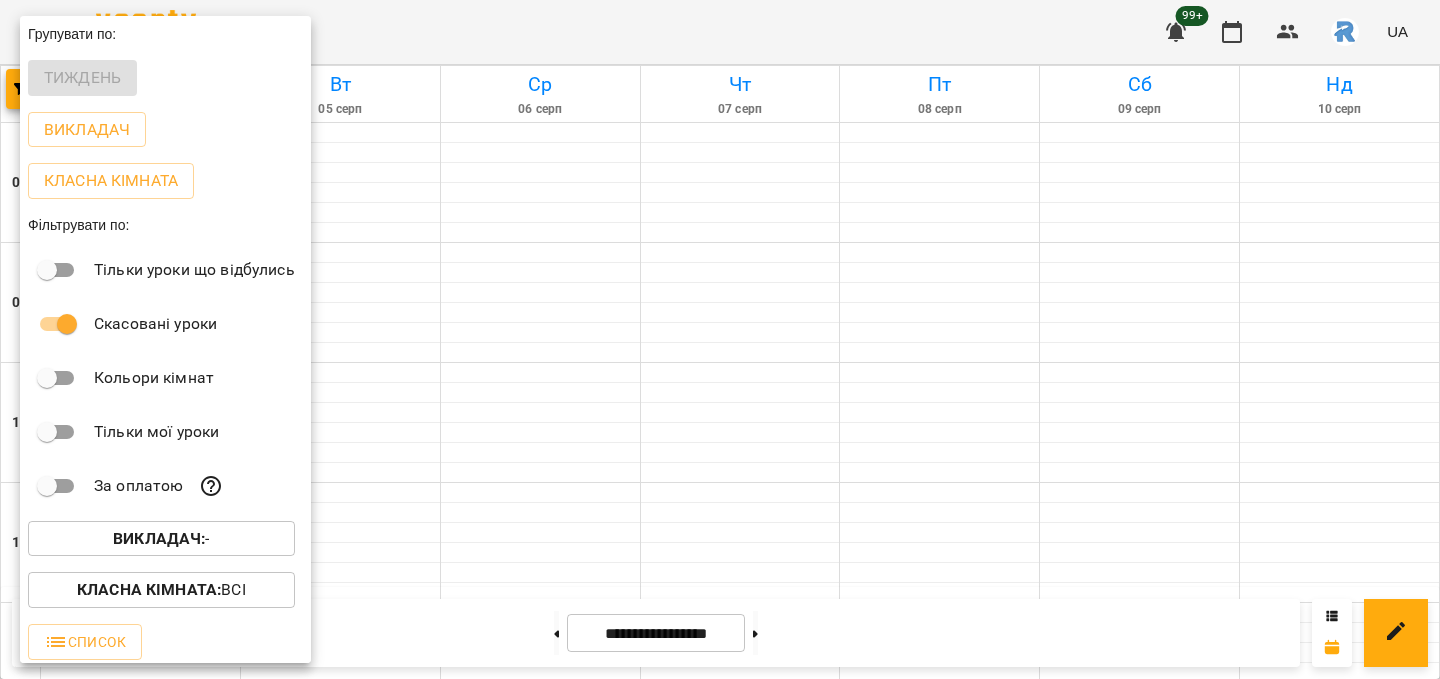 click at bounding box center [720, 339] 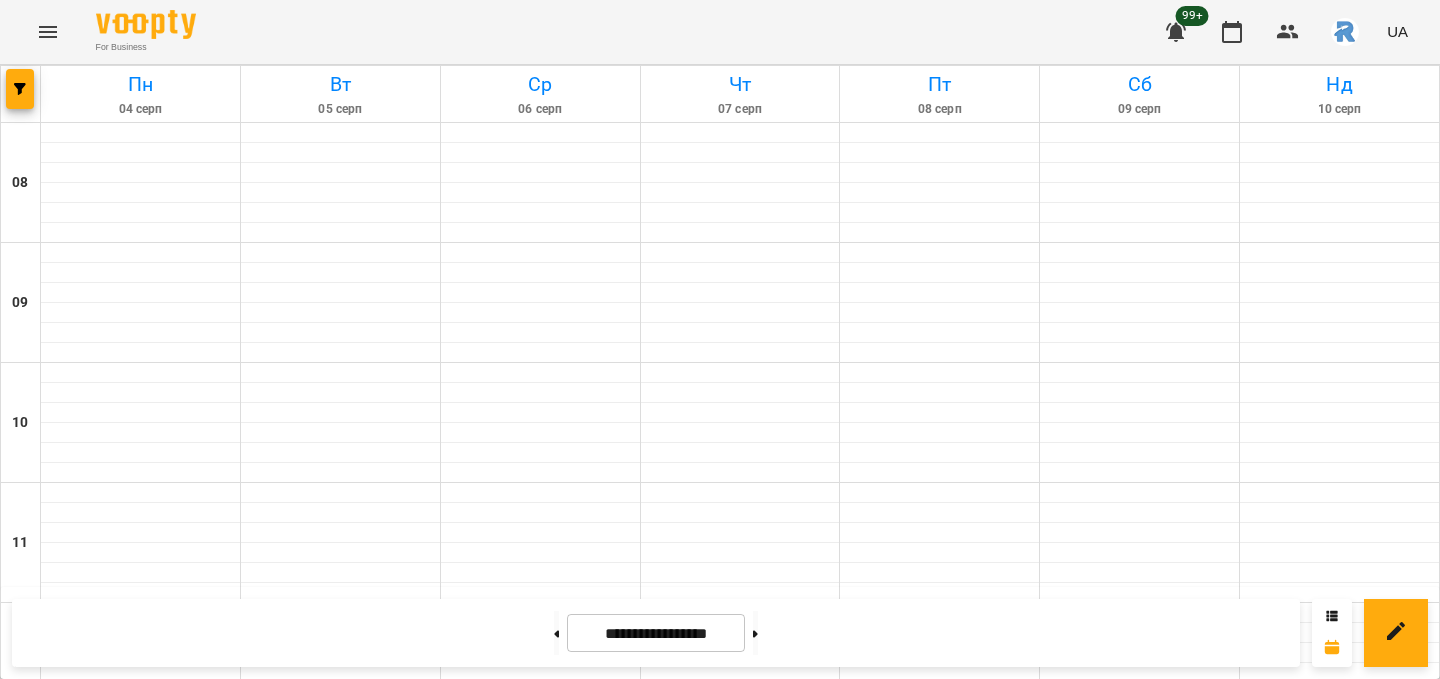 click 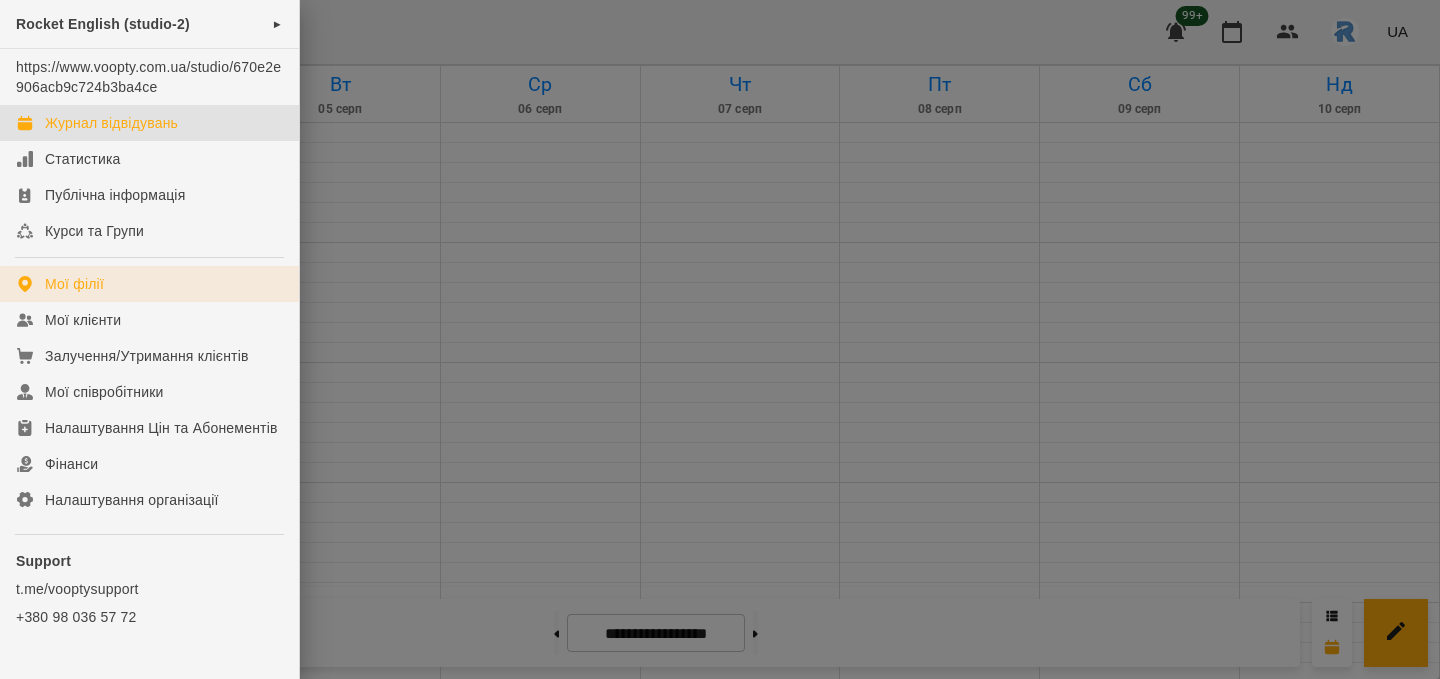 click on "Мої філії" at bounding box center (74, 284) 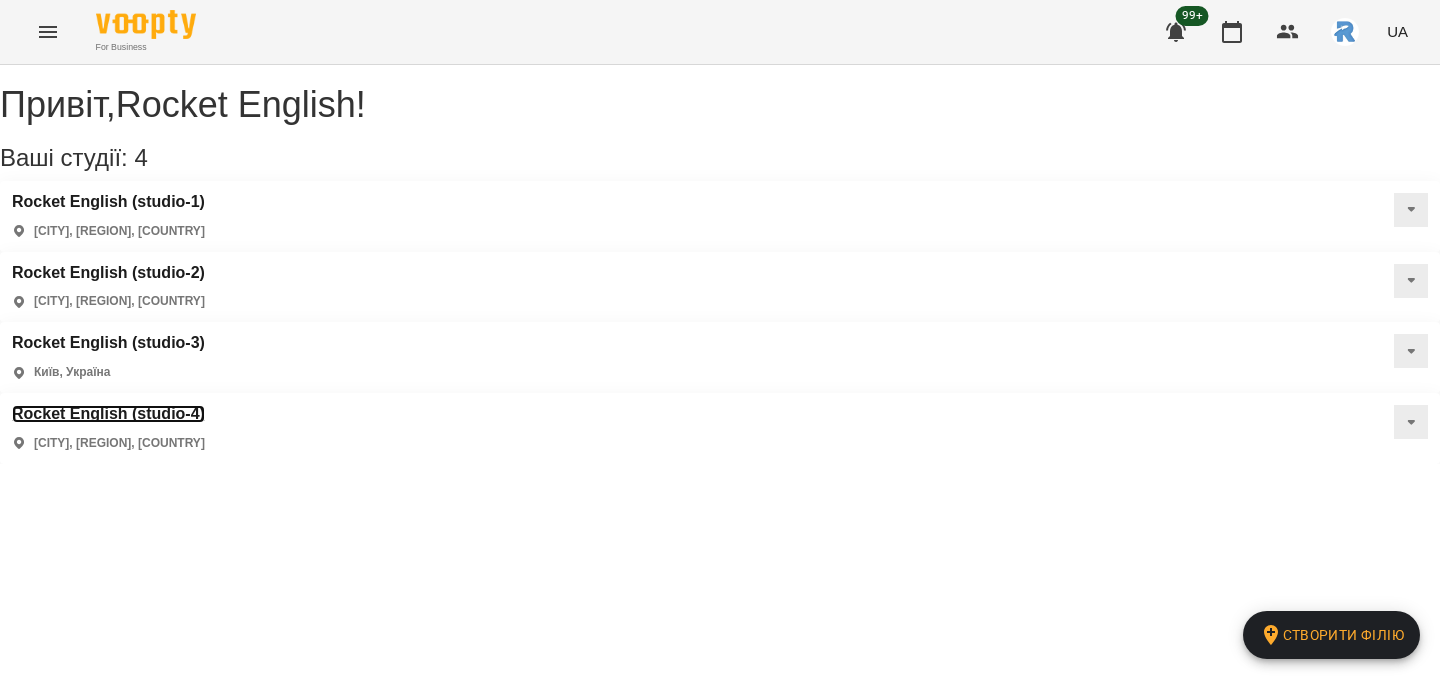 click on "Rocket English (studio-4)" at bounding box center (108, 414) 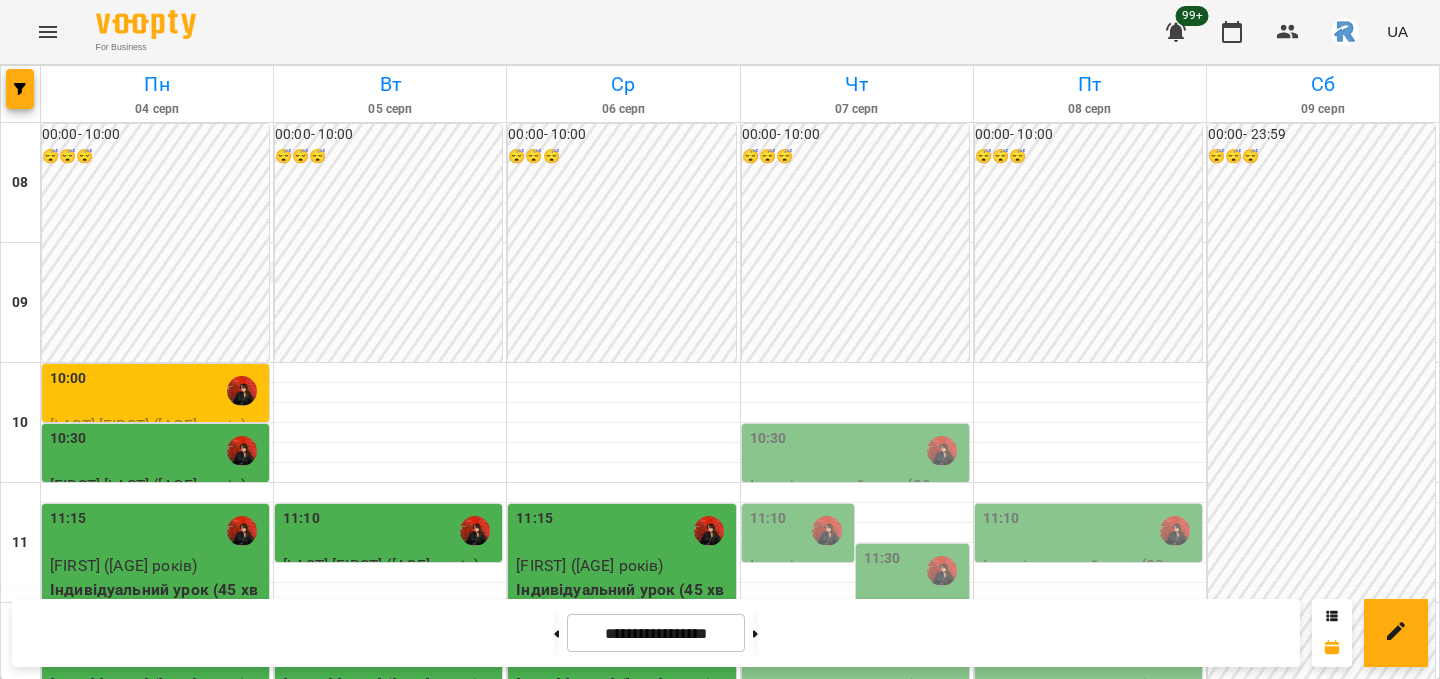 scroll, scrollTop: 67, scrollLeft: 0, axis: vertical 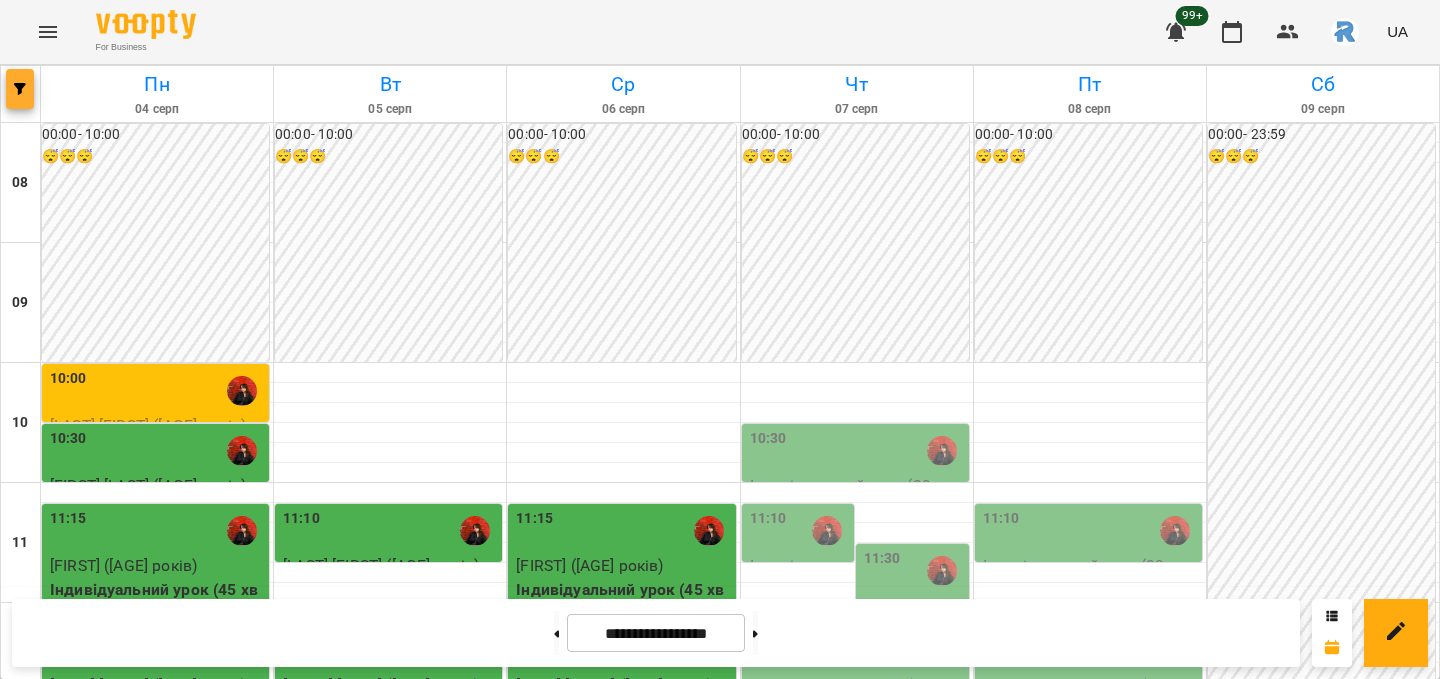 click at bounding box center (20, 89) 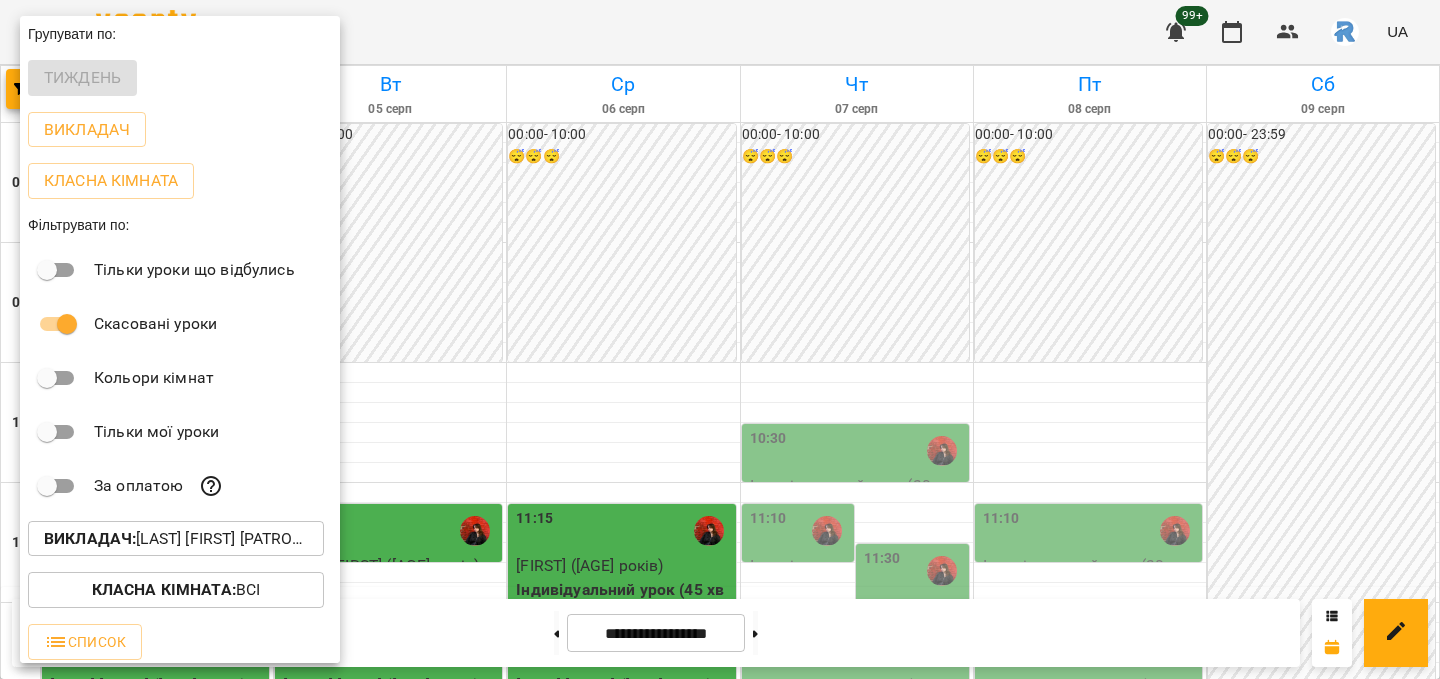 click on "Викладач :  Сосніцька Вероніка Павлівна" at bounding box center (176, 539) 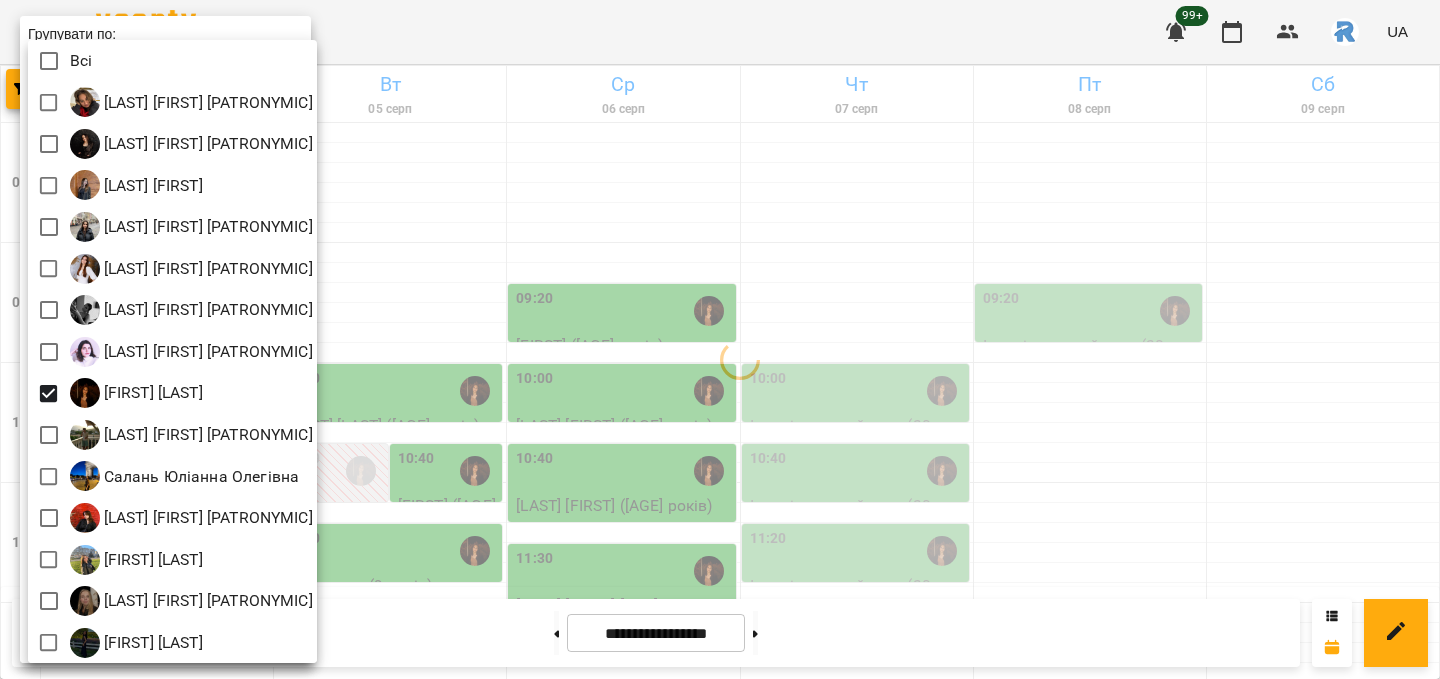 click at bounding box center (720, 339) 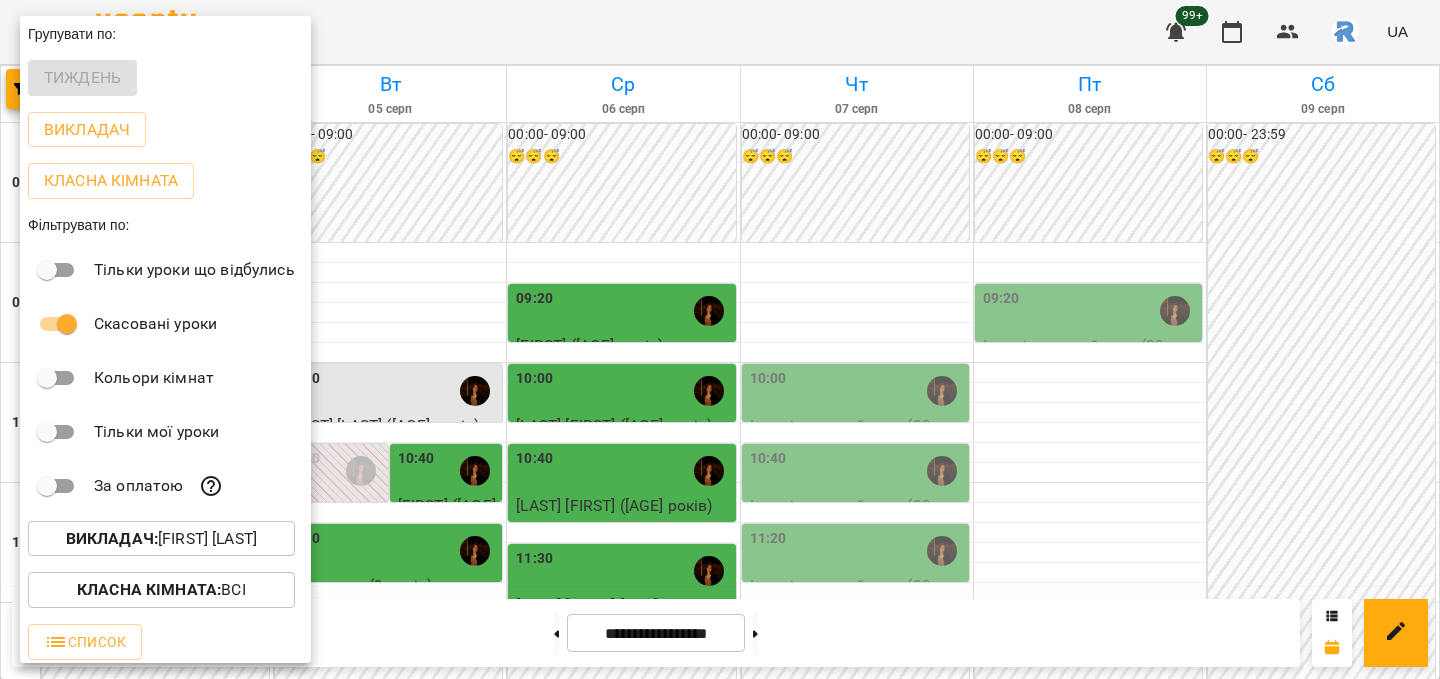 click at bounding box center (720, 339) 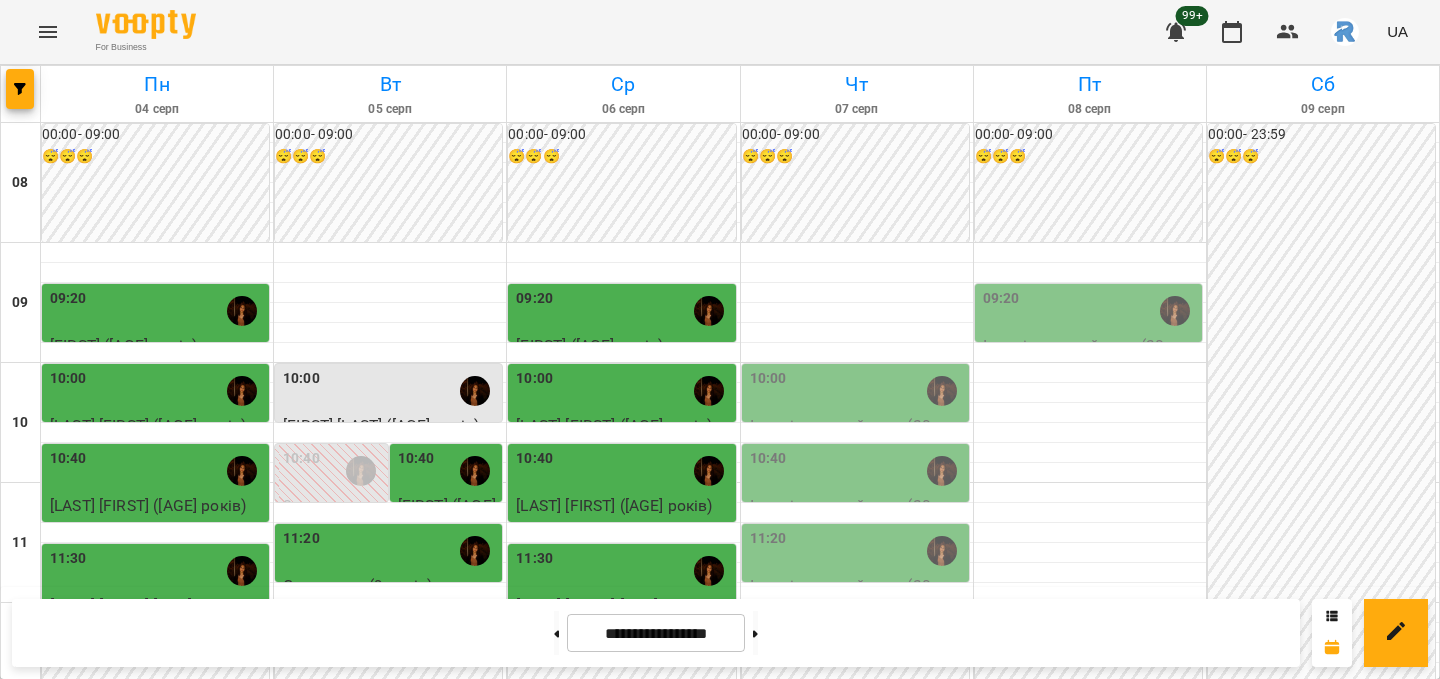 click on "09:20" at bounding box center (623, 311) 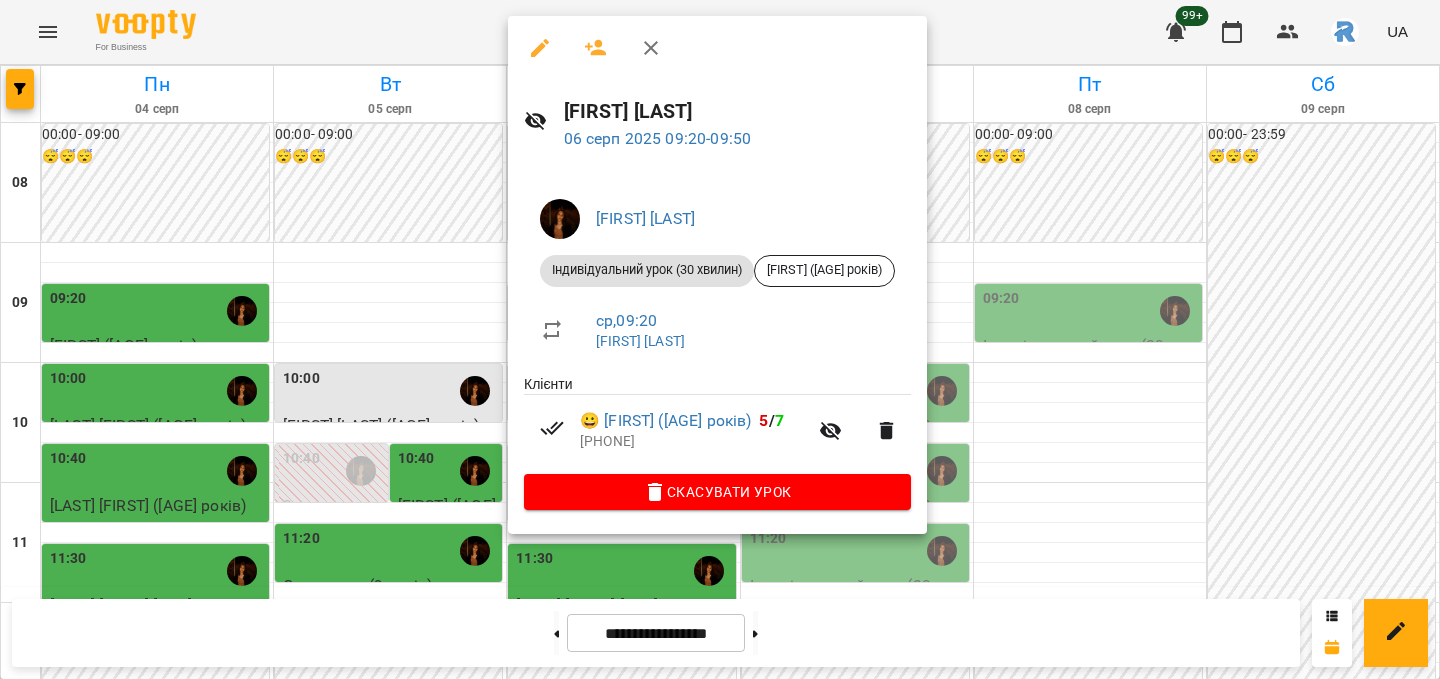 click at bounding box center (720, 339) 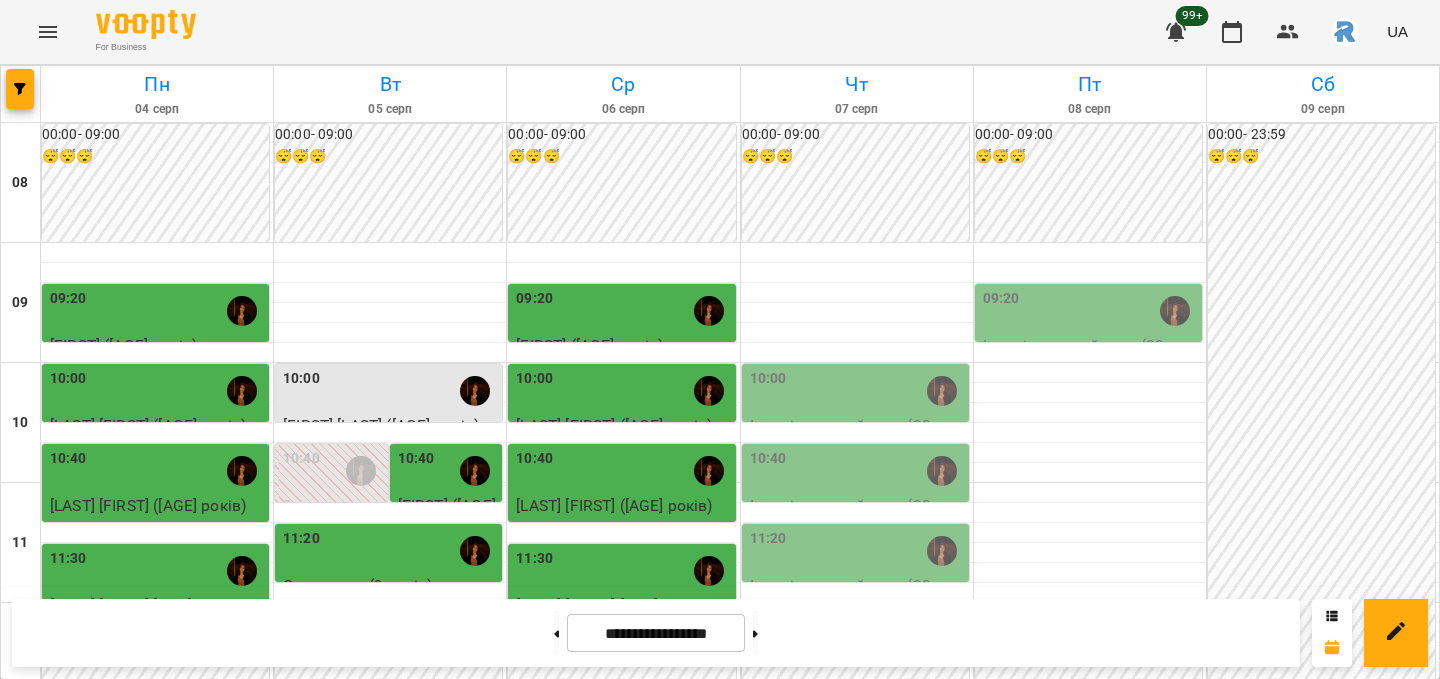 click 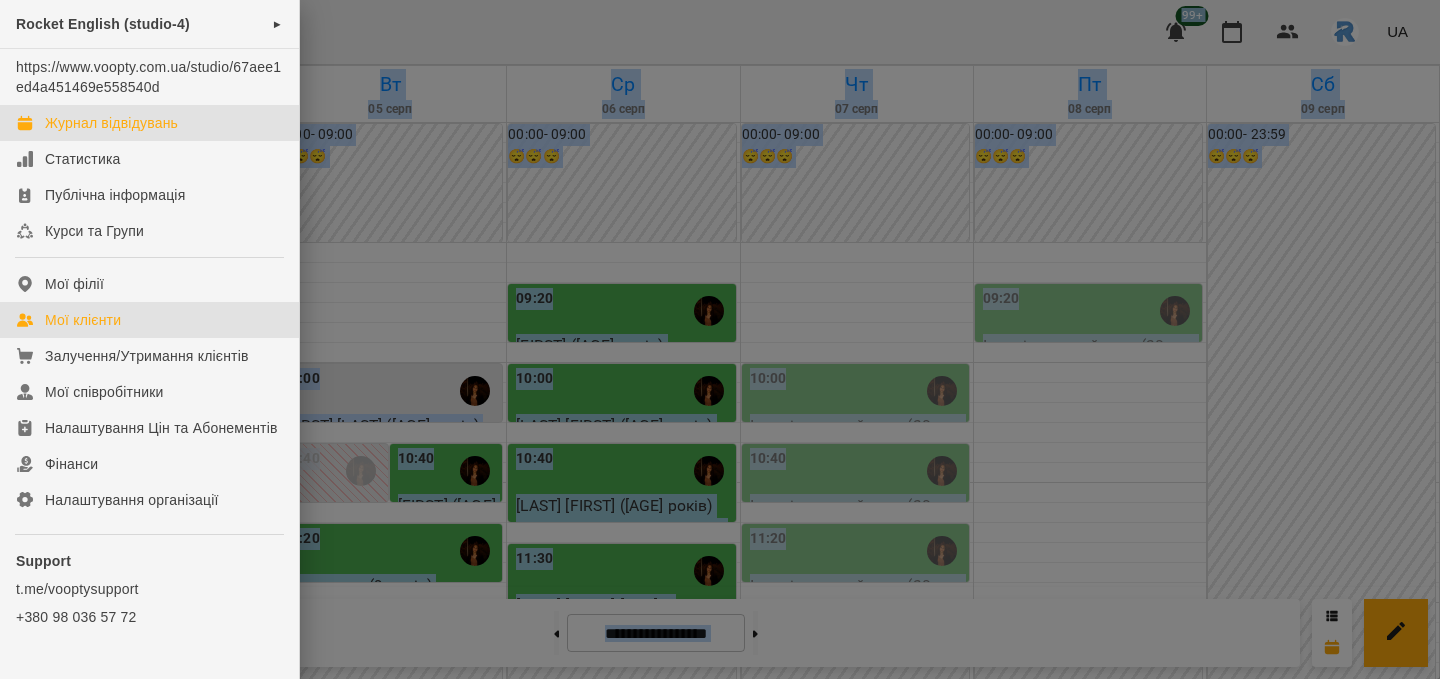click on "Мої клієнти" at bounding box center [83, 320] 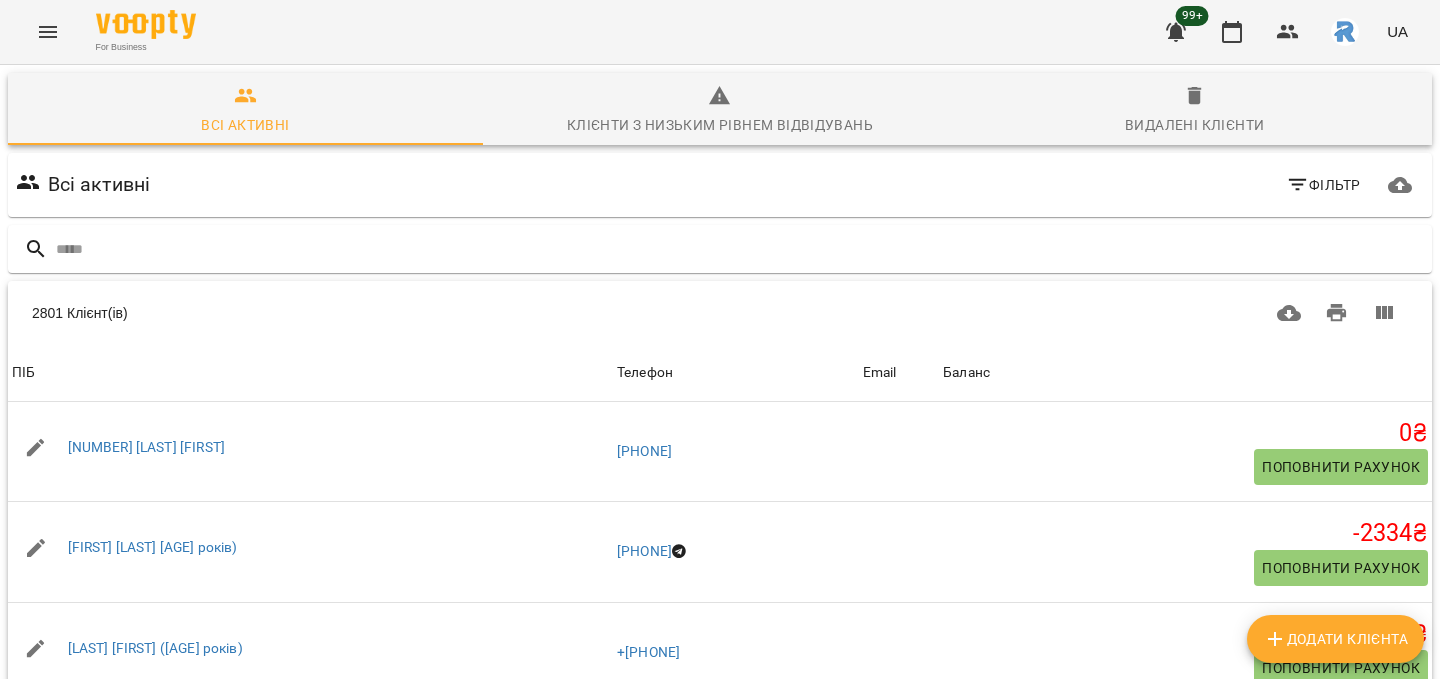 click at bounding box center [720, 249] 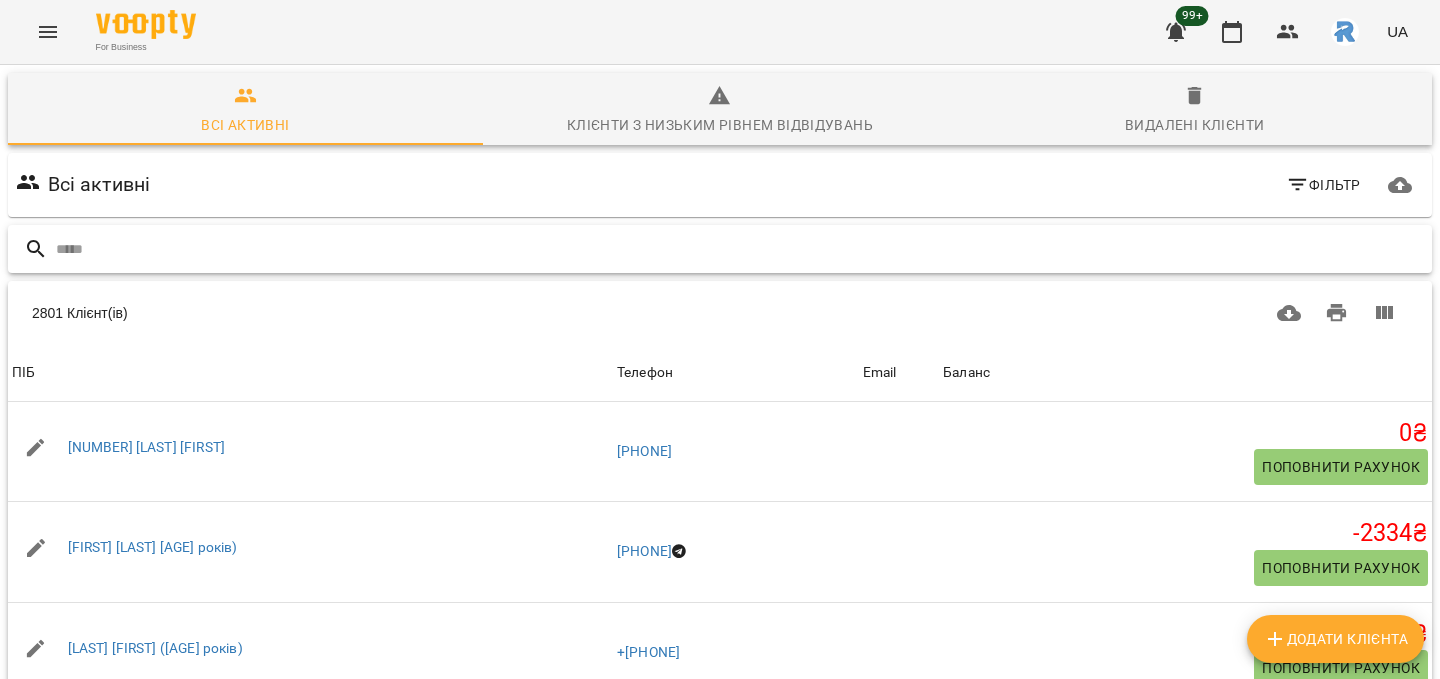 click at bounding box center [740, 249] 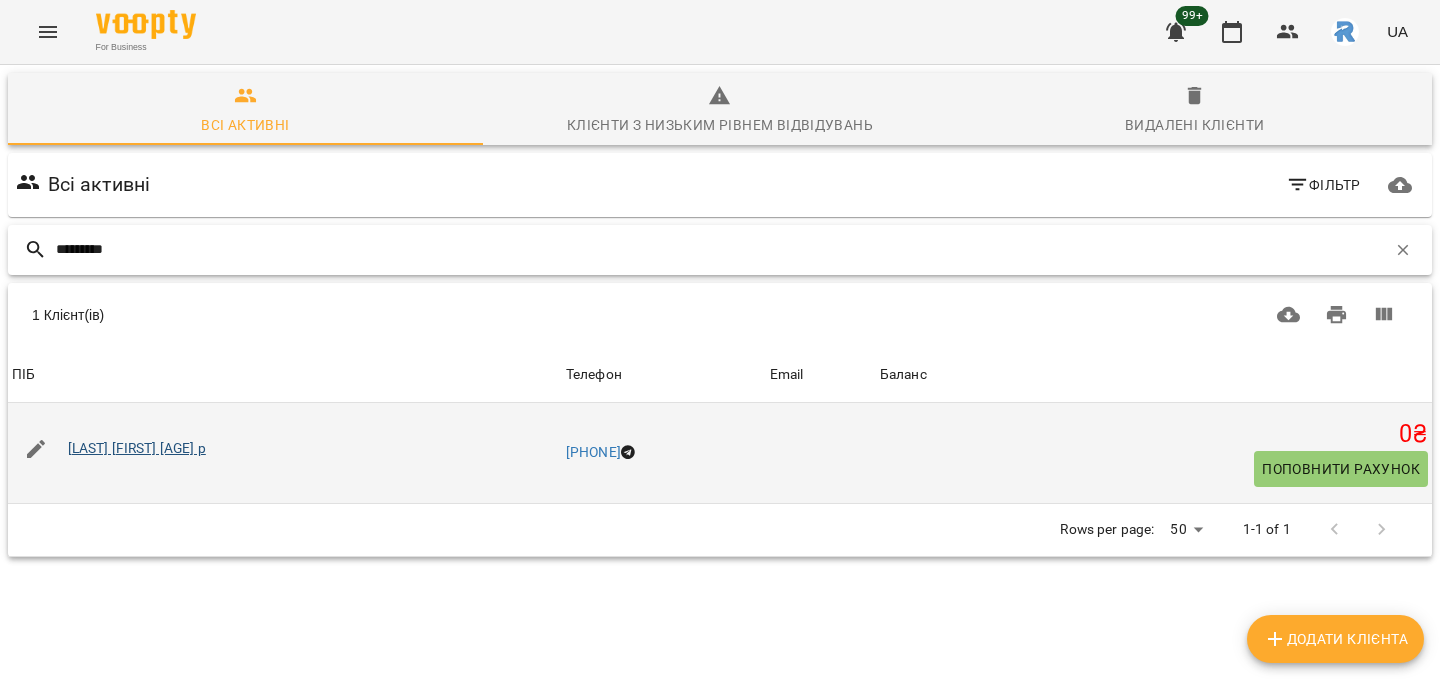 type on "*********" 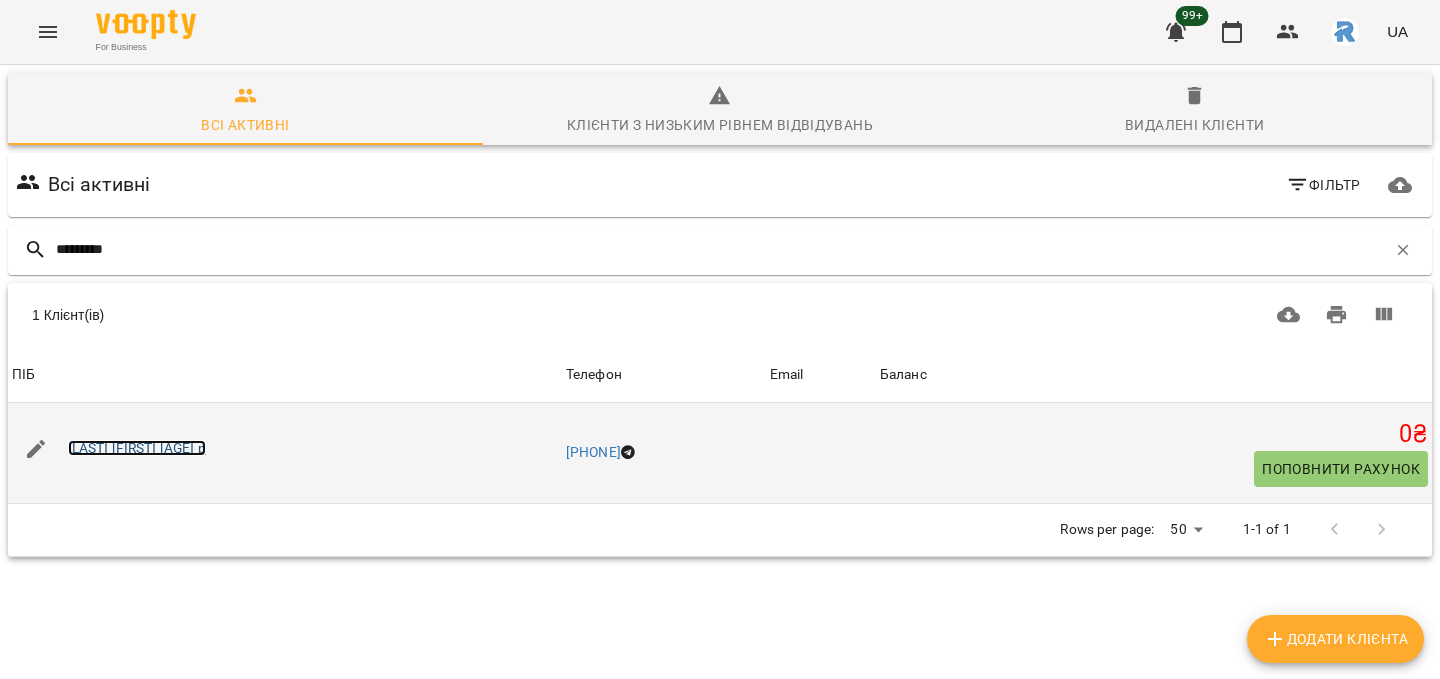 click on "[FIRST] [LAST] 11 р" at bounding box center [137, 448] 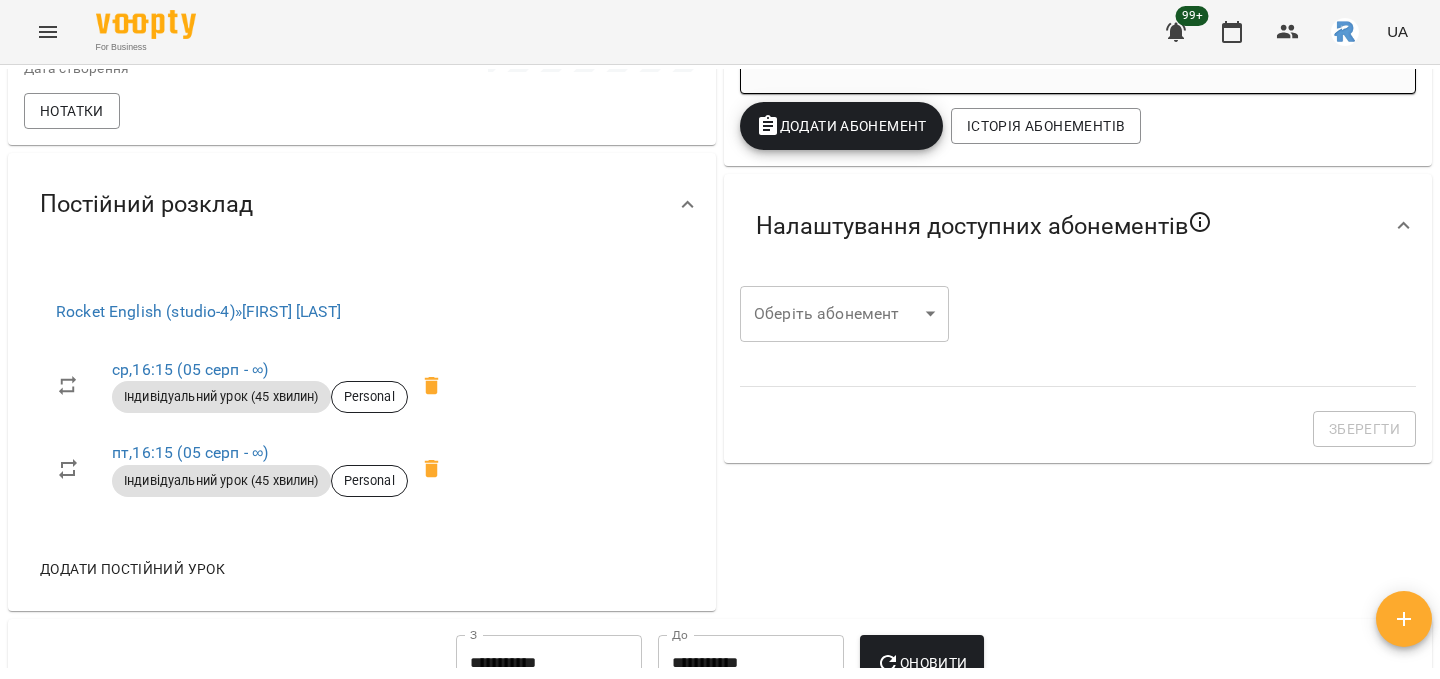 scroll, scrollTop: 532, scrollLeft: 0, axis: vertical 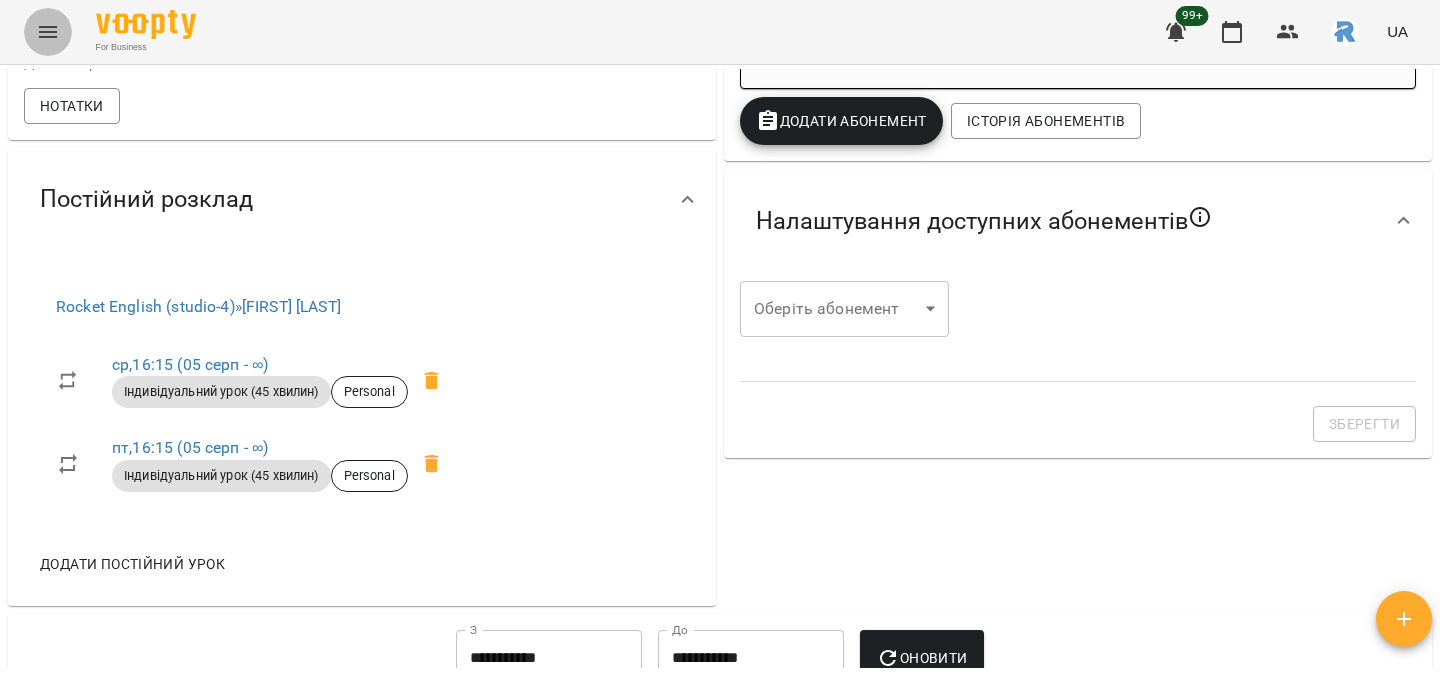 click at bounding box center [48, 32] 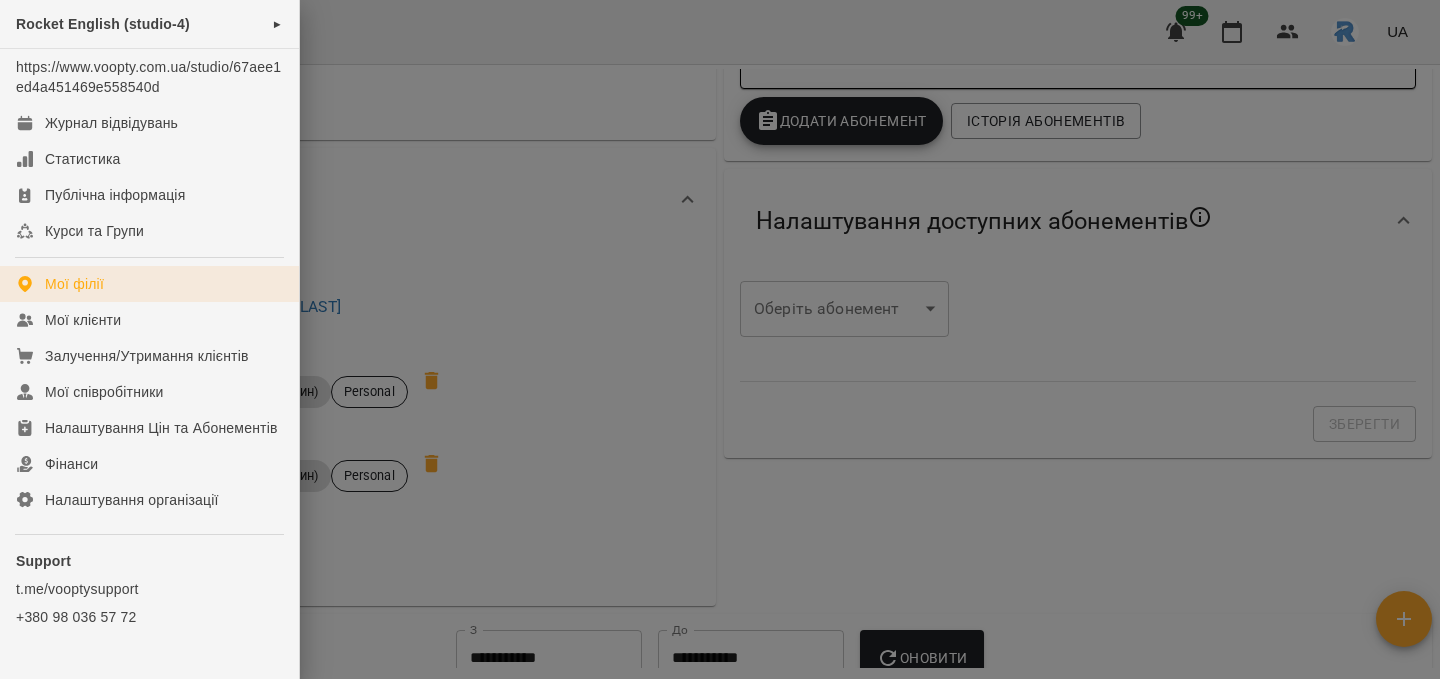 click on "Мої філії" at bounding box center [149, 284] 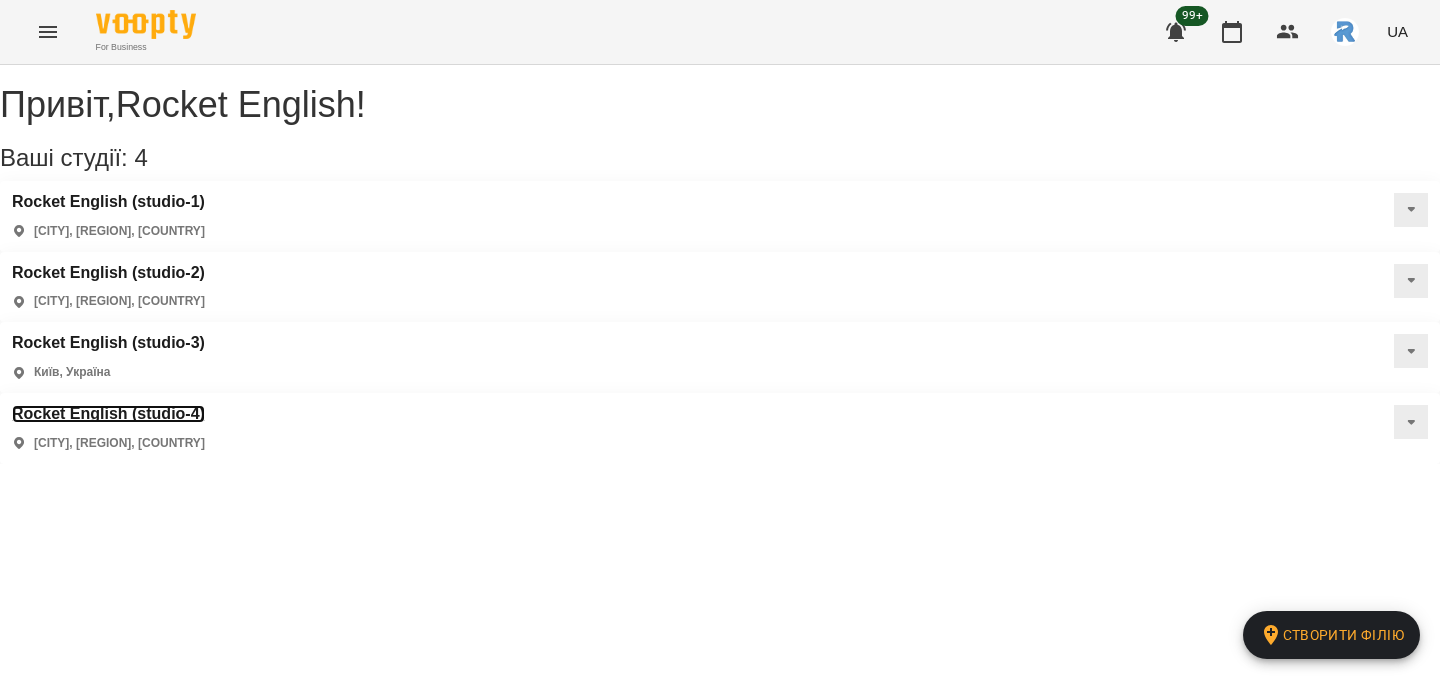 click on "Rocket English (studio-4)" at bounding box center (108, 414) 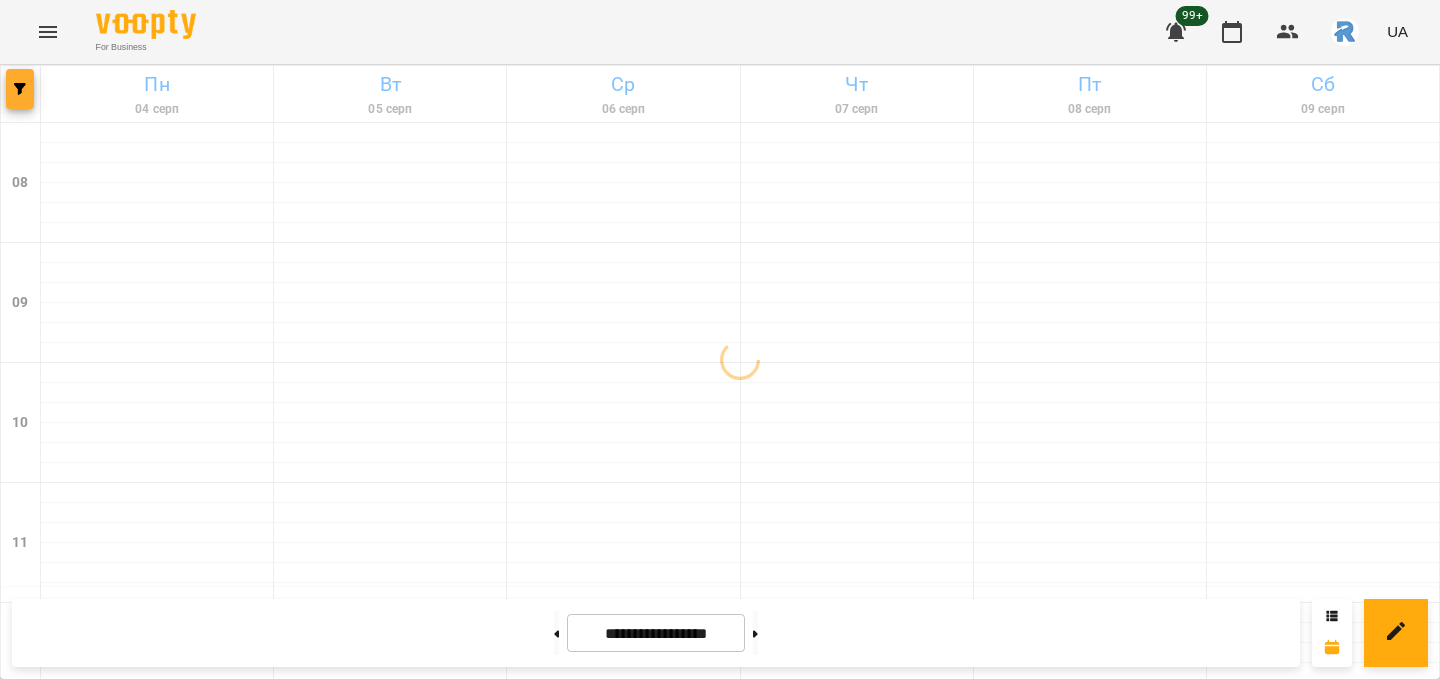 click at bounding box center (20, 89) 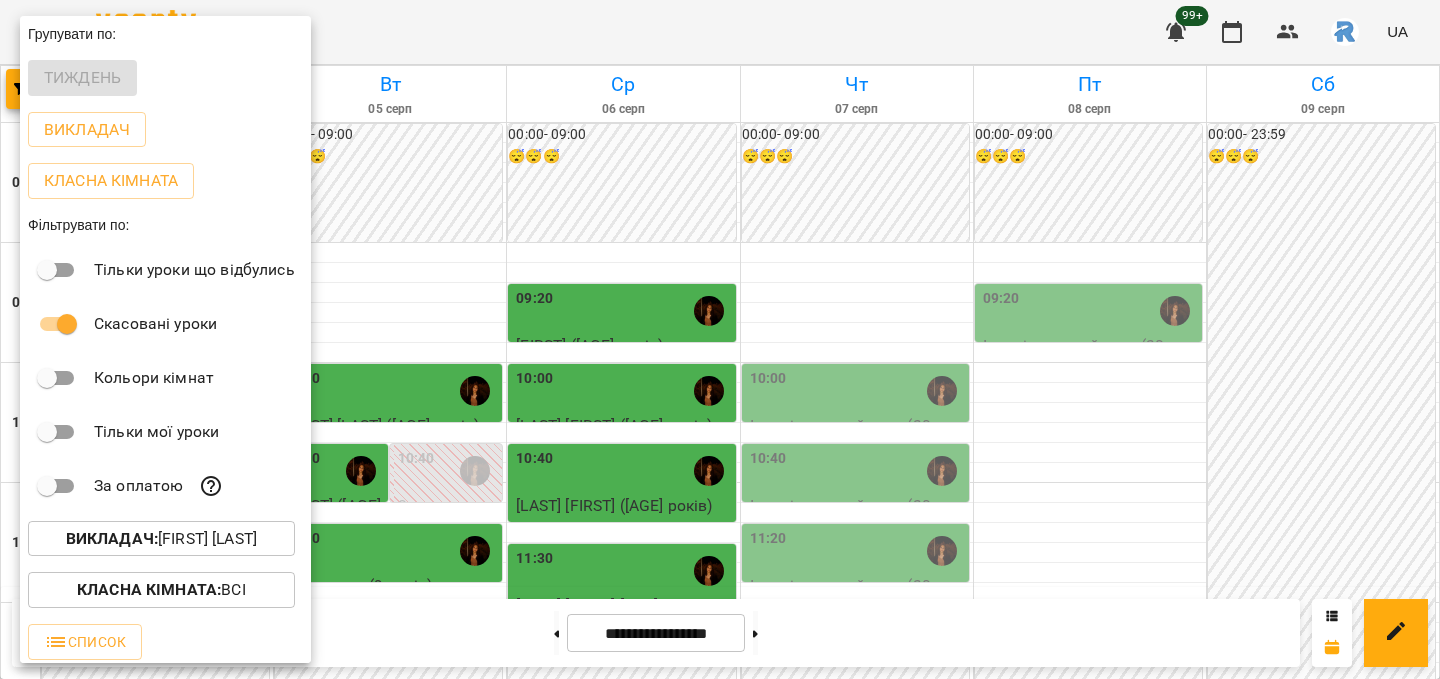 click on "Викладач : [LAST] [FIRST] [PATRONYMIC]" at bounding box center (161, 539) 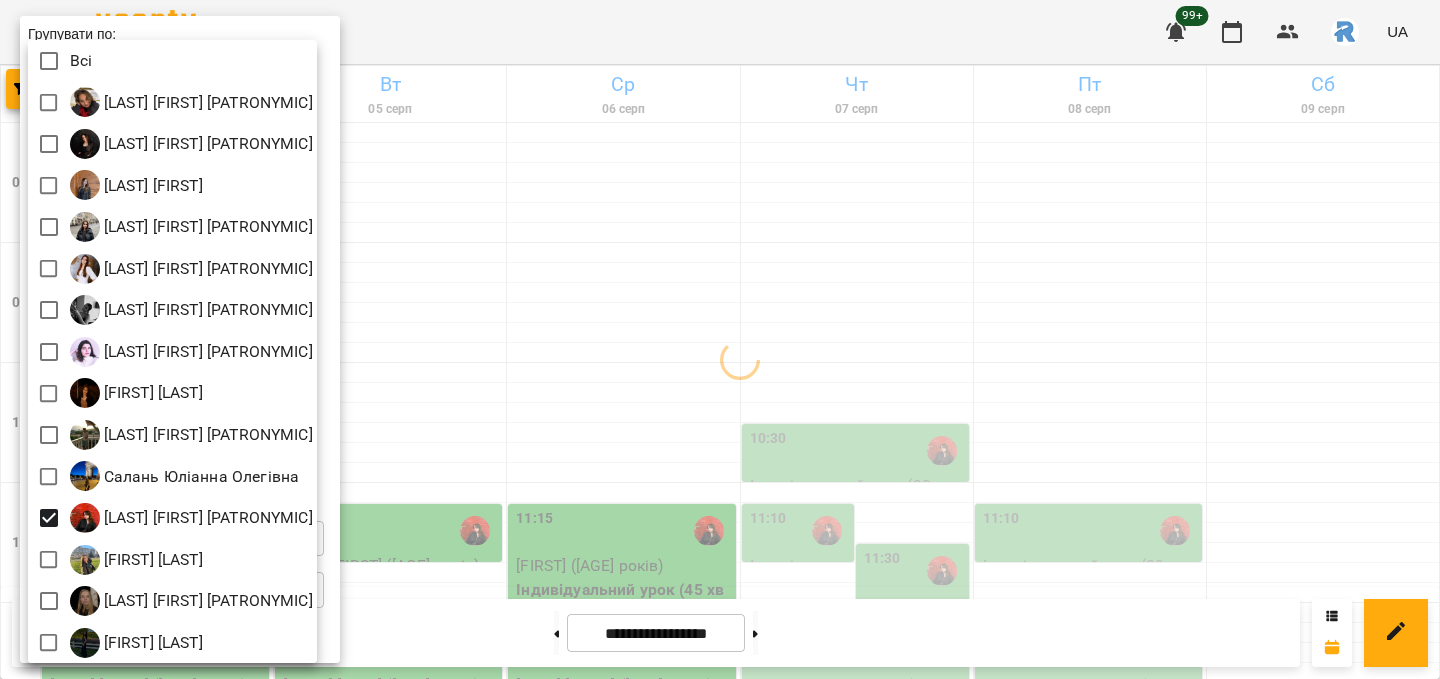 click at bounding box center [720, 339] 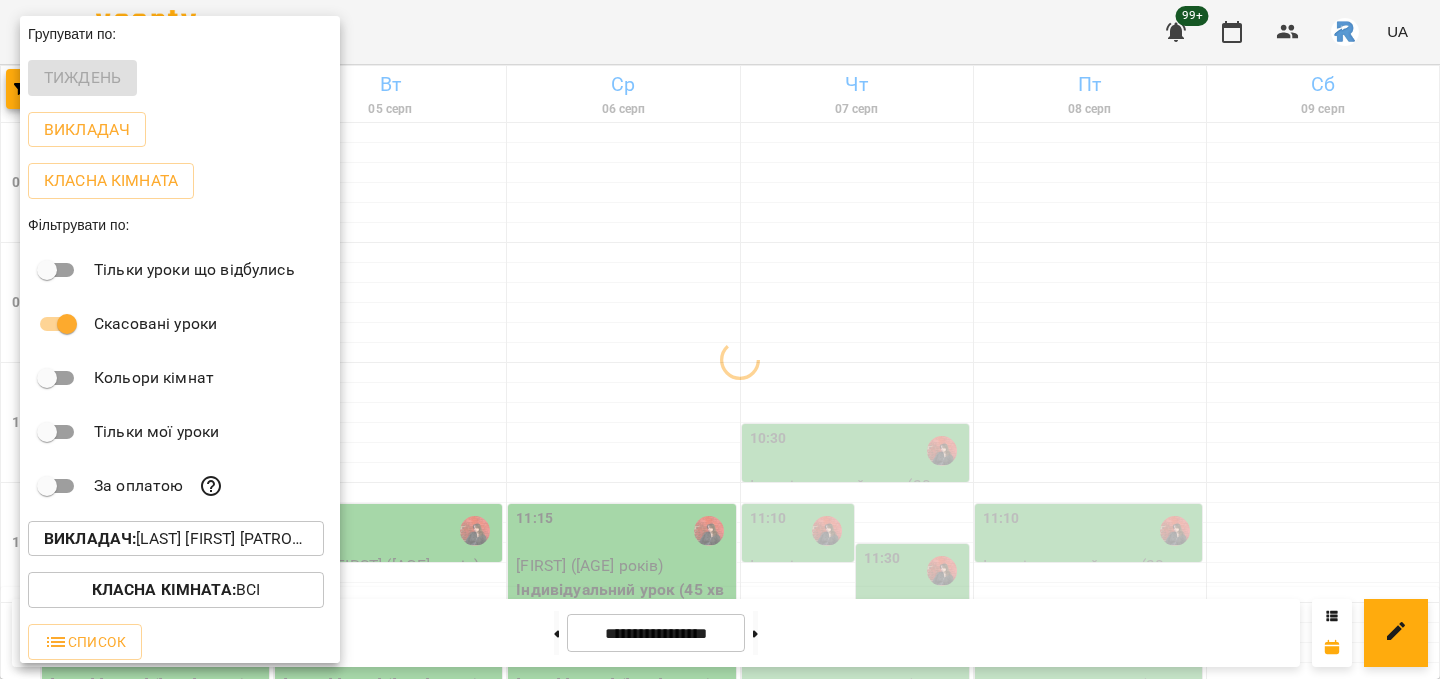 click at bounding box center [720, 339] 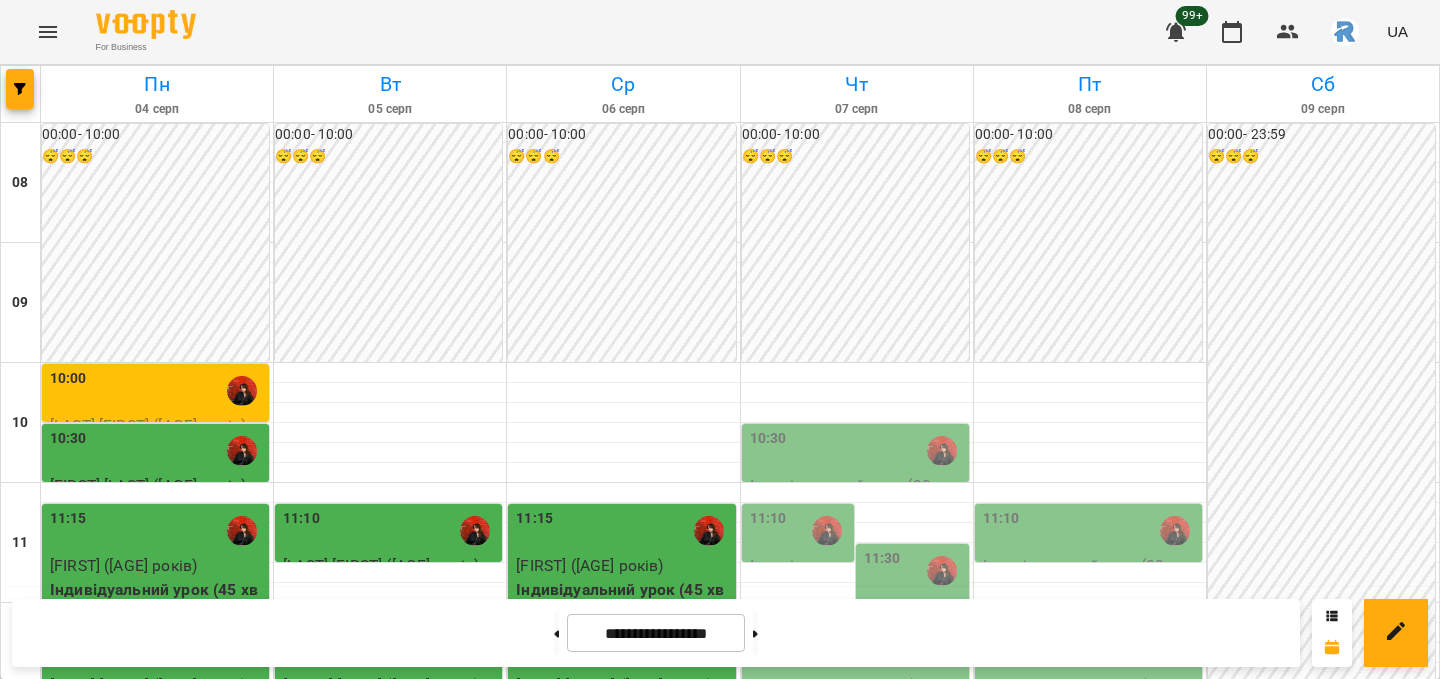 scroll, scrollTop: 302, scrollLeft: 0, axis: vertical 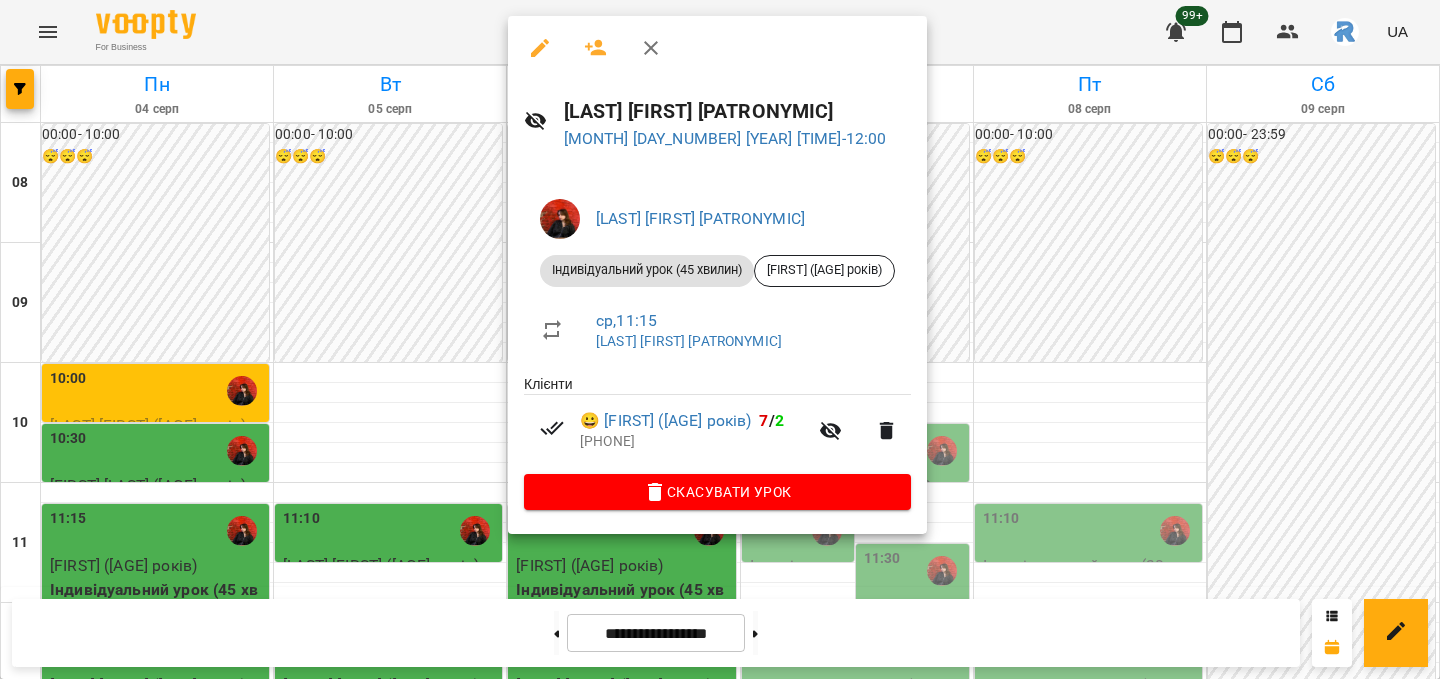 click at bounding box center (720, 339) 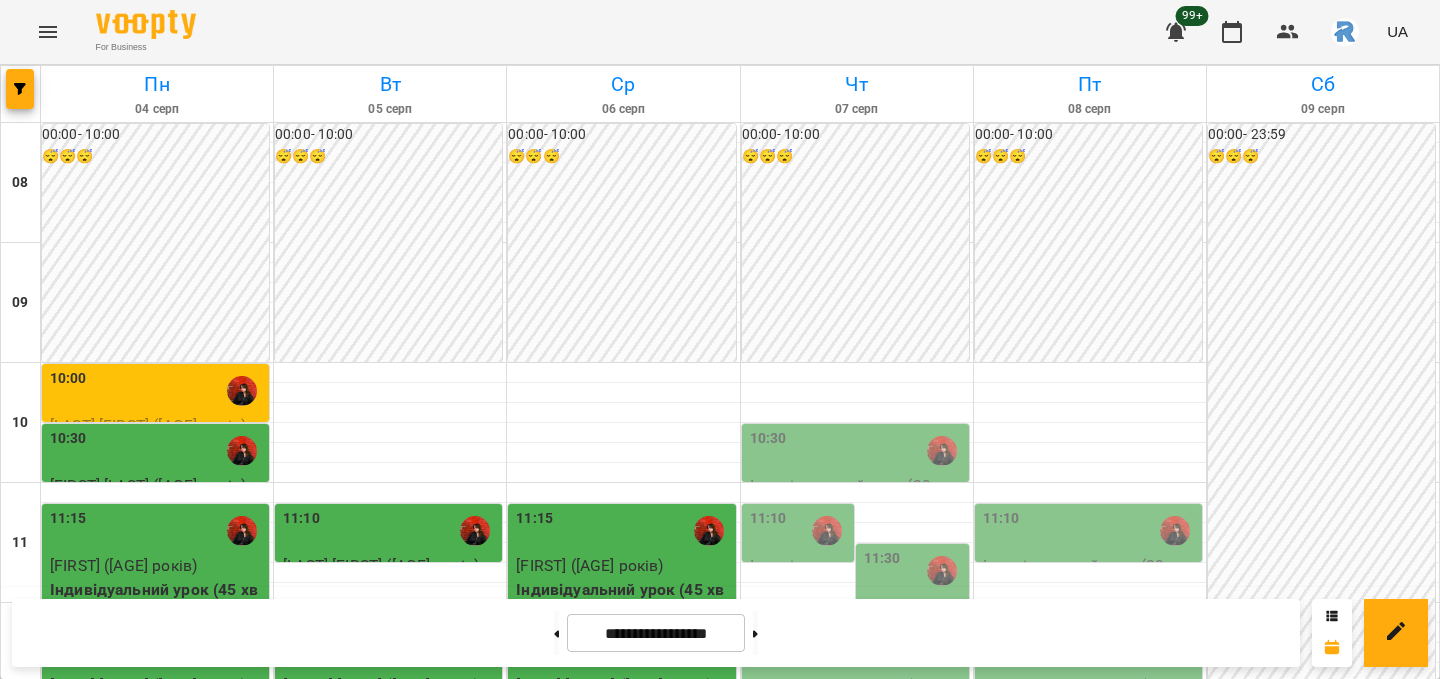 click 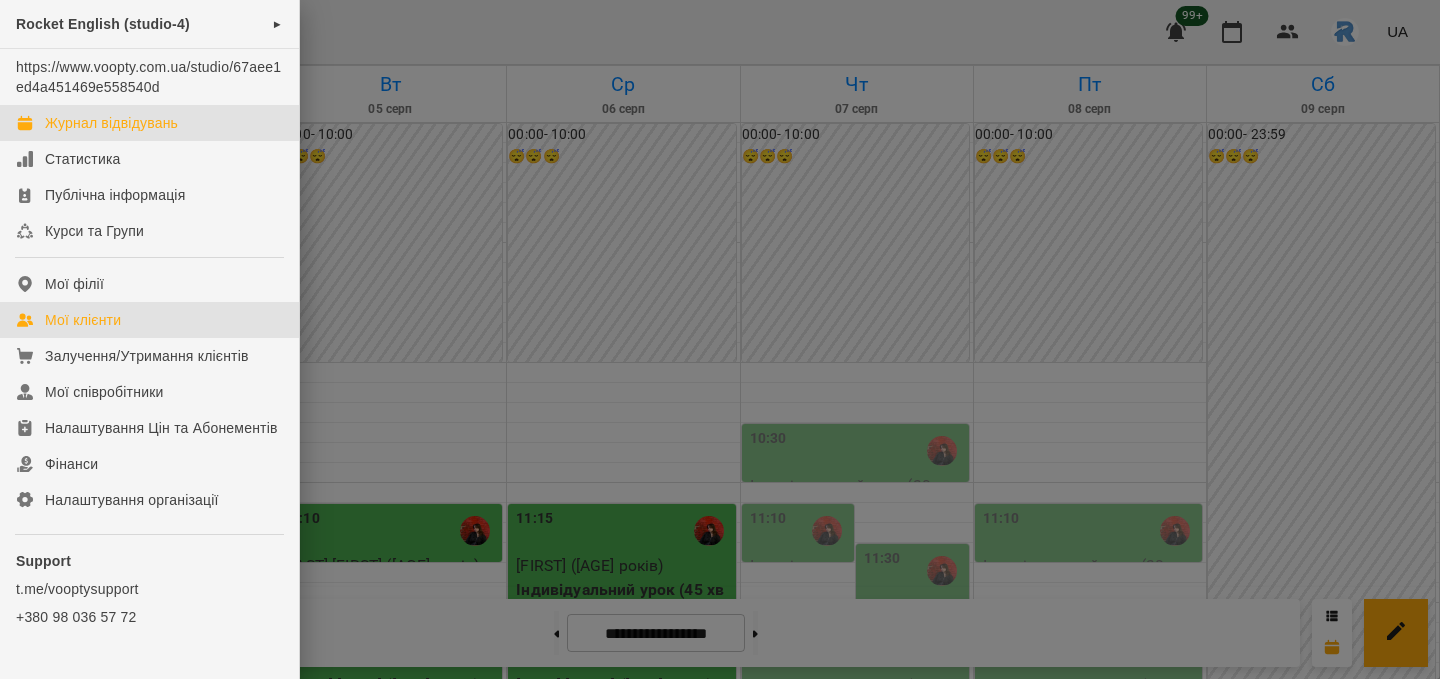 click on "Мої клієнти" at bounding box center (83, 320) 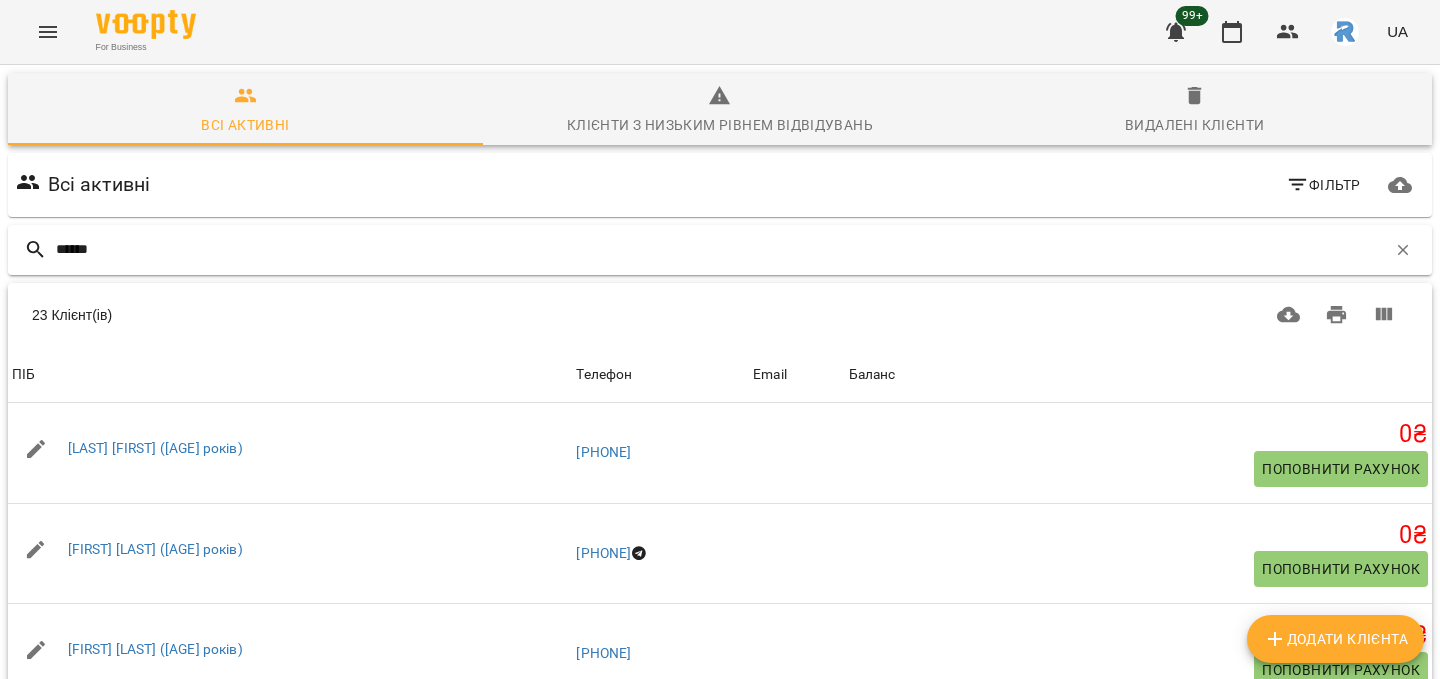 click on "******" at bounding box center (721, 249) 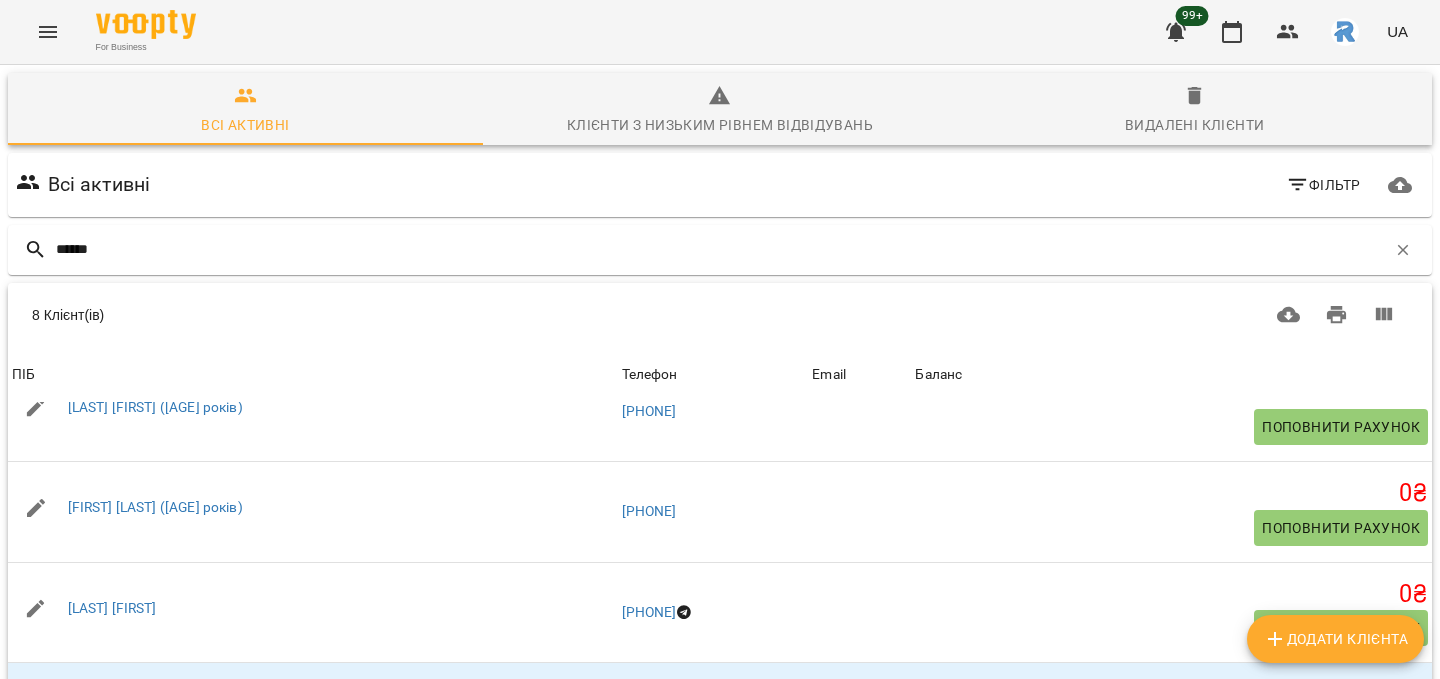 scroll, scrollTop: 361, scrollLeft: 0, axis: vertical 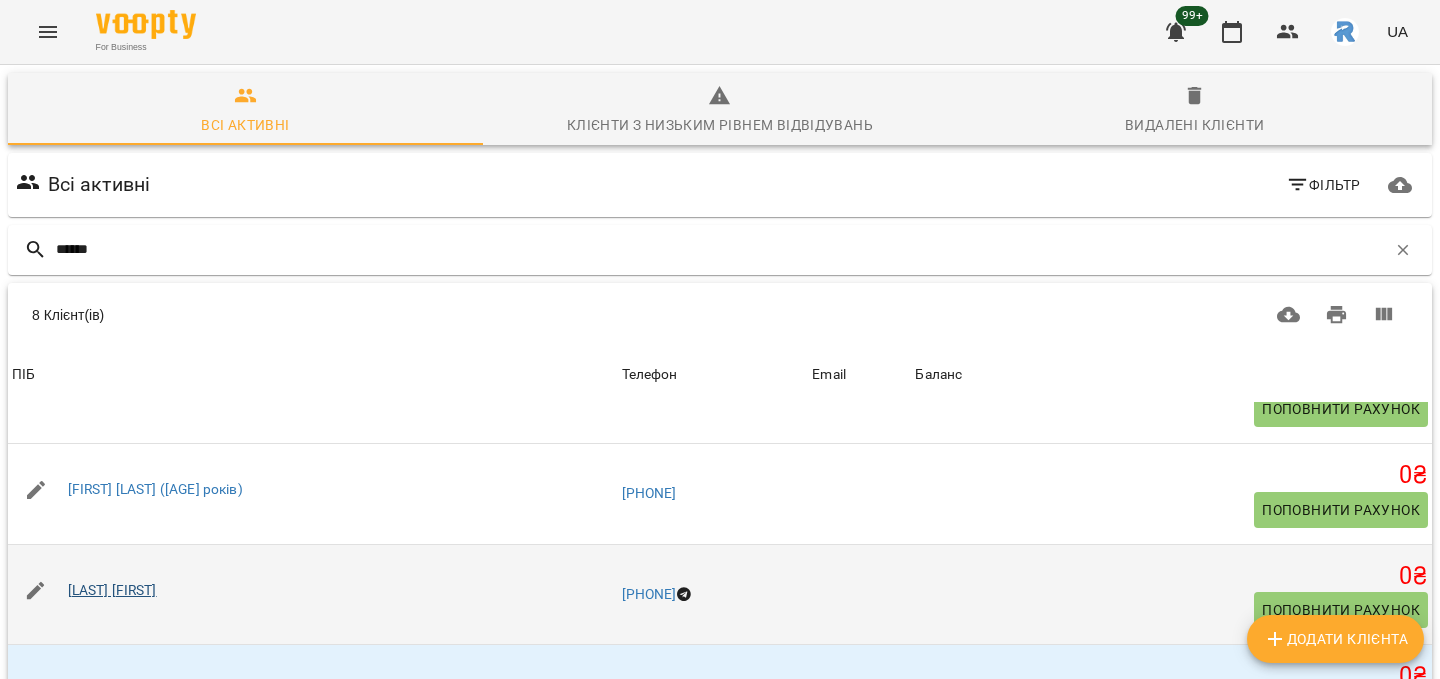 type on "******" 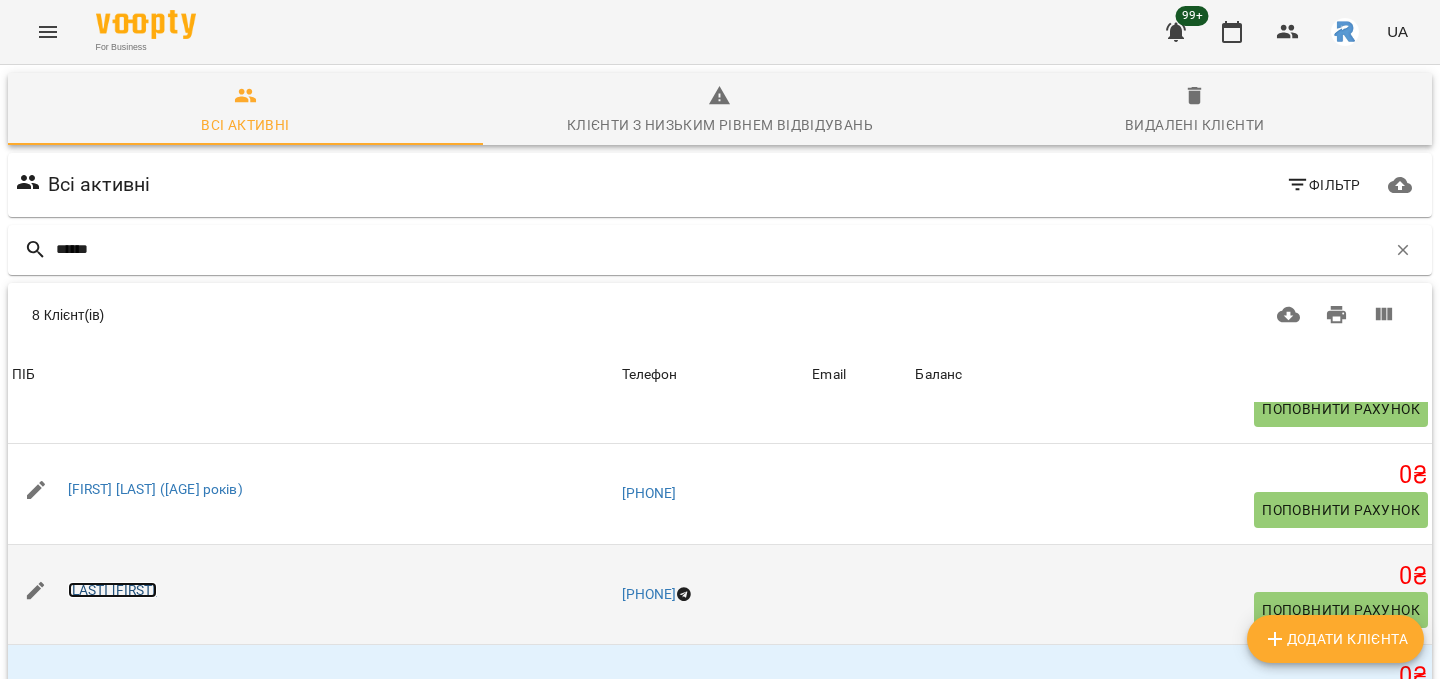 click on "[LAST] [FIRST]" at bounding box center (112, 590) 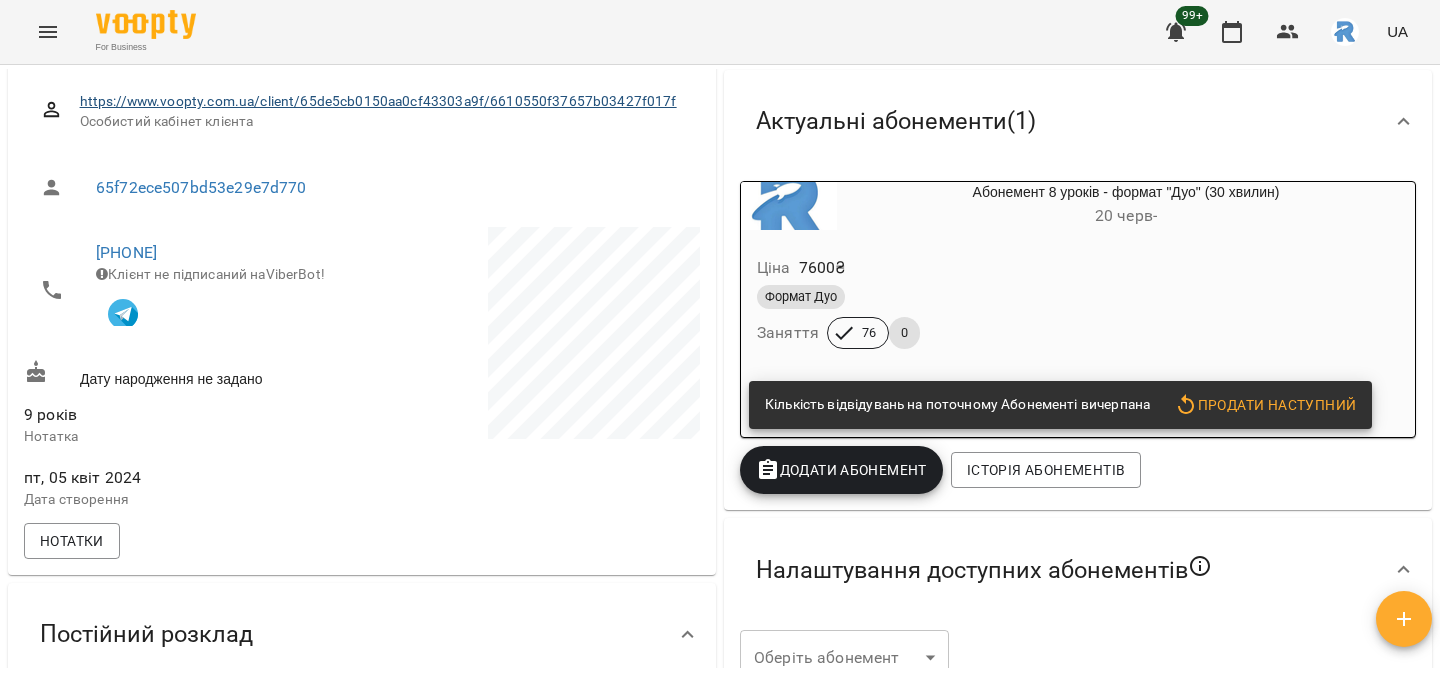 scroll, scrollTop: 0, scrollLeft: 0, axis: both 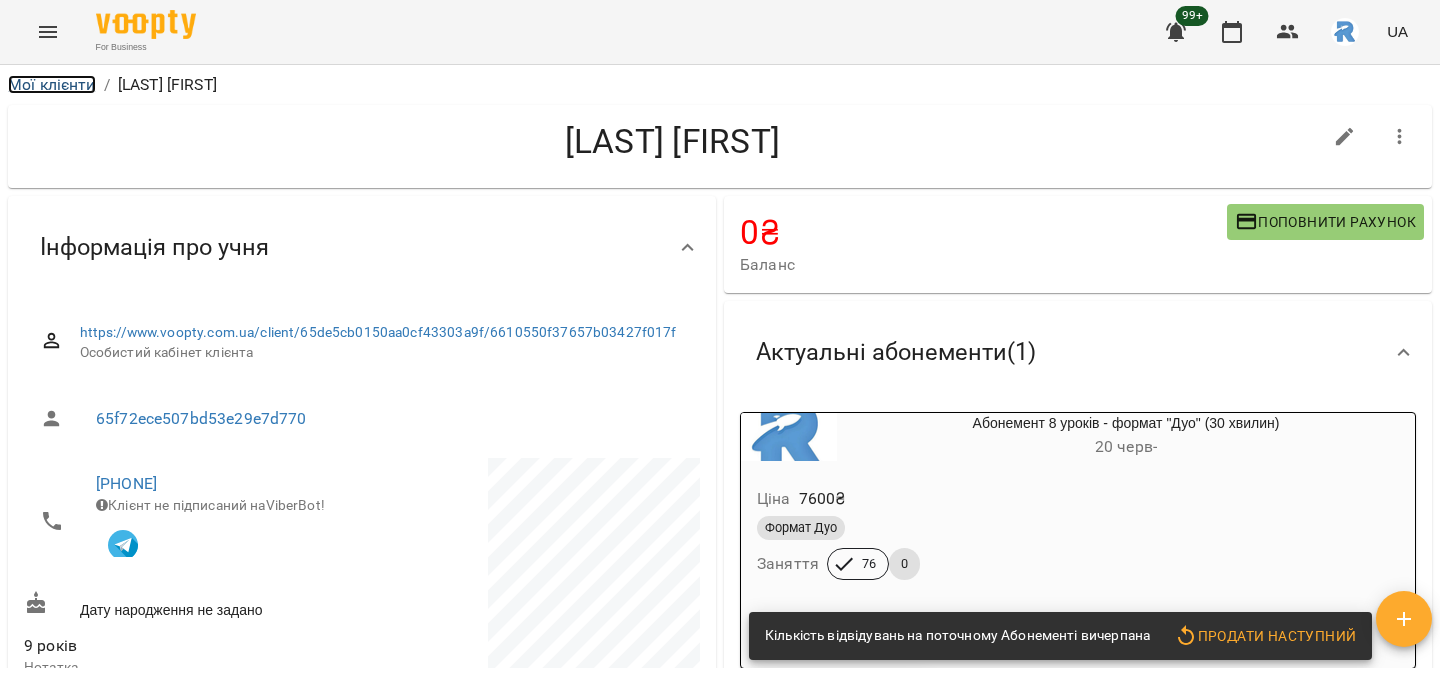 click on "Мої клієнти" at bounding box center [52, 84] 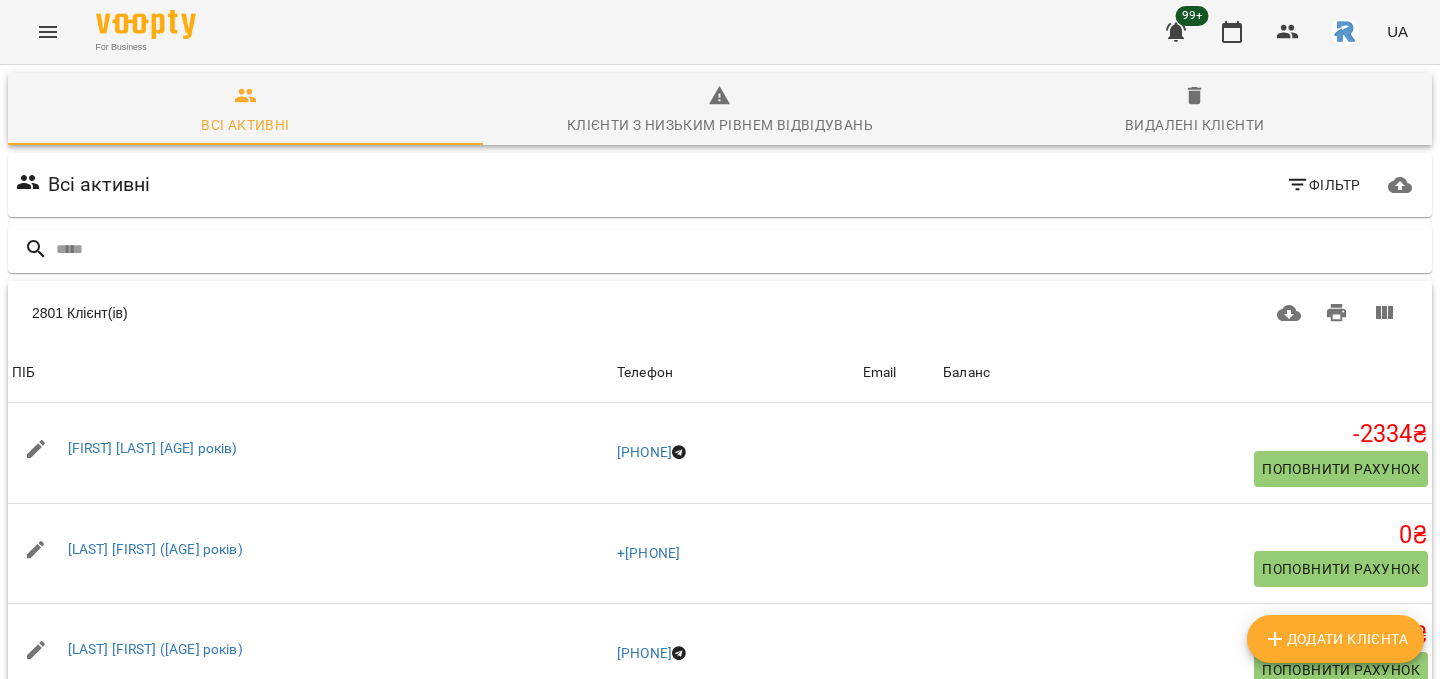 scroll, scrollTop: 103, scrollLeft: 0, axis: vertical 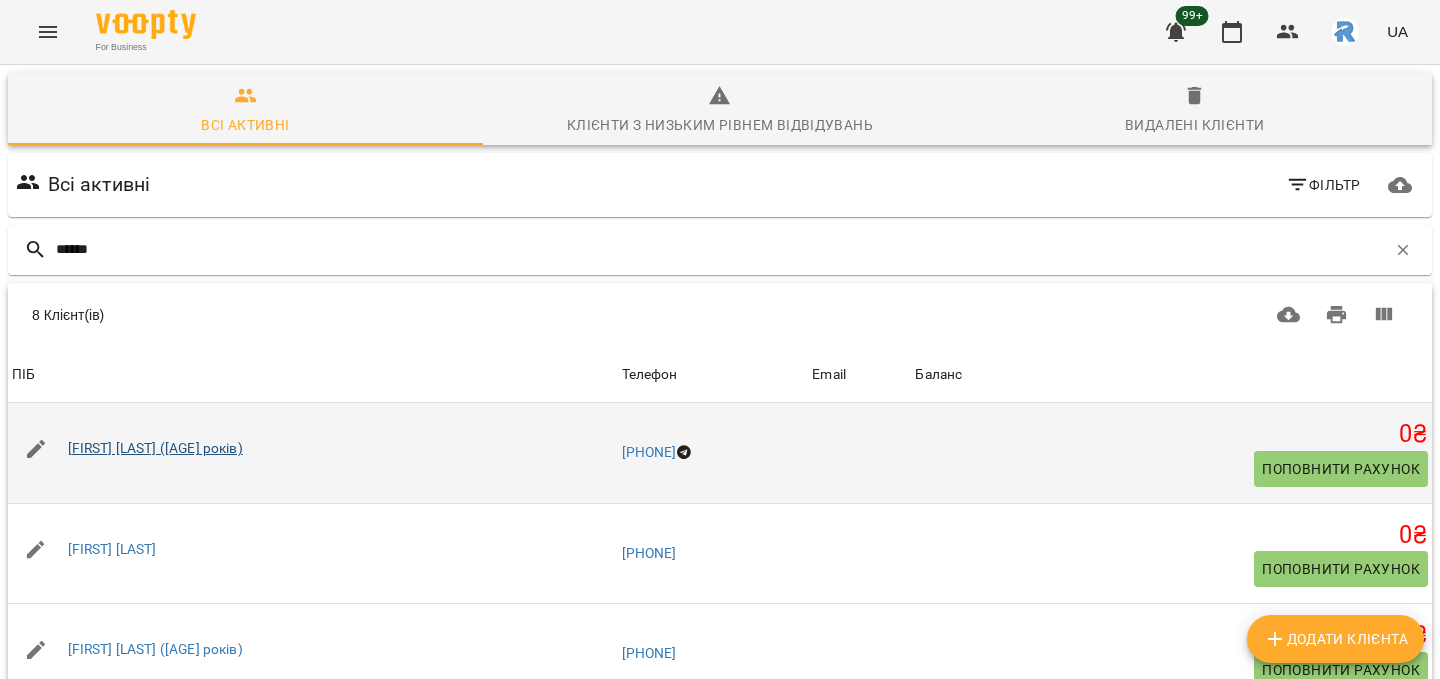 type on "******" 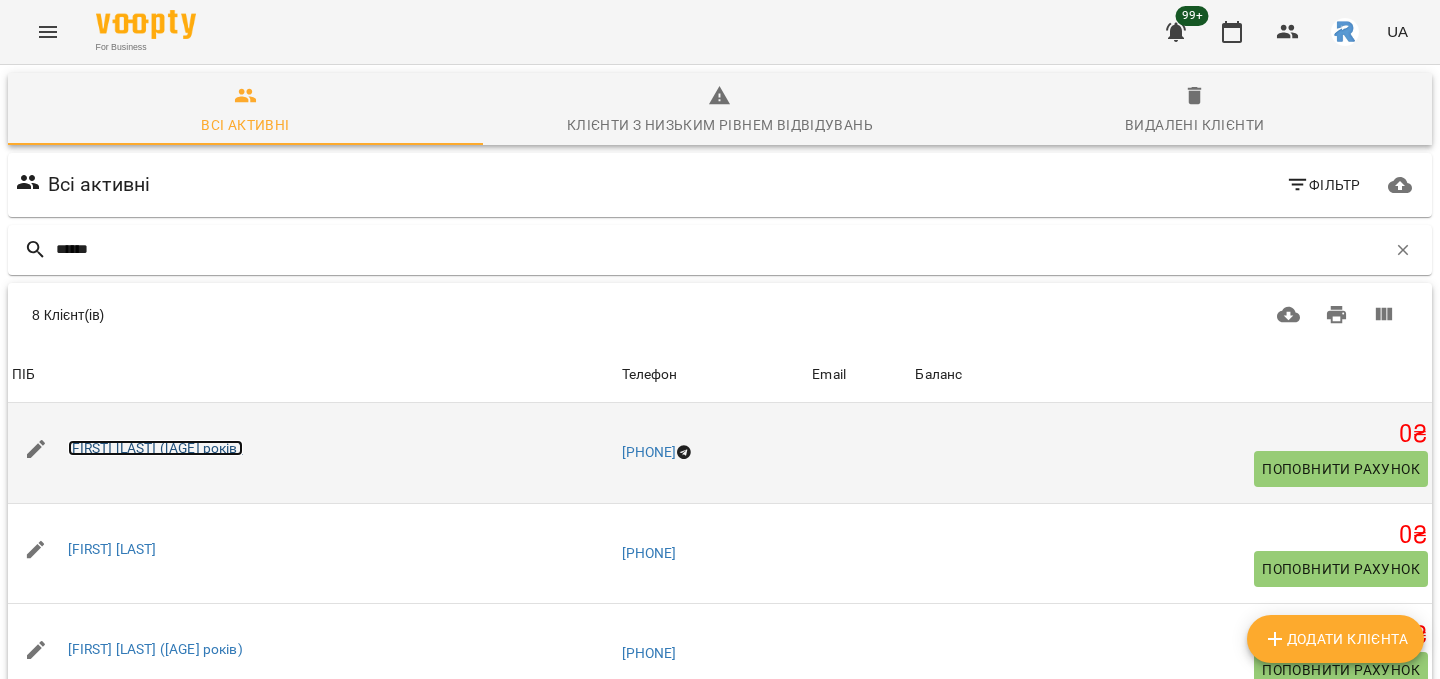 click on "[FIRST] [LAST] ([AGE] років)" at bounding box center (155, 448) 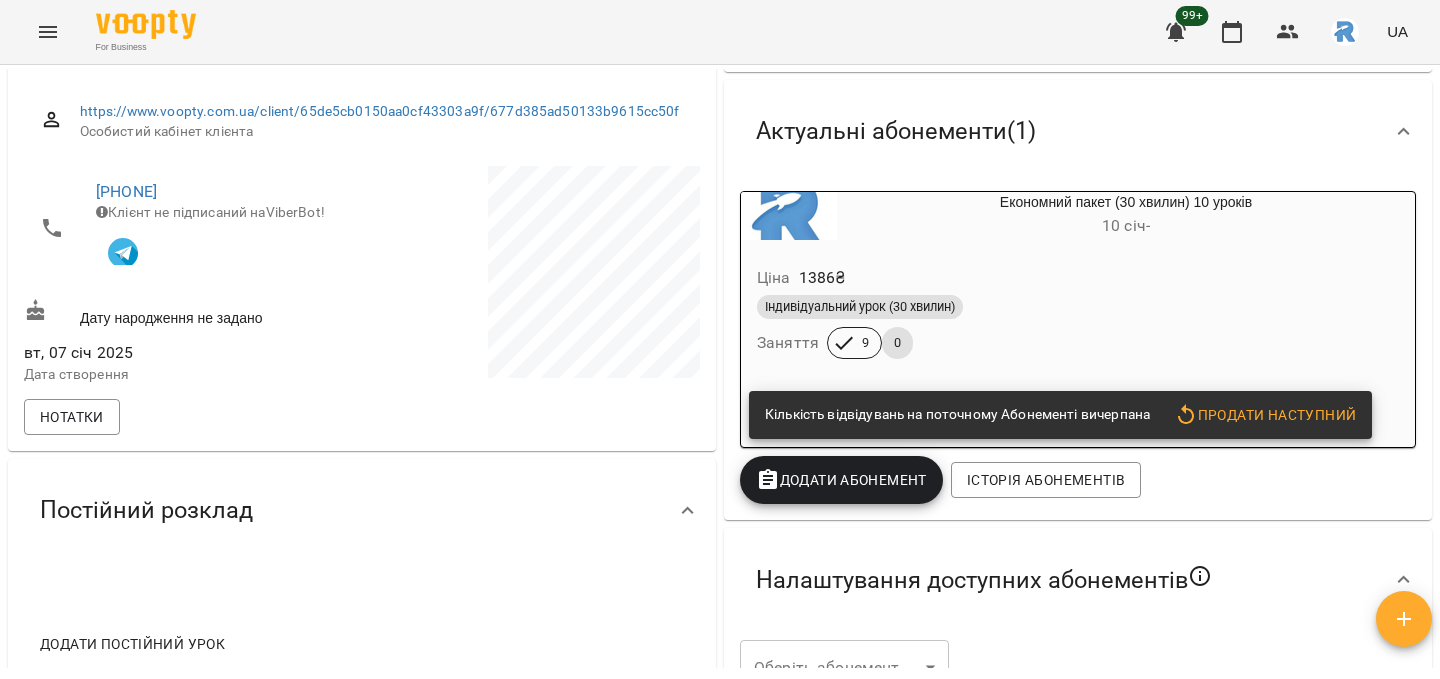 scroll, scrollTop: 0, scrollLeft: 0, axis: both 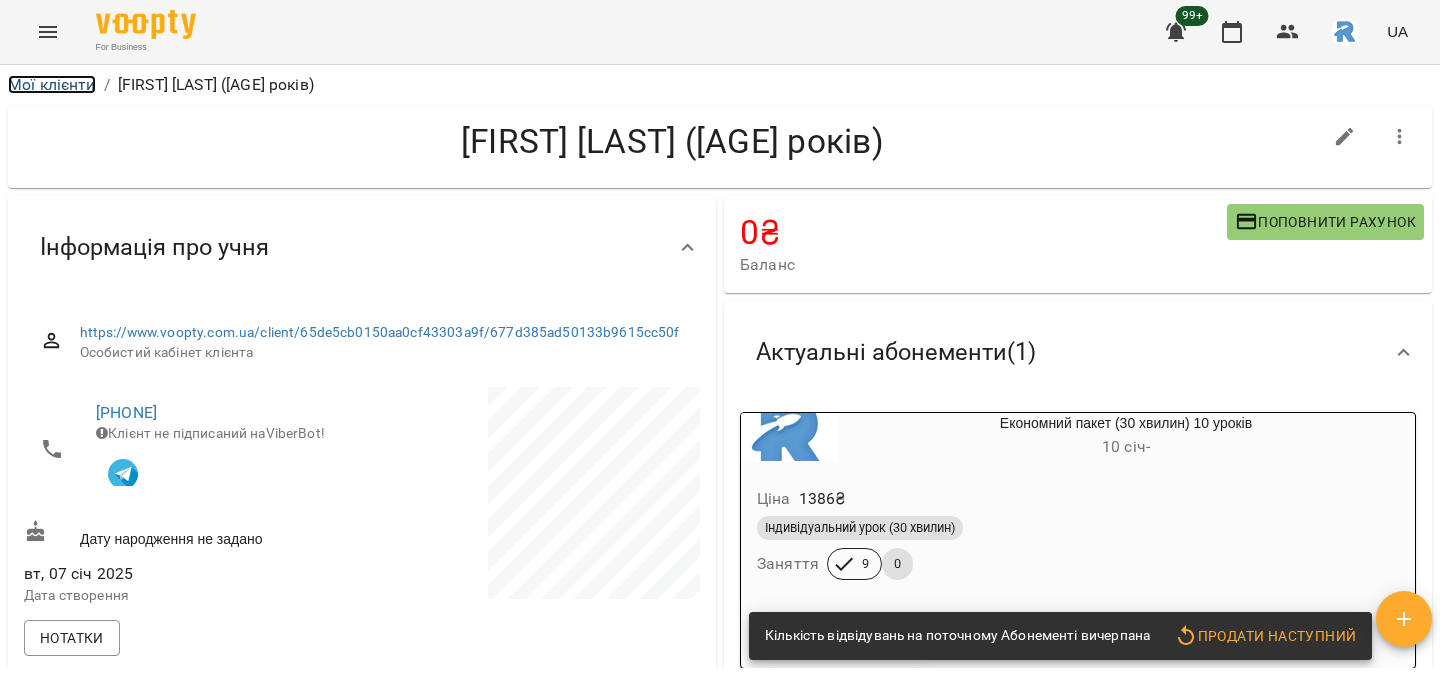 click on "Мої клієнти" at bounding box center [52, 84] 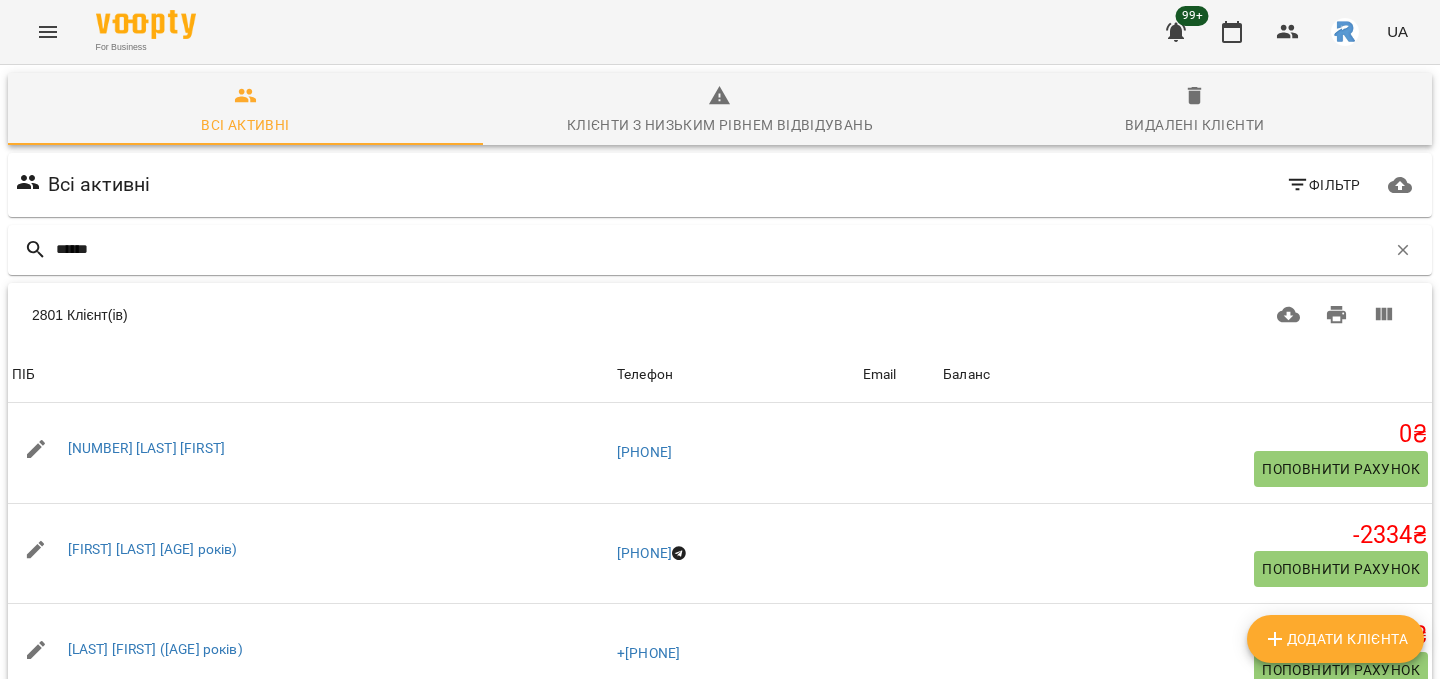 scroll, scrollTop: 167, scrollLeft: 0, axis: vertical 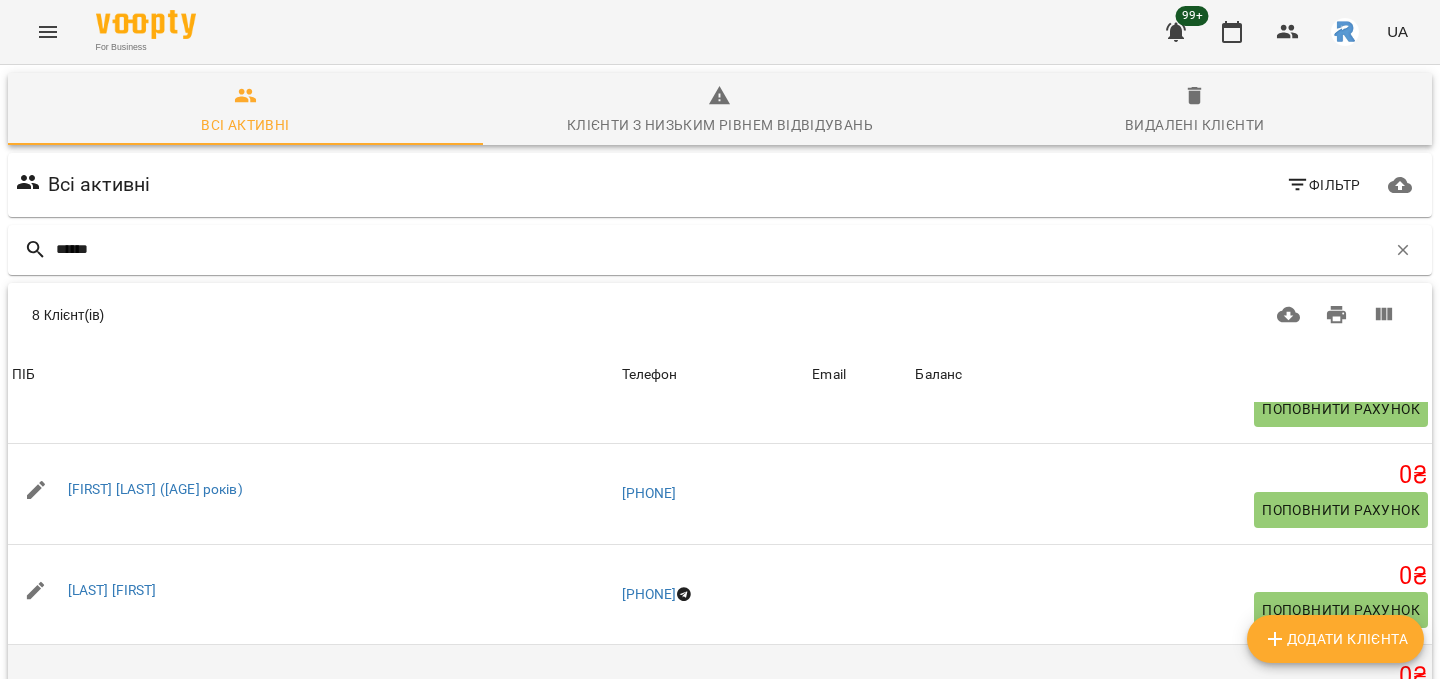 type on "******" 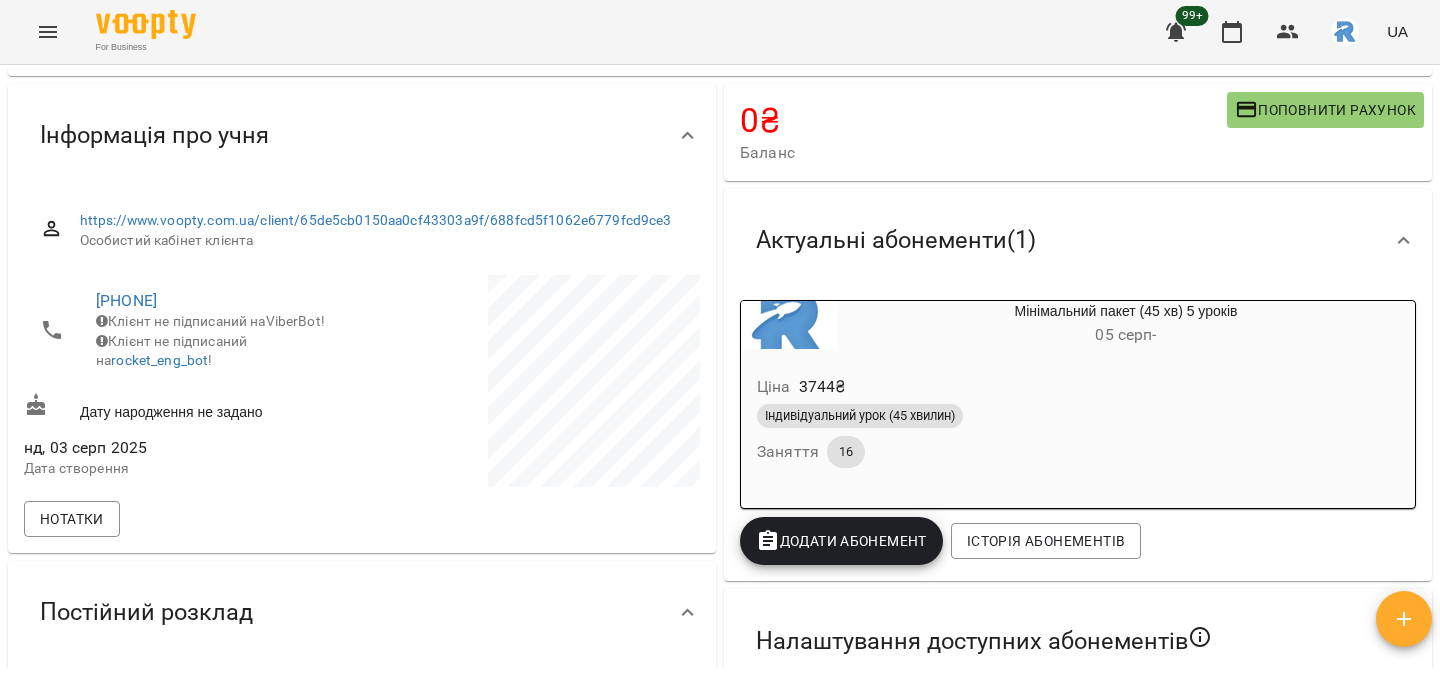 scroll, scrollTop: 0, scrollLeft: 0, axis: both 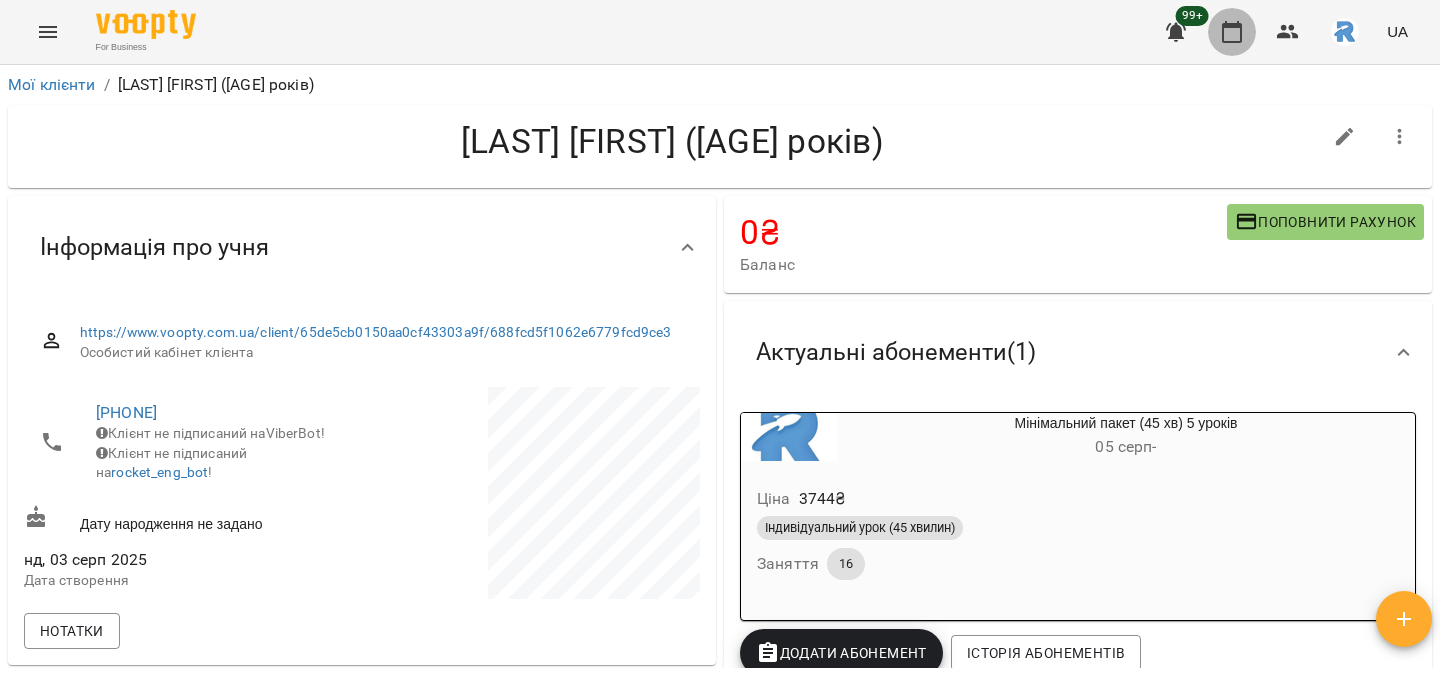 click 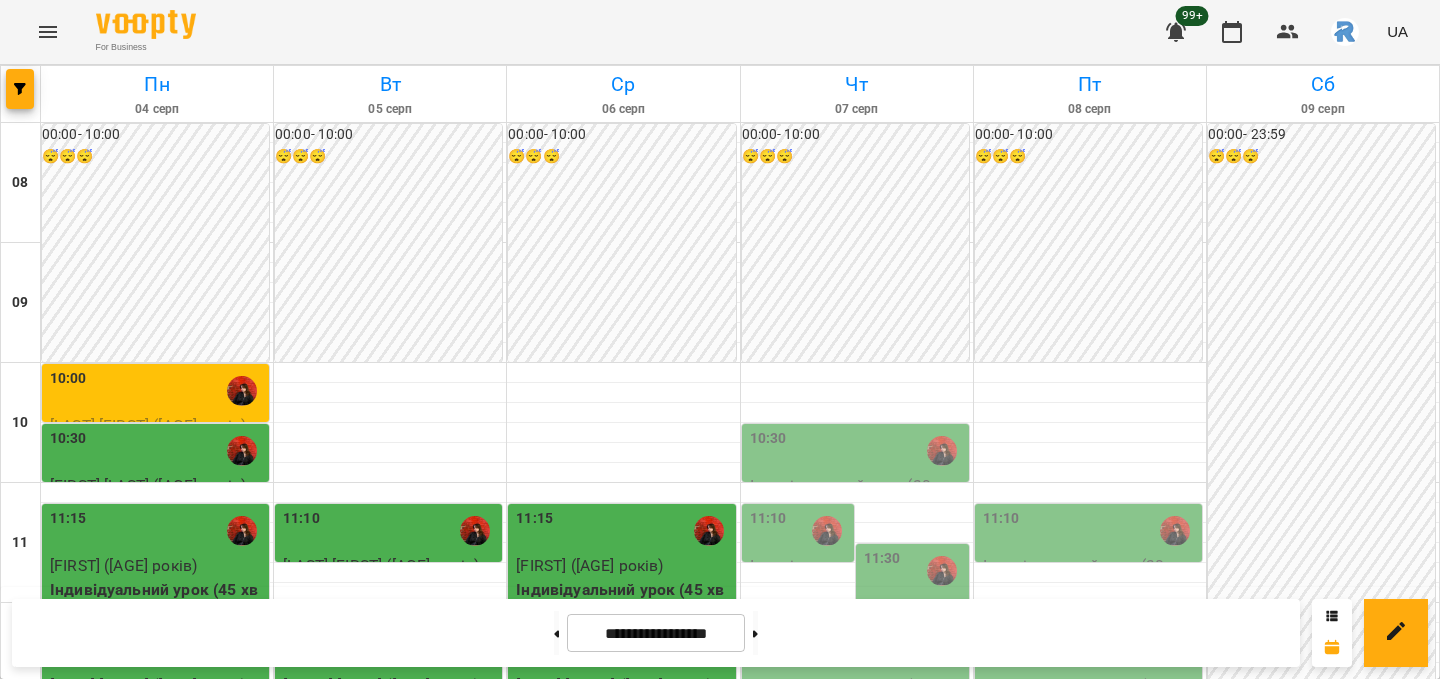 scroll, scrollTop: 538, scrollLeft: 0, axis: vertical 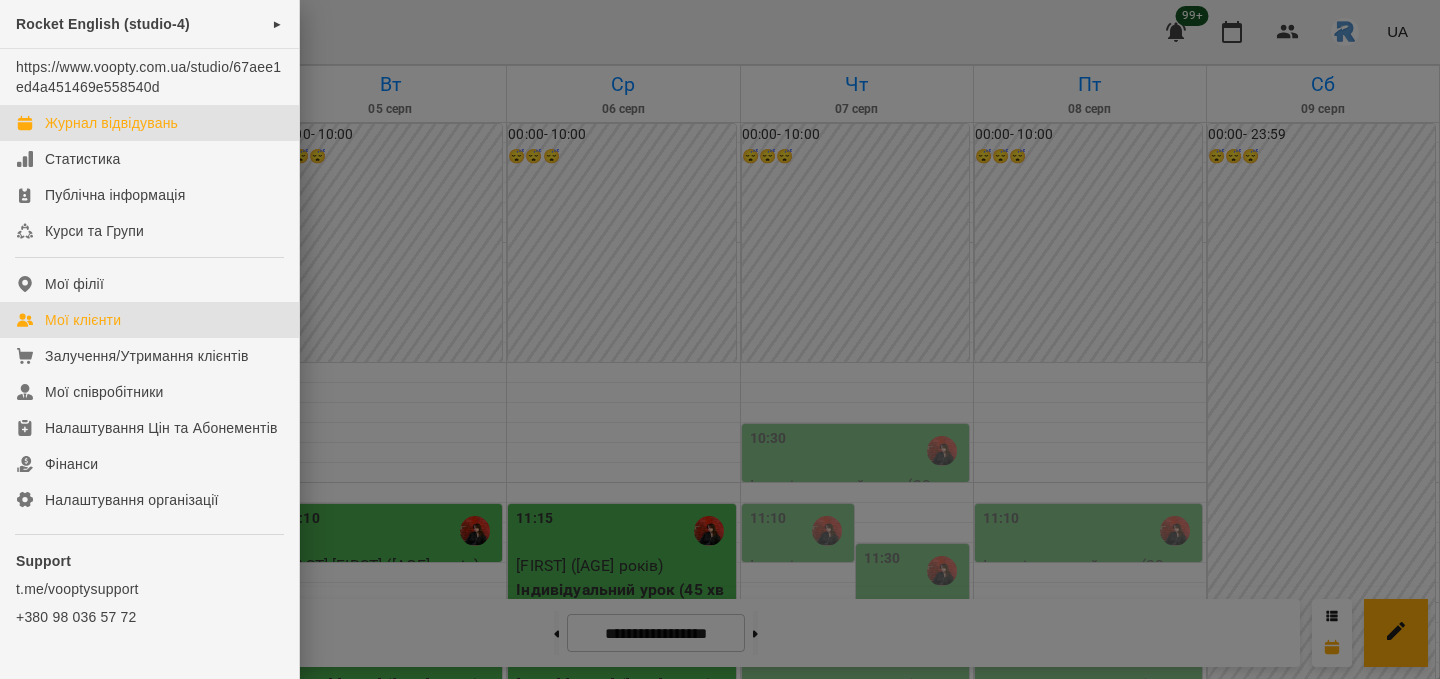 click on "Мої клієнти" at bounding box center [83, 320] 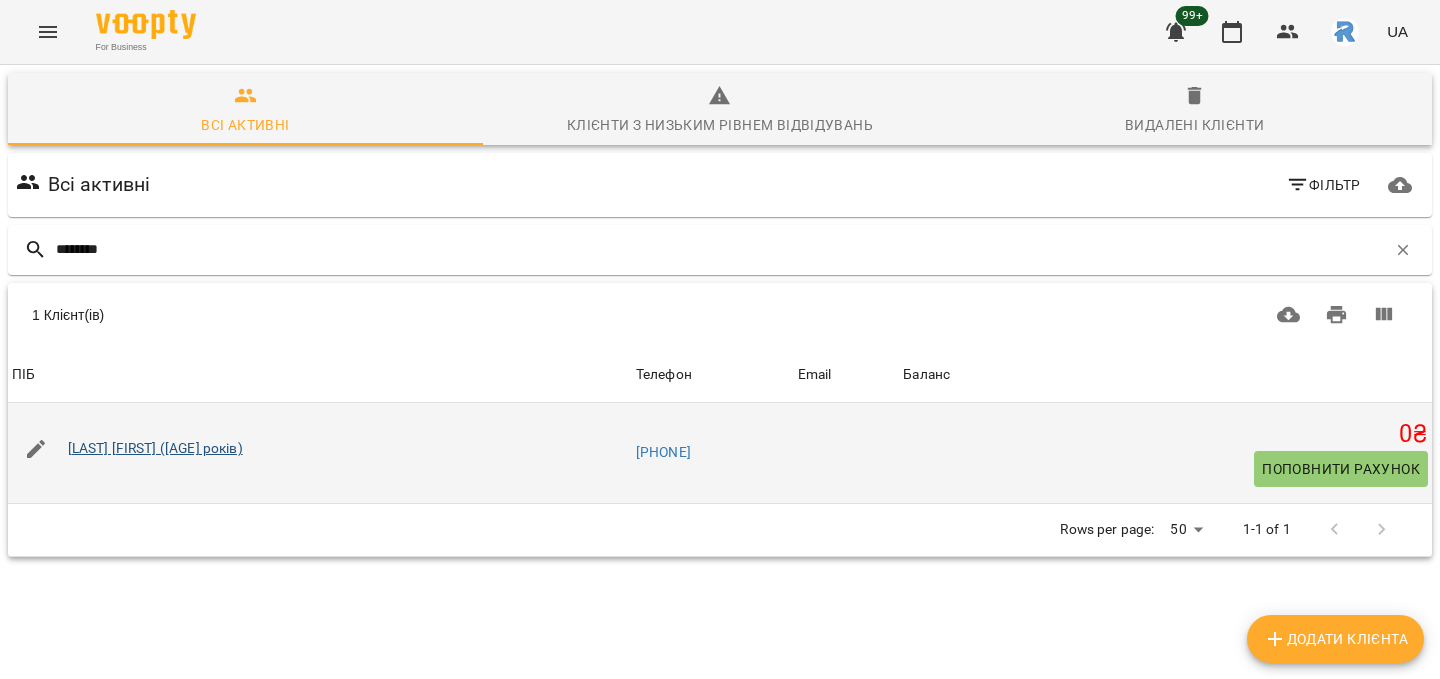 type on "********" 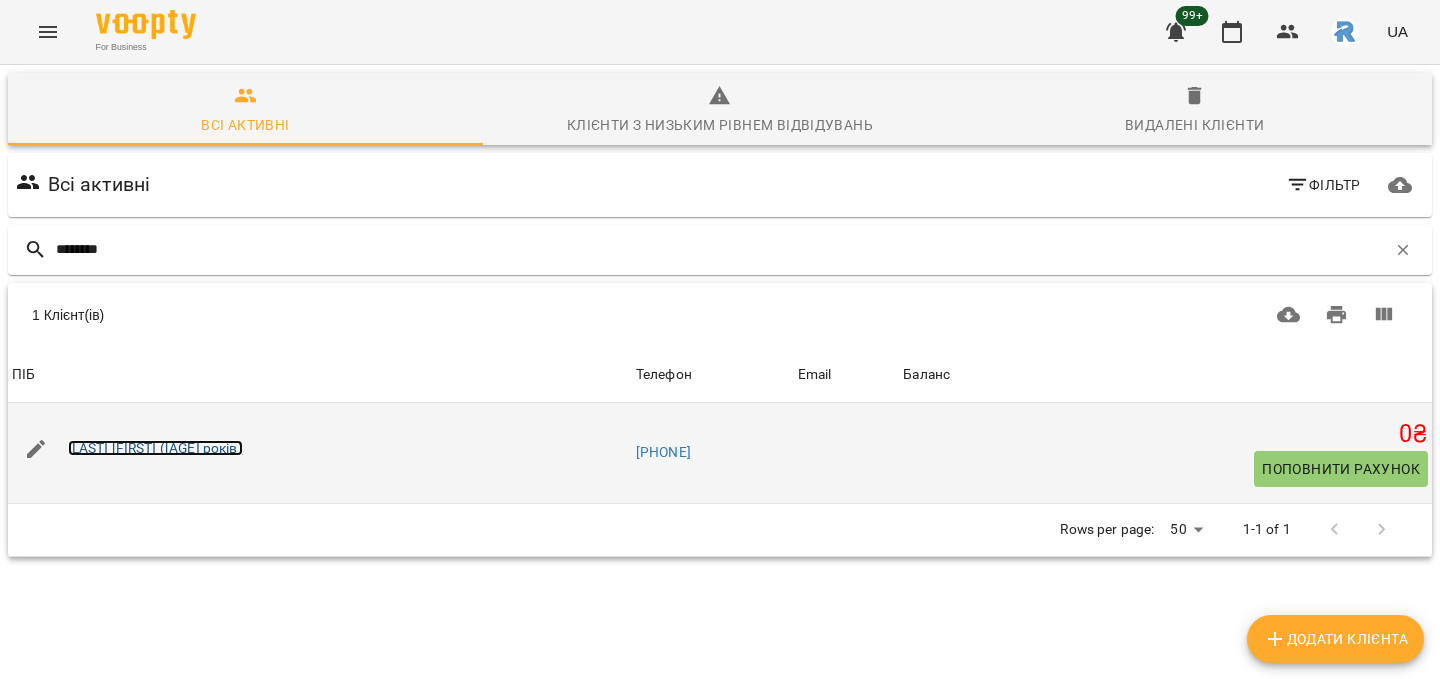 click on "[LAST] [FIRST] ([AGE])" at bounding box center [155, 448] 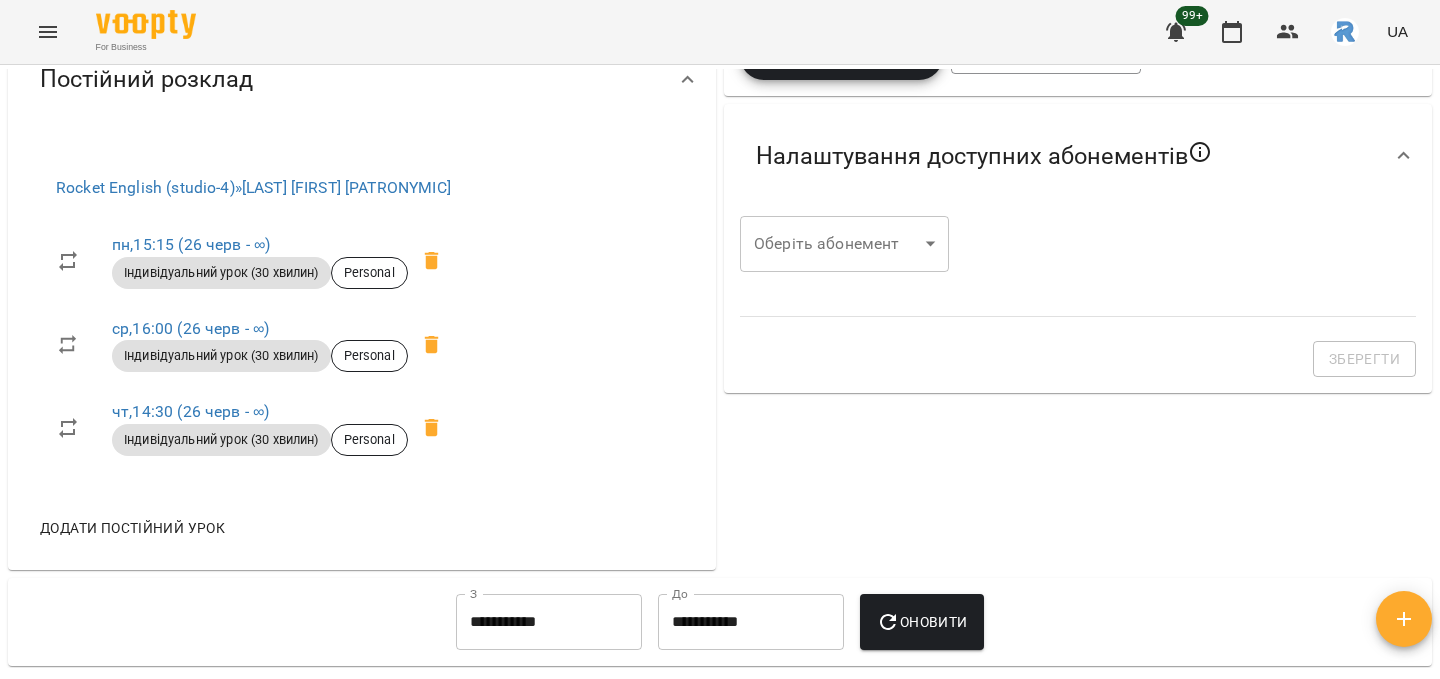 scroll, scrollTop: 644, scrollLeft: 0, axis: vertical 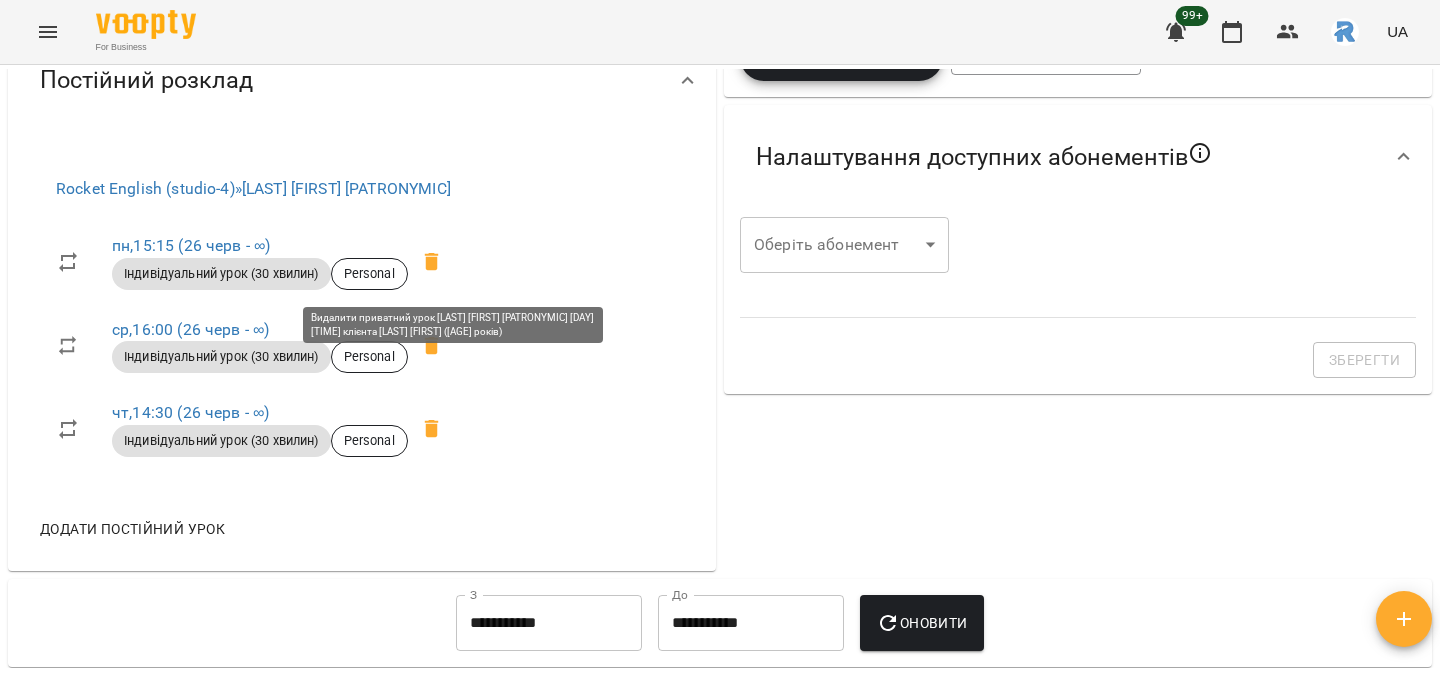 click 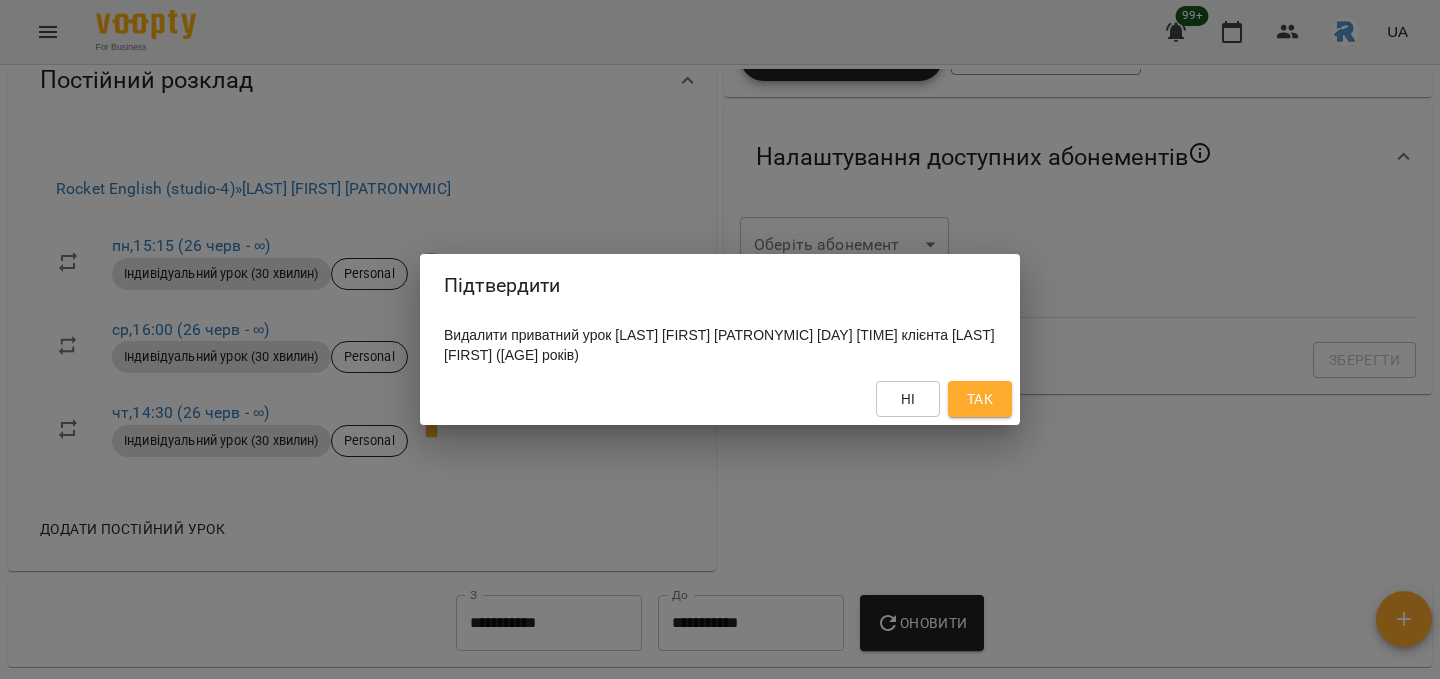 click on "Ні Так" at bounding box center [720, 399] 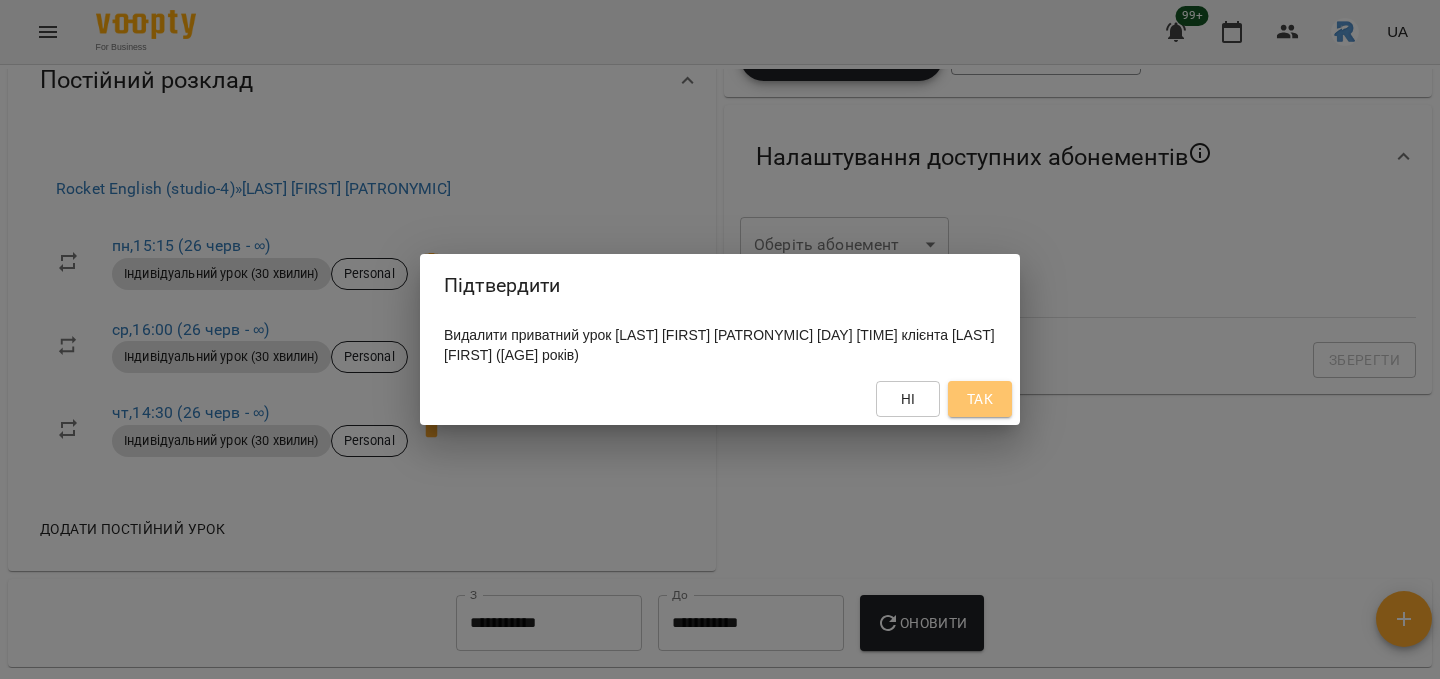 click on "Так" at bounding box center [980, 399] 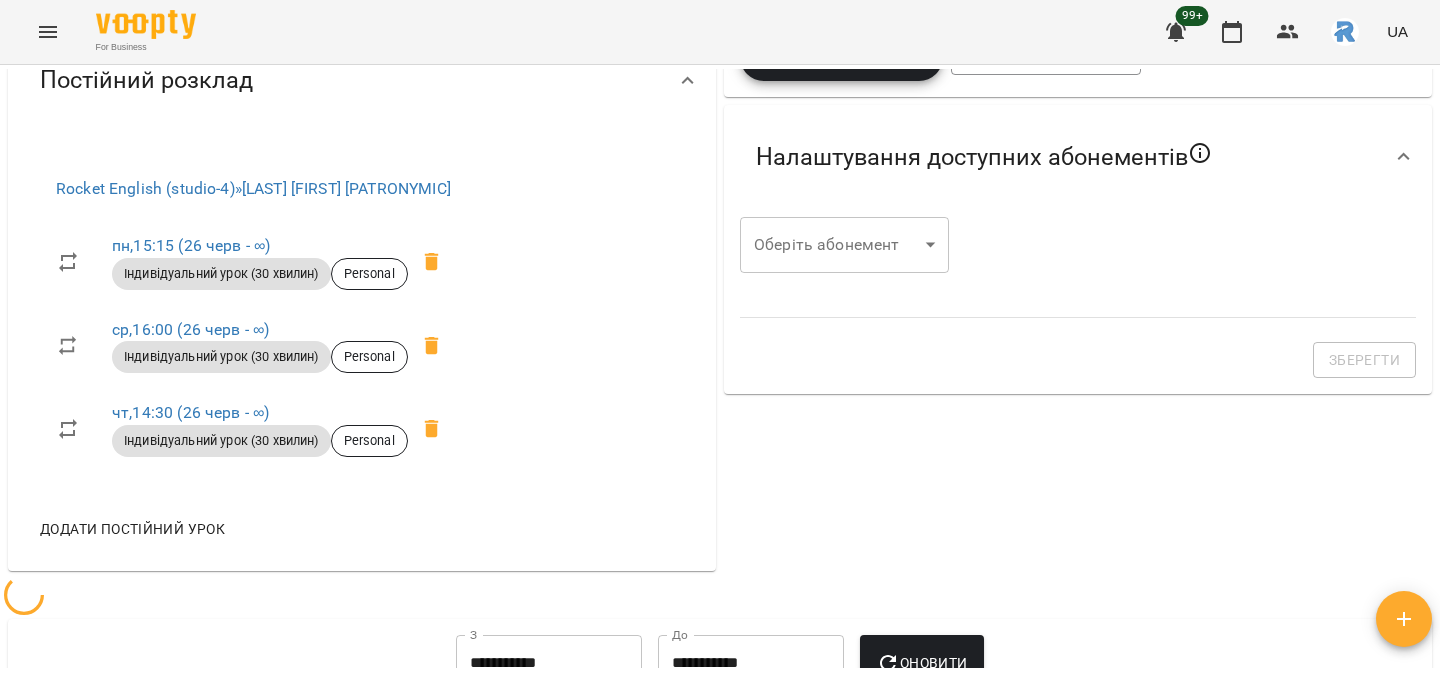 scroll, scrollTop: 644, scrollLeft: 0, axis: vertical 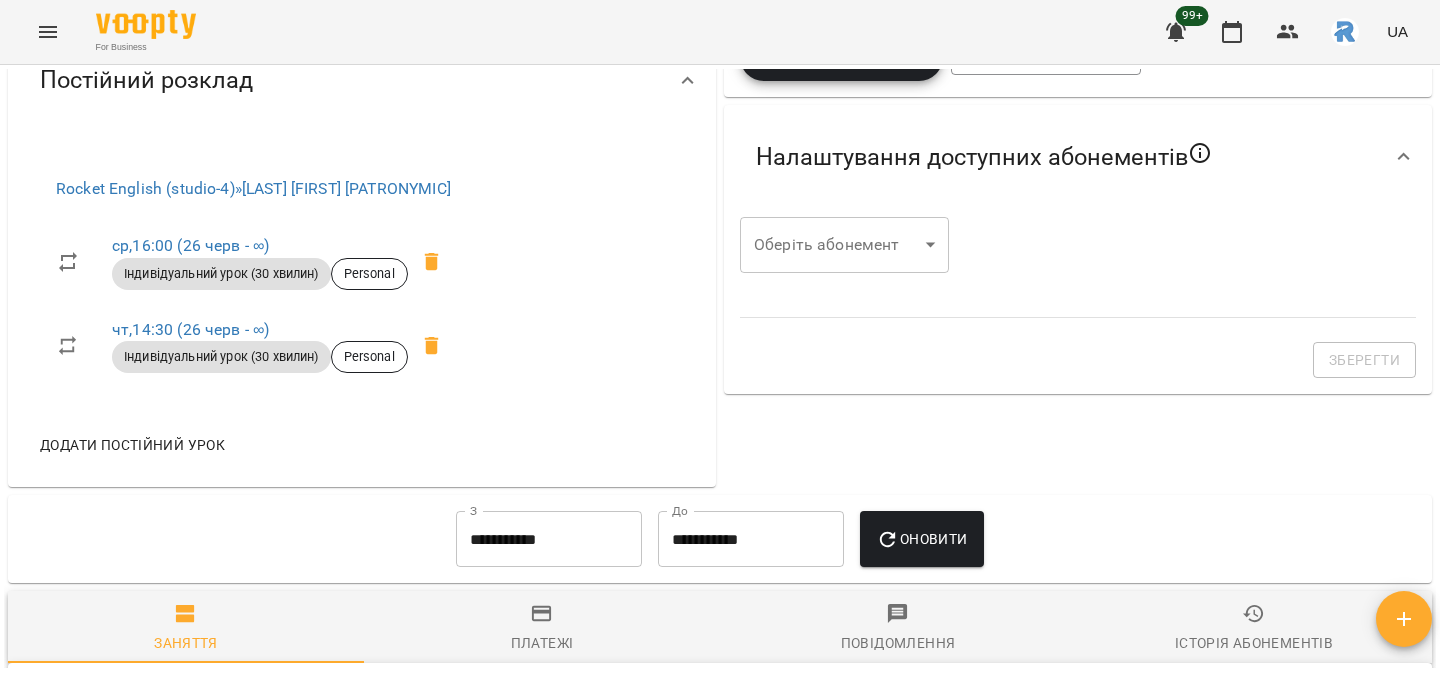 click 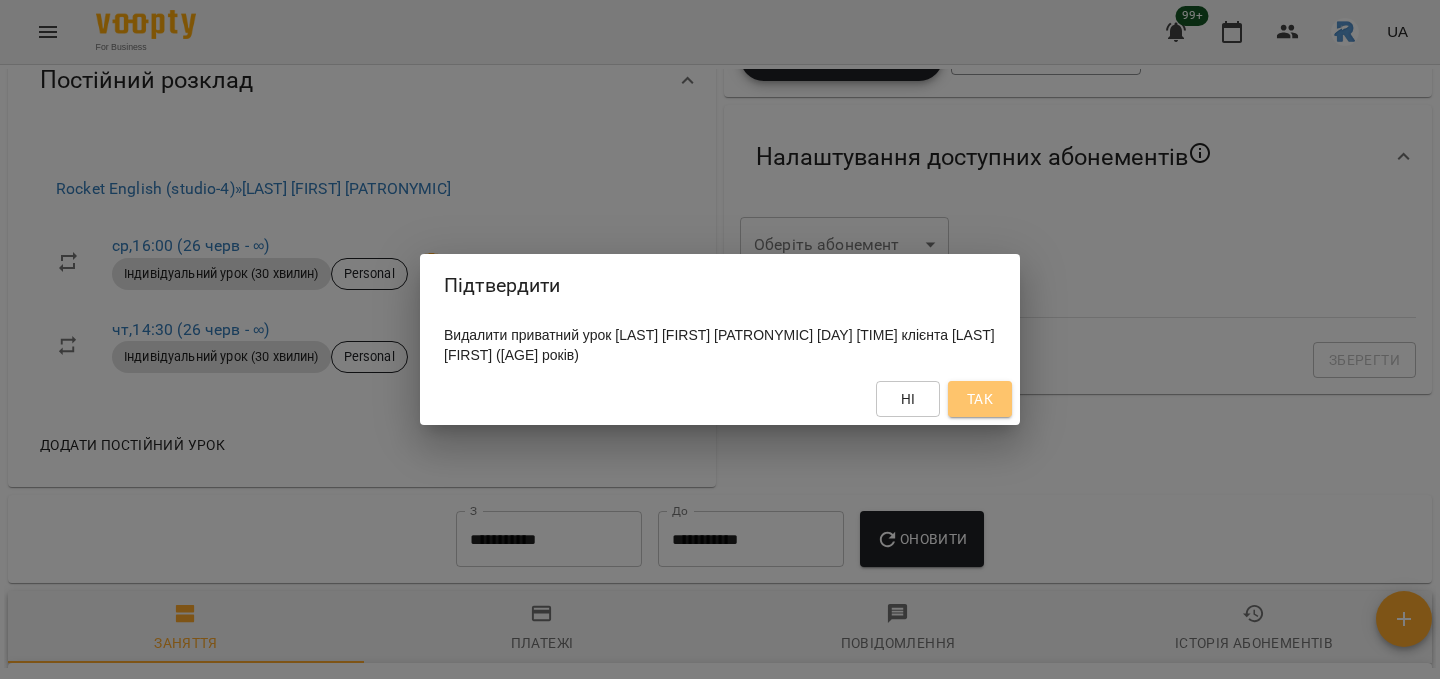 click on "Так" at bounding box center (980, 399) 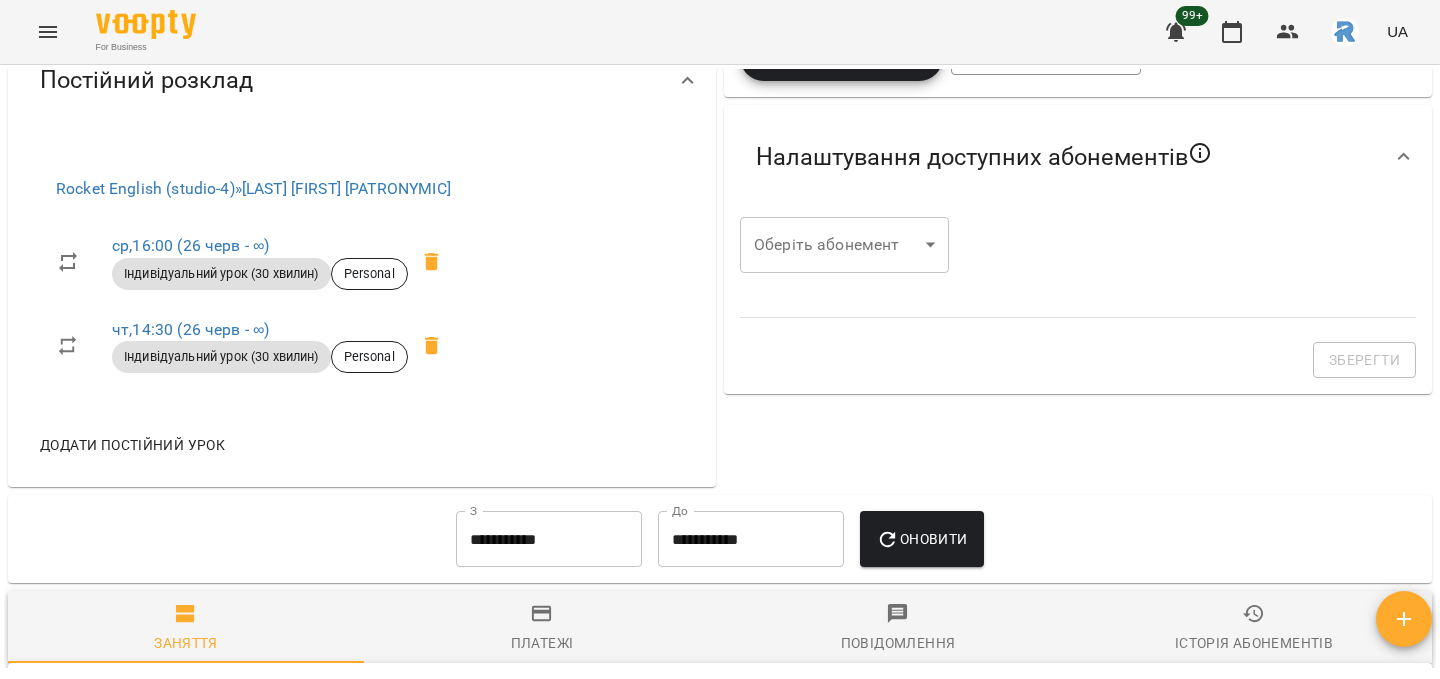 scroll, scrollTop: 644, scrollLeft: 0, axis: vertical 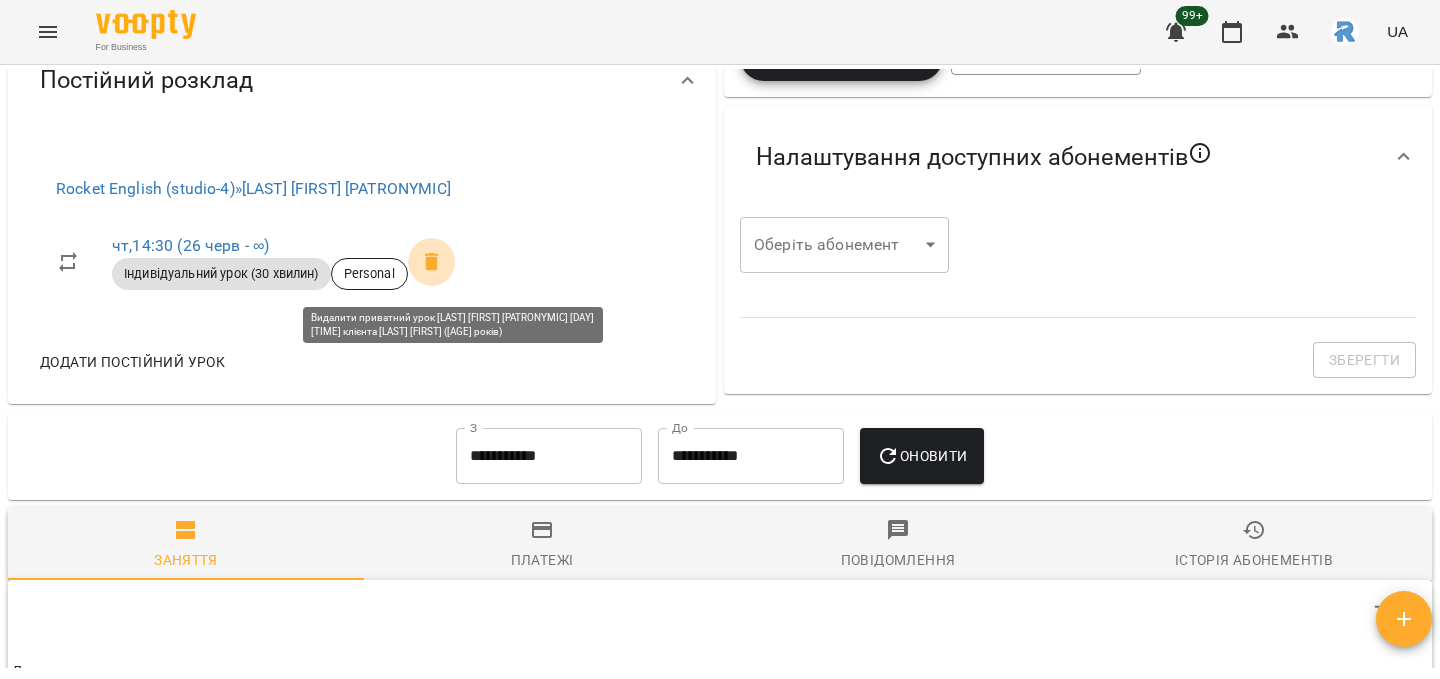 click 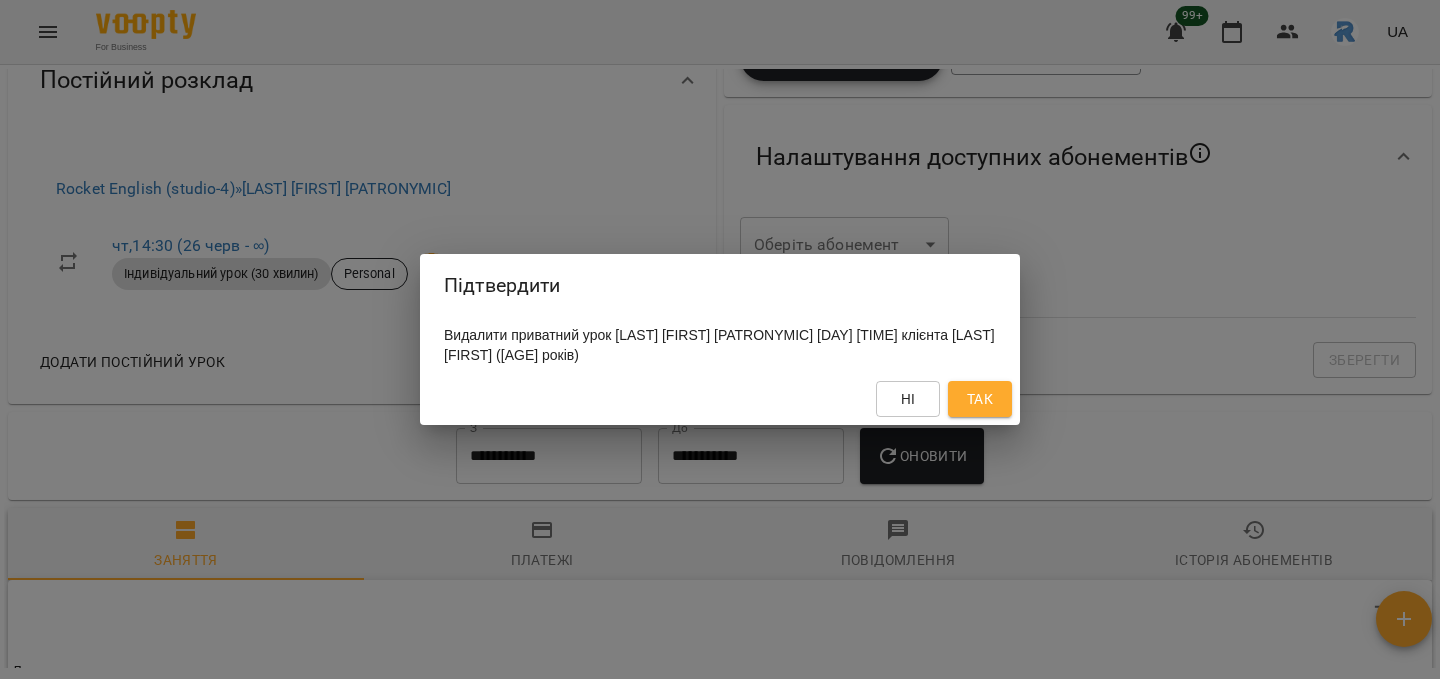 click on "Так" at bounding box center (980, 399) 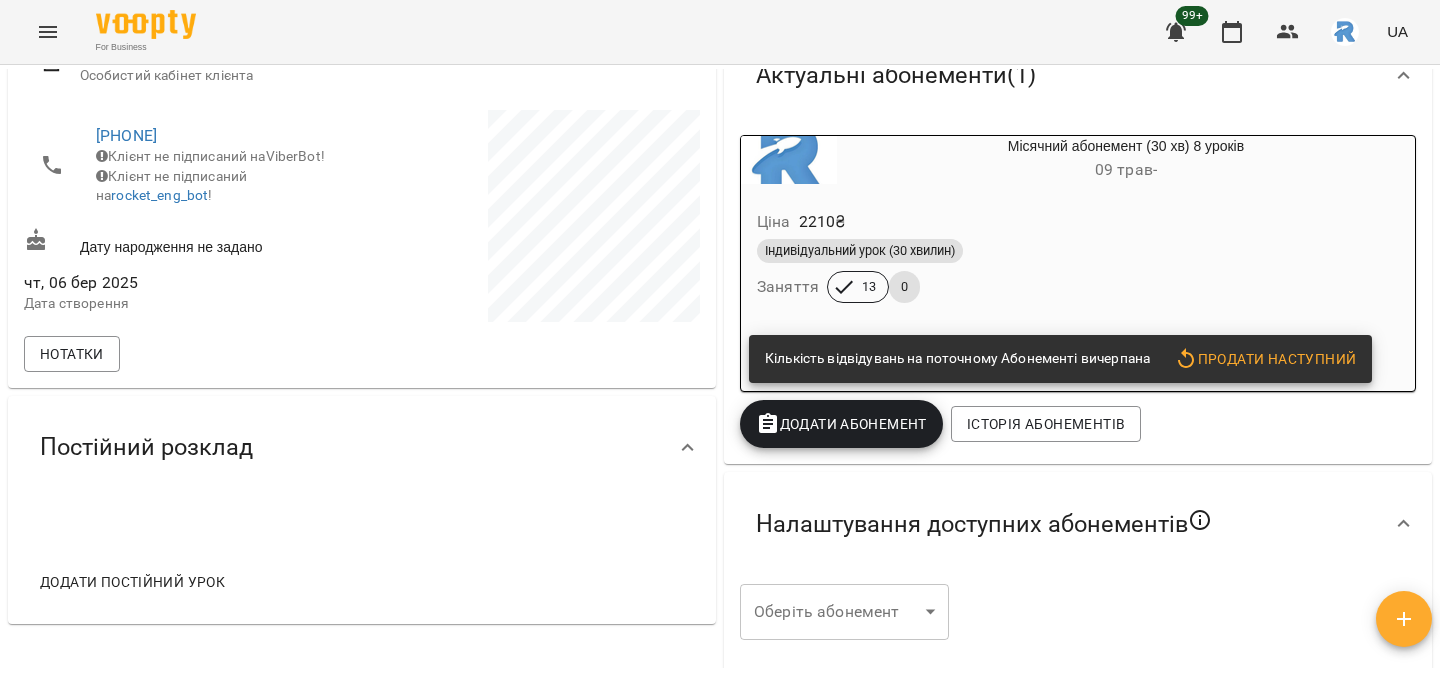 scroll, scrollTop: 275, scrollLeft: 0, axis: vertical 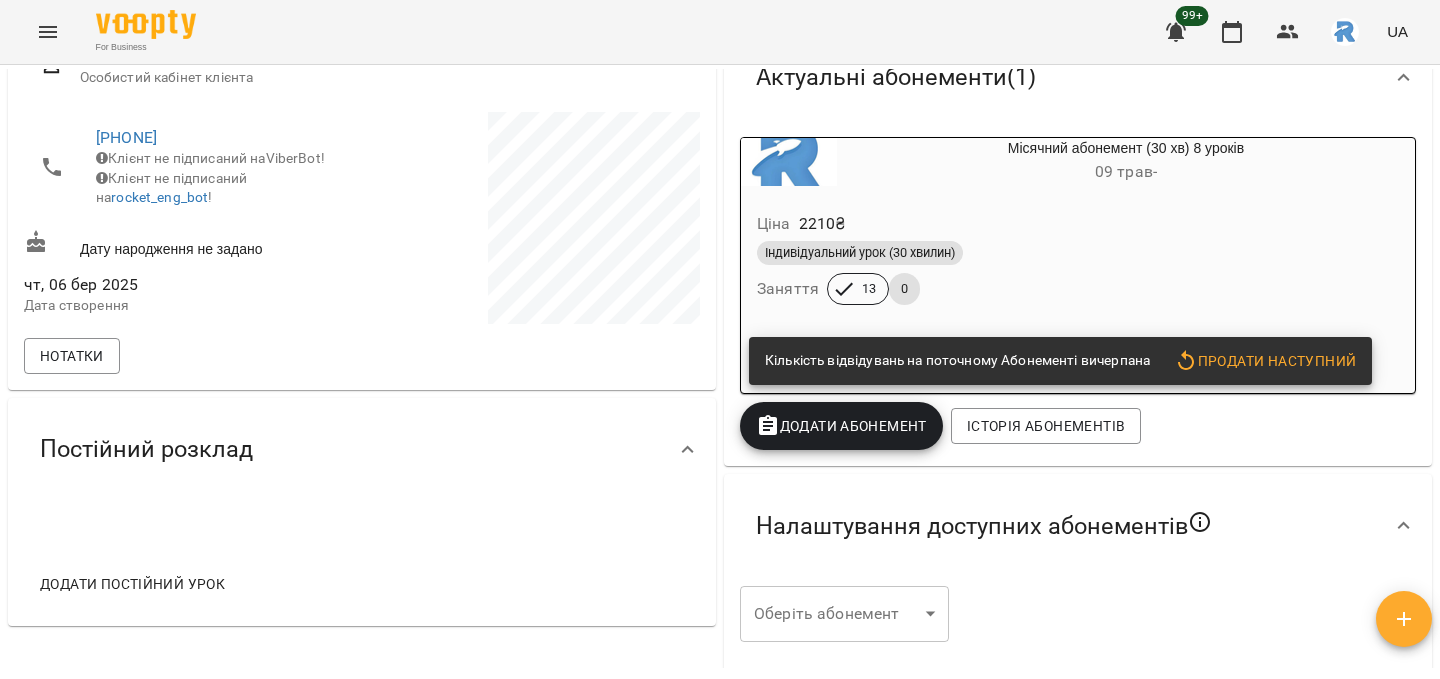 click on "Додати постійний урок" at bounding box center (132, 584) 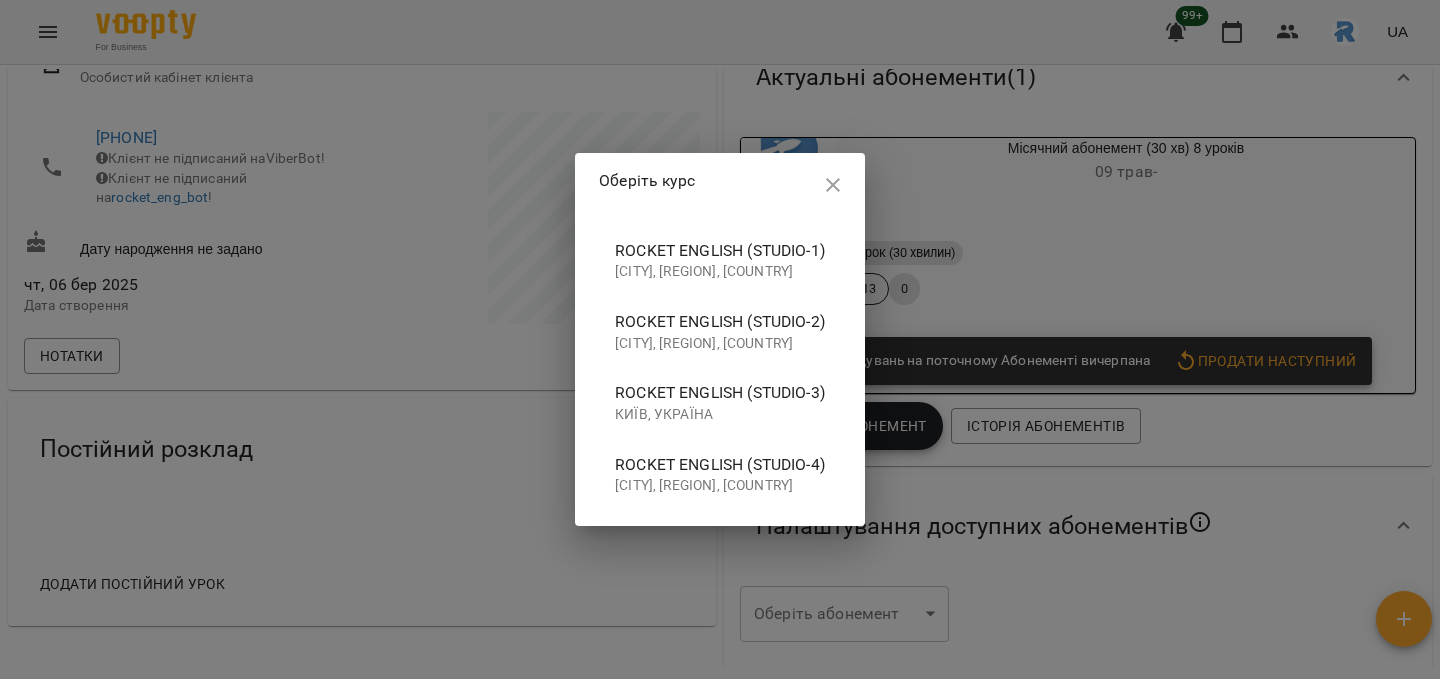 click on "[CITY], [REGION], [COUNTRY]" at bounding box center (720, 272) 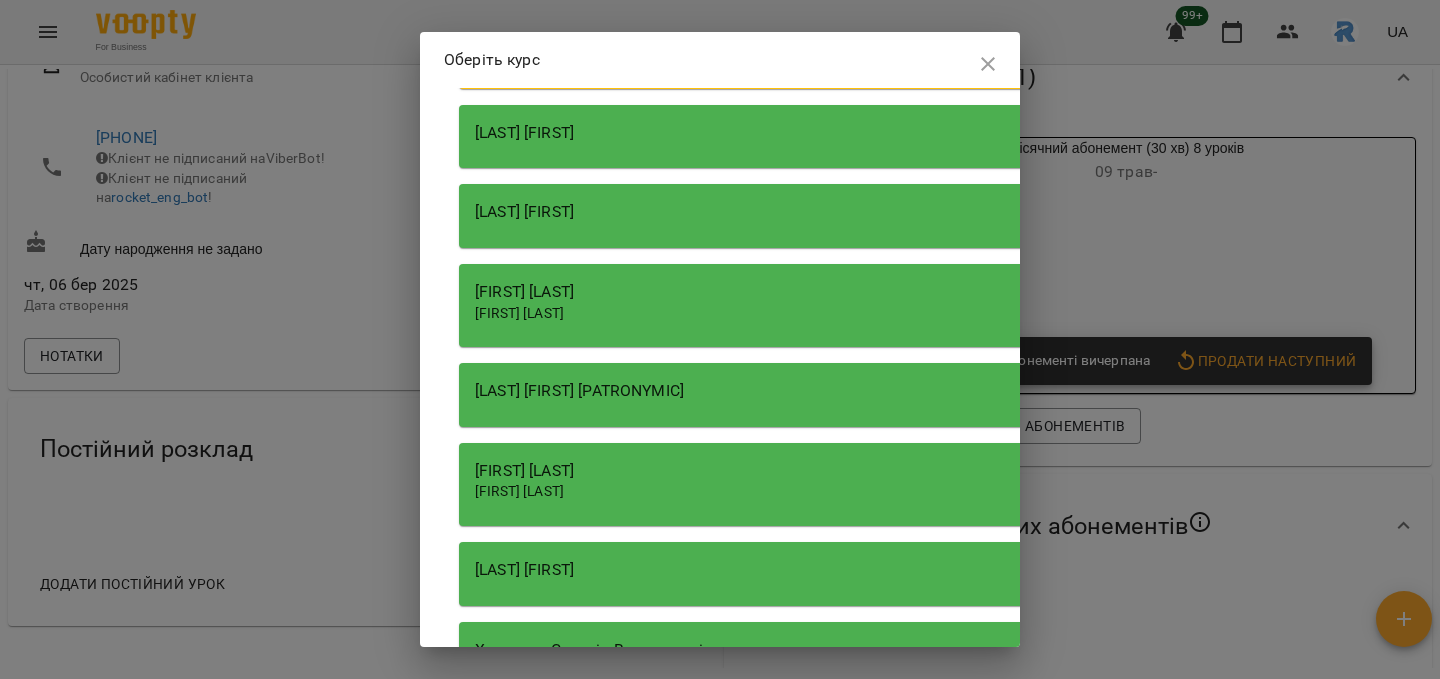 scroll, scrollTop: 4025, scrollLeft: 0, axis: vertical 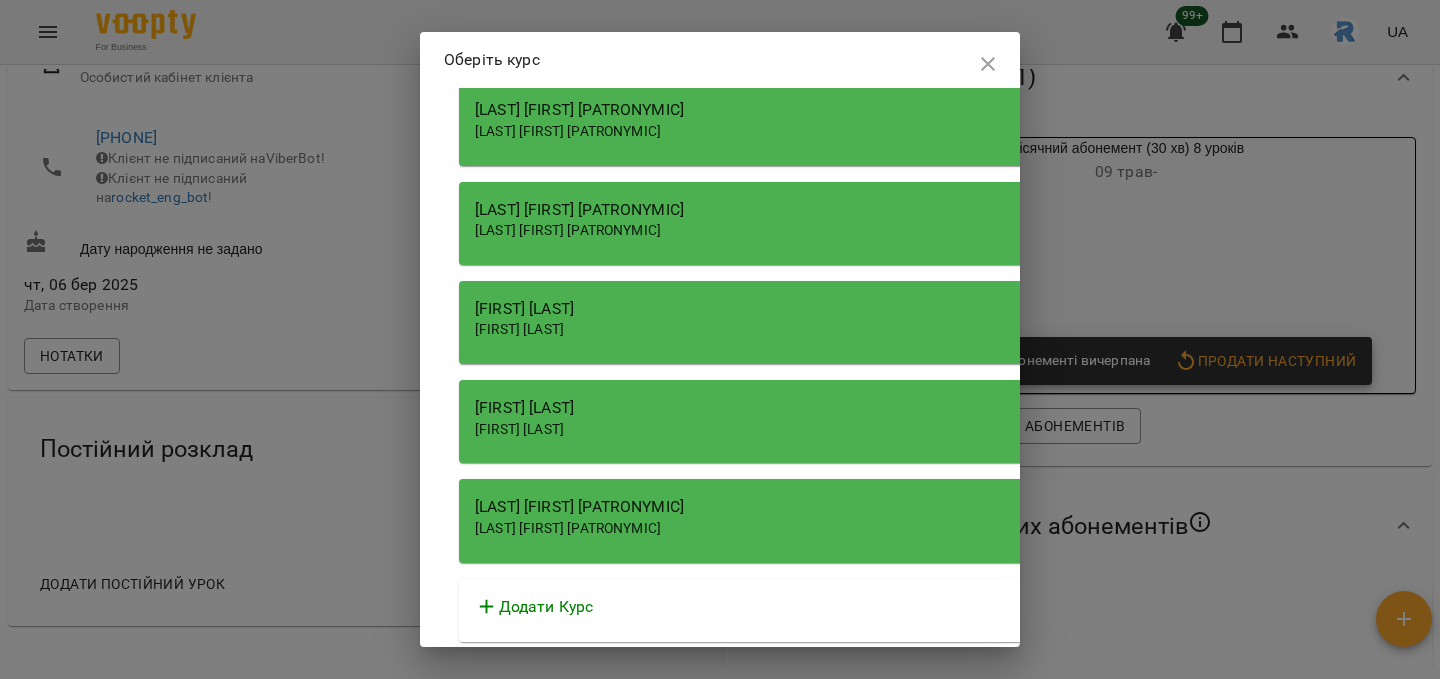 click on "[LAST] [FIRST] [MIDDLE]" at bounding box center [1029, 507] 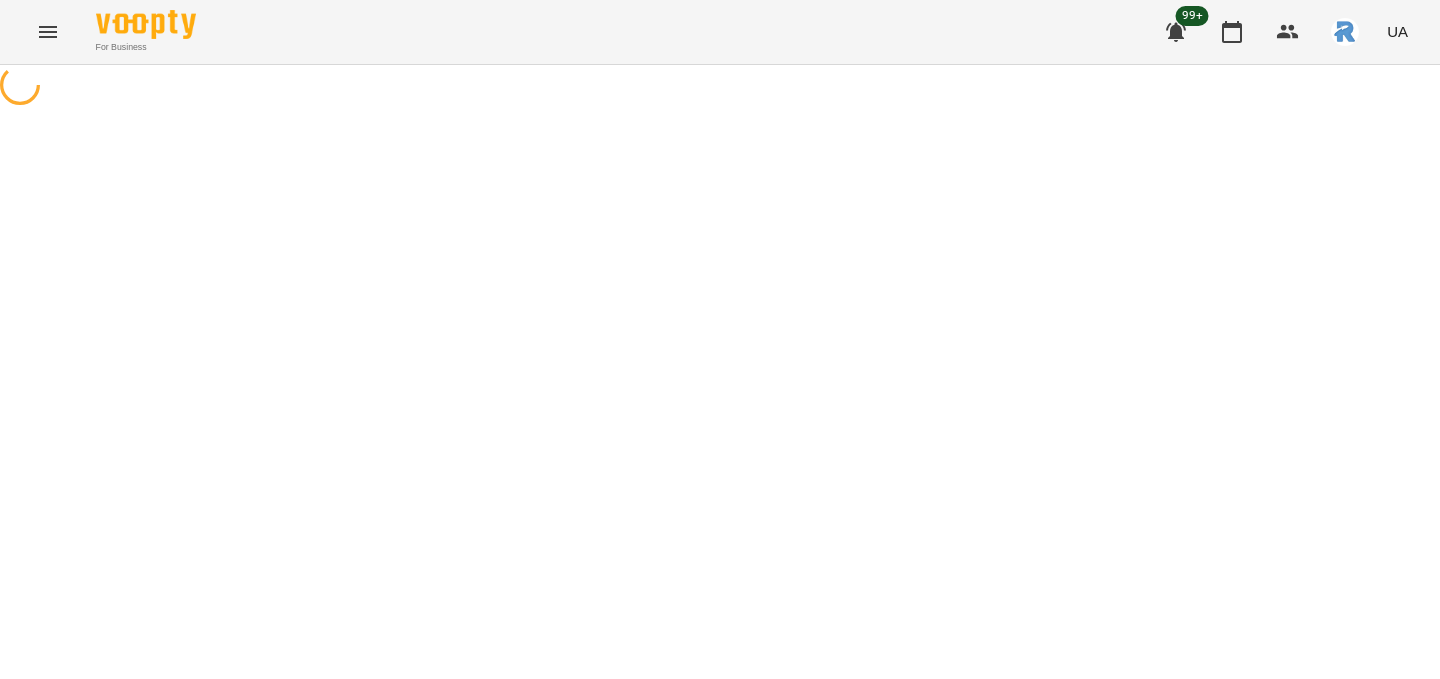 select on "**********" 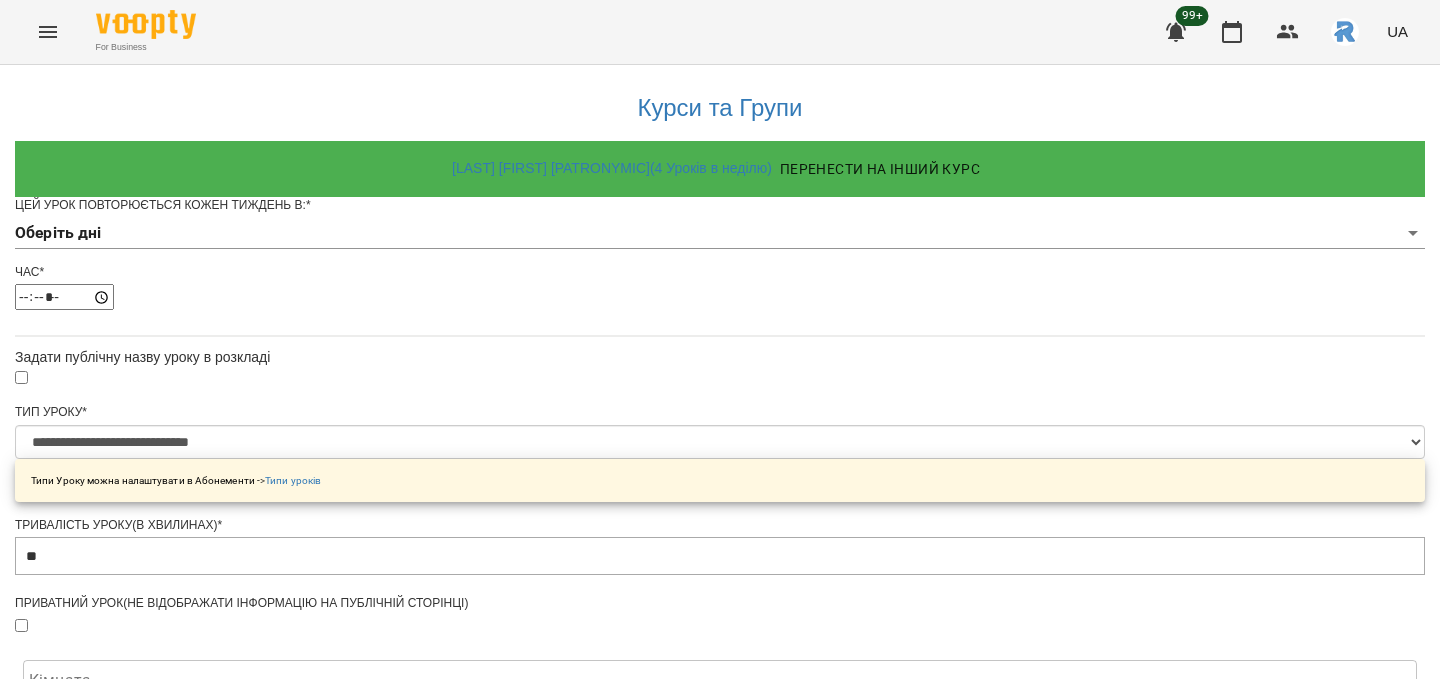 click on "**********" at bounding box center (720, 638) 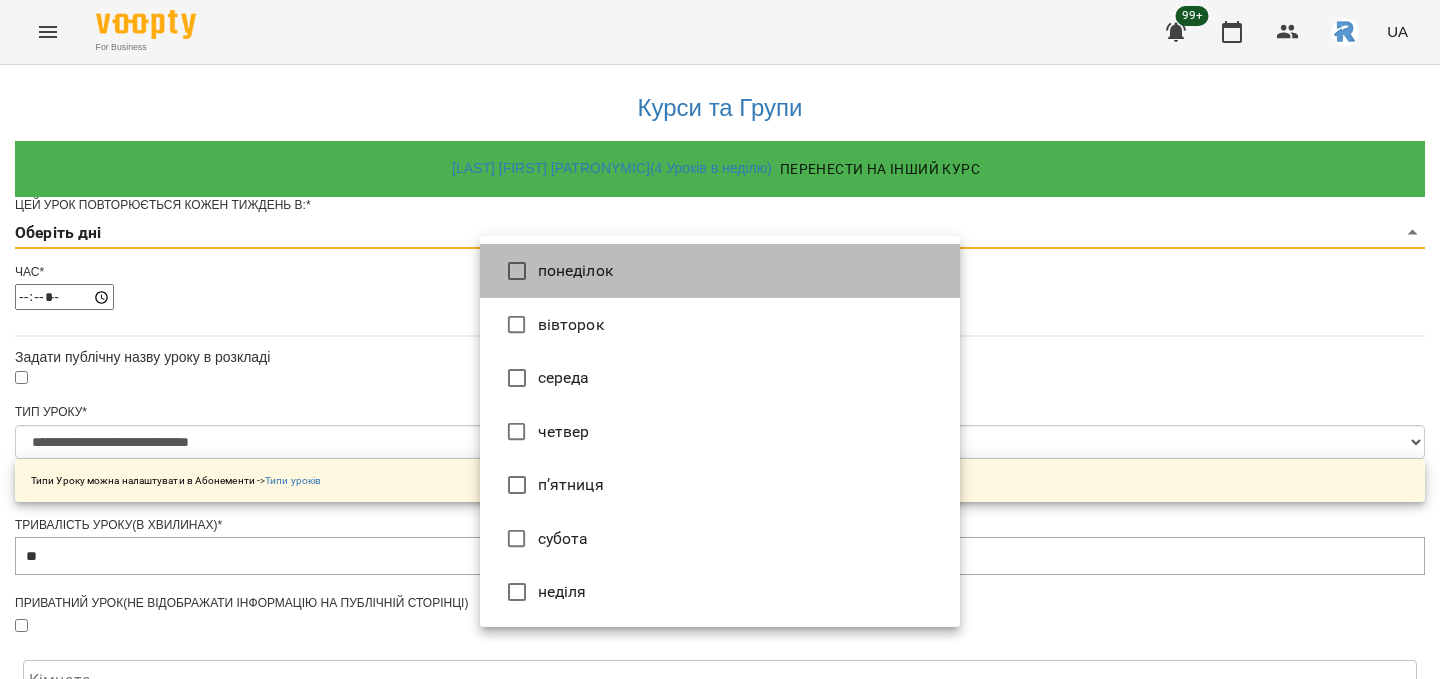 click on "понеділок" at bounding box center (720, 271) 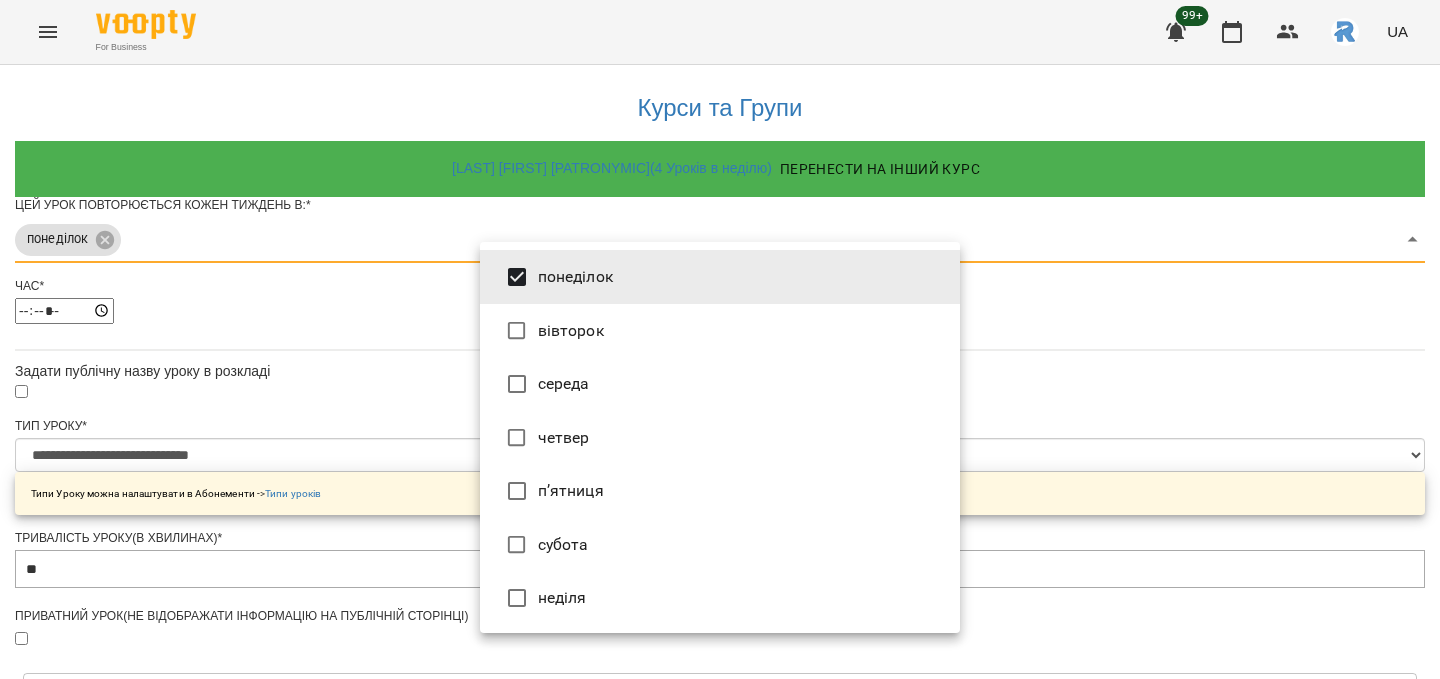 click on "вівторок" at bounding box center (720, 331) 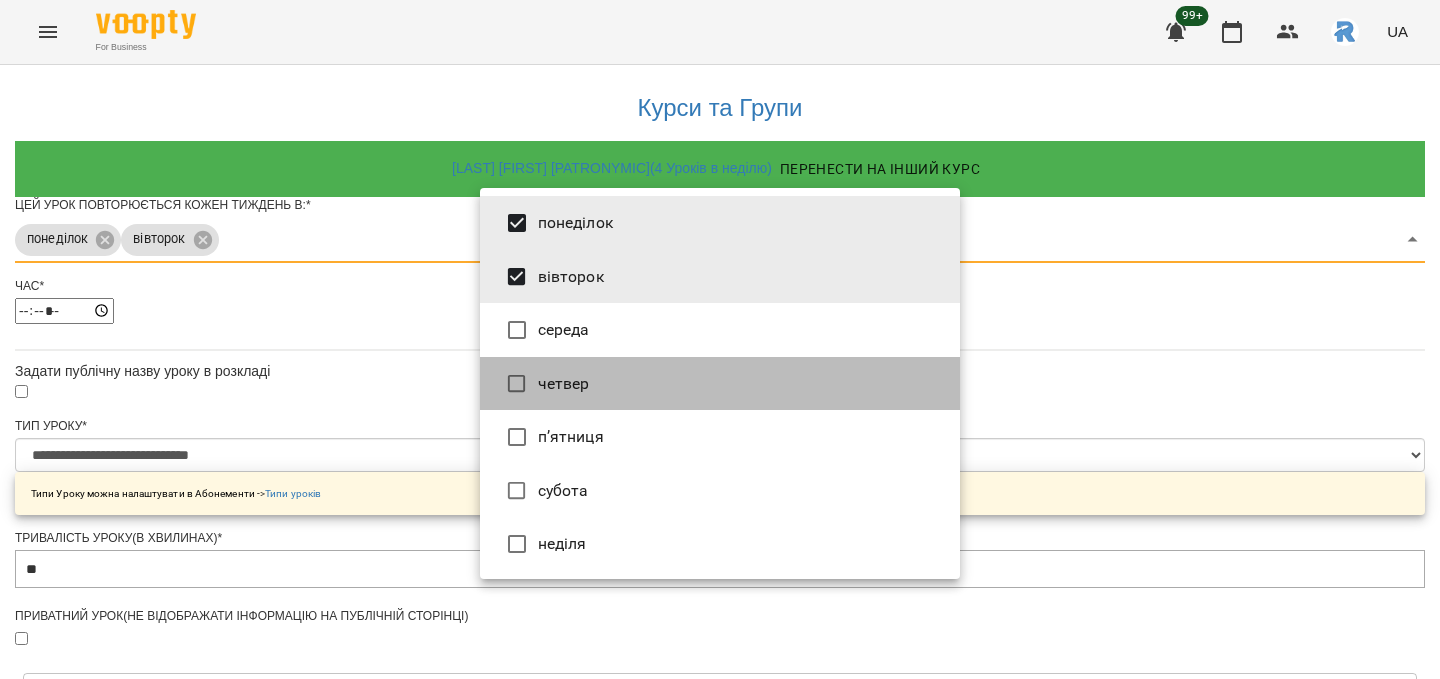 click on "четвер" at bounding box center (720, 384) 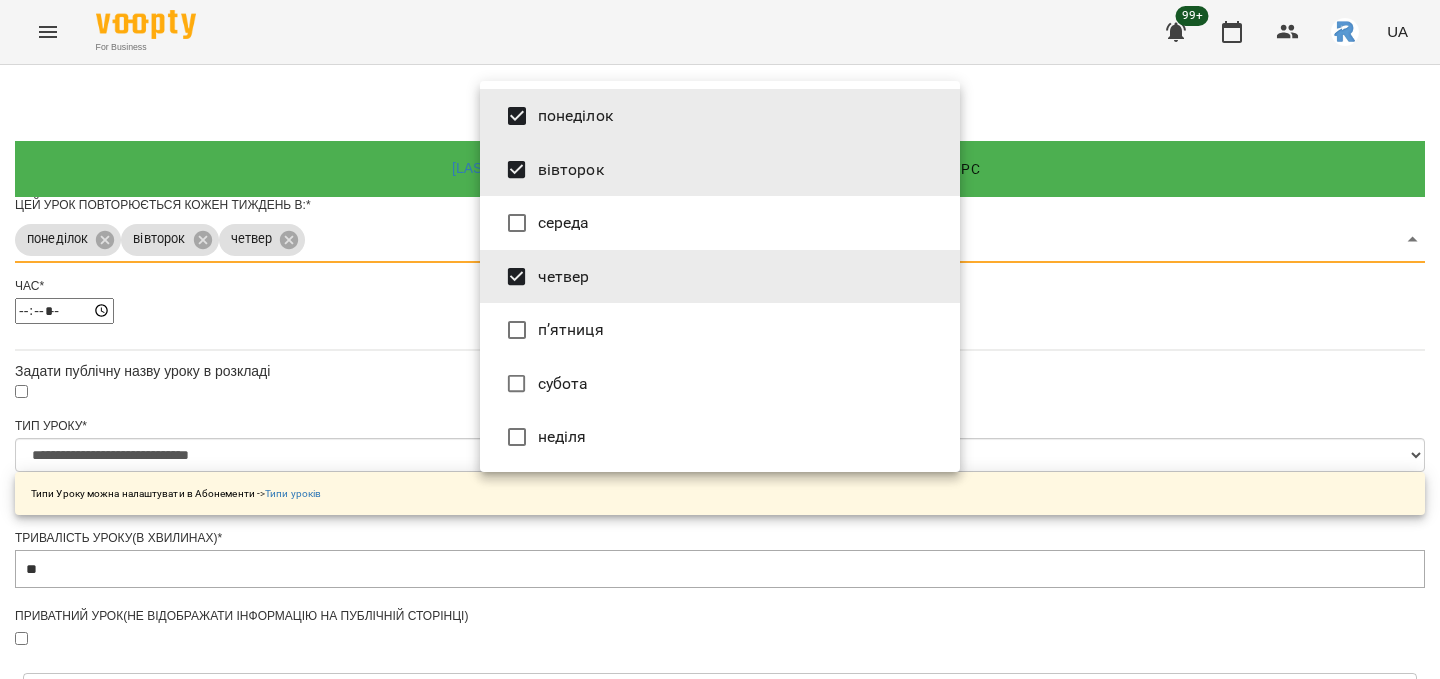 click at bounding box center (720, 339) 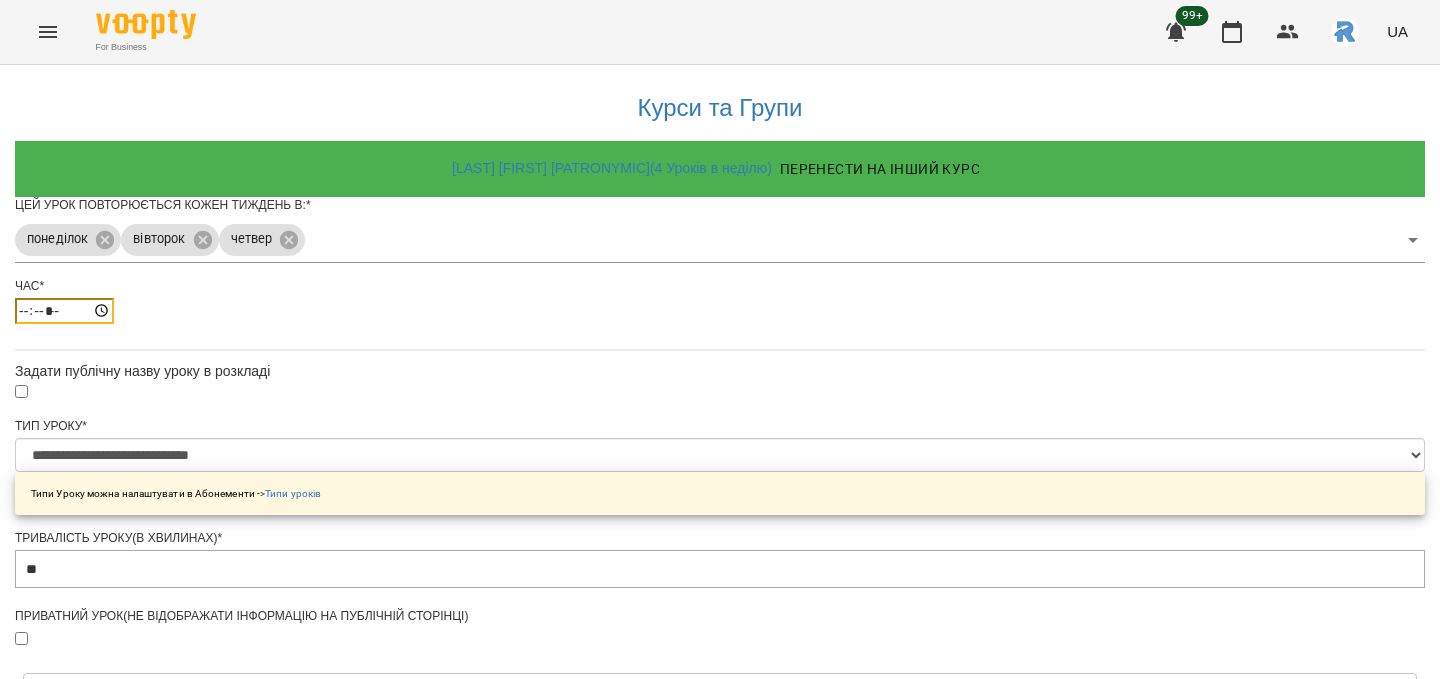 click on "*****" at bounding box center [64, 311] 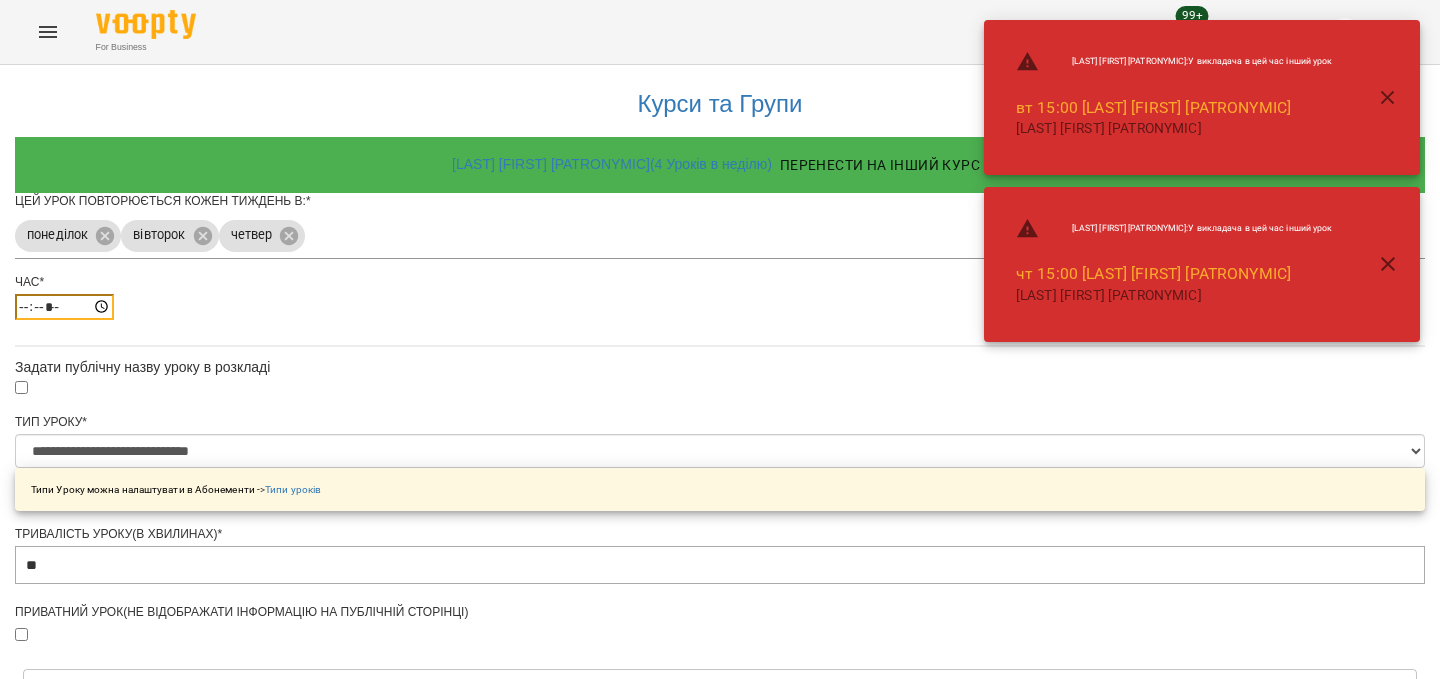 scroll, scrollTop: 756, scrollLeft: 0, axis: vertical 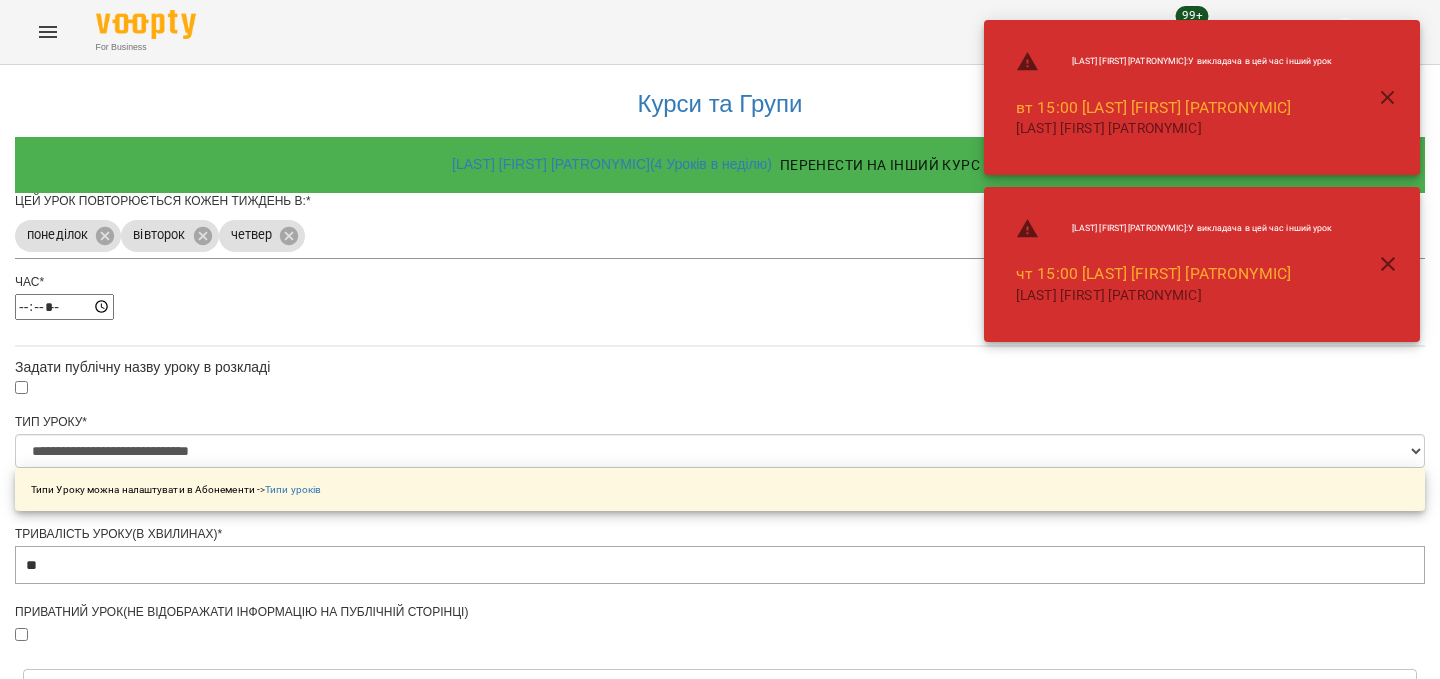 click on "Зберегти" at bounding box center (720, 1258) 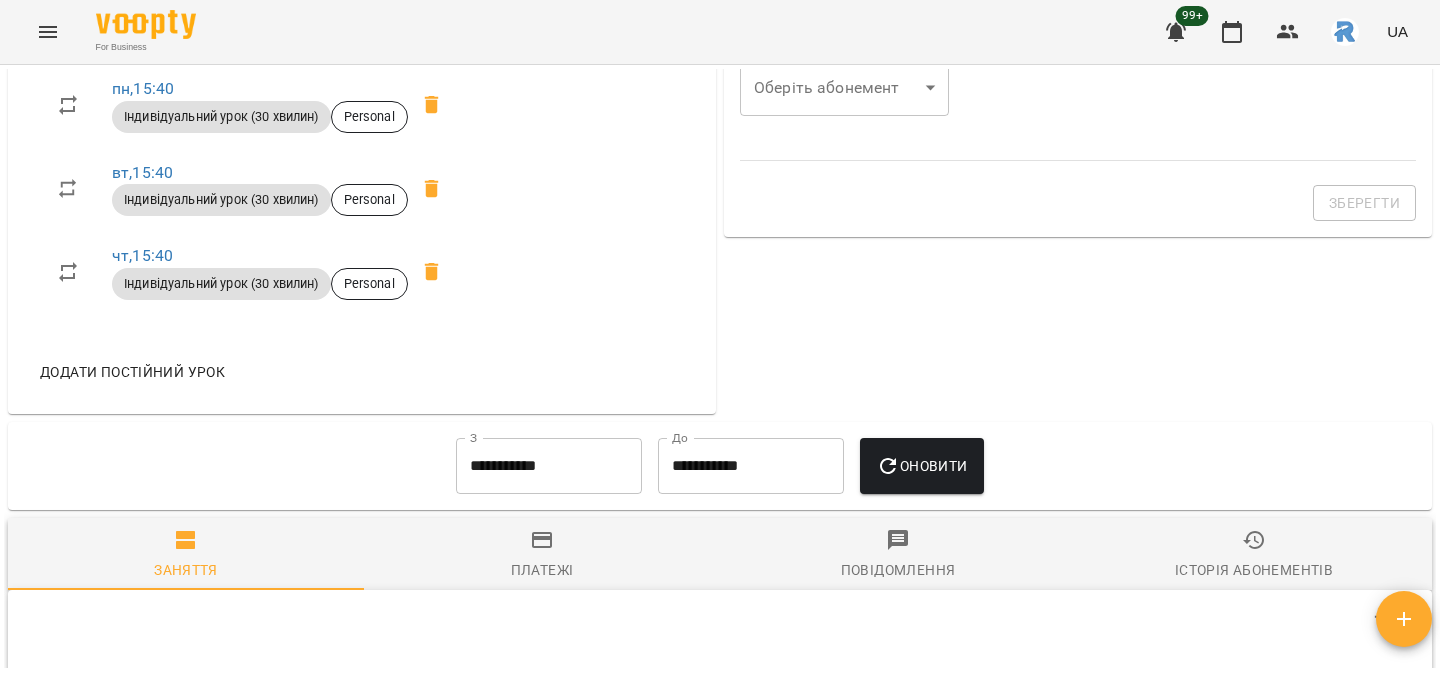 scroll, scrollTop: 646, scrollLeft: 0, axis: vertical 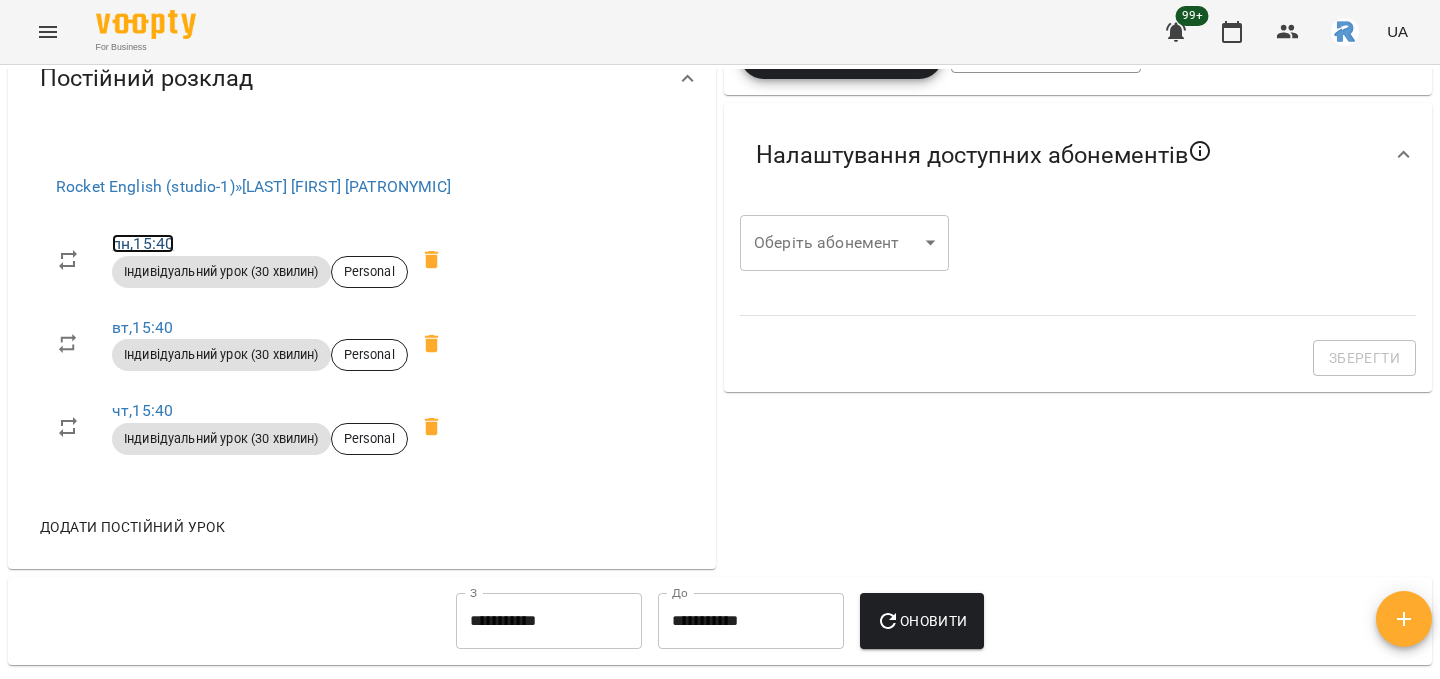 click on "пн ,  15:40" at bounding box center (143, 243) 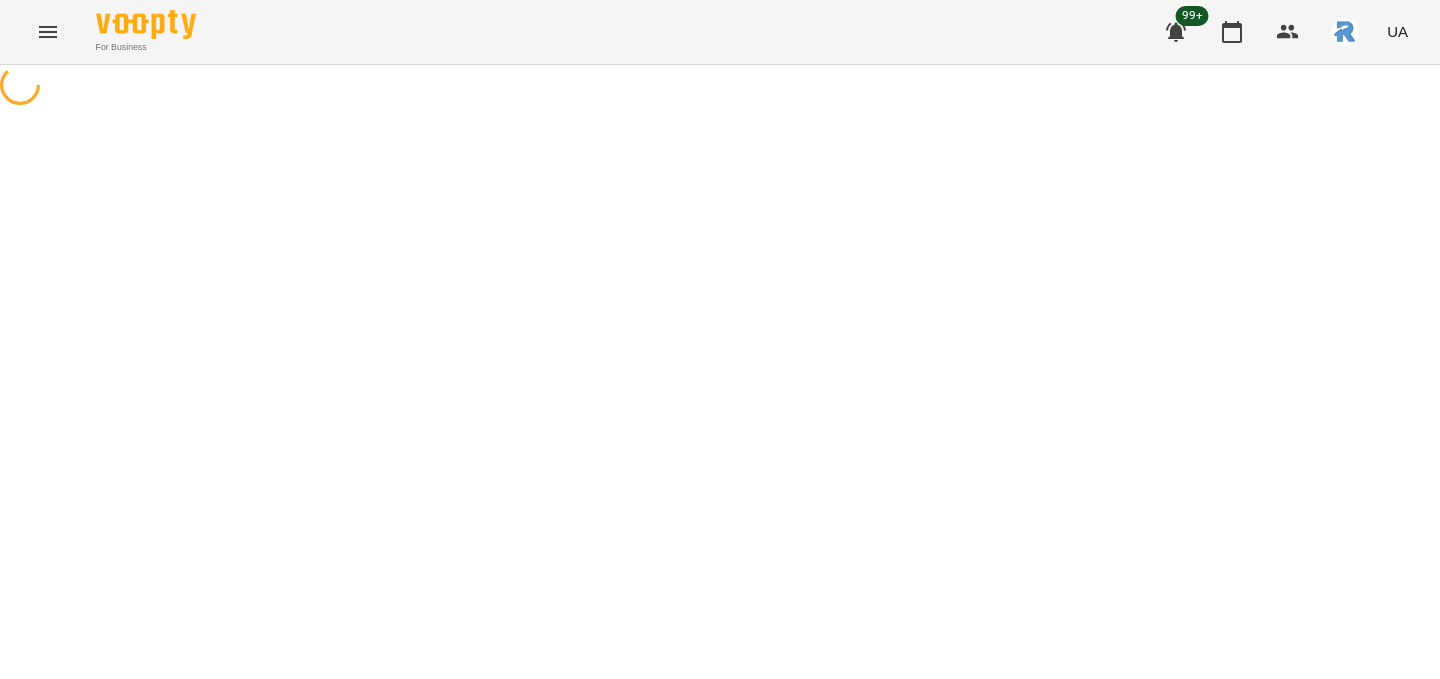 scroll, scrollTop: 0, scrollLeft: 0, axis: both 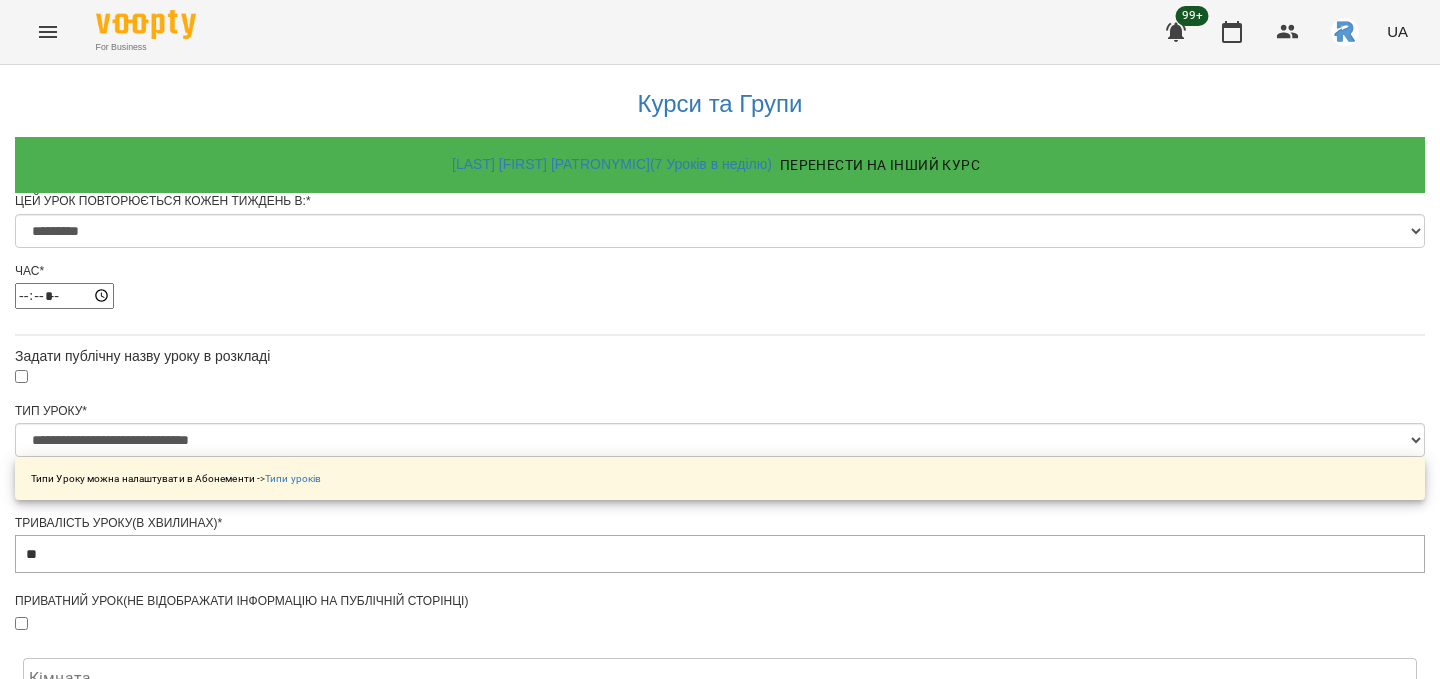click on "Зберегти" at bounding box center (720, 1359) 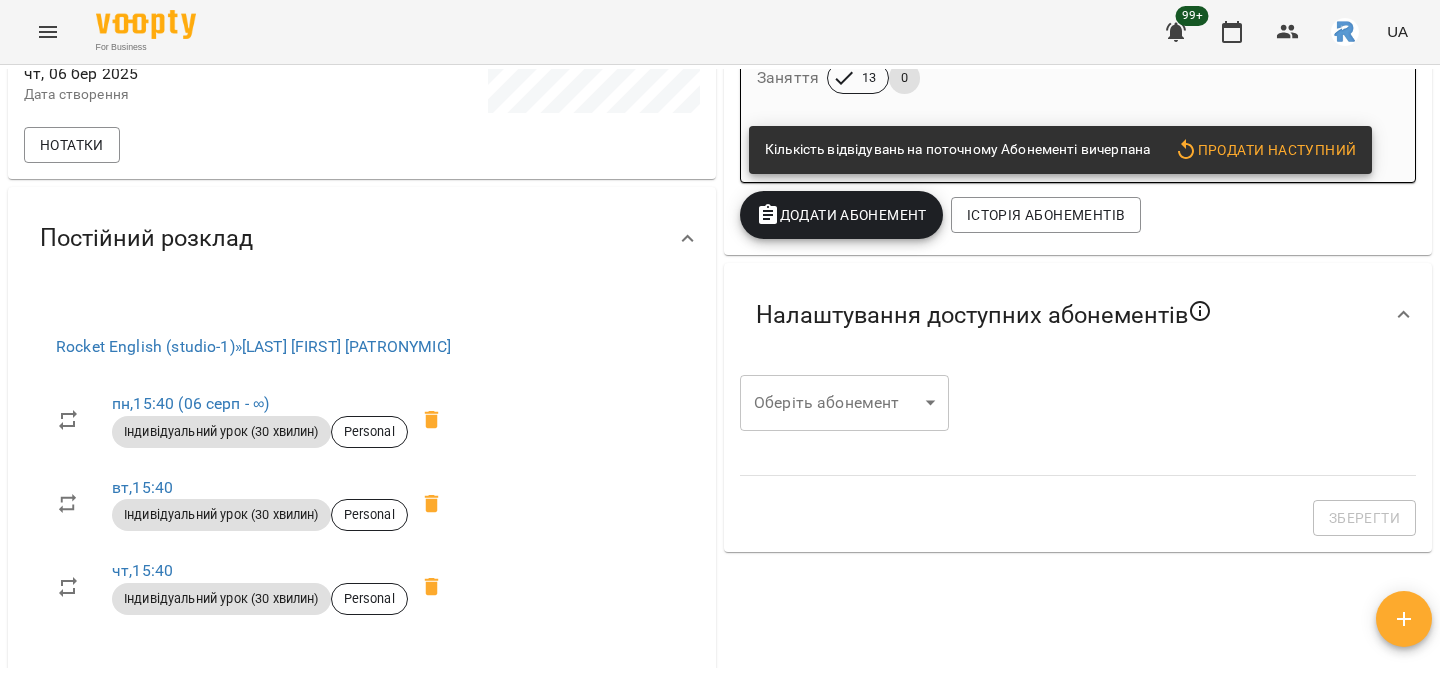 scroll, scrollTop: 498, scrollLeft: 0, axis: vertical 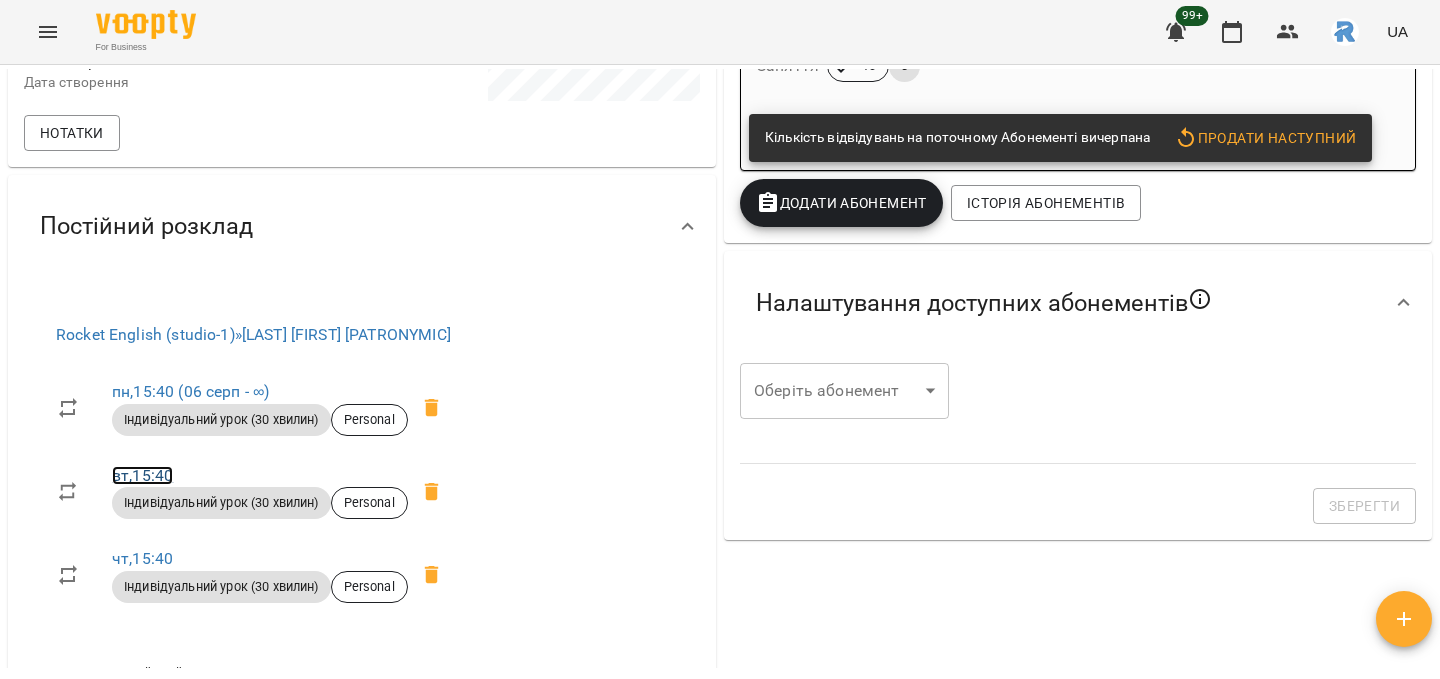 click on "вт ,  15:40" at bounding box center (142, 475) 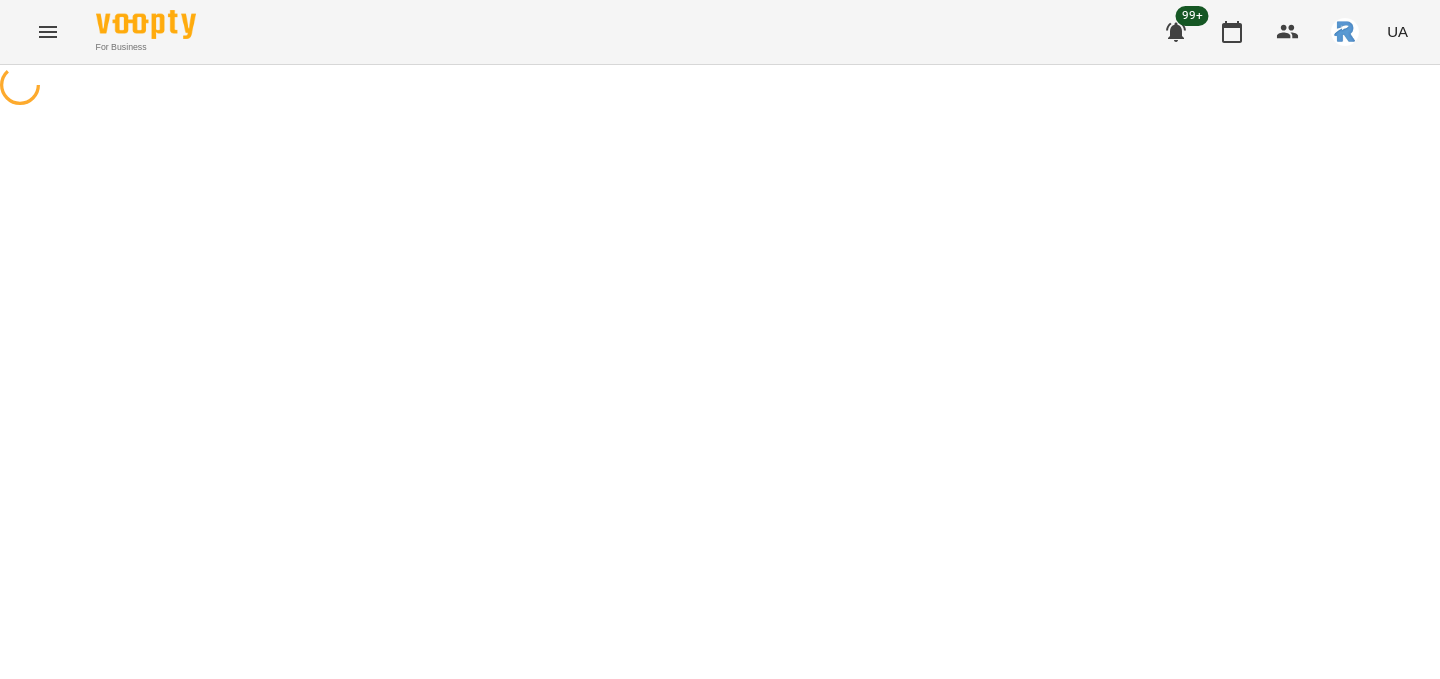 scroll, scrollTop: 0, scrollLeft: 0, axis: both 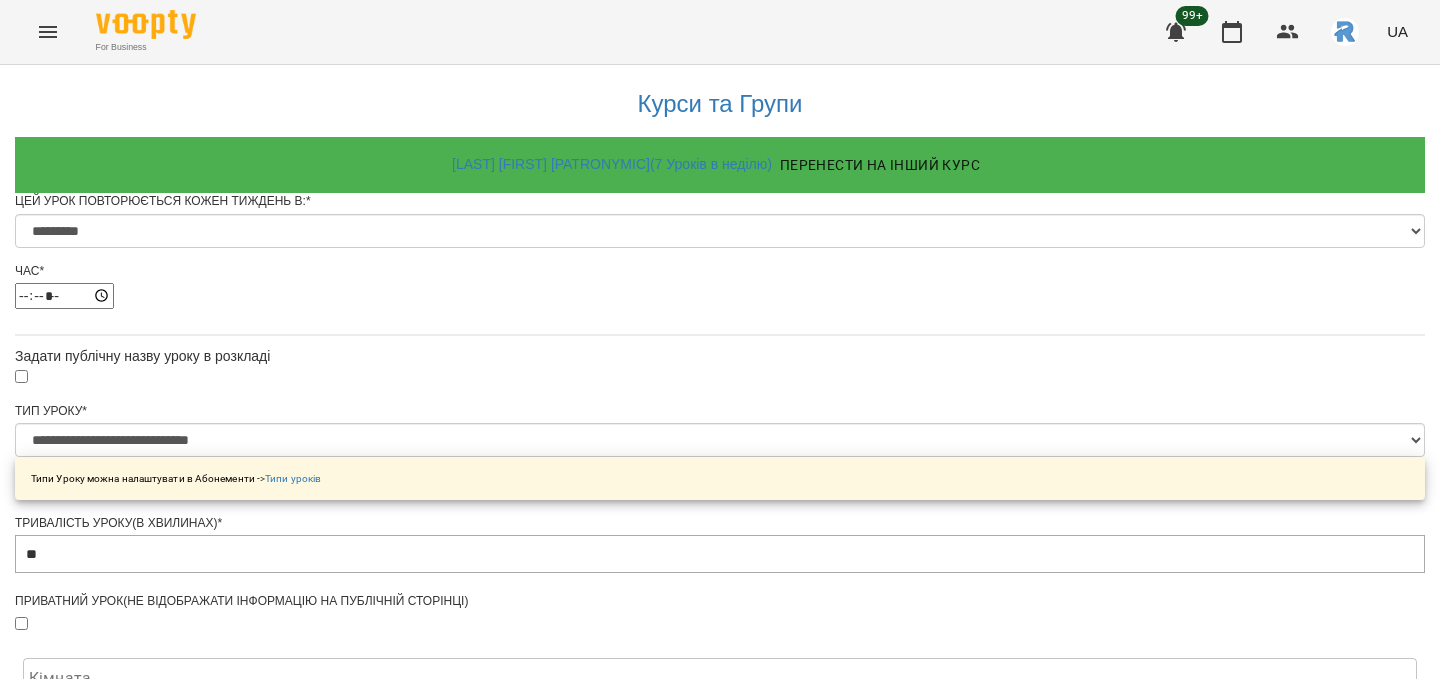 click on "Зберегти" at bounding box center (720, 1359) 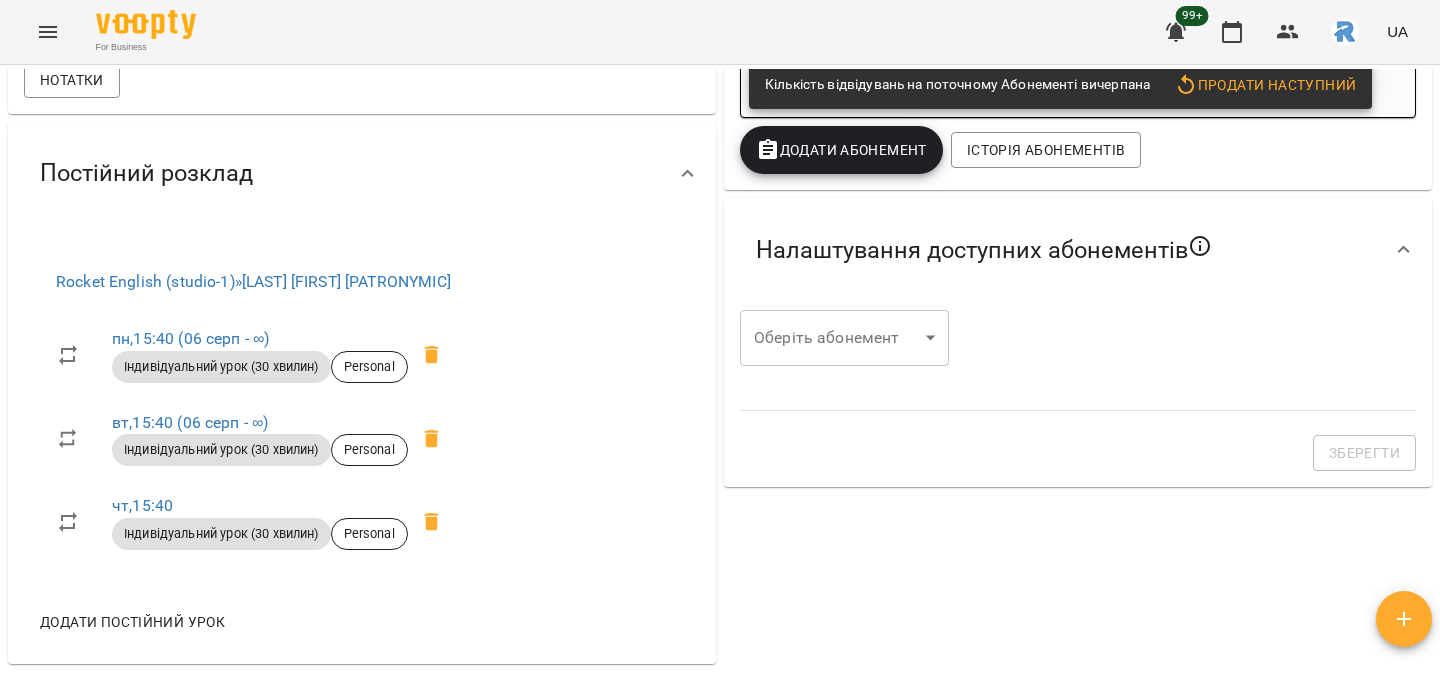scroll, scrollTop: 550, scrollLeft: 0, axis: vertical 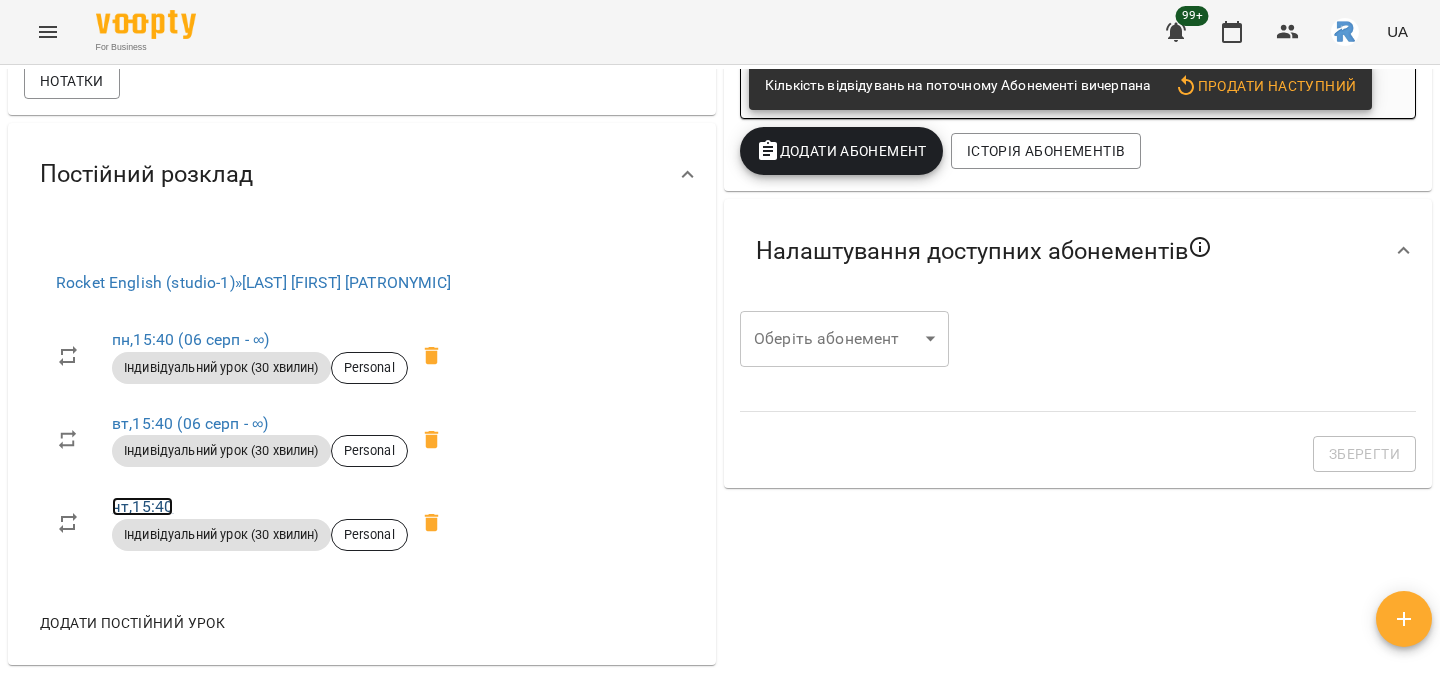 click on "чт ,  15:40" at bounding box center (142, 506) 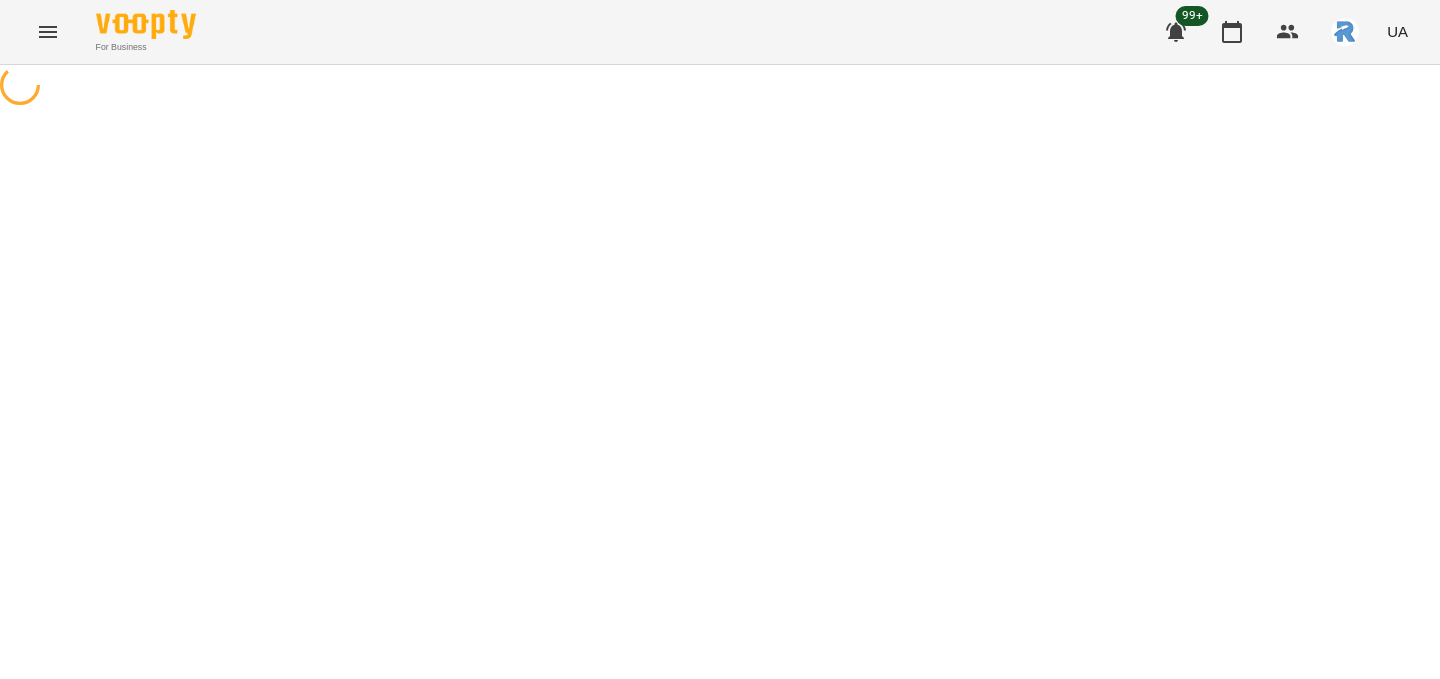 scroll, scrollTop: 0, scrollLeft: 0, axis: both 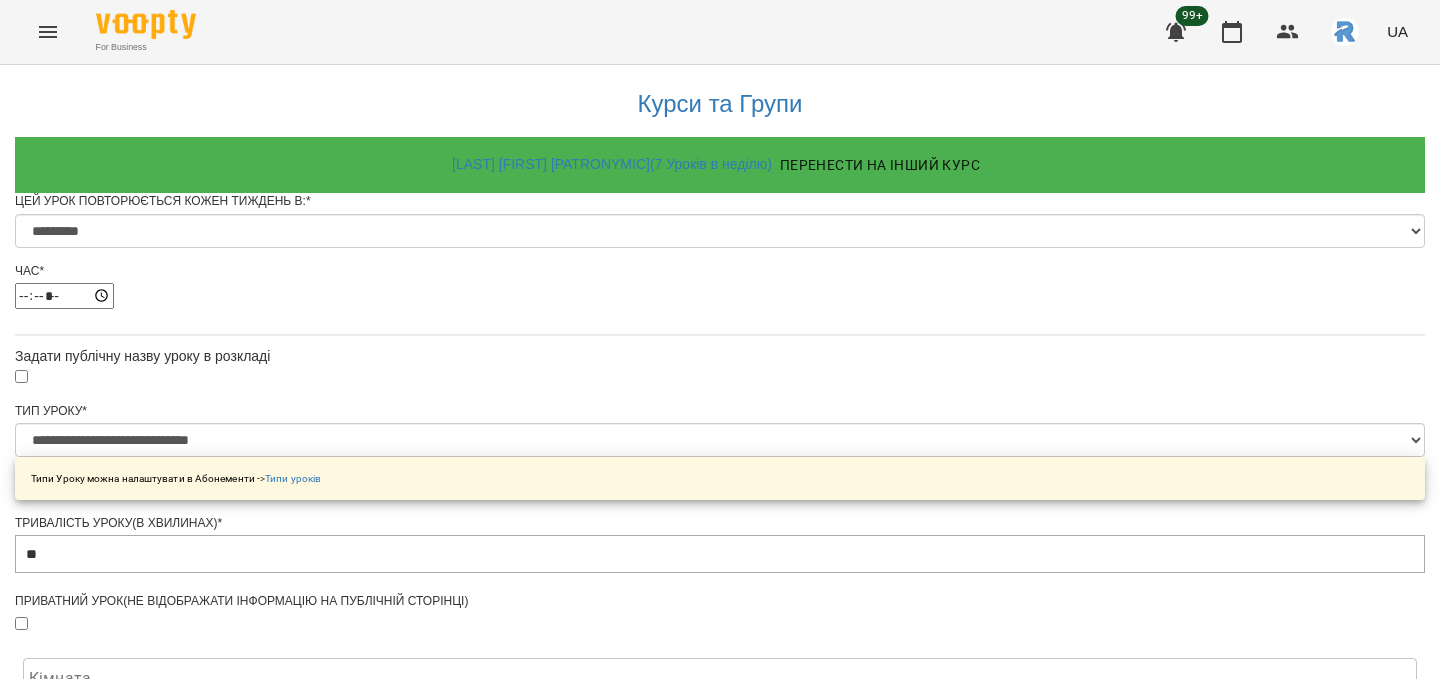 click on "Зберегти" at bounding box center (720, 1359) 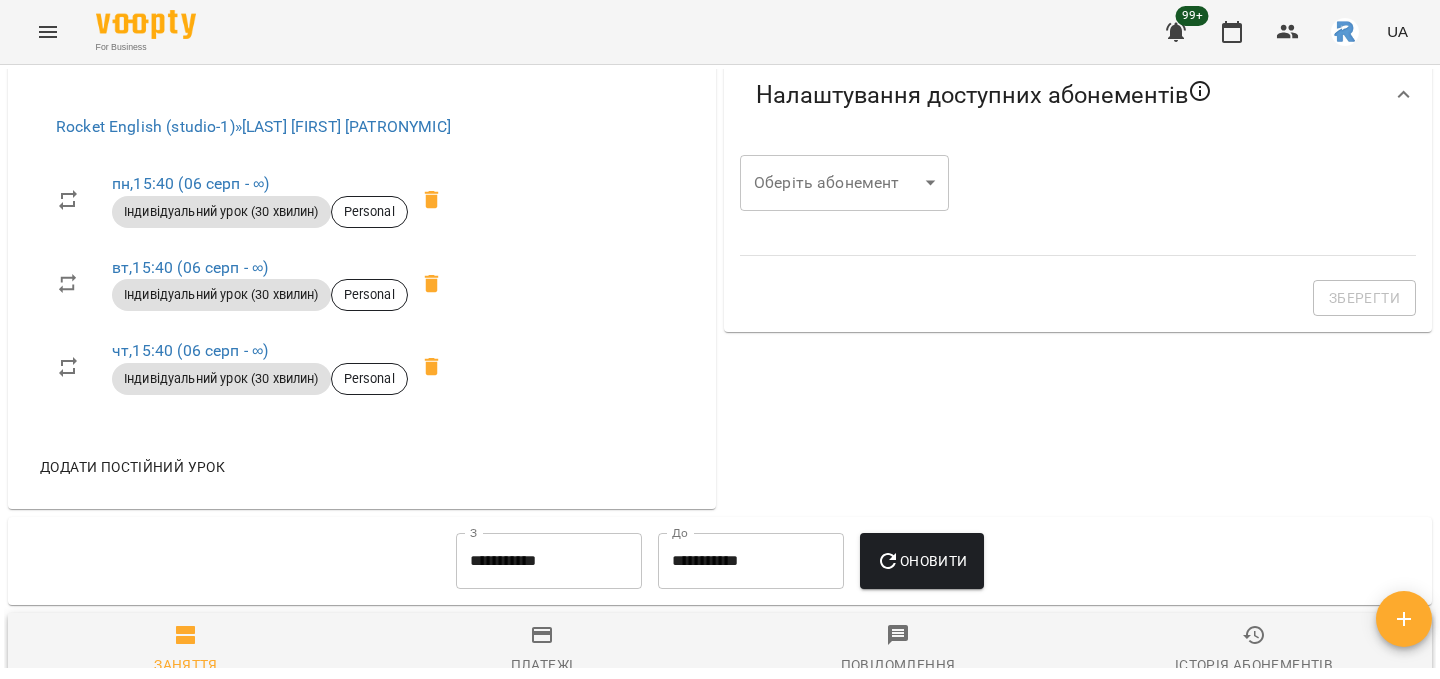 scroll, scrollTop: 0, scrollLeft: 0, axis: both 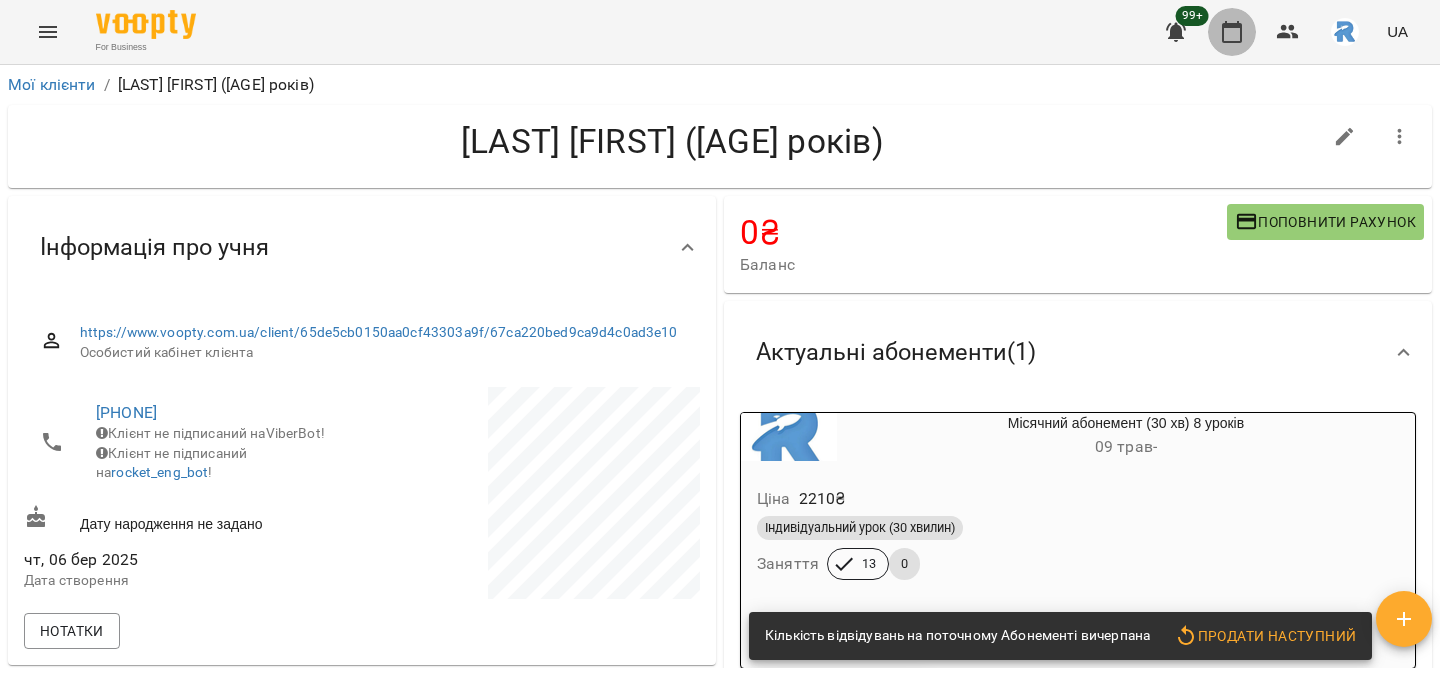 click 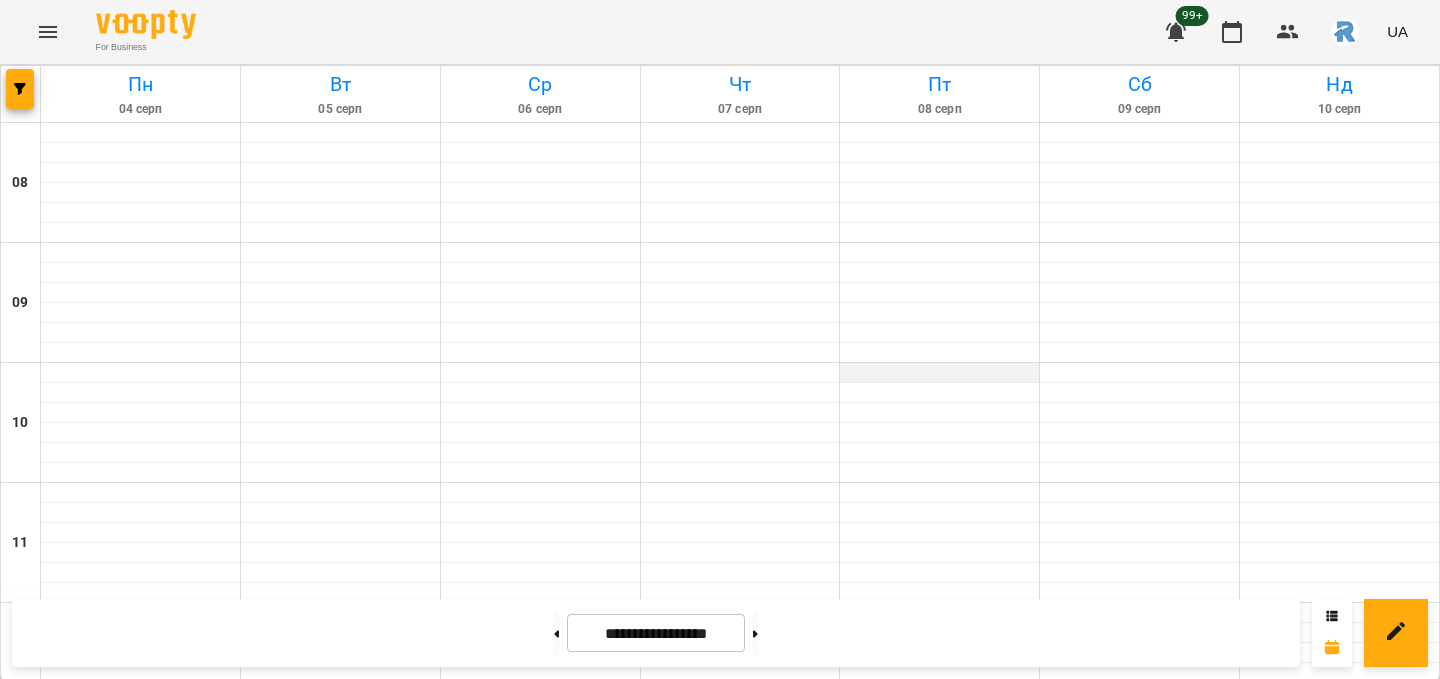 scroll, scrollTop: 0, scrollLeft: 0, axis: both 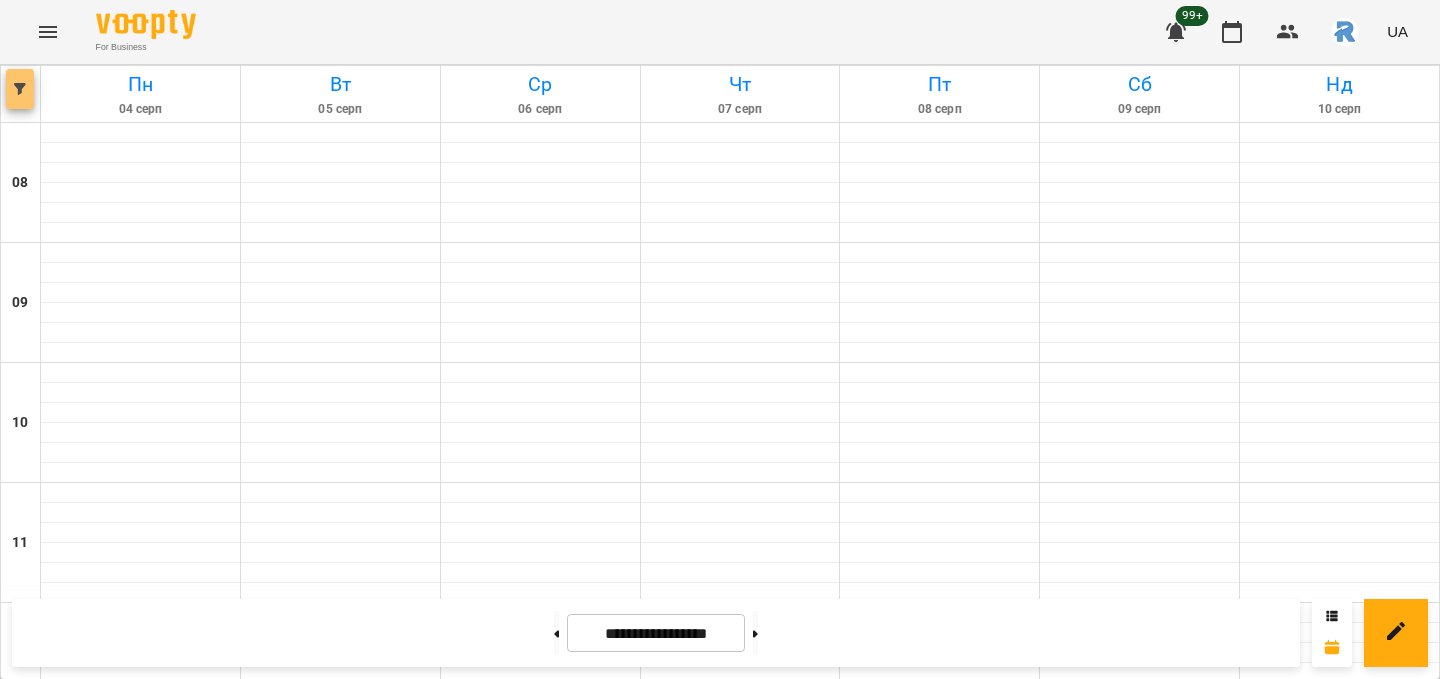 click 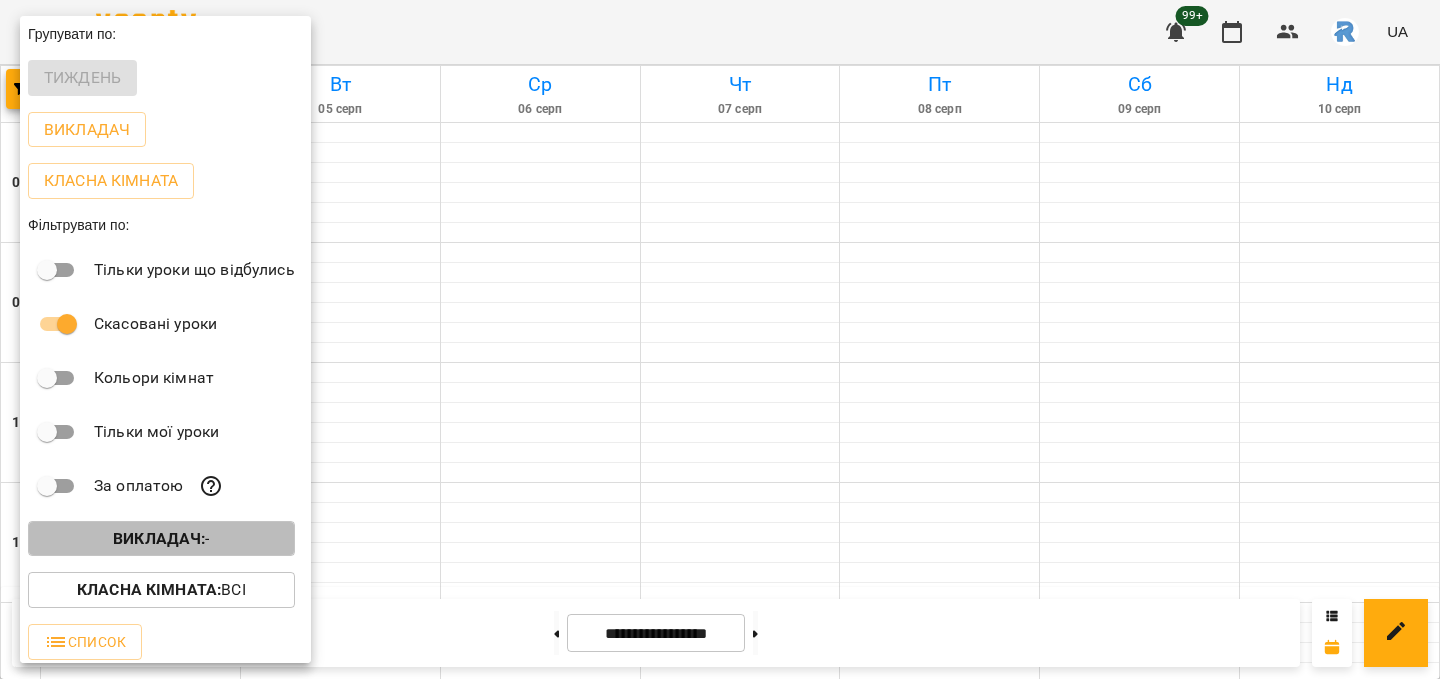 click on "Викладач :  -" at bounding box center (161, 539) 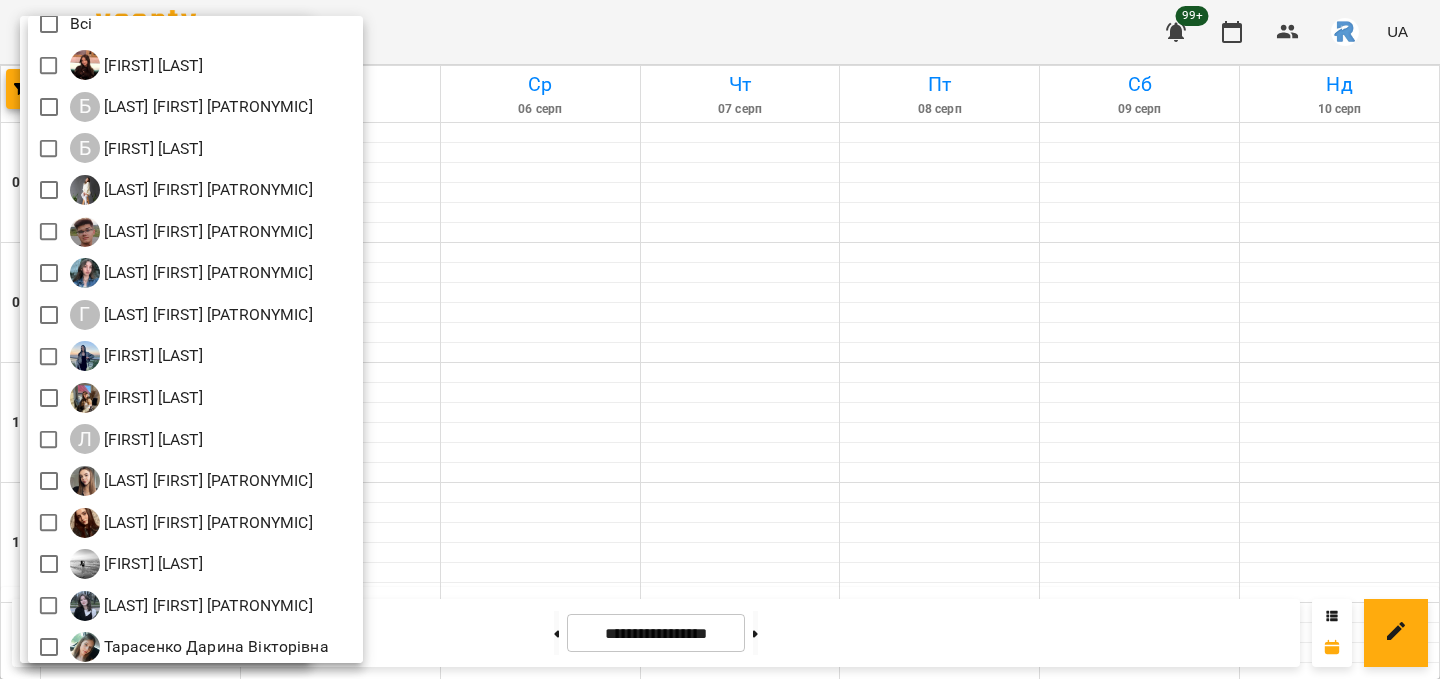 scroll, scrollTop: 12, scrollLeft: 0, axis: vertical 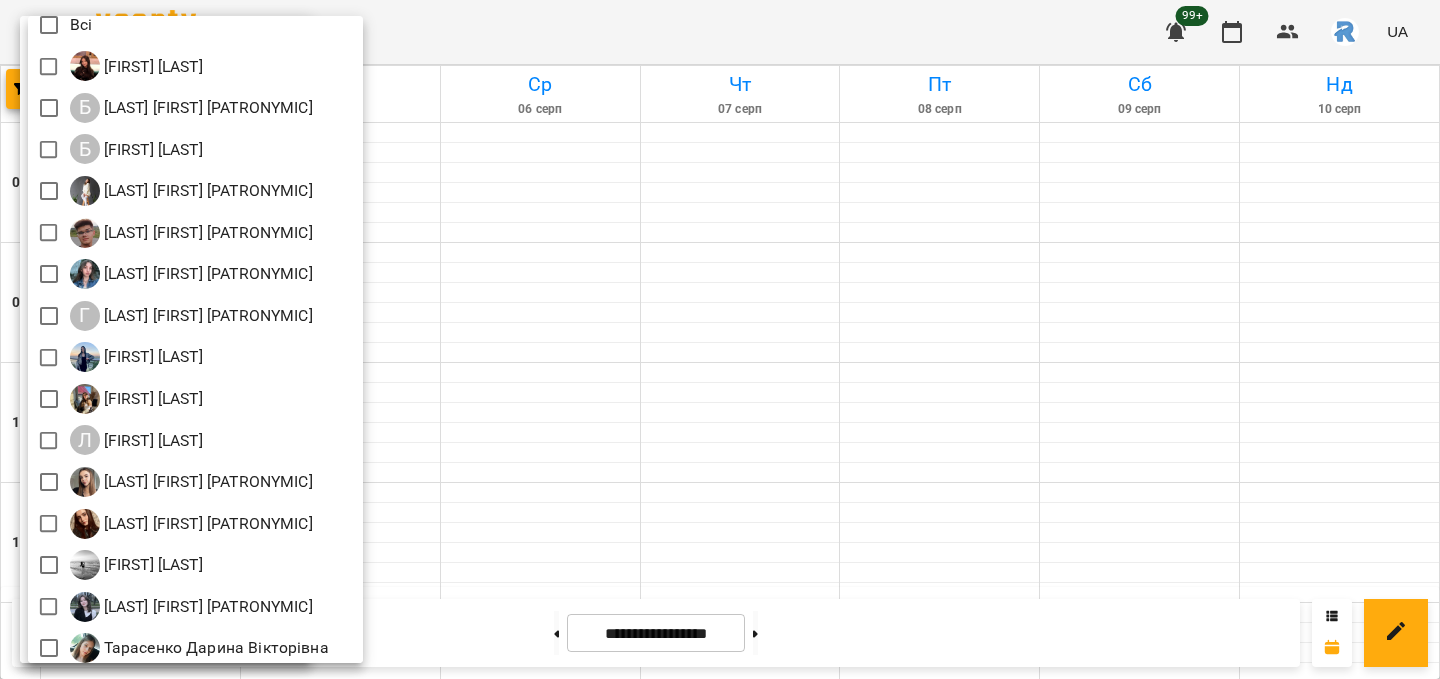 click at bounding box center [720, 339] 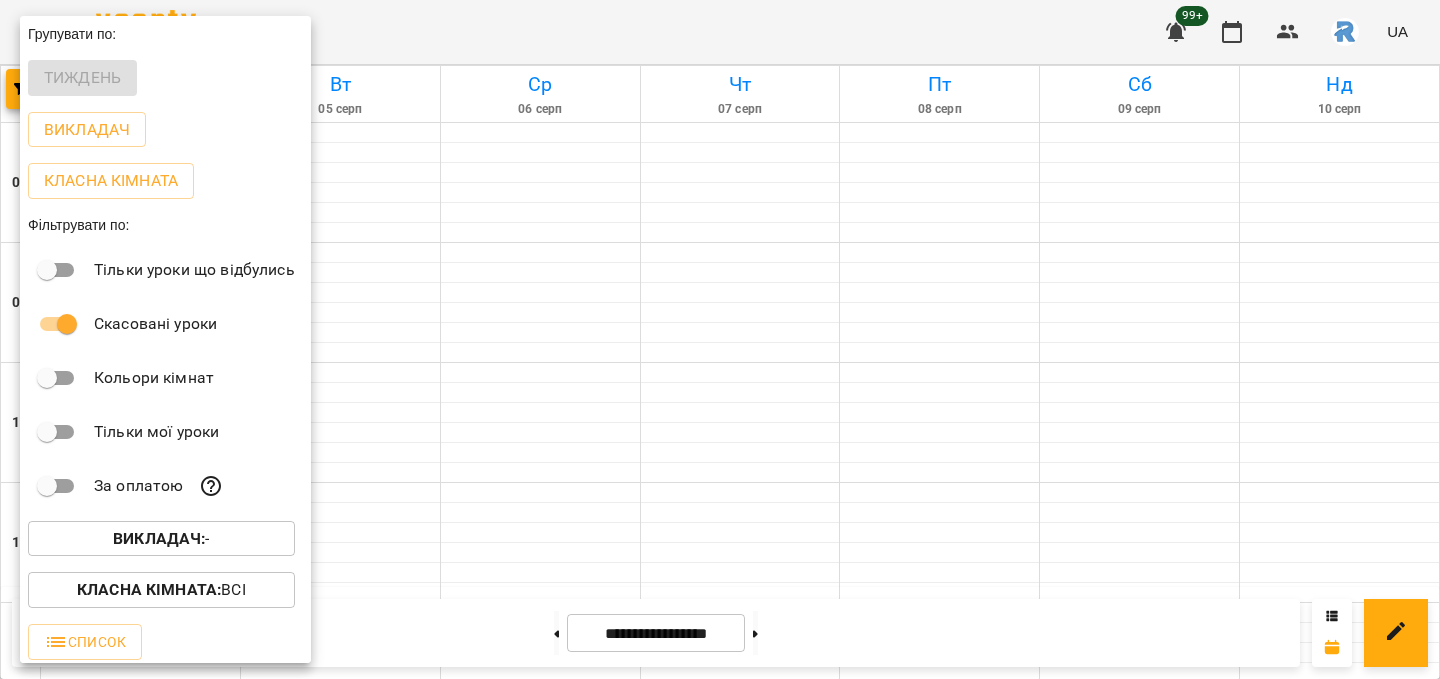 click at bounding box center [720, 339] 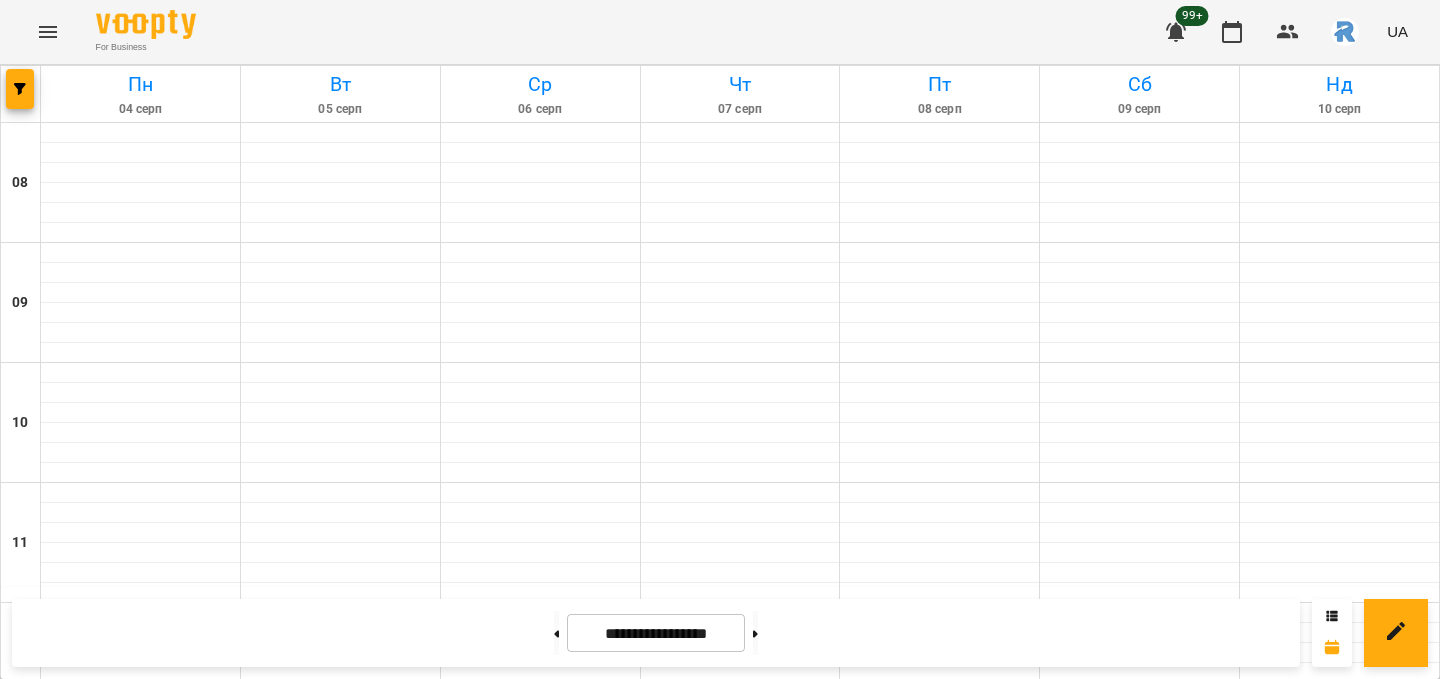 click 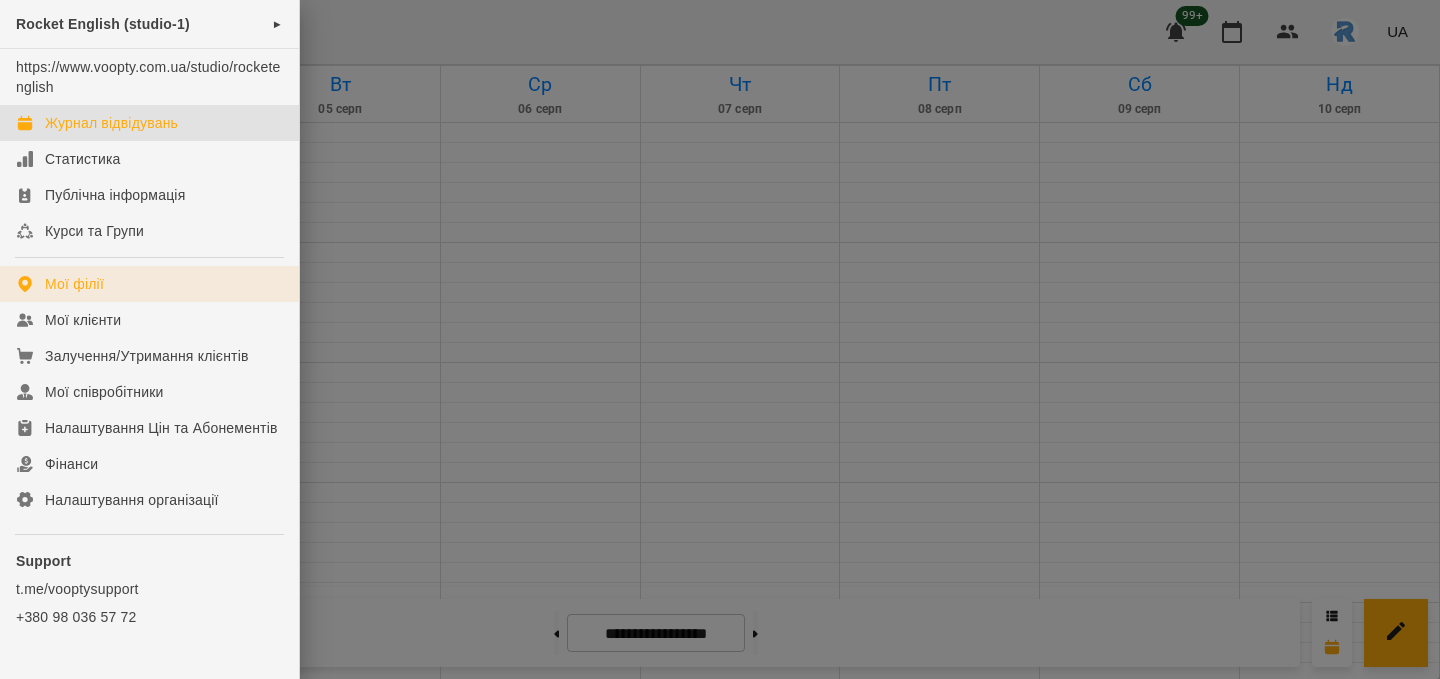 click on "Мої філії" at bounding box center (149, 284) 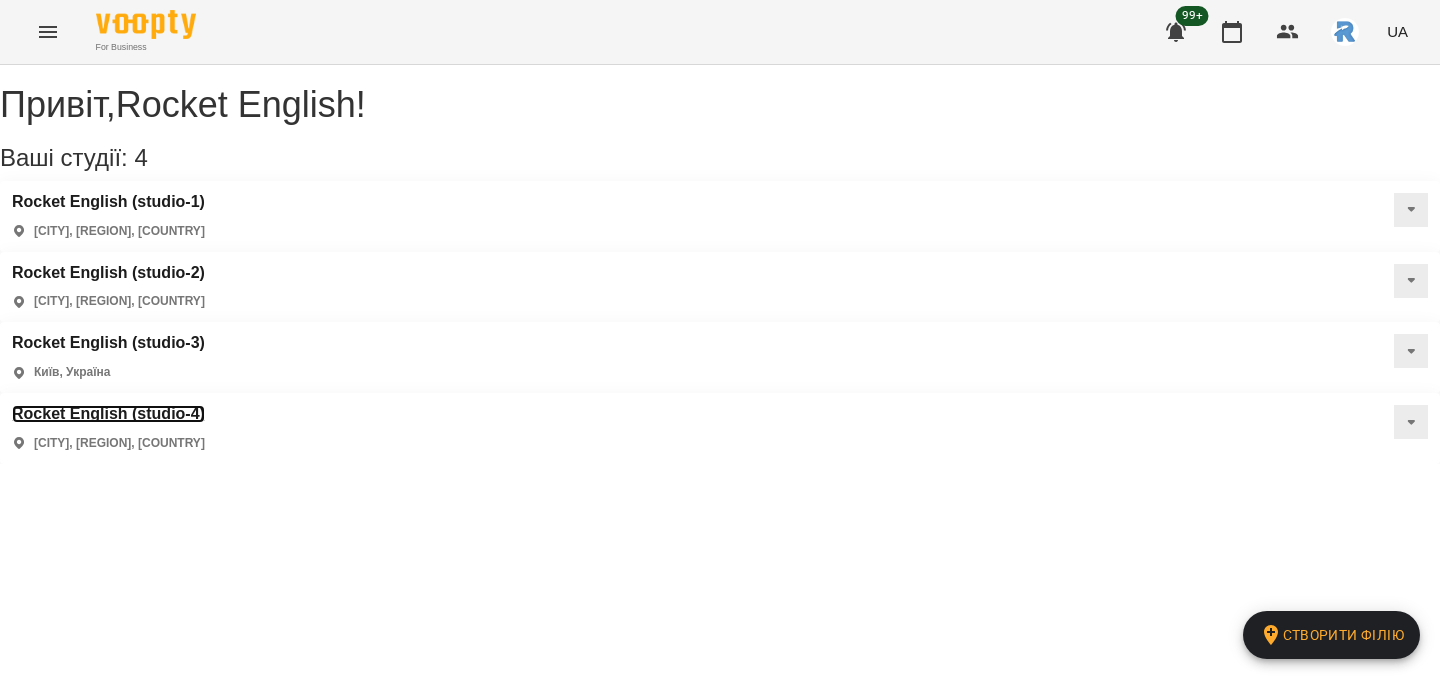 click on "Rocket English (studio-4)" at bounding box center [108, 414] 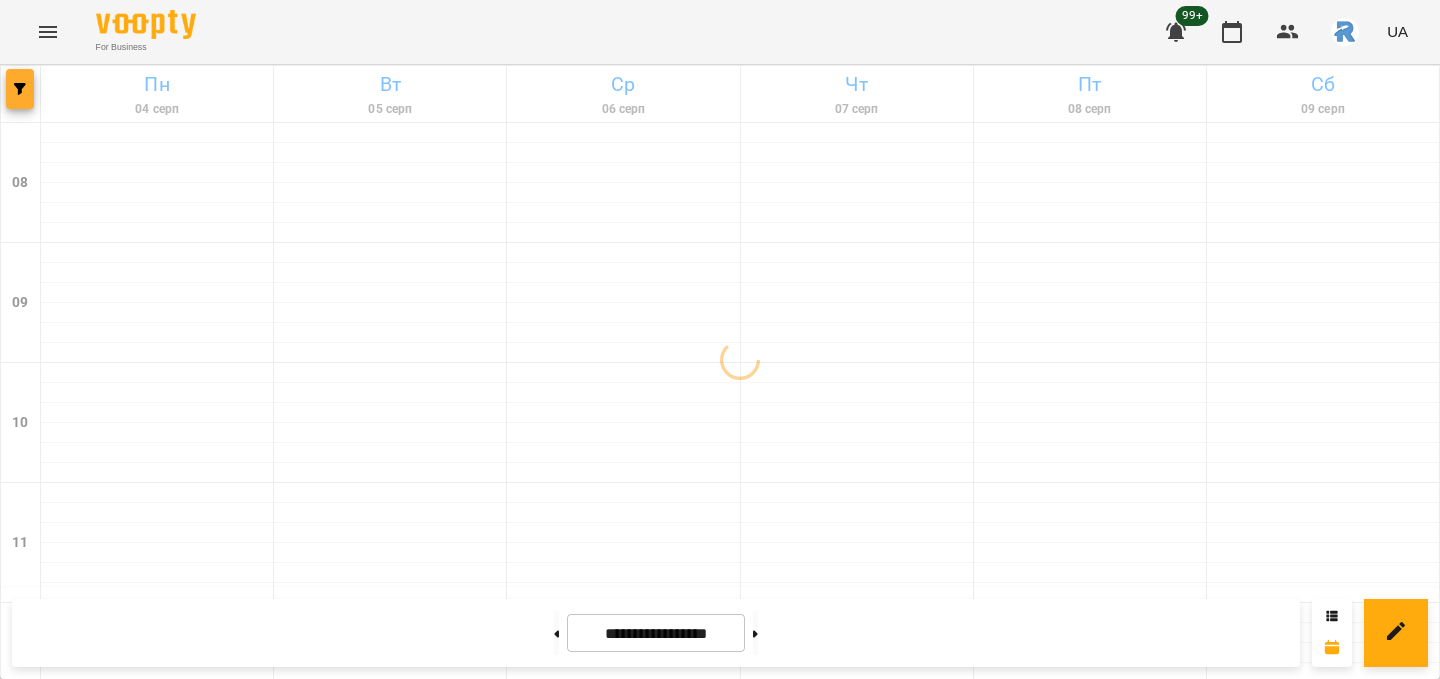 click at bounding box center (20, 89) 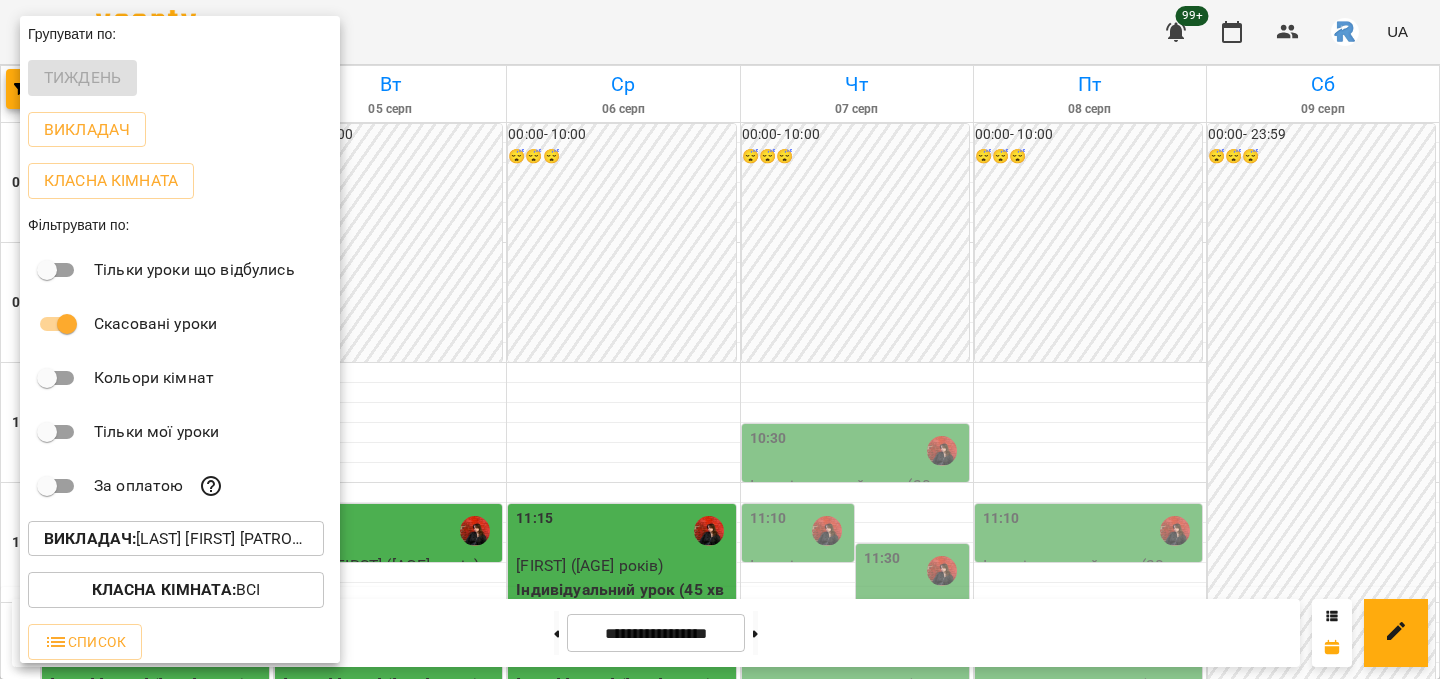 click on "Викладач :  Сосніцька Вероніка Павлівна" at bounding box center (176, 539) 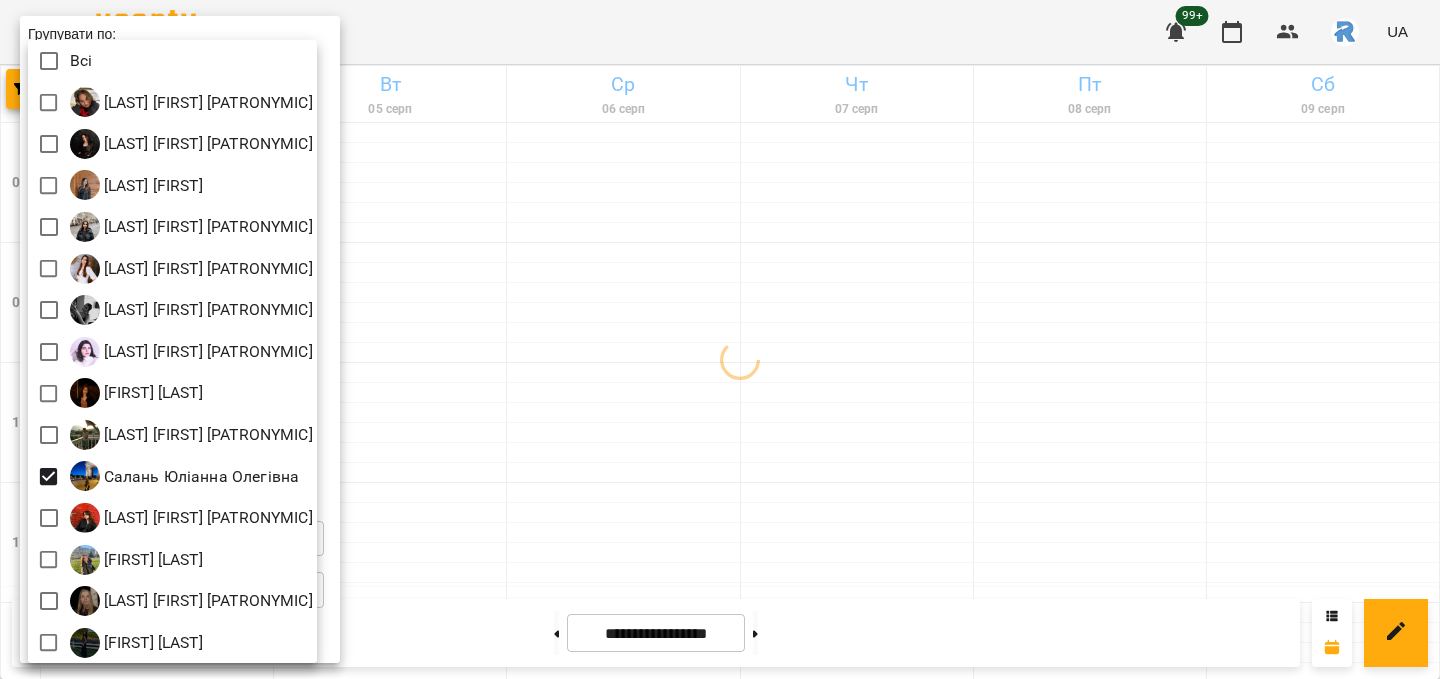 click at bounding box center (720, 339) 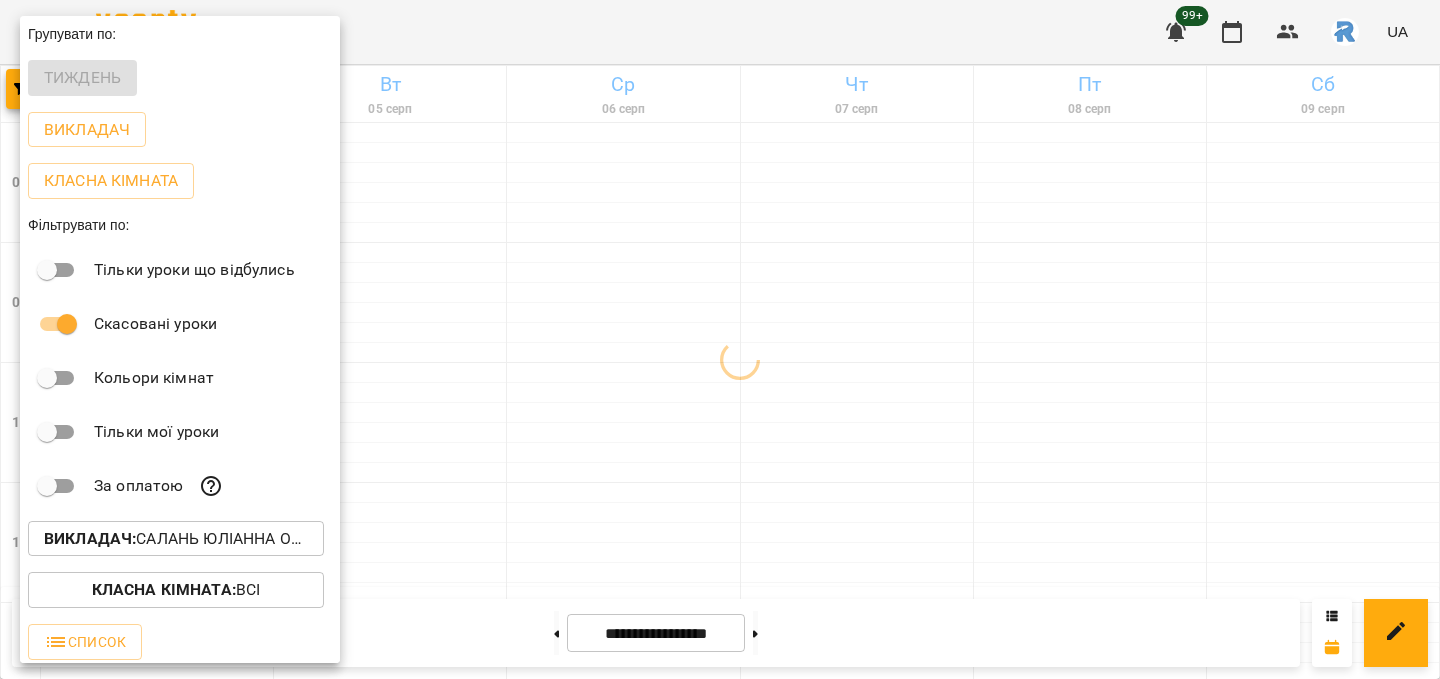 click at bounding box center [720, 339] 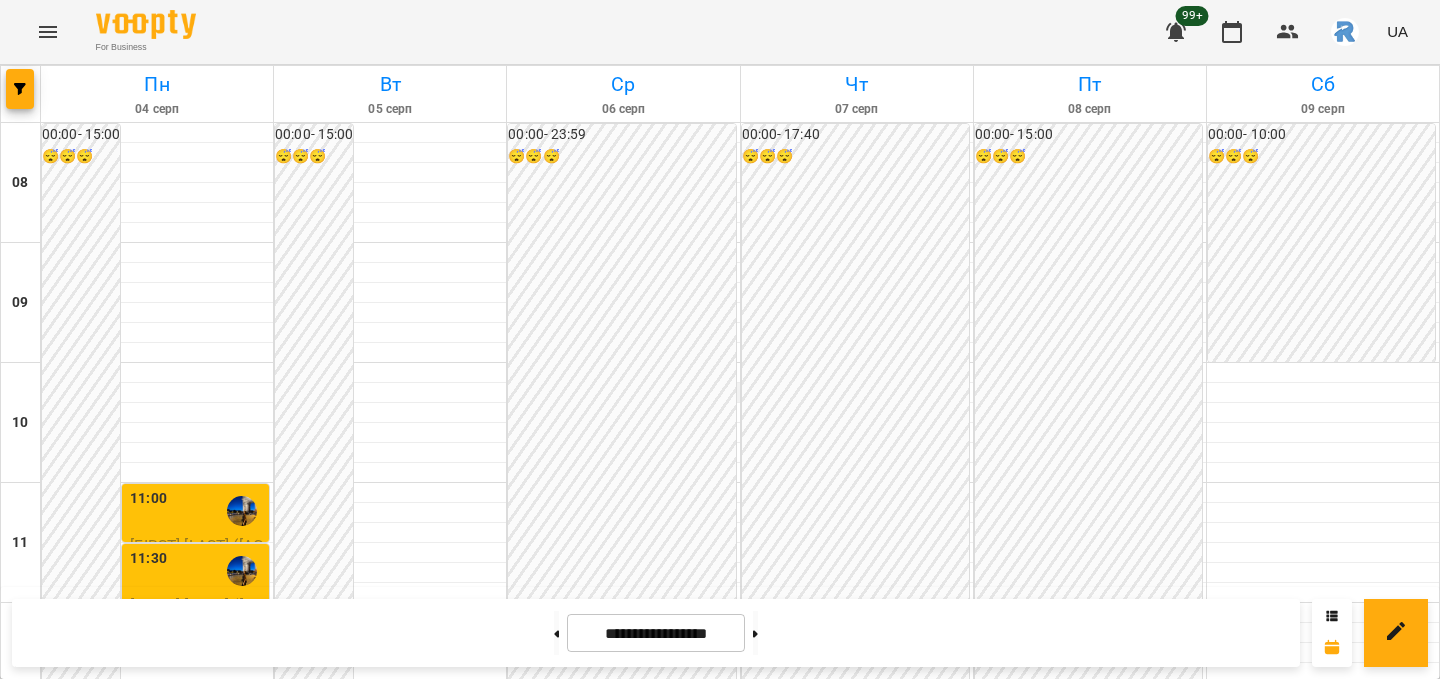 scroll, scrollTop: 335, scrollLeft: 0, axis: vertical 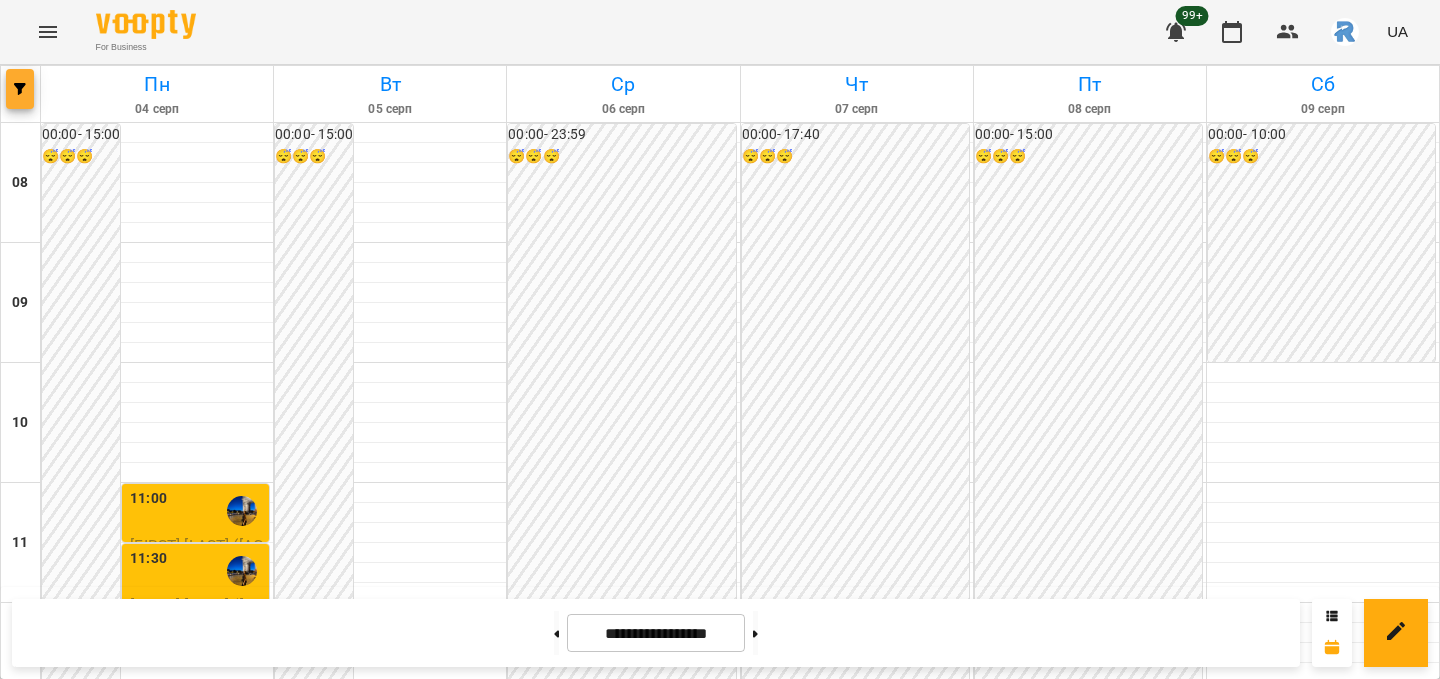 click 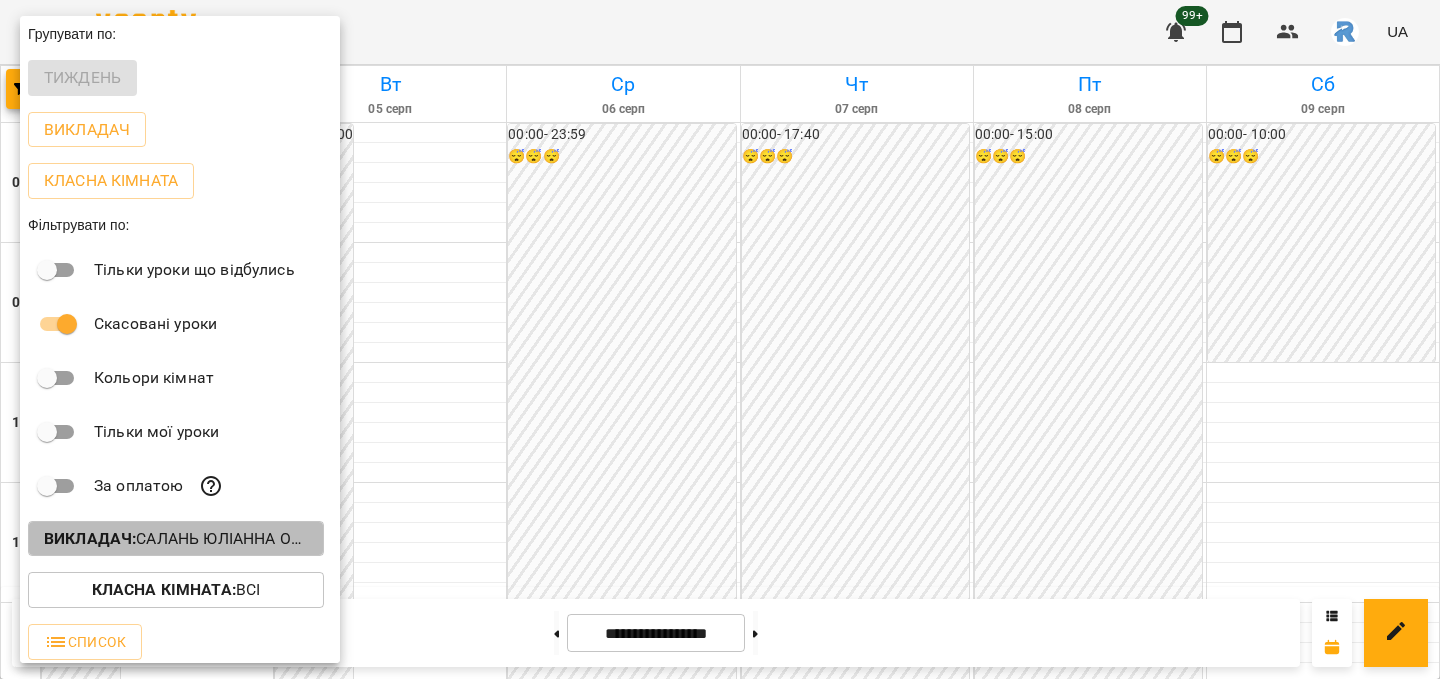 click on "Викладач :  Салань Юліанна Олегівна" at bounding box center [176, 539] 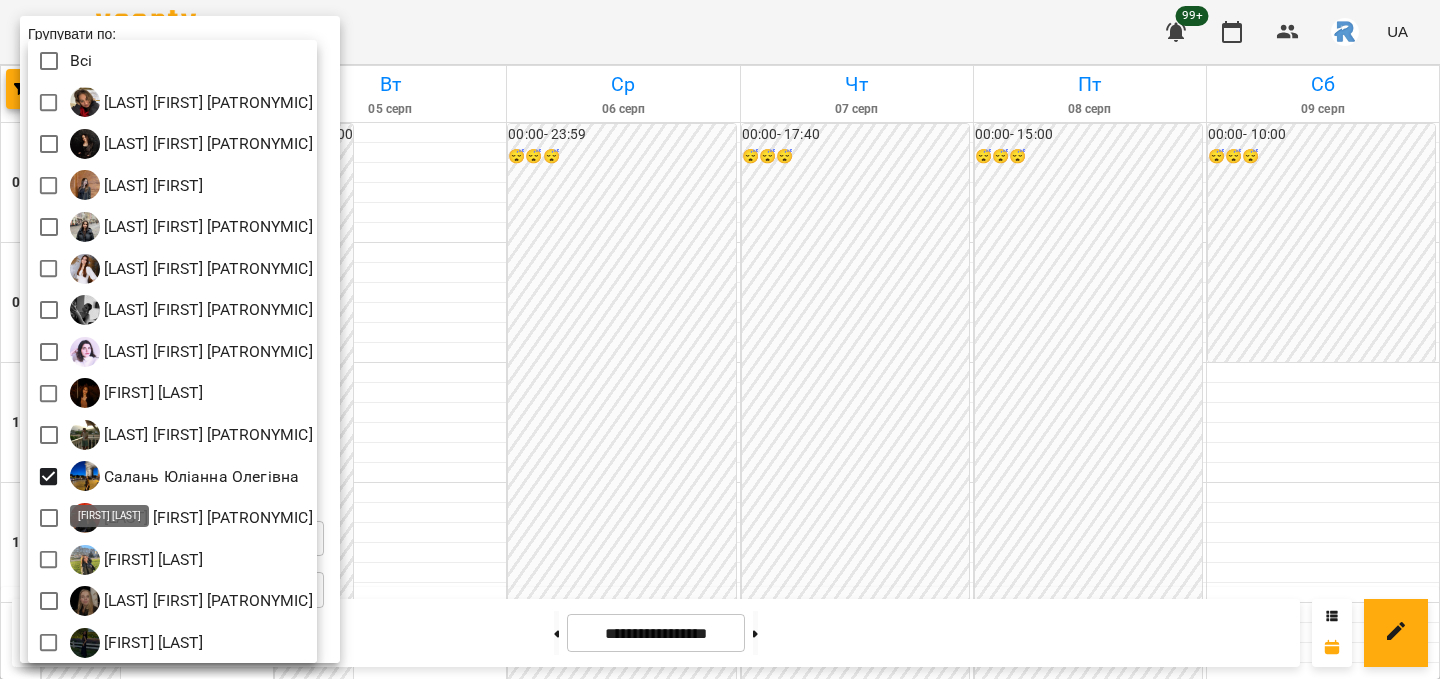 scroll, scrollTop: 4, scrollLeft: 0, axis: vertical 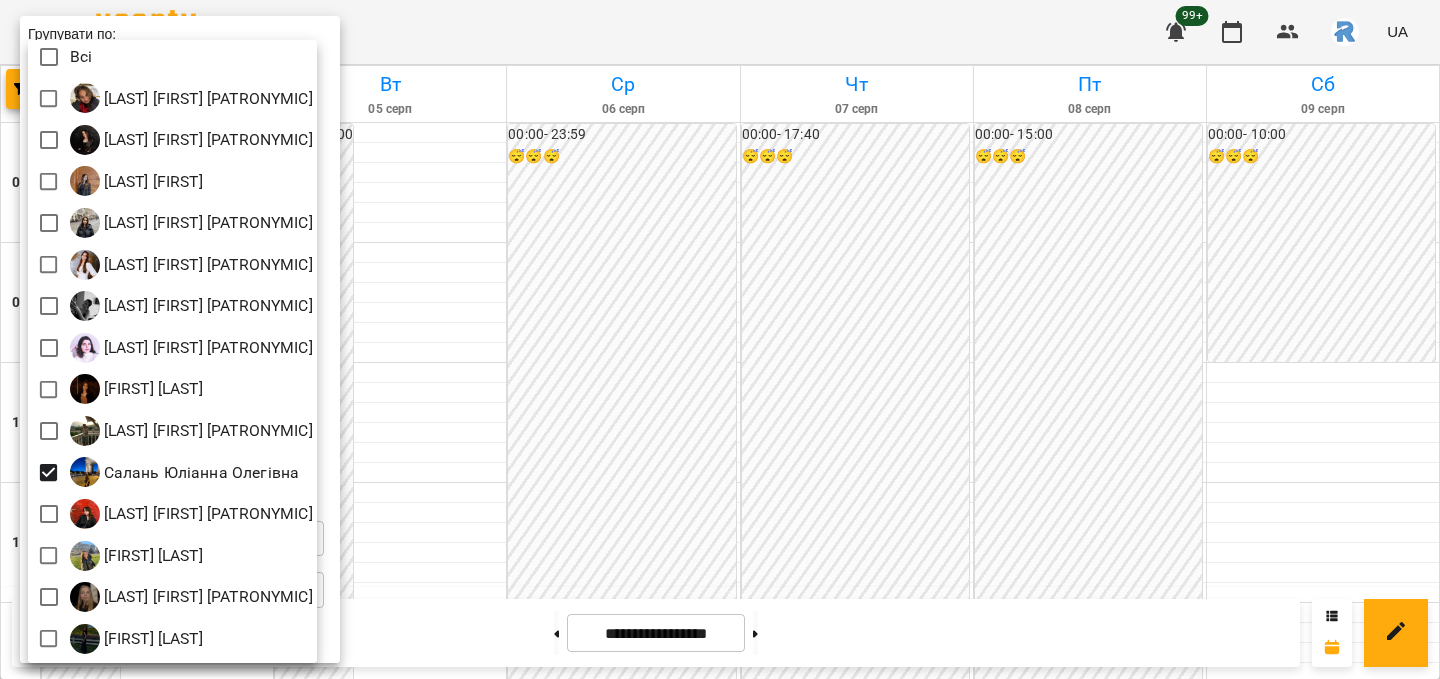 click at bounding box center (720, 339) 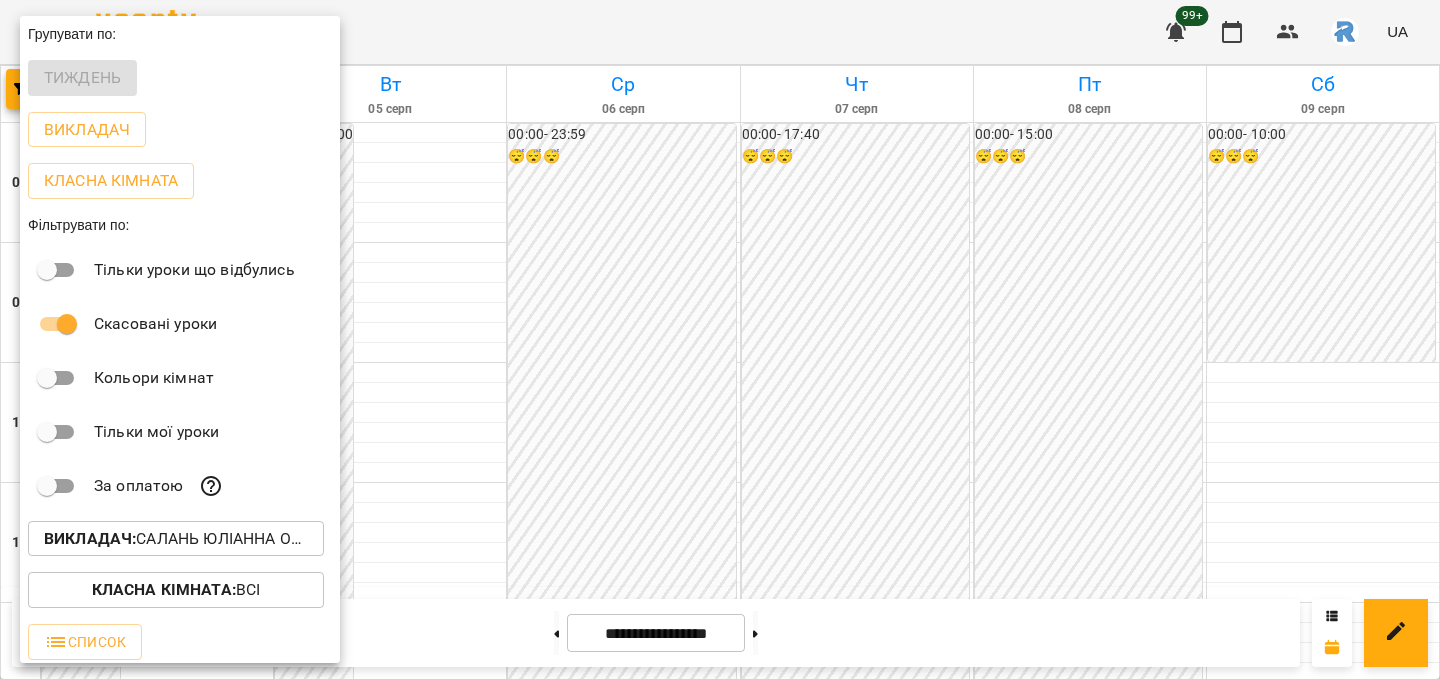 click at bounding box center [720, 339] 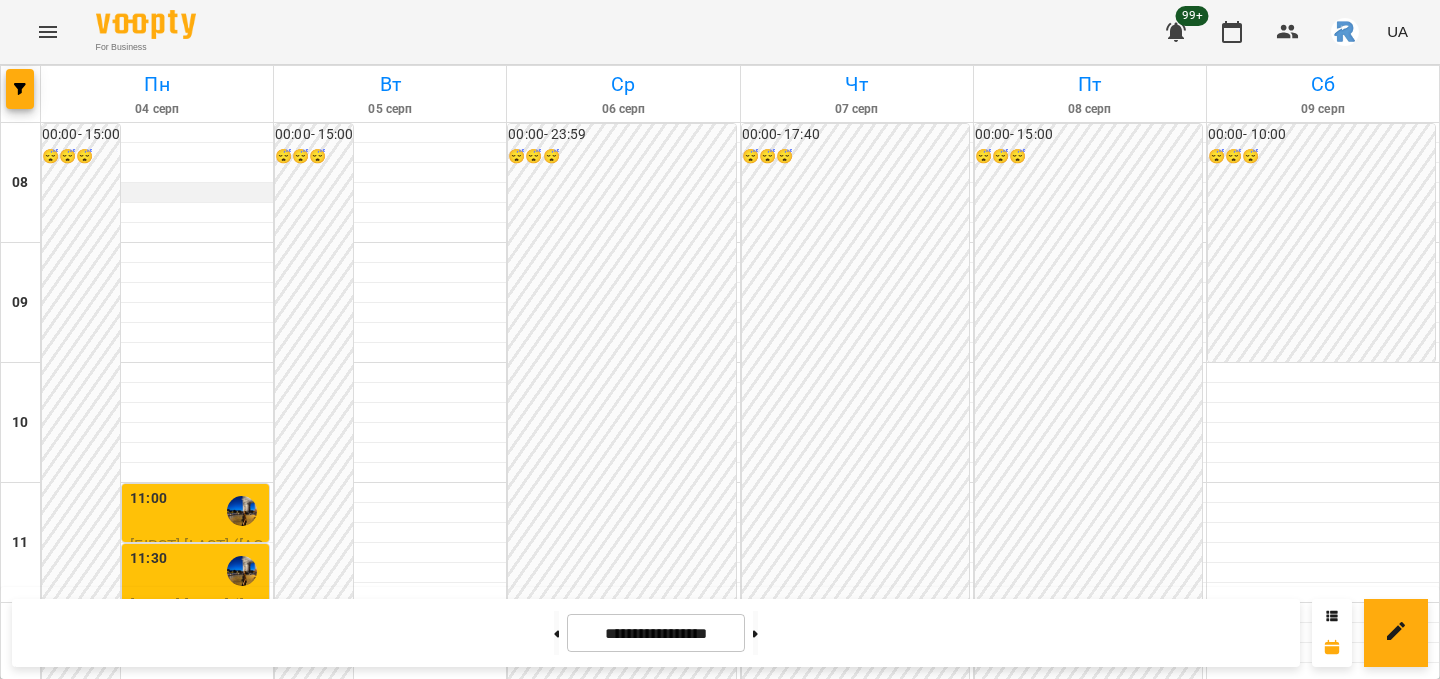 scroll, scrollTop: 1094, scrollLeft: 0, axis: vertical 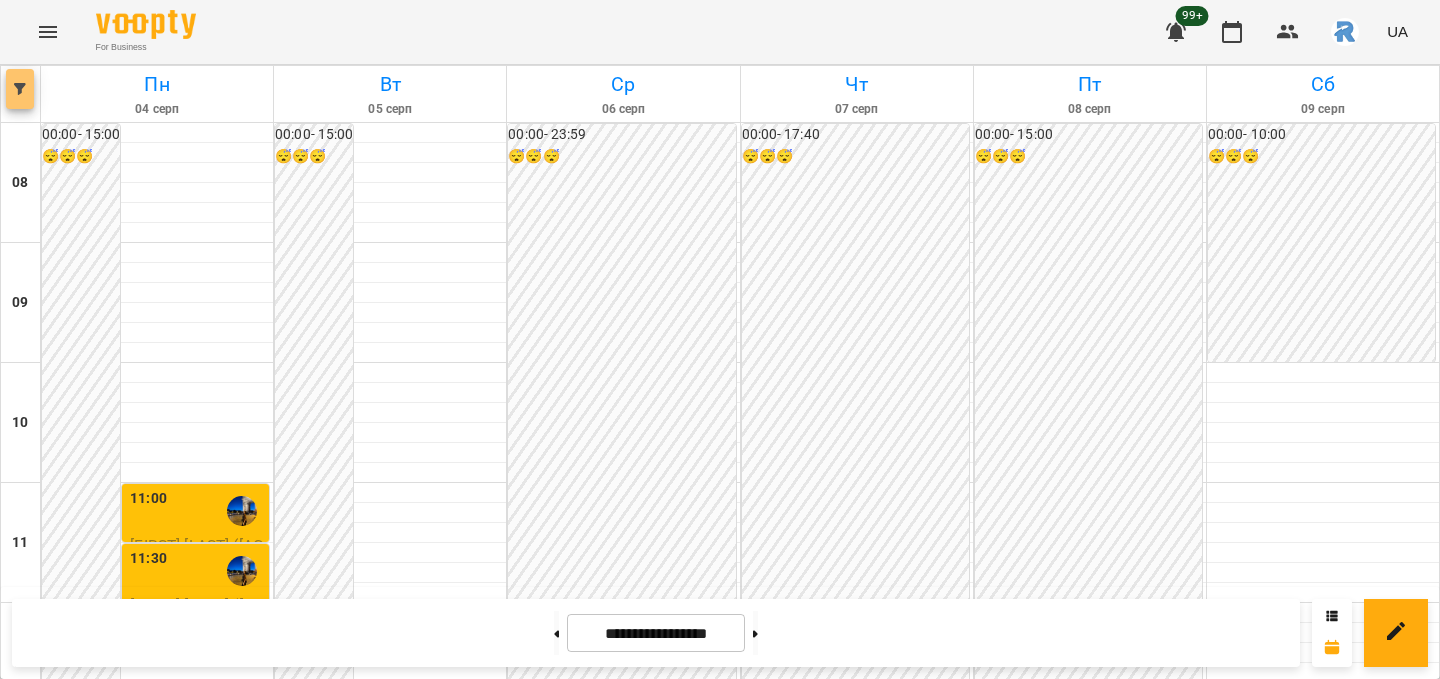 click 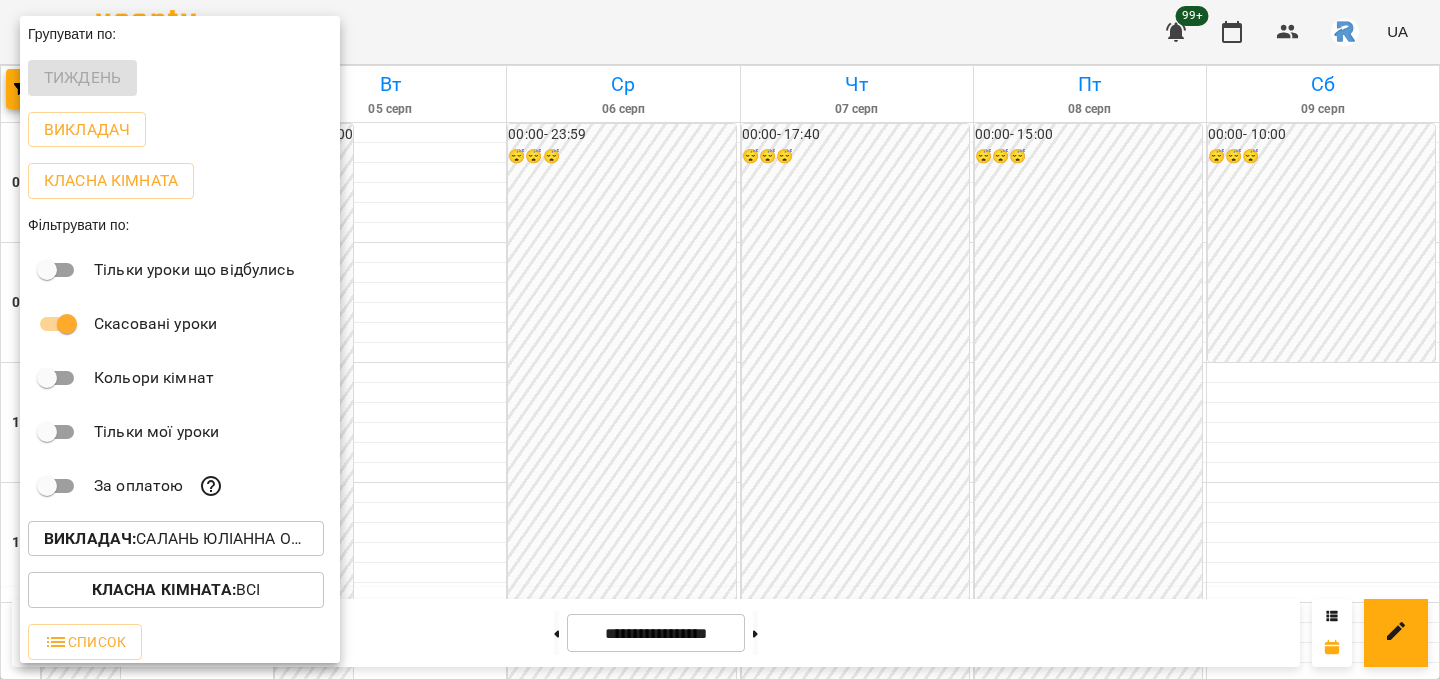 click on "Викладач :  Салань Юліанна Олегівна" at bounding box center [176, 539] 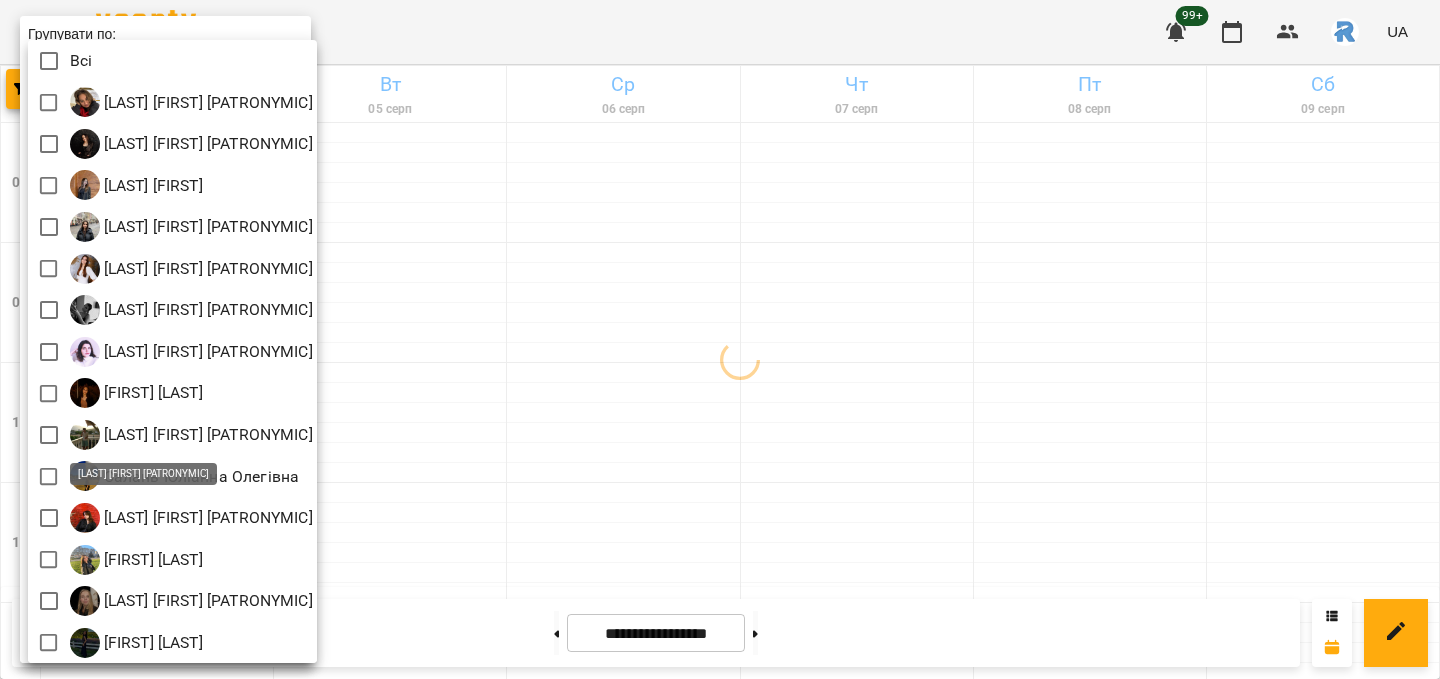 scroll, scrollTop: 4, scrollLeft: 0, axis: vertical 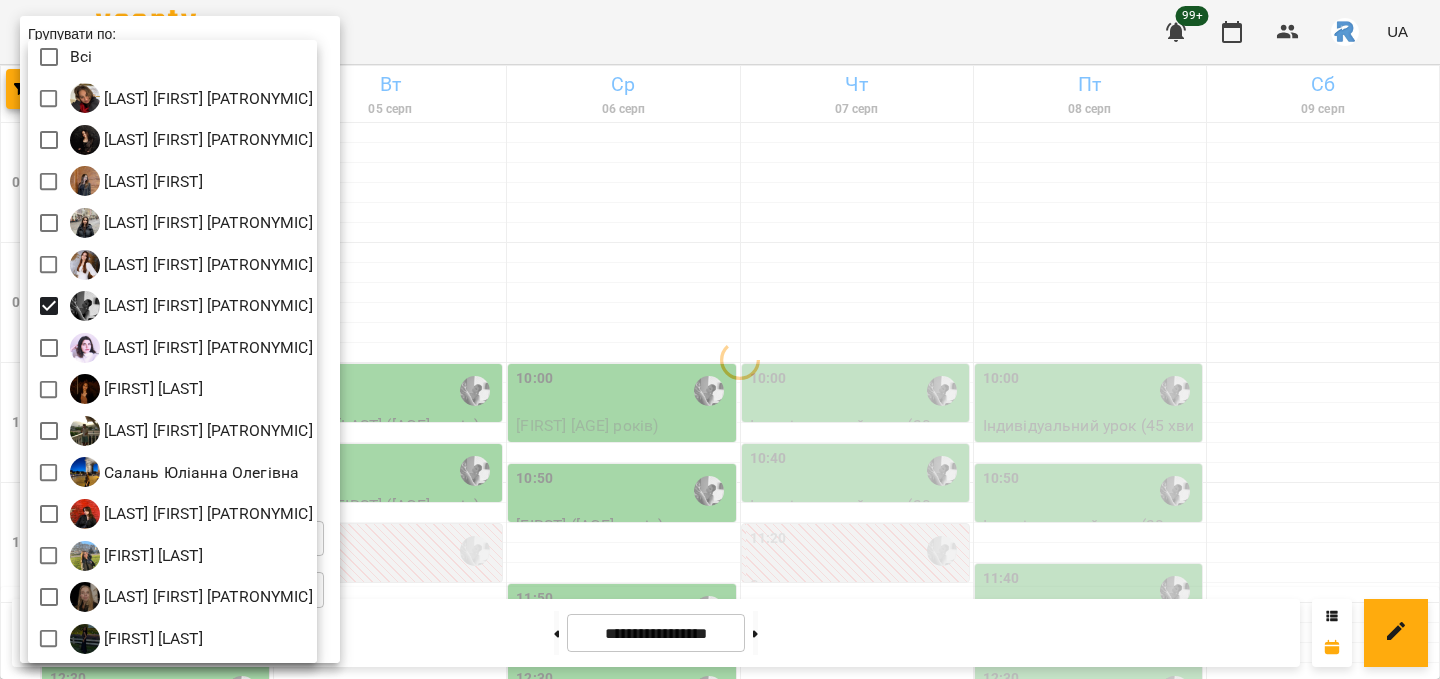 click at bounding box center [720, 339] 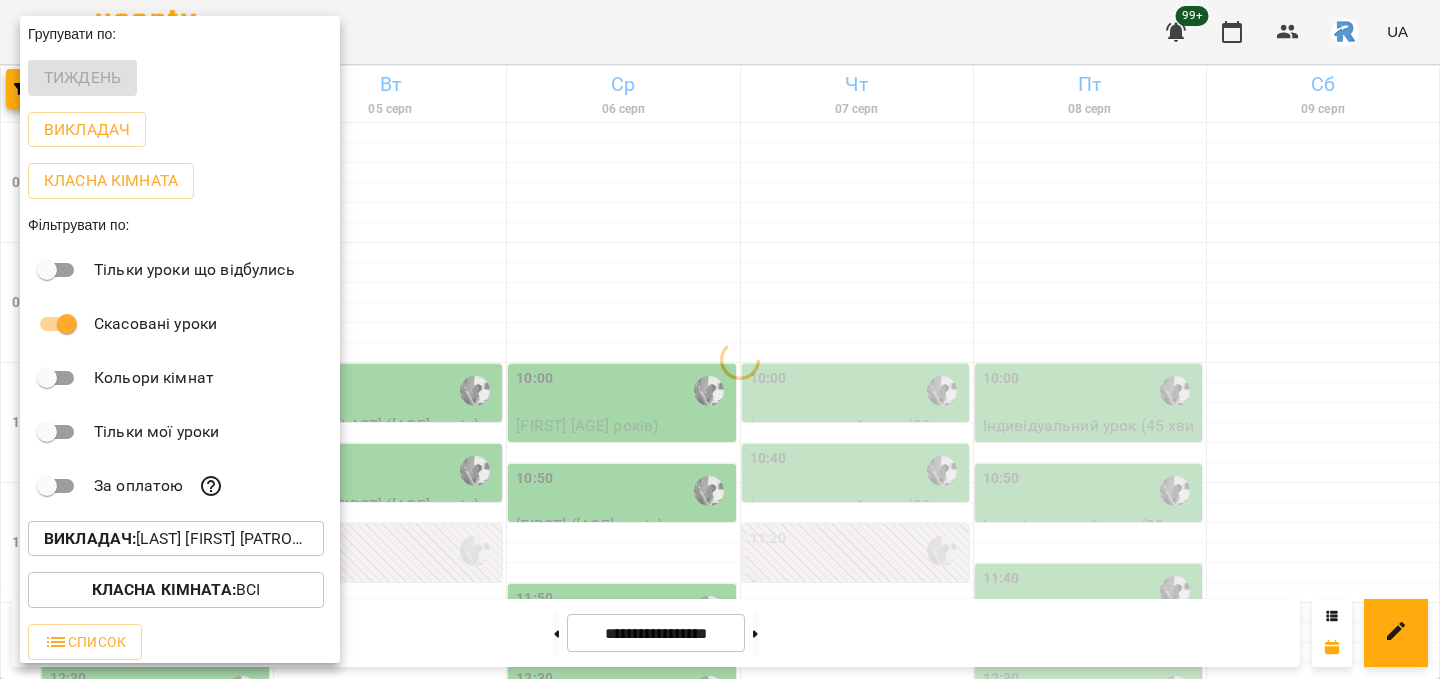 click at bounding box center [720, 339] 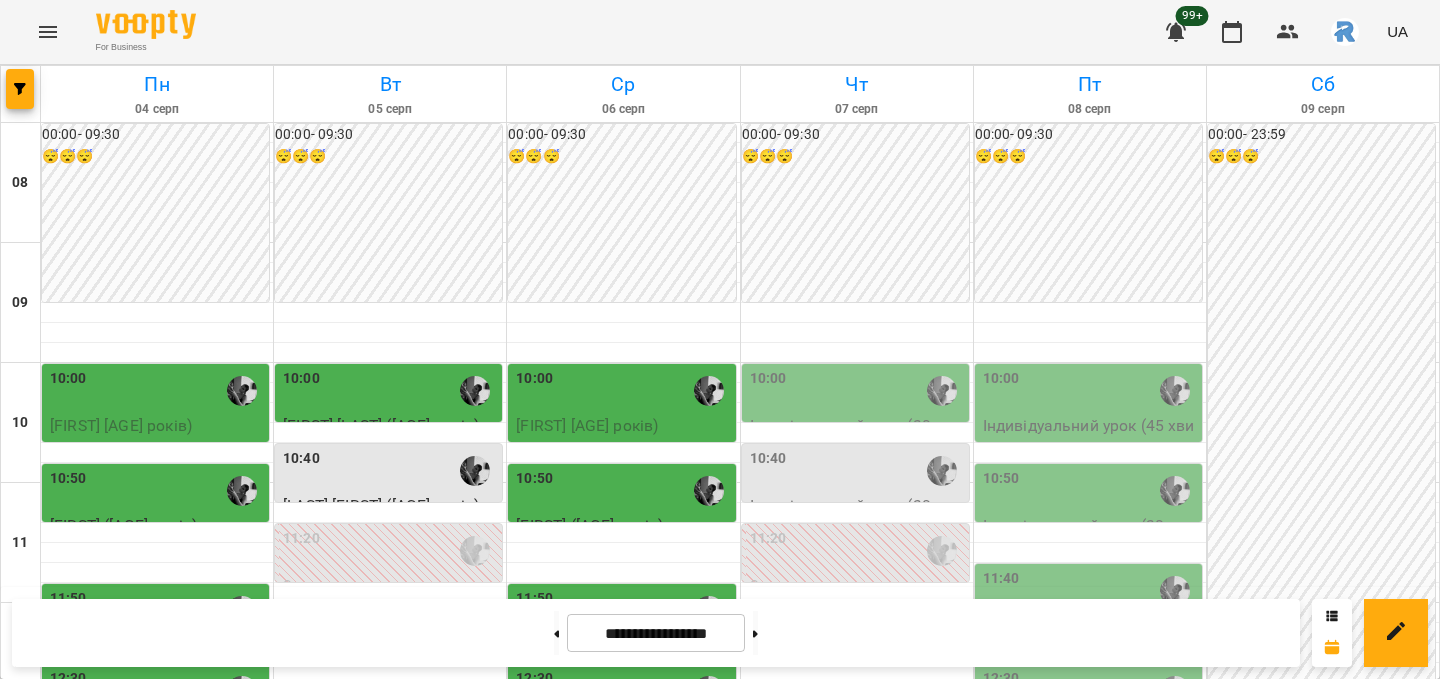 scroll, scrollTop: 50, scrollLeft: 0, axis: vertical 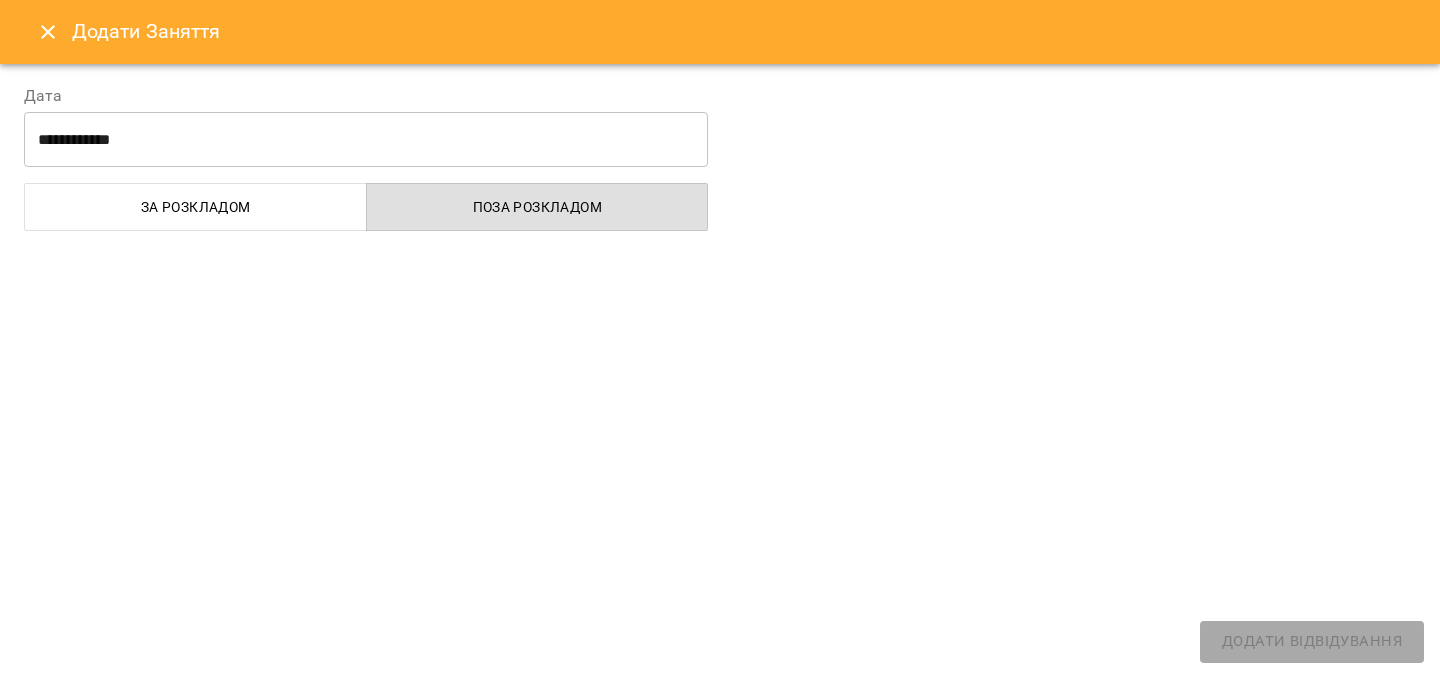 select 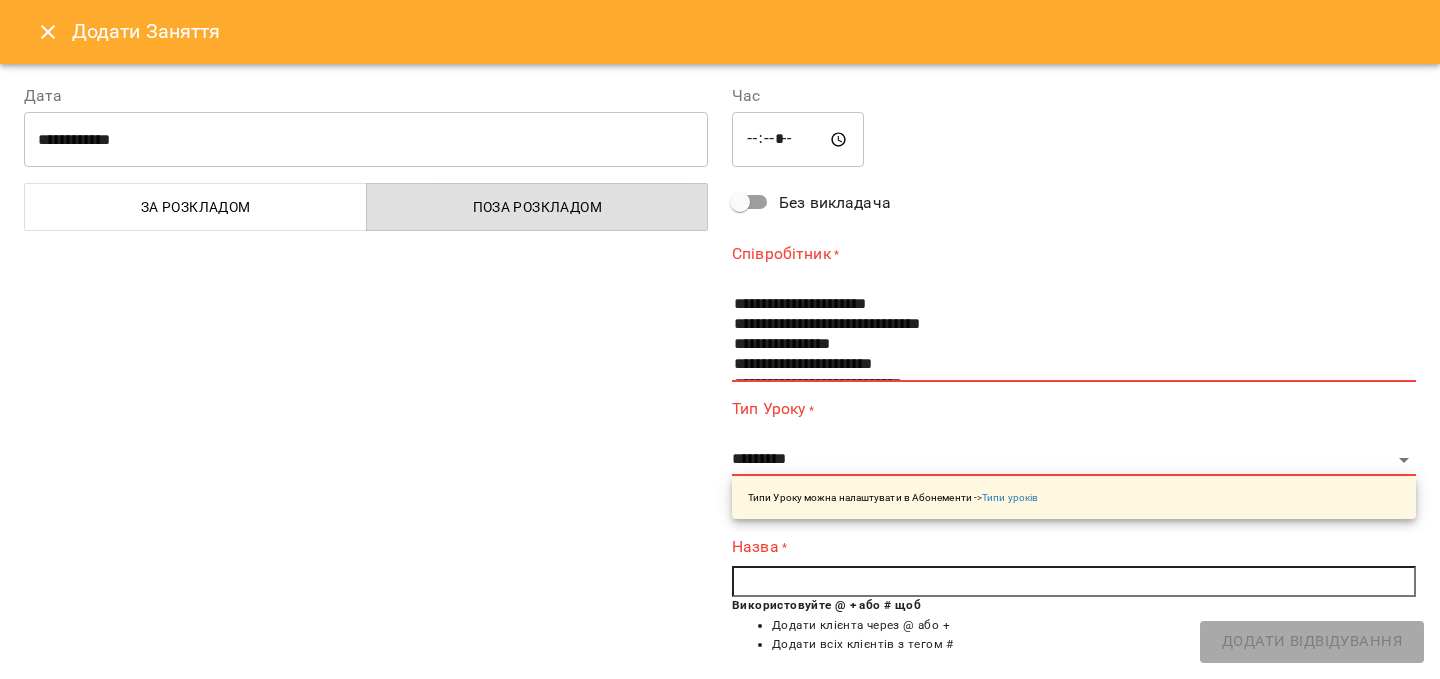 click 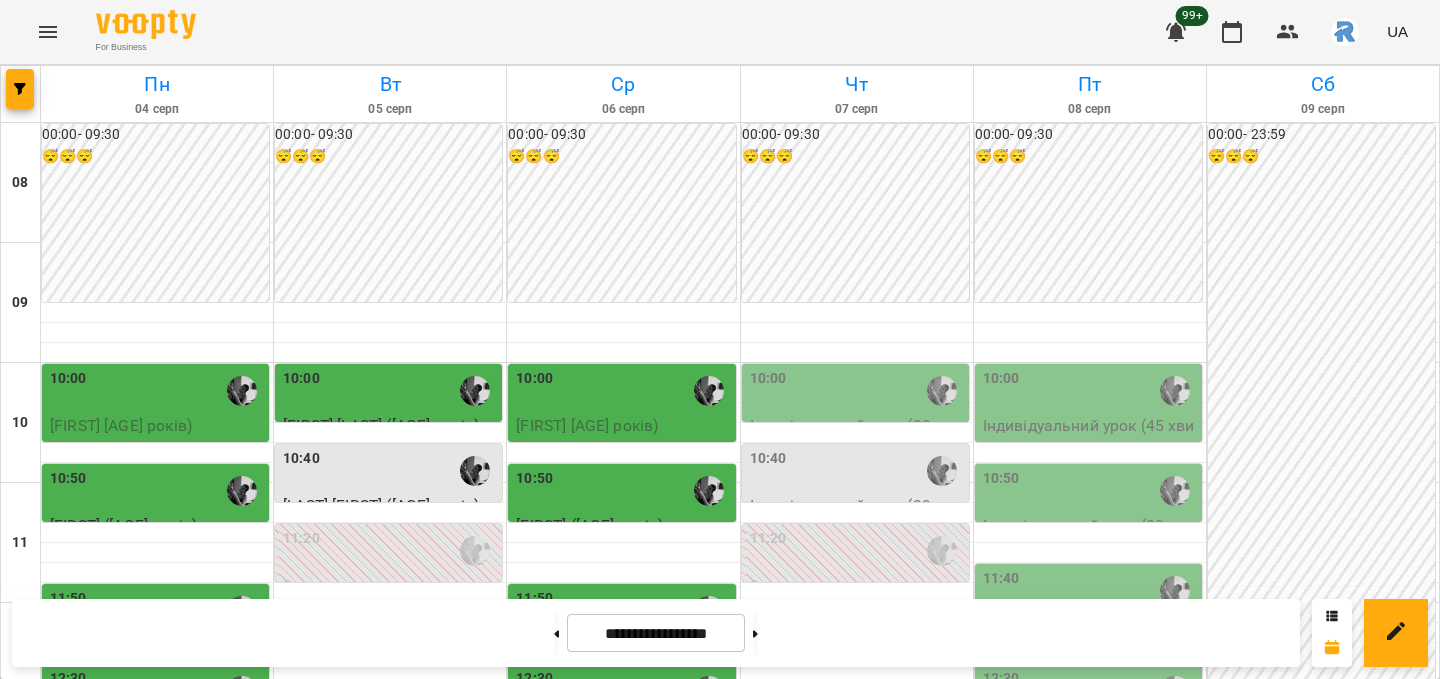 click on "10:40" at bounding box center (768, 459) 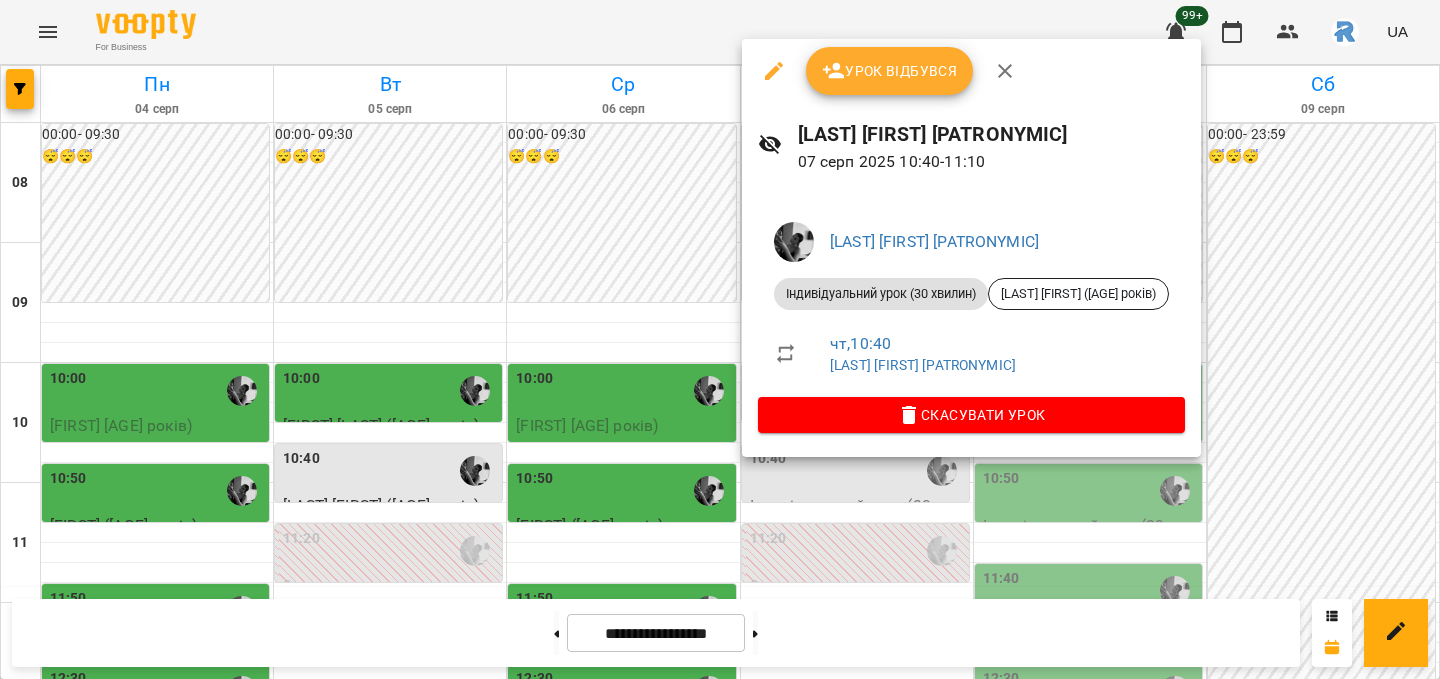 click at bounding box center (720, 339) 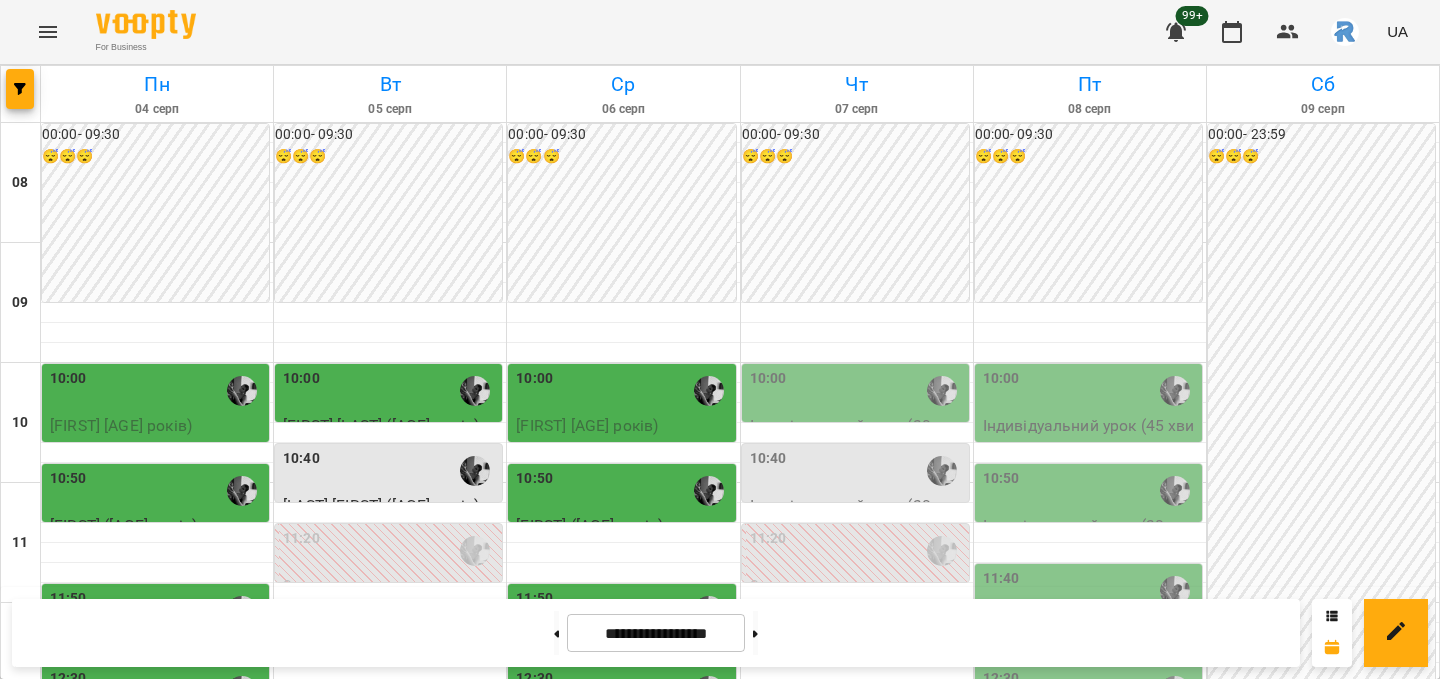 scroll, scrollTop: 199, scrollLeft: 0, axis: vertical 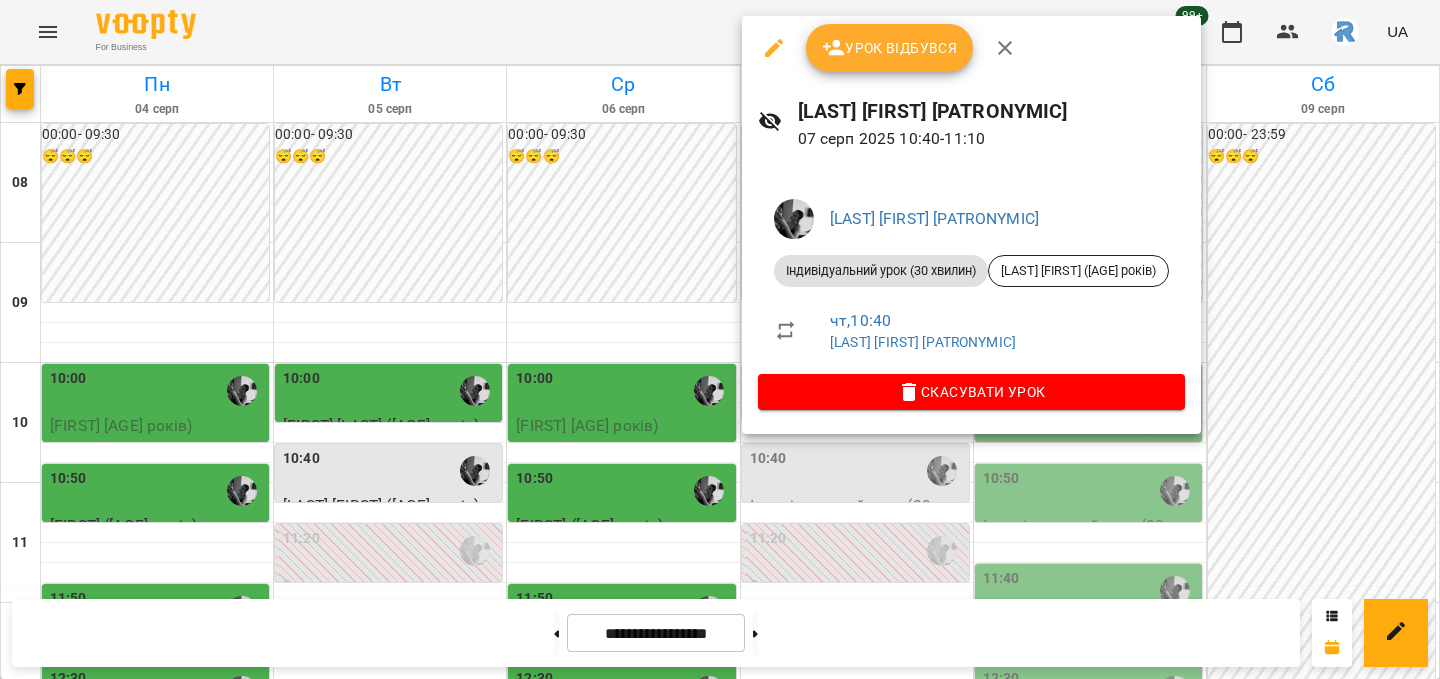 click at bounding box center [720, 339] 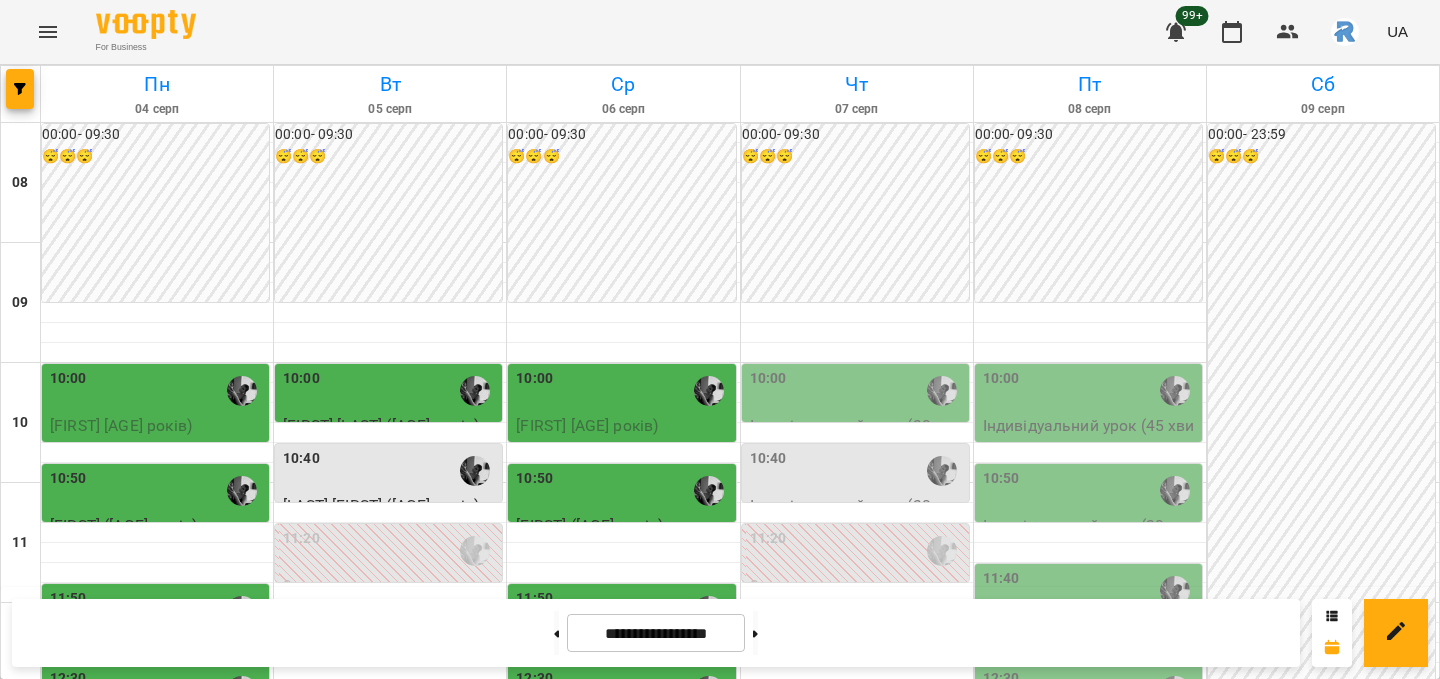 click on "10:40" at bounding box center [857, 471] 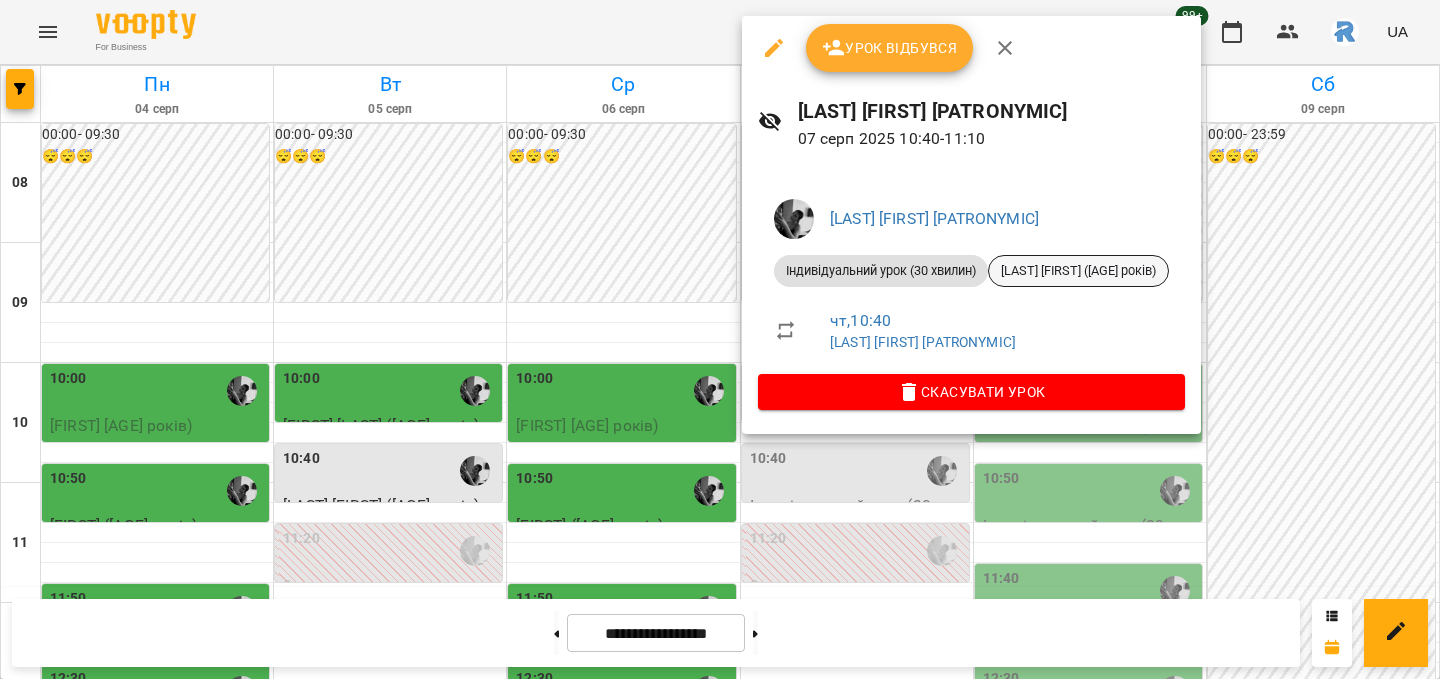 click on "[LAST] [FIRST] ([AGE] років)" at bounding box center (1078, 271) 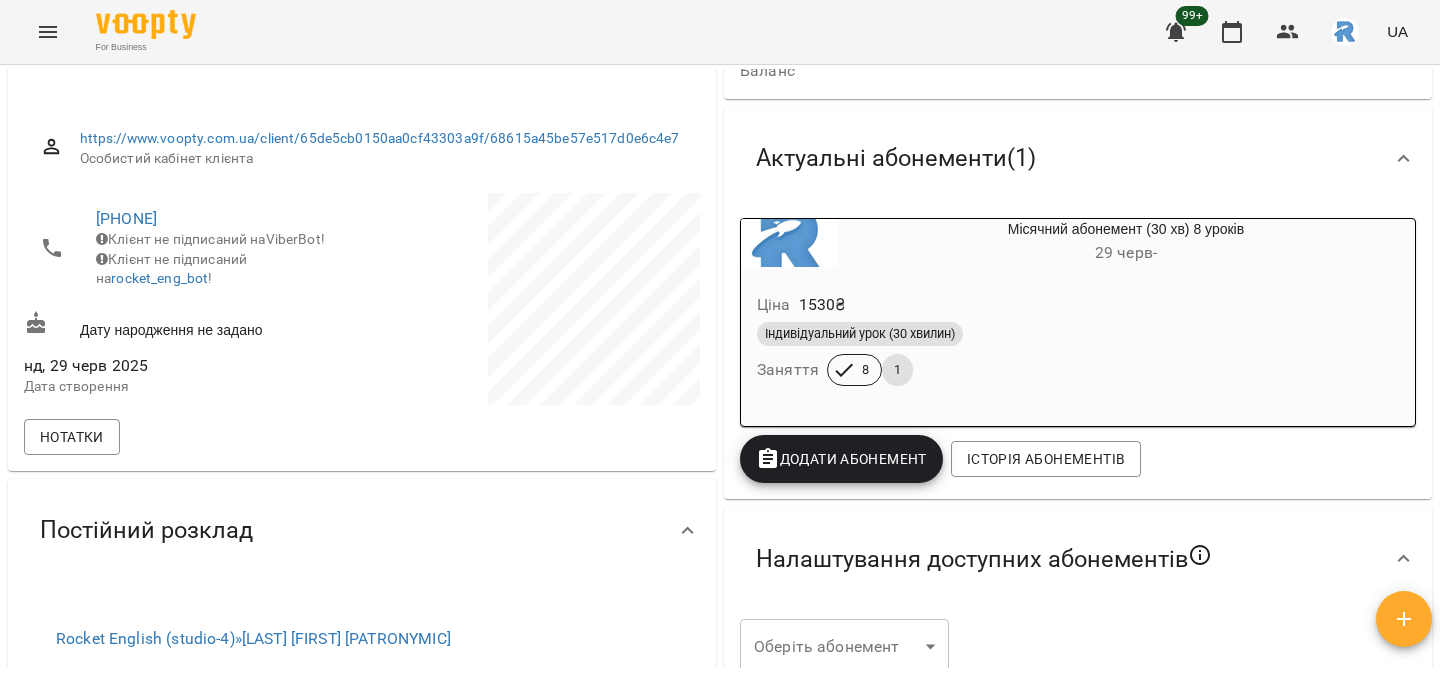 scroll, scrollTop: 0, scrollLeft: 0, axis: both 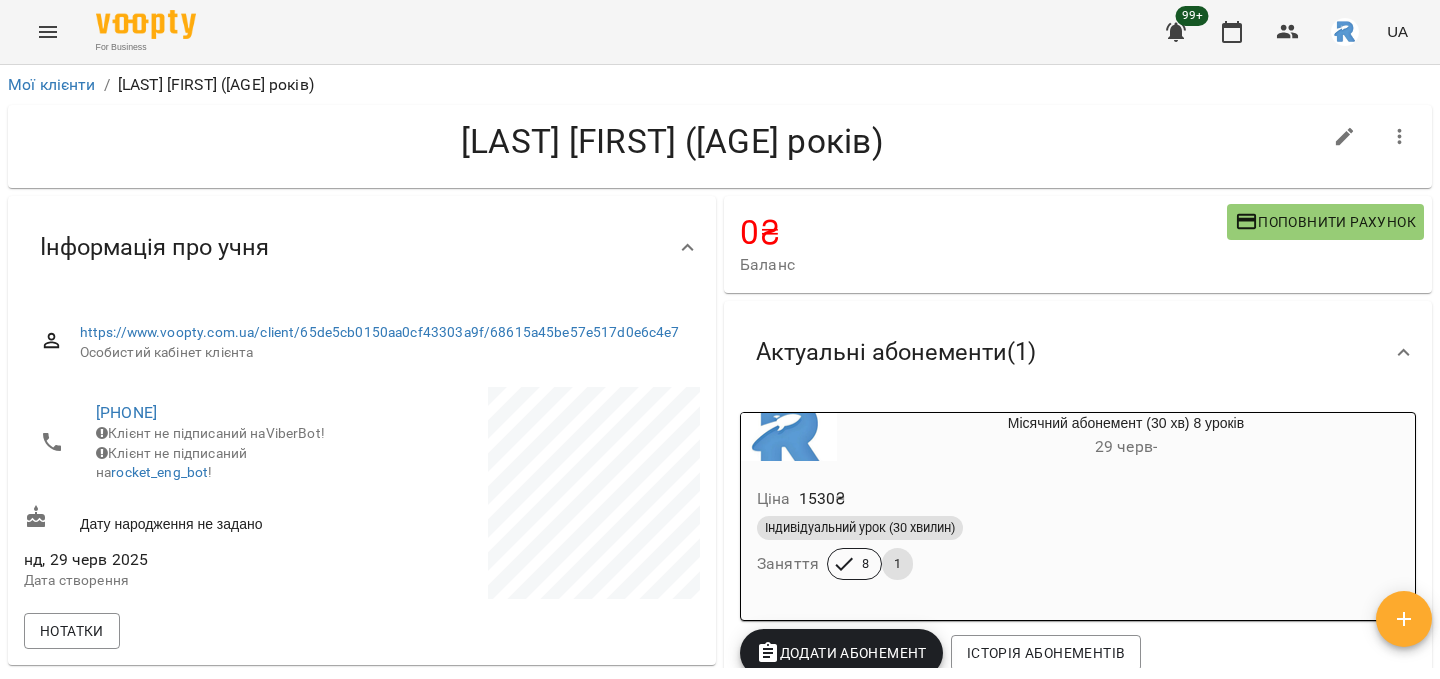 click 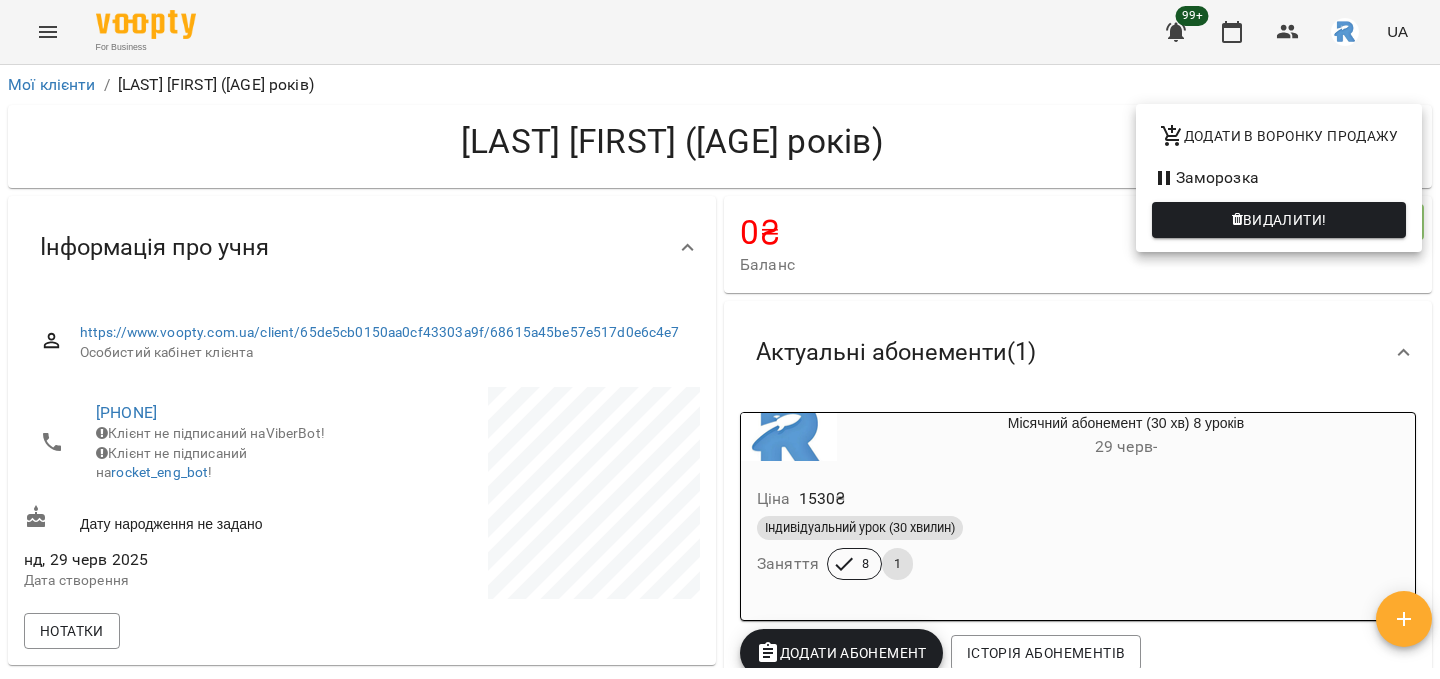 click at bounding box center (720, 339) 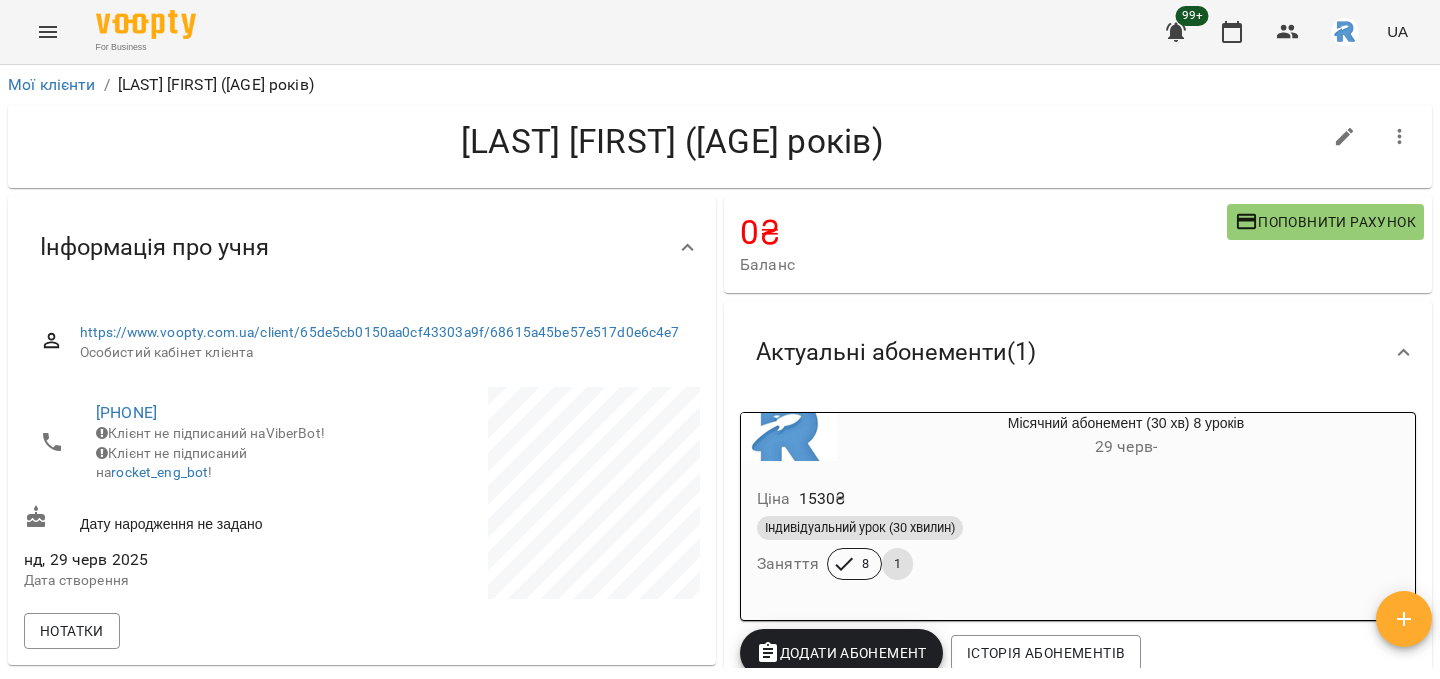 click 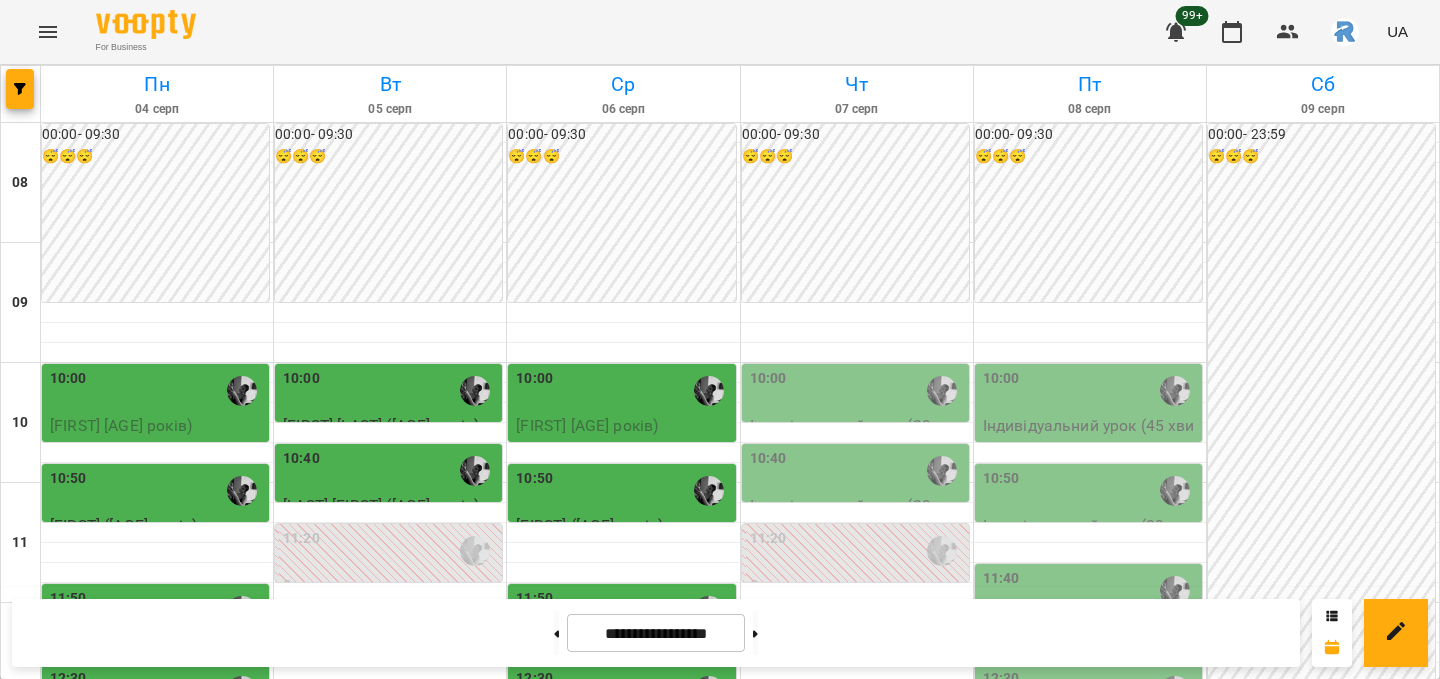 scroll, scrollTop: 298, scrollLeft: 0, axis: vertical 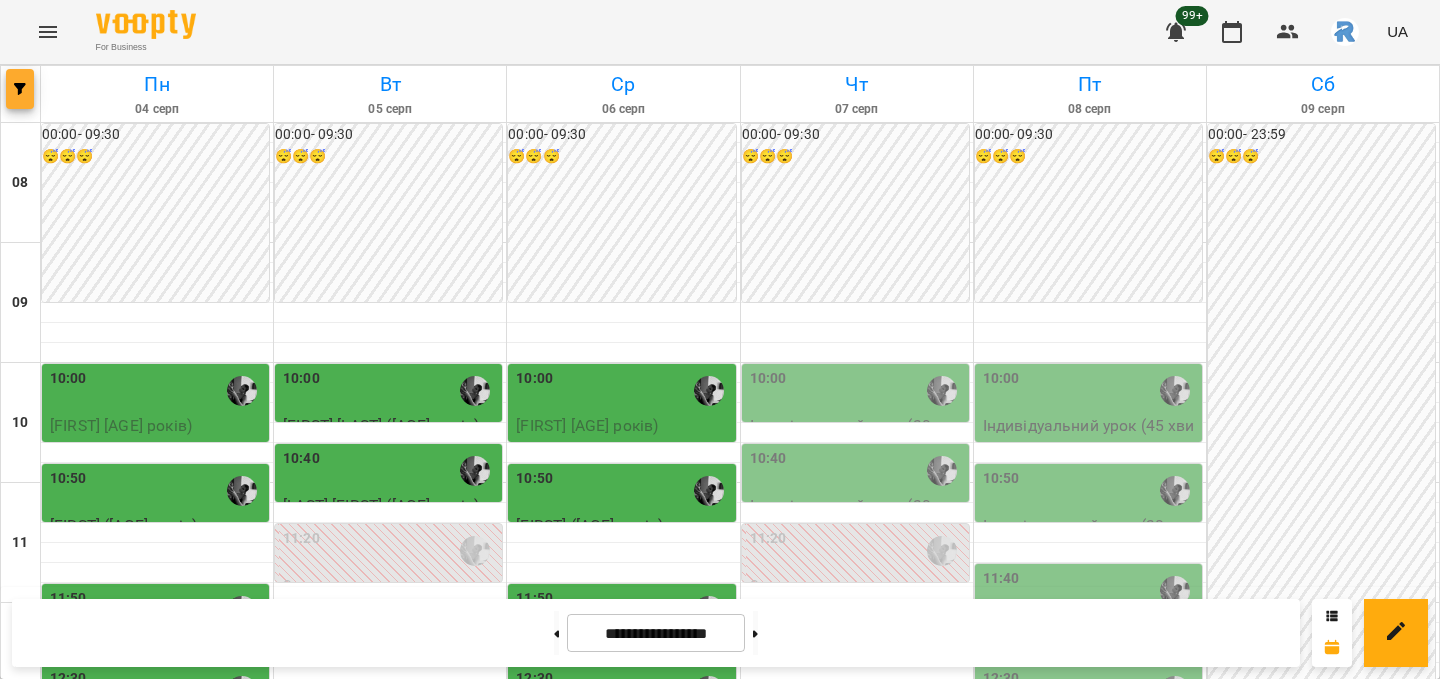 click at bounding box center [20, 89] 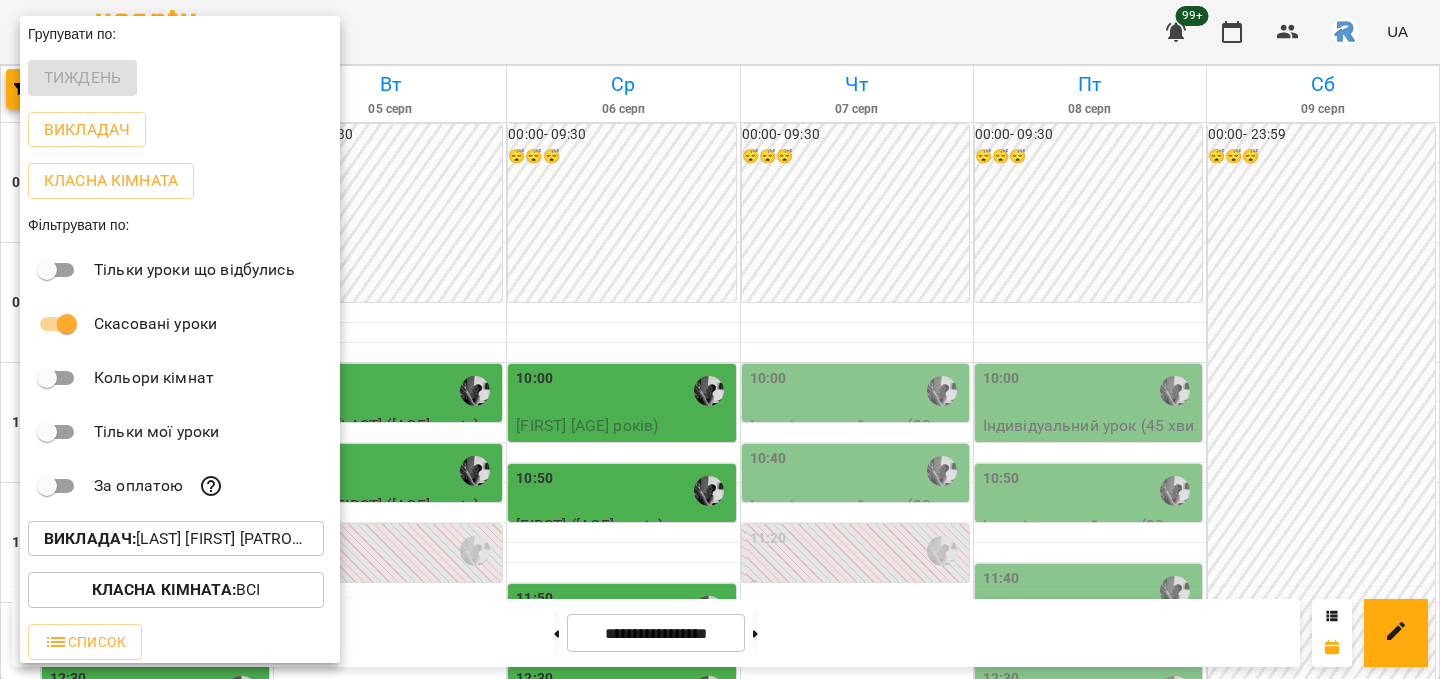 click on "Викладач :  Кирилова Софія Сергіївна" at bounding box center (176, 539) 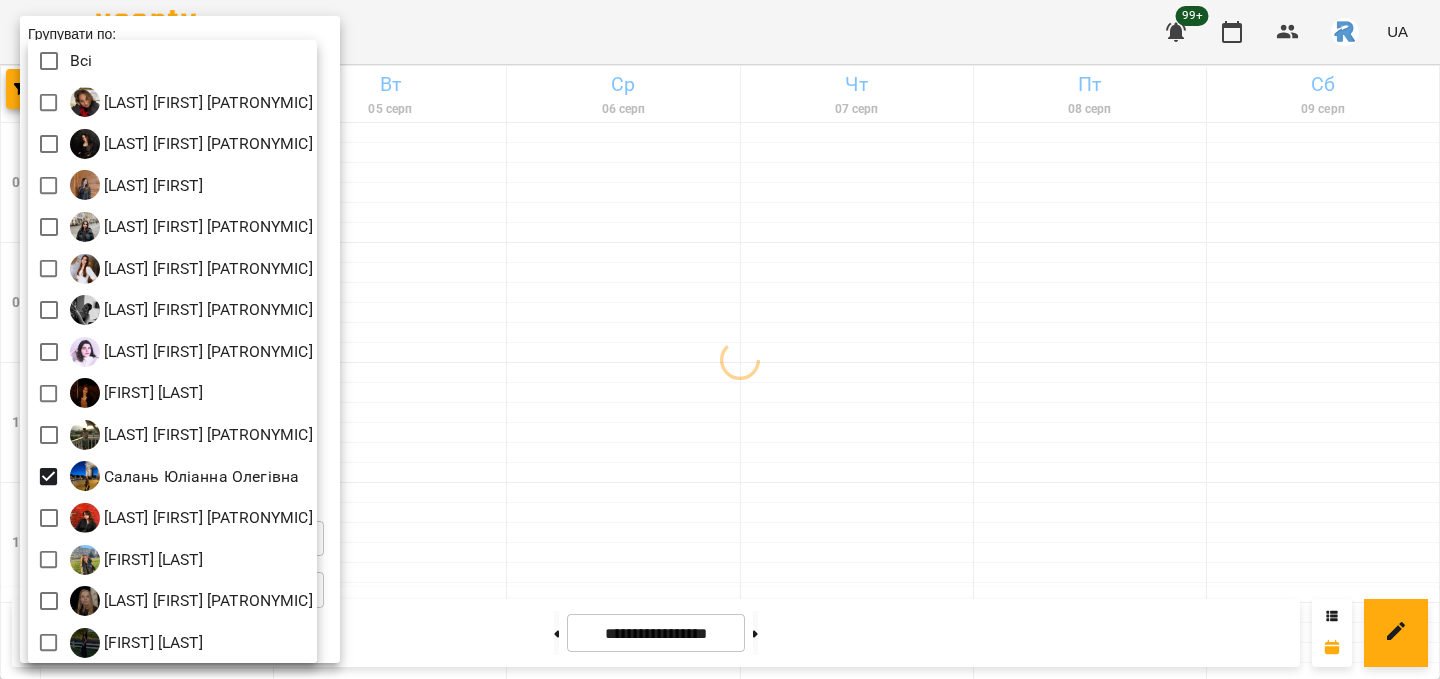 click at bounding box center (720, 339) 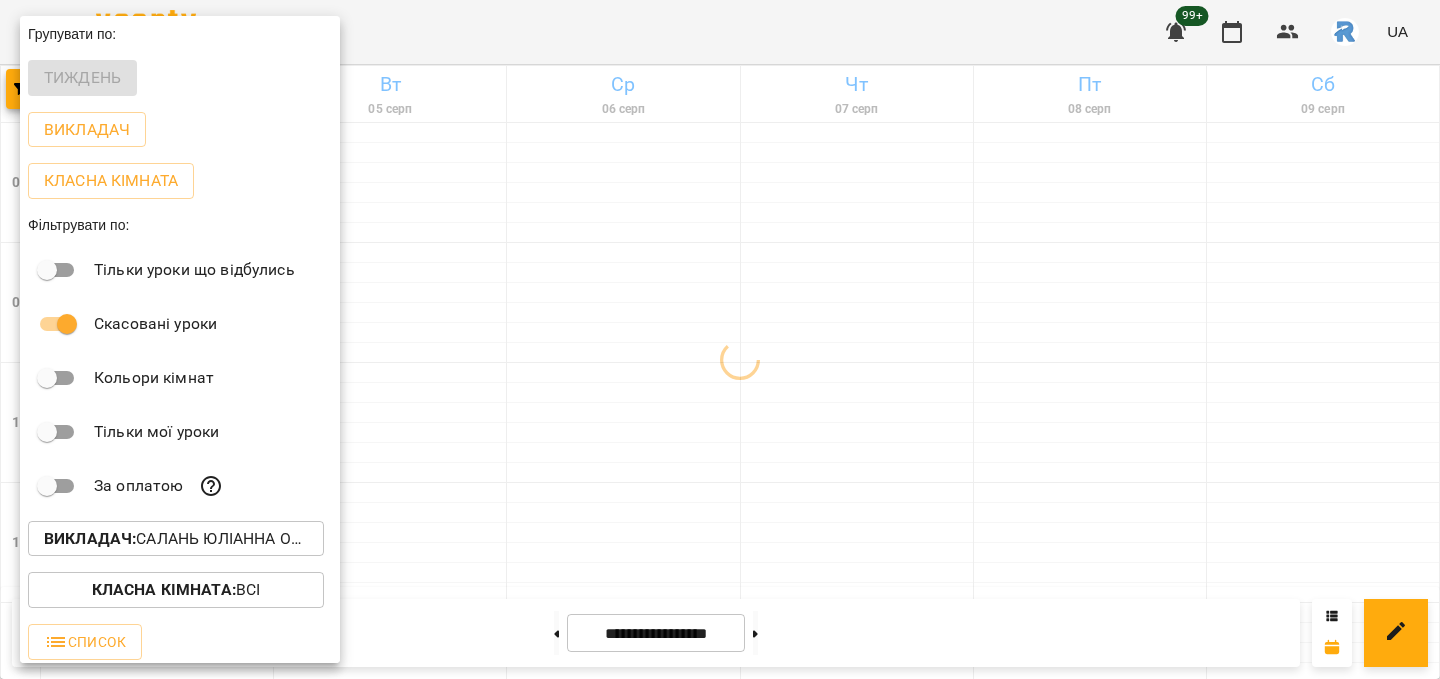 click at bounding box center (720, 339) 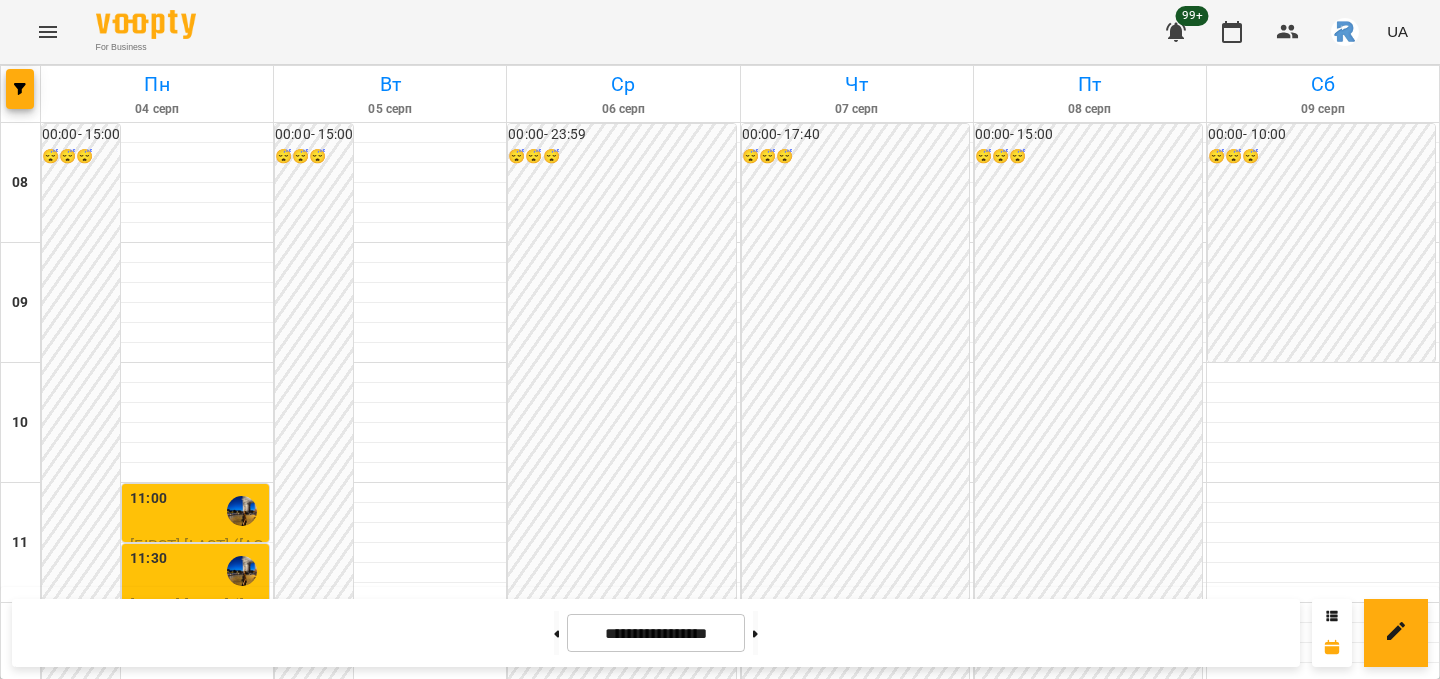 scroll, scrollTop: 839, scrollLeft: 0, axis: vertical 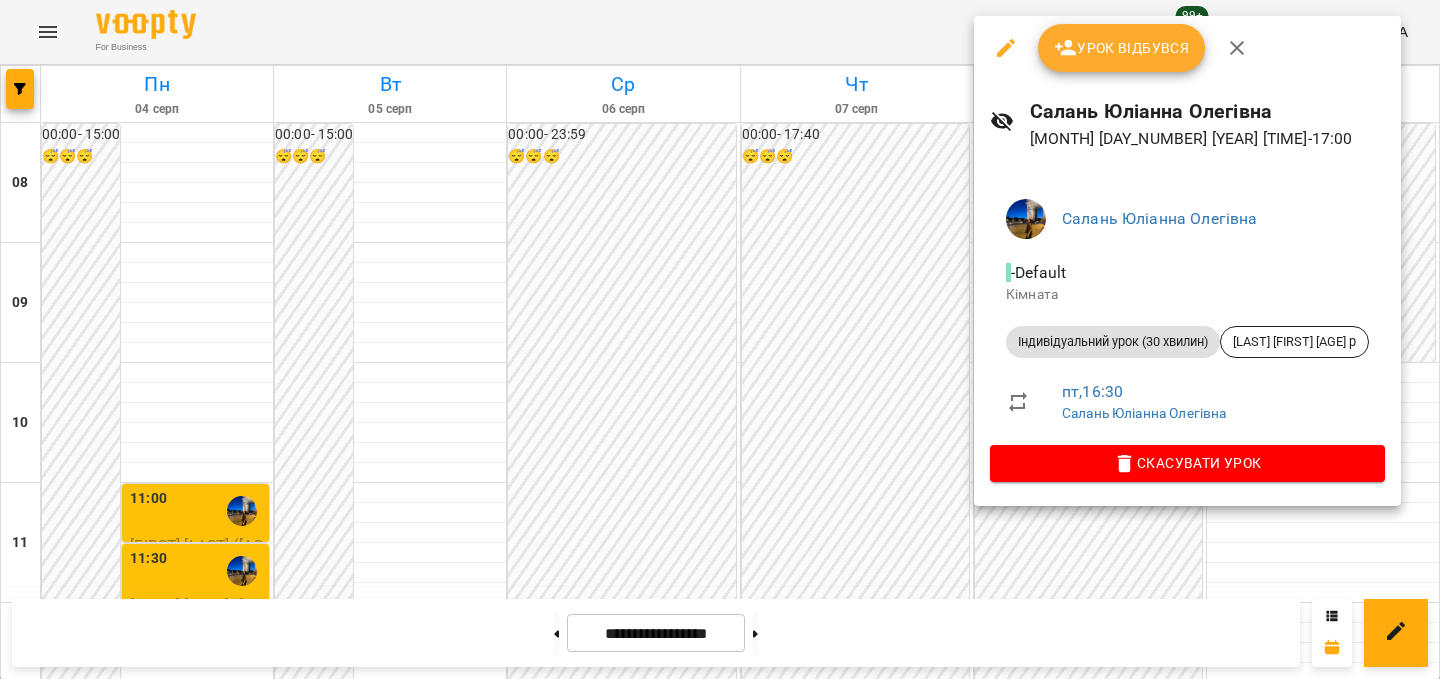 click at bounding box center (720, 339) 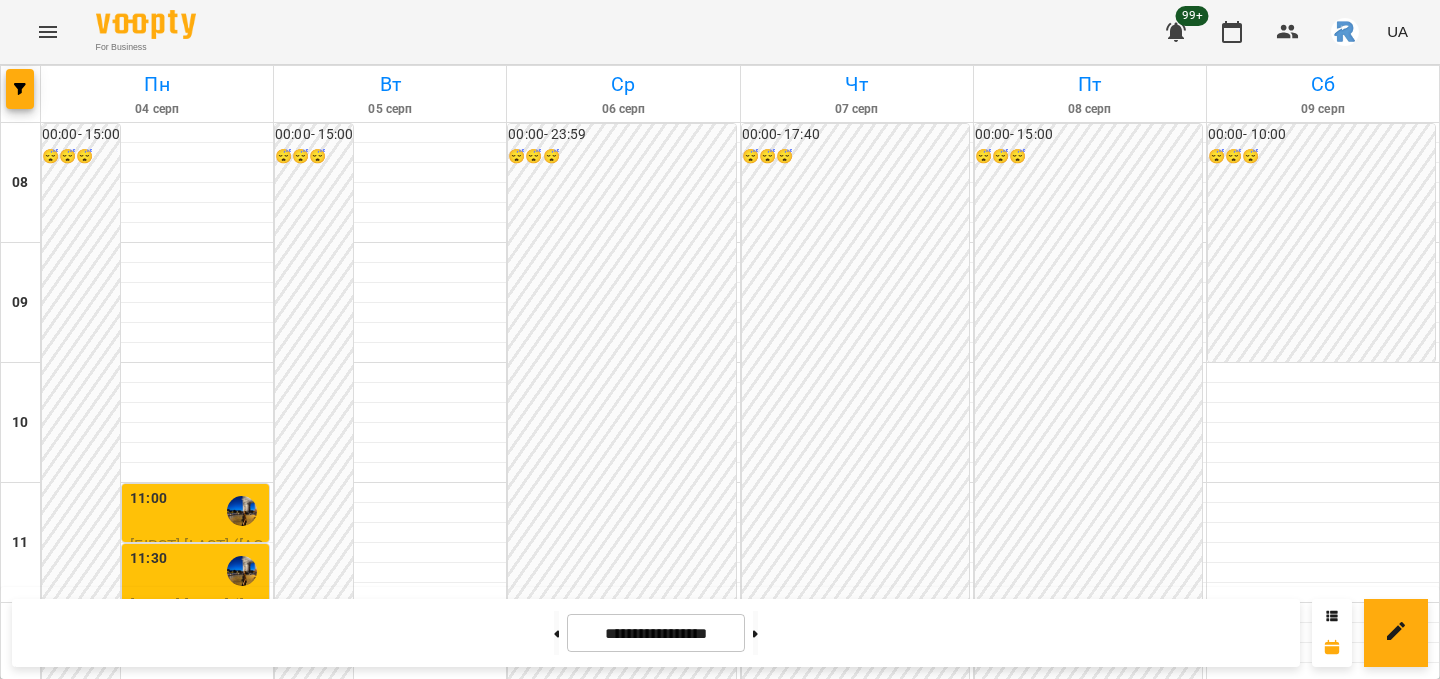 scroll, scrollTop: 824, scrollLeft: 0, axis: vertical 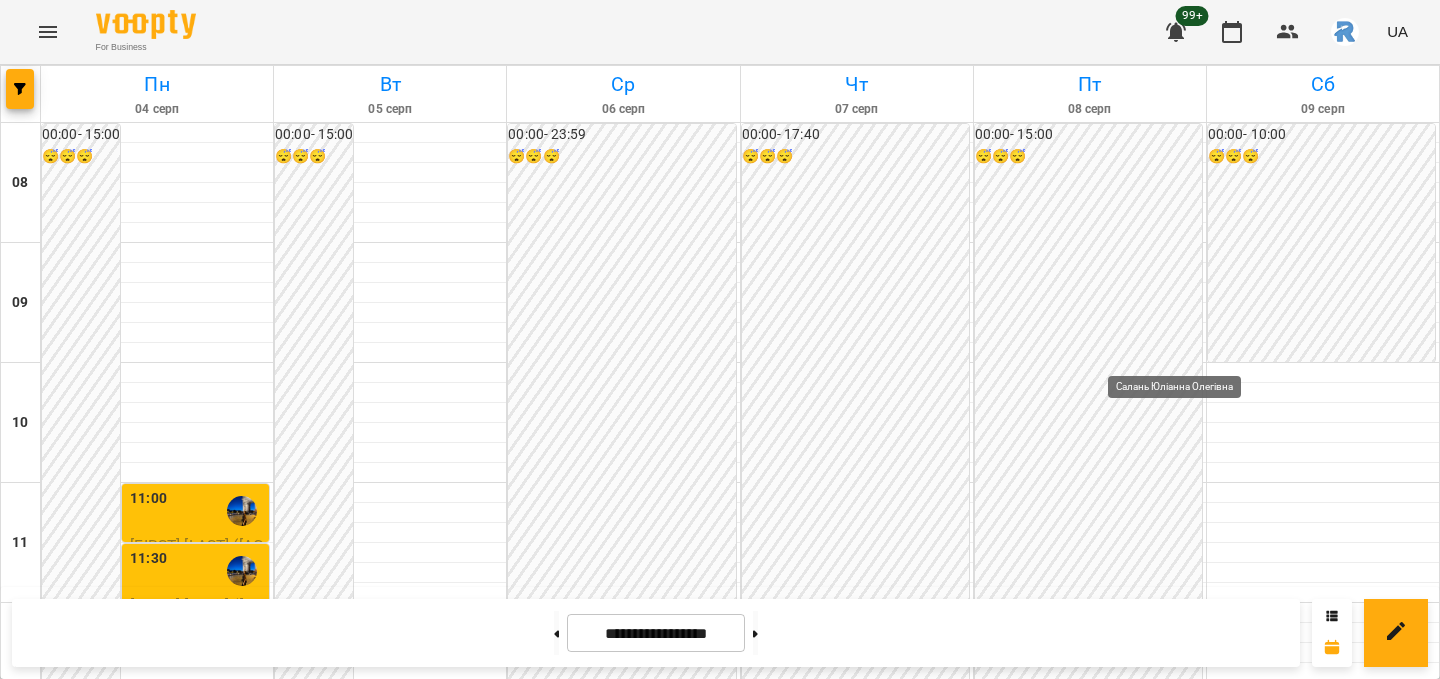 click at bounding box center [1175, 1171] 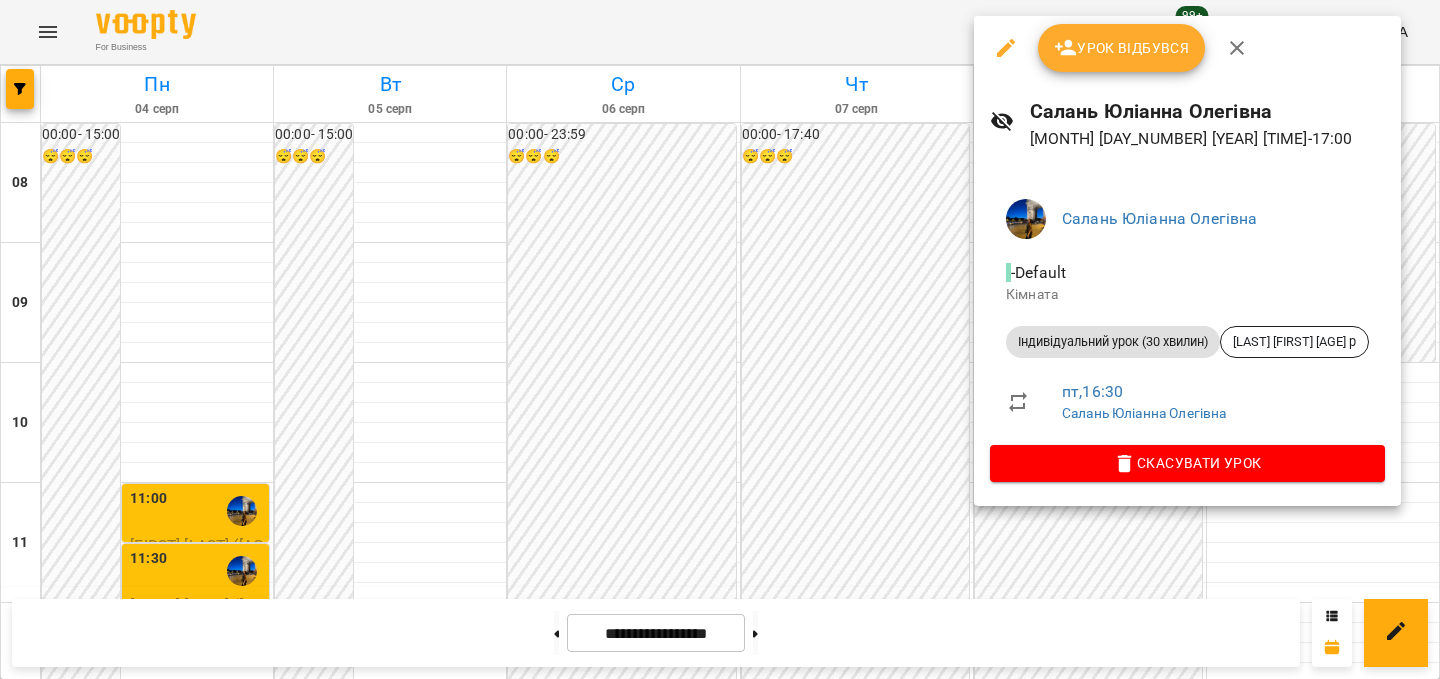 click at bounding box center [720, 339] 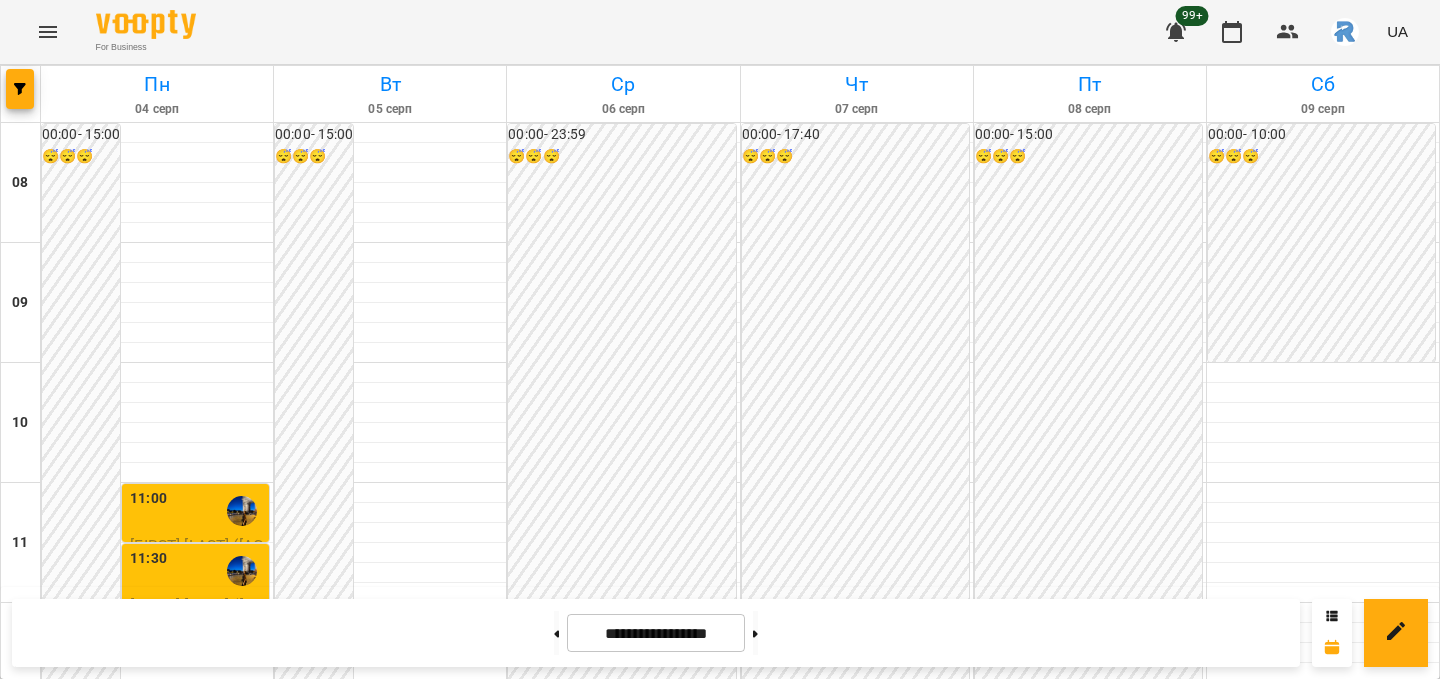 scroll, scrollTop: 0, scrollLeft: 0, axis: both 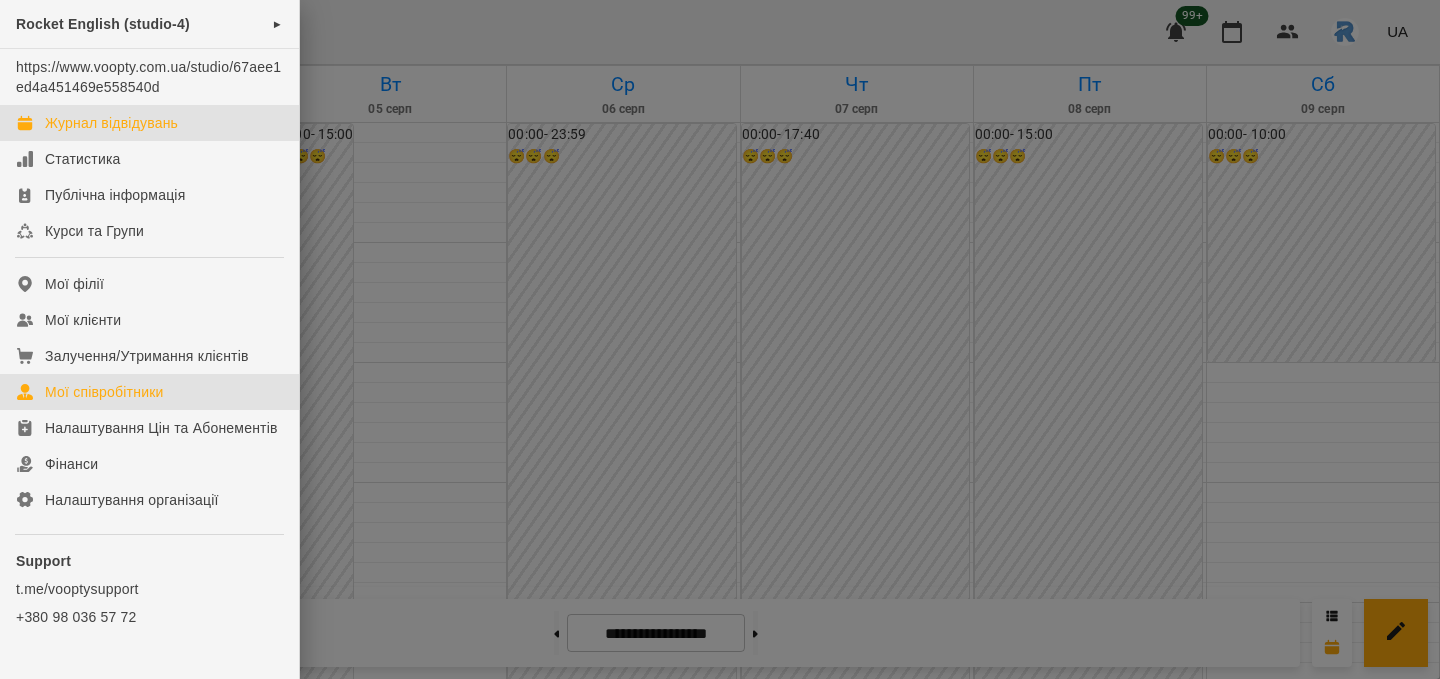 click on "Мої співробітники" at bounding box center (104, 392) 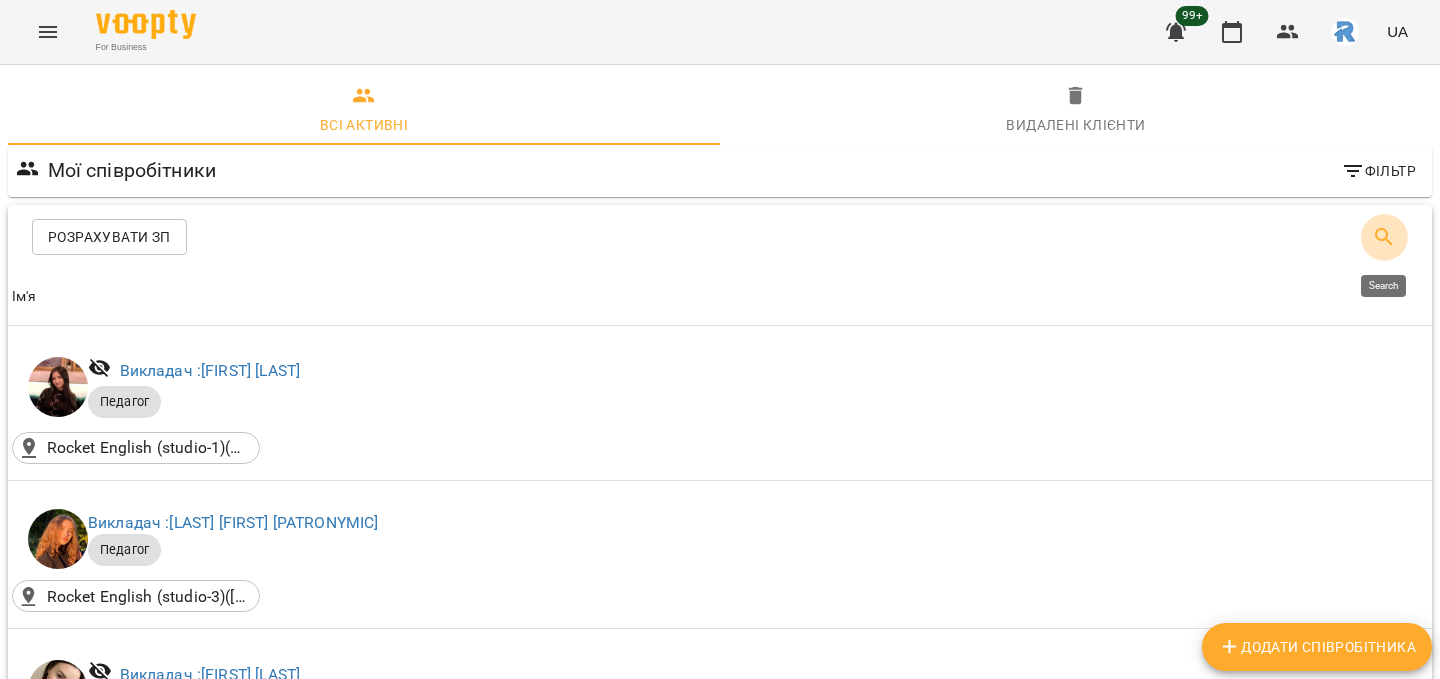 click 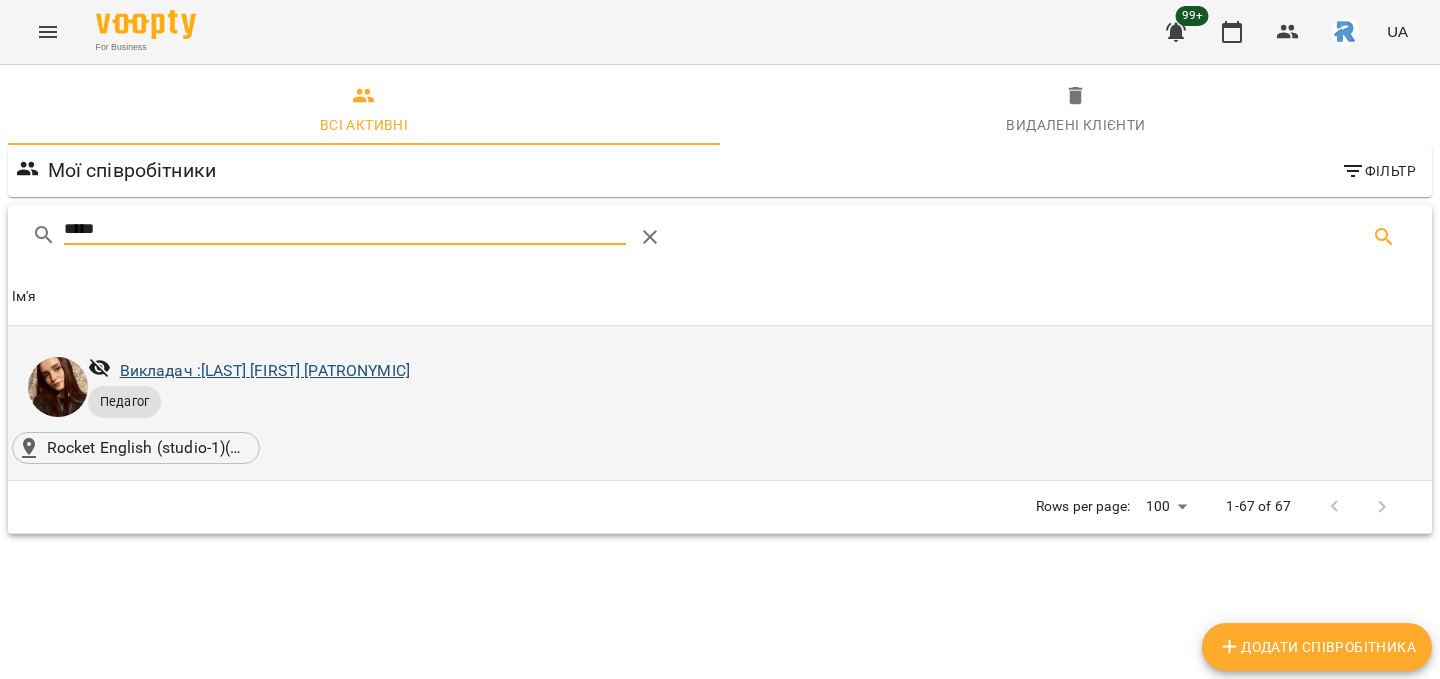 type on "*****" 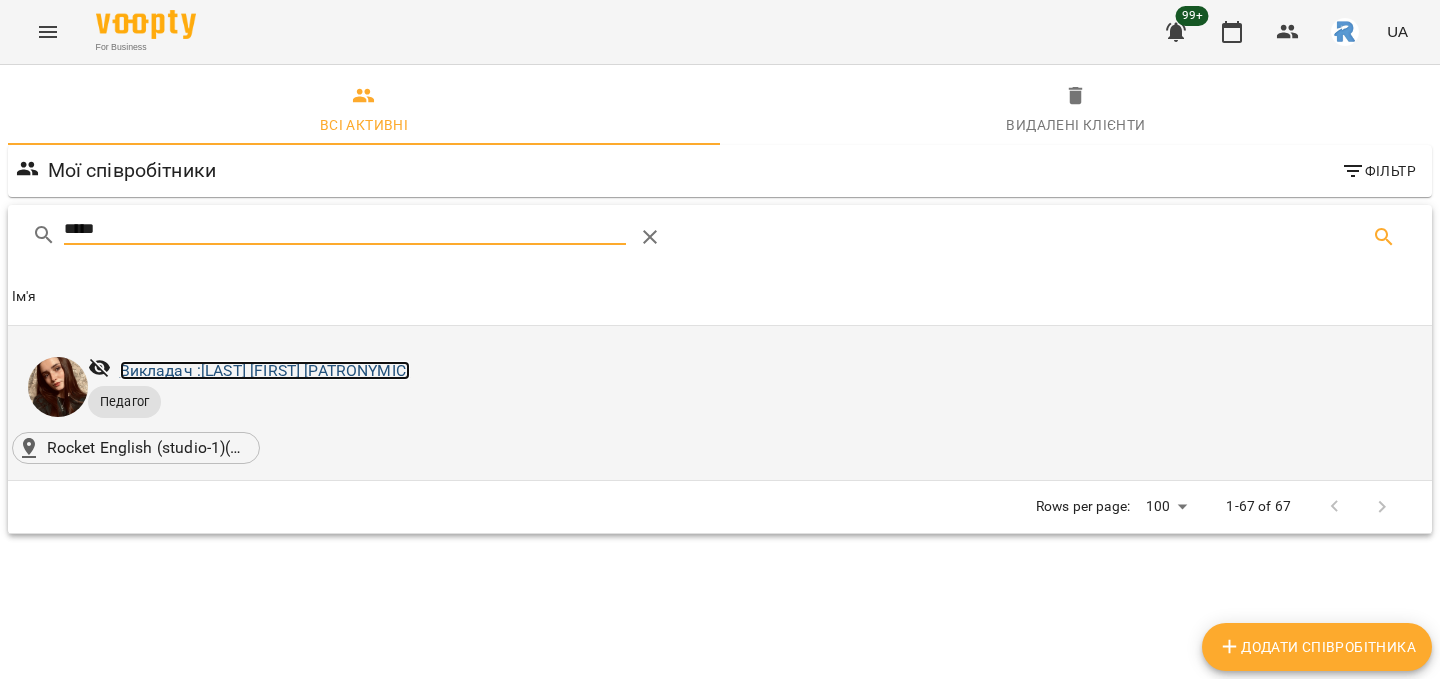 click on "Викладач :  Надозірна Уляна Вʼячеславівна" at bounding box center (265, 370) 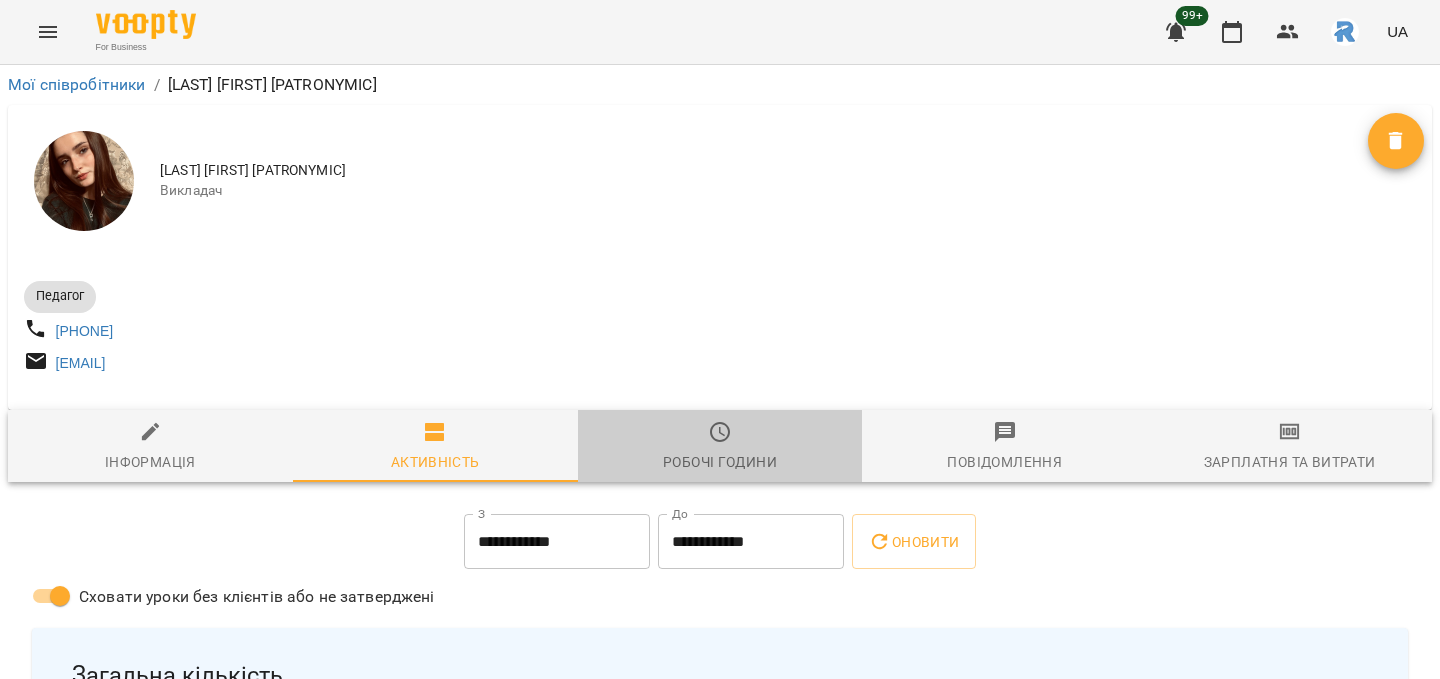 click on "Робочі години" at bounding box center [720, 462] 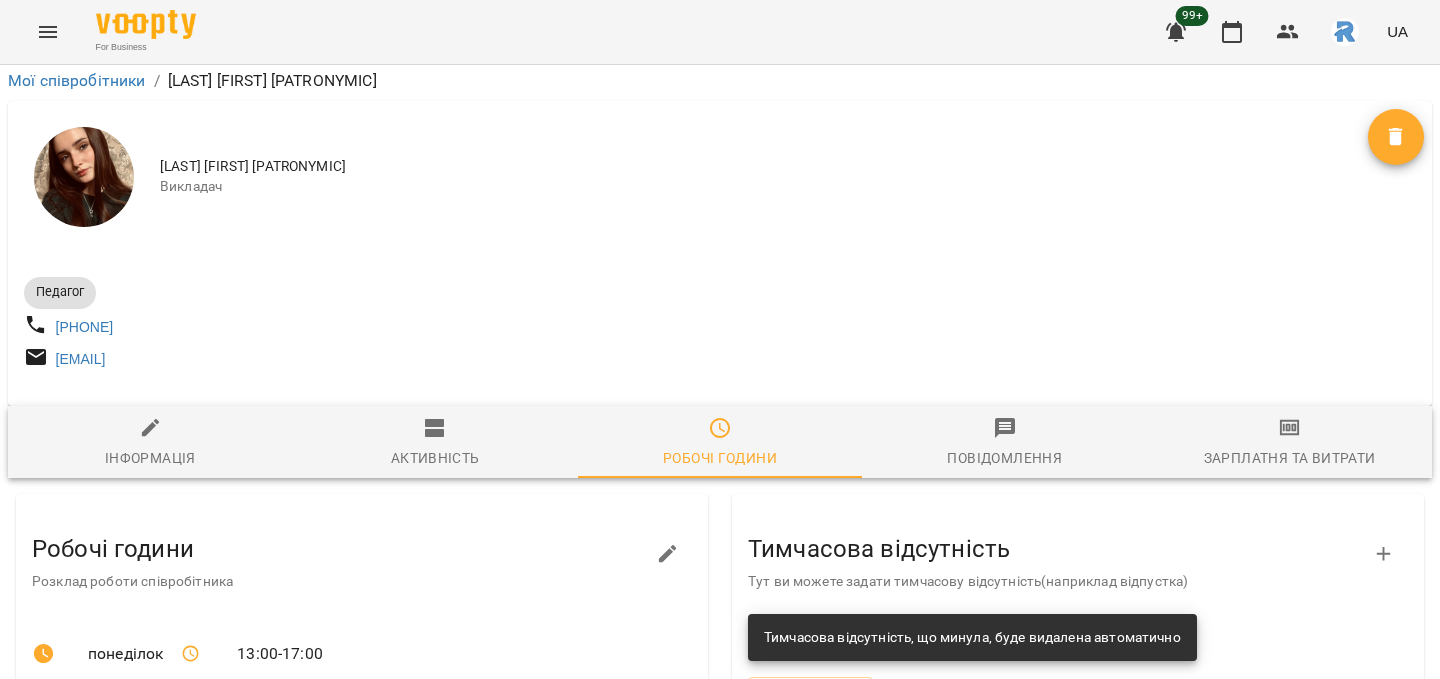 scroll, scrollTop: 386, scrollLeft: 0, axis: vertical 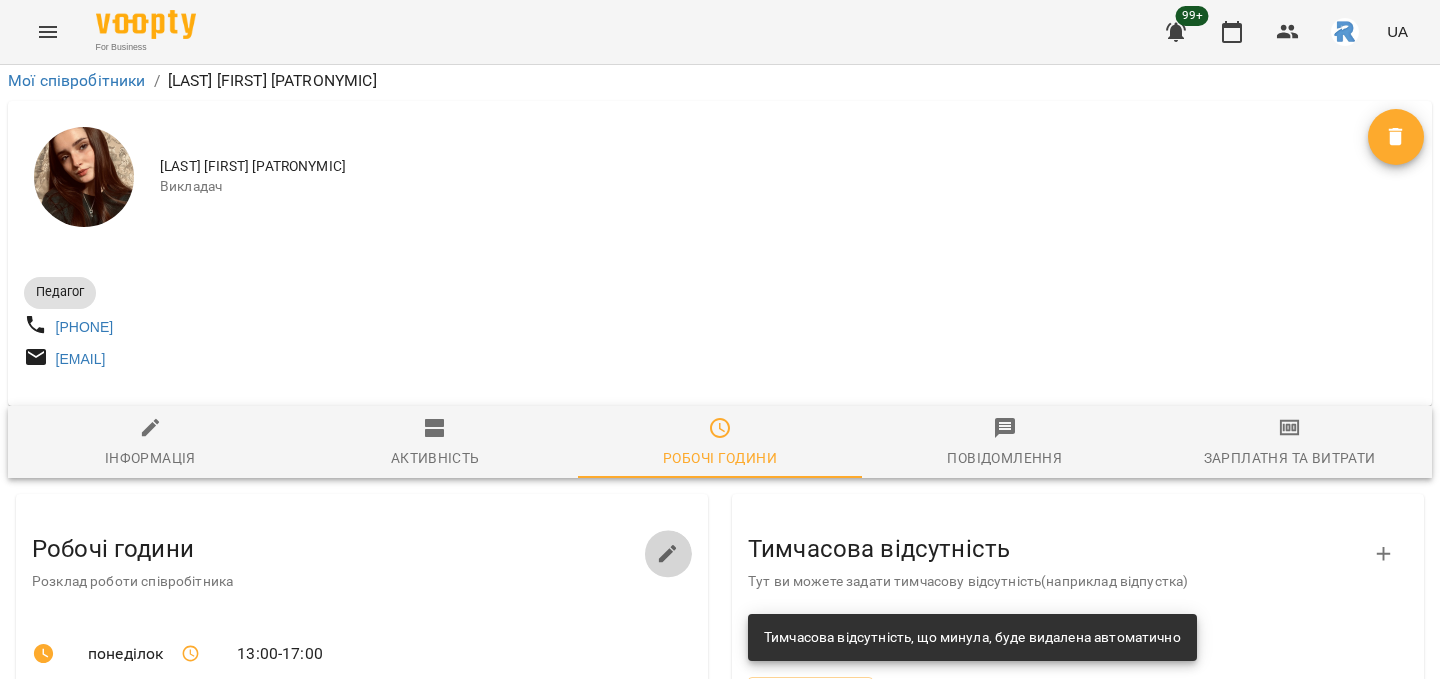 click 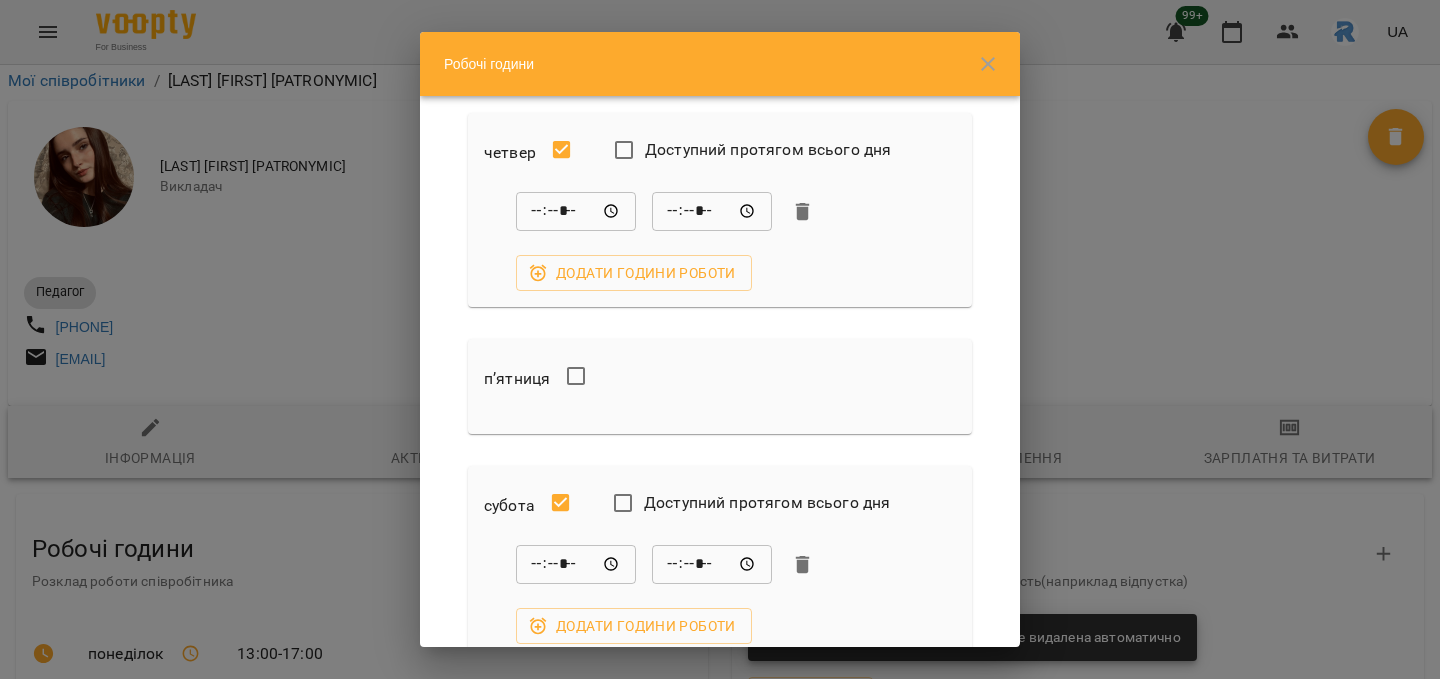 scroll, scrollTop: 595, scrollLeft: 0, axis: vertical 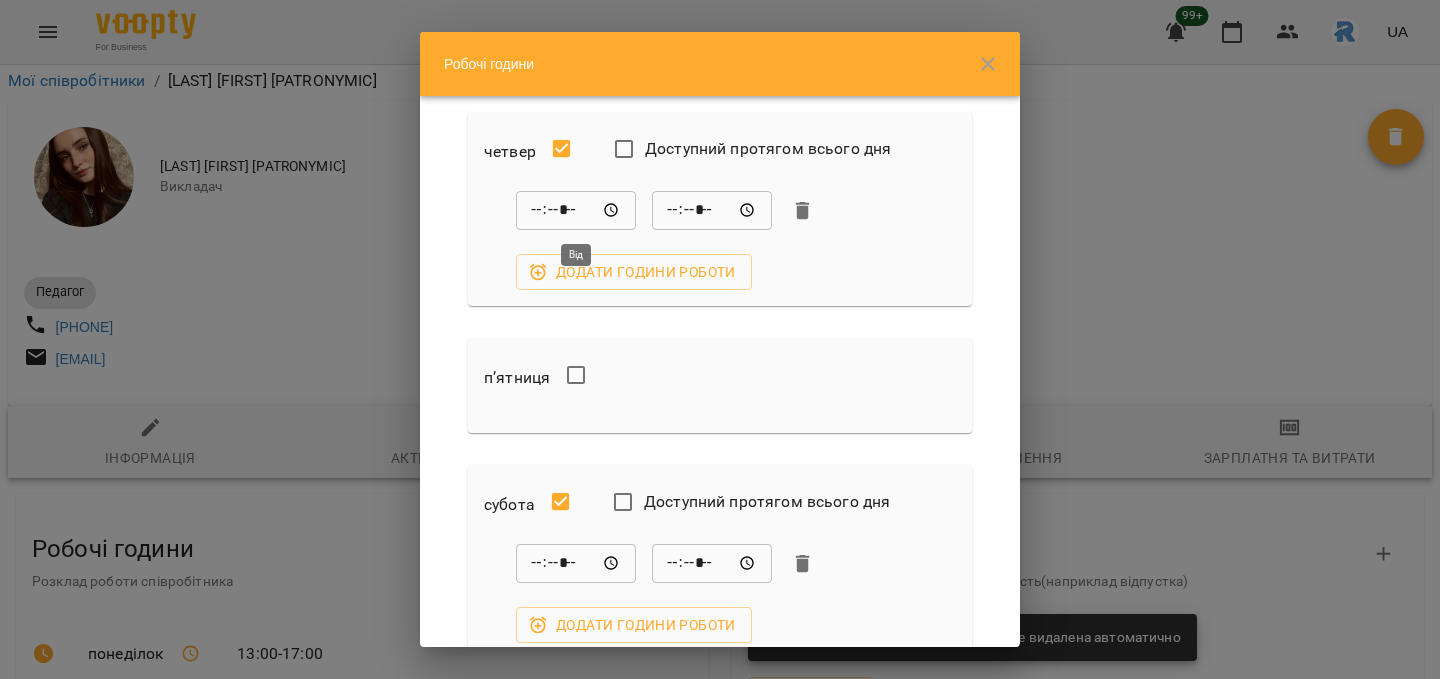 click on "*****" at bounding box center [576, 211] 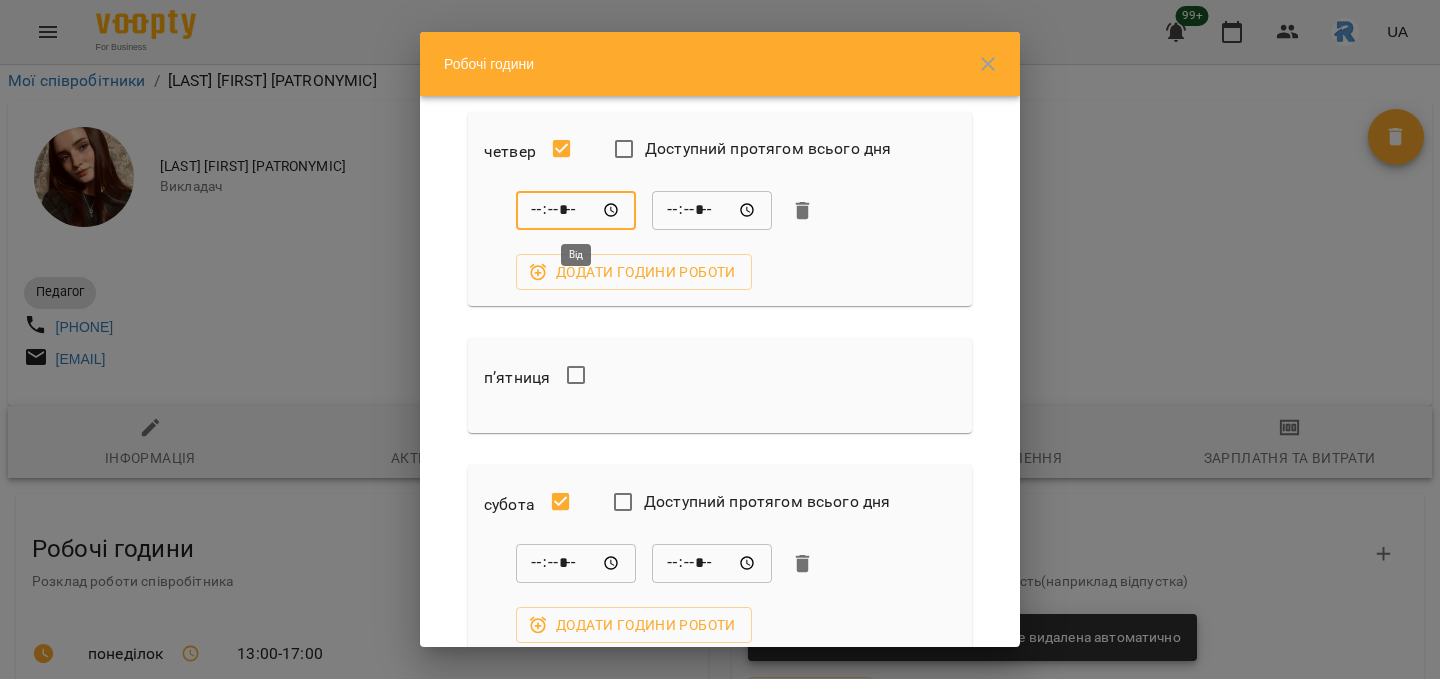 type on "*****" 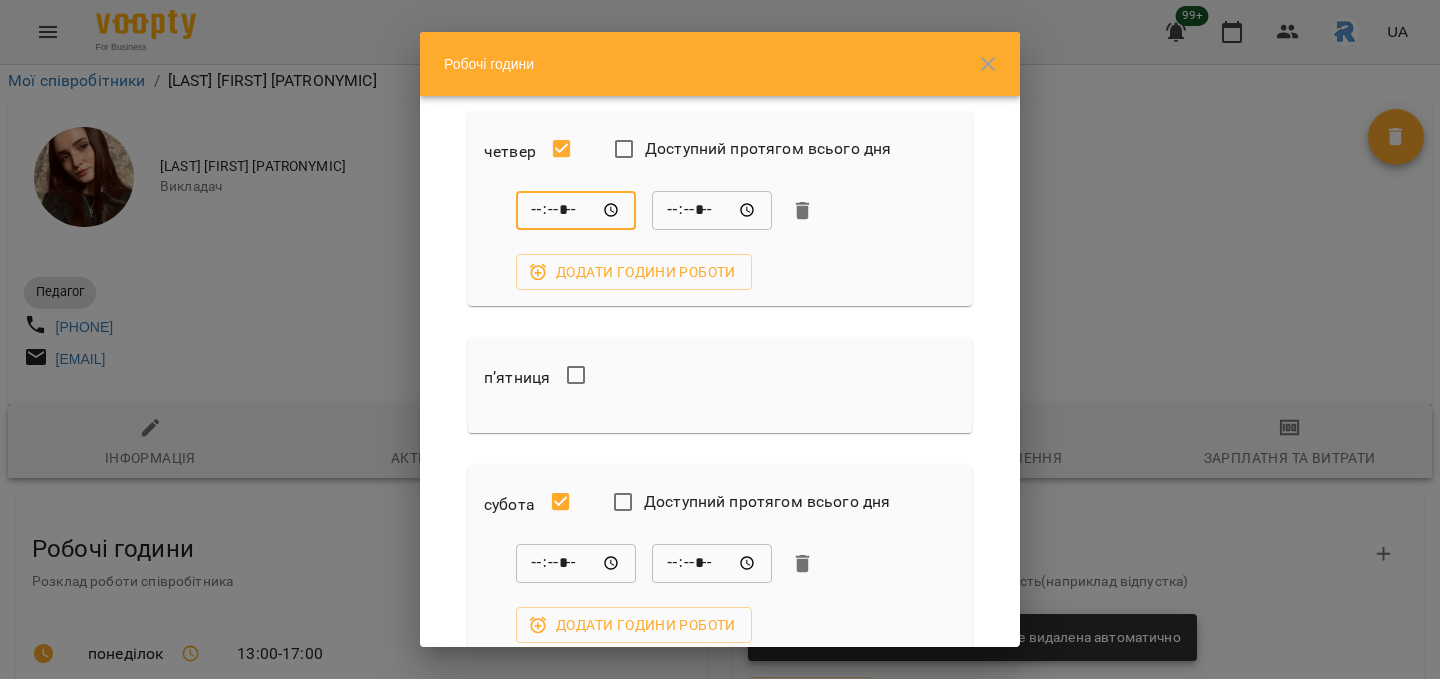 scroll, scrollTop: 894, scrollLeft: 0, axis: vertical 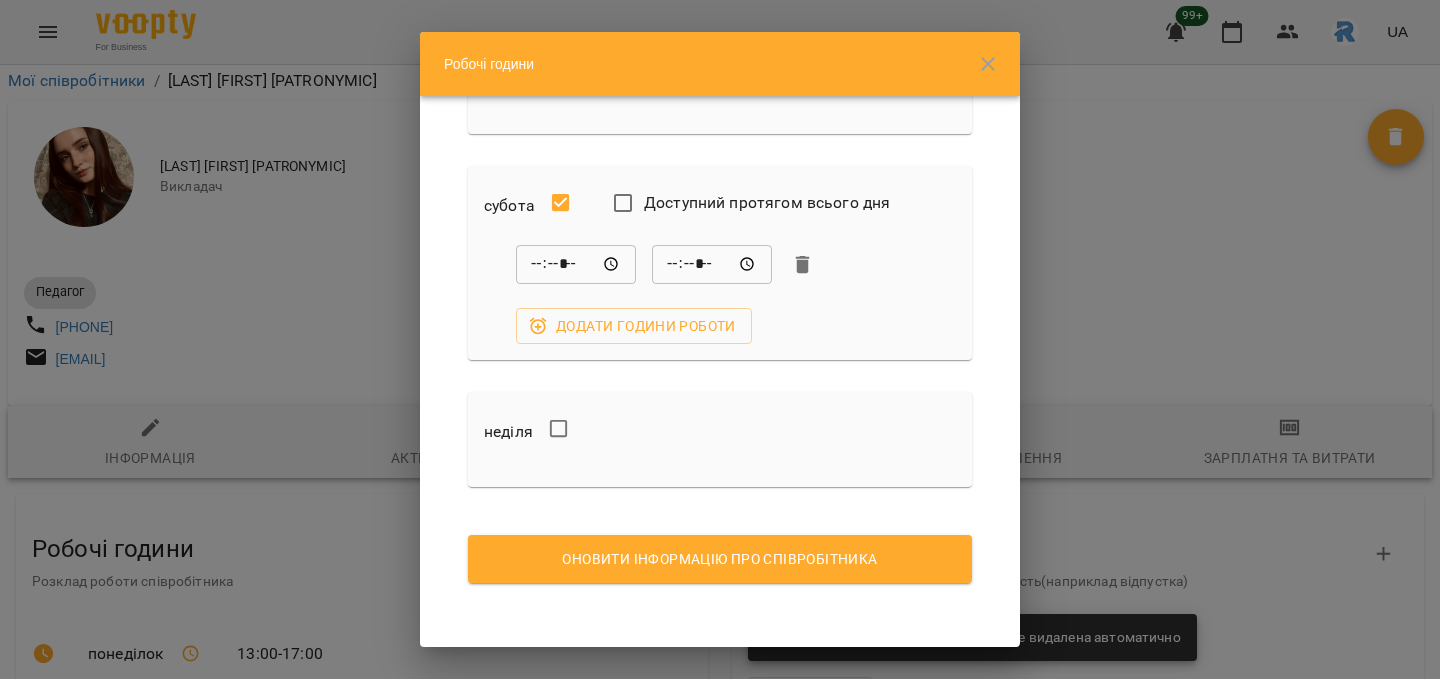 click on "Оновити інформацію про співробітника" at bounding box center (720, 559) 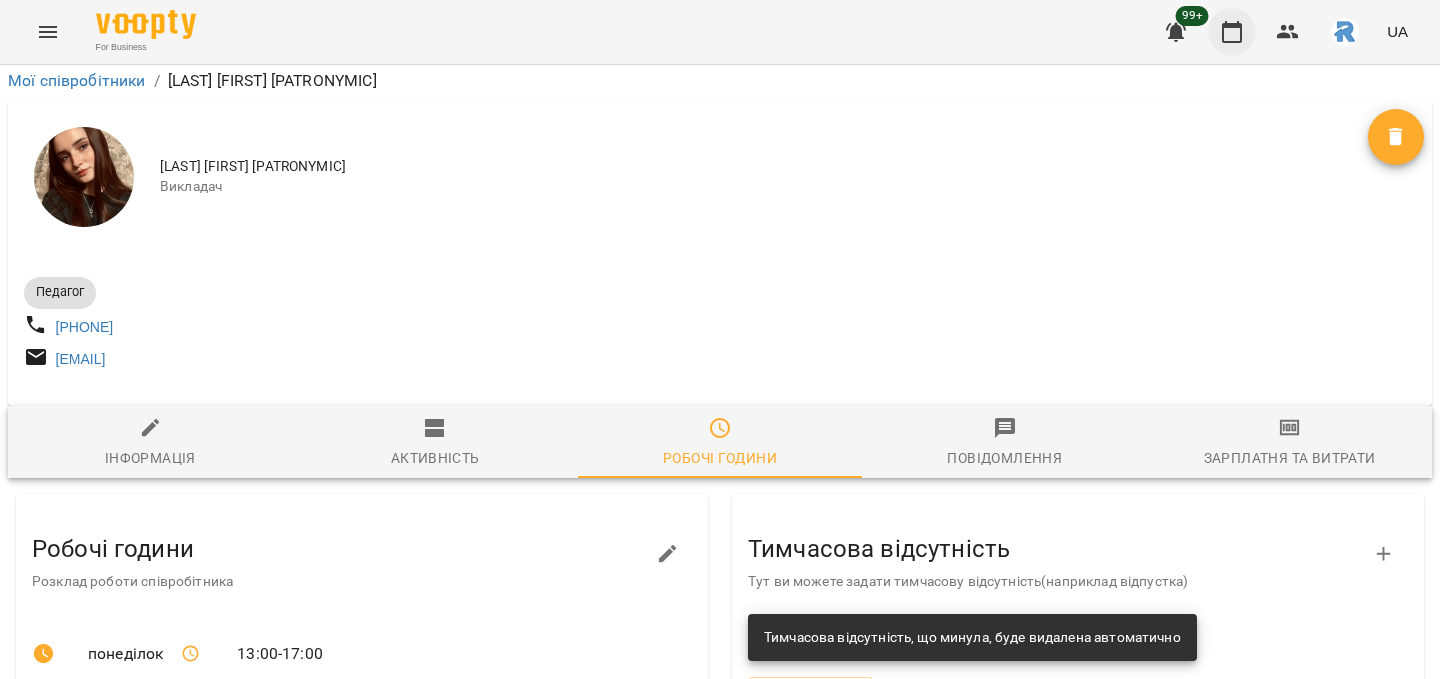 click 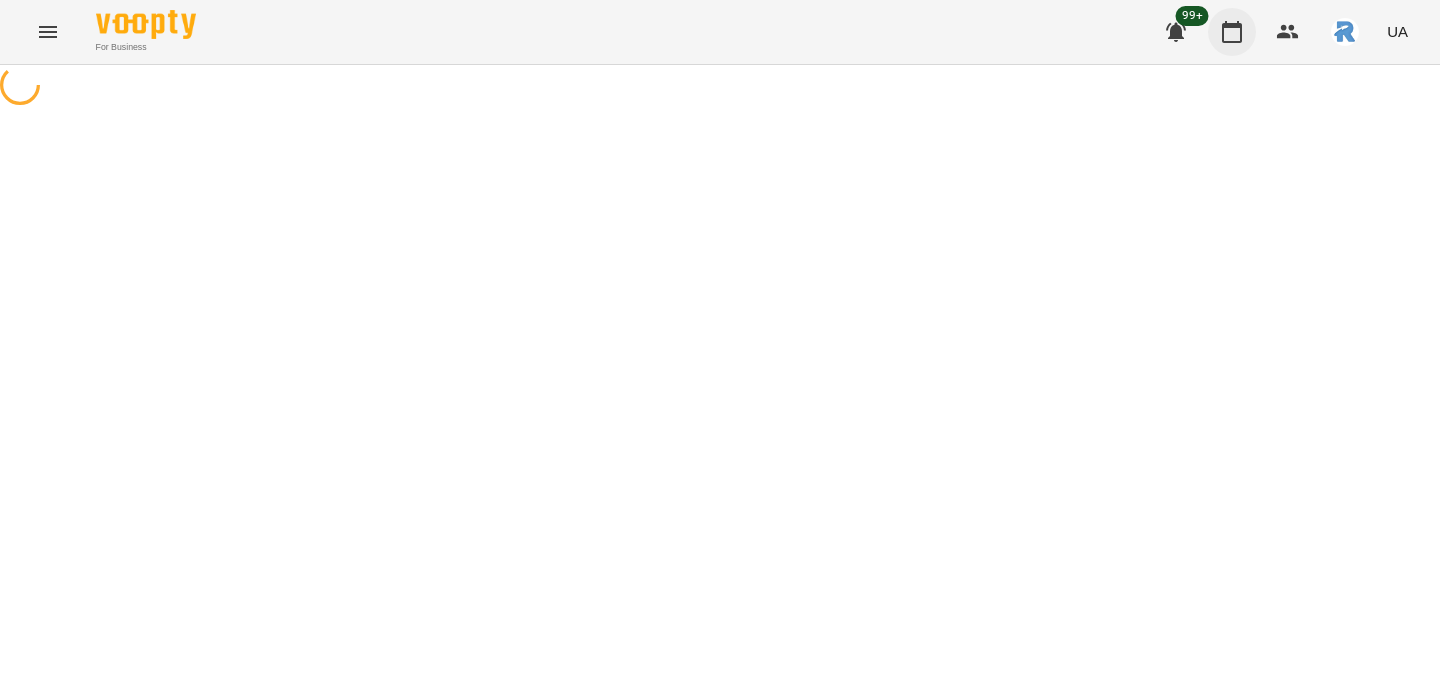 scroll, scrollTop: 0, scrollLeft: 0, axis: both 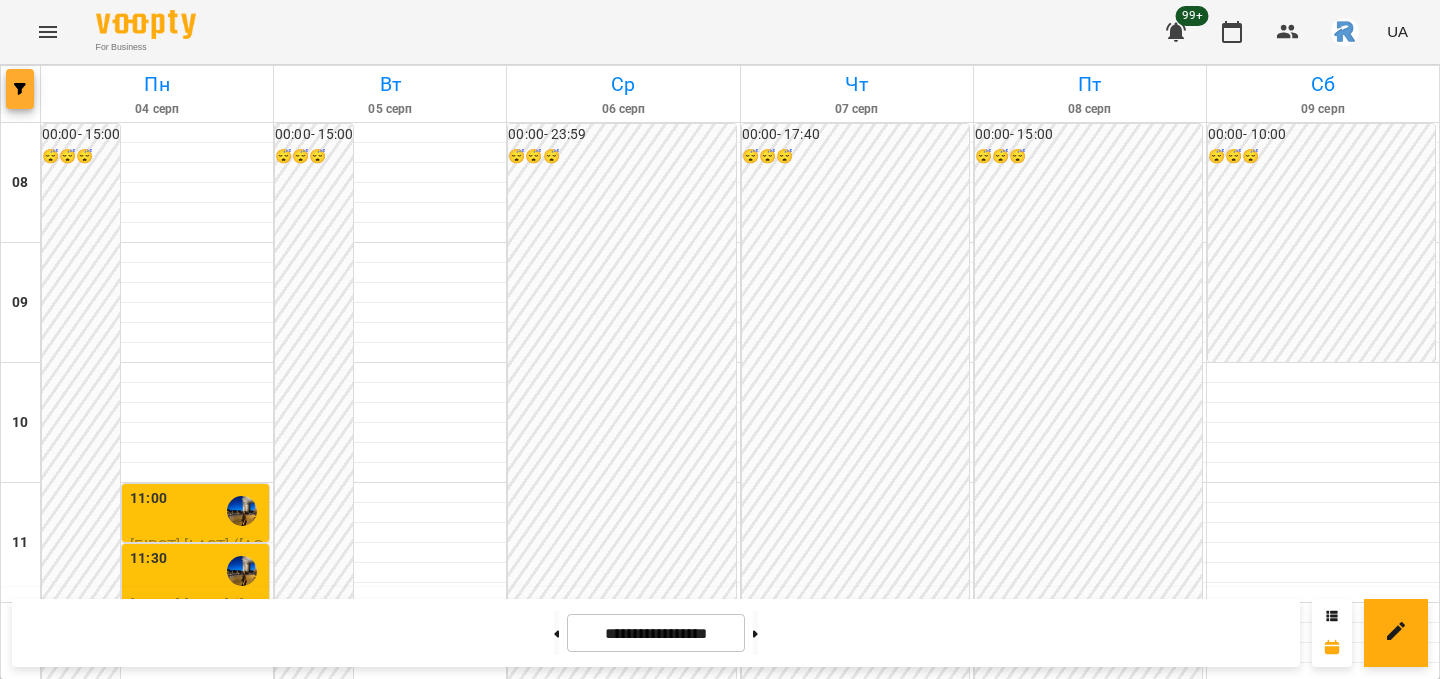 click at bounding box center [20, 89] 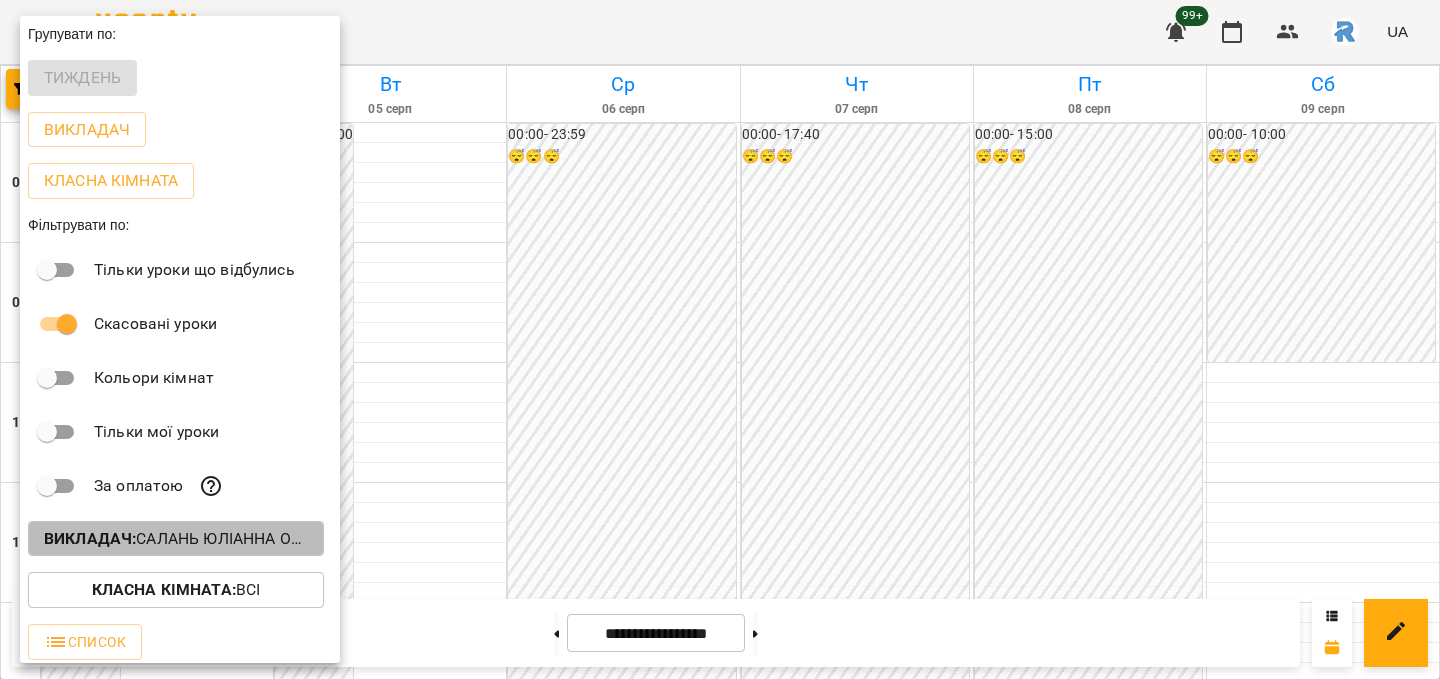 click on "Викладач :  Салань Юліанна Олегівна" at bounding box center [176, 539] 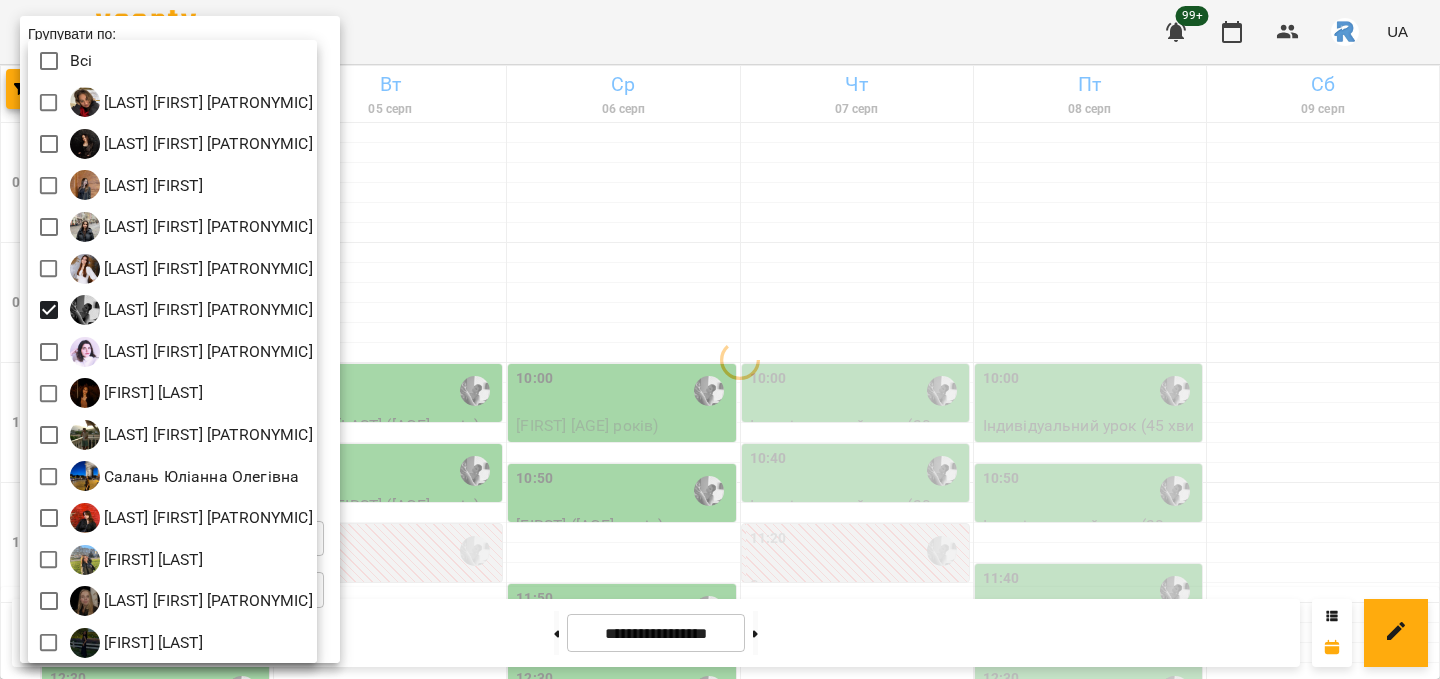 click at bounding box center [720, 339] 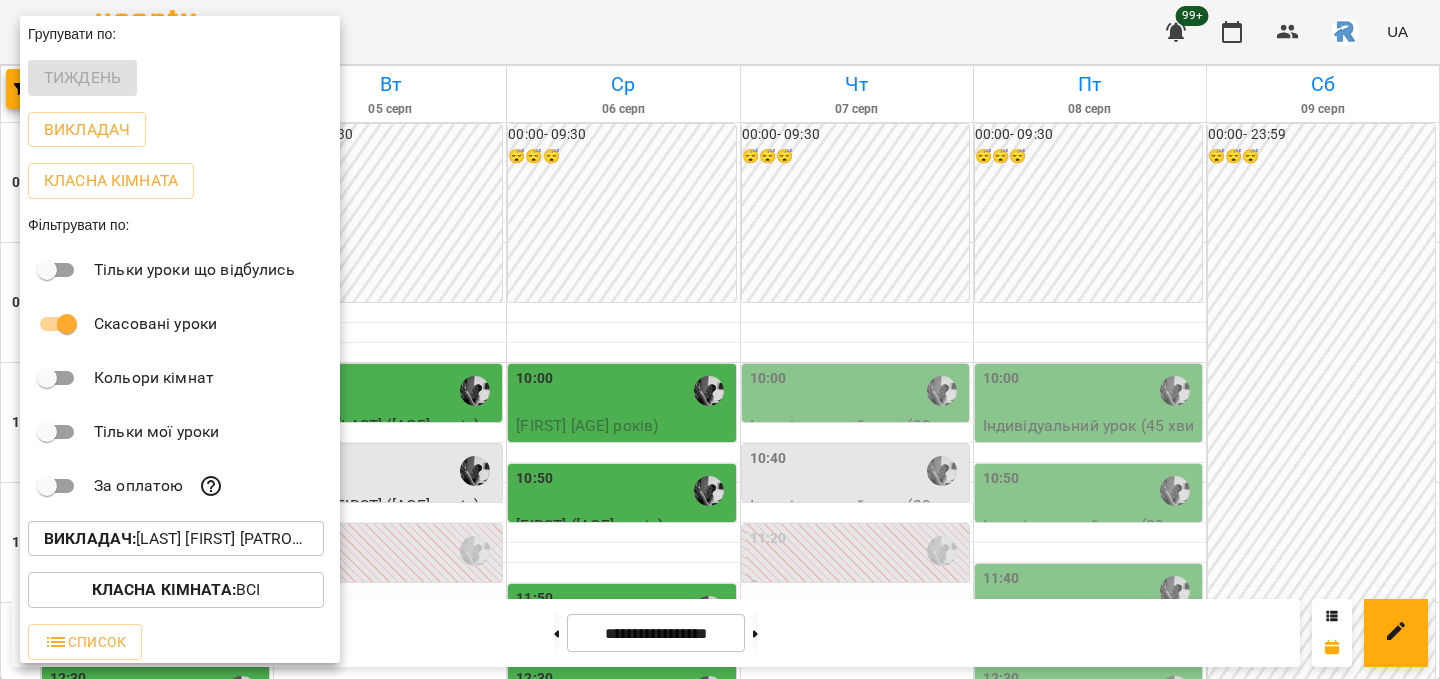 click at bounding box center (720, 339) 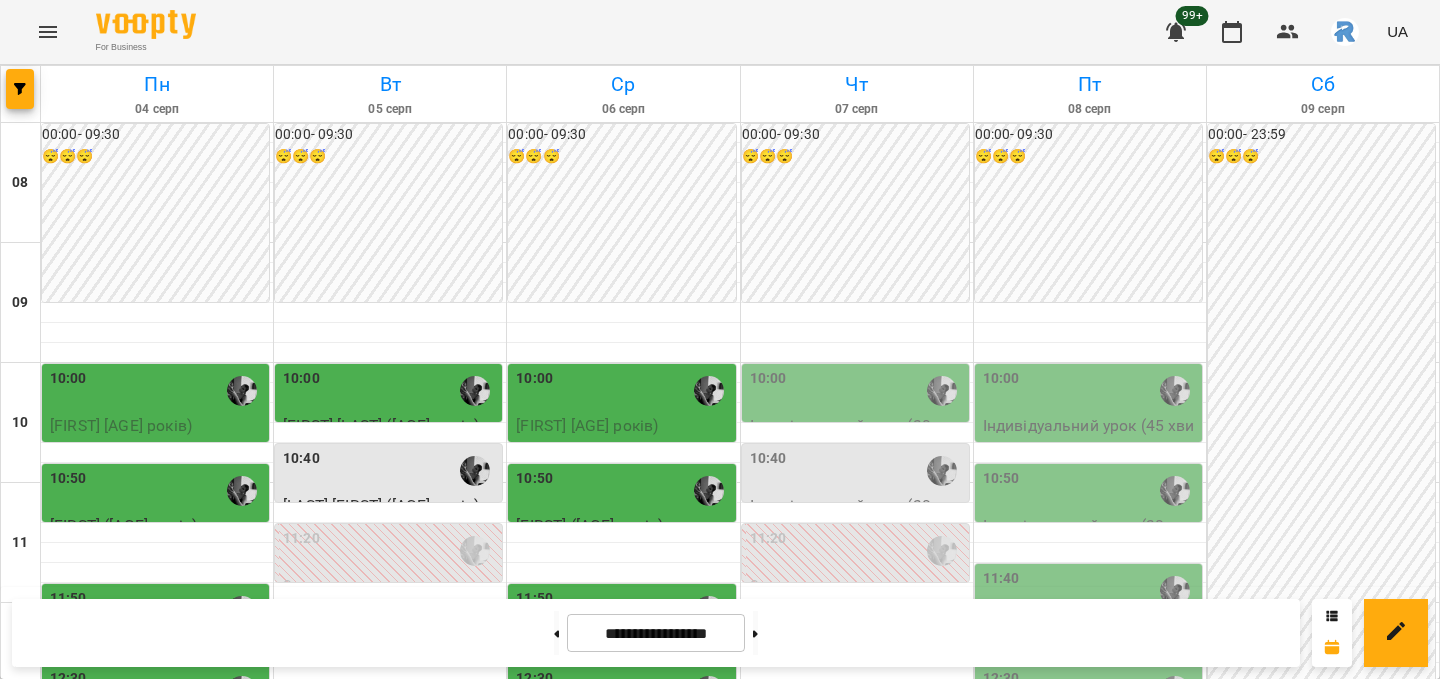 scroll, scrollTop: 464, scrollLeft: 0, axis: vertical 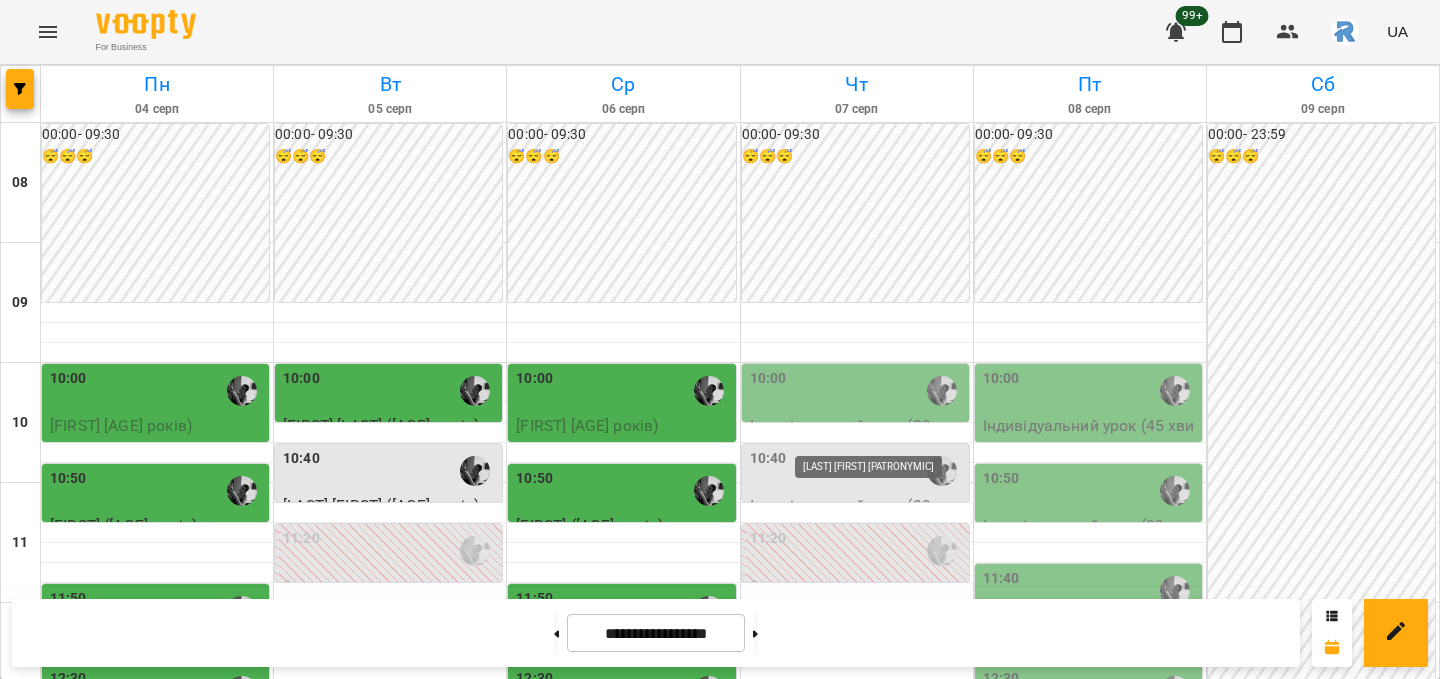 click at bounding box center [861, 891] 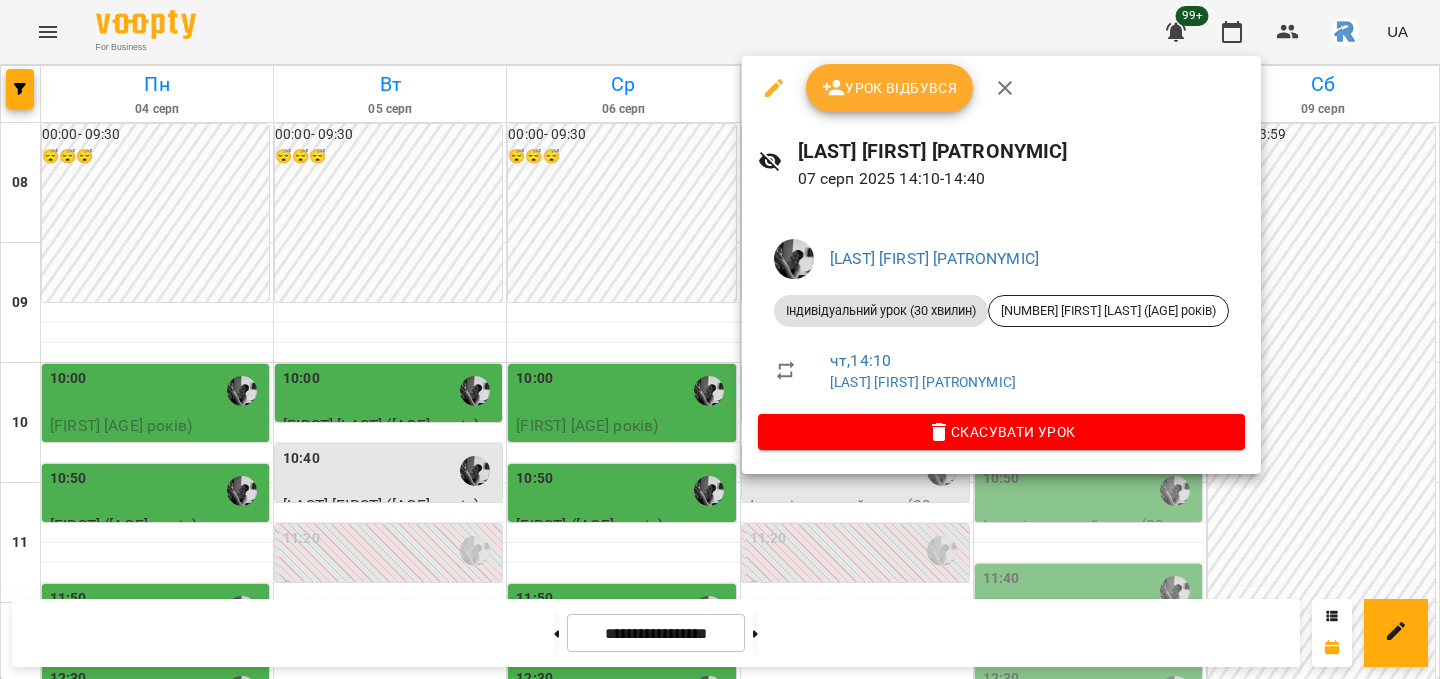 click at bounding box center (720, 339) 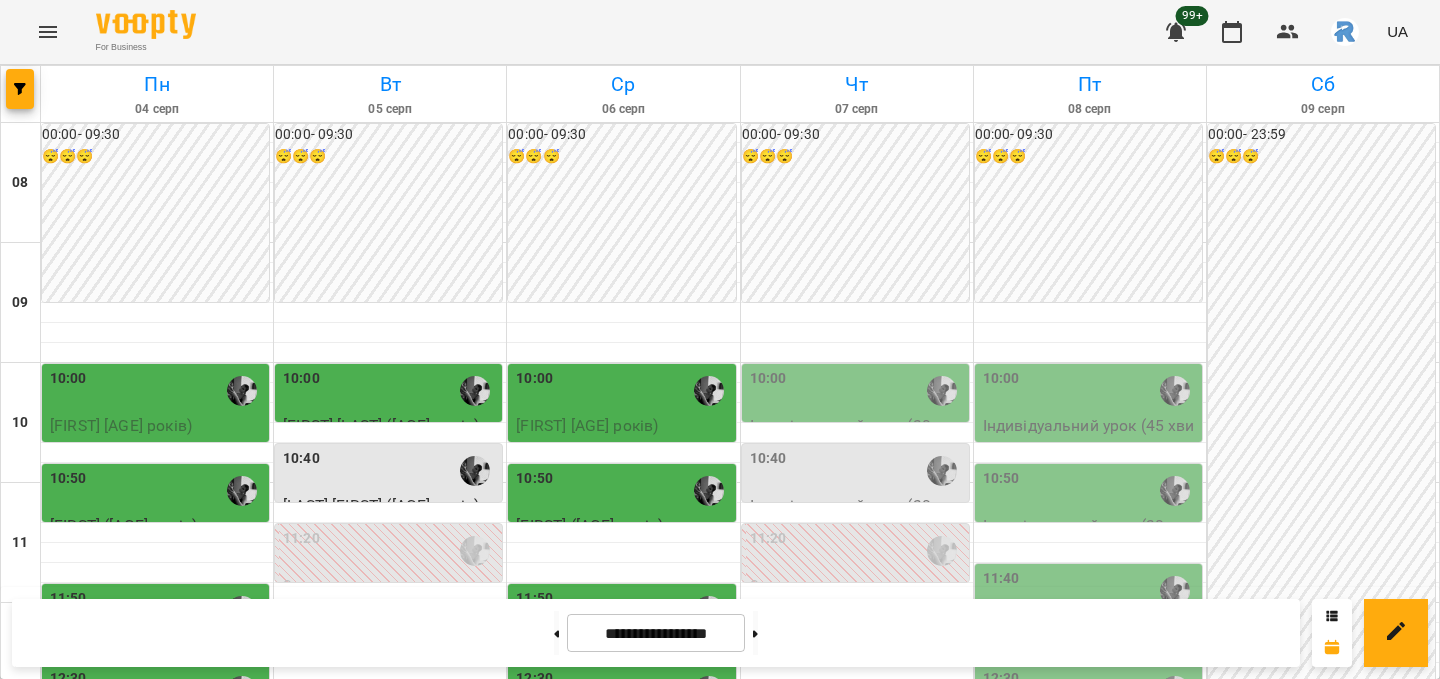 click on "14:10" at bounding box center [350, 891] 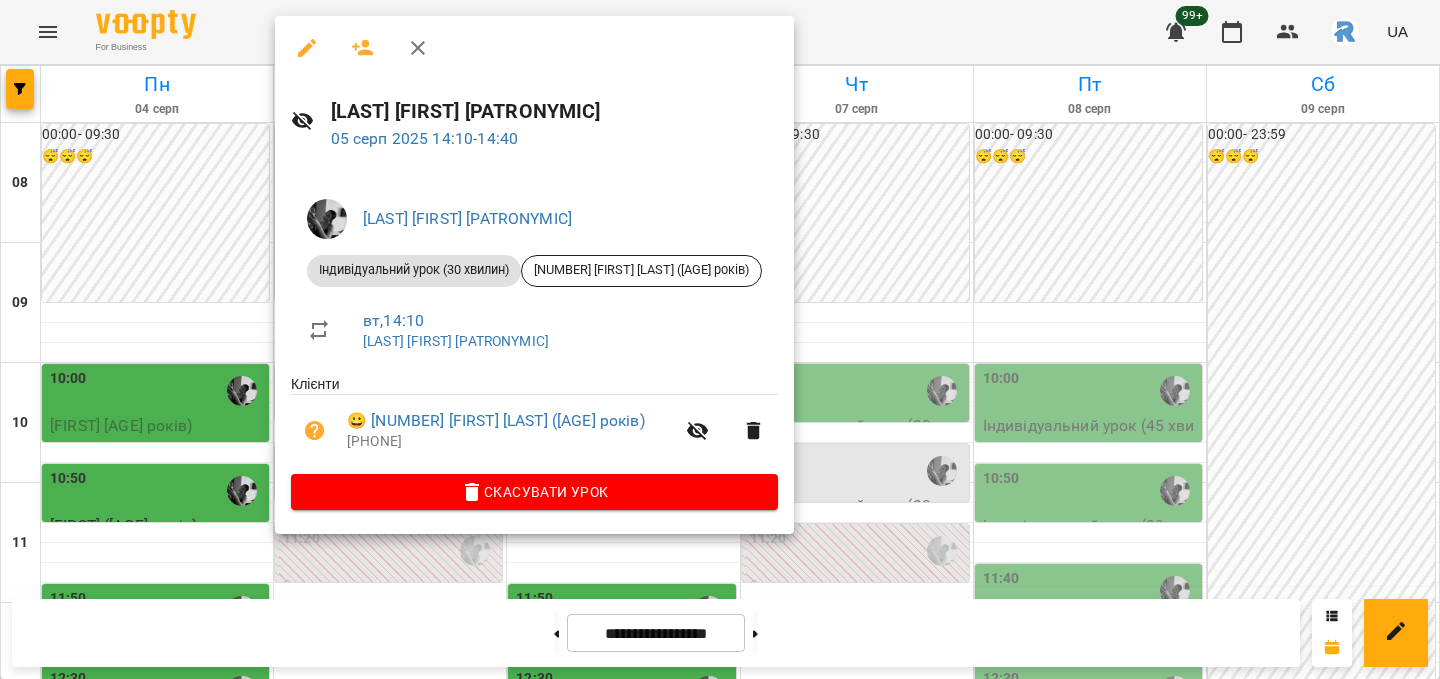 click at bounding box center [720, 339] 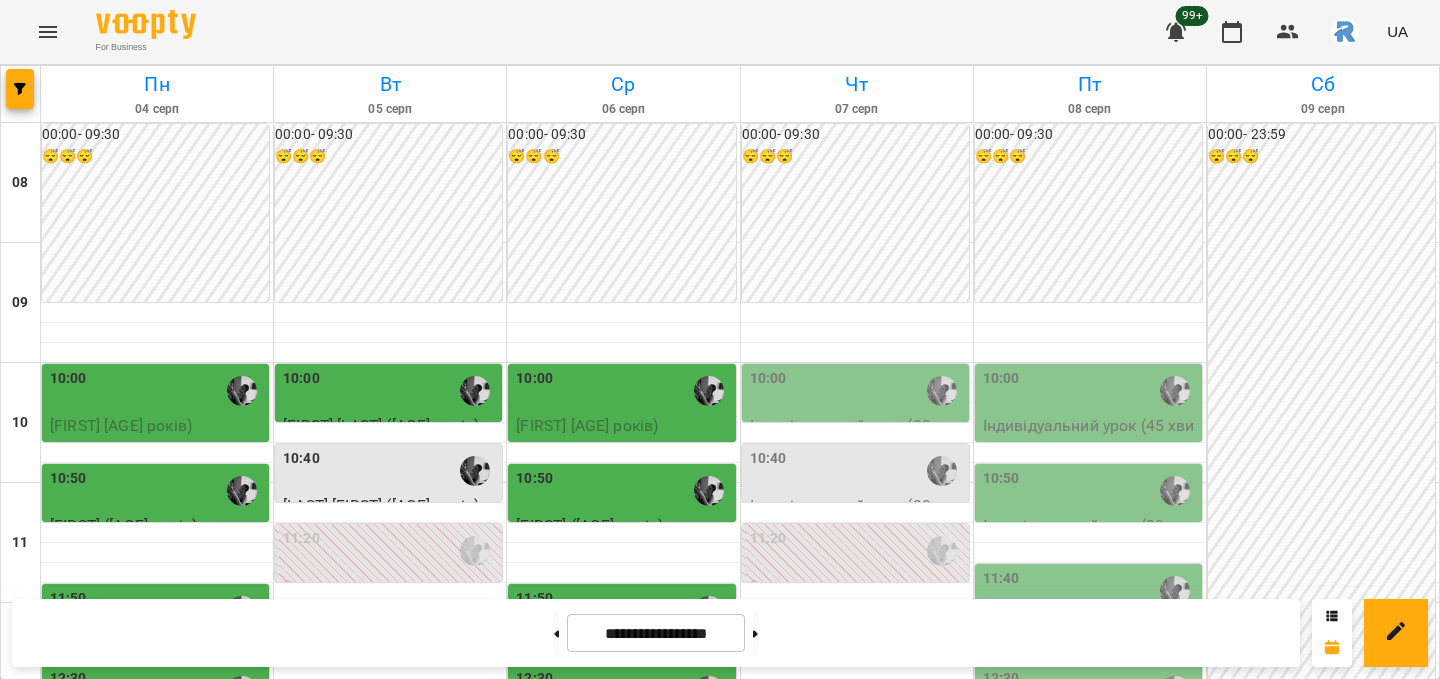 click on "[LAST] [FIRST]([AGE] років)" at bounding box center (148, 905) 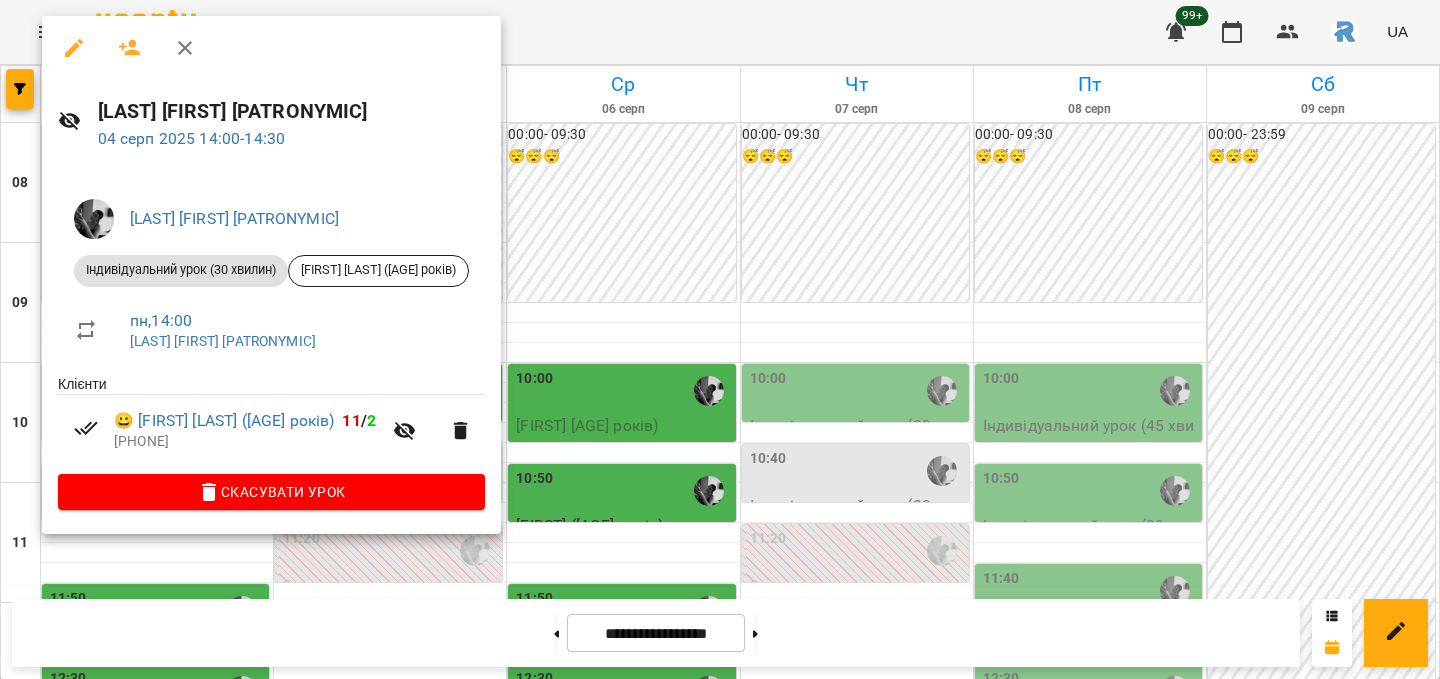 click at bounding box center [720, 339] 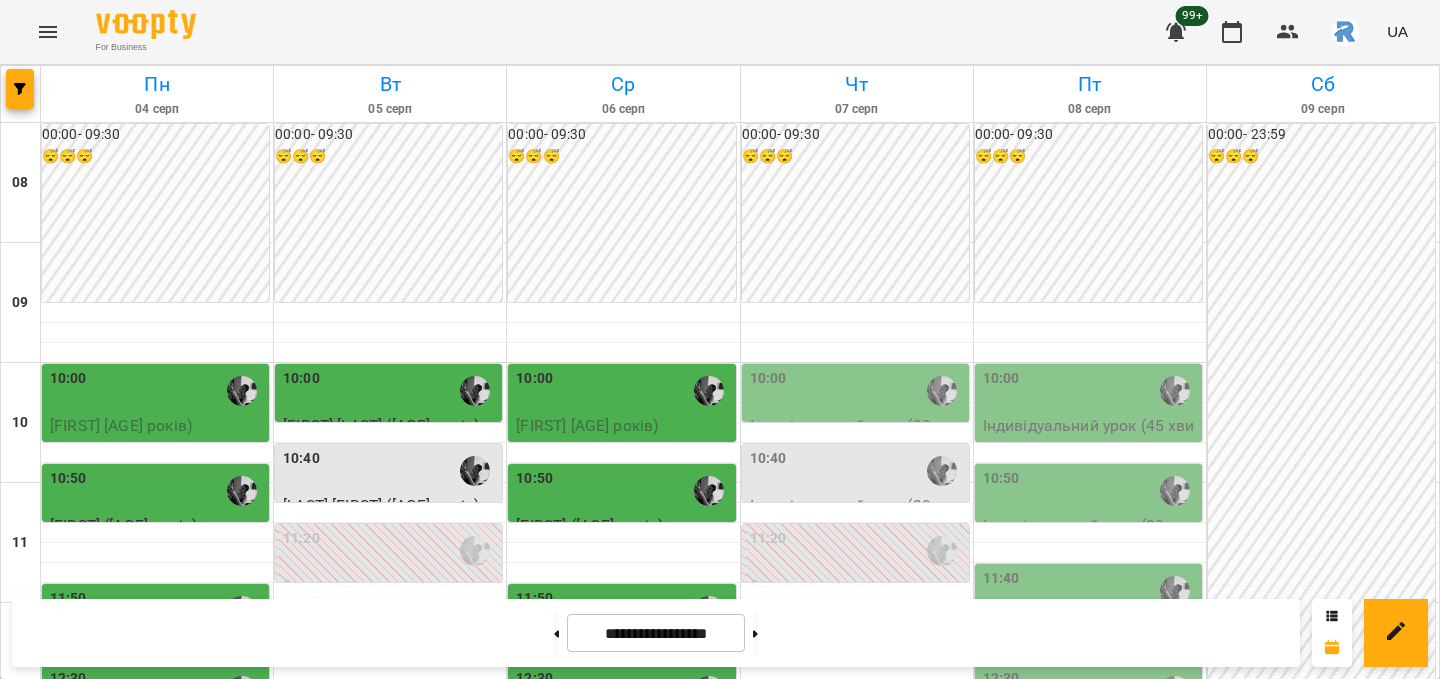 click on "14:00" at bounding box center (157, 871) 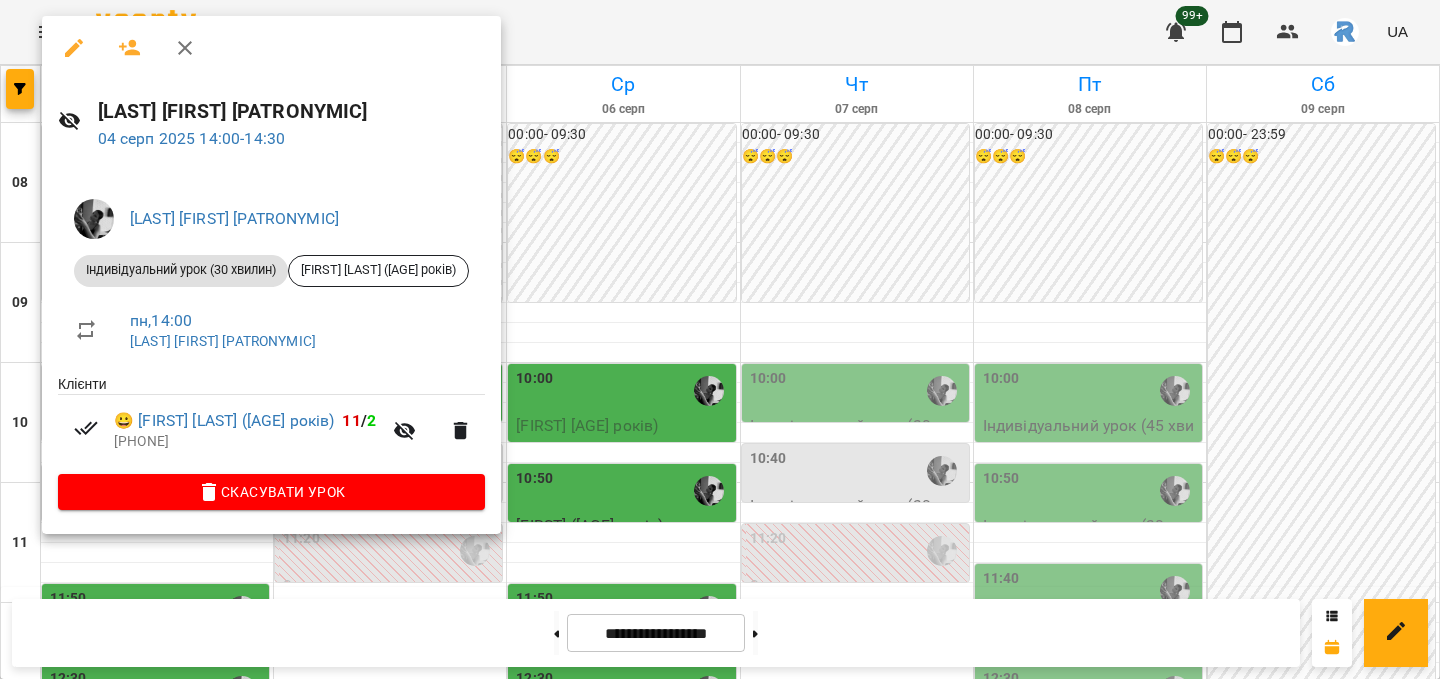 click at bounding box center [720, 339] 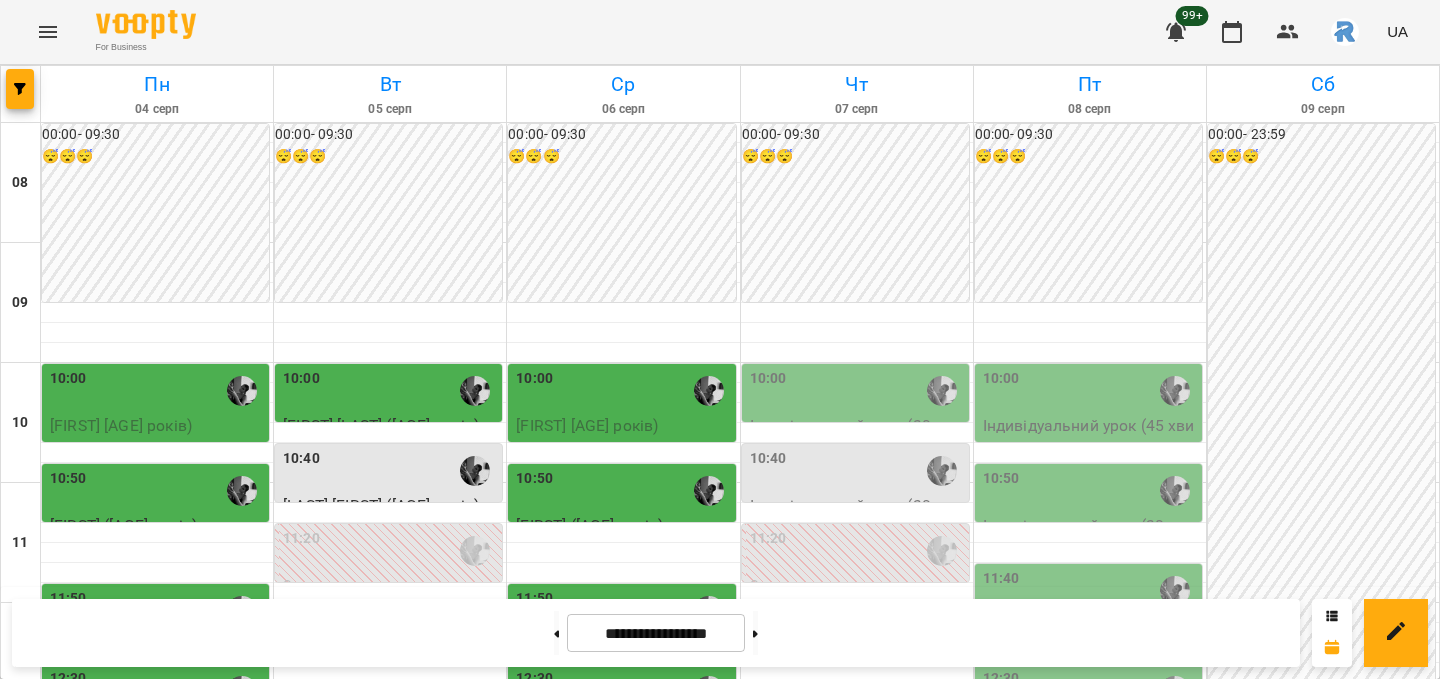 click on "14:10" at bounding box center [817, 891] 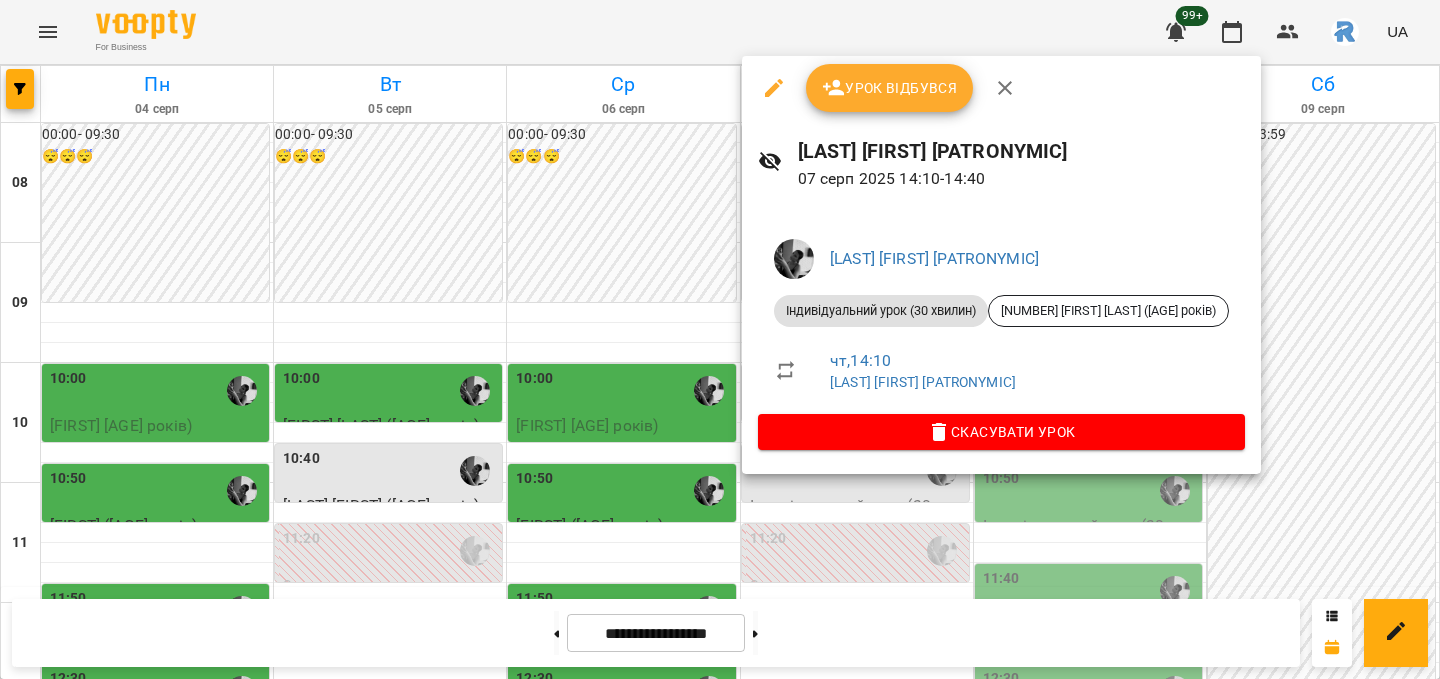 click at bounding box center (720, 339) 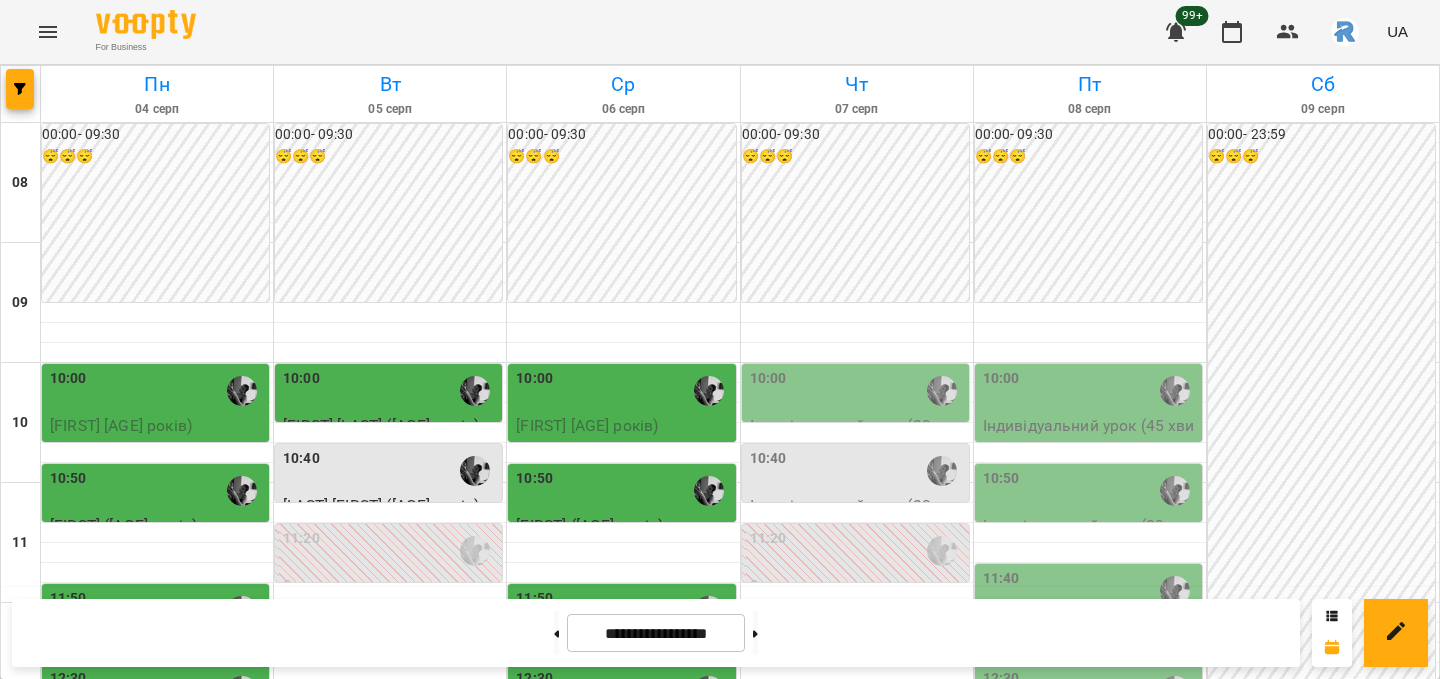 scroll, scrollTop: 0, scrollLeft: 0, axis: both 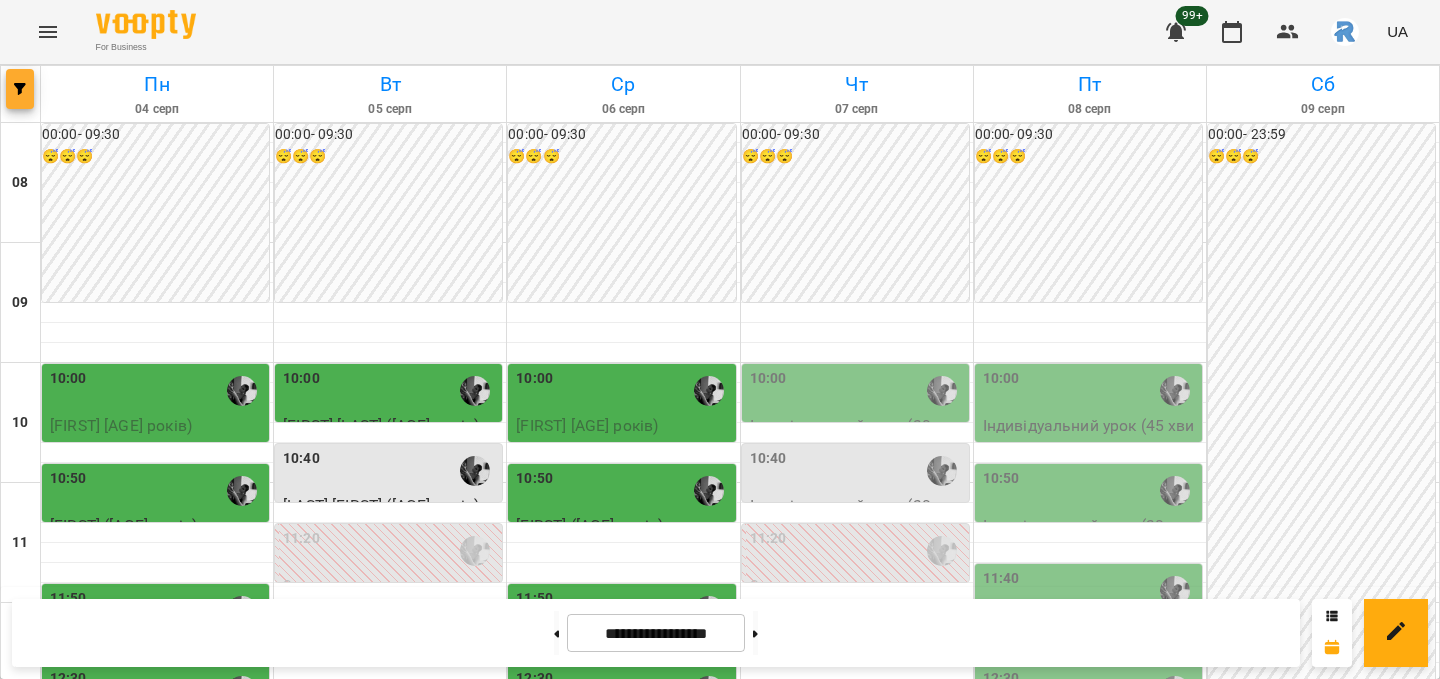 click 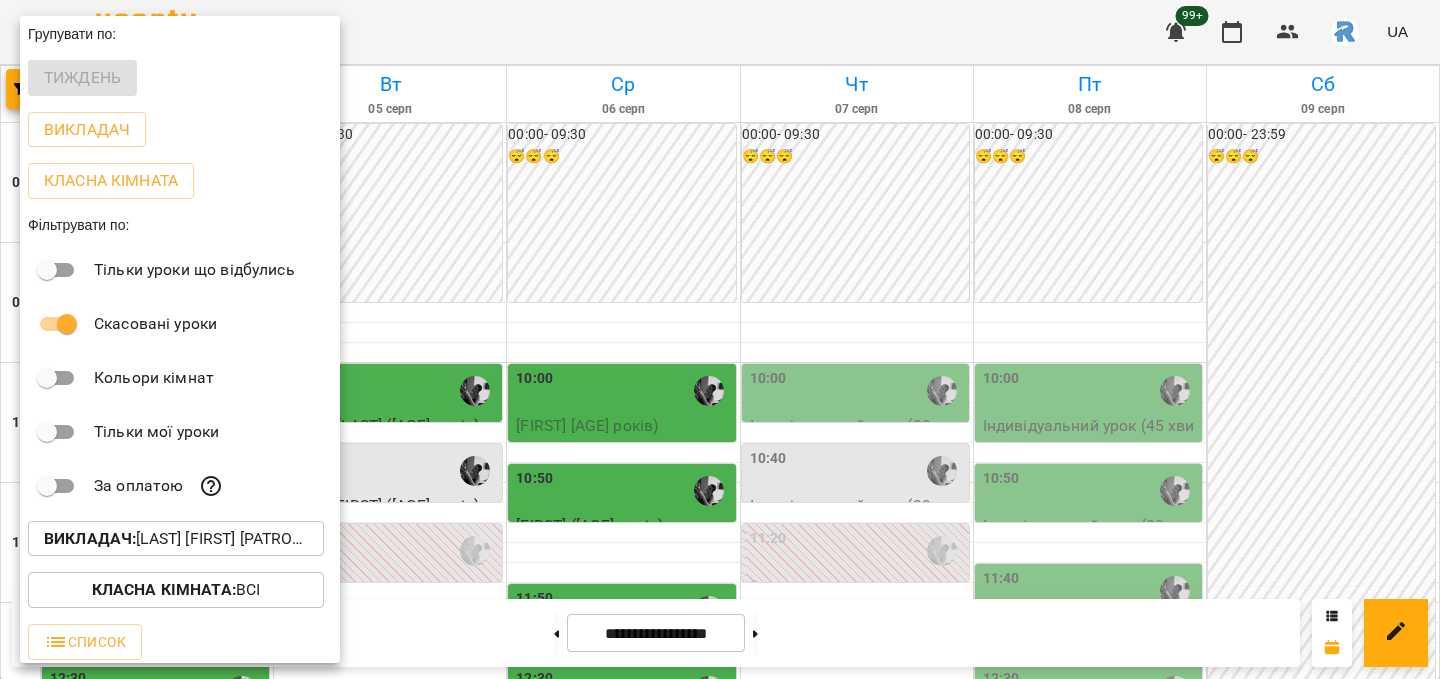 click on "Викладач :  Кирилова Софія Сергіївна" at bounding box center (176, 539) 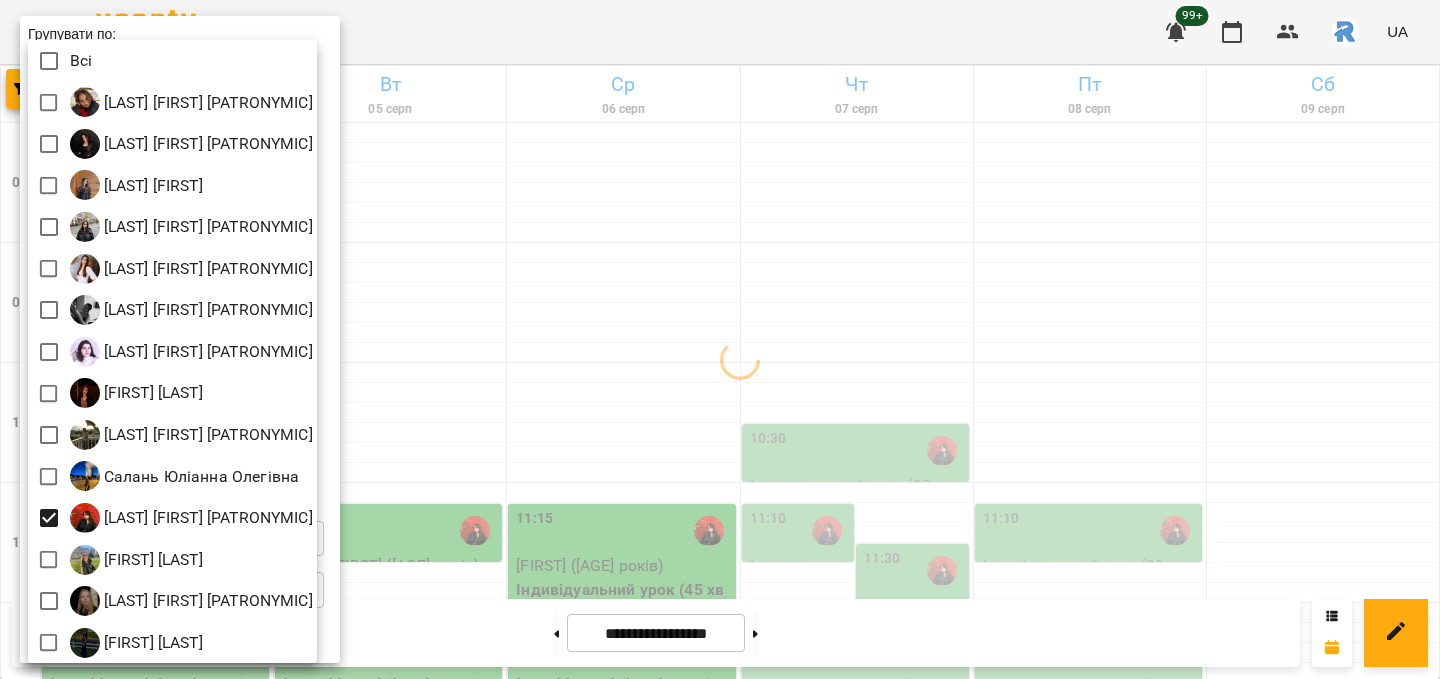 click at bounding box center [720, 339] 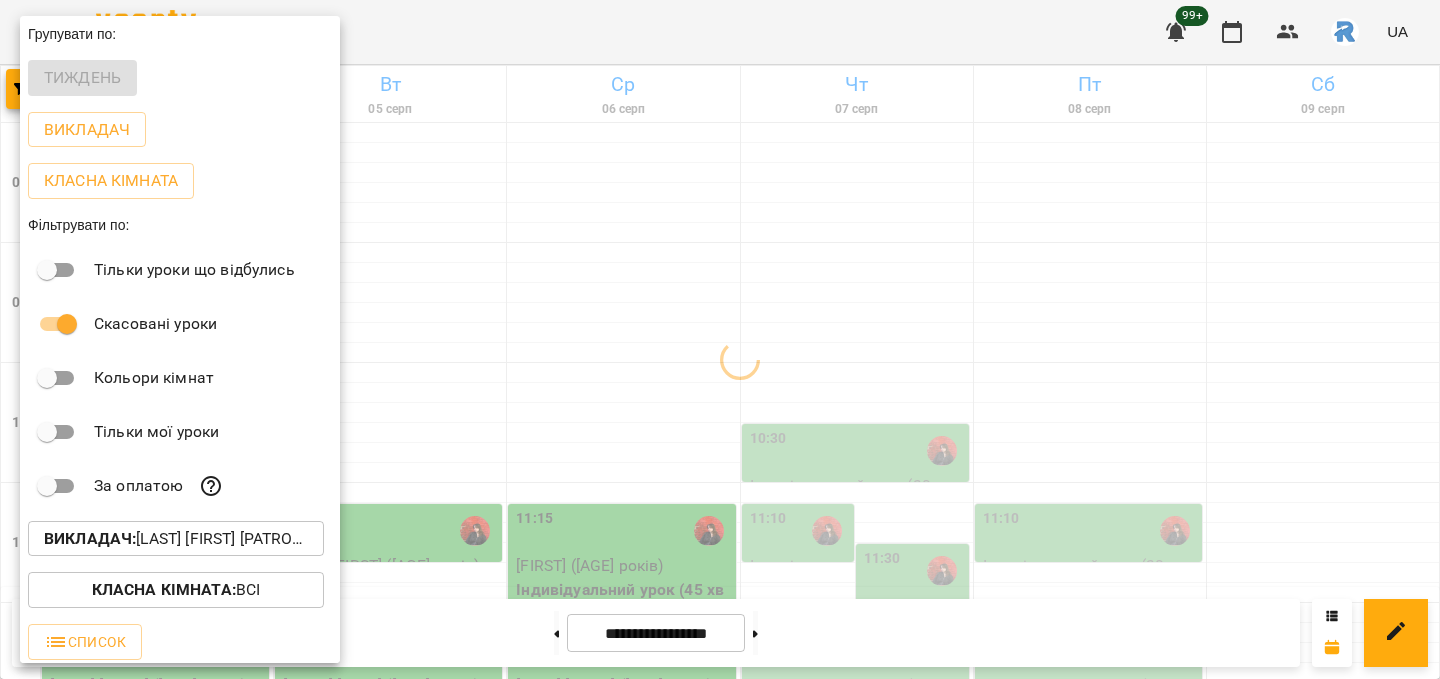 click at bounding box center (720, 339) 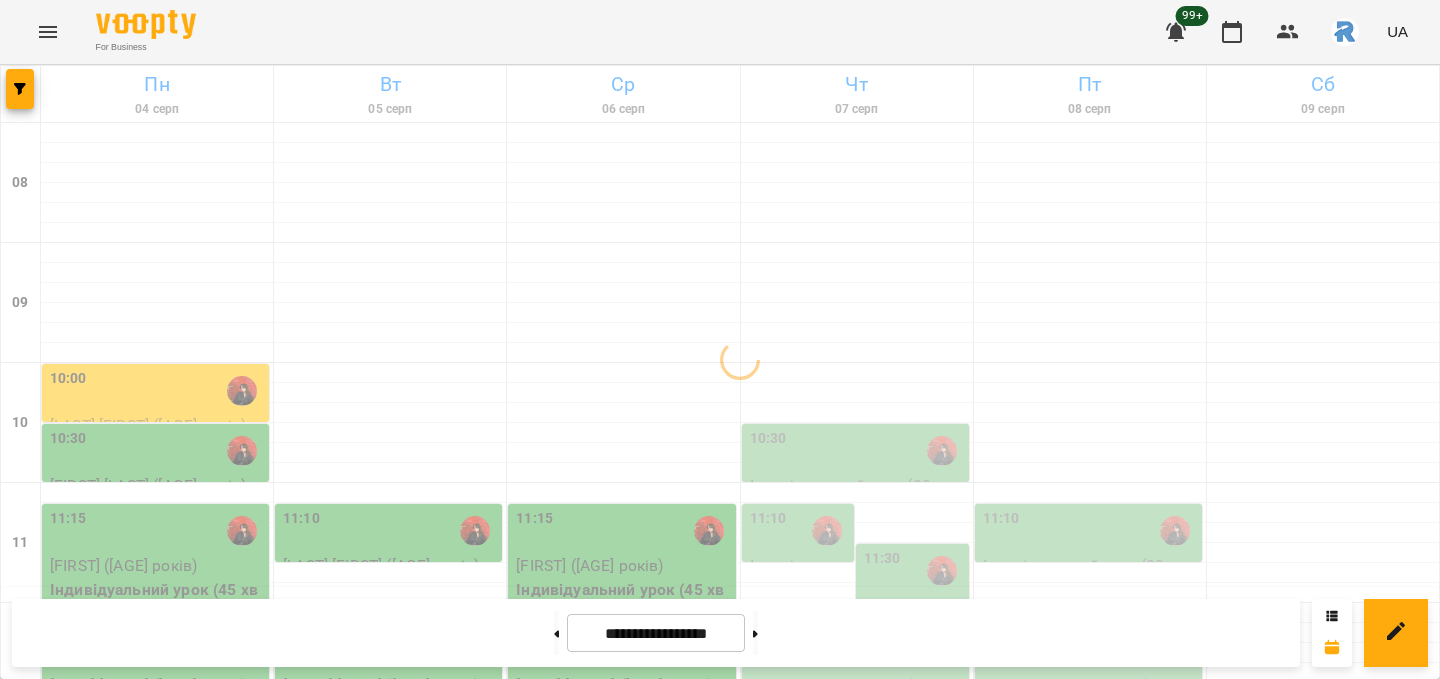 scroll, scrollTop: 201, scrollLeft: 0, axis: vertical 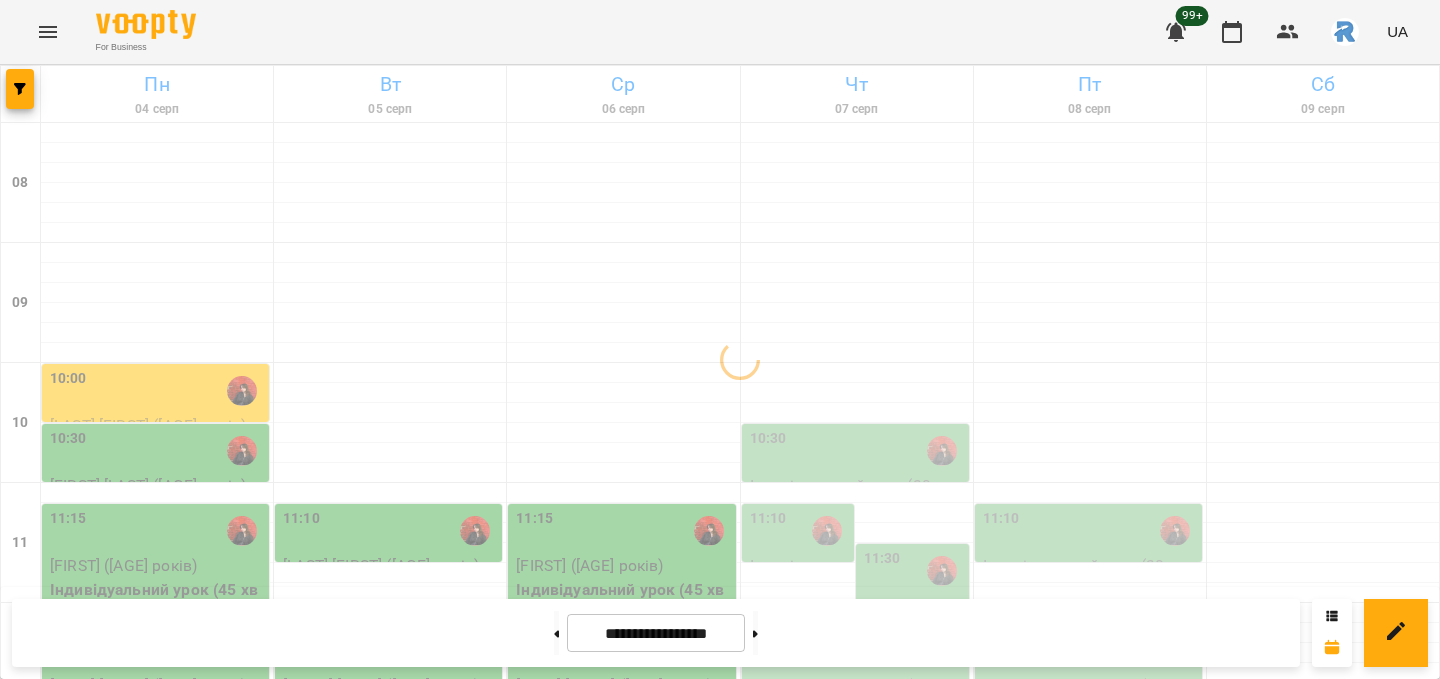 click on "10:30" at bounding box center [857, 451] 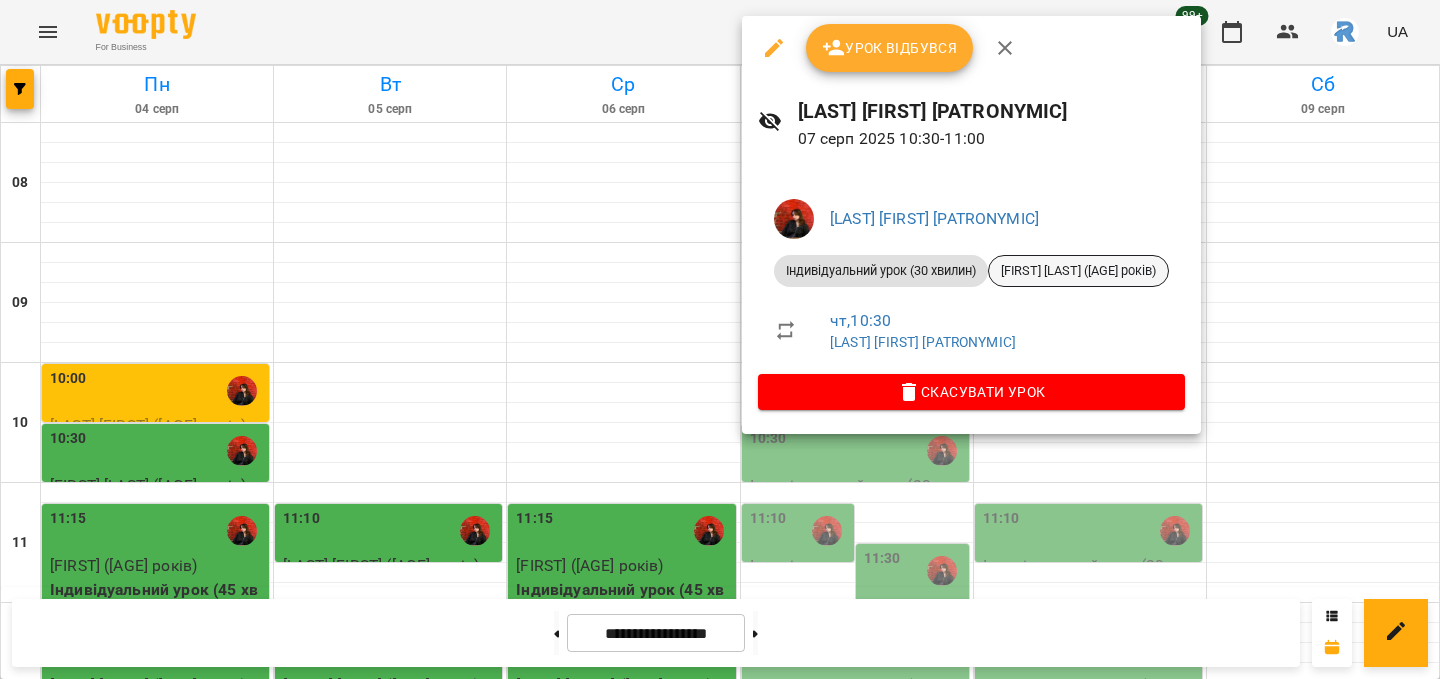 click on "[LAST] [FIRST] ([AGE] років)" at bounding box center [1078, 271] 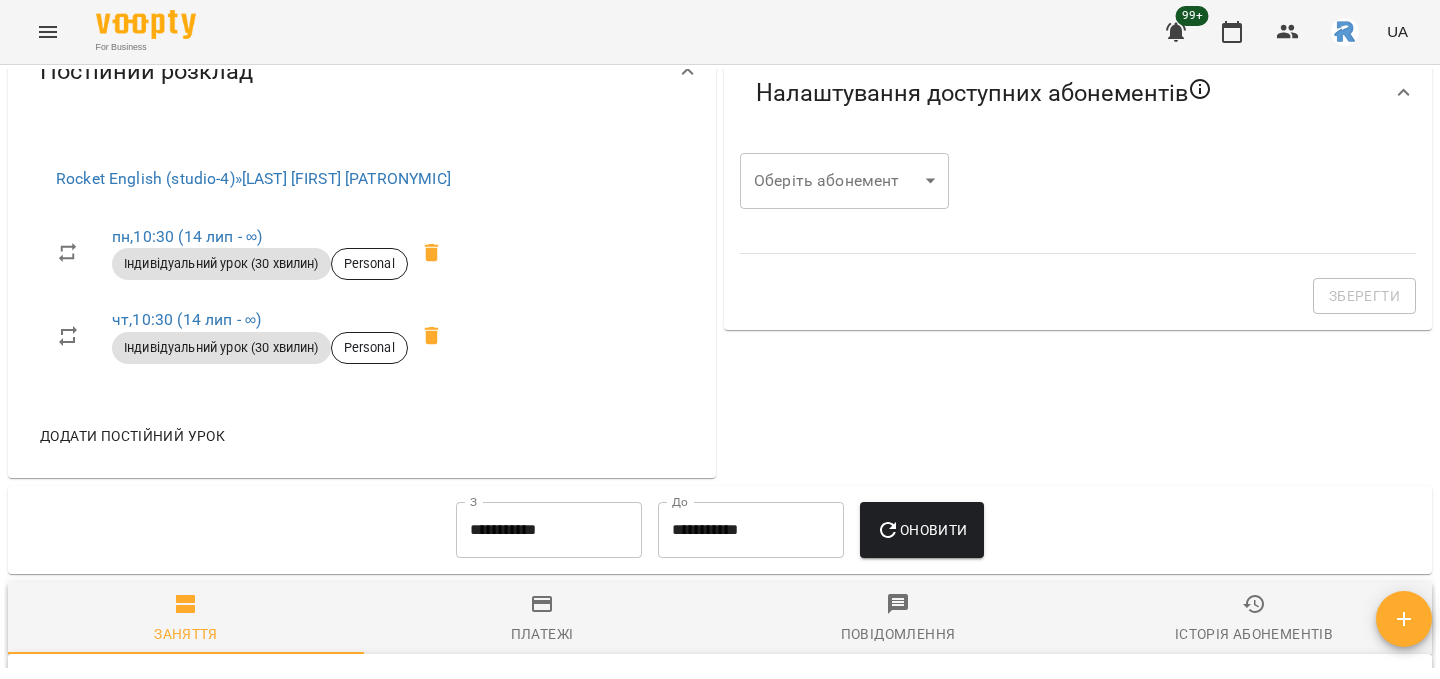 scroll, scrollTop: 663, scrollLeft: 0, axis: vertical 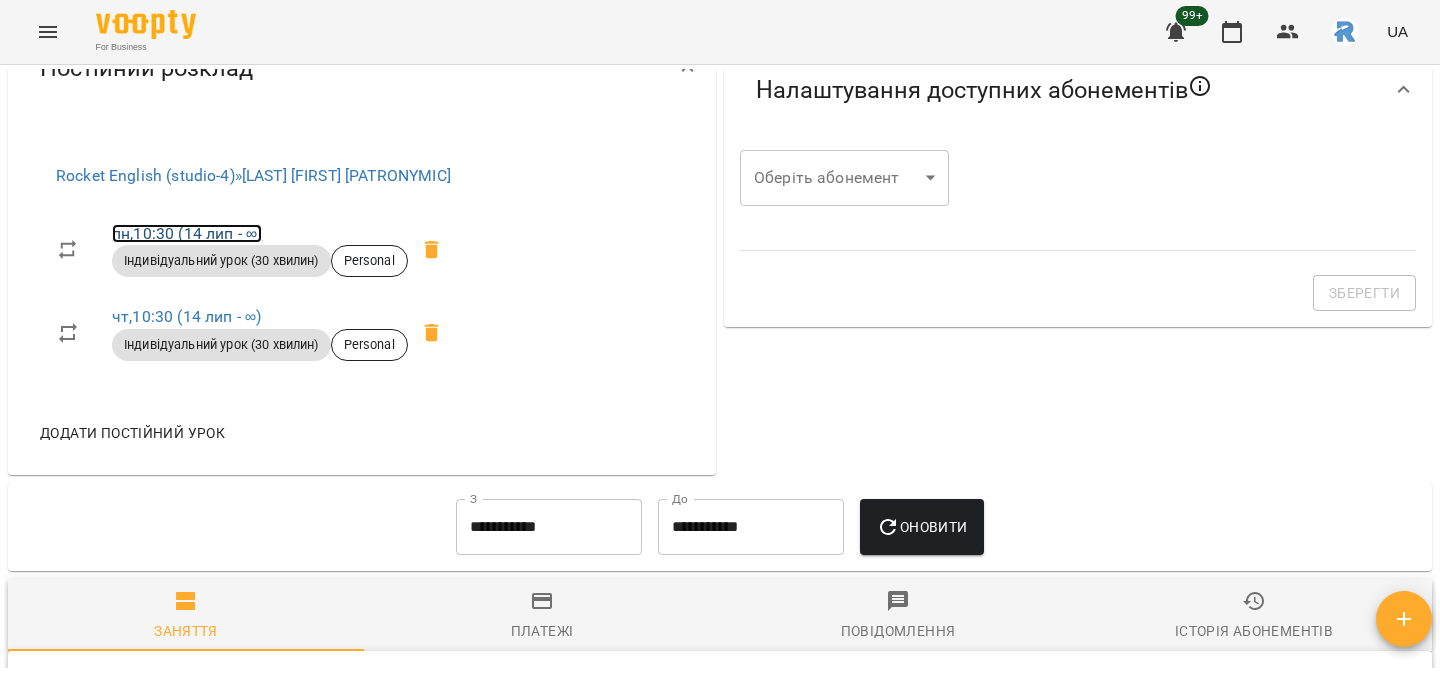 click on "пн ,  10:30   (14 лип - ∞)" at bounding box center (187, 233) 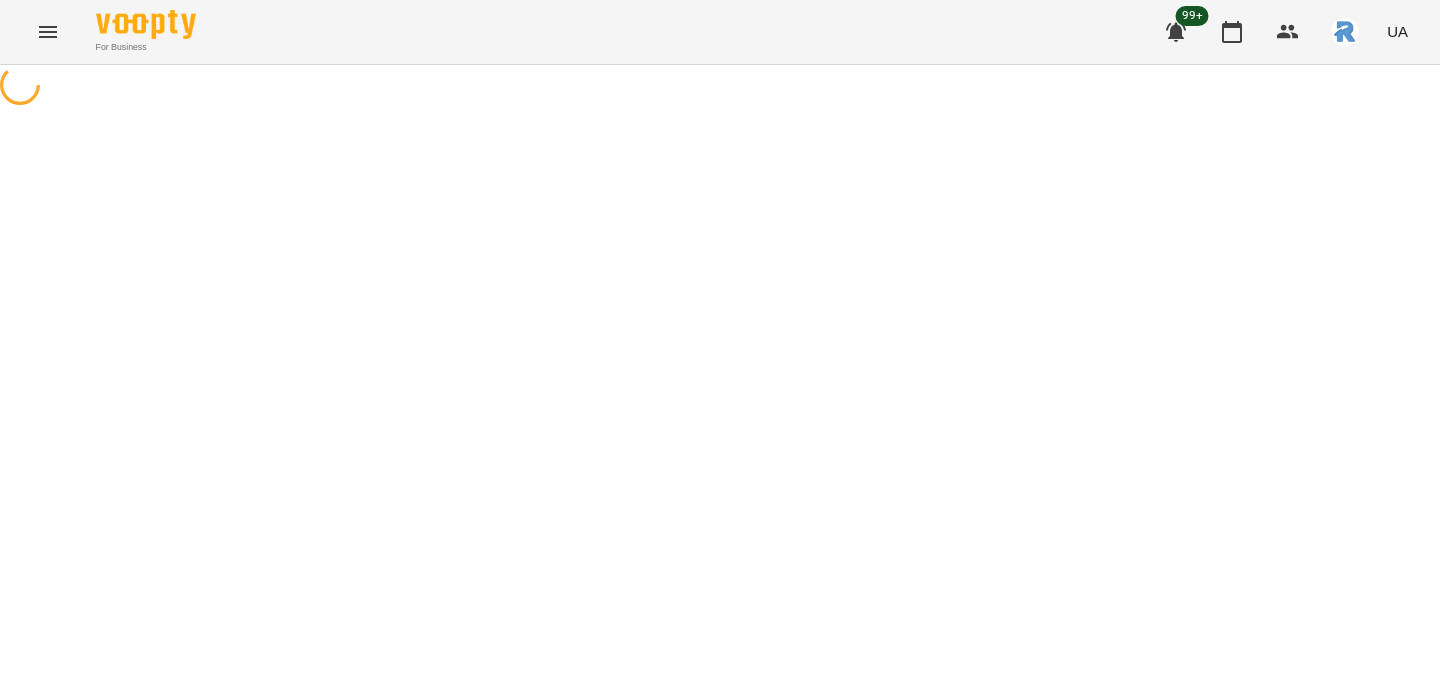 select on "*" 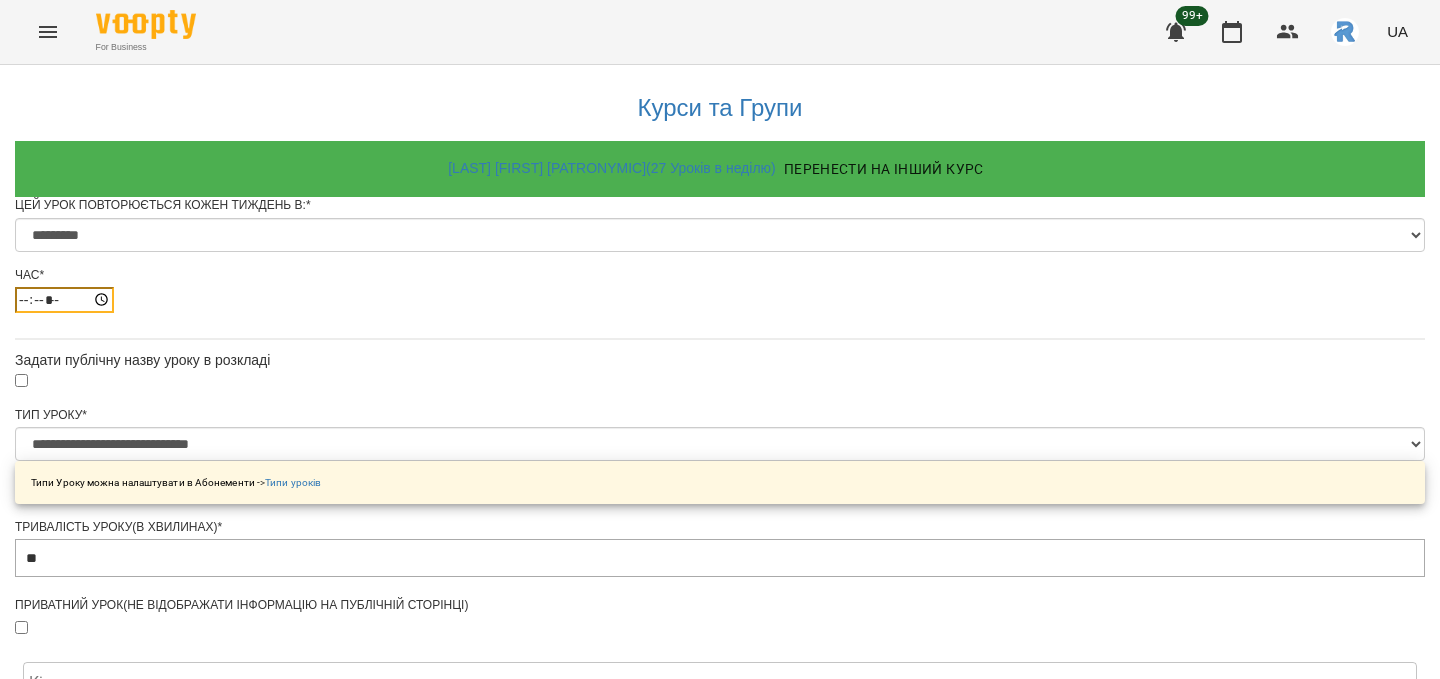click on "*****" at bounding box center [64, 300] 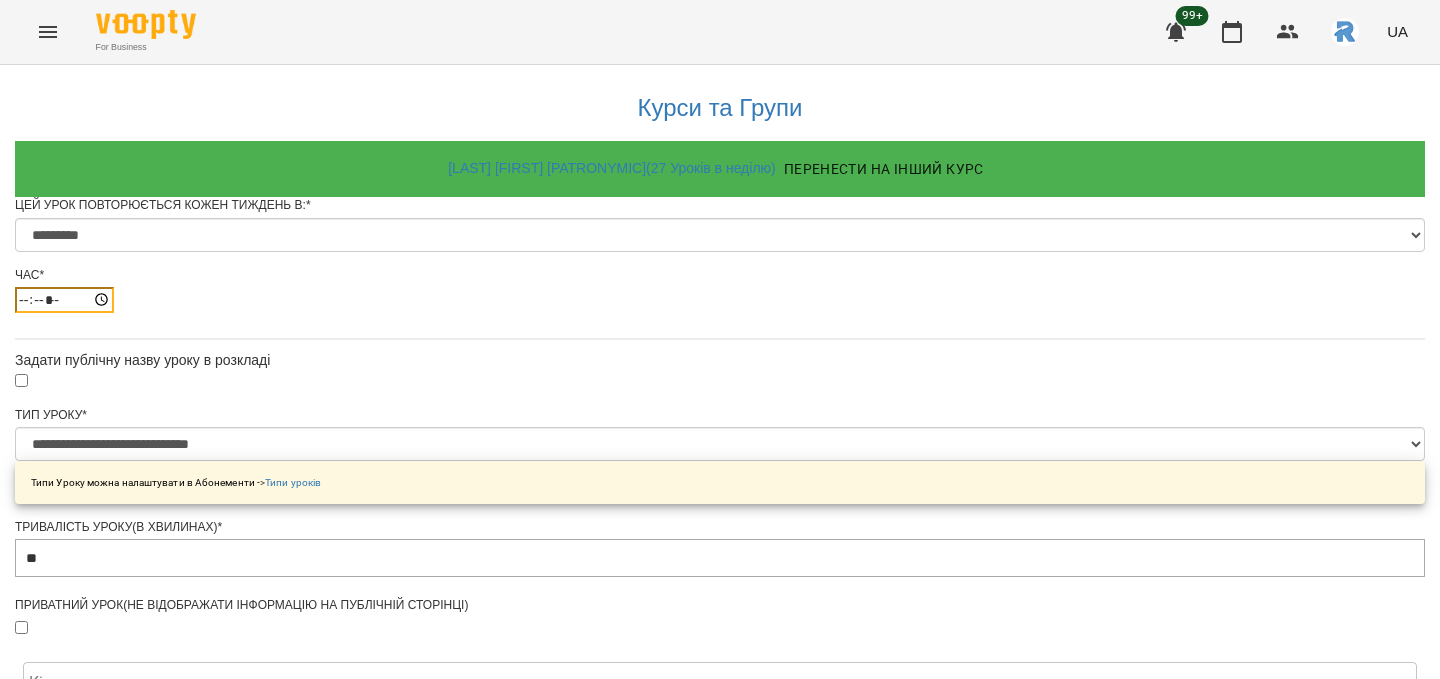 scroll, scrollTop: 937, scrollLeft: 0, axis: vertical 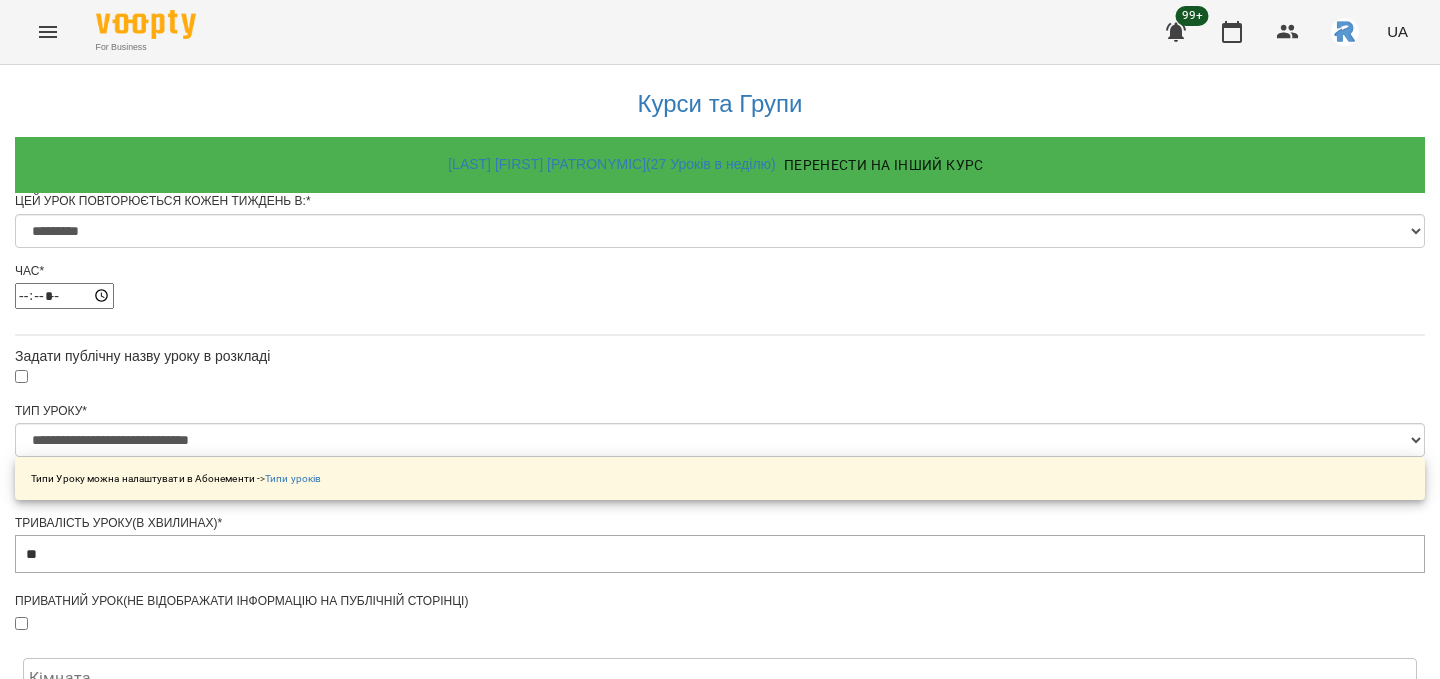 click on "Зберегти" at bounding box center (720, 1359) 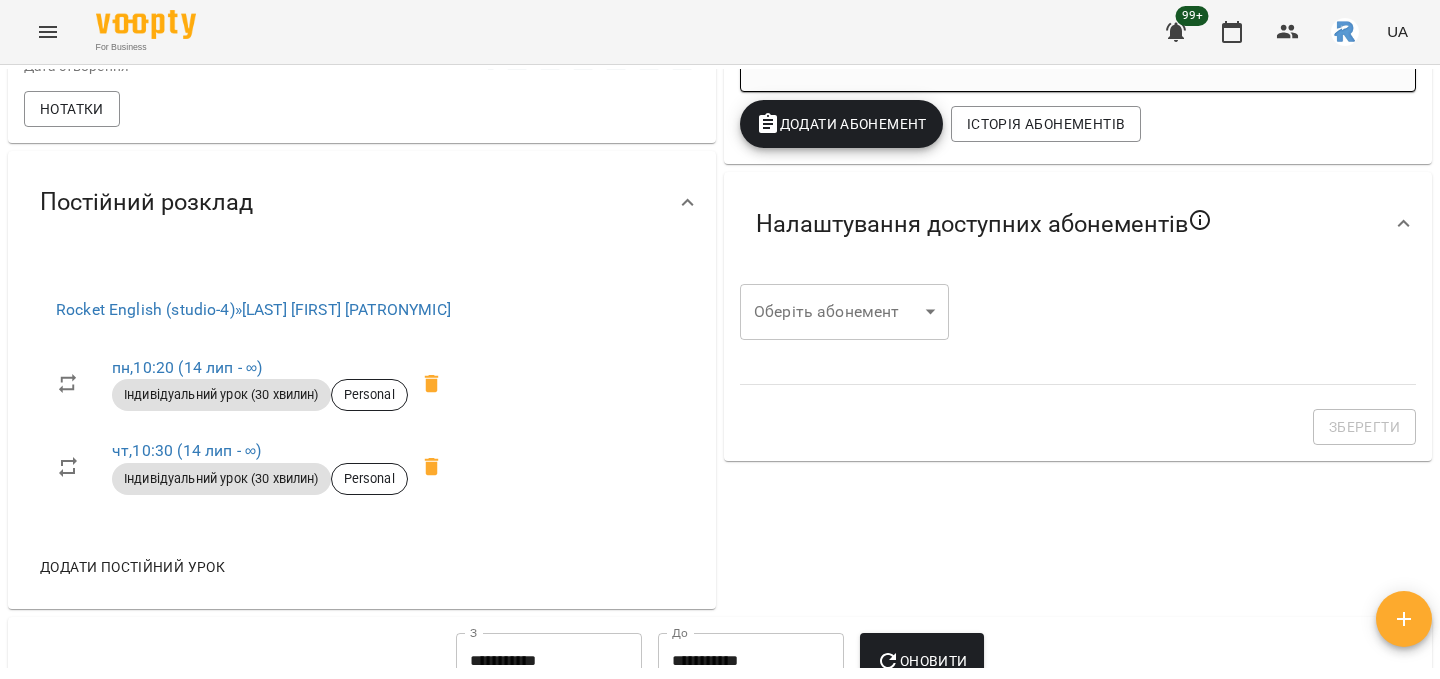 scroll, scrollTop: 536, scrollLeft: 0, axis: vertical 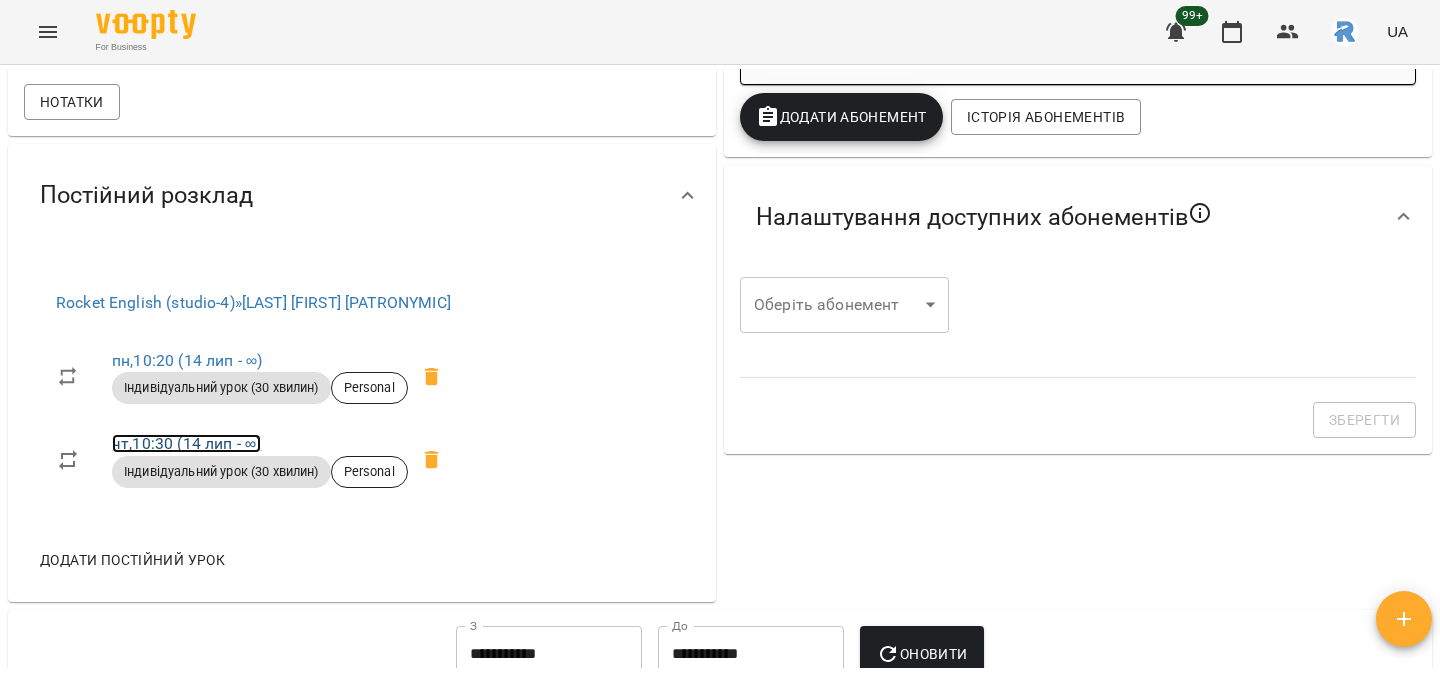 click on "чт ,  10:30   (14 лип - ∞)" at bounding box center [186, 443] 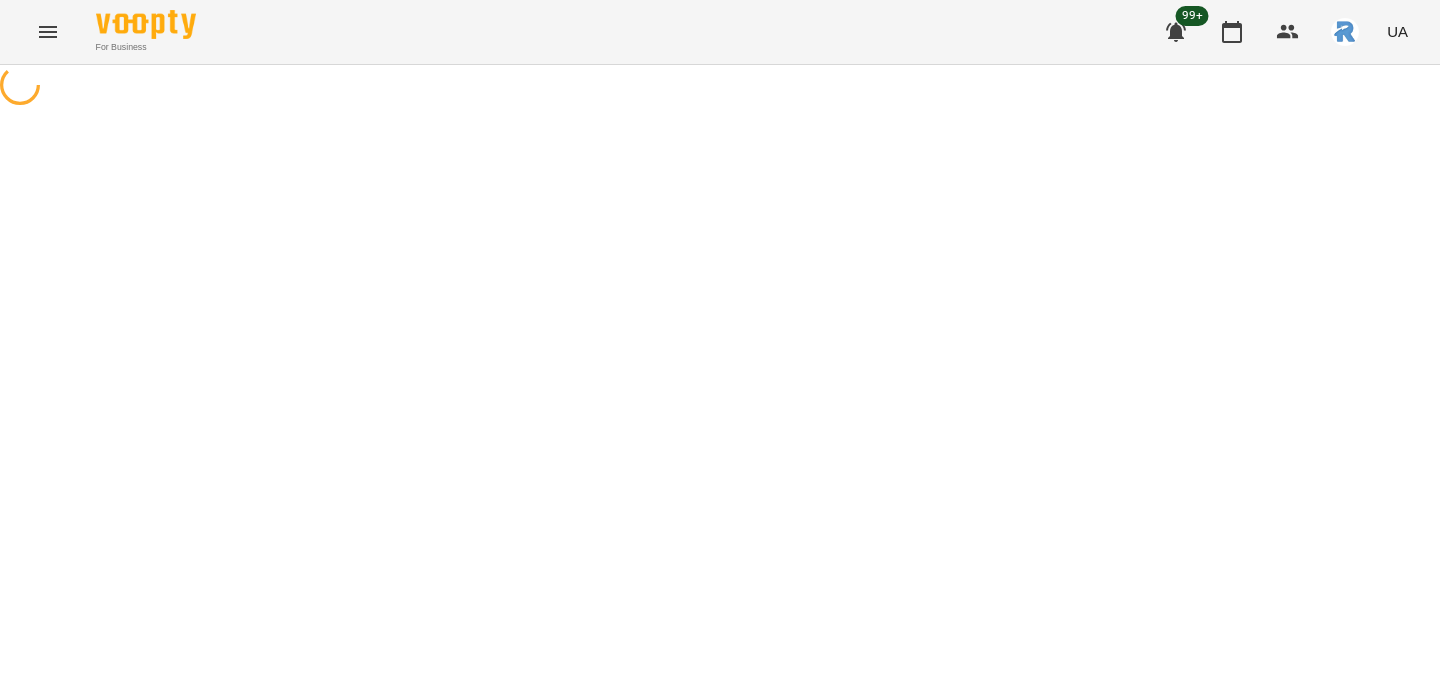 scroll, scrollTop: 0, scrollLeft: 0, axis: both 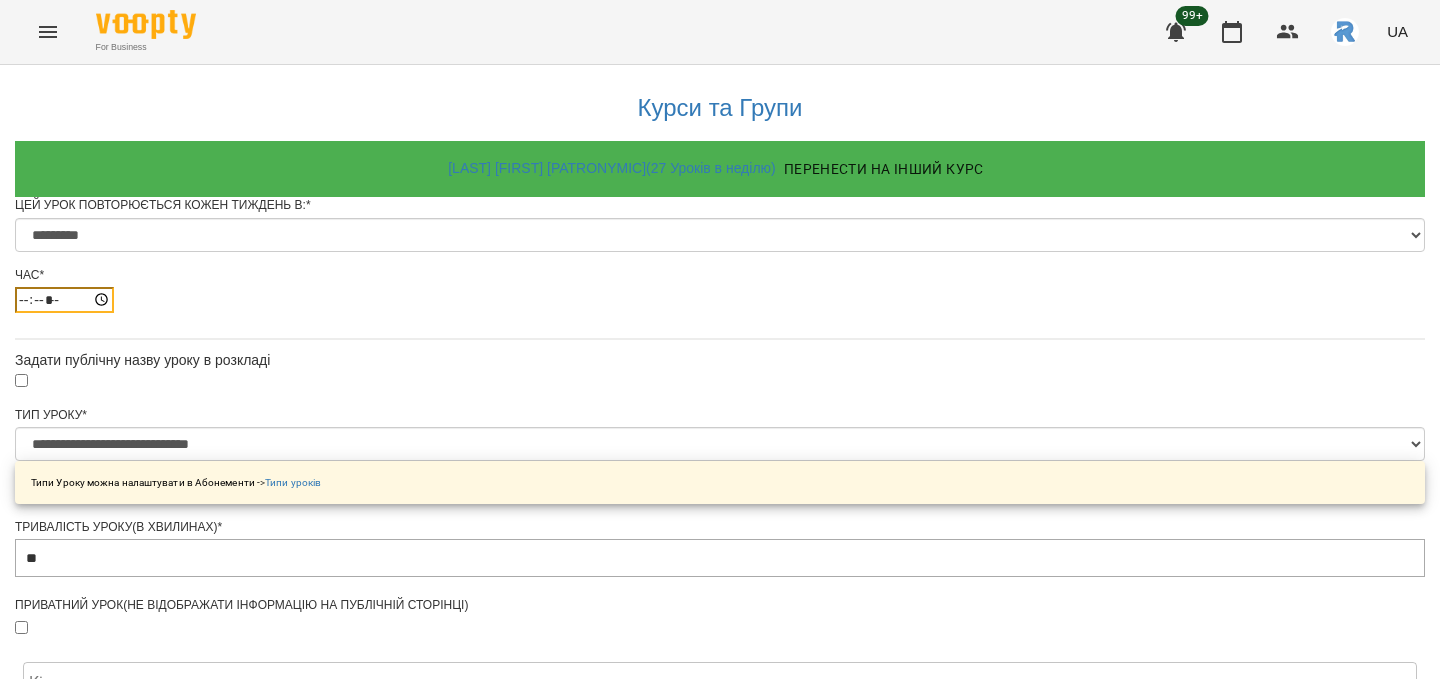 click on "*****" at bounding box center (64, 300) 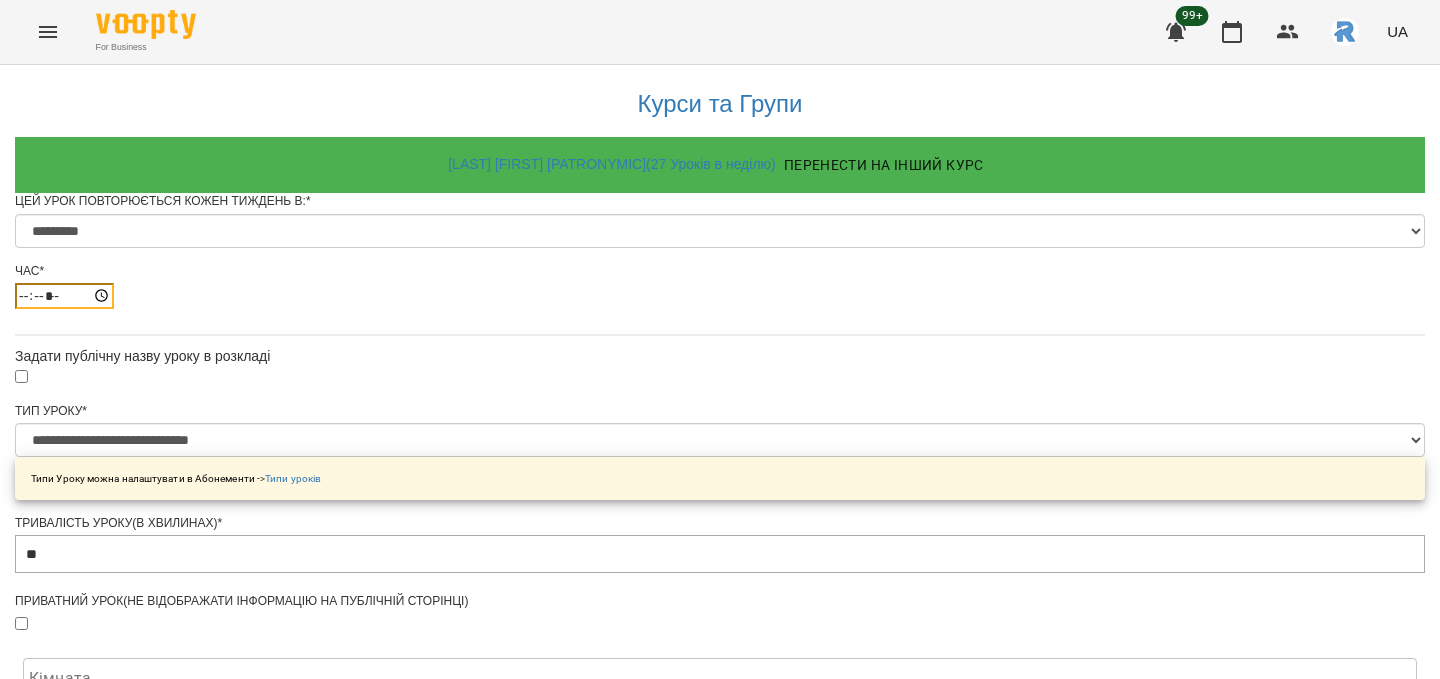 scroll, scrollTop: 937, scrollLeft: 0, axis: vertical 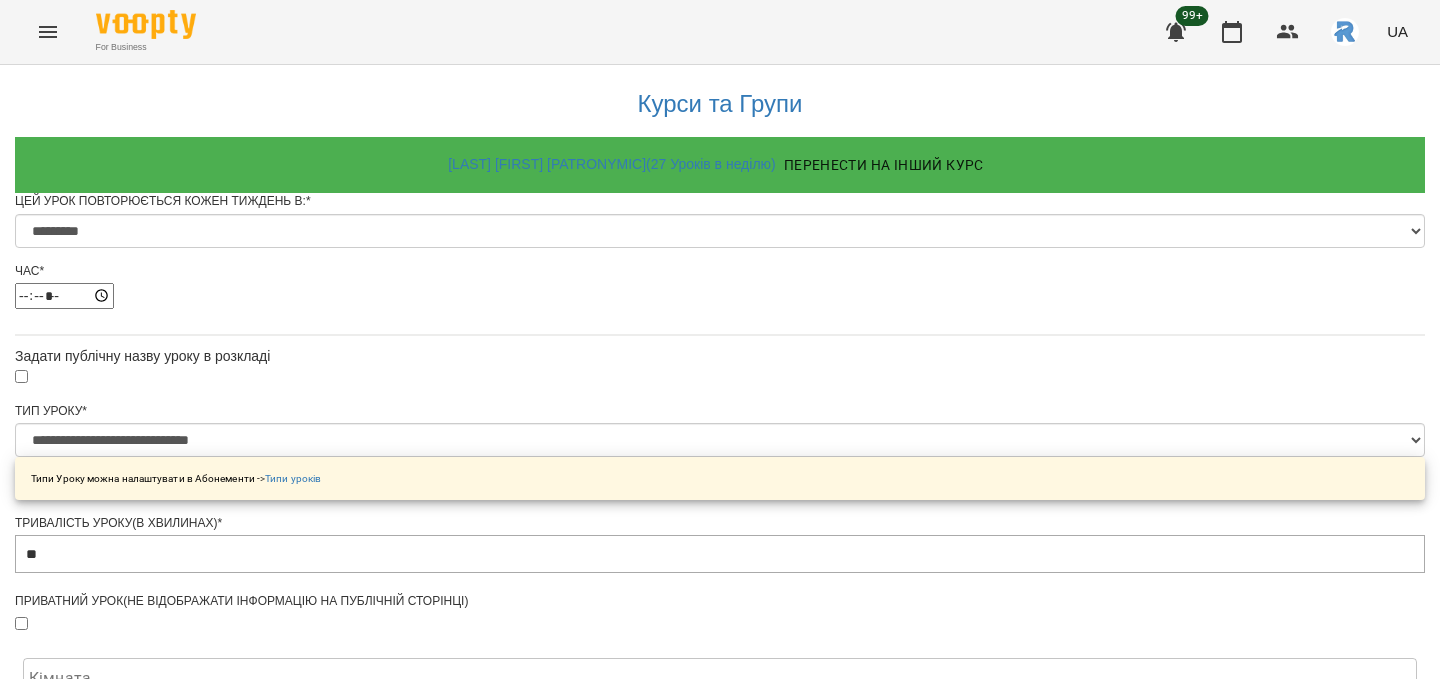 click on "Зберегти" at bounding box center (720, 1359) 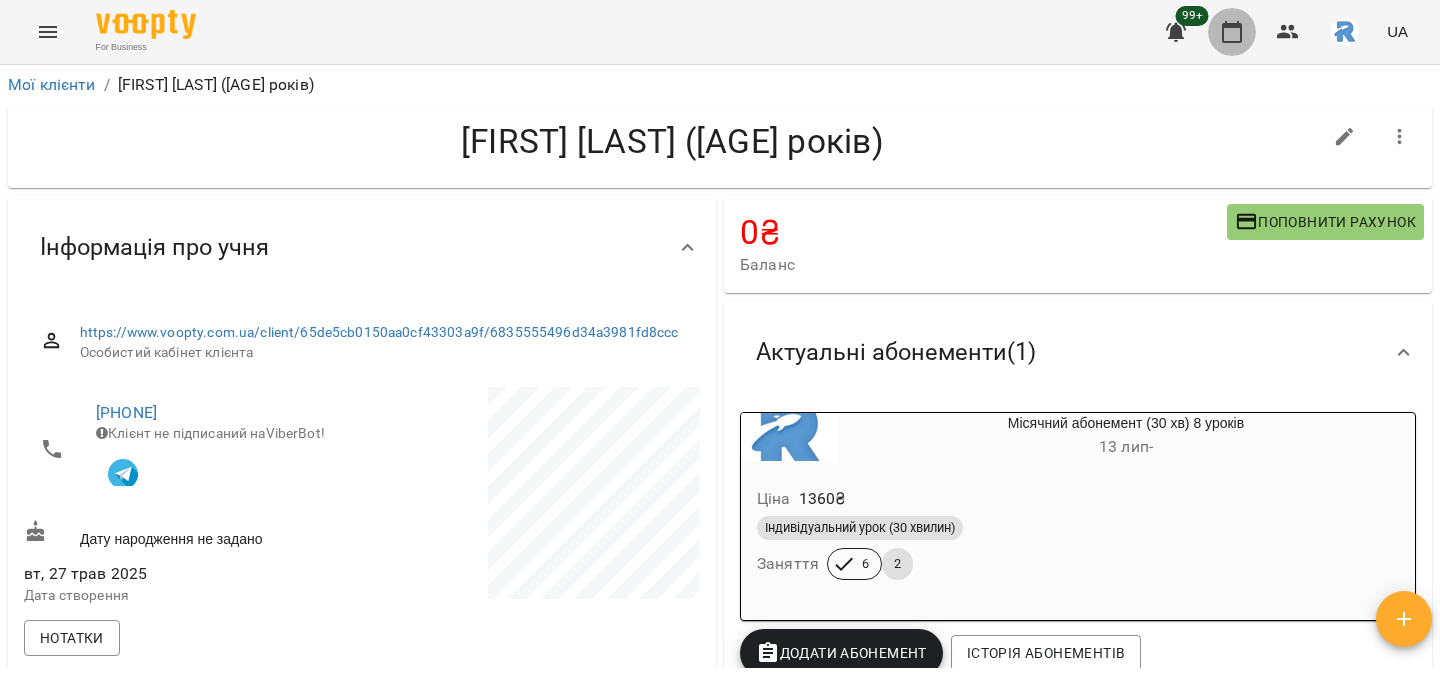 click 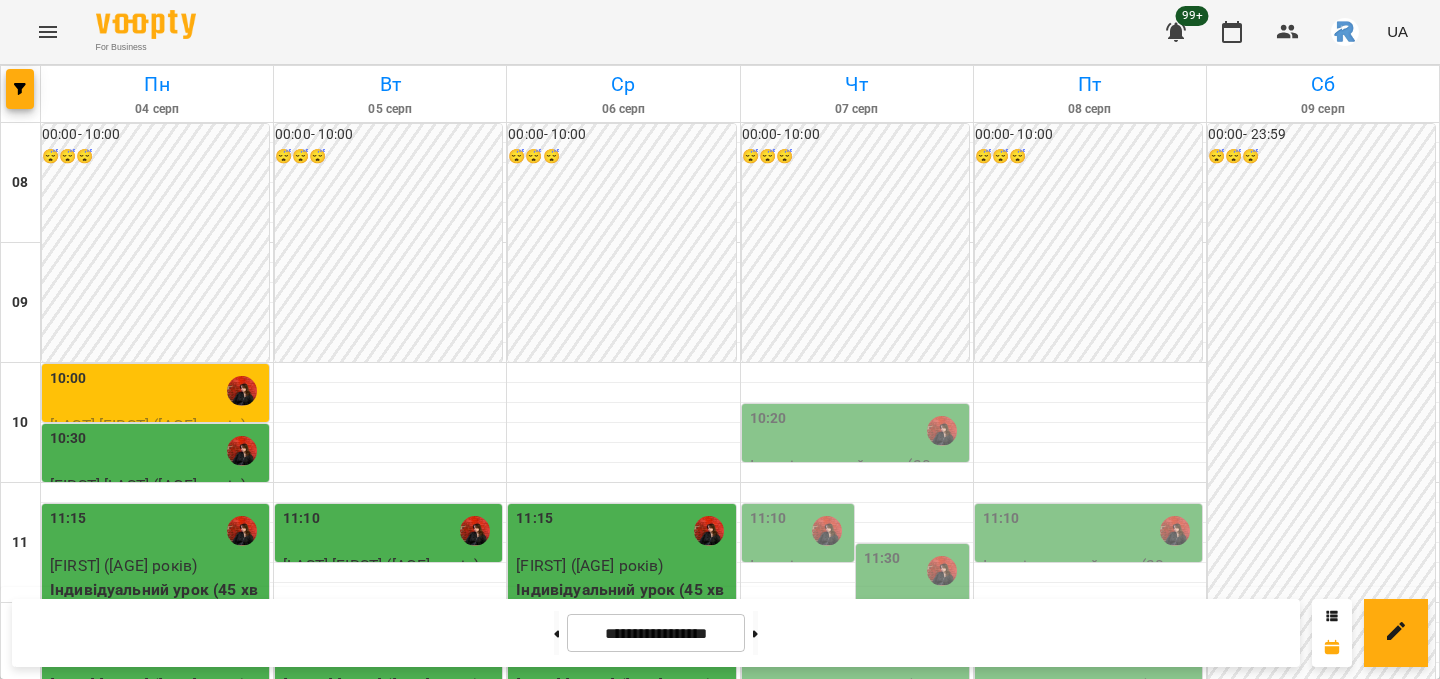 scroll, scrollTop: 267, scrollLeft: 0, axis: vertical 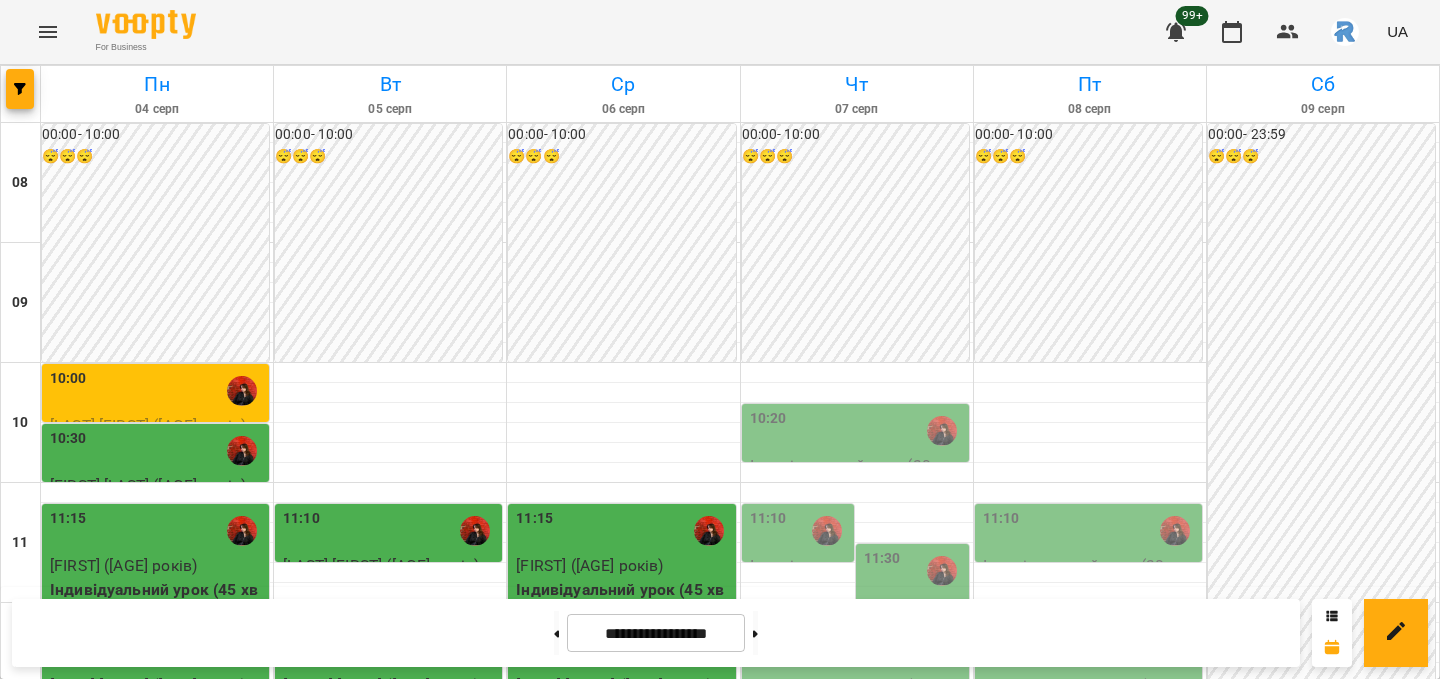 click on "10:20" at bounding box center [857, 431] 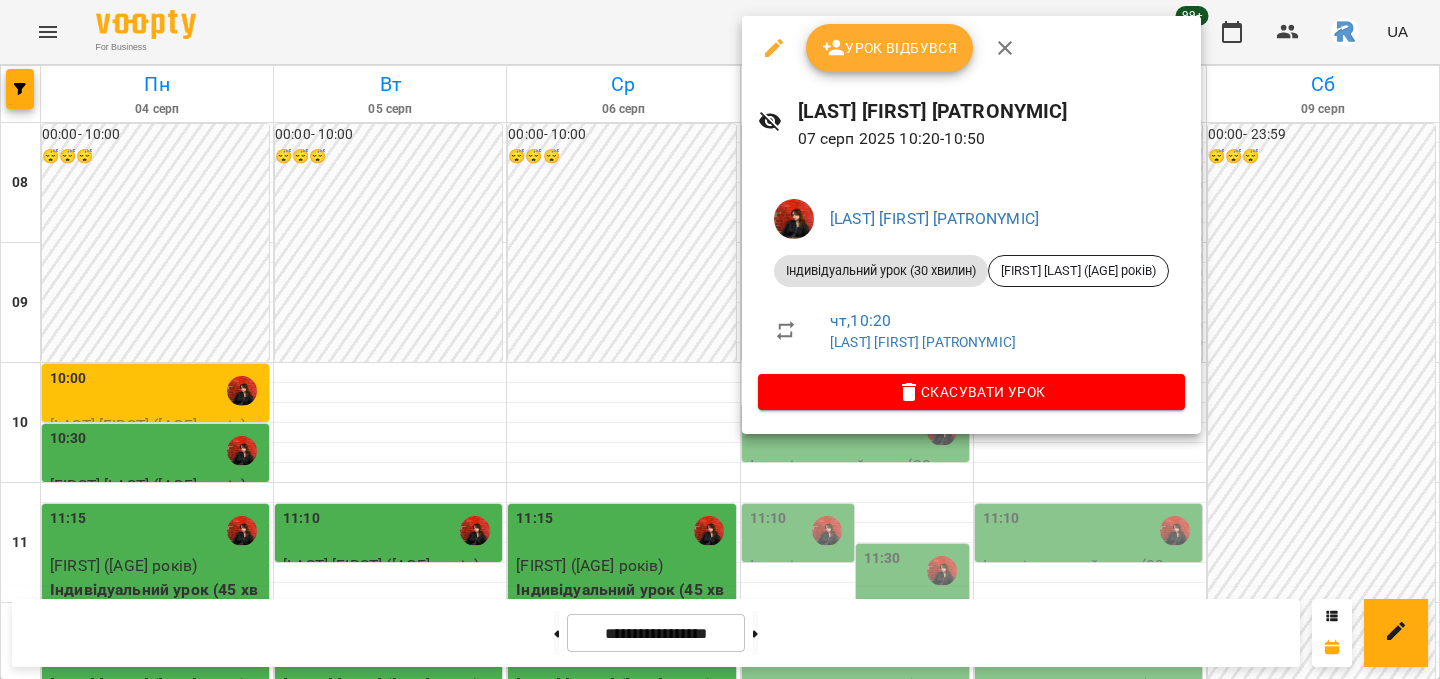 click at bounding box center (720, 339) 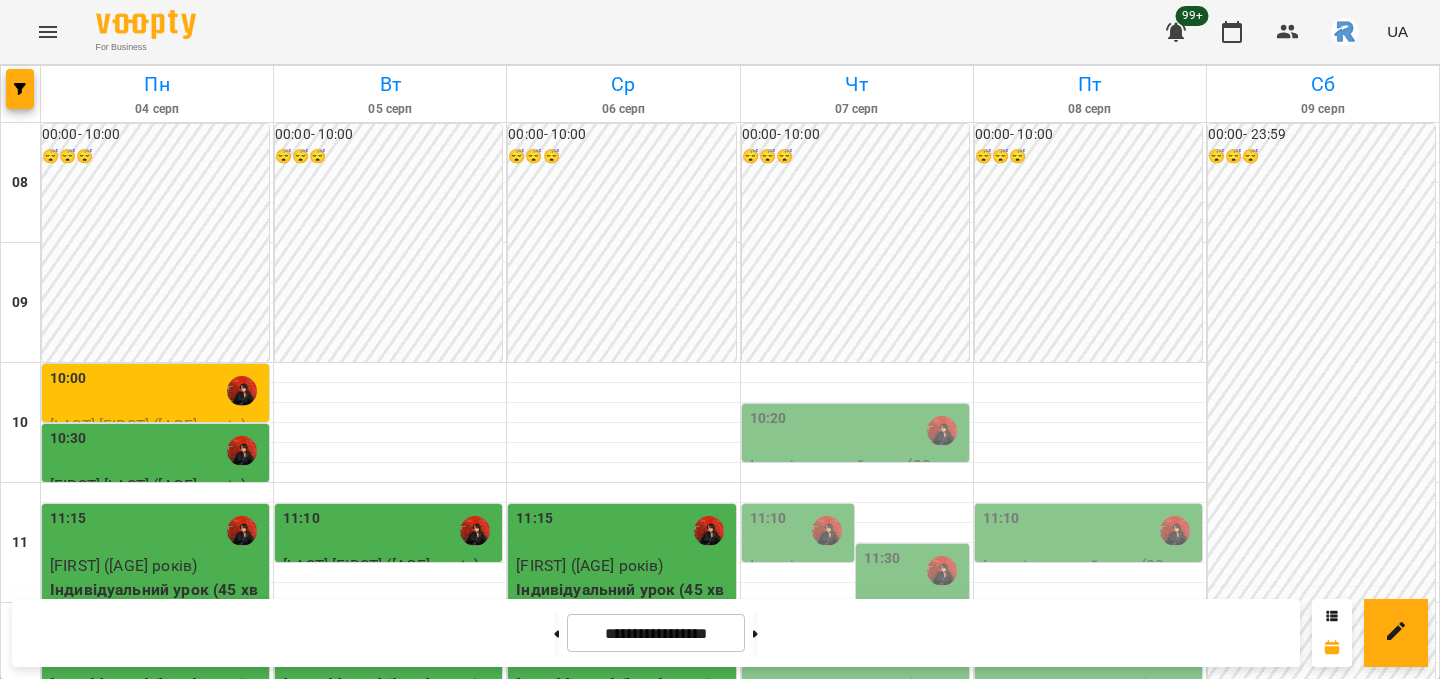 scroll, scrollTop: 306, scrollLeft: 0, axis: vertical 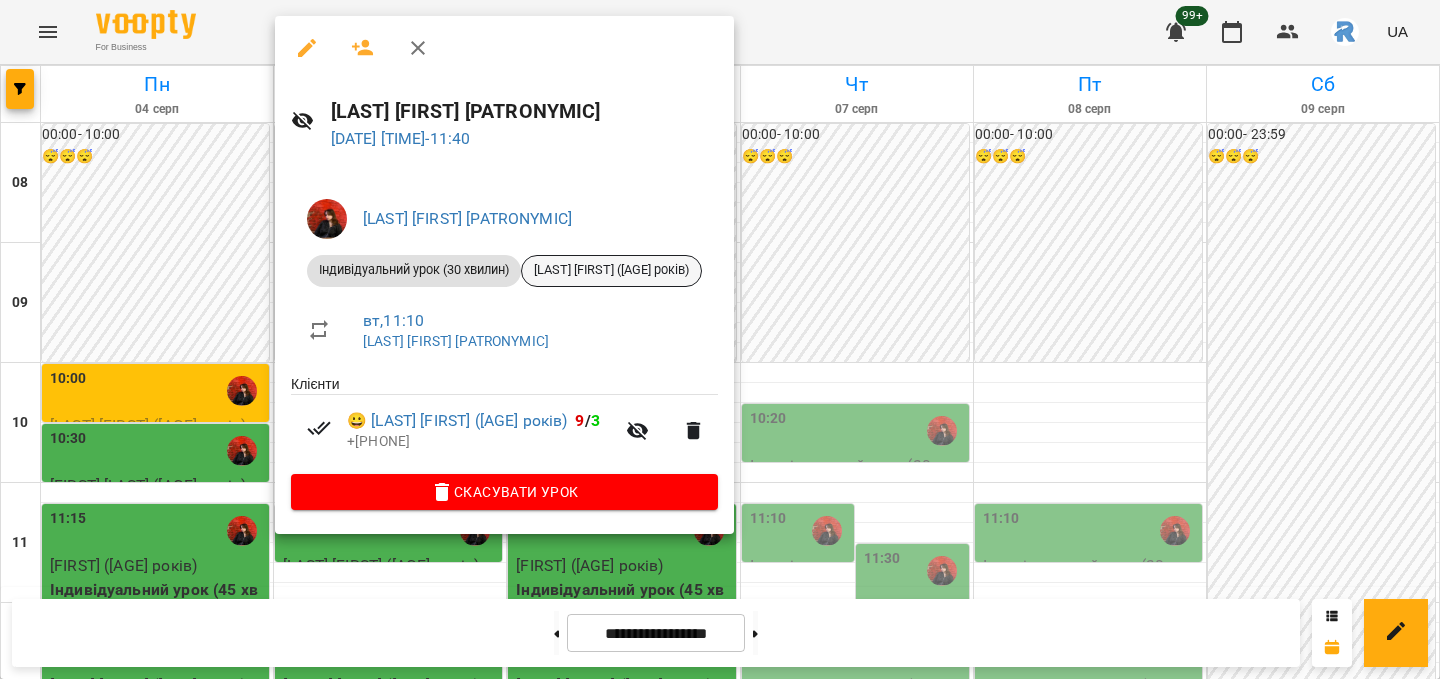 click on "[LAST] [FIRST] ([AGE] років)" at bounding box center [611, 270] 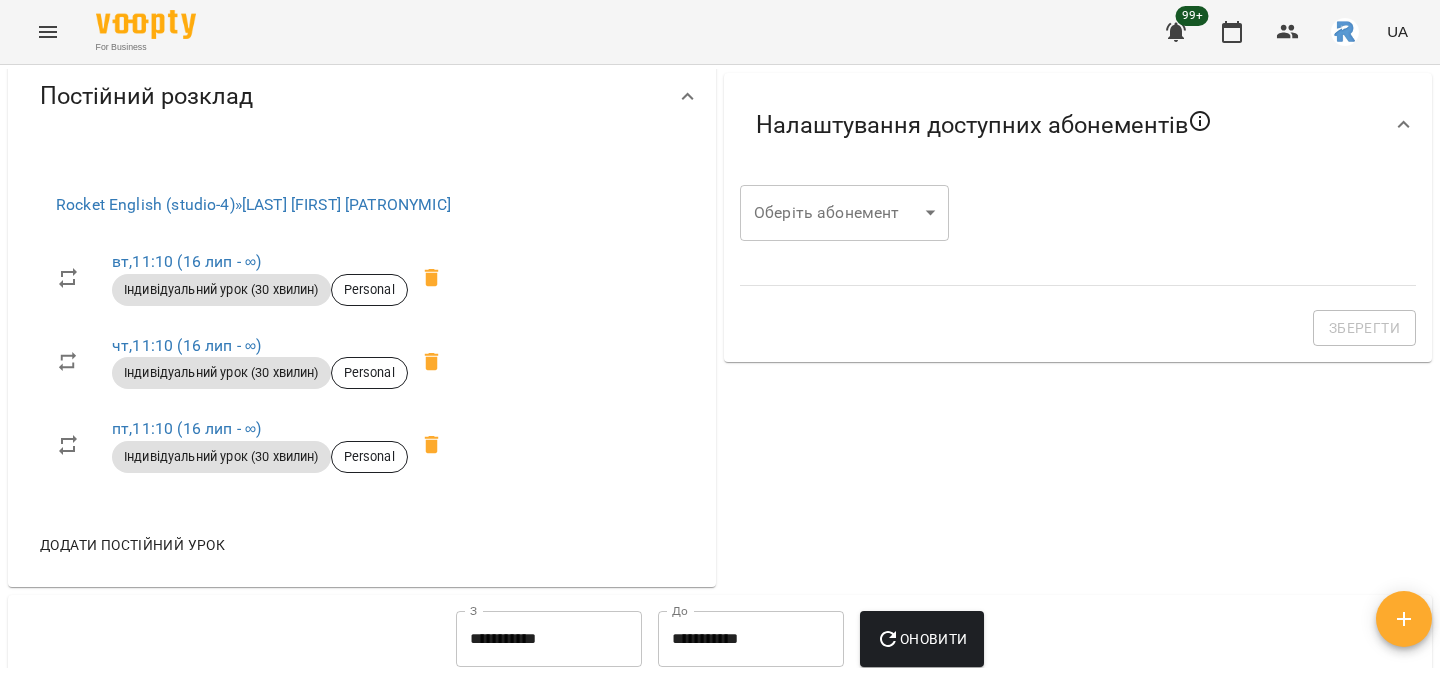 scroll, scrollTop: 630, scrollLeft: 0, axis: vertical 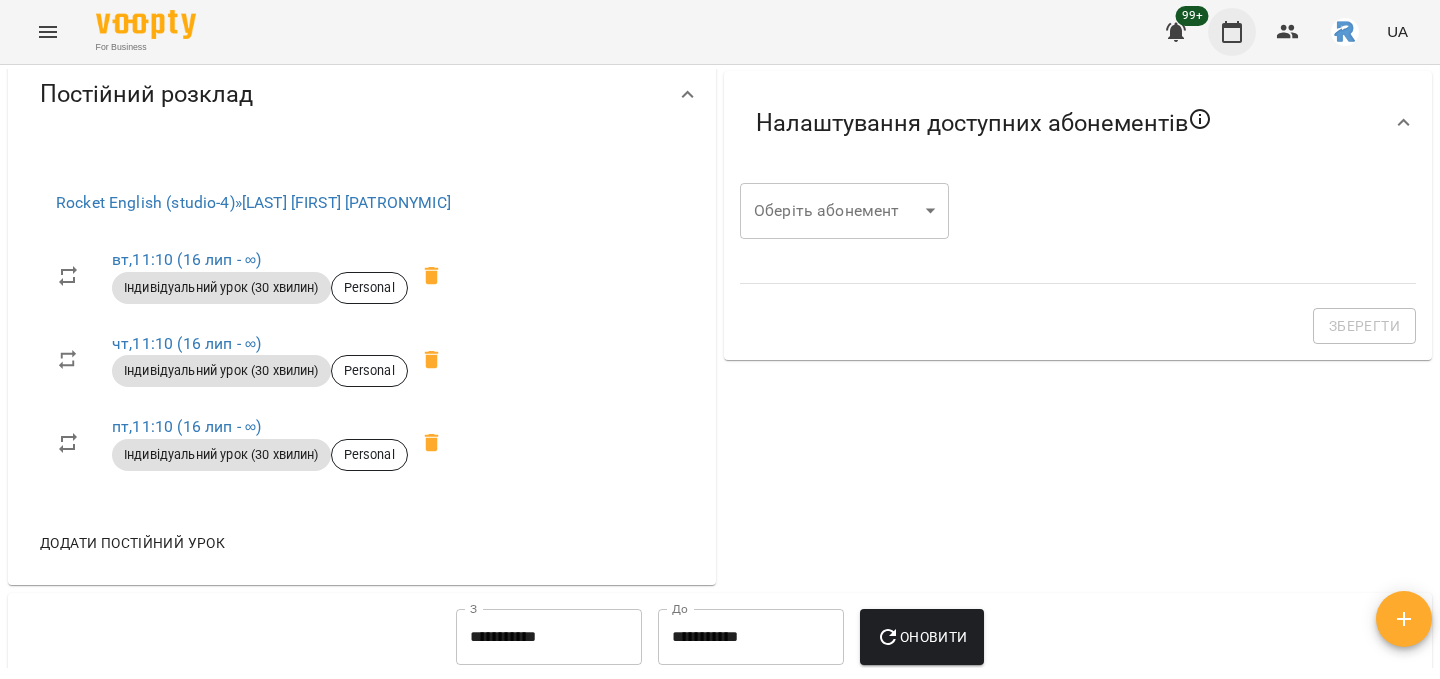click 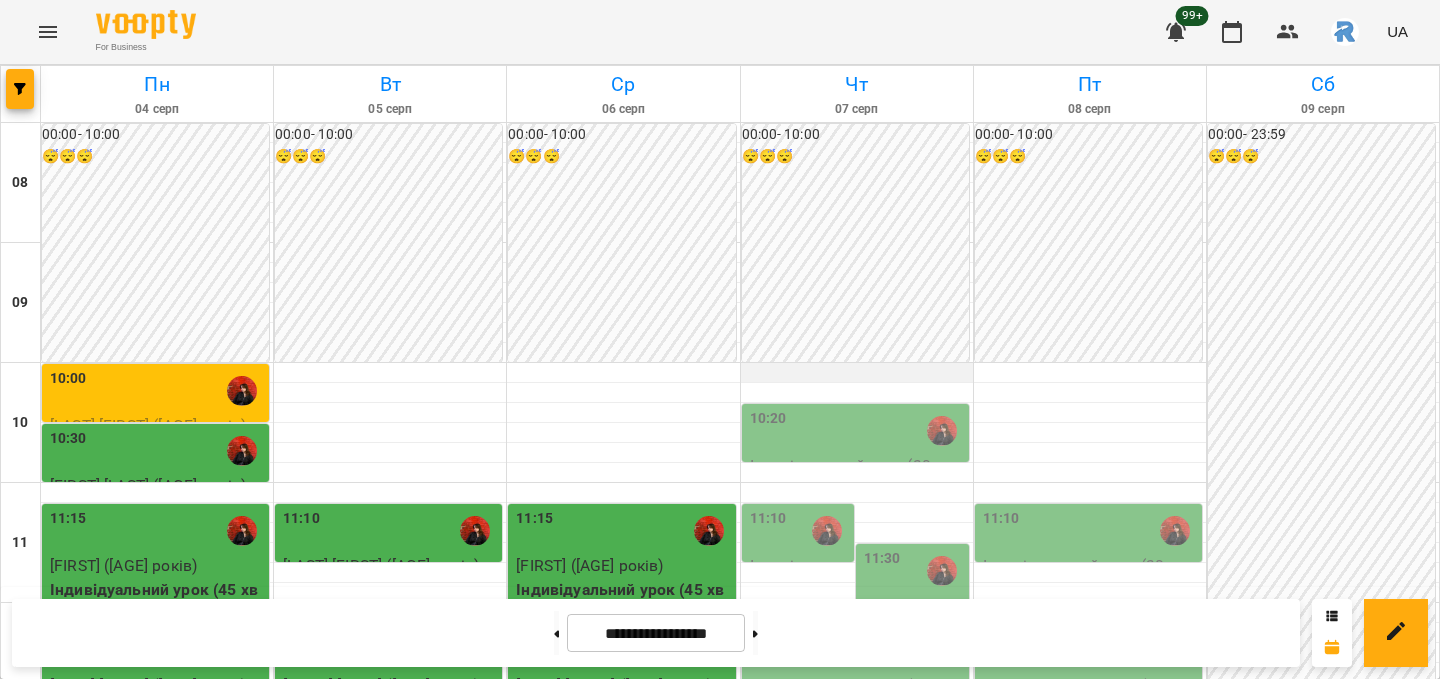 scroll, scrollTop: 255, scrollLeft: 0, axis: vertical 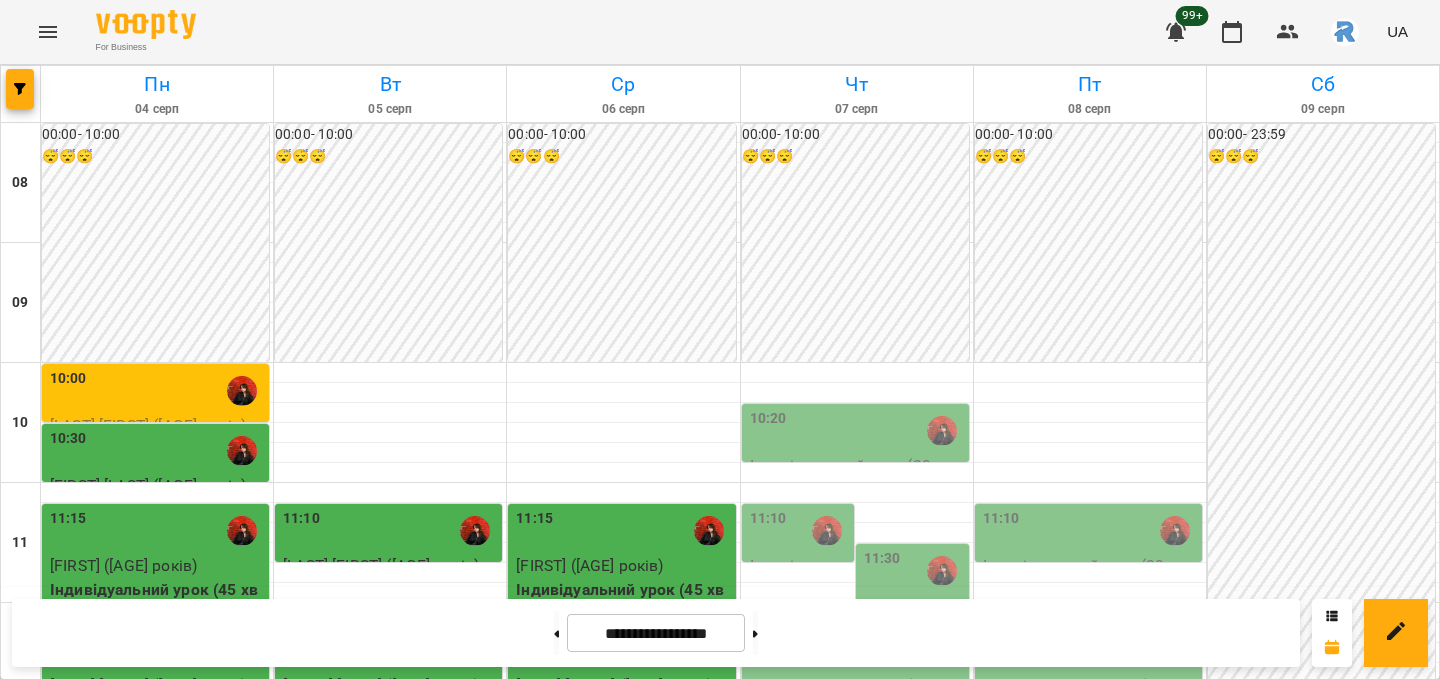 click on "10:20" at bounding box center [857, 431] 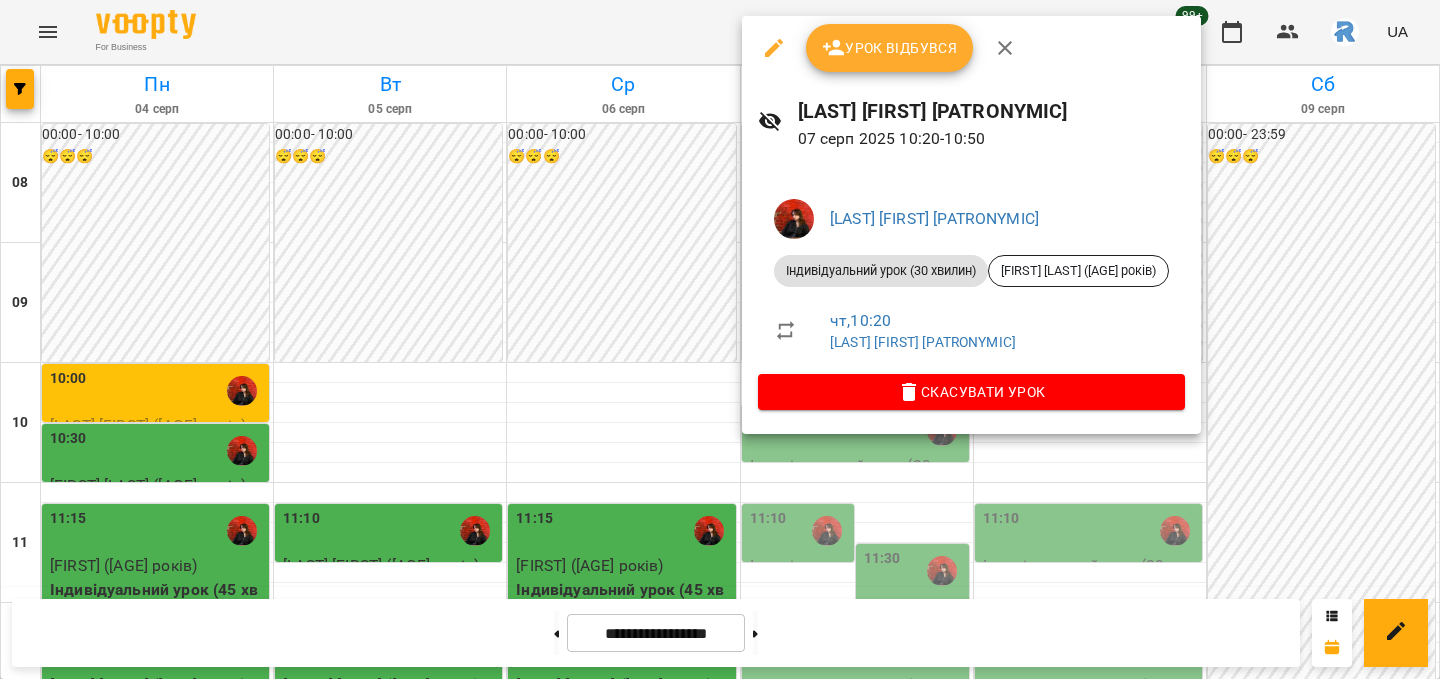 click at bounding box center (720, 339) 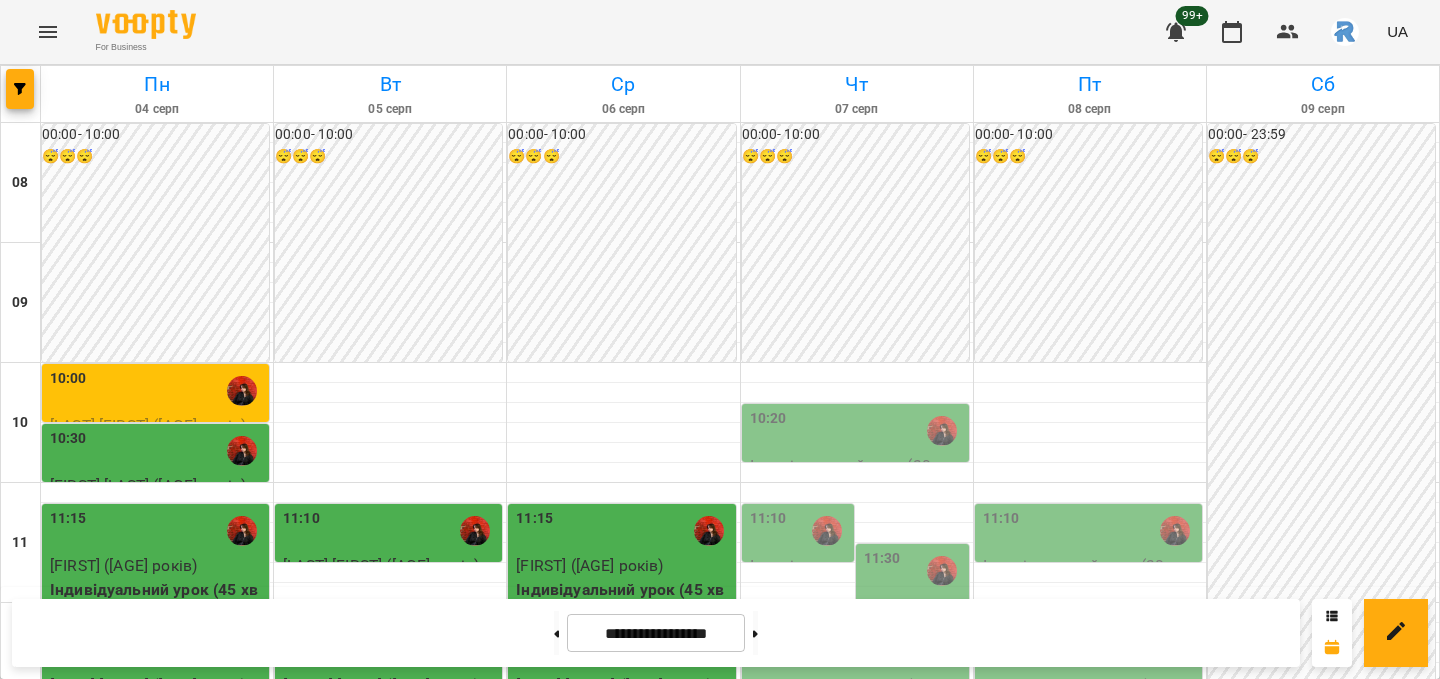 scroll, scrollTop: 184, scrollLeft: 0, axis: vertical 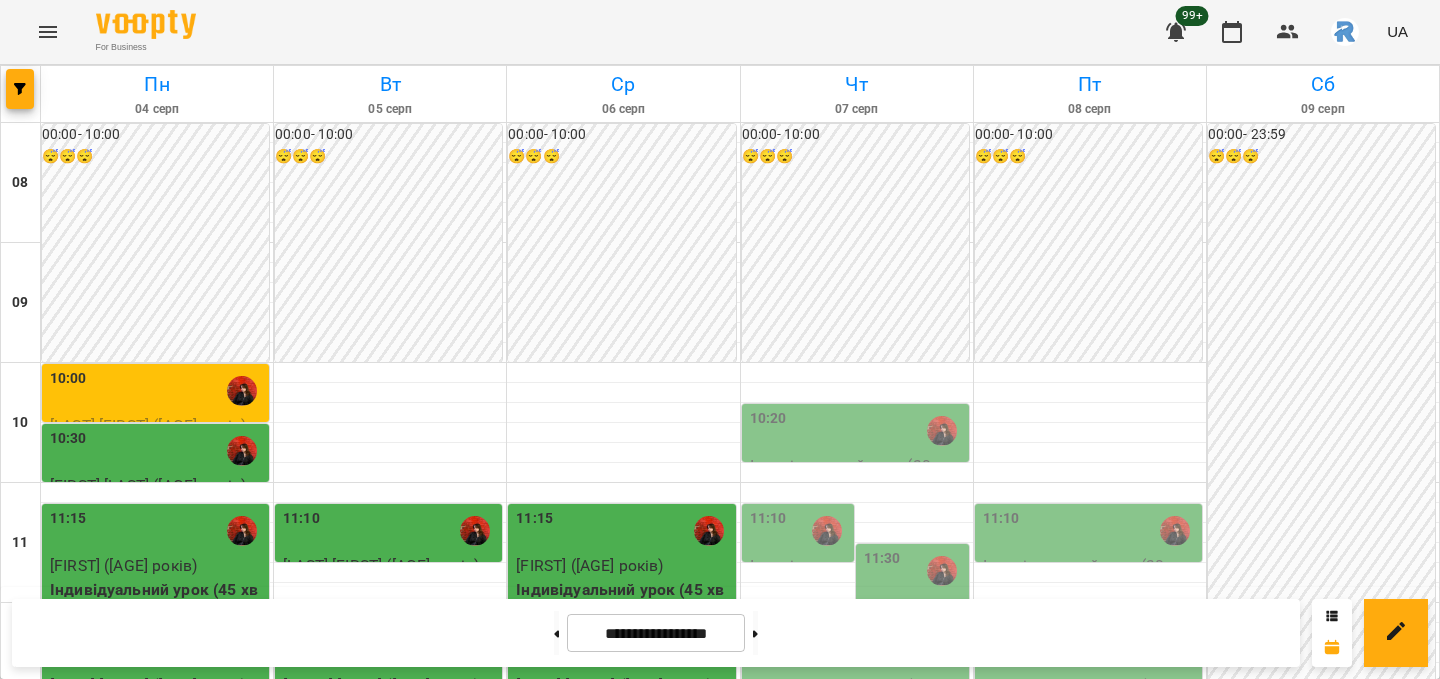 click on "11:10" at bounding box center [390, 531] 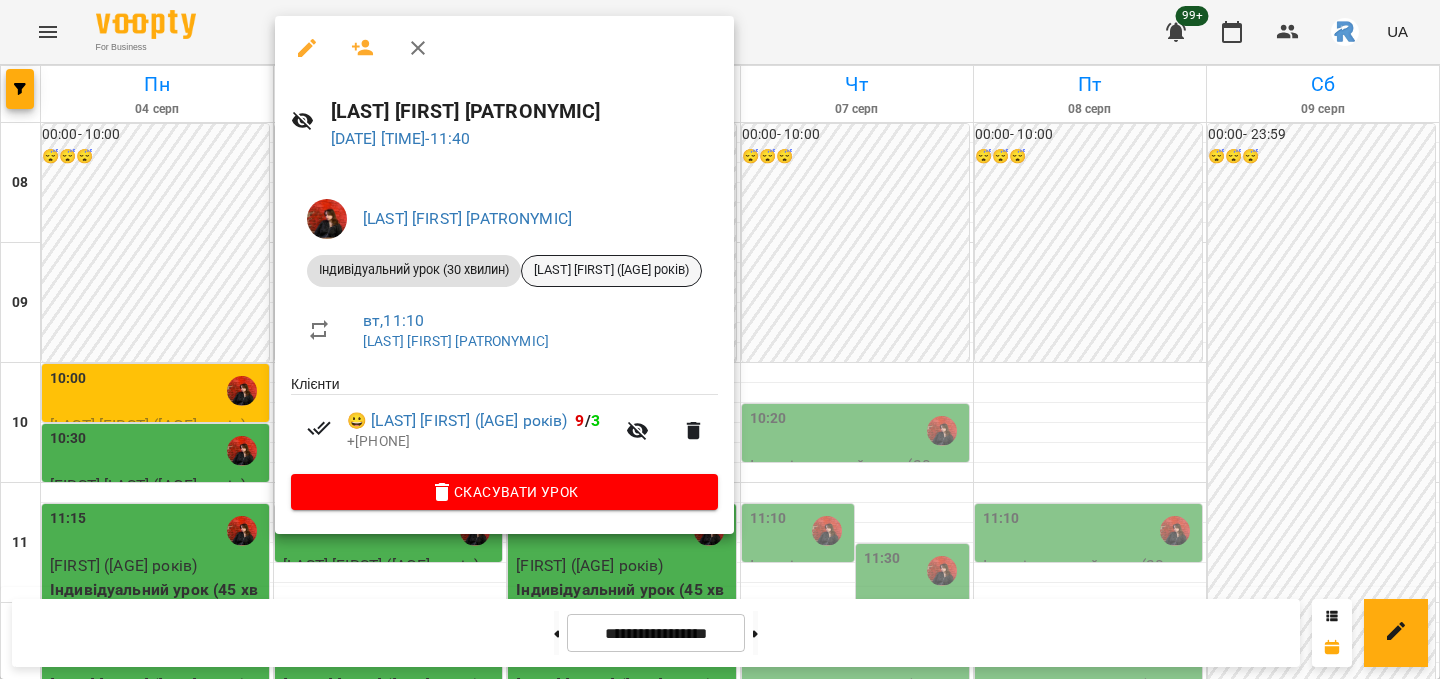 click on "[LAST] [FIRST] ([AGE] років)" at bounding box center [611, 270] 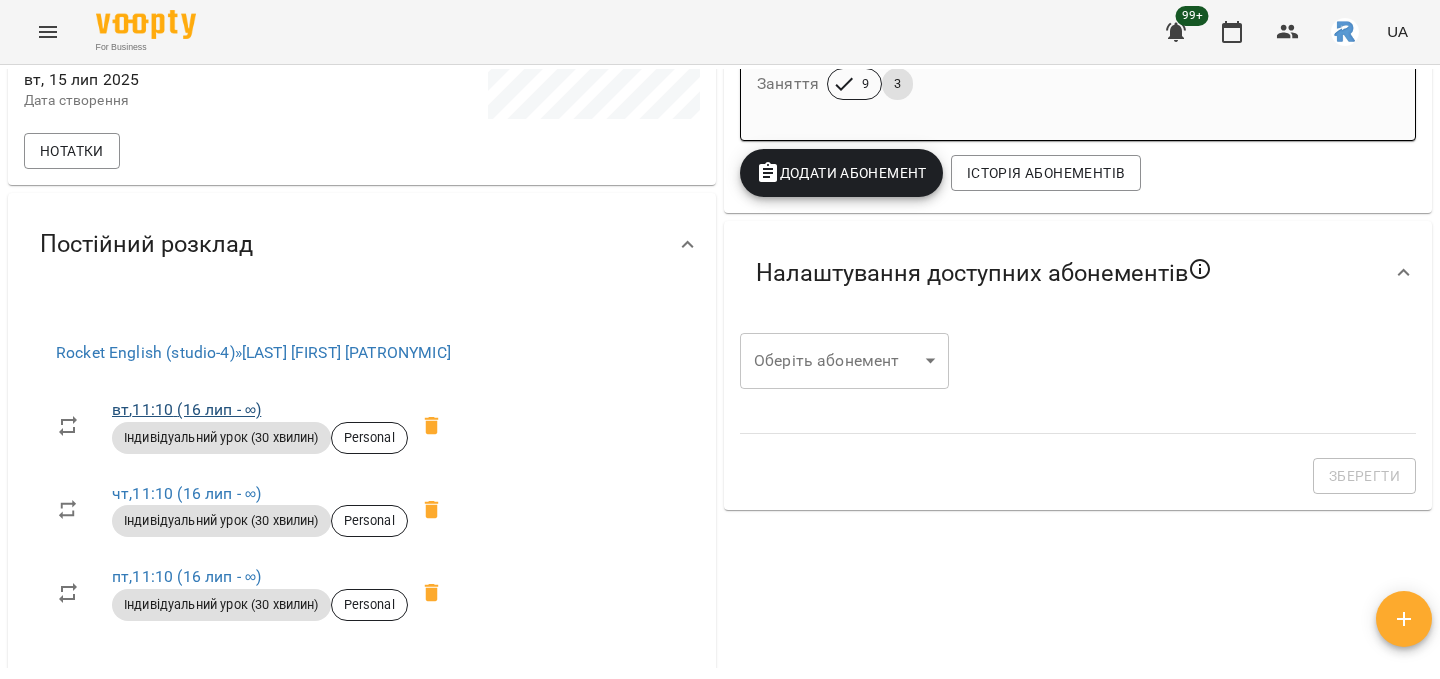 scroll, scrollTop: 503, scrollLeft: 0, axis: vertical 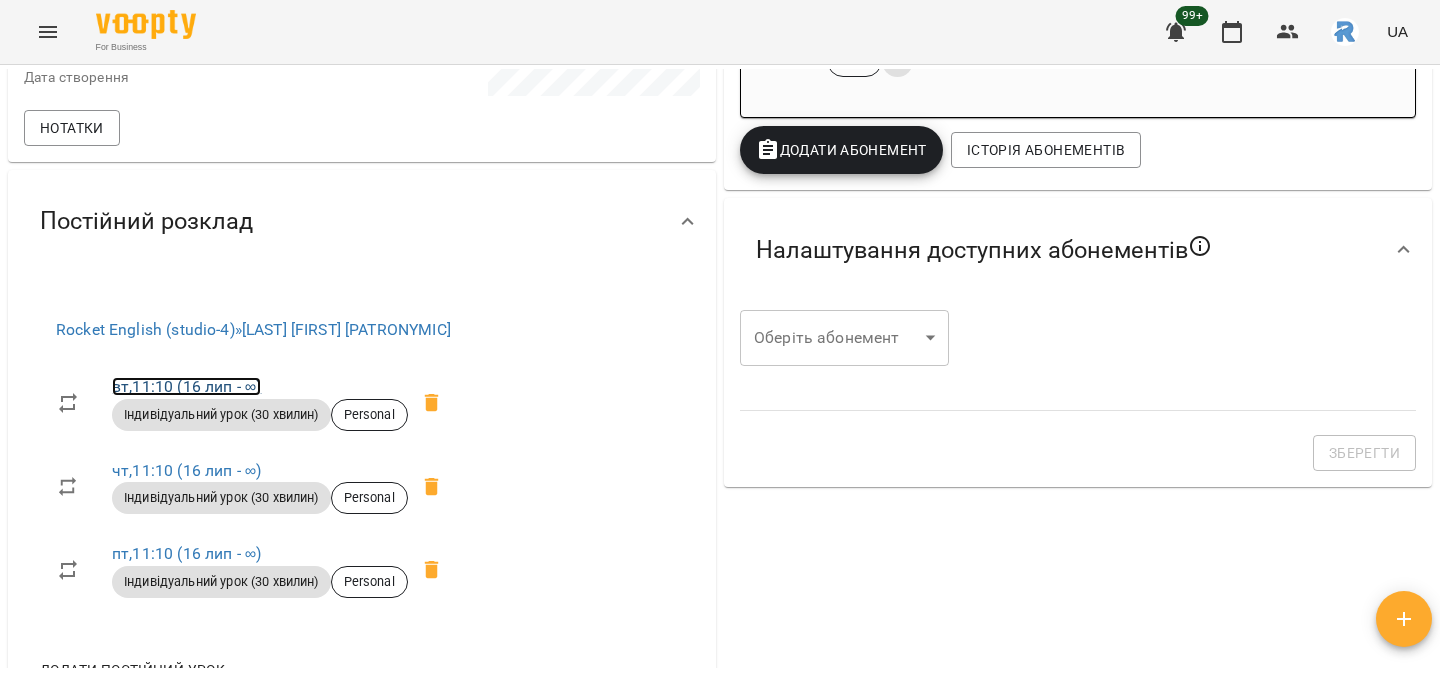 click on "вт ,  11:10   (16 лип - ∞)" at bounding box center (186, 386) 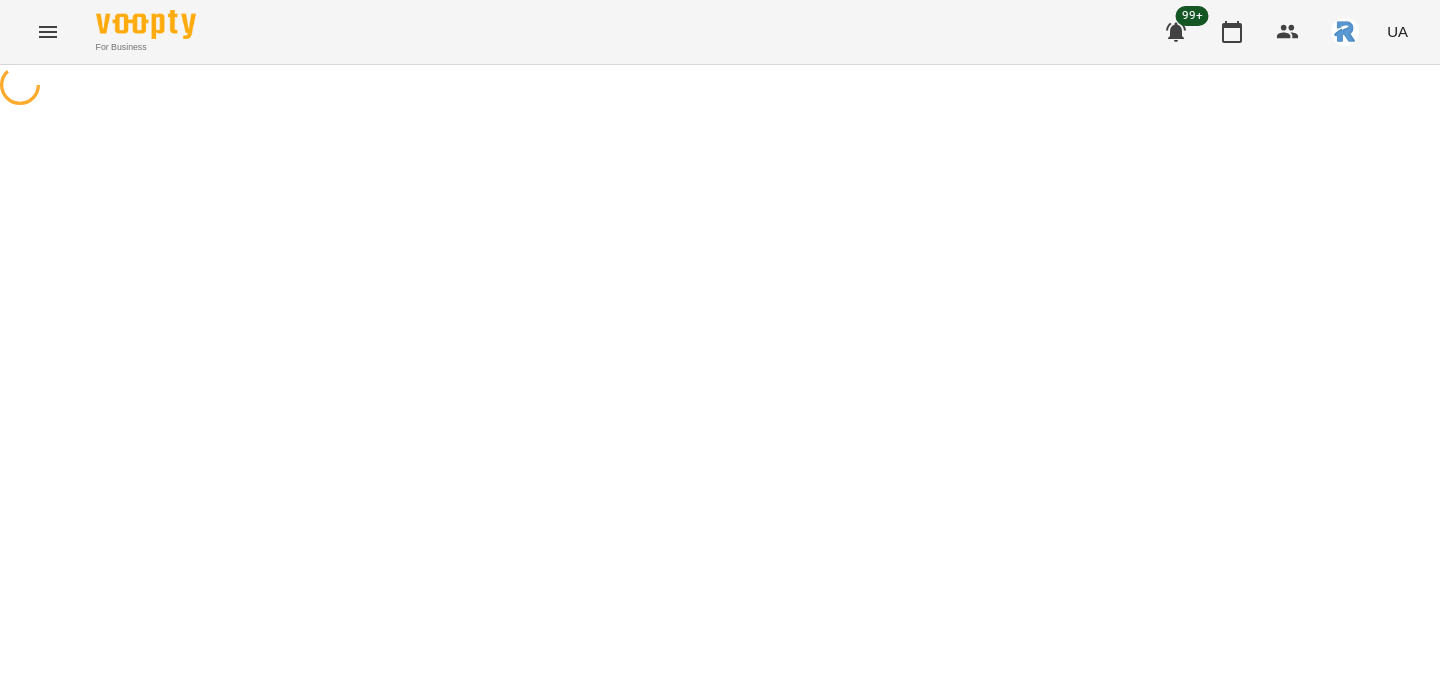 select on "*" 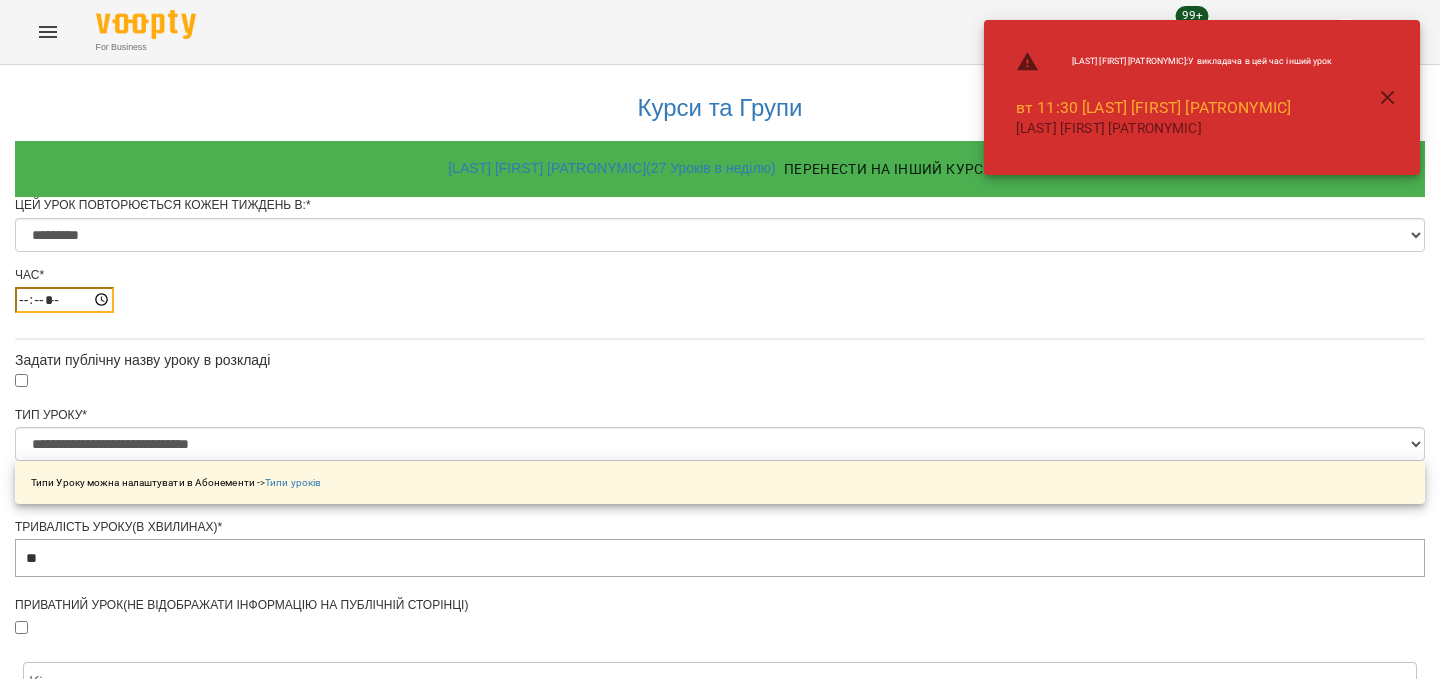 click on "*****" at bounding box center (64, 300) 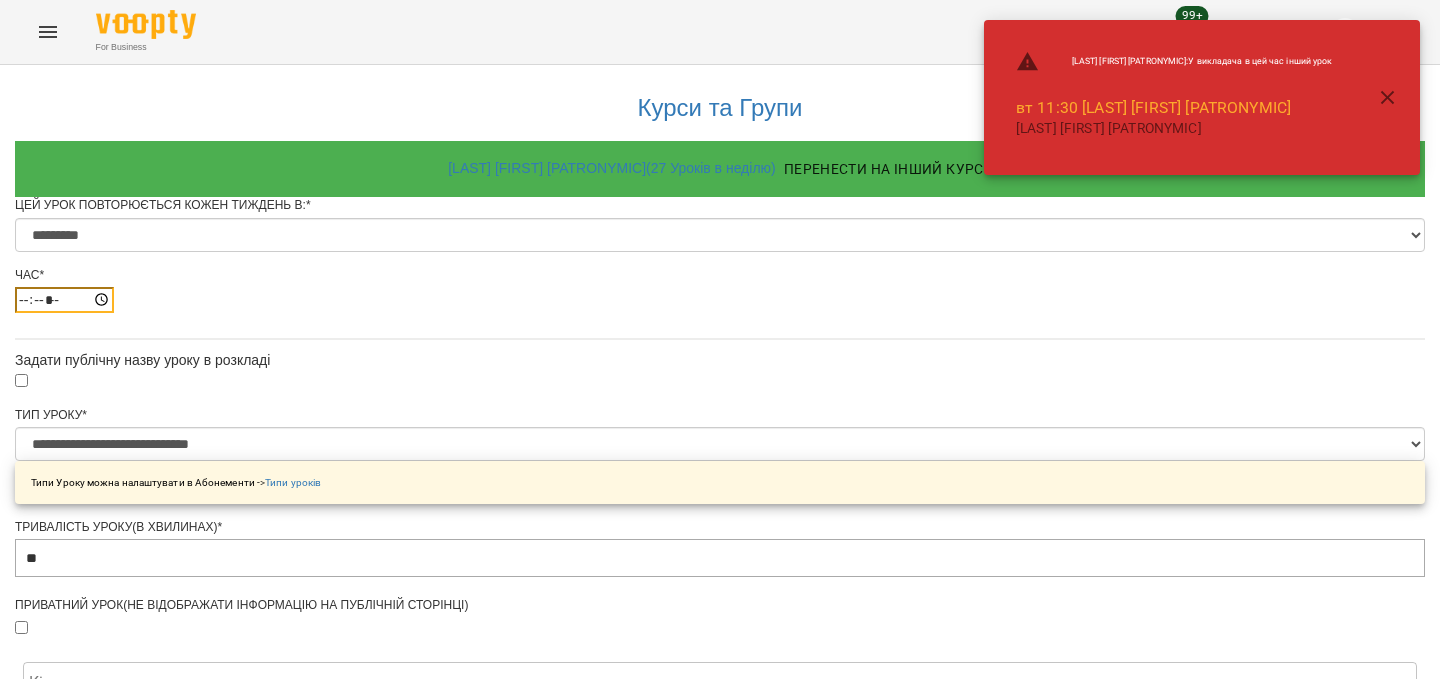 scroll, scrollTop: 937, scrollLeft: 0, axis: vertical 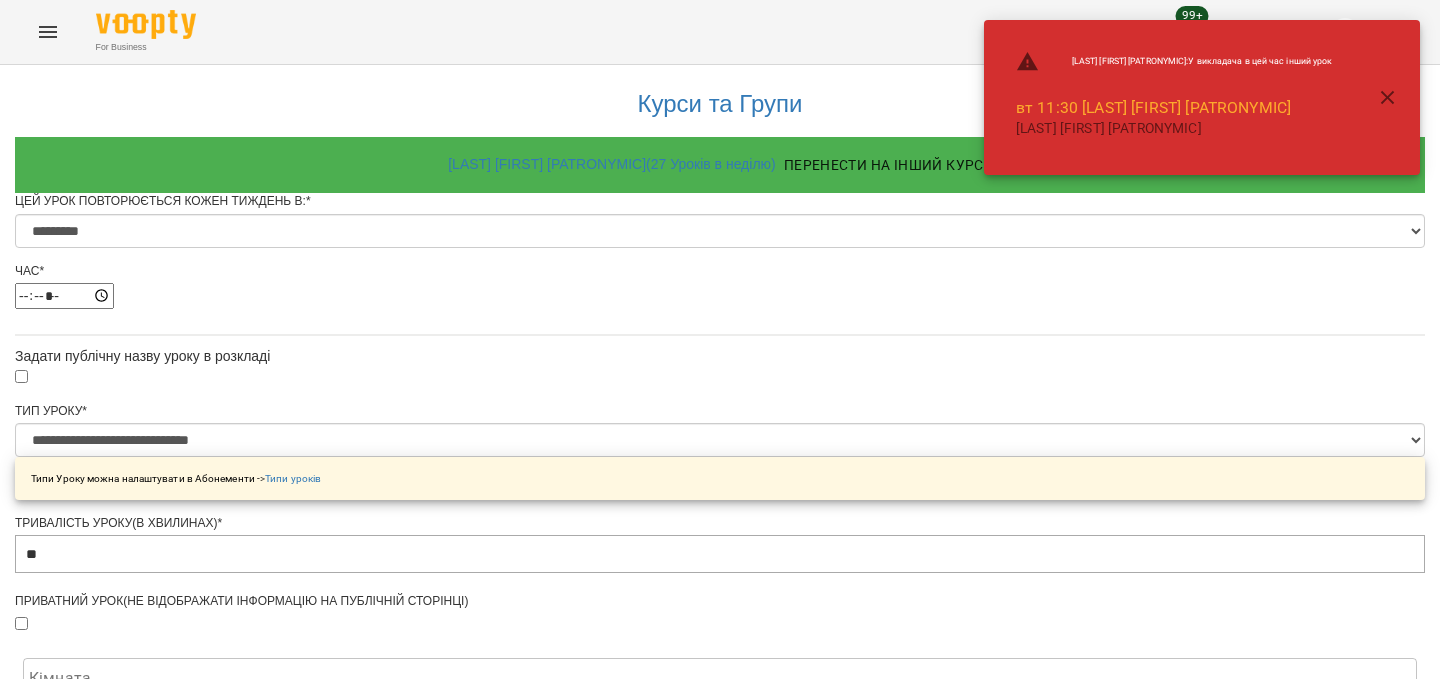 click on "Зберегти" at bounding box center (720, 1359) 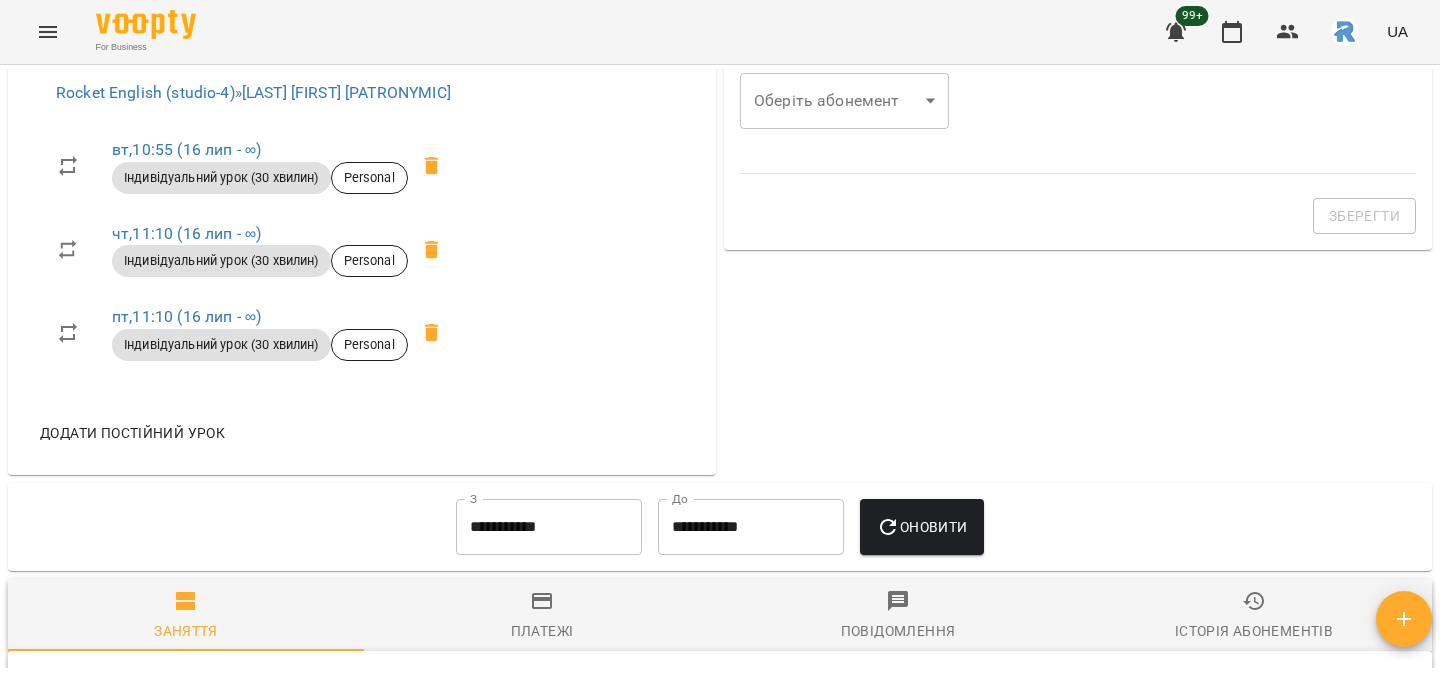 scroll, scrollTop: 707, scrollLeft: 0, axis: vertical 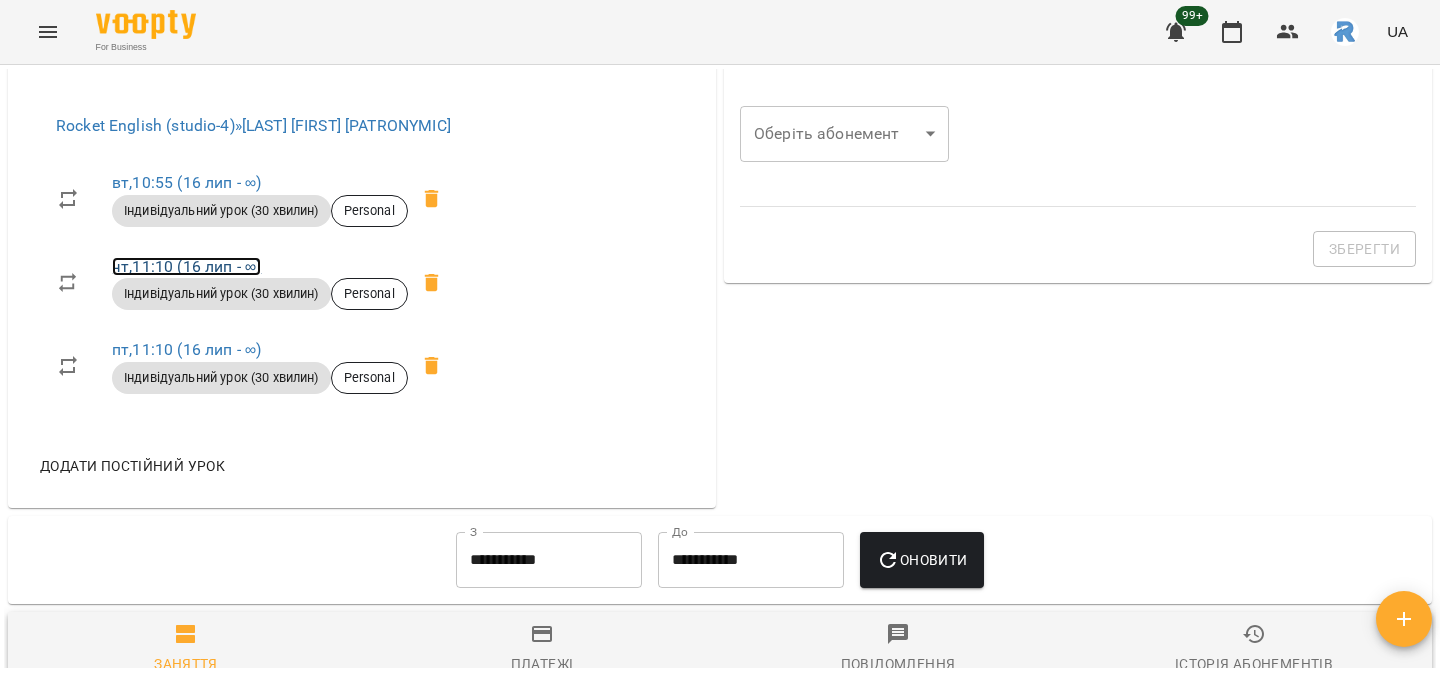 click on "чт ,  11:10   (16 лип - ∞)" at bounding box center (186, 266) 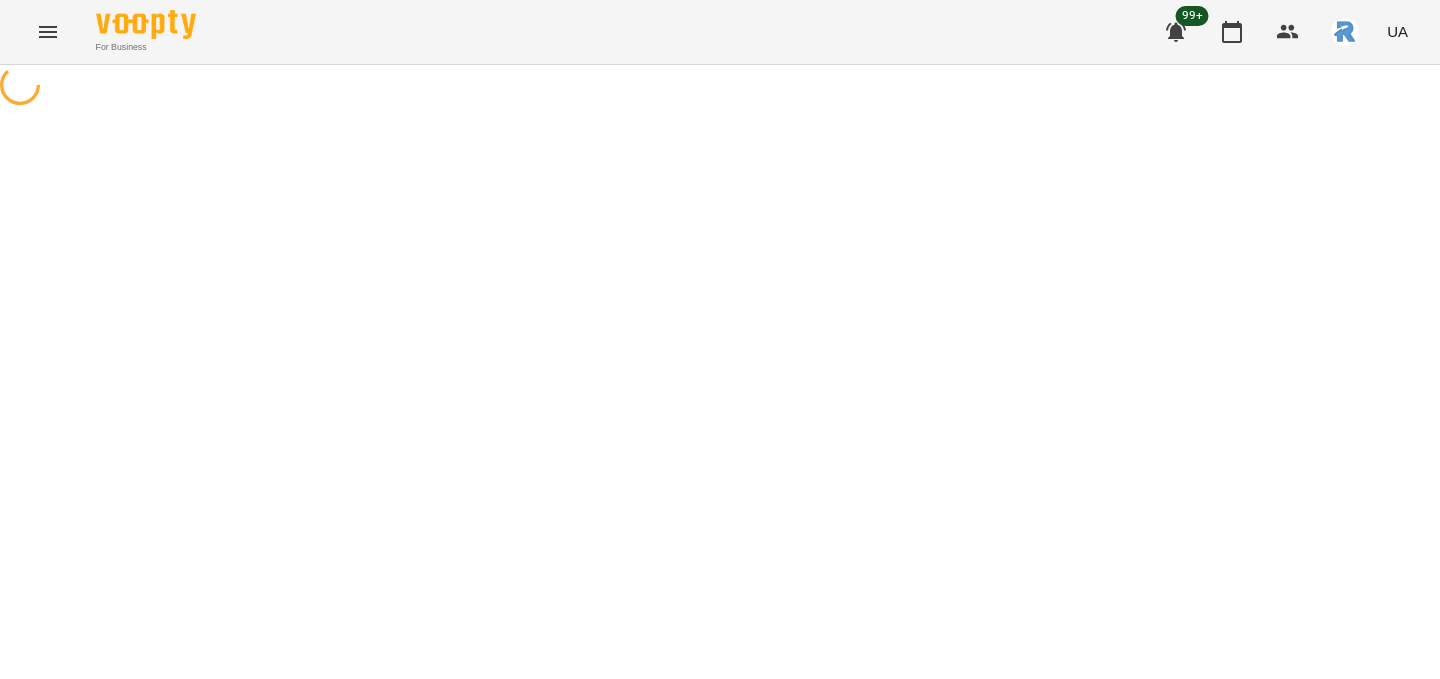 scroll, scrollTop: 0, scrollLeft: 0, axis: both 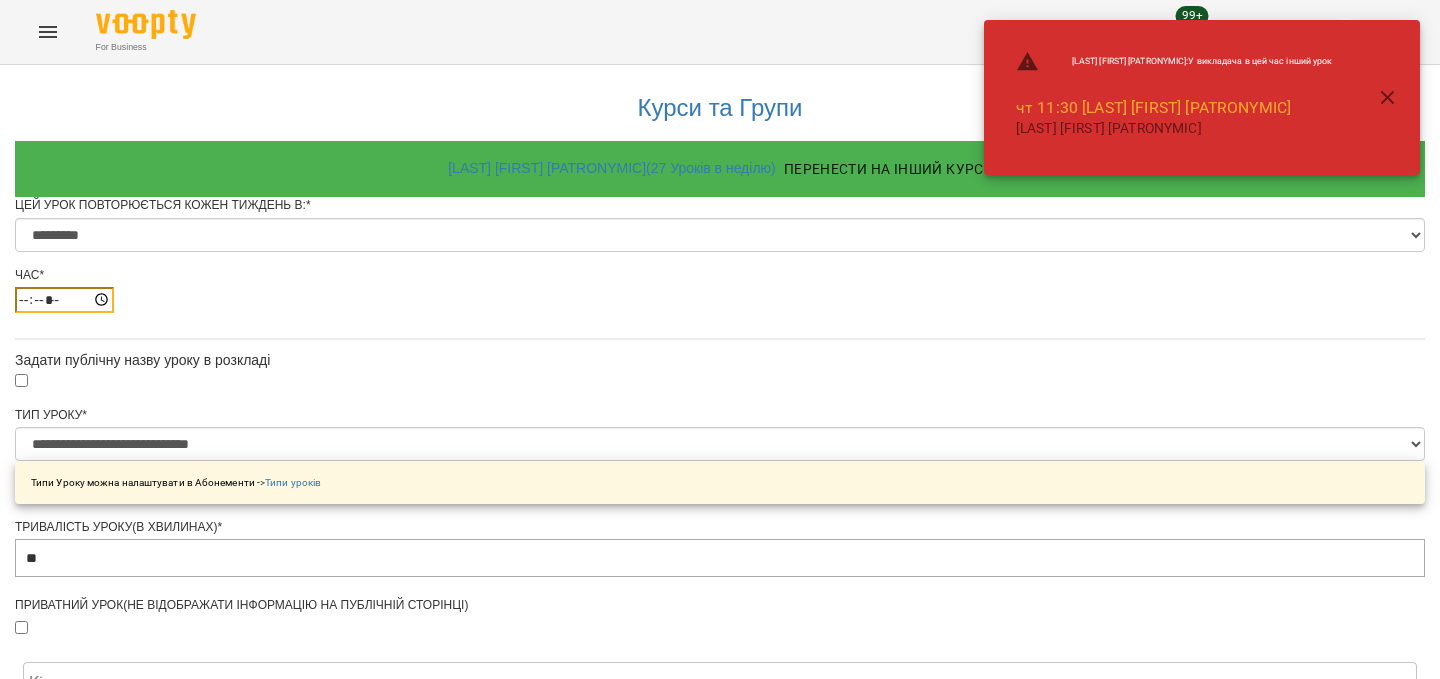 click on "*****" at bounding box center (64, 300) 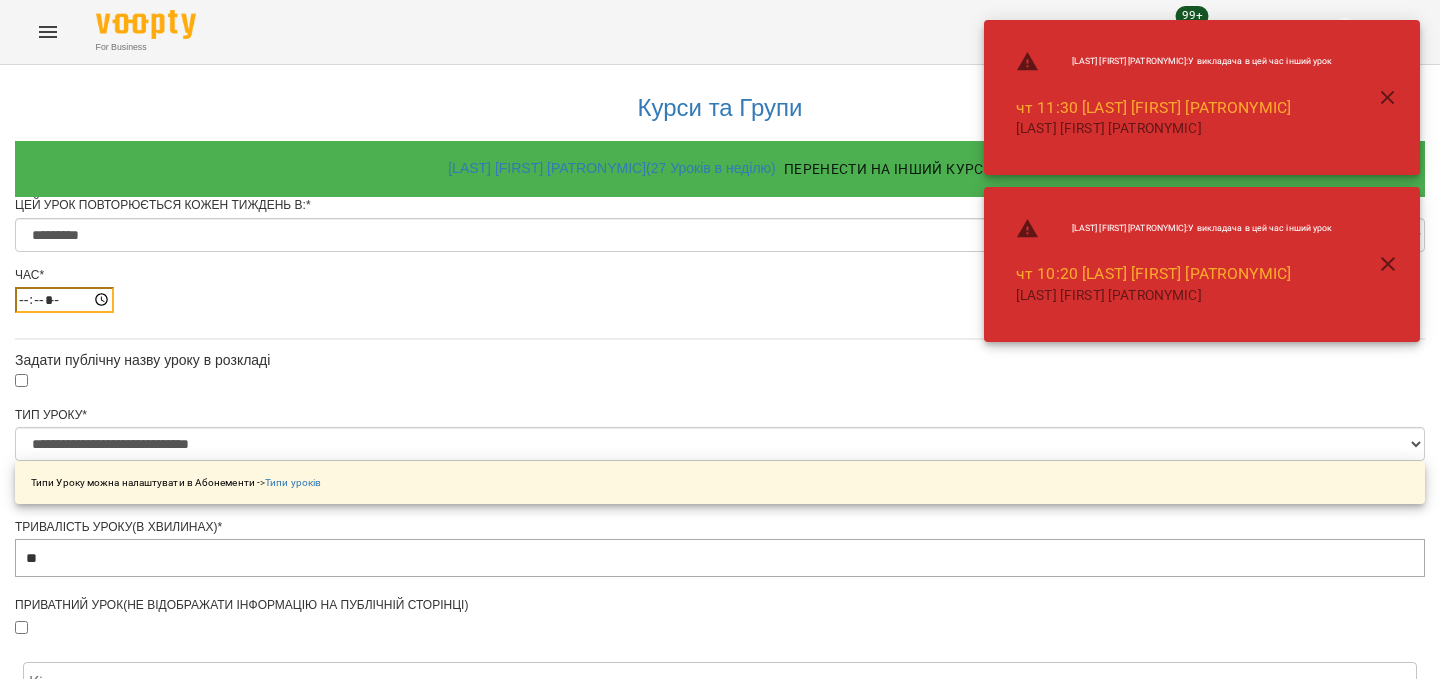 type on "*****" 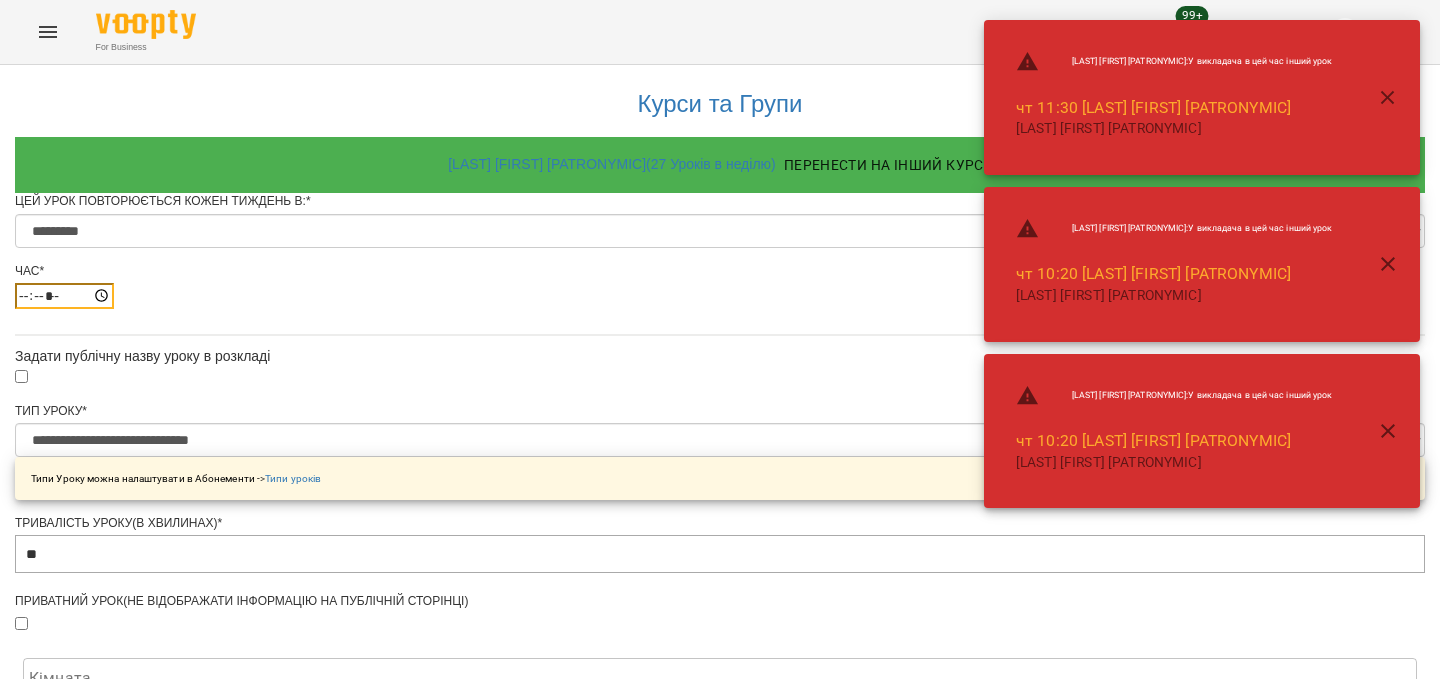 scroll, scrollTop: 937, scrollLeft: 0, axis: vertical 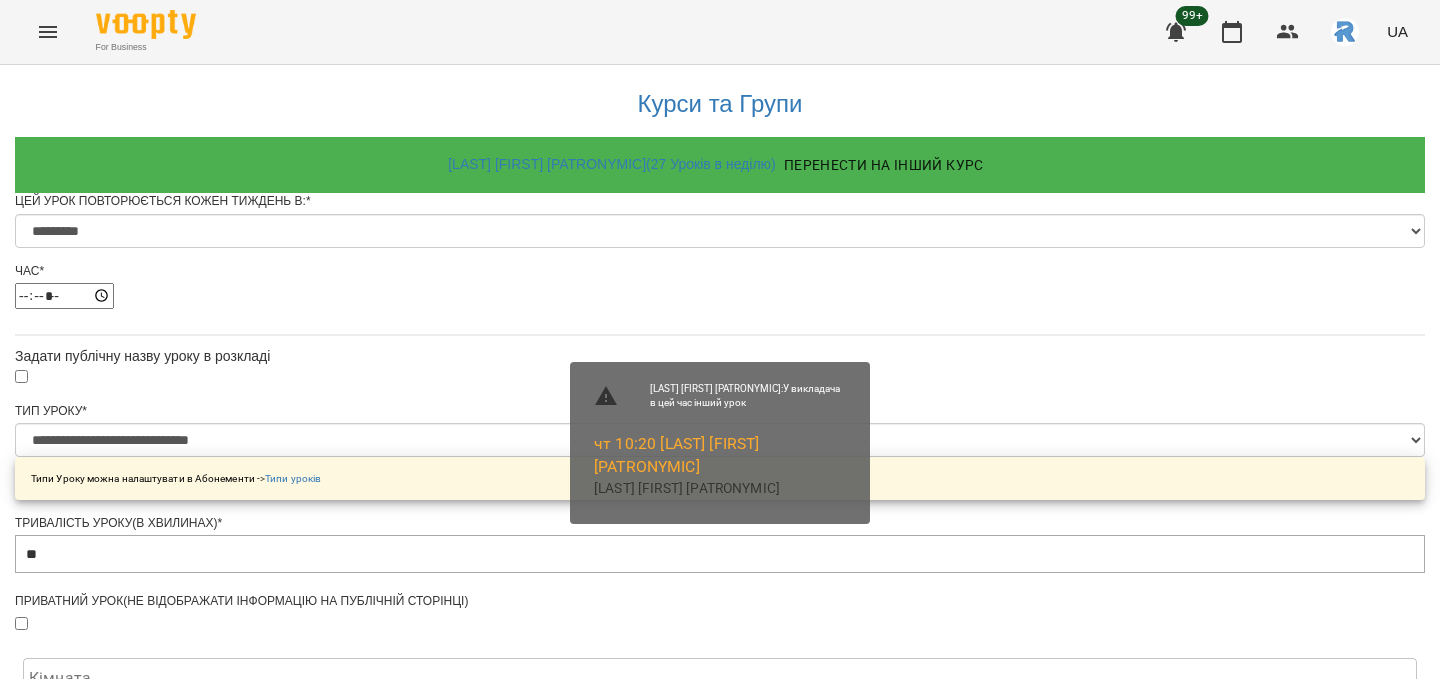 click on "Зберегти" at bounding box center [720, 1359] 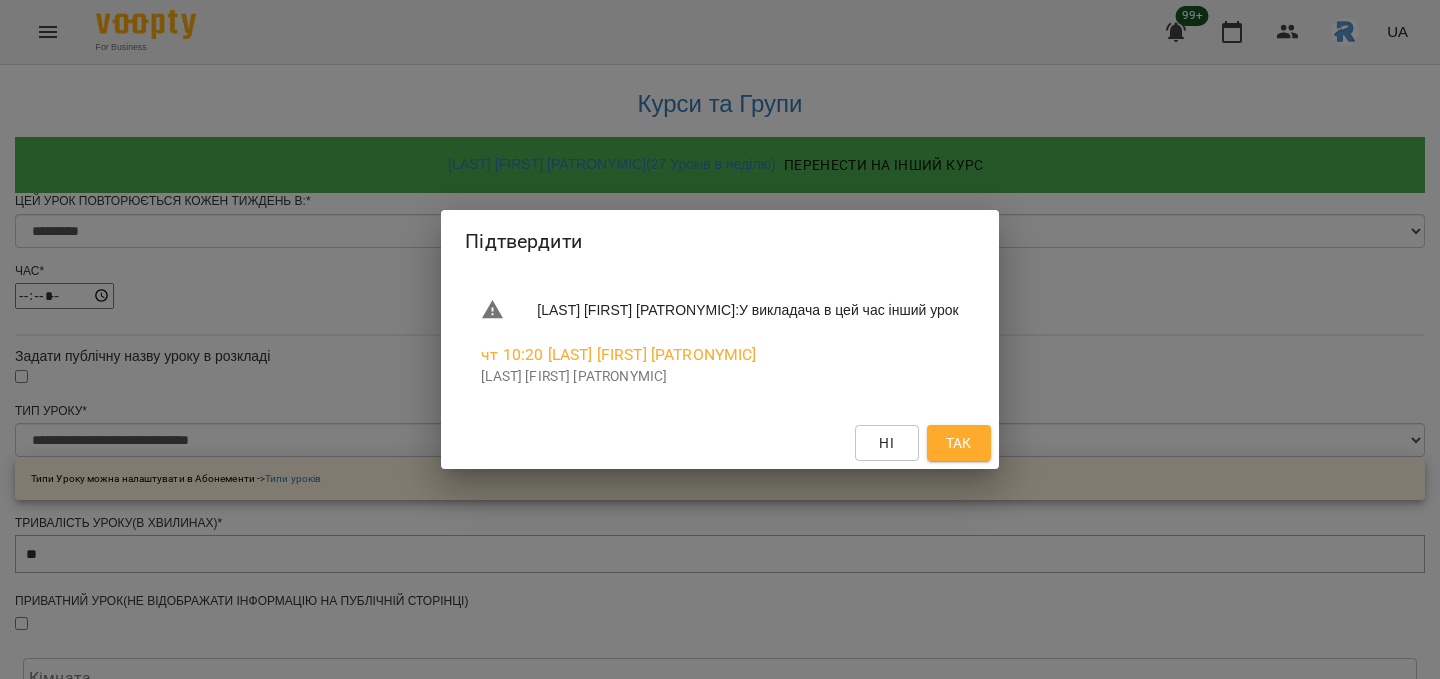 click on "Підтвердити Сосніцька Вероніка Павлівна :  У викладача в цей час інший урок чт   10:20   Сосніцька Вероніка Павлівна Сосніцька Вероніка Павлівна Ні Так" at bounding box center [720, 339] 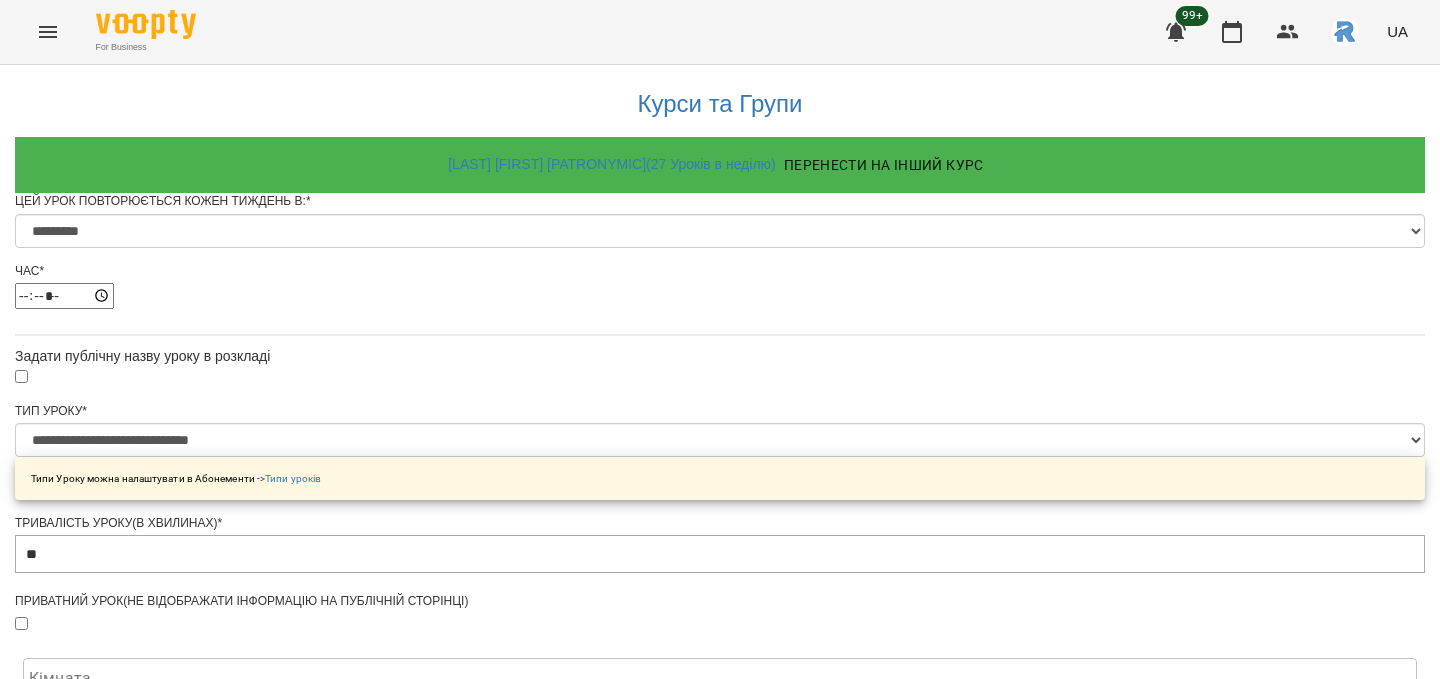 scroll, scrollTop: 937, scrollLeft: 0, axis: vertical 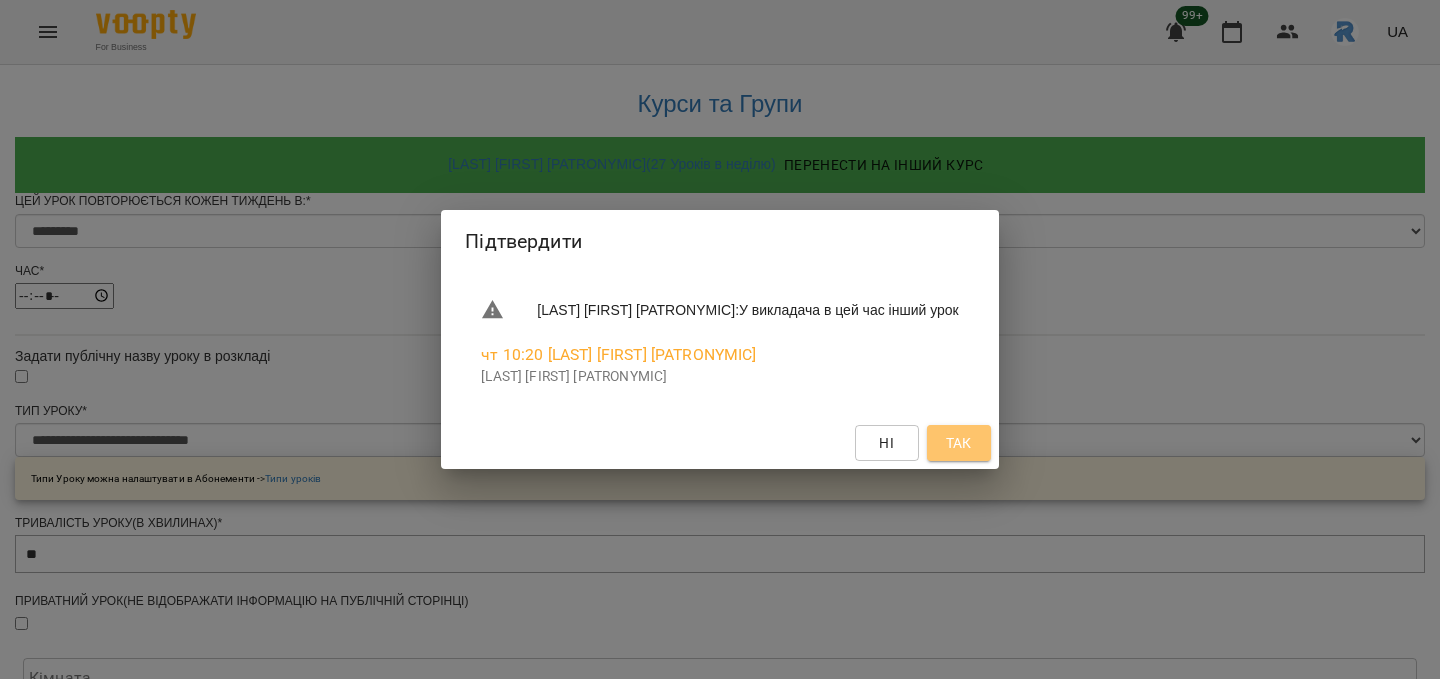 click on "Так" at bounding box center (959, 443) 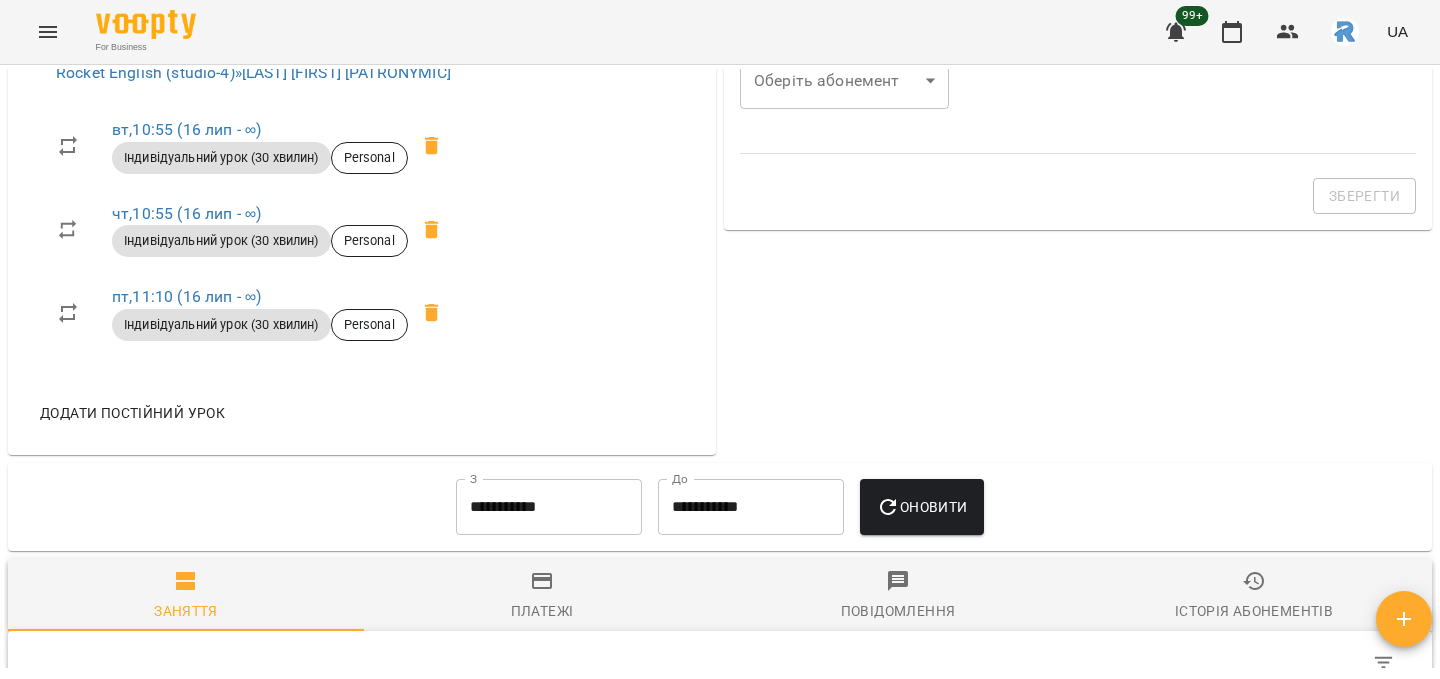 scroll, scrollTop: 763, scrollLeft: 0, axis: vertical 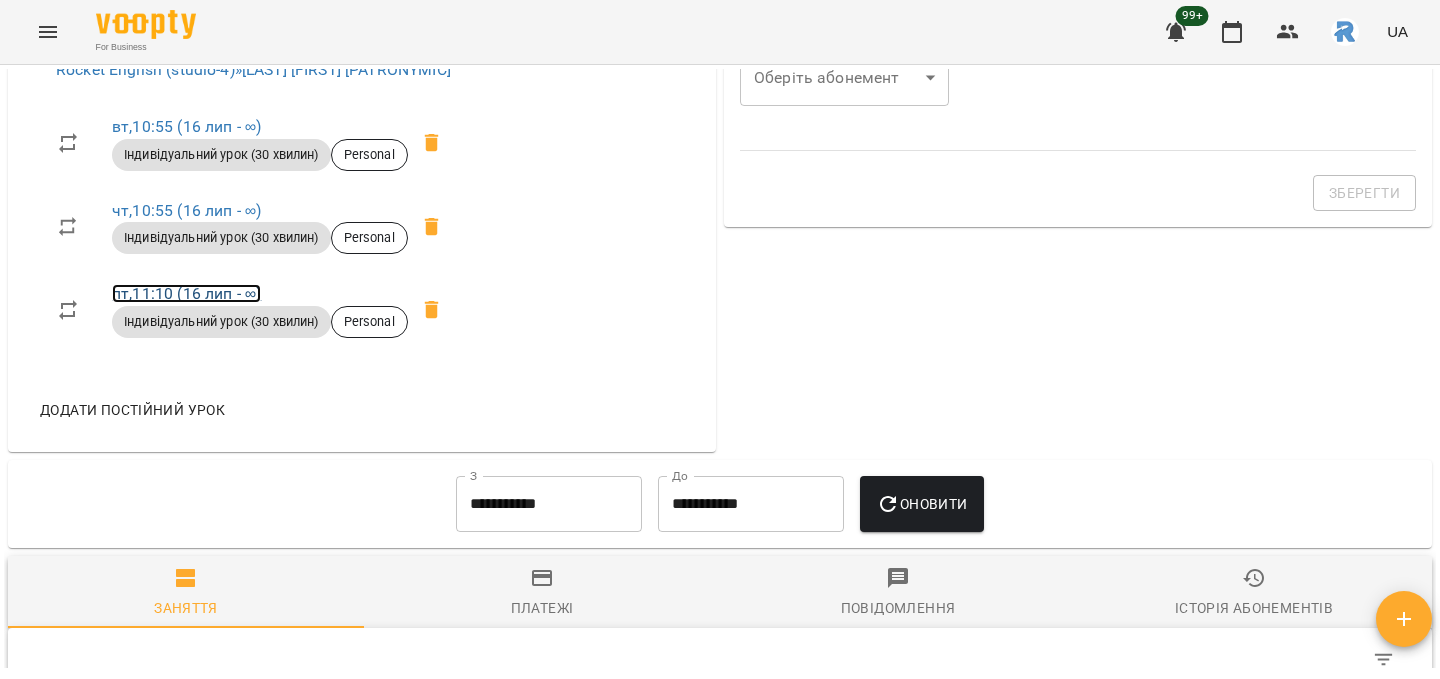 click on "пт ,  11:10   (16 лип - ∞)" at bounding box center [186, 293] 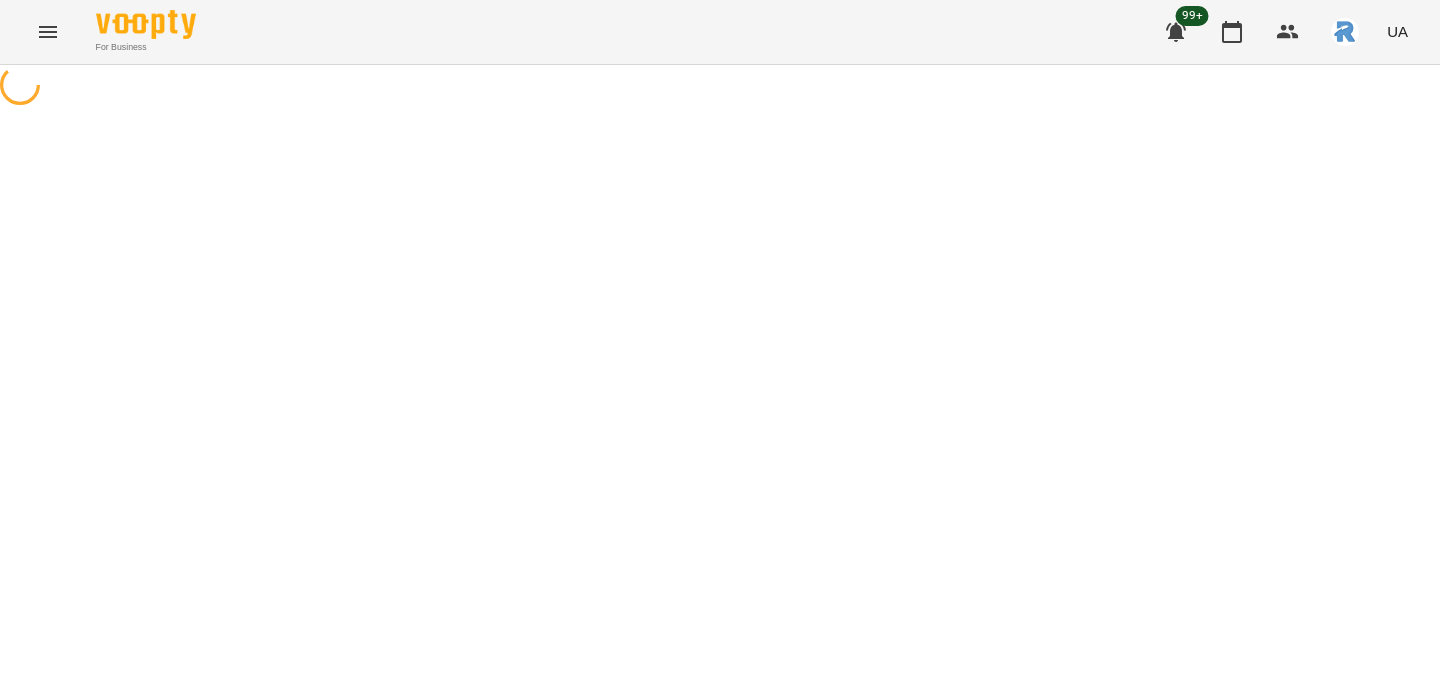 scroll, scrollTop: 0, scrollLeft: 0, axis: both 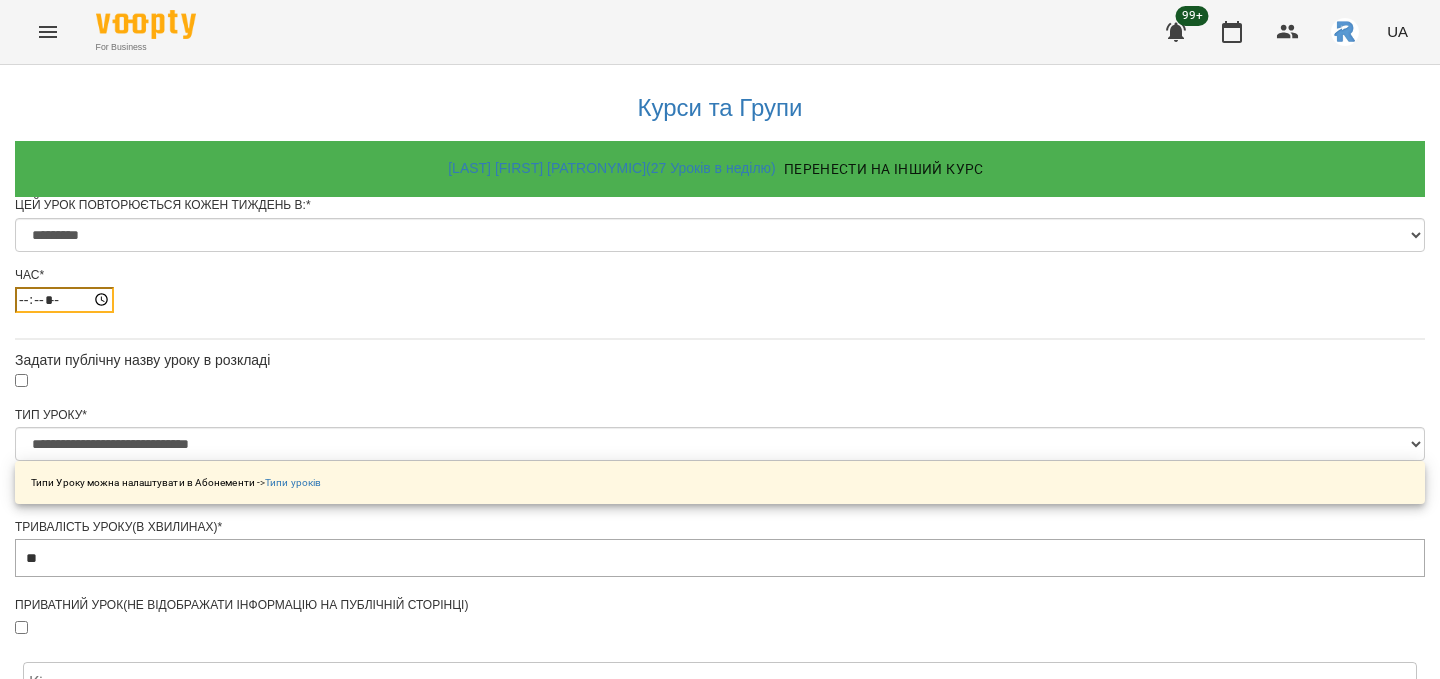 click on "*****" at bounding box center [64, 300] 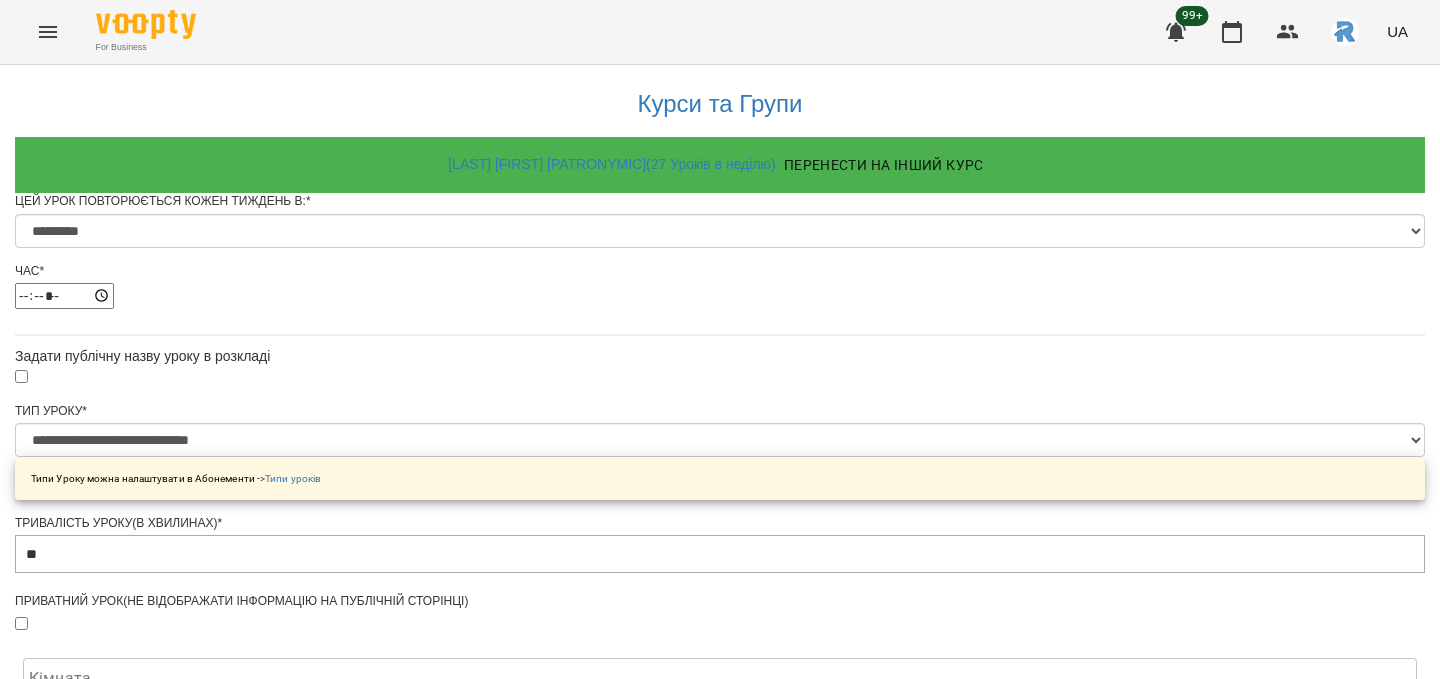 click on "Зберегти" at bounding box center (720, 1359) 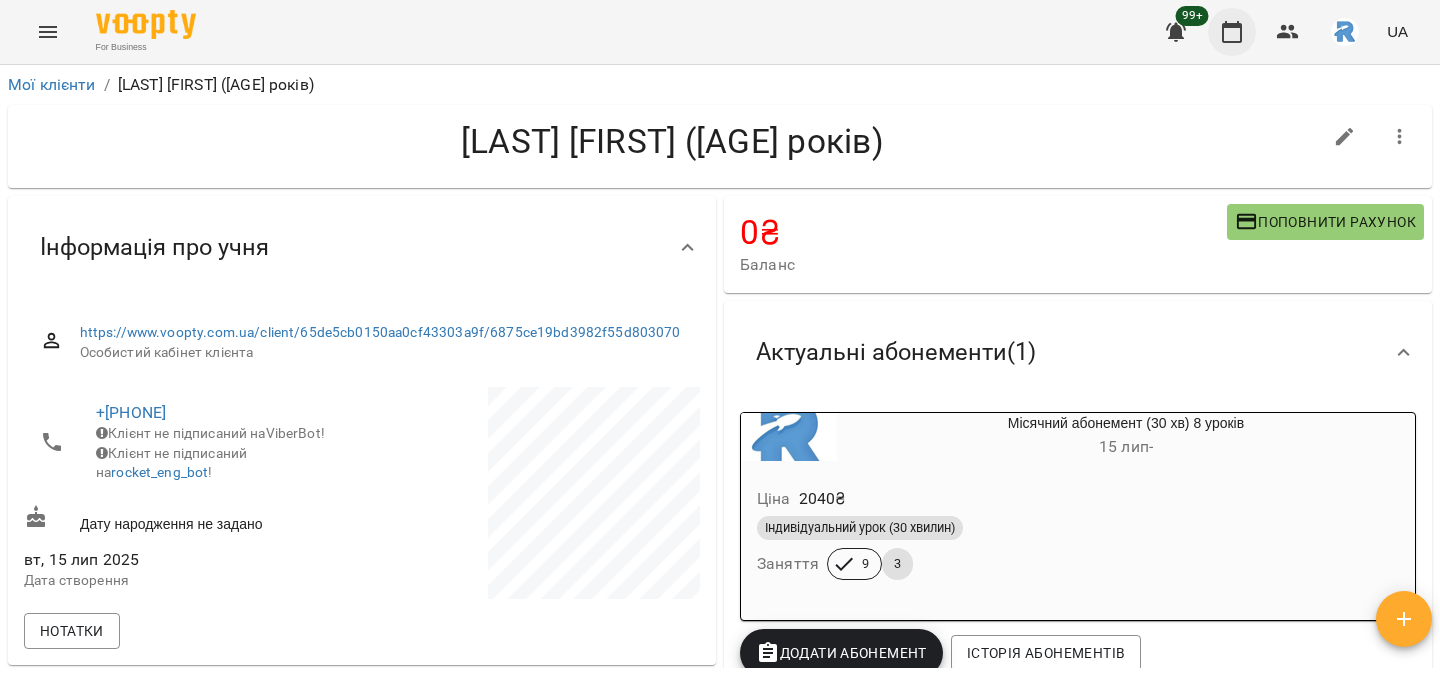 click 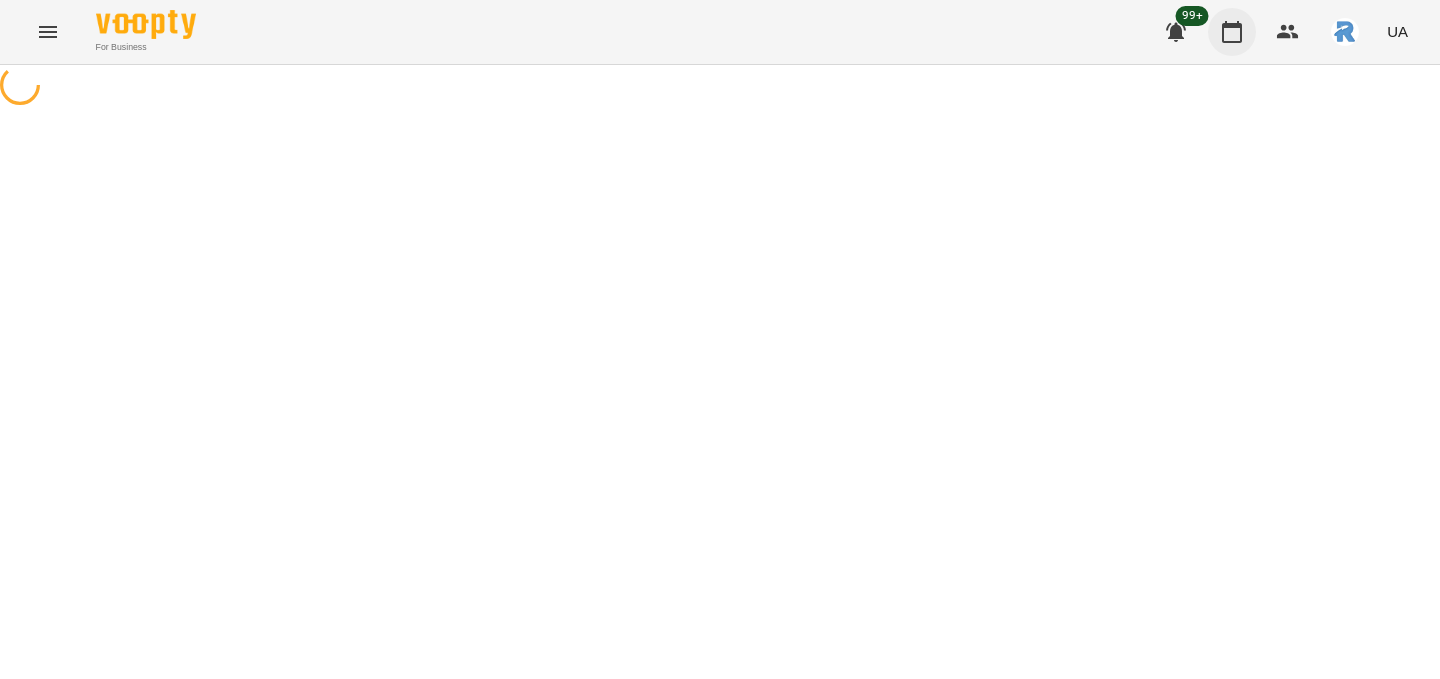 scroll, scrollTop: 0, scrollLeft: 0, axis: both 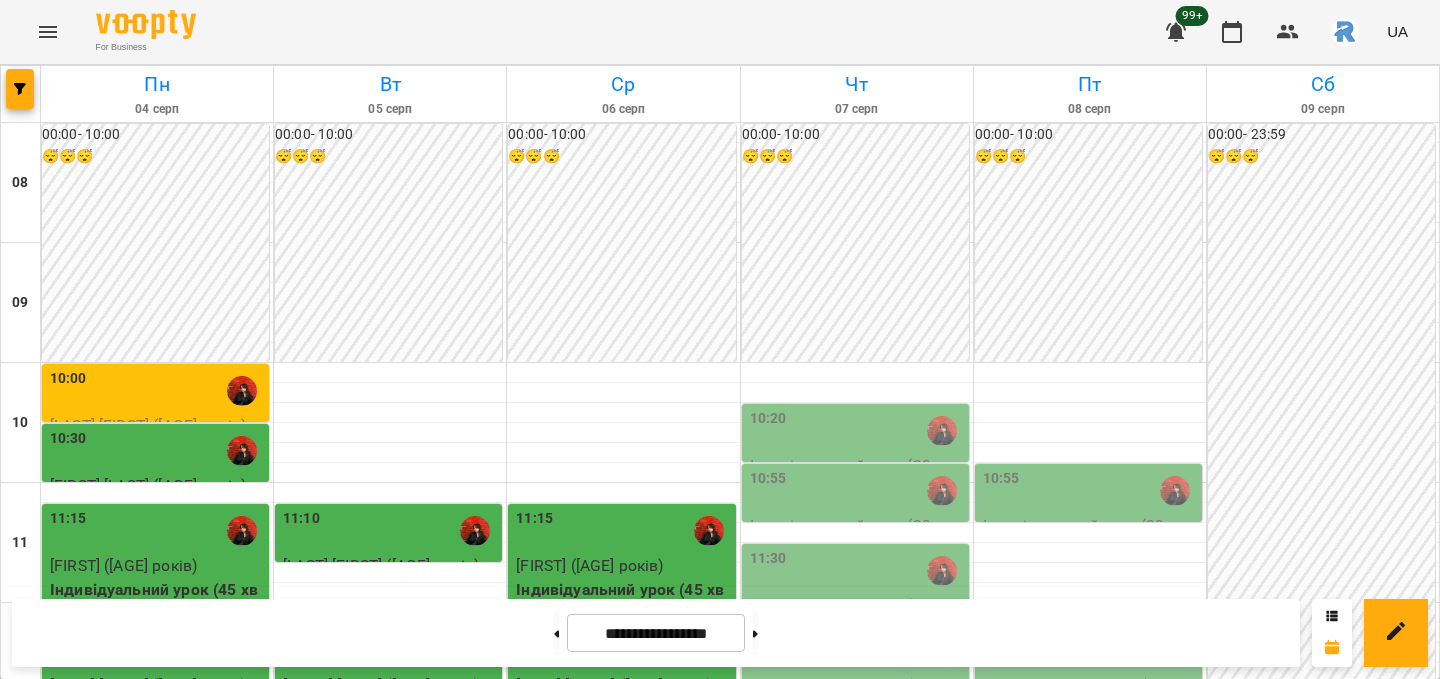 click on "10:20" at bounding box center (857, 431) 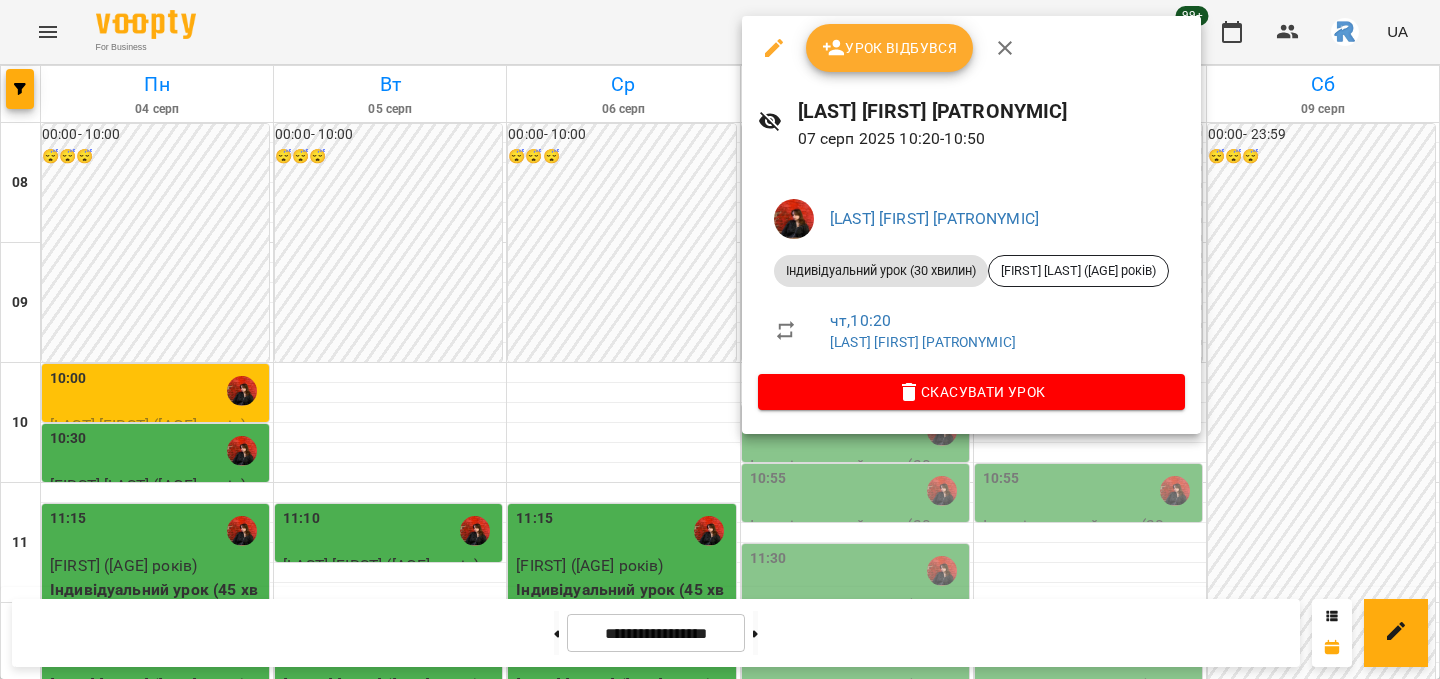 click at bounding box center [720, 339] 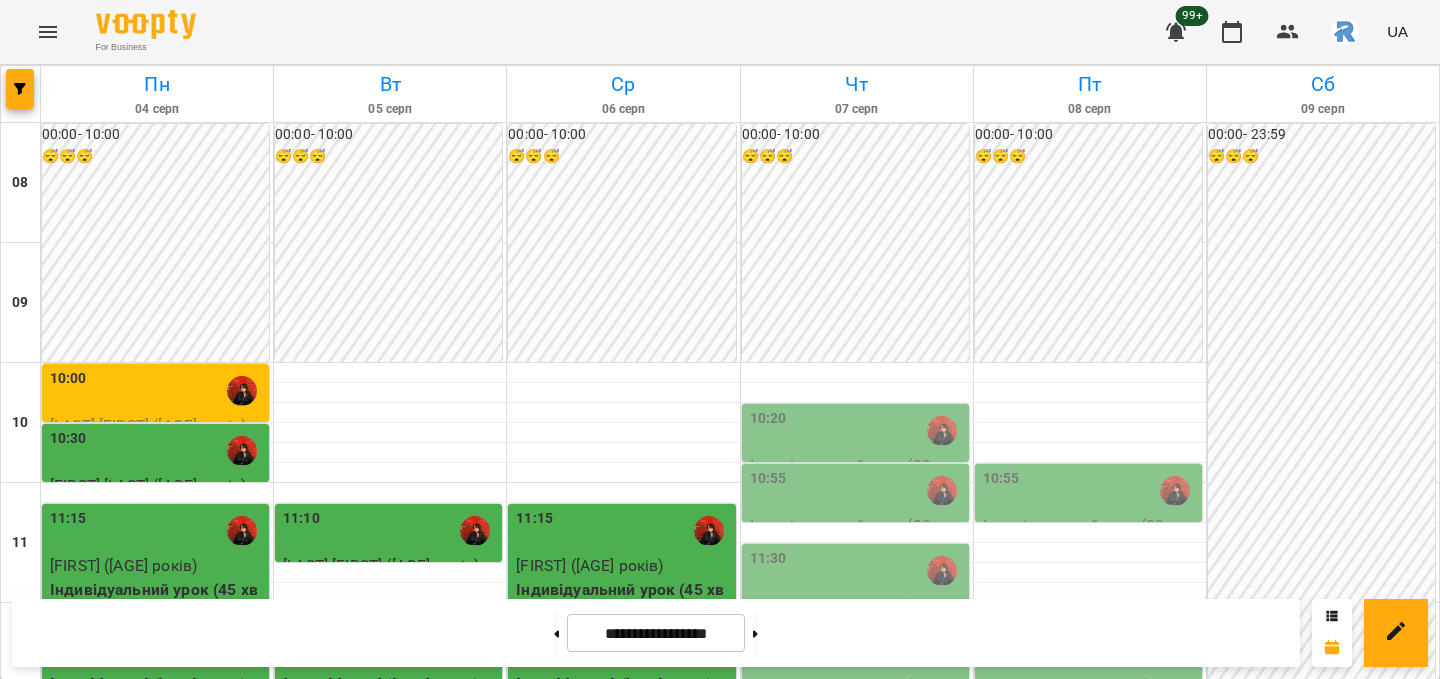 click on "11:10" at bounding box center (390, 531) 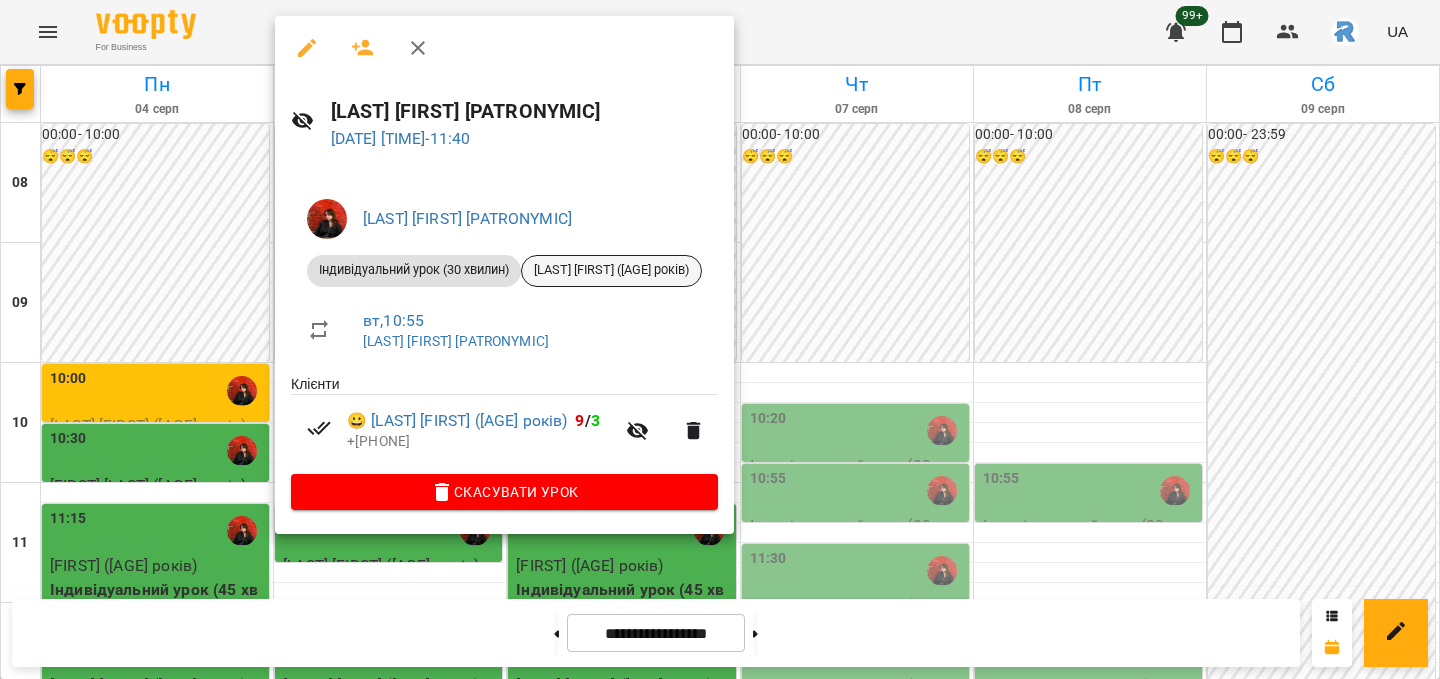 click on "[LAST] [FIRST] ([AGE] років)" at bounding box center (611, 270) 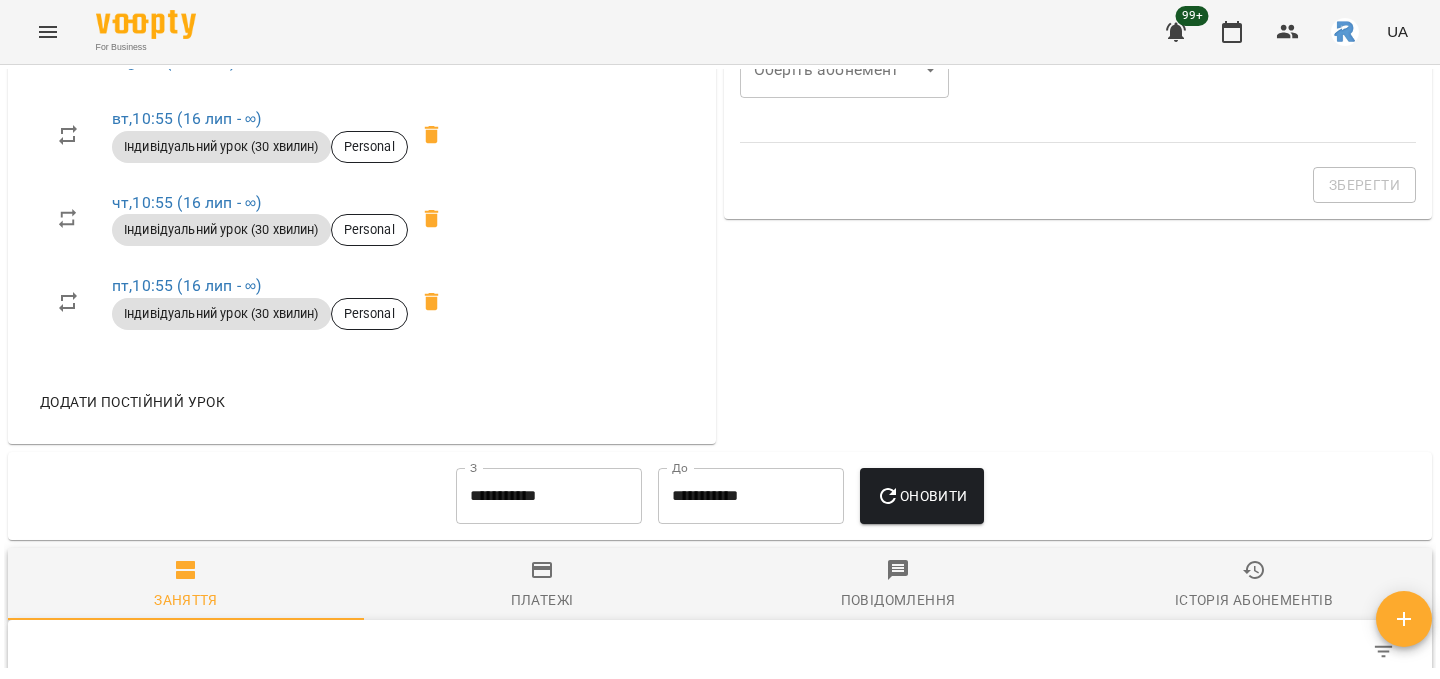 scroll, scrollTop: 770, scrollLeft: 0, axis: vertical 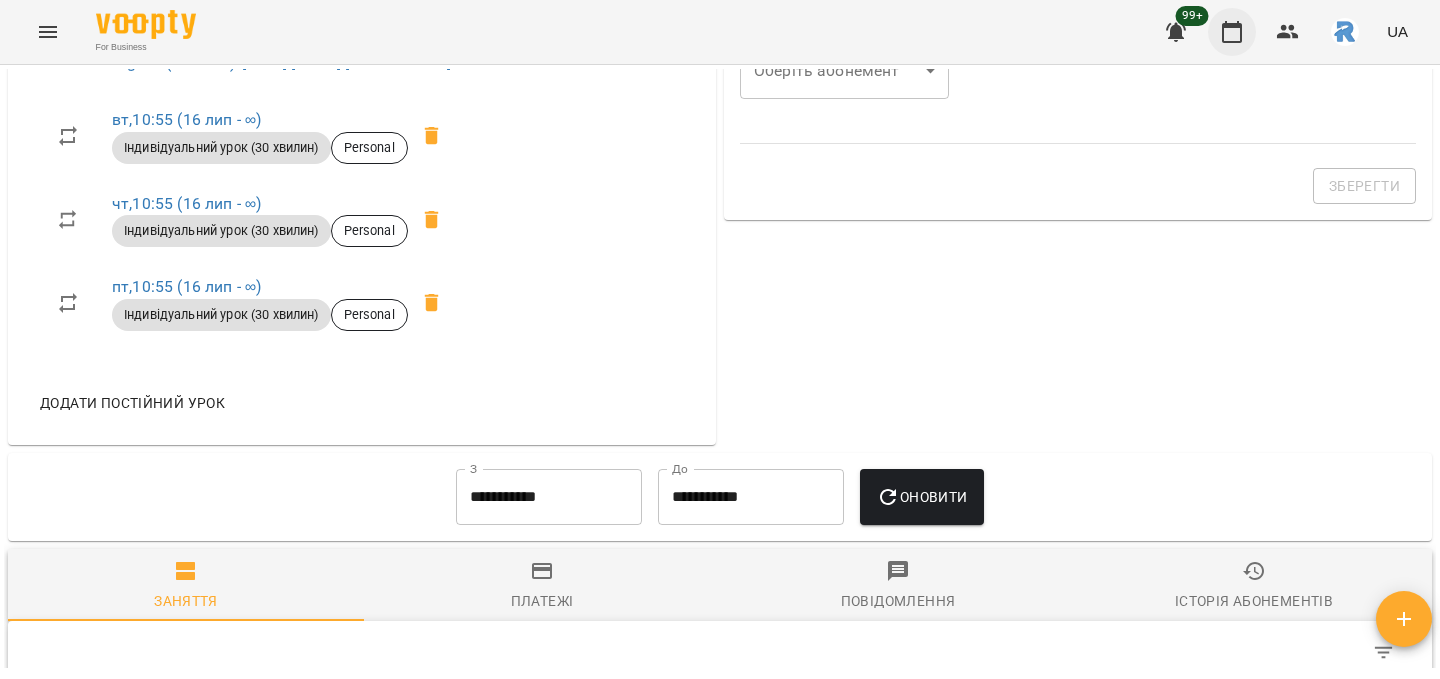 click 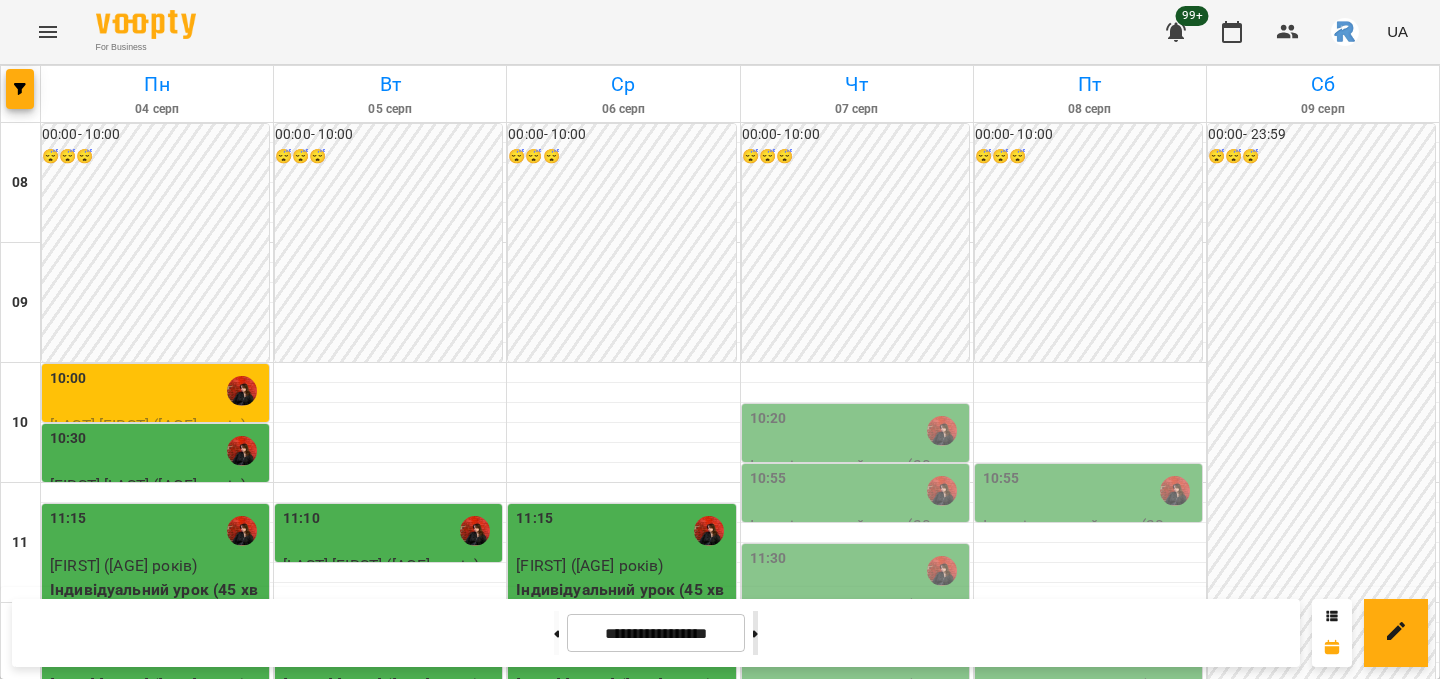 click at bounding box center [755, 633] 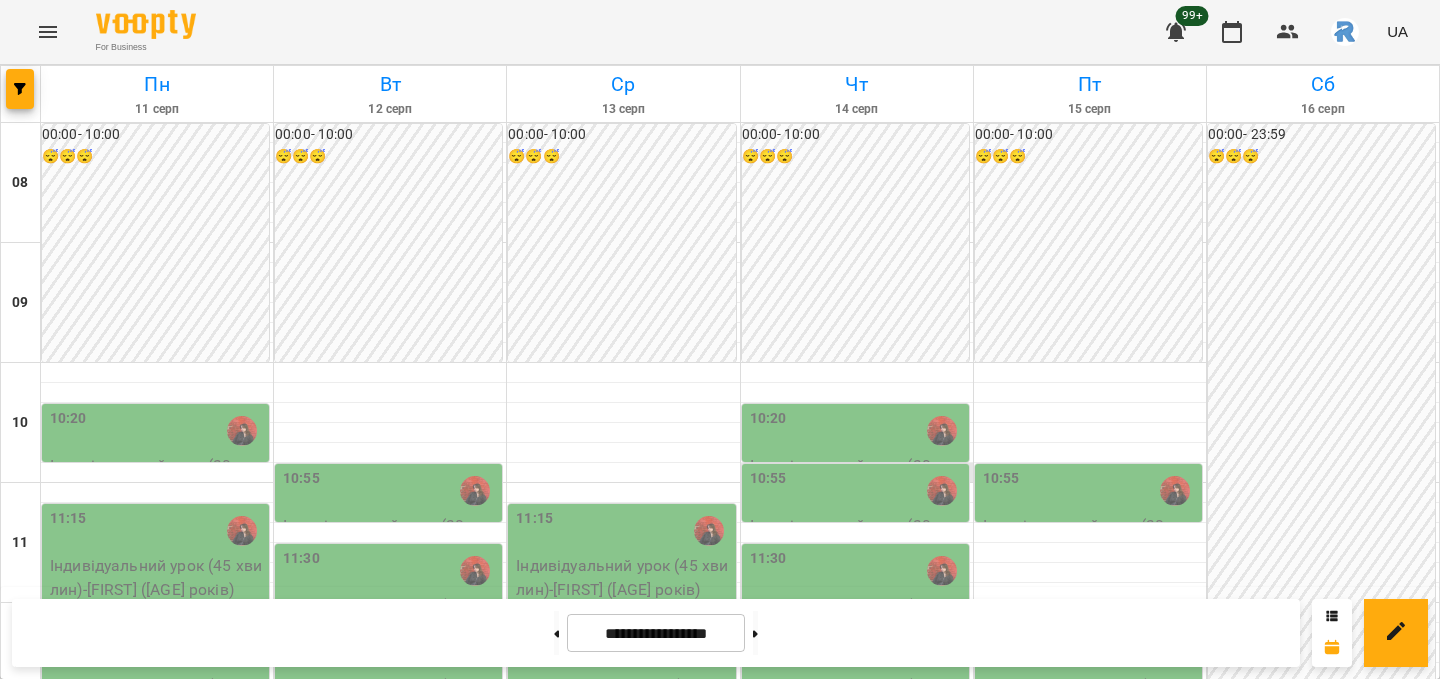scroll, scrollTop: 319, scrollLeft: 0, axis: vertical 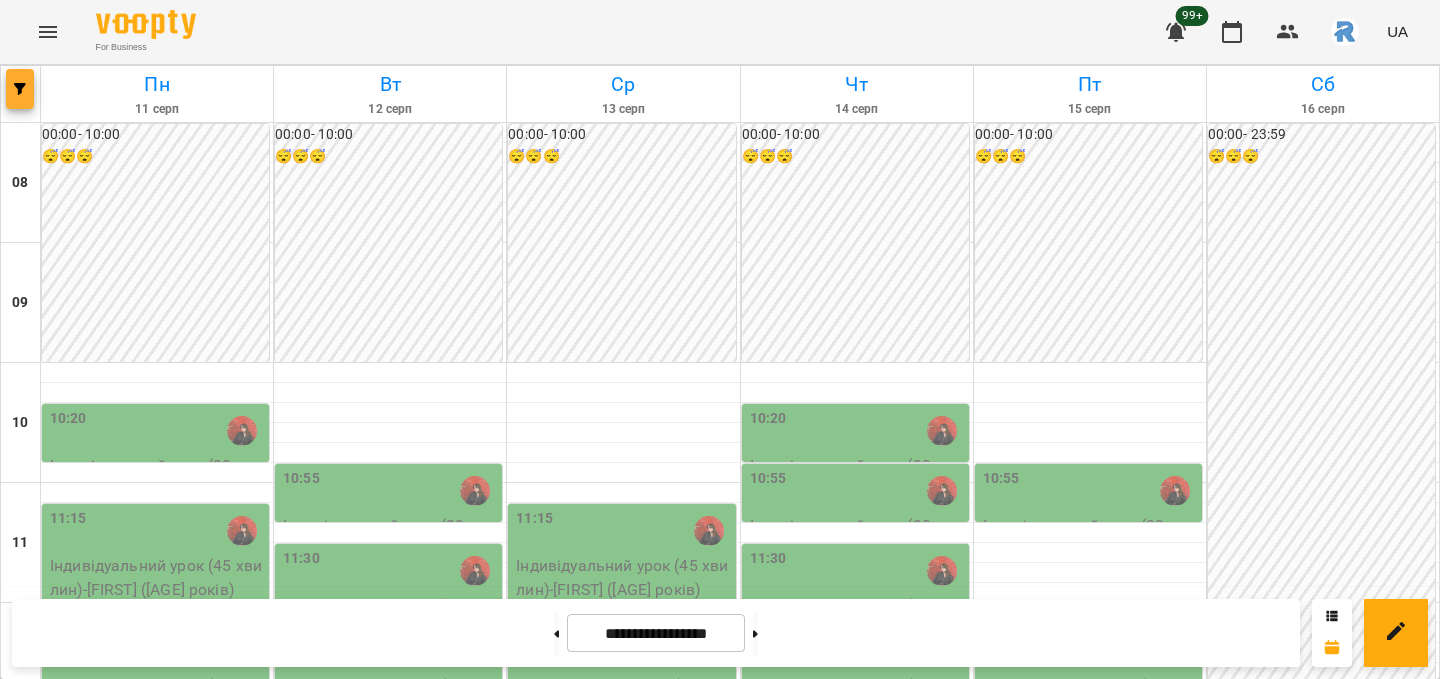 click at bounding box center (20, 89) 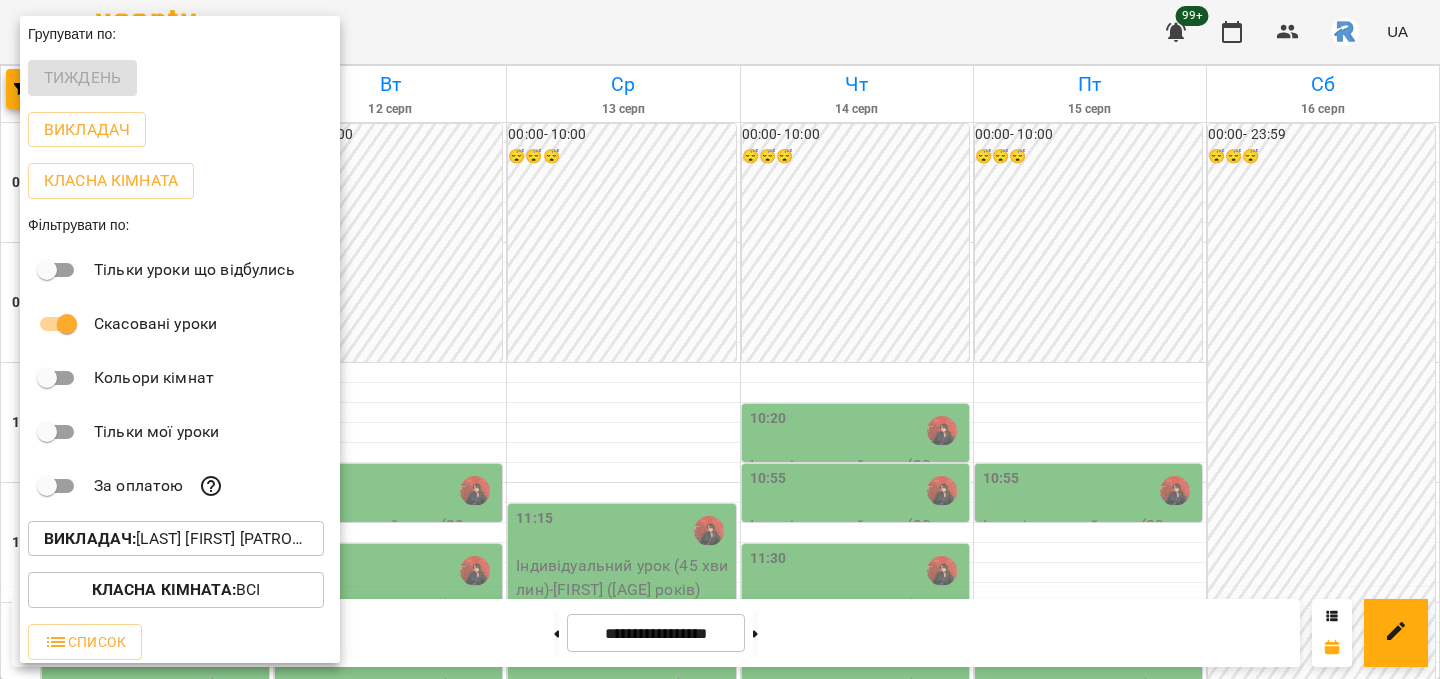 click on "Викладач :  Сосніцька Вероніка Павлівна" at bounding box center [176, 539] 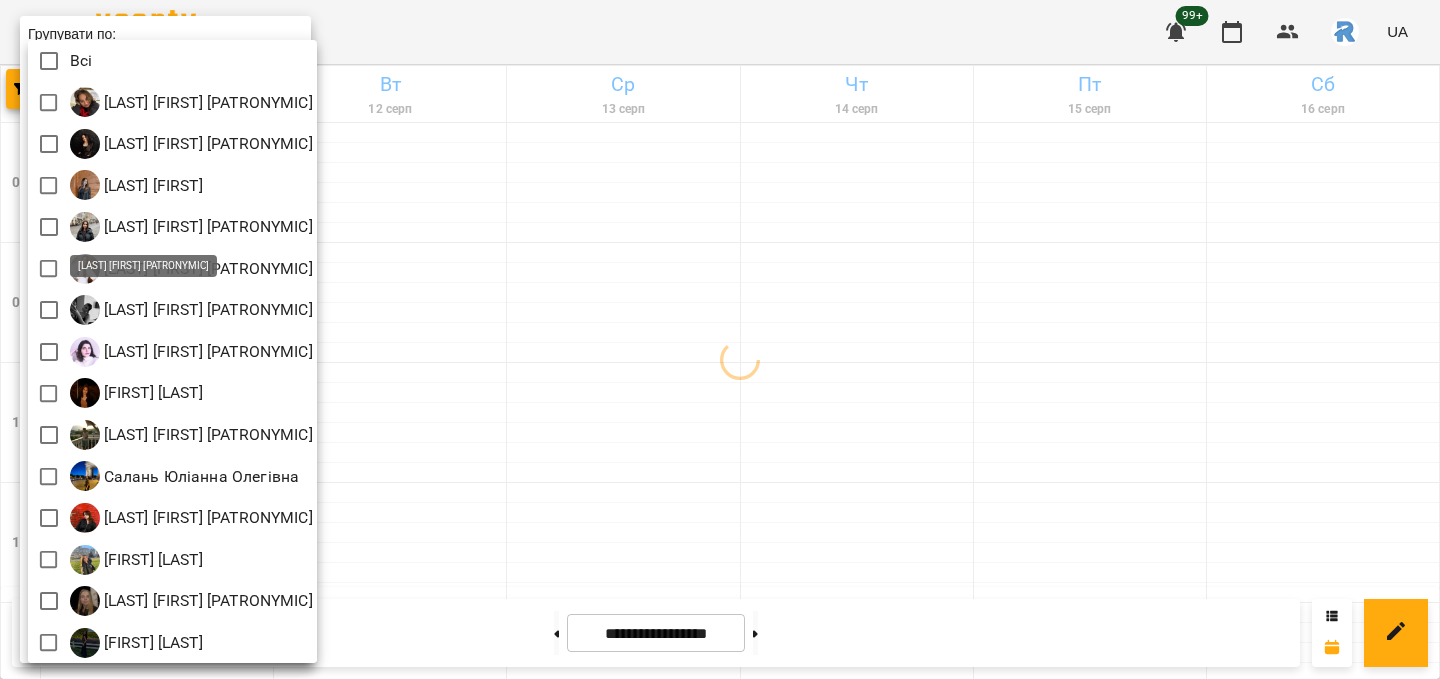 scroll, scrollTop: 4, scrollLeft: 0, axis: vertical 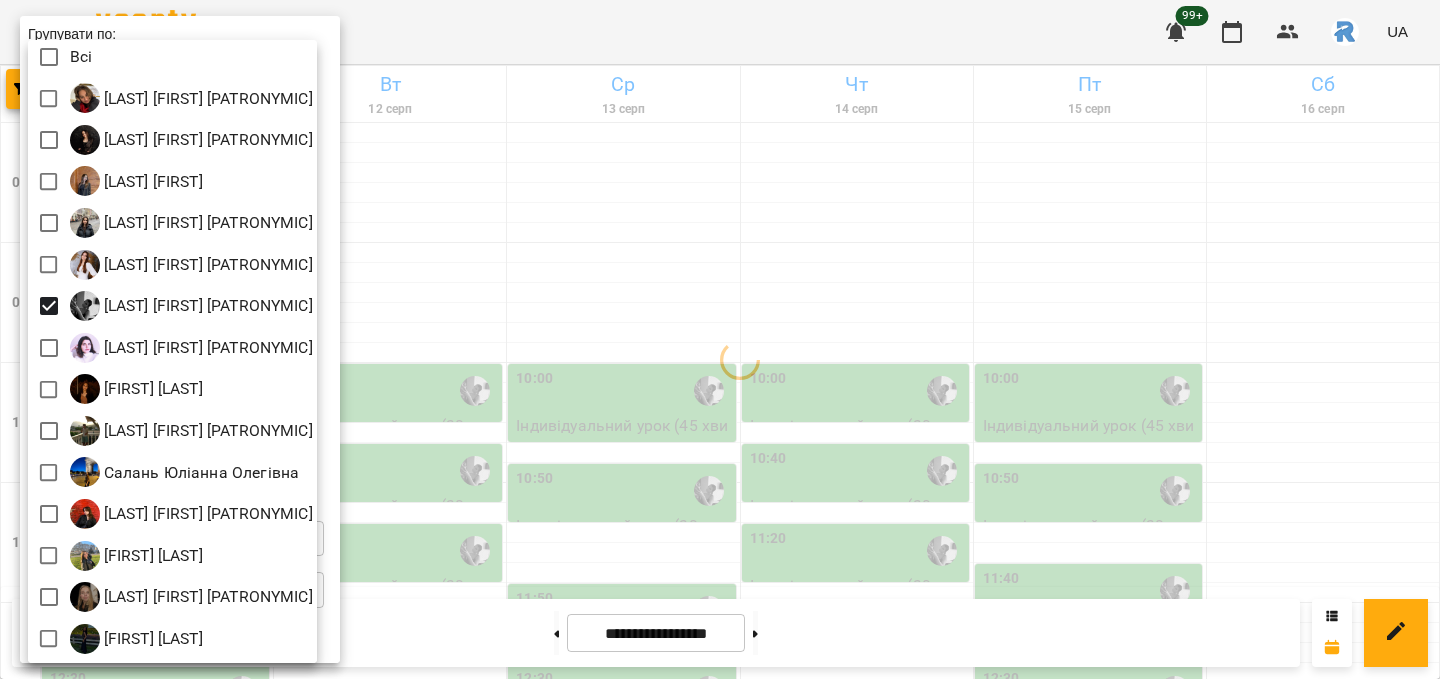 click at bounding box center [720, 339] 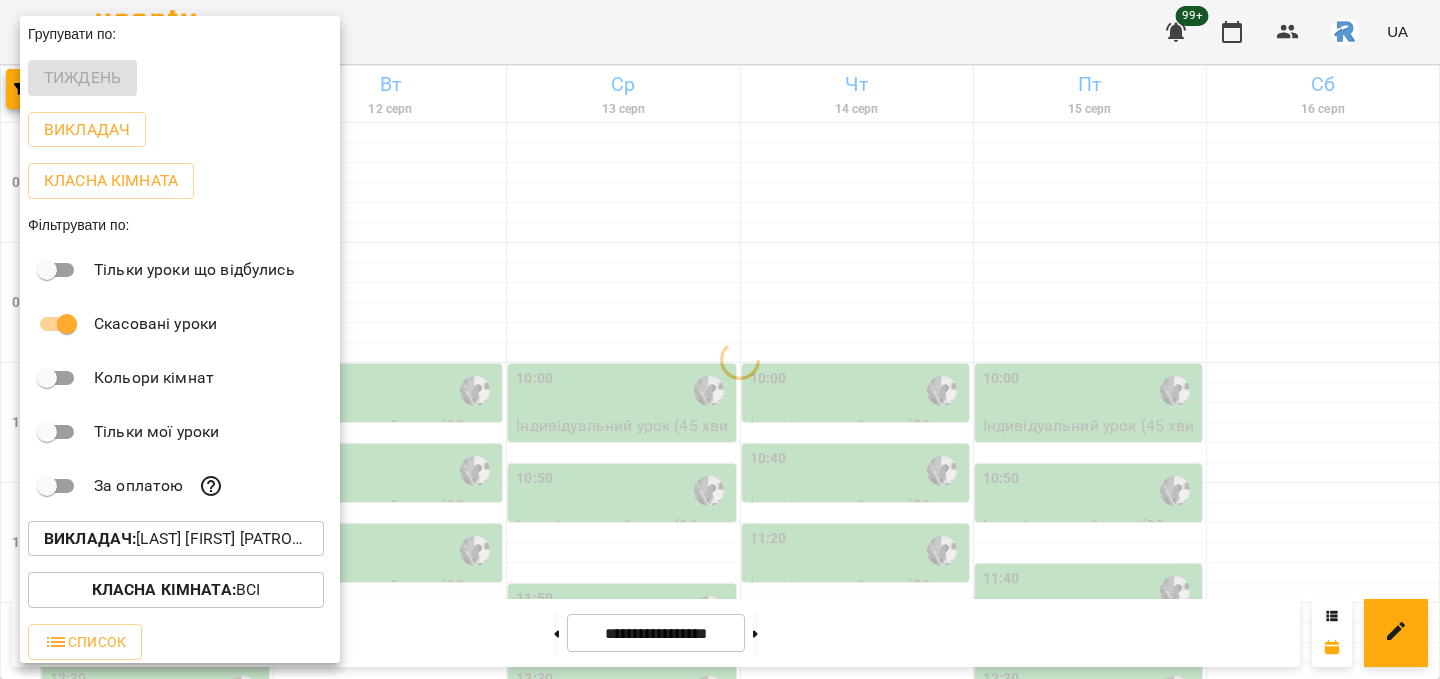 click at bounding box center (720, 339) 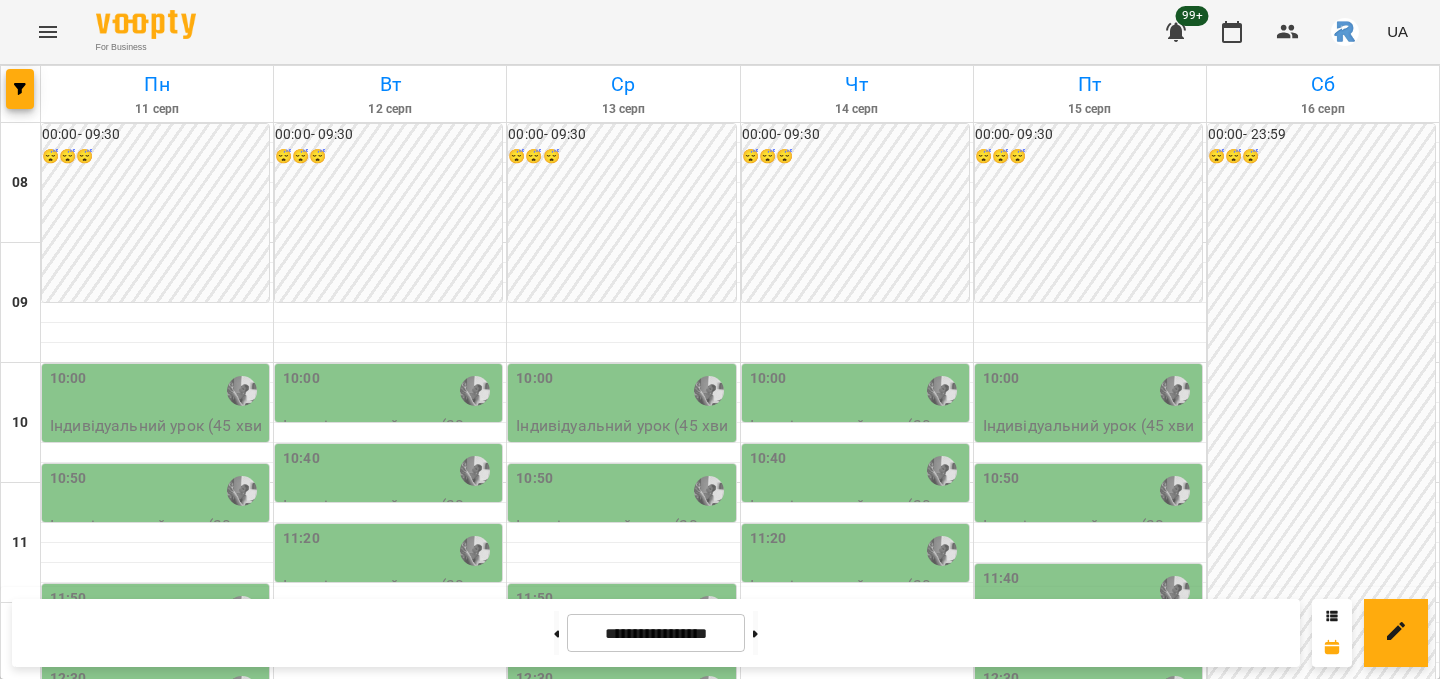 scroll, scrollTop: 162, scrollLeft: 0, axis: vertical 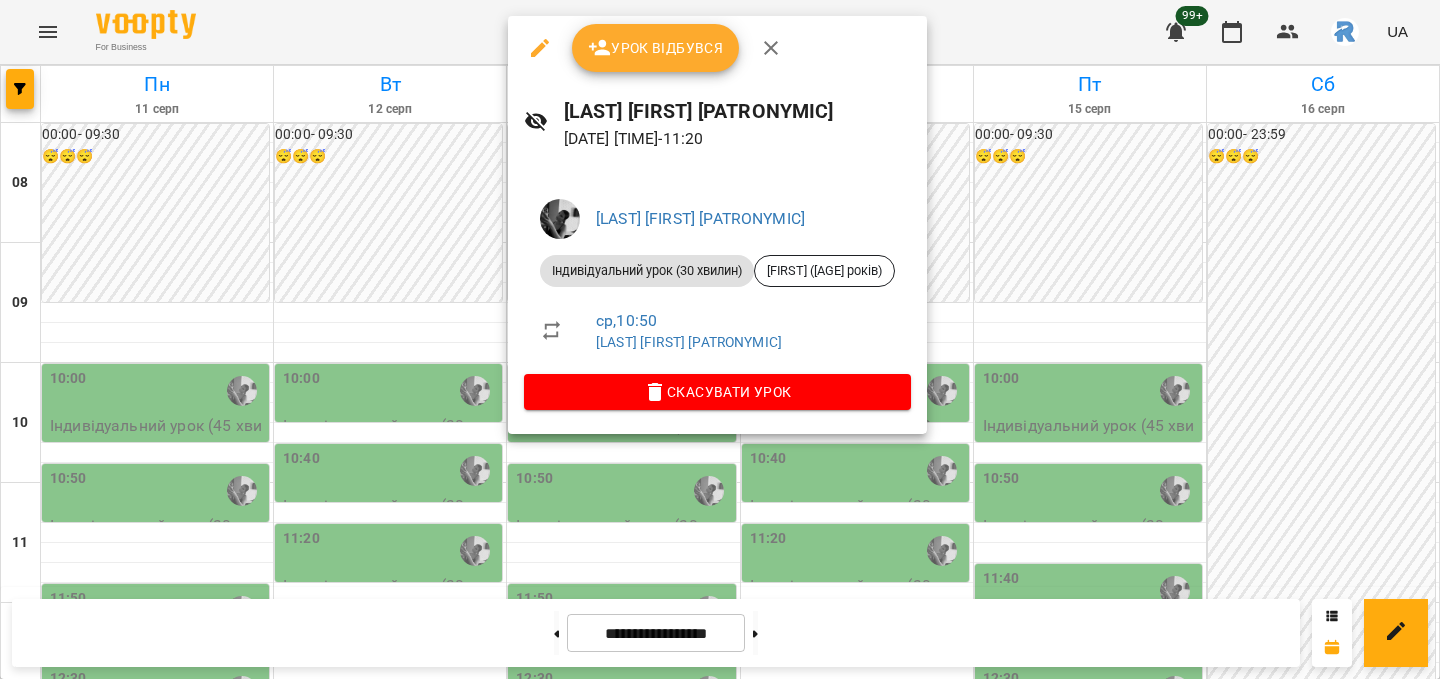 click at bounding box center (720, 339) 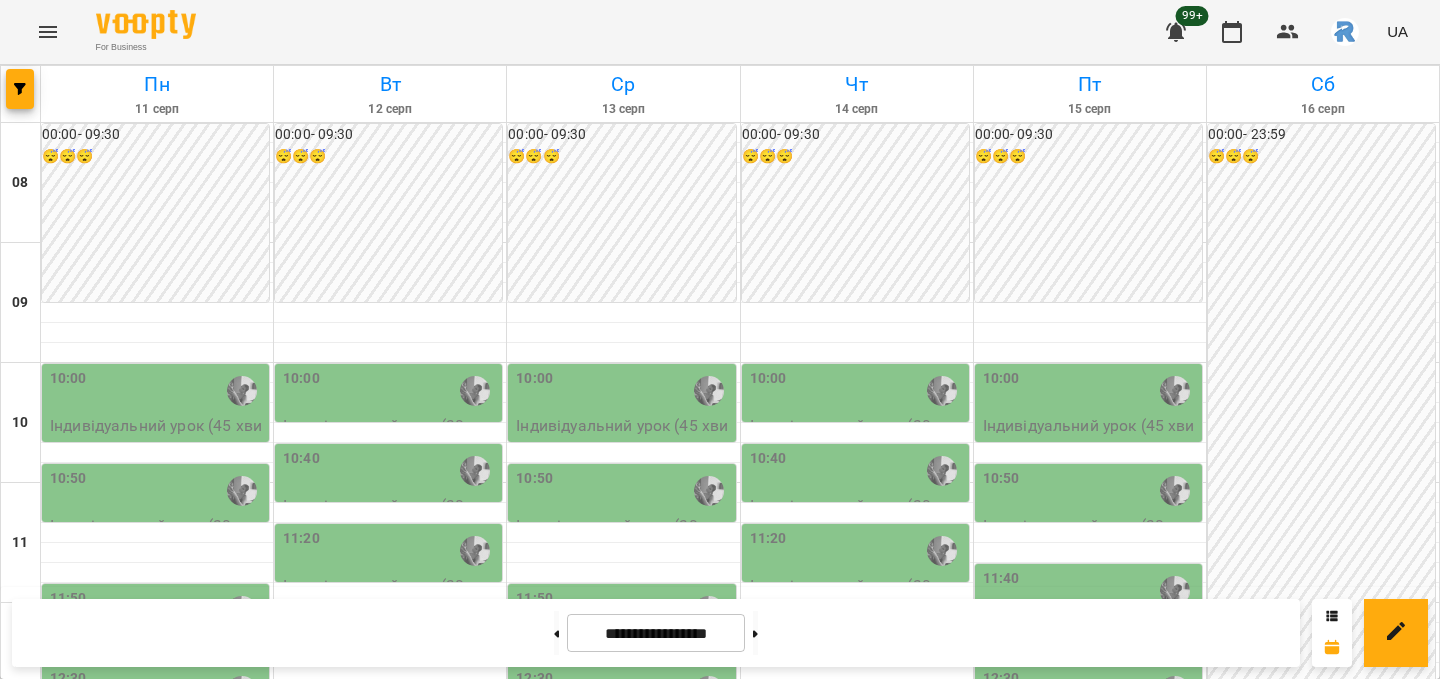 scroll, scrollTop: 251, scrollLeft: 0, axis: vertical 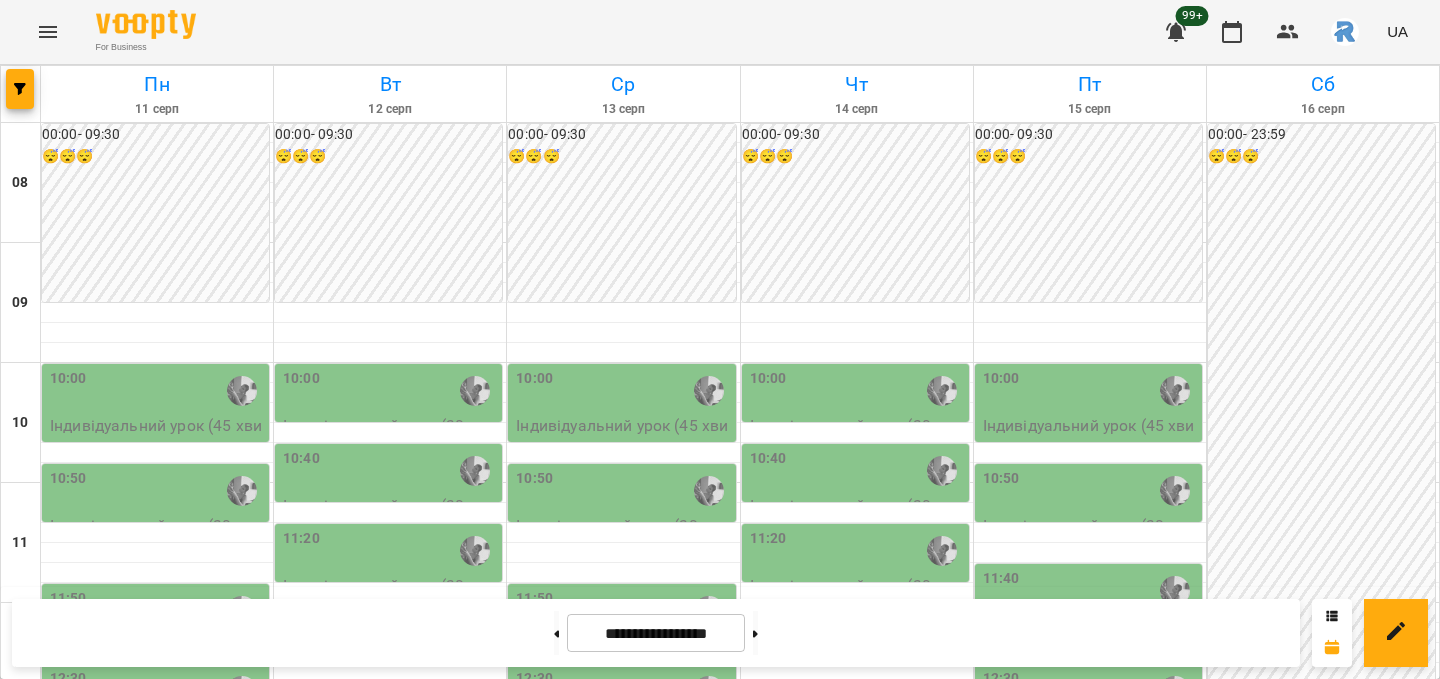 click on "10:50" at bounding box center (157, 491) 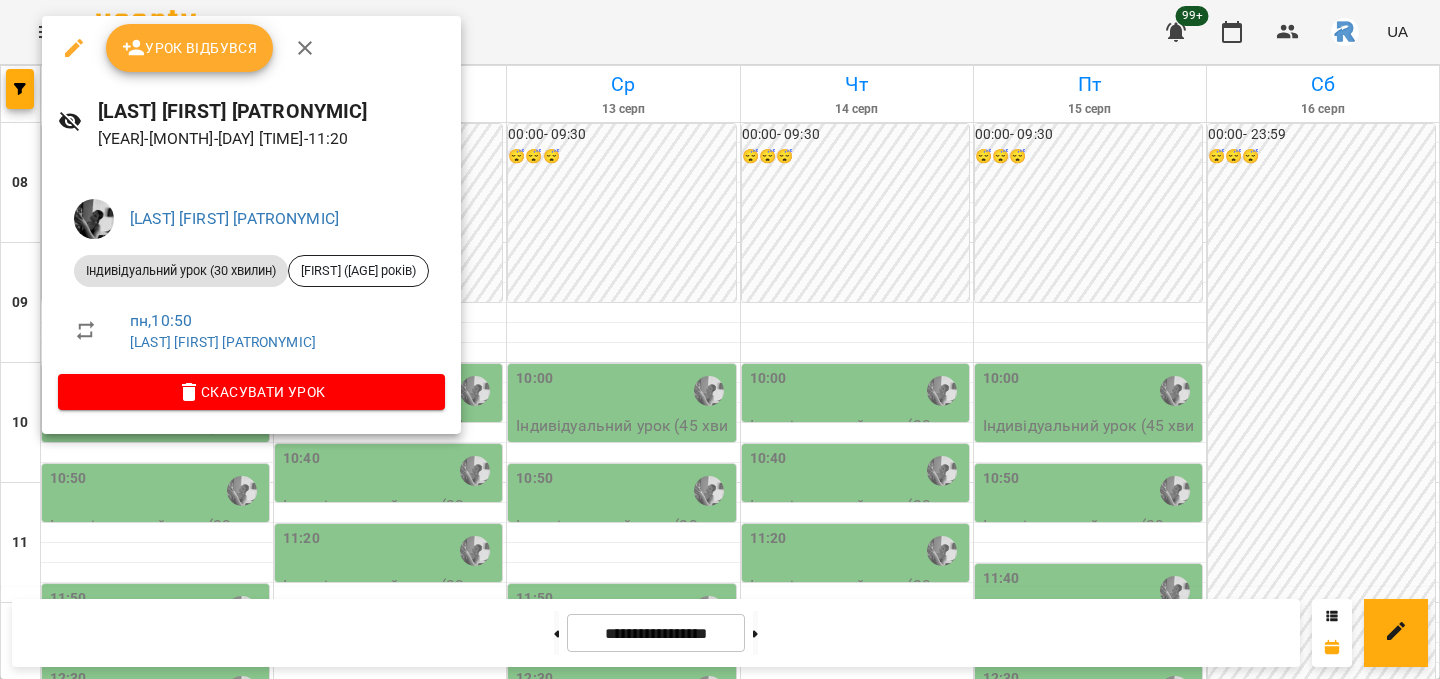 click at bounding box center (720, 339) 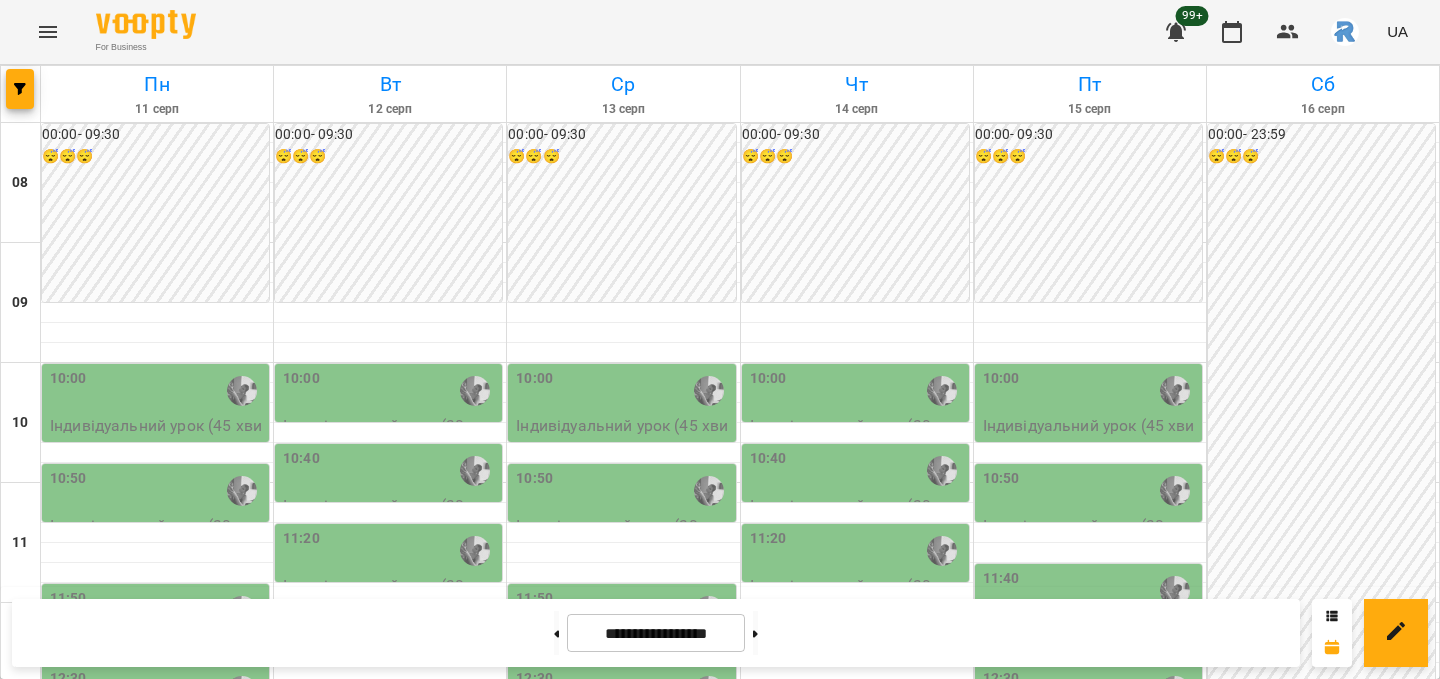 scroll, scrollTop: 203, scrollLeft: 0, axis: vertical 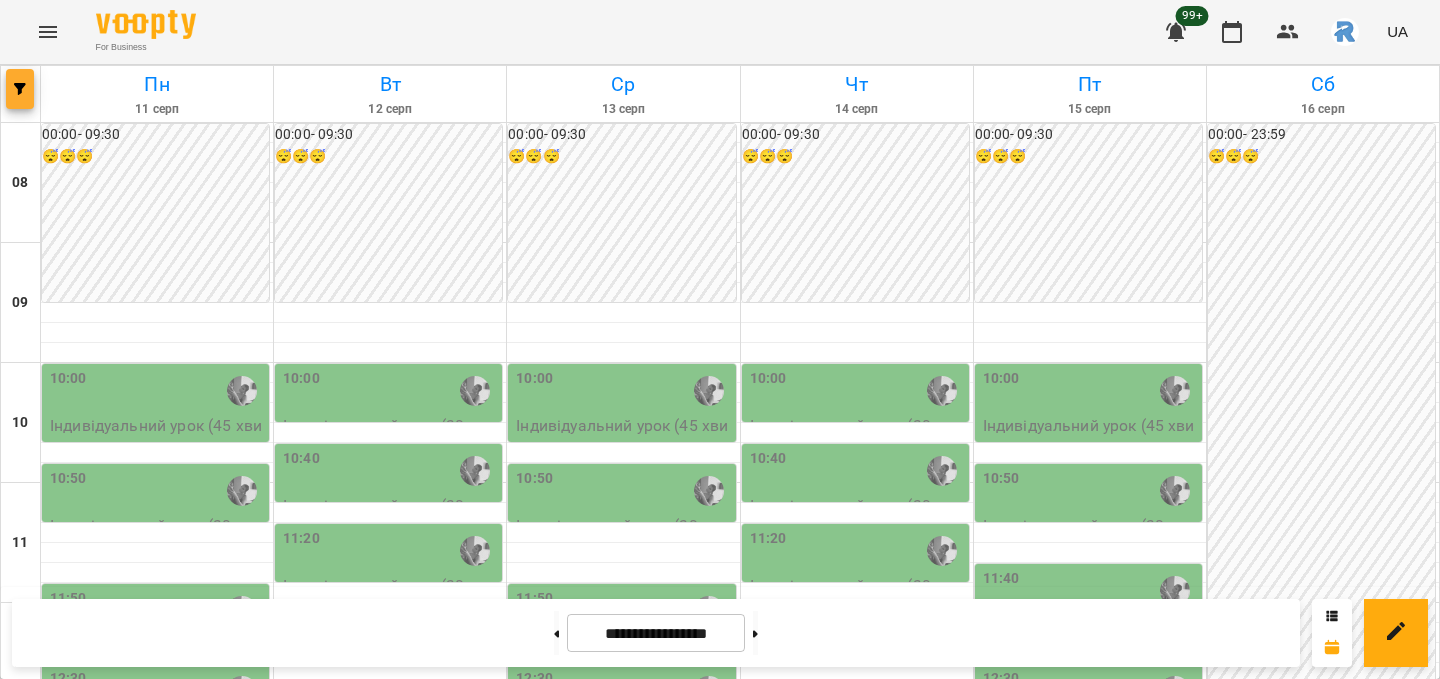click at bounding box center [20, 89] 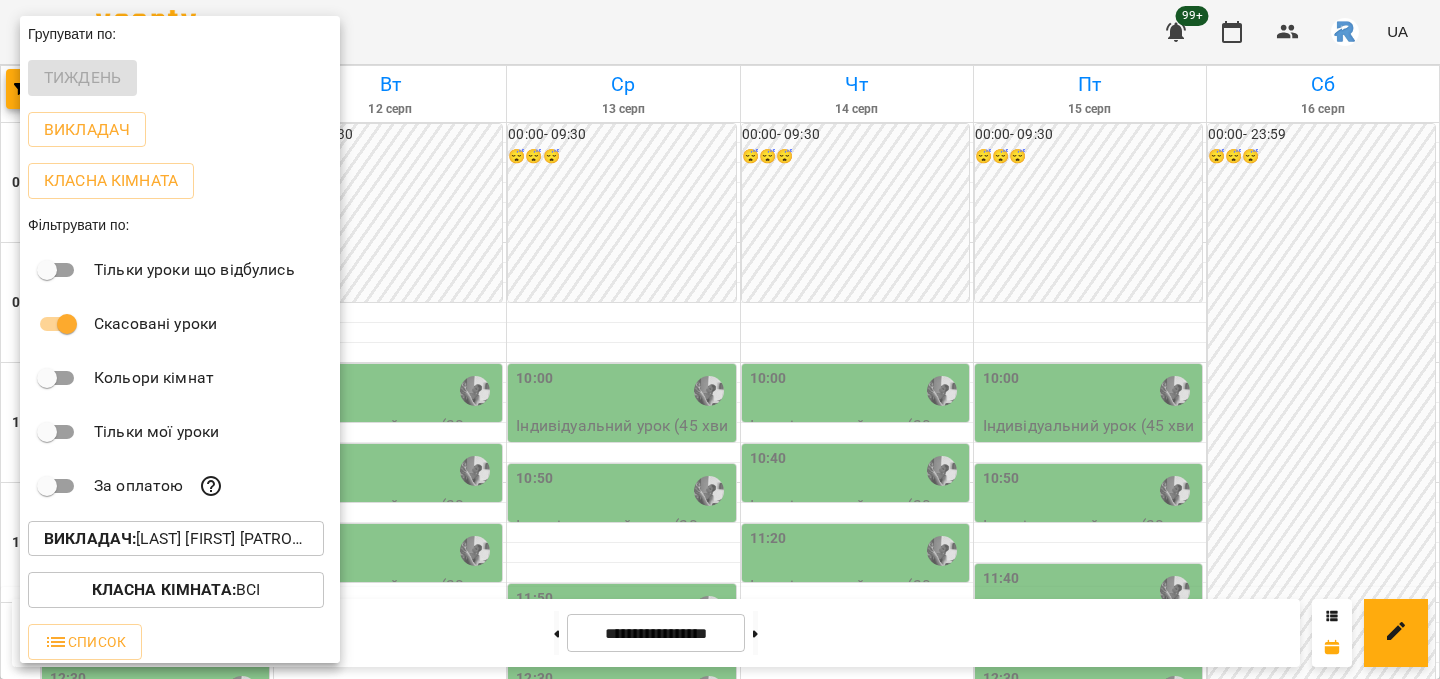 click on "Викладач :  Кирилова Софія Сергіївна" at bounding box center (176, 539) 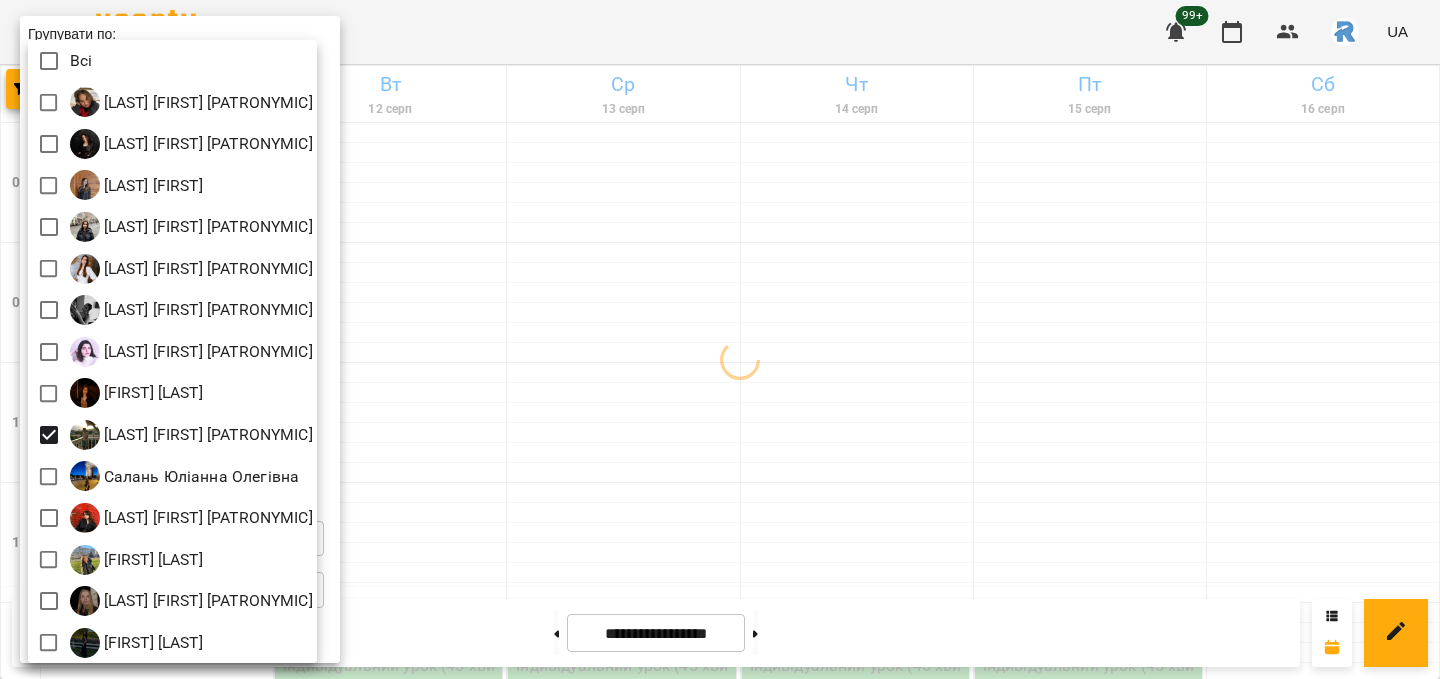 click at bounding box center [720, 339] 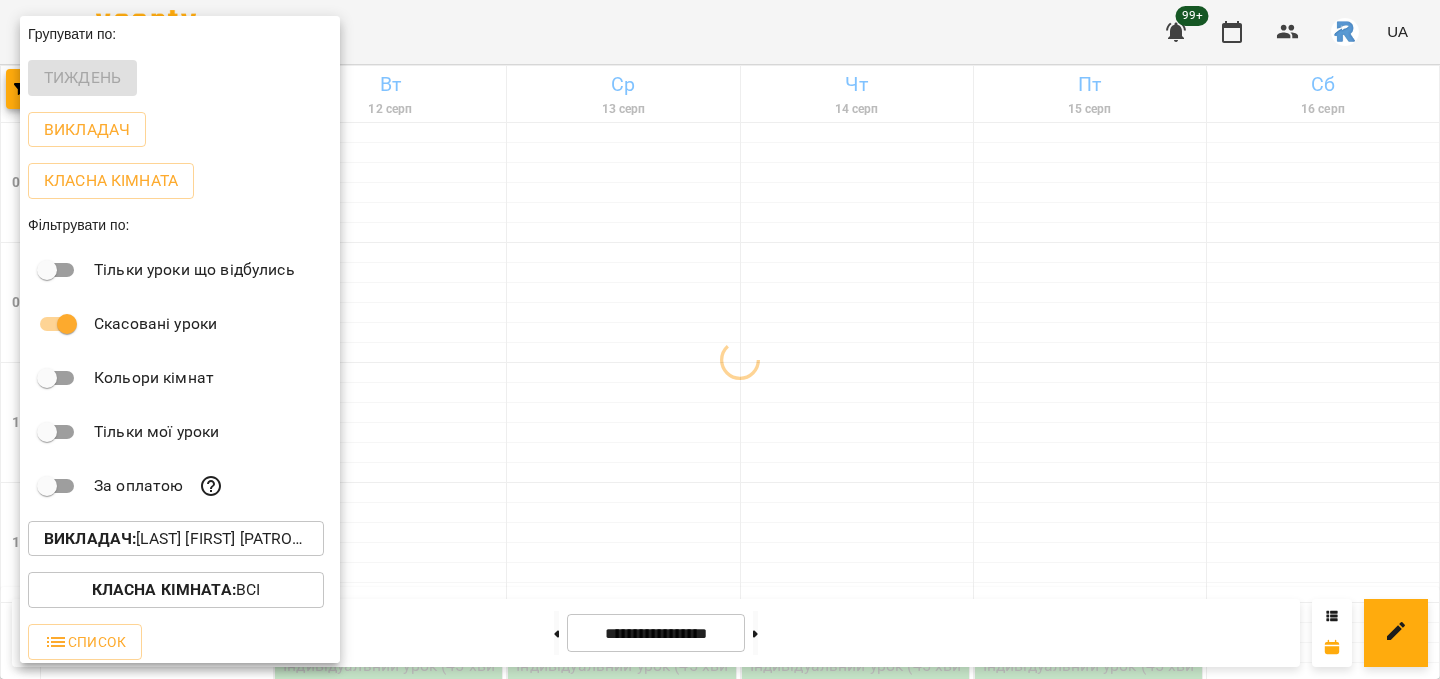 click at bounding box center (720, 339) 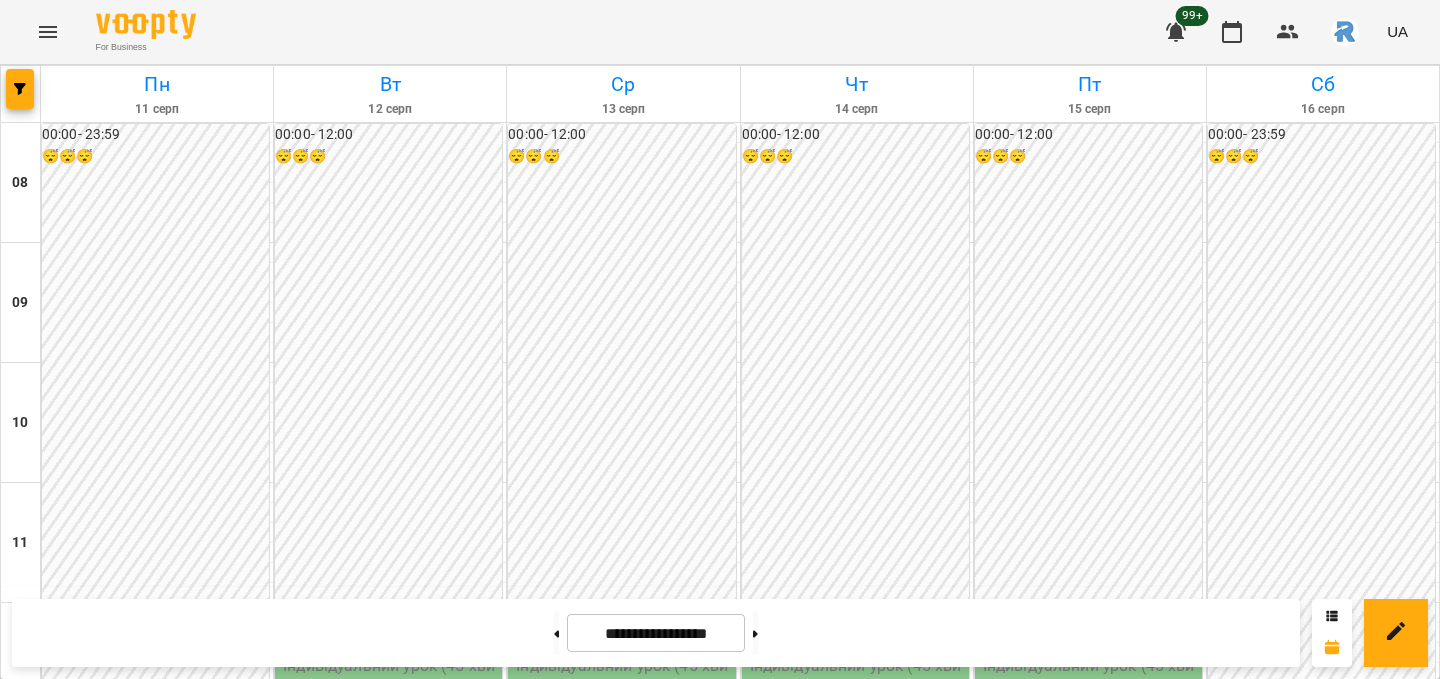 scroll, scrollTop: 518, scrollLeft: 0, axis: vertical 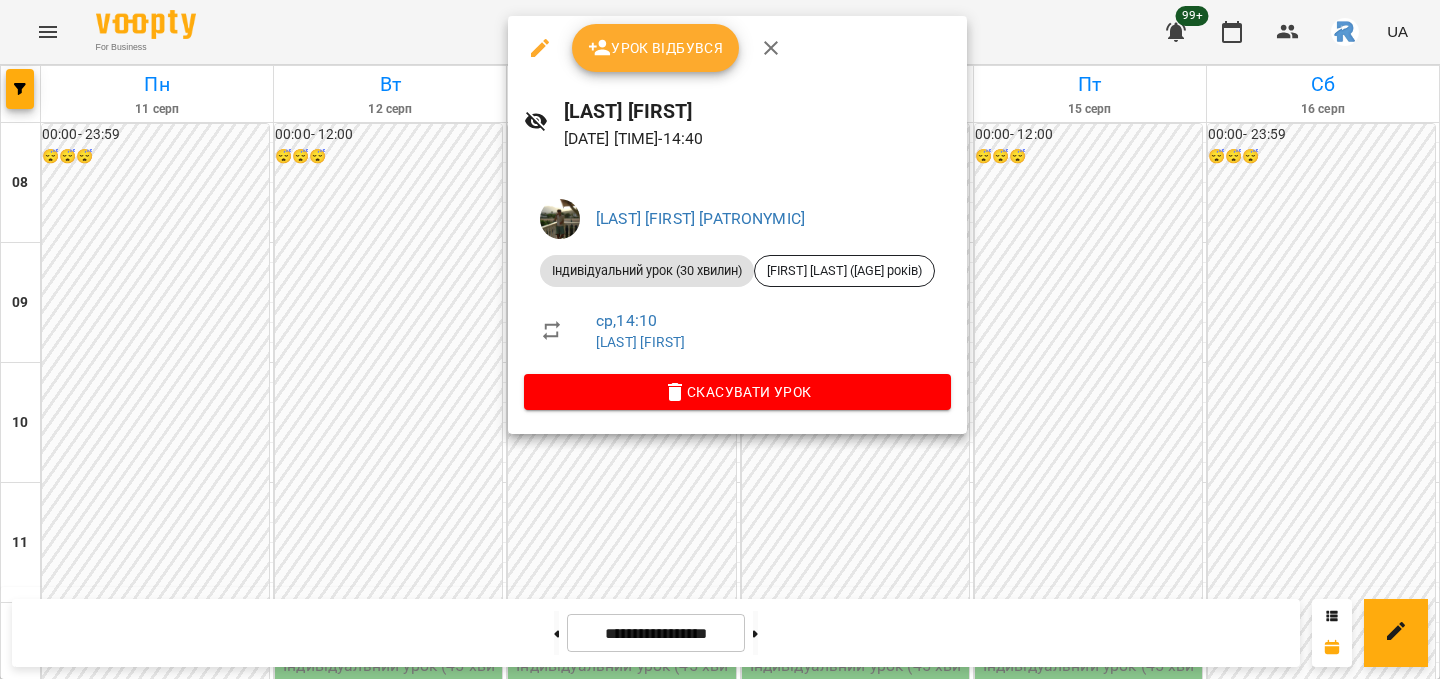 click at bounding box center (720, 339) 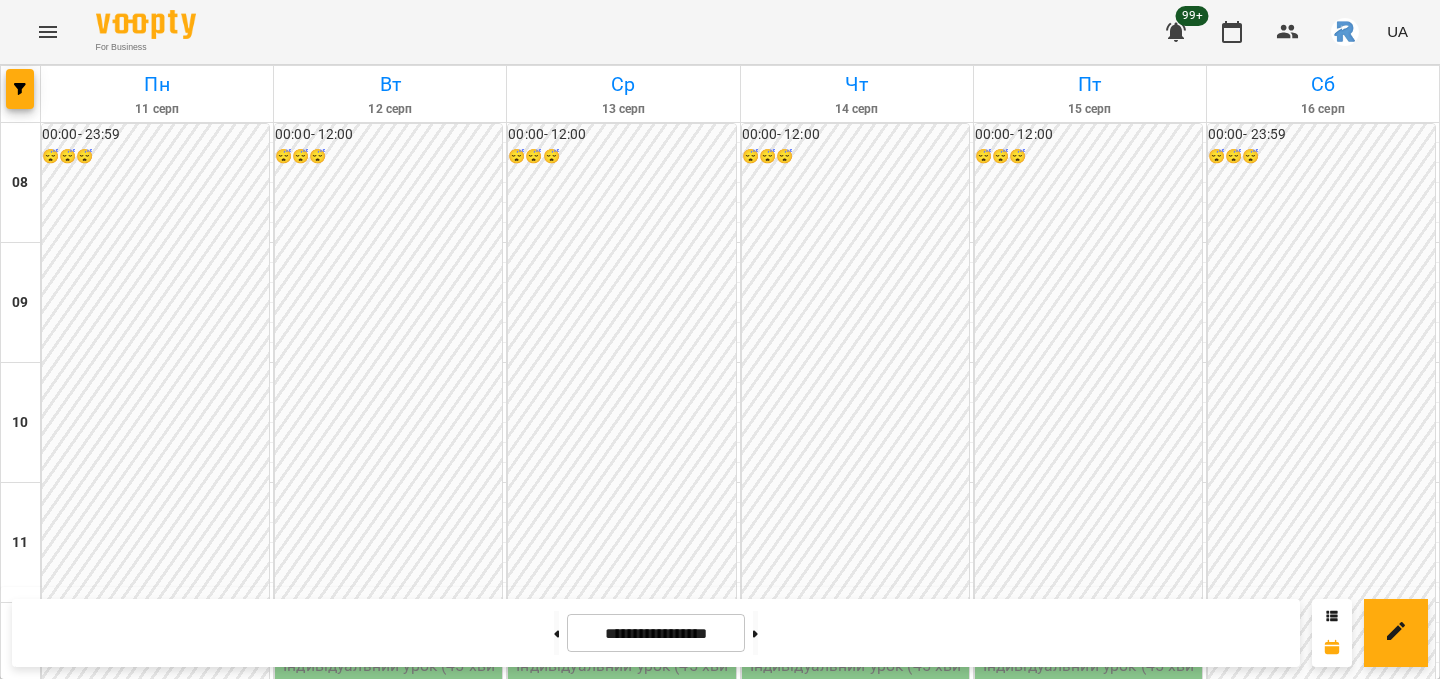 scroll, scrollTop: 453, scrollLeft: 0, axis: vertical 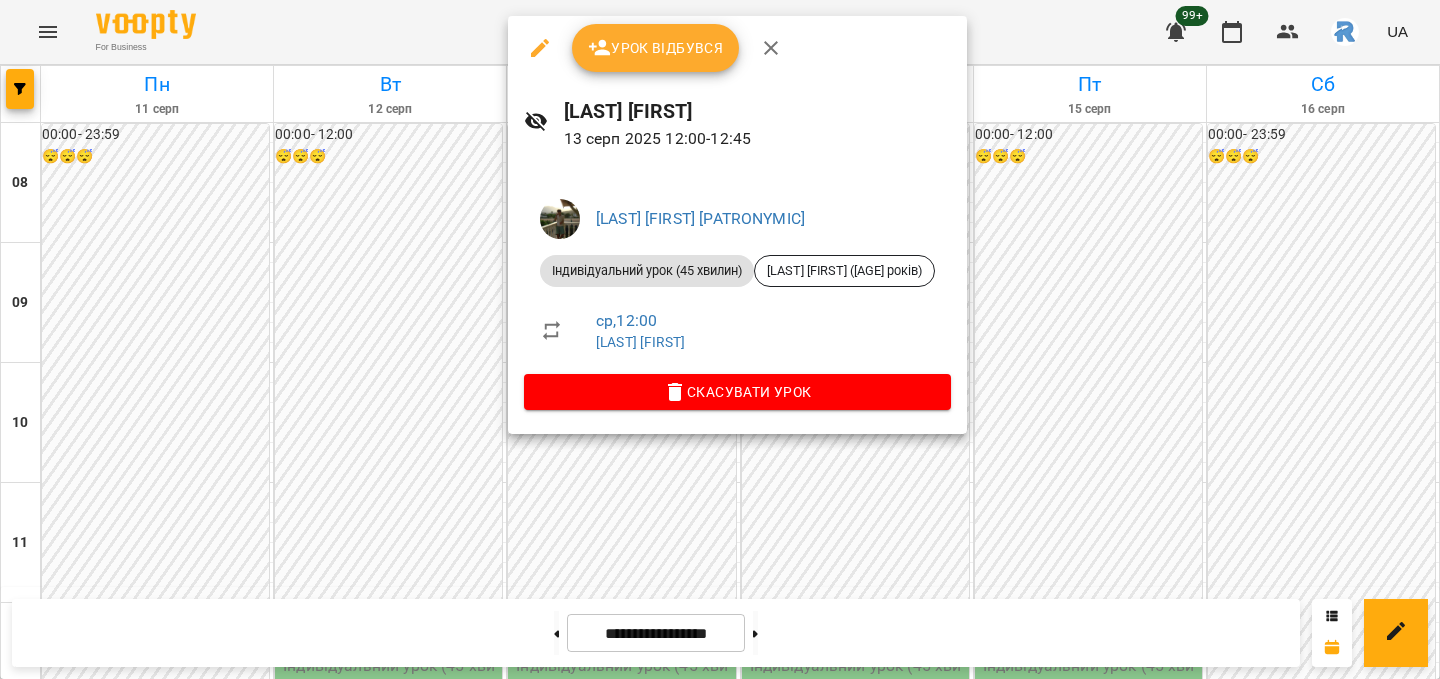 click at bounding box center (720, 339) 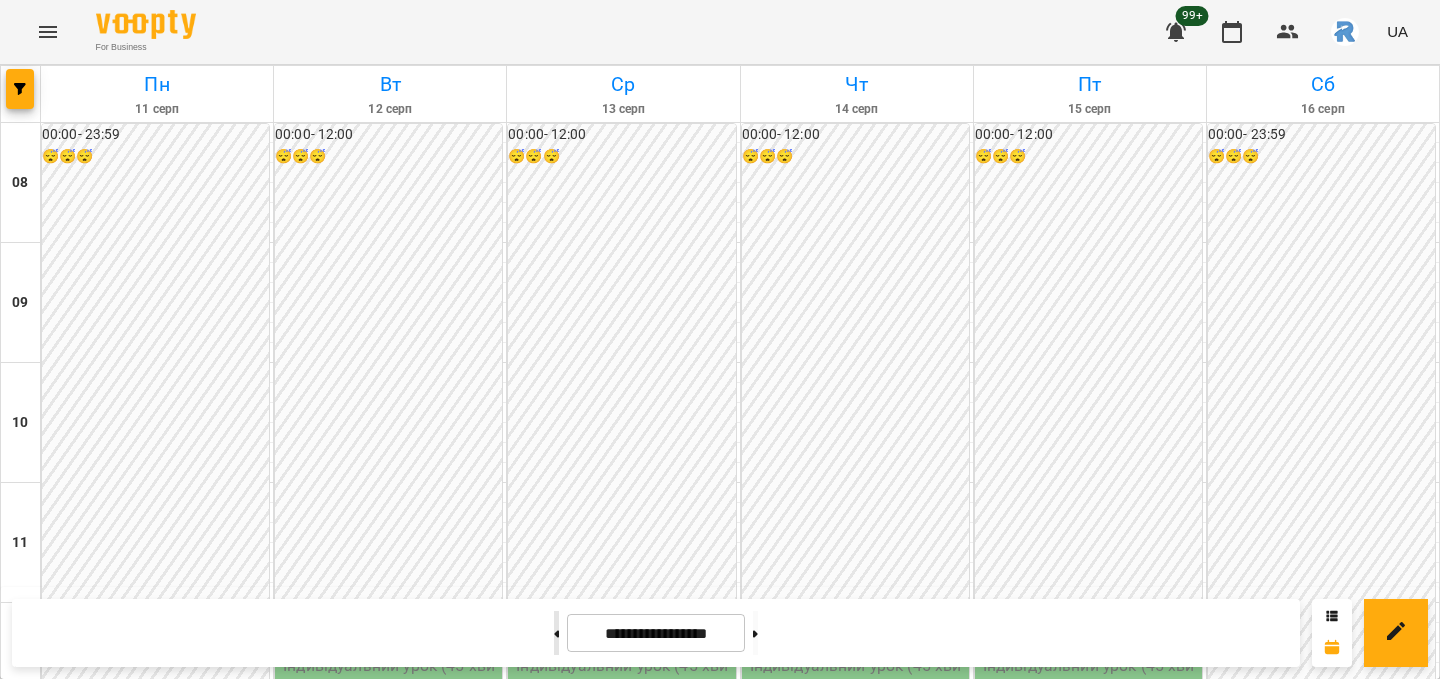 click at bounding box center [556, 633] 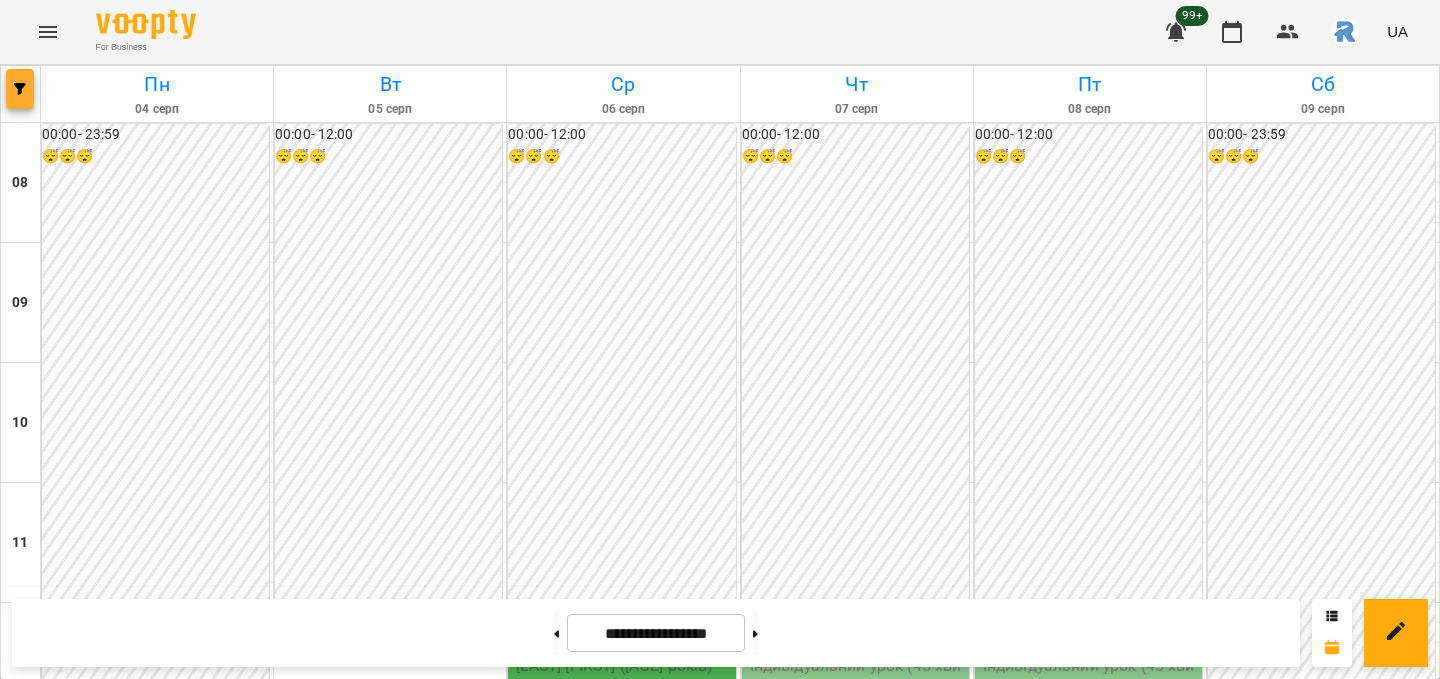 click at bounding box center (20, 89) 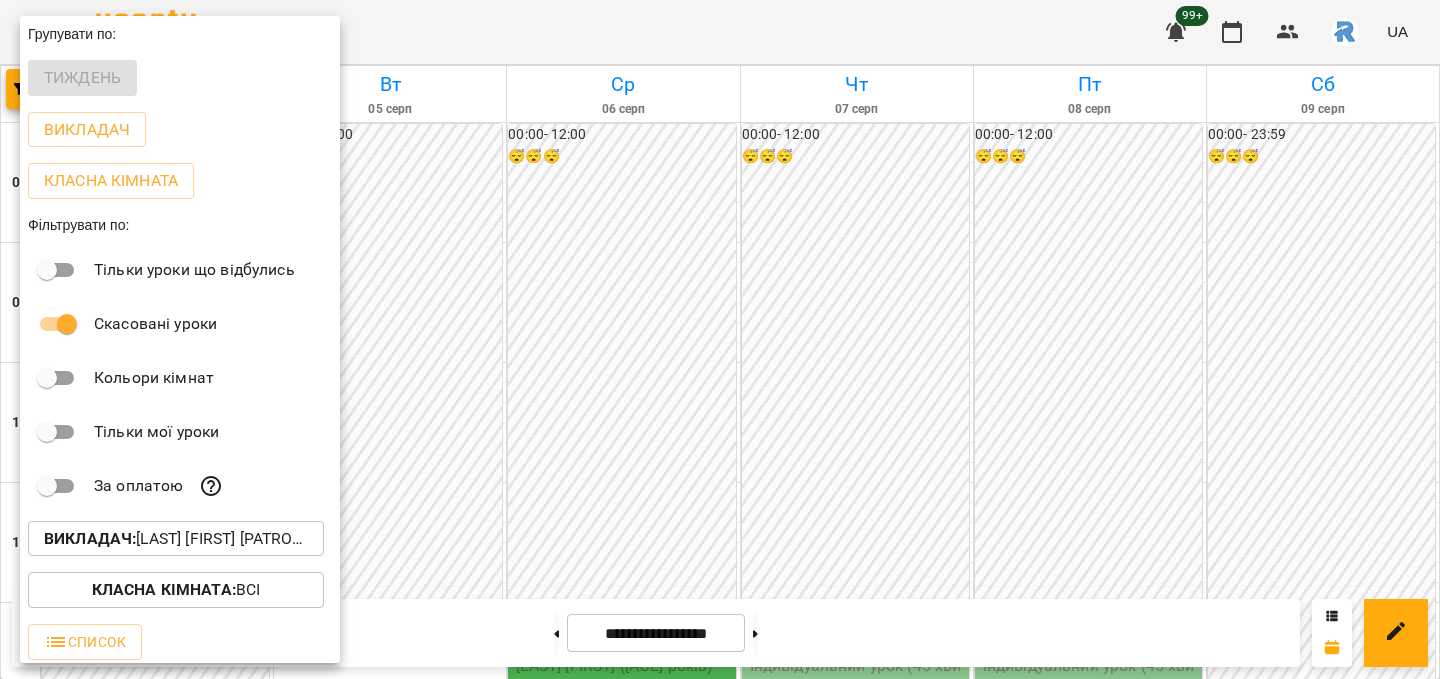 click on "Викладач : [LAST] [FIRST] [MIDDLE]" at bounding box center [176, 539] 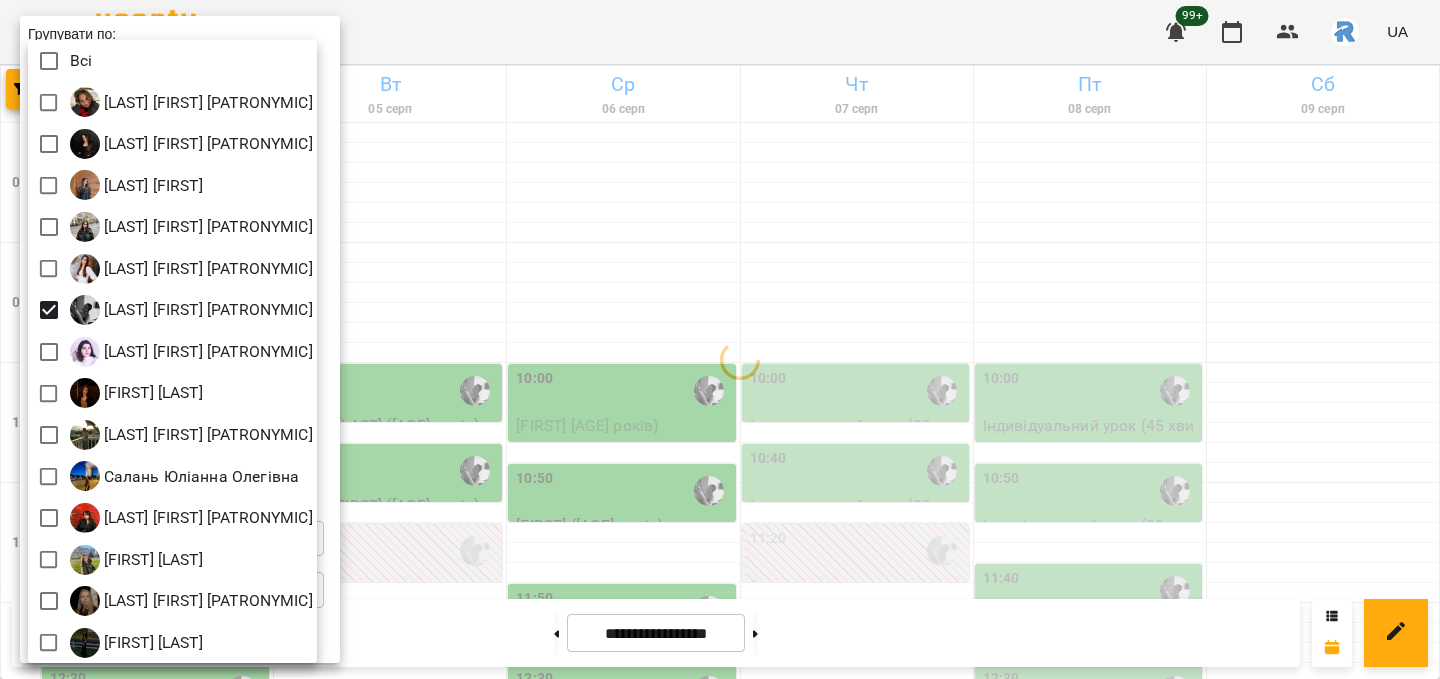 click at bounding box center (720, 339) 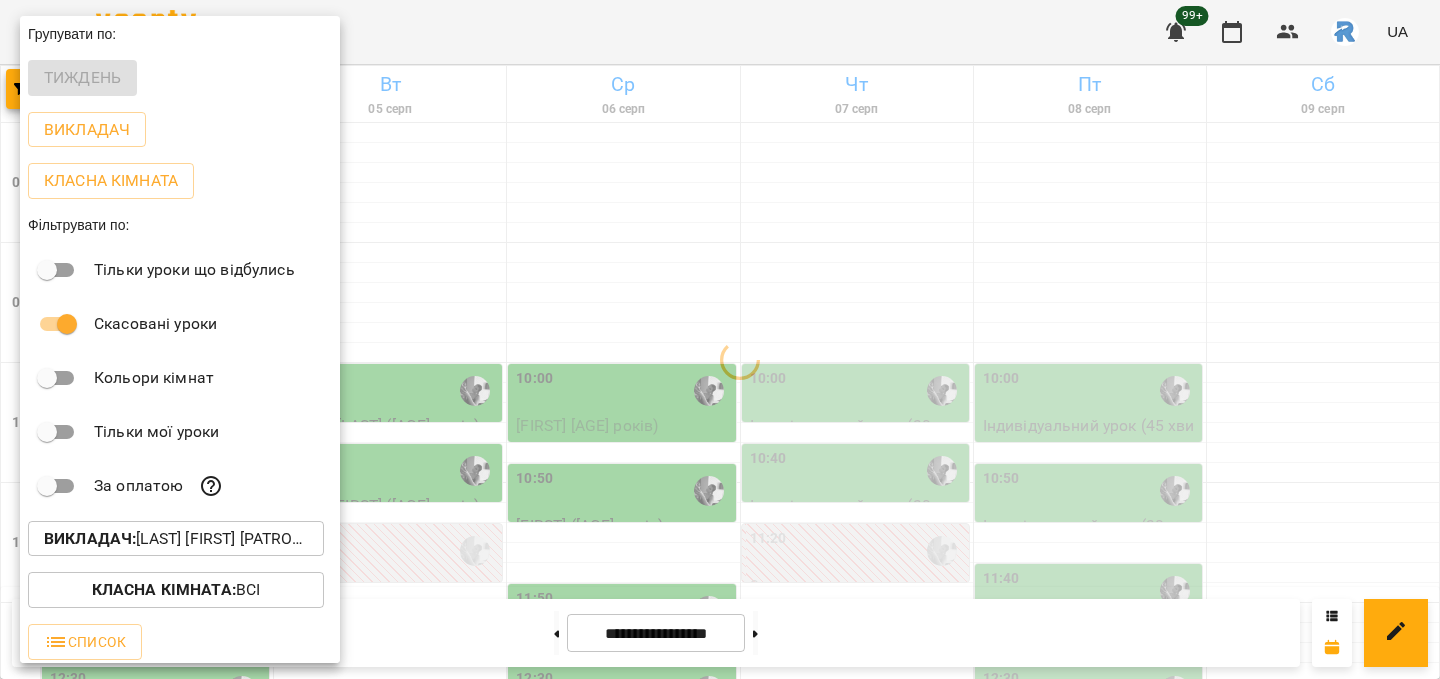 click at bounding box center [720, 339] 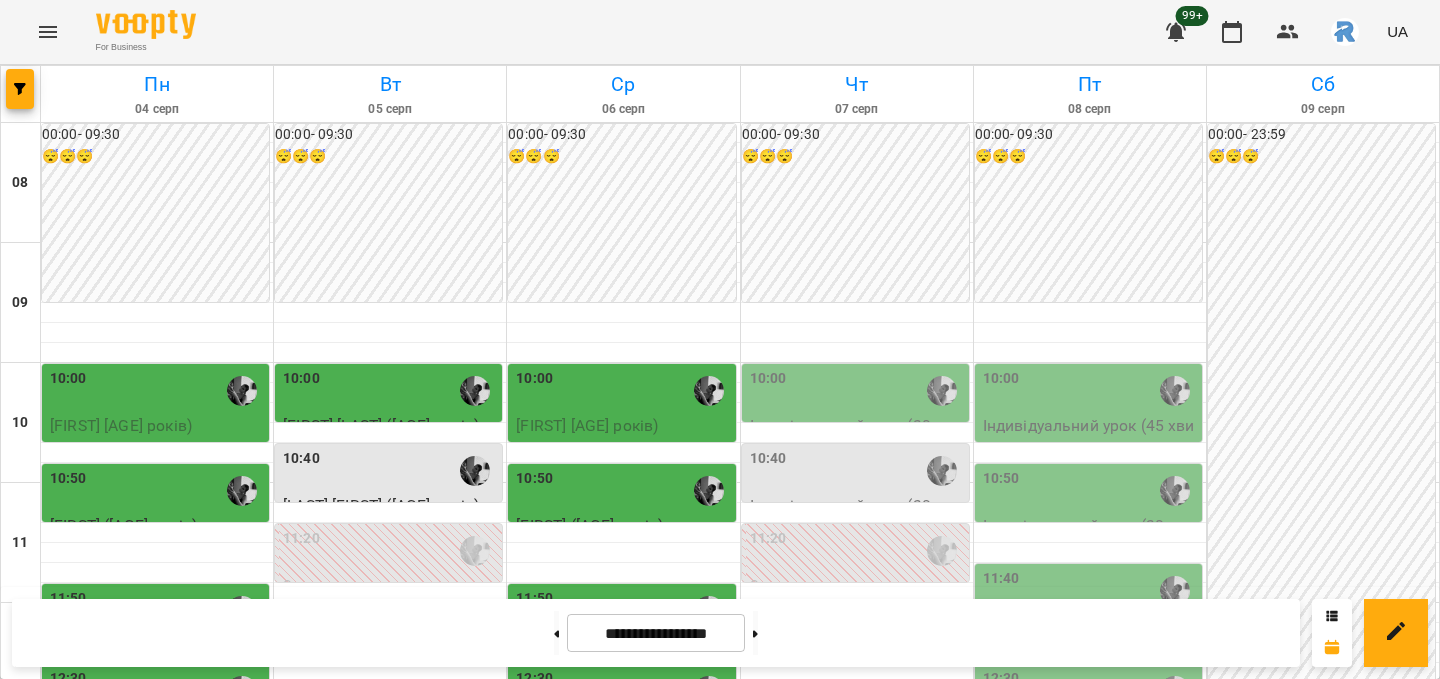 scroll, scrollTop: 255, scrollLeft: 0, axis: vertical 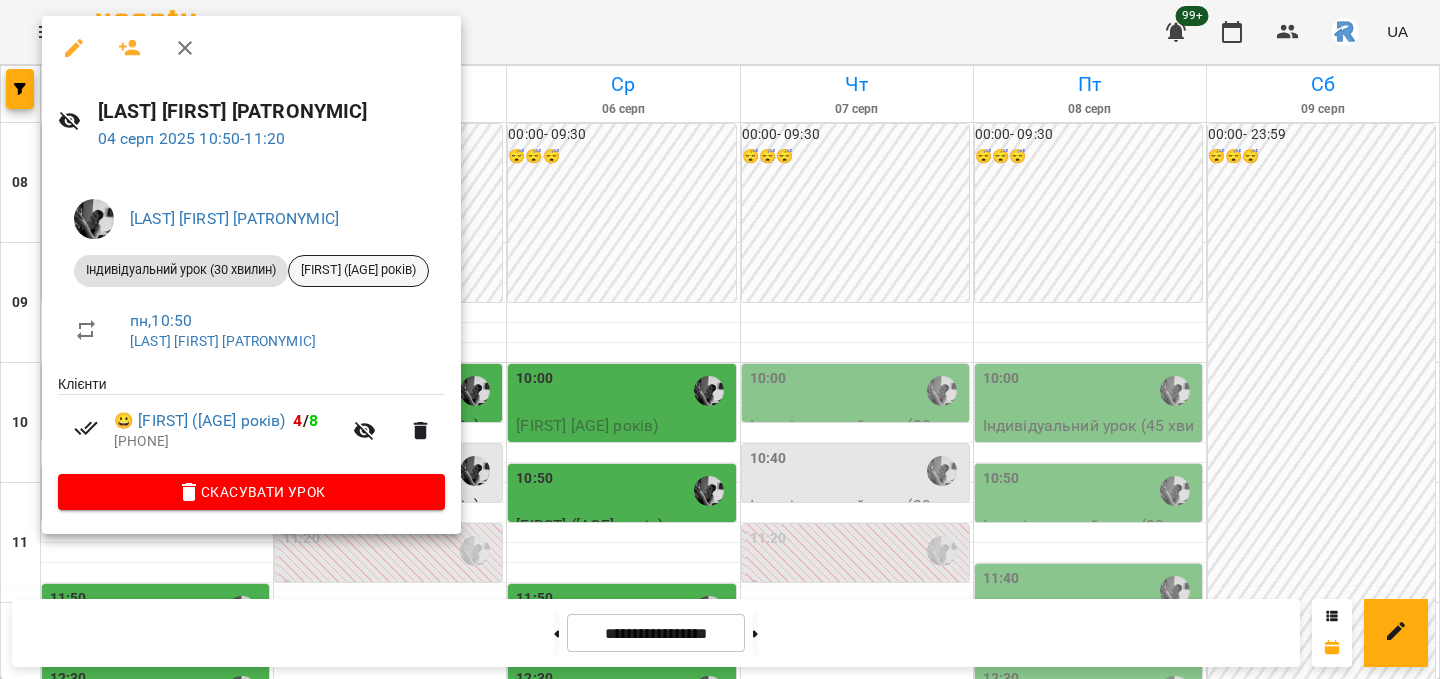 click on "[FIRST] ([AGE] років)" at bounding box center (358, 270) 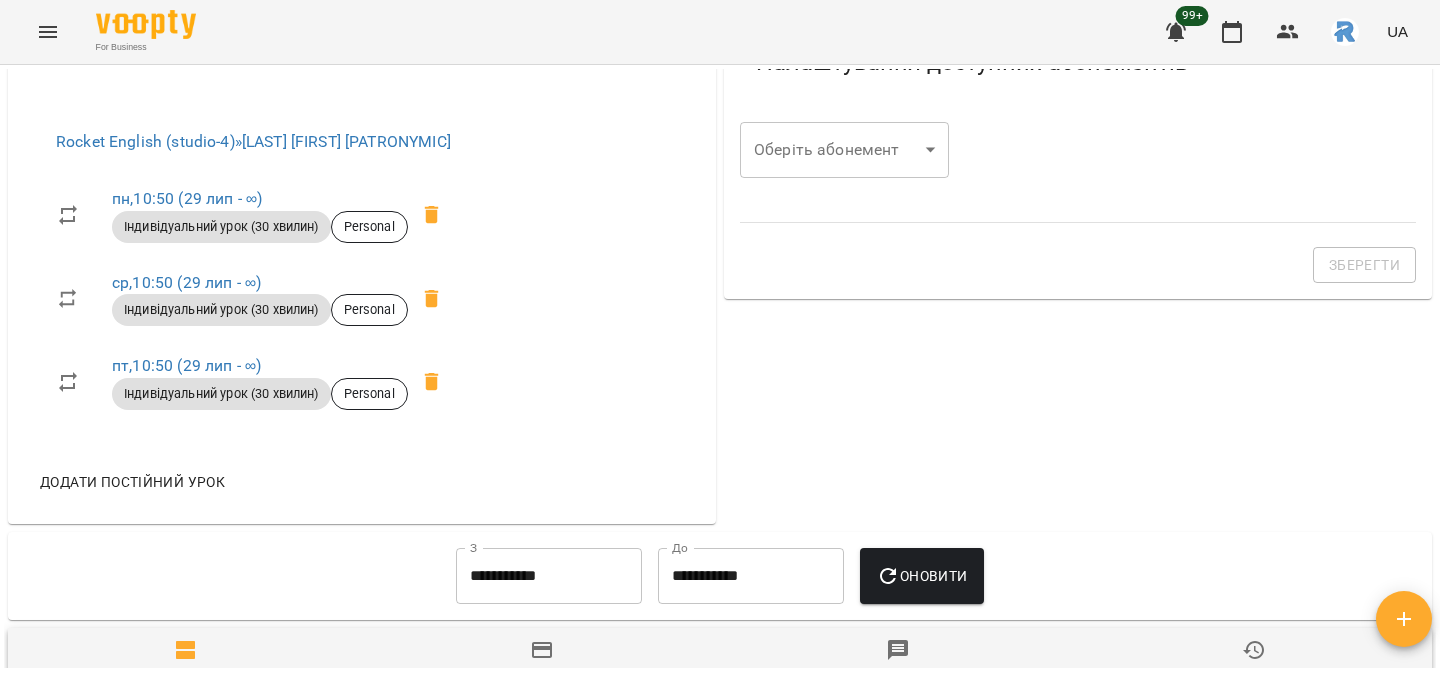 scroll, scrollTop: 691, scrollLeft: 0, axis: vertical 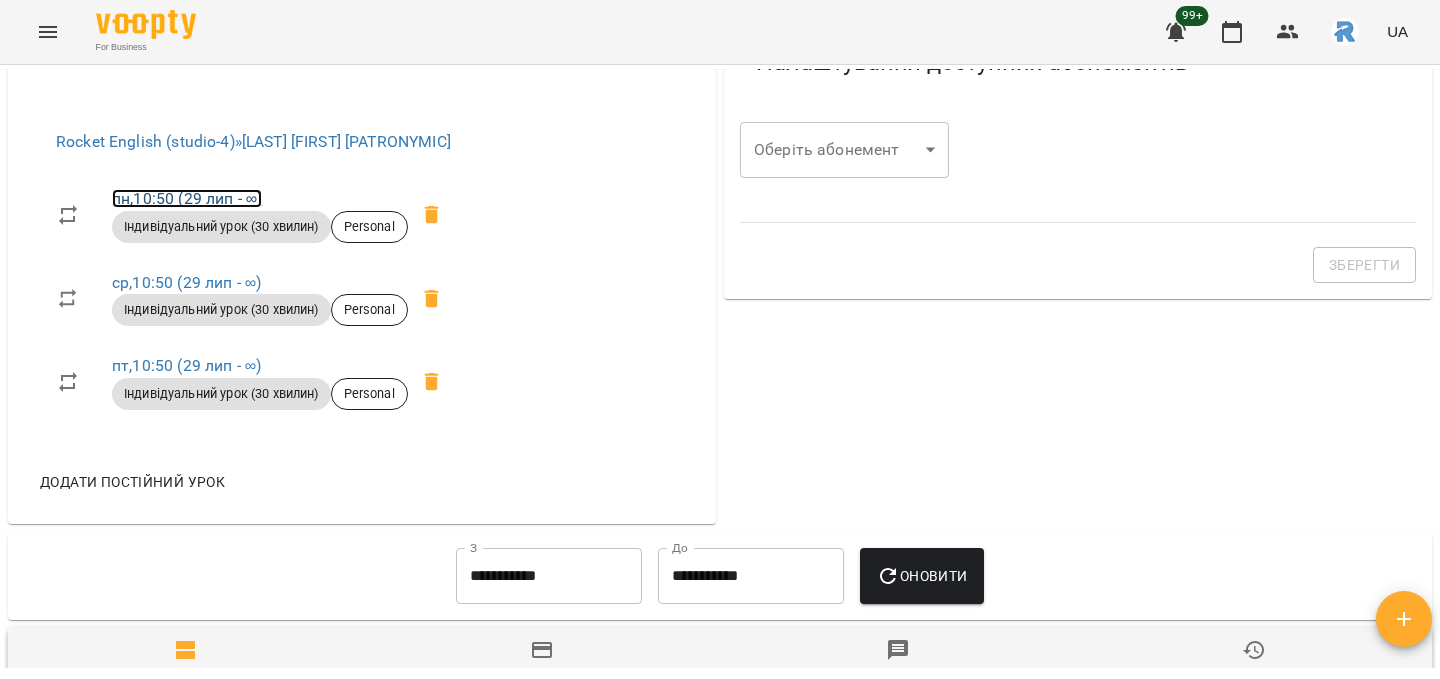 click on "пн ,  10:50   (29 лип - ∞)" at bounding box center (187, 198) 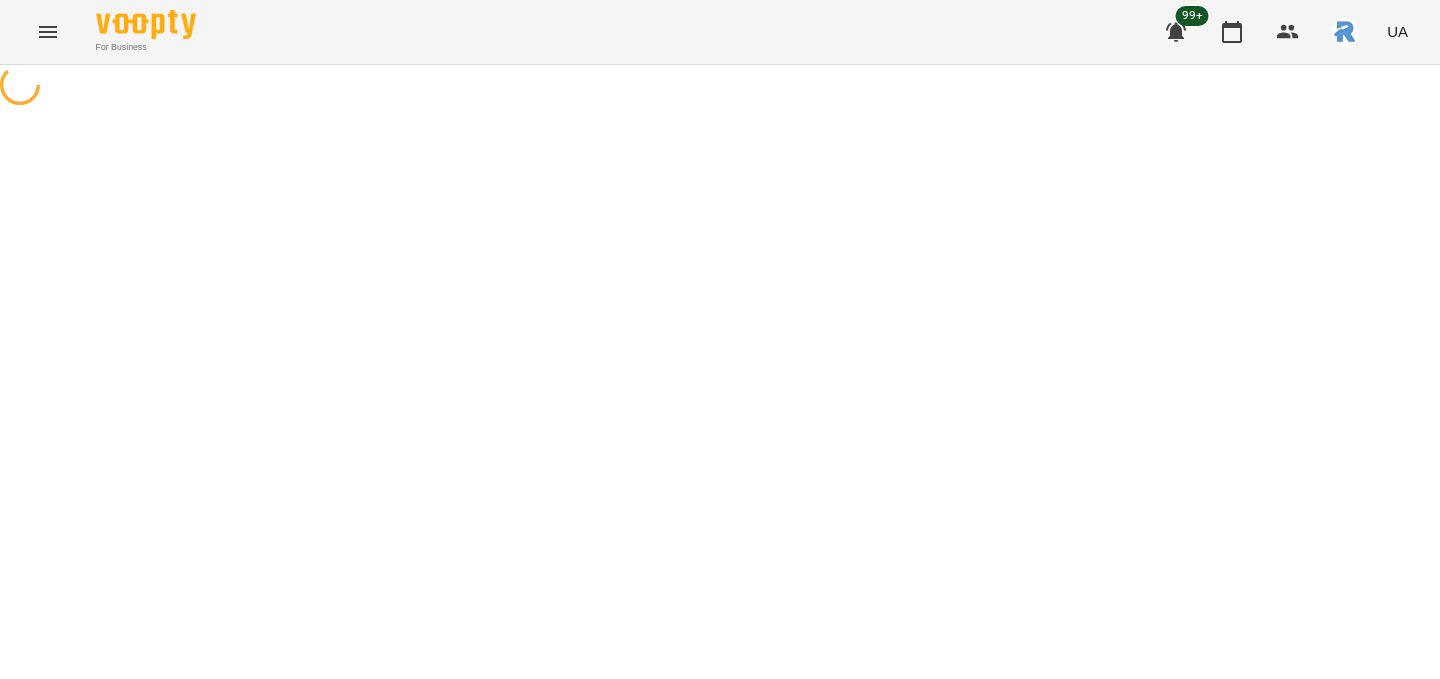 select on "*" 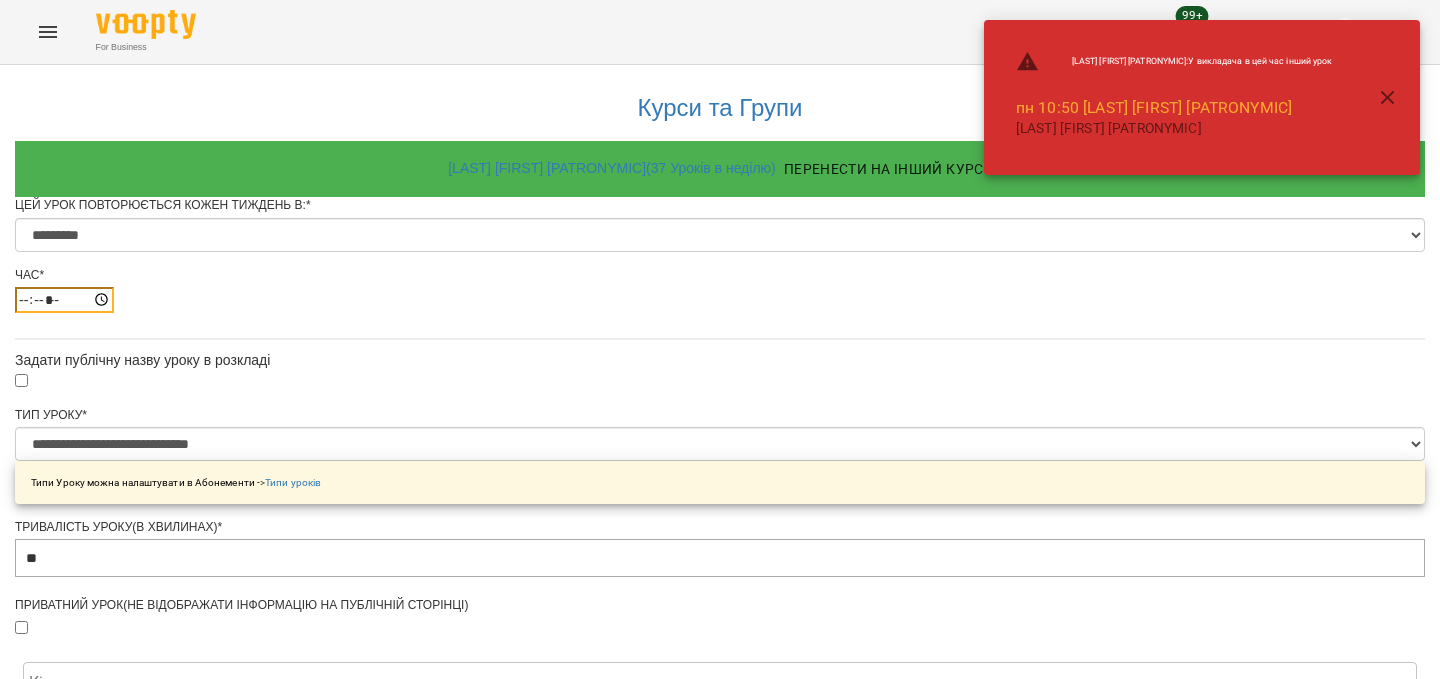 click on "*****" at bounding box center (64, 300) 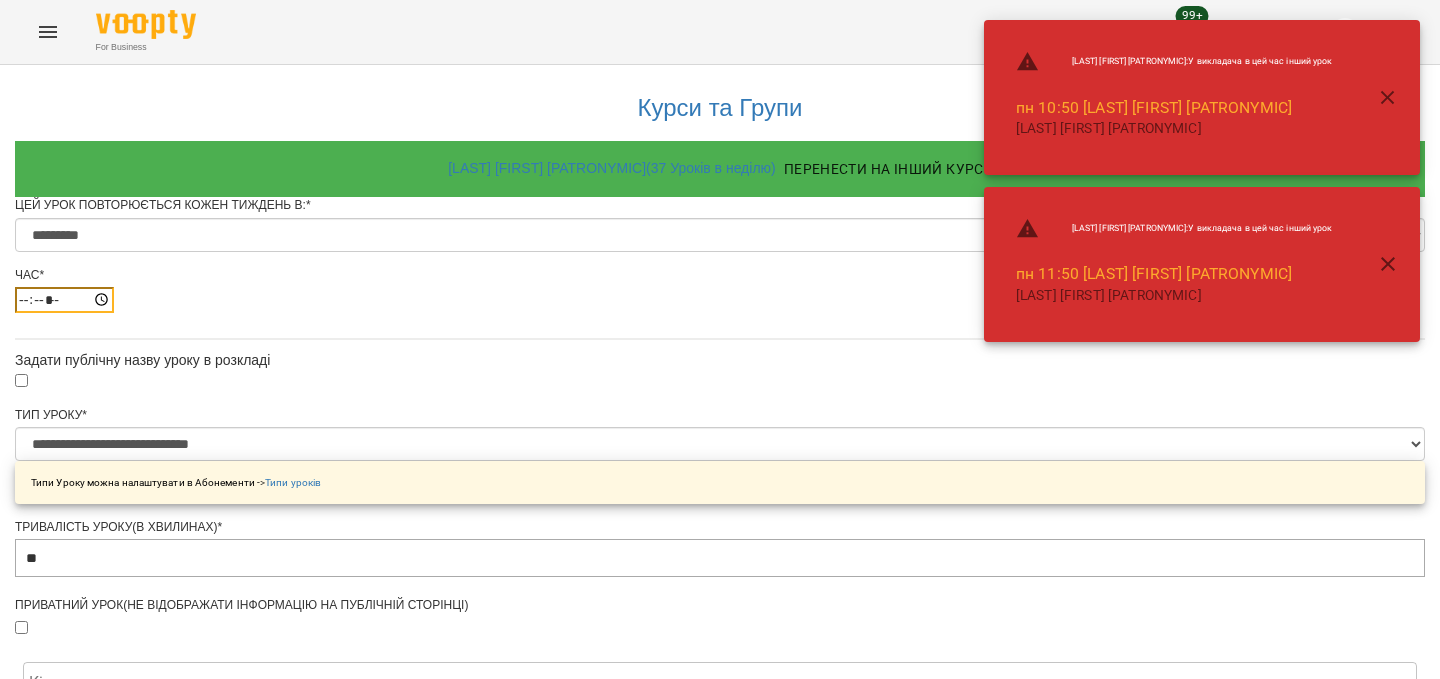 type on "*****" 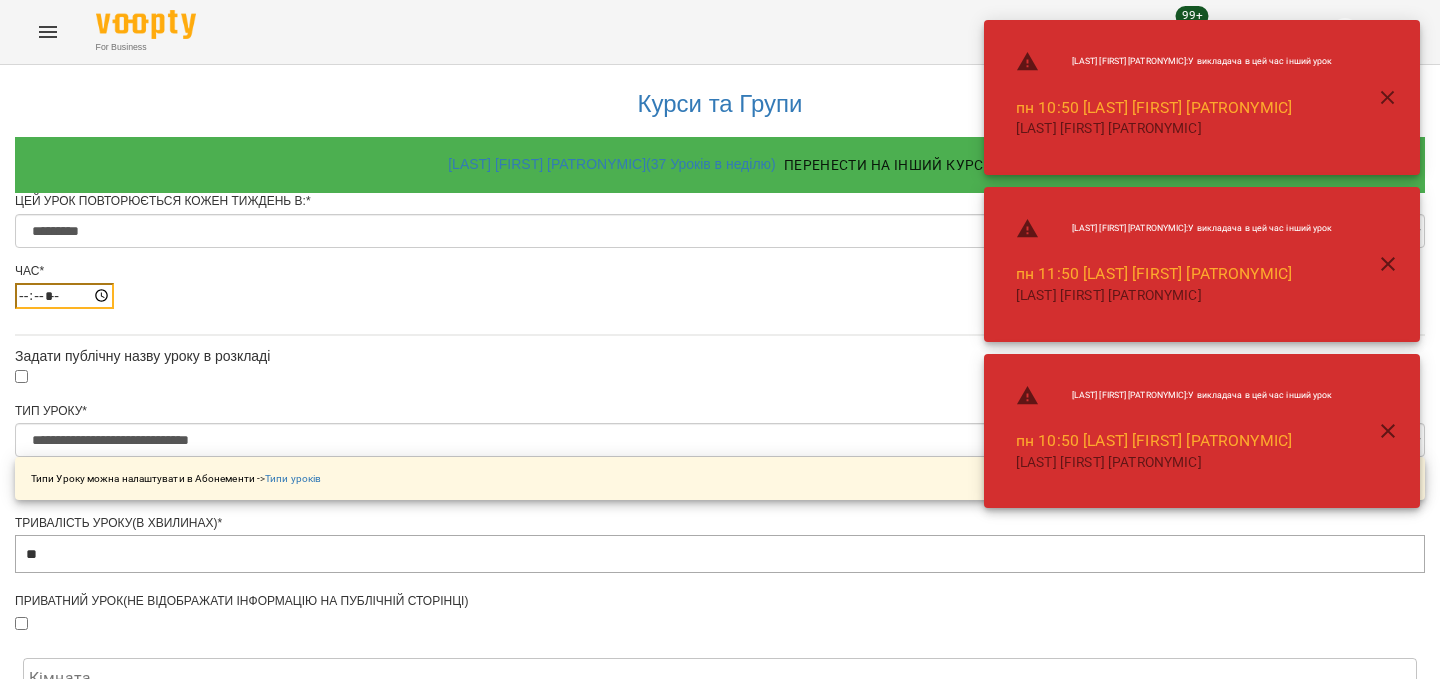 scroll, scrollTop: 937, scrollLeft: 0, axis: vertical 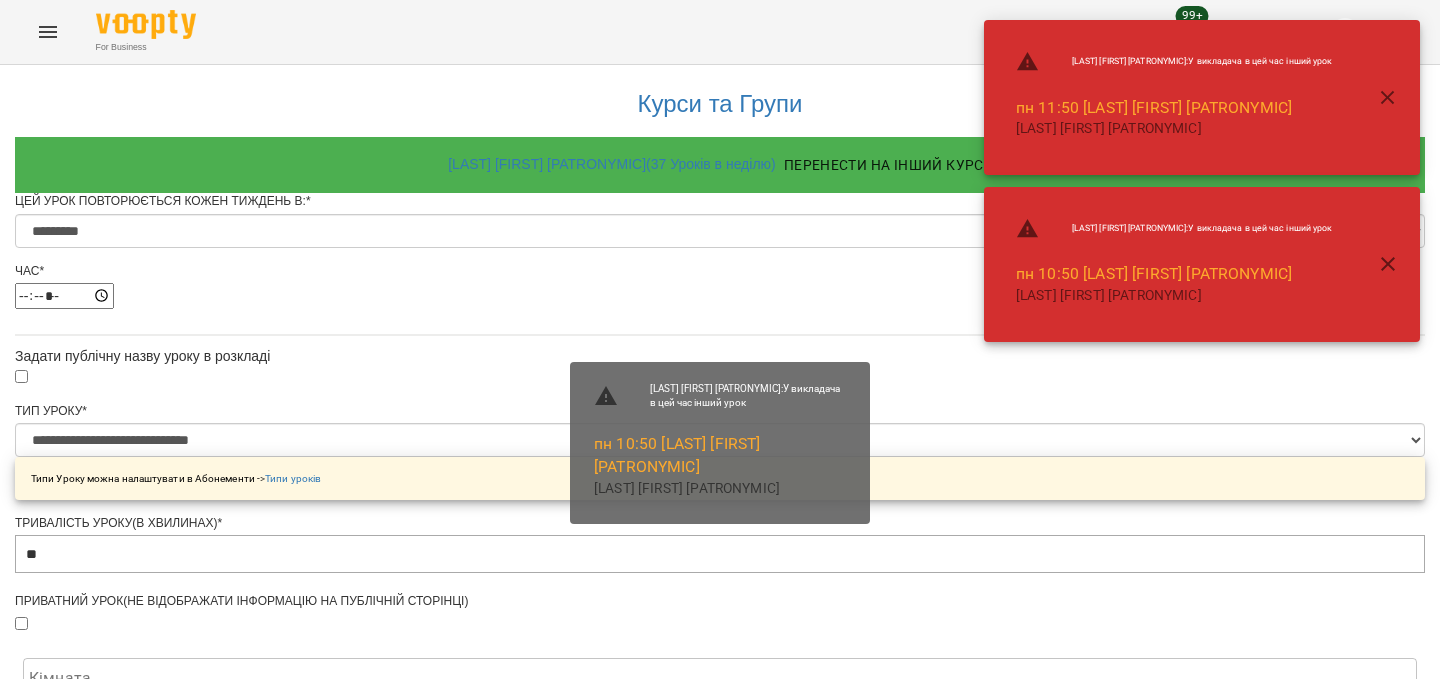 click on "Зберегти" at bounding box center [720, 1359] 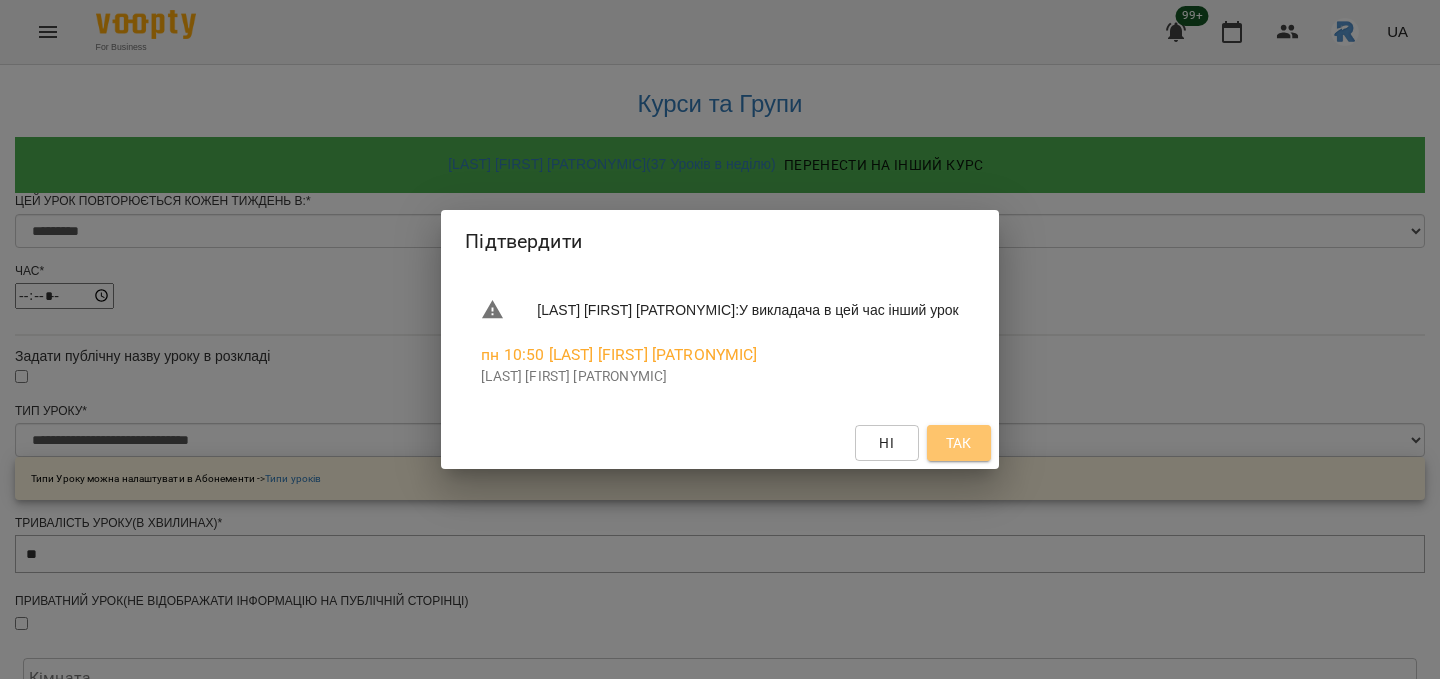 click on "Так" at bounding box center (959, 443) 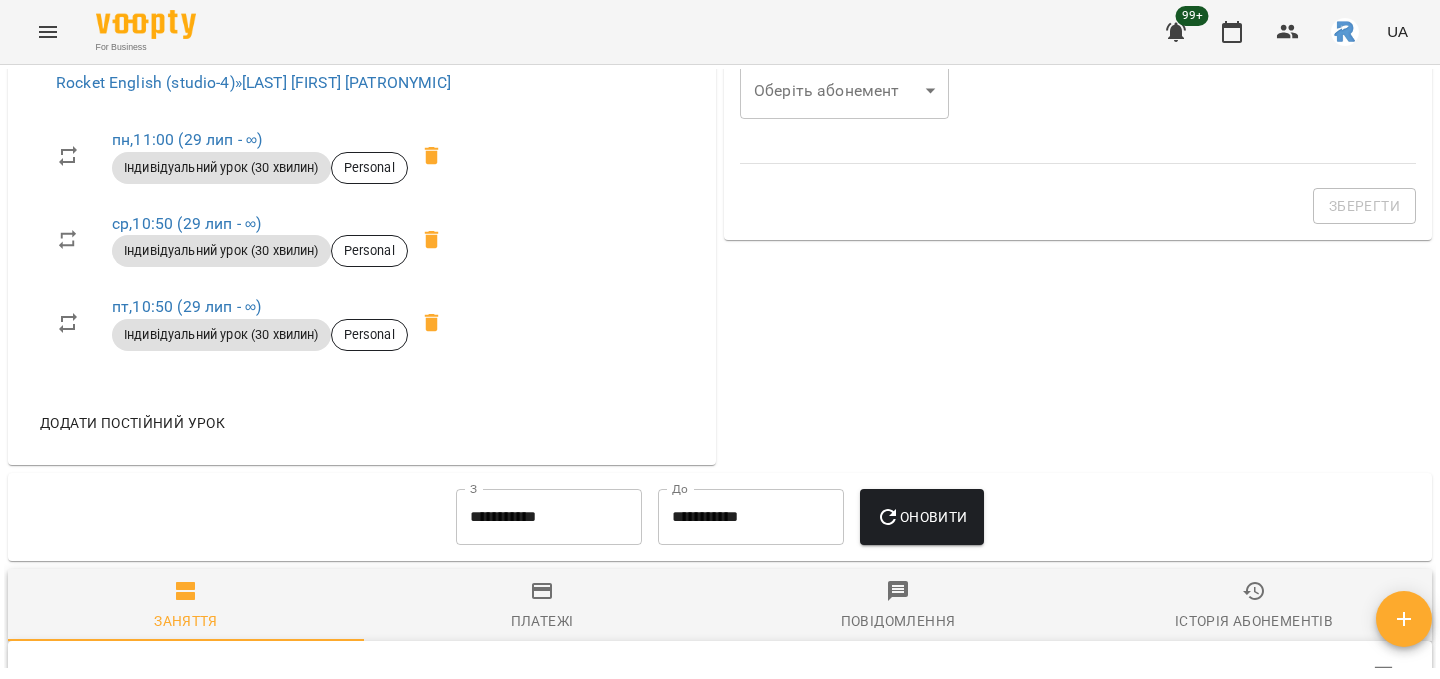 scroll, scrollTop: 728, scrollLeft: 0, axis: vertical 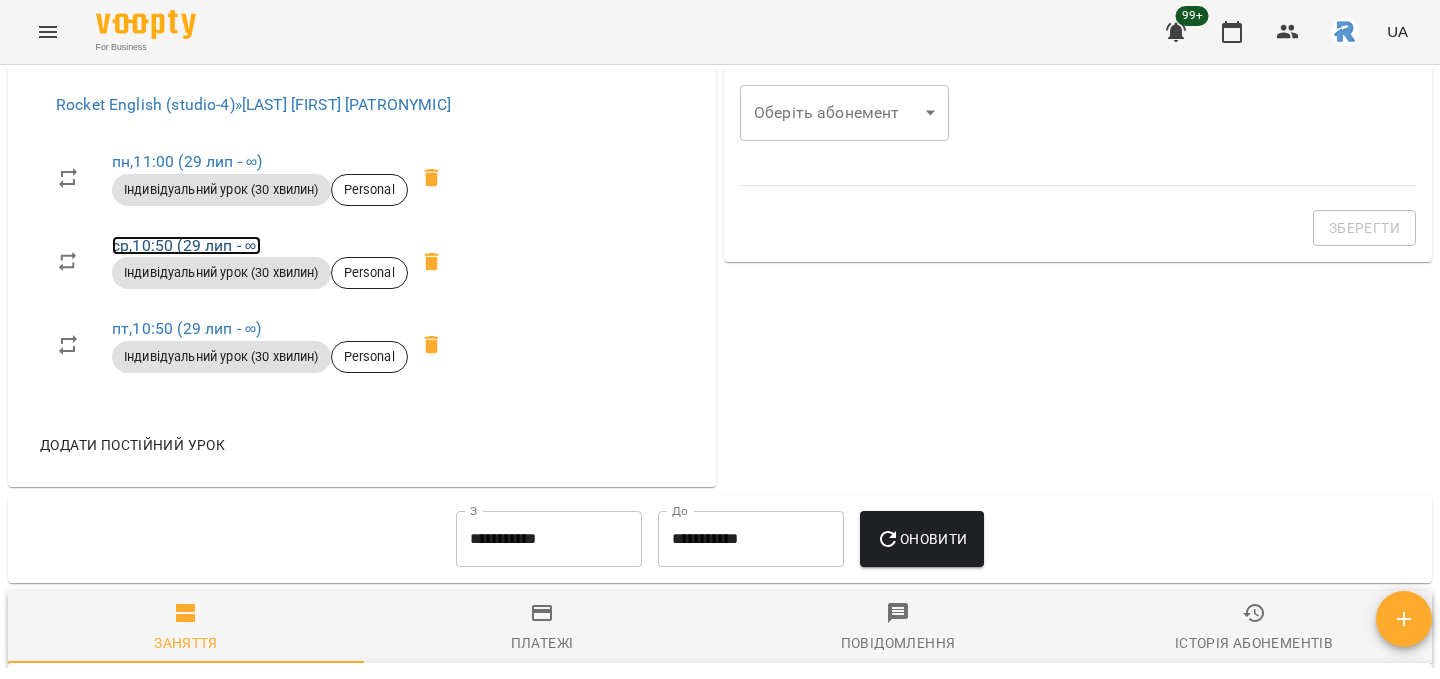 click on "ср ,  10:50   (29 лип - ∞)" at bounding box center [186, 245] 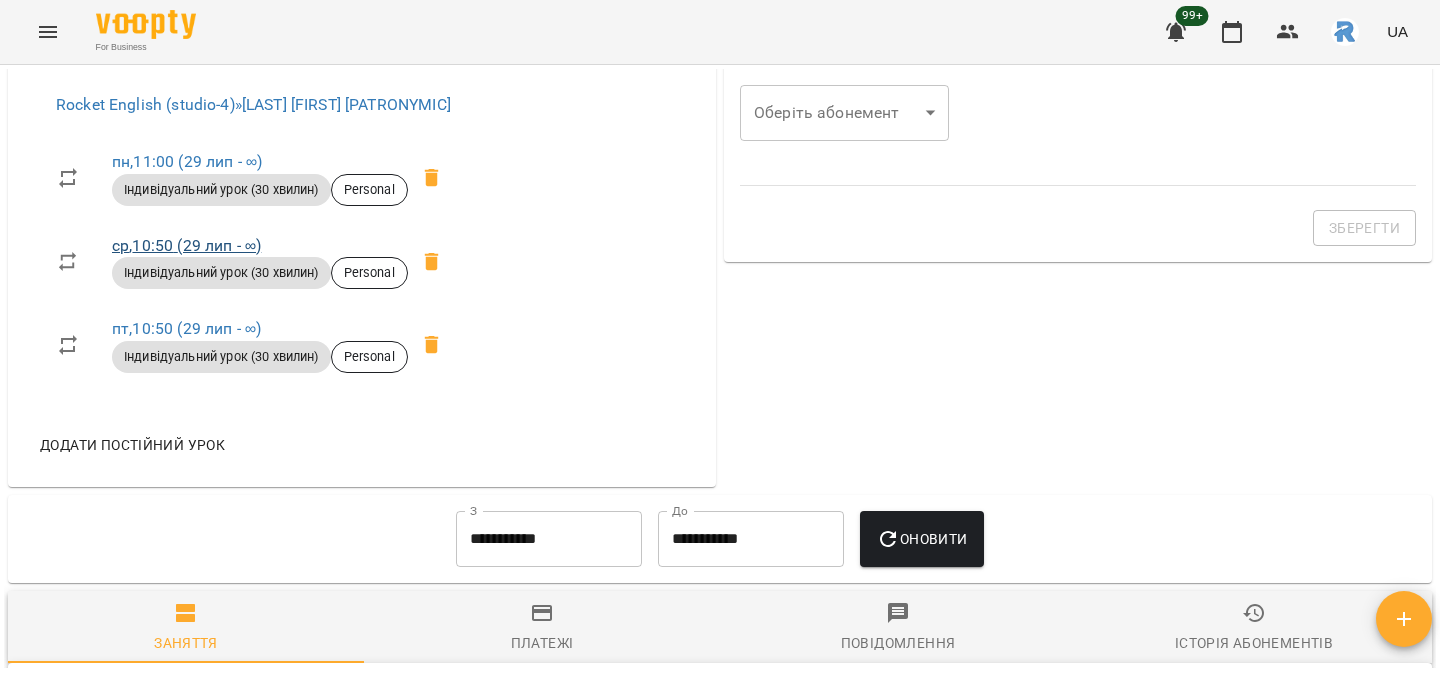 scroll, scrollTop: 0, scrollLeft: 0, axis: both 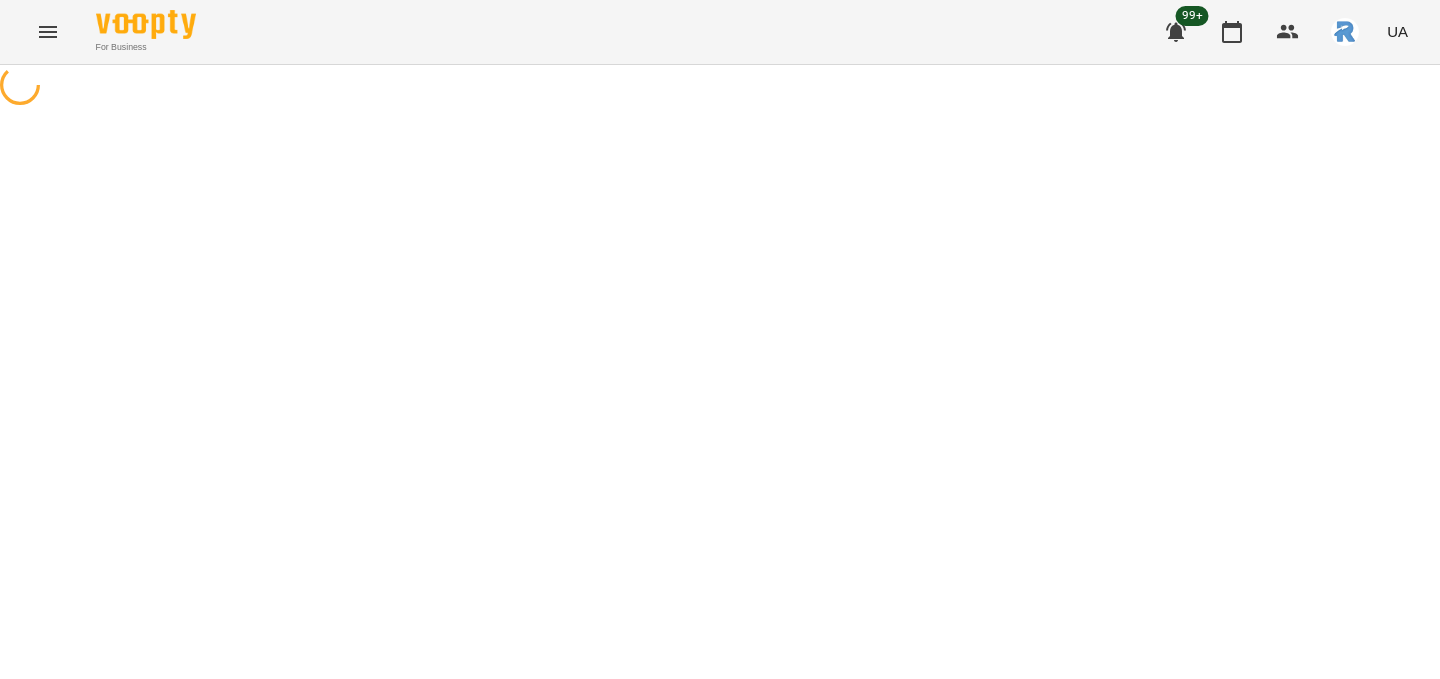 select on "*" 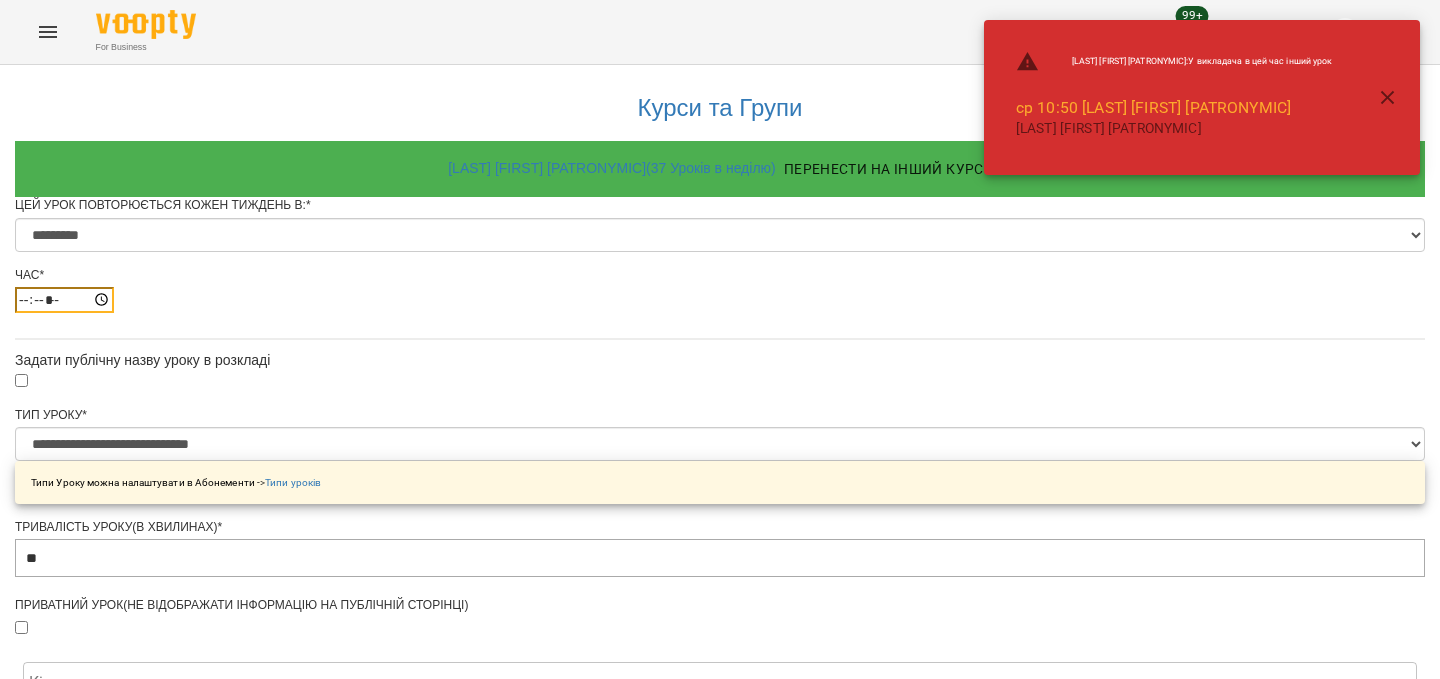 click on "*****" at bounding box center [64, 300] 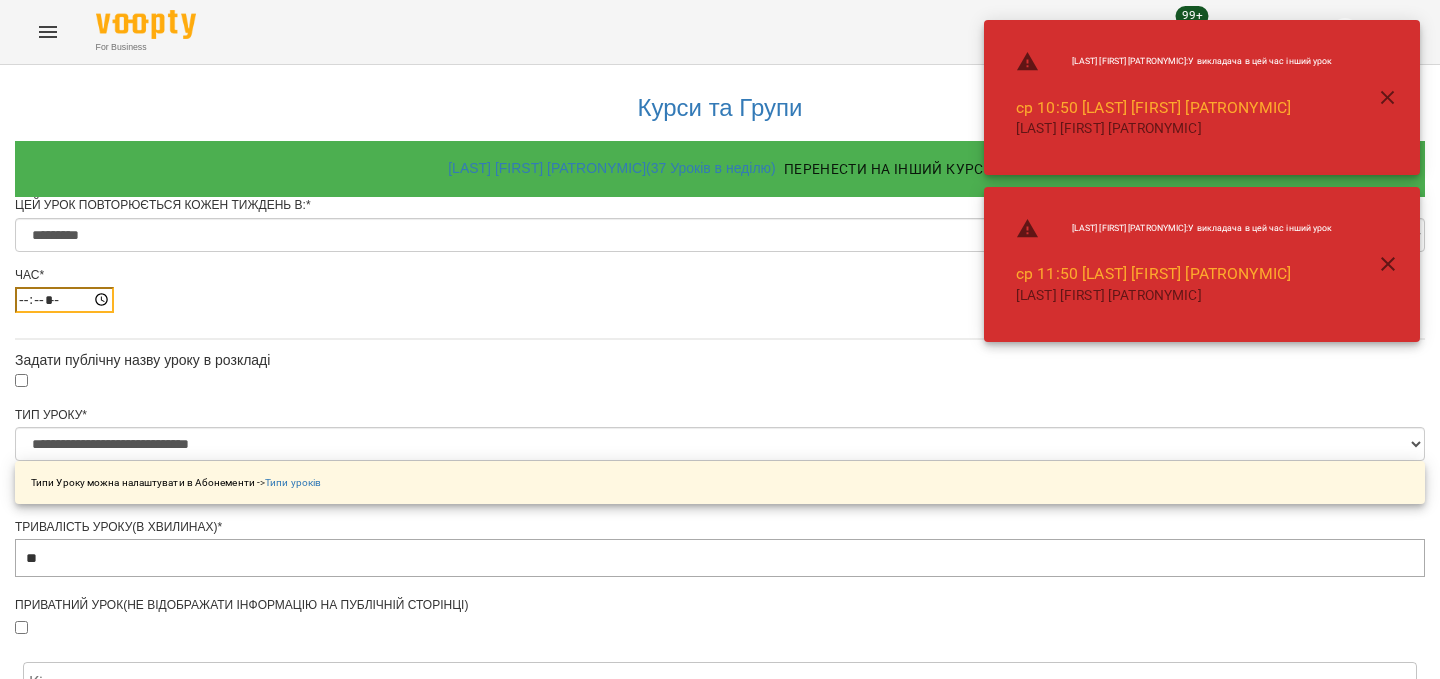 type on "*****" 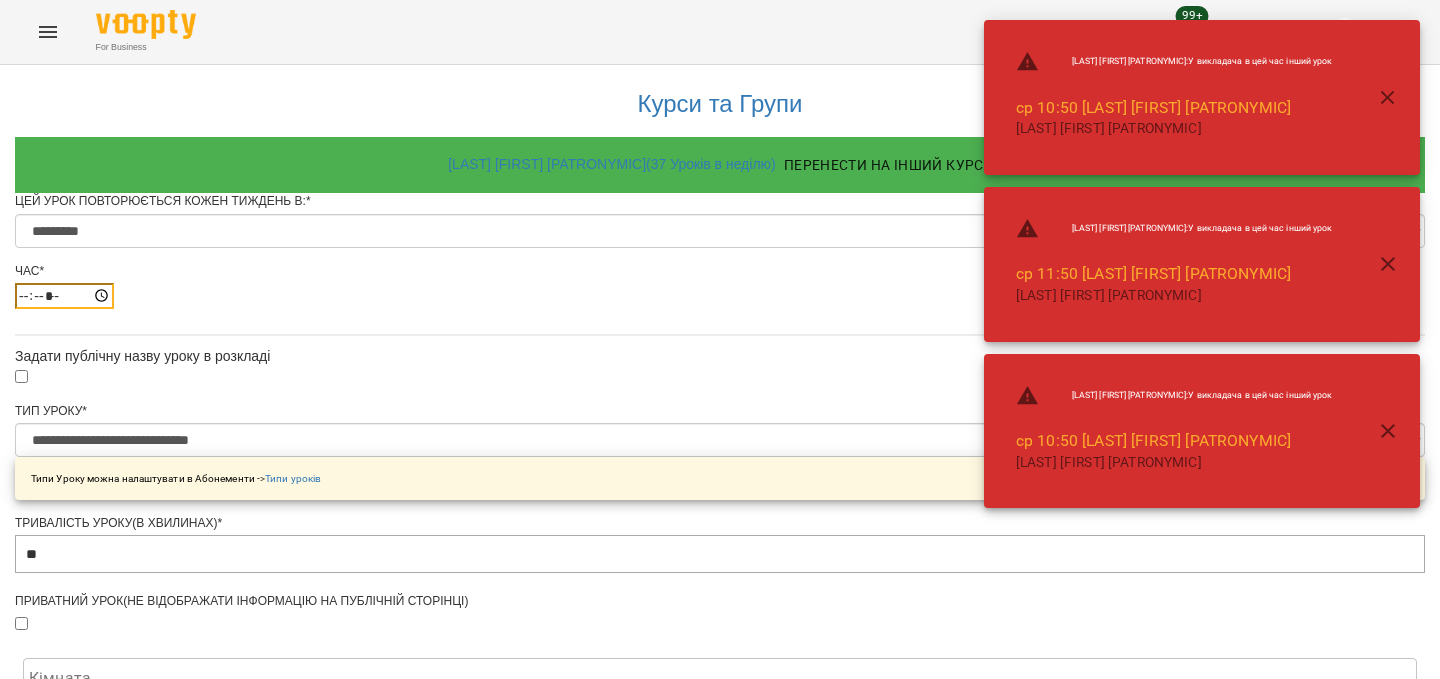 scroll, scrollTop: 937, scrollLeft: 0, axis: vertical 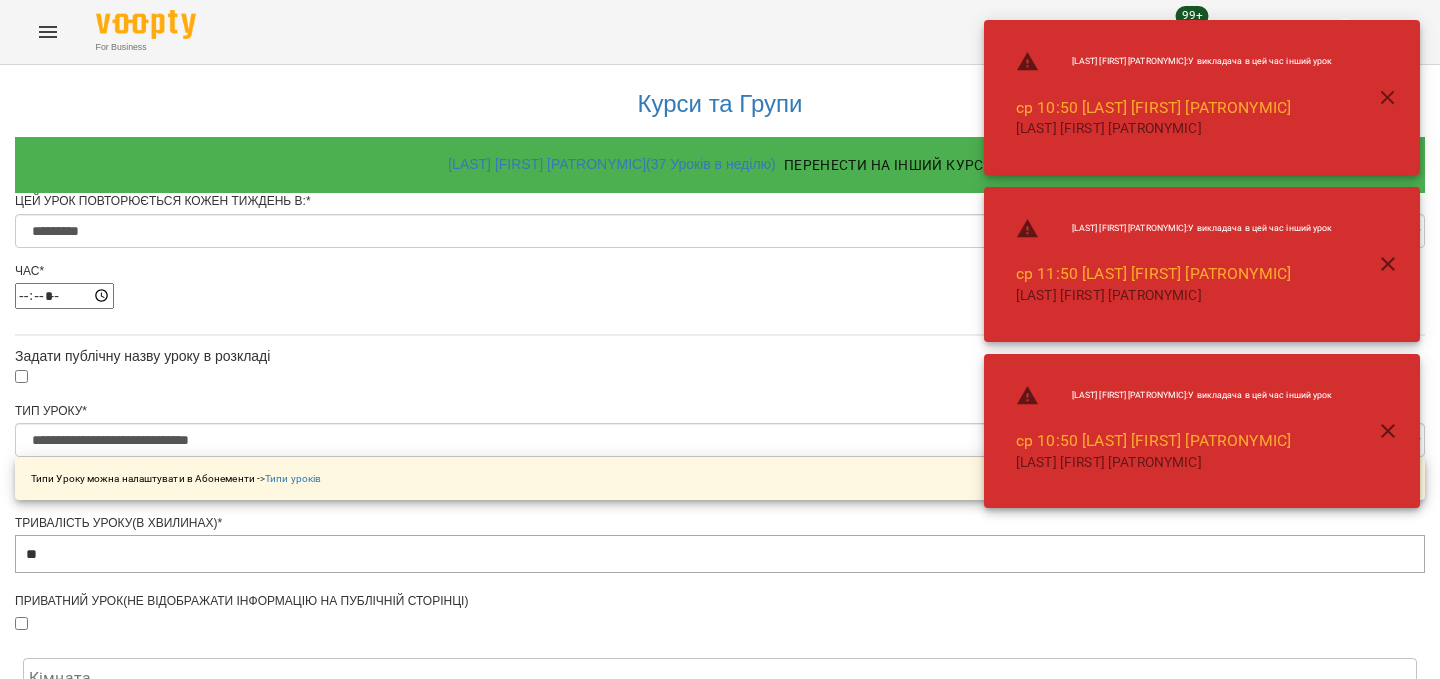 click on "Зберегти" at bounding box center (720, 1359) 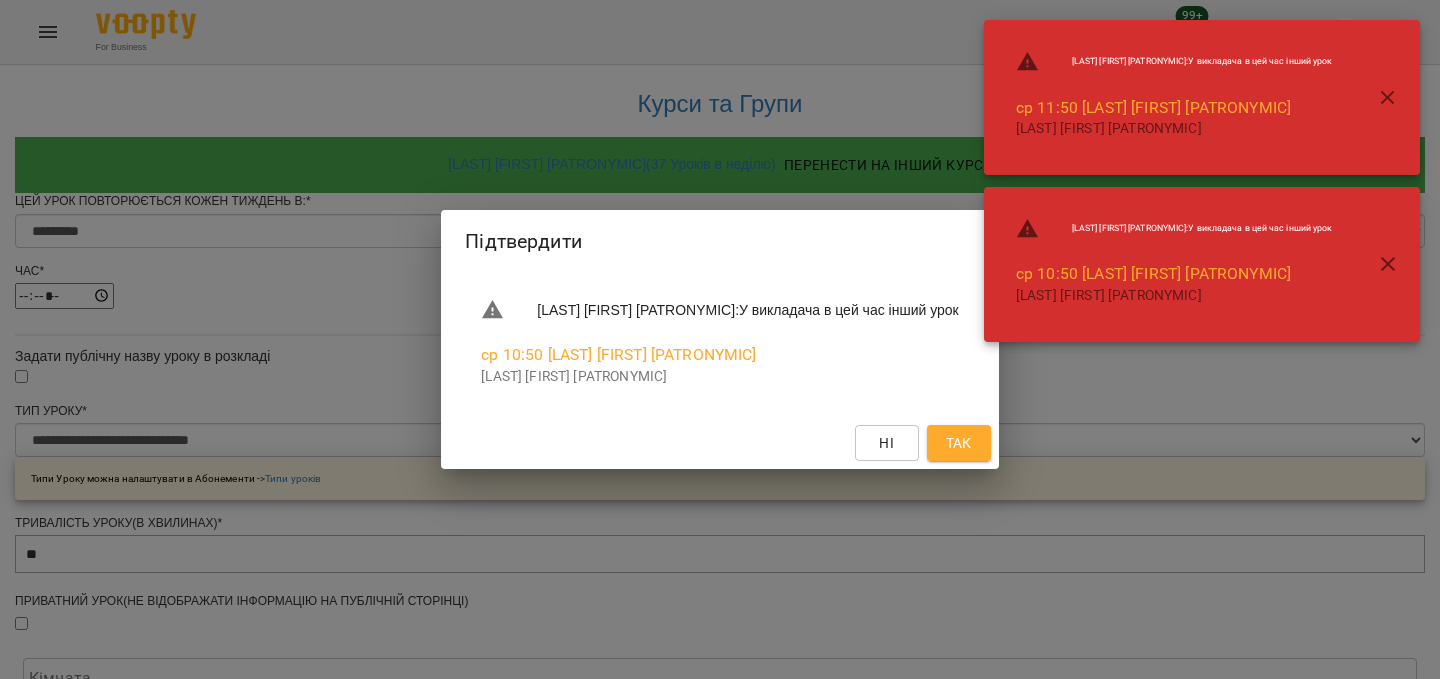 click on "Так" at bounding box center [959, 443] 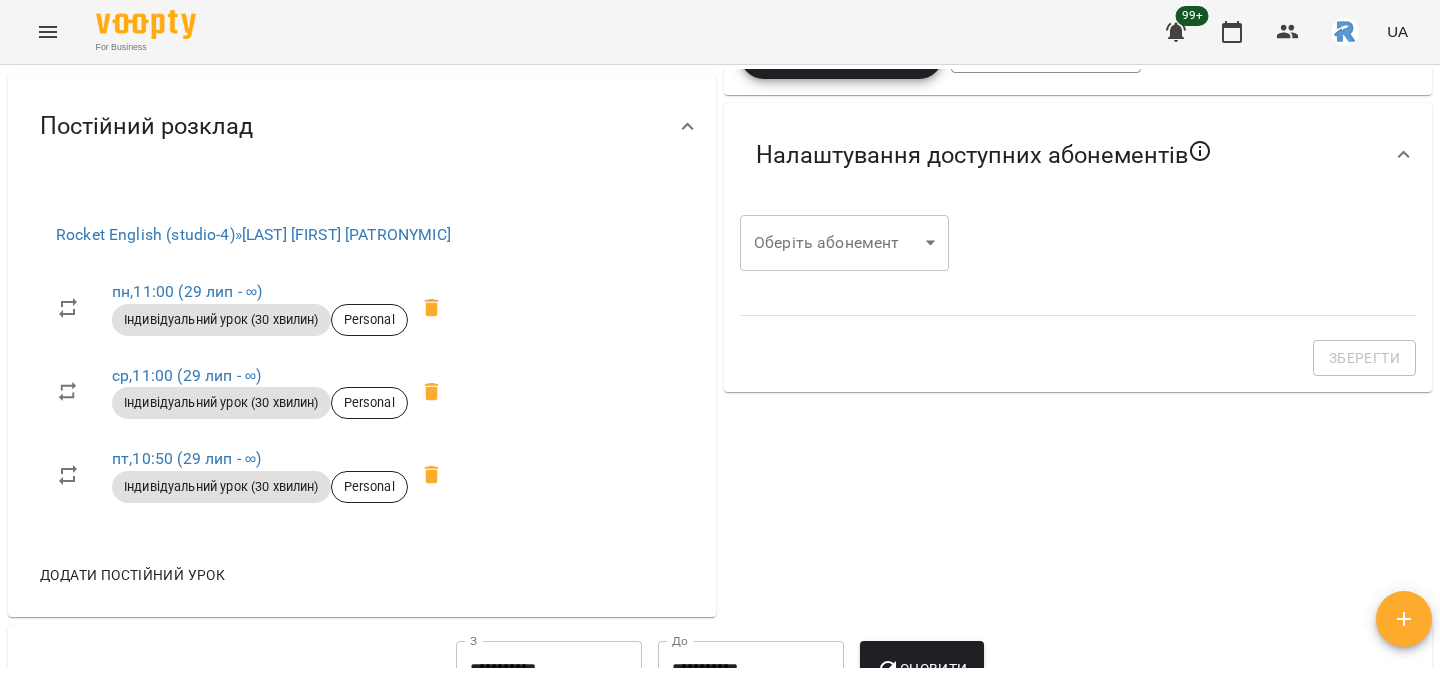 scroll, scrollTop: 625, scrollLeft: 0, axis: vertical 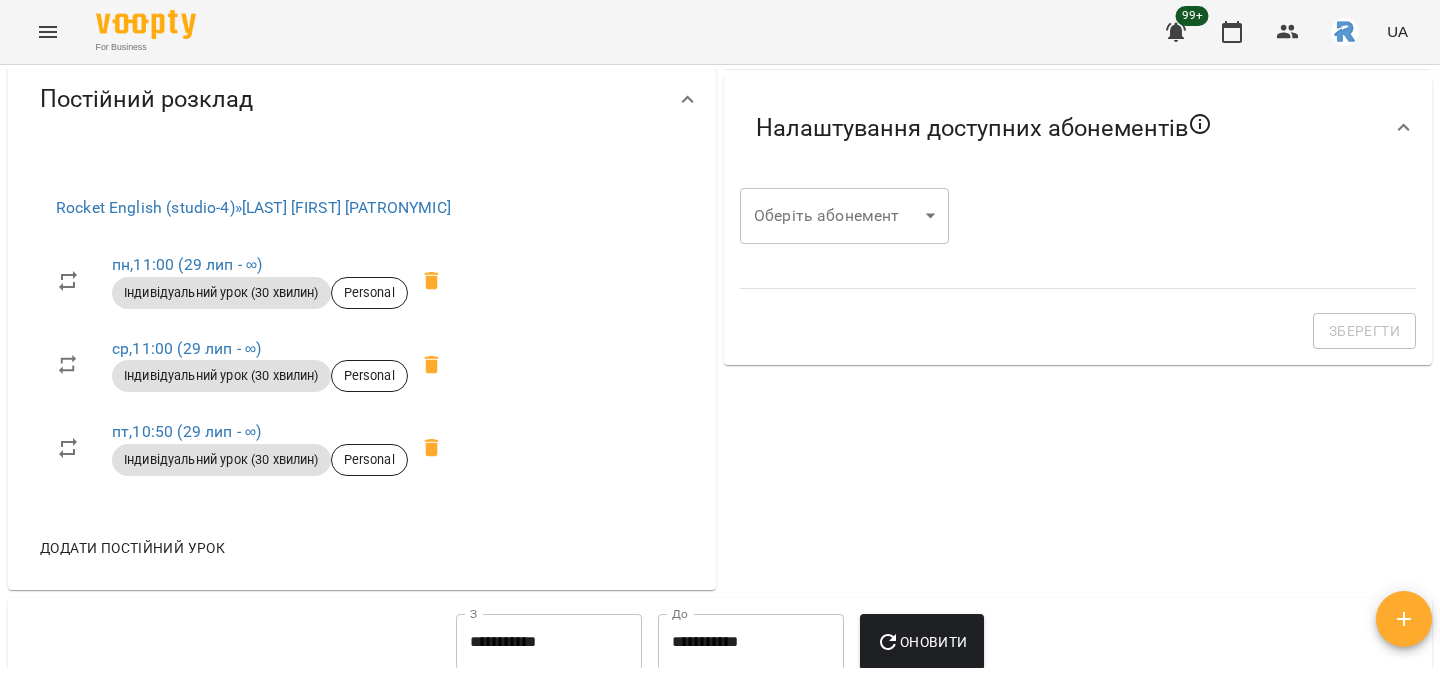 click on "пт ,  10:50   (29 лип - ∞)" at bounding box center [260, 432] 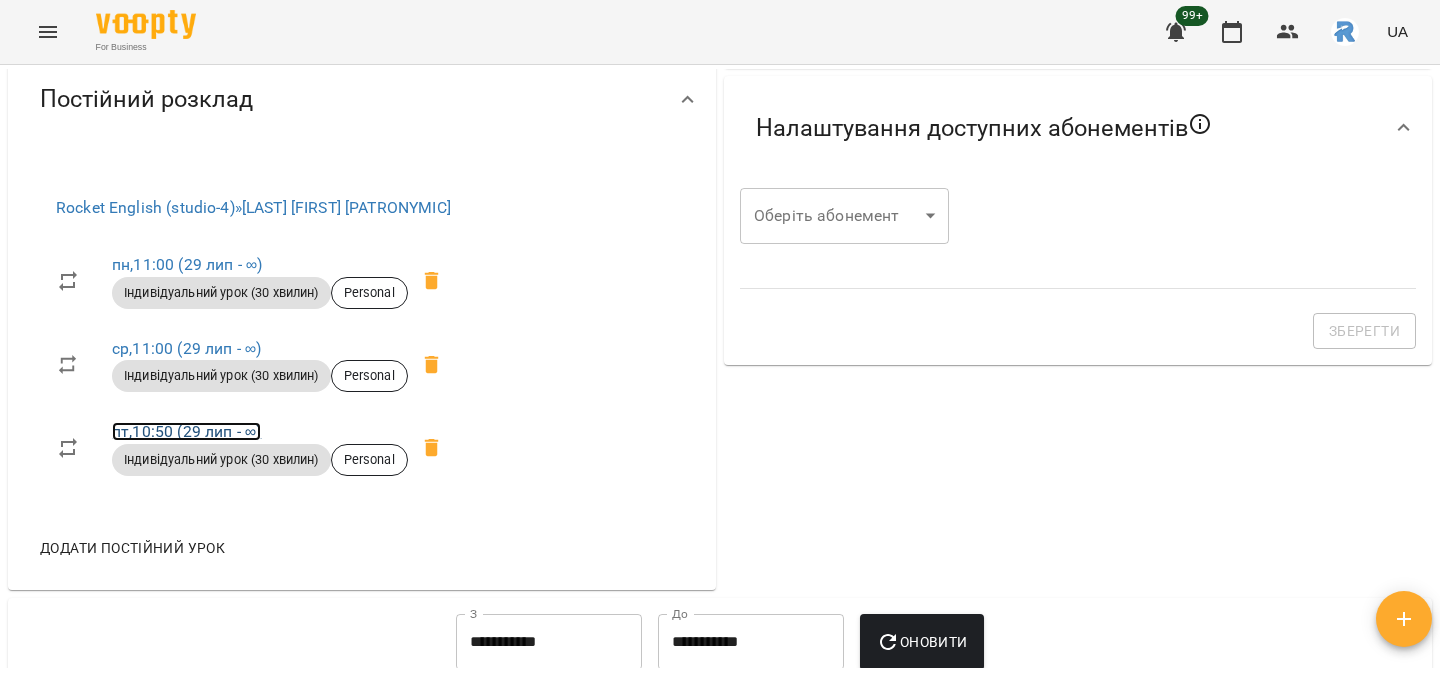 click on "пт ,  10:50   (29 лип - ∞)" at bounding box center (186, 431) 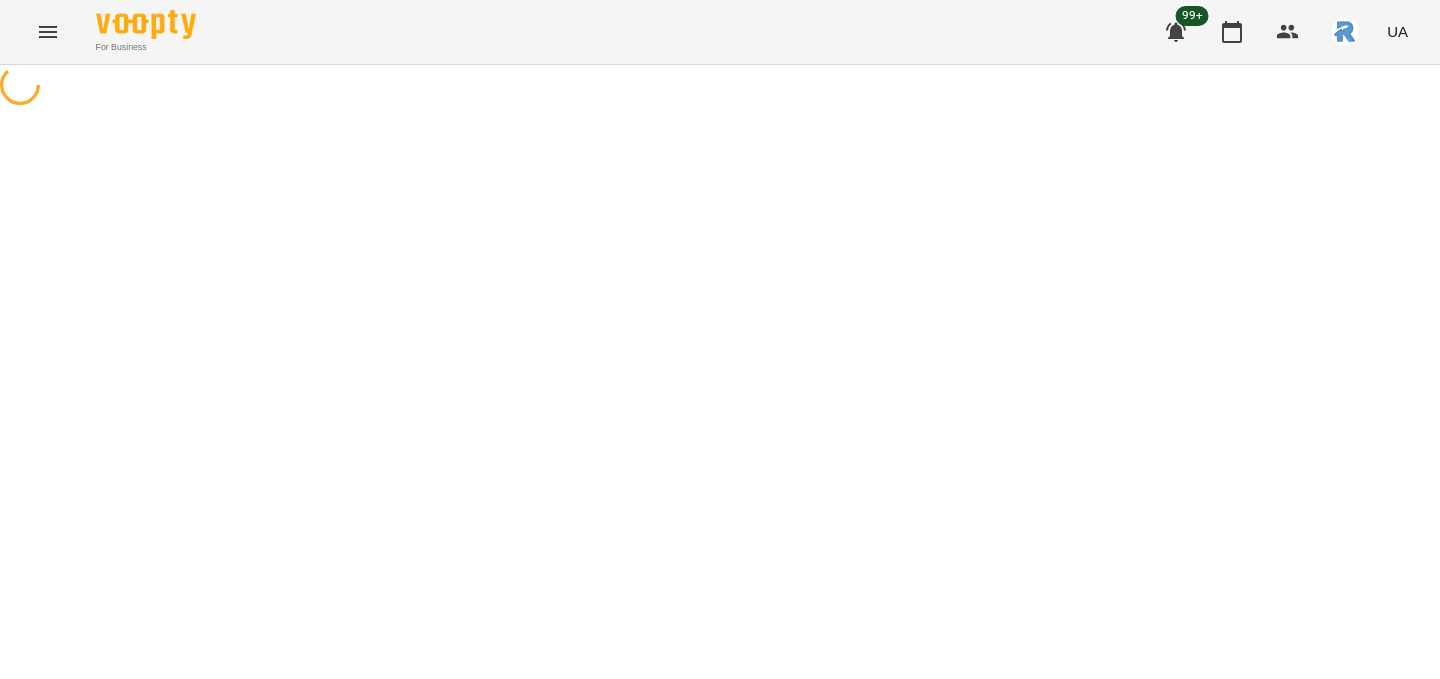 scroll, scrollTop: 0, scrollLeft: 0, axis: both 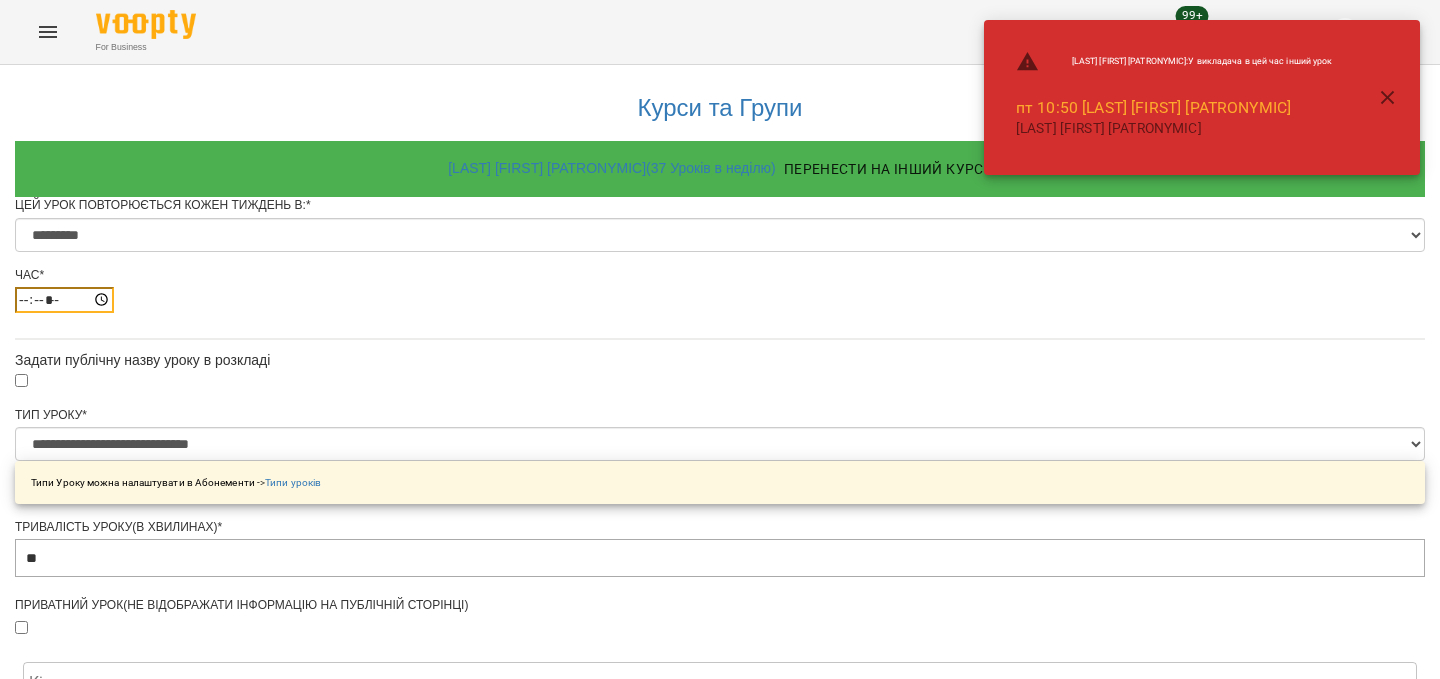 click on "*****" at bounding box center (64, 300) 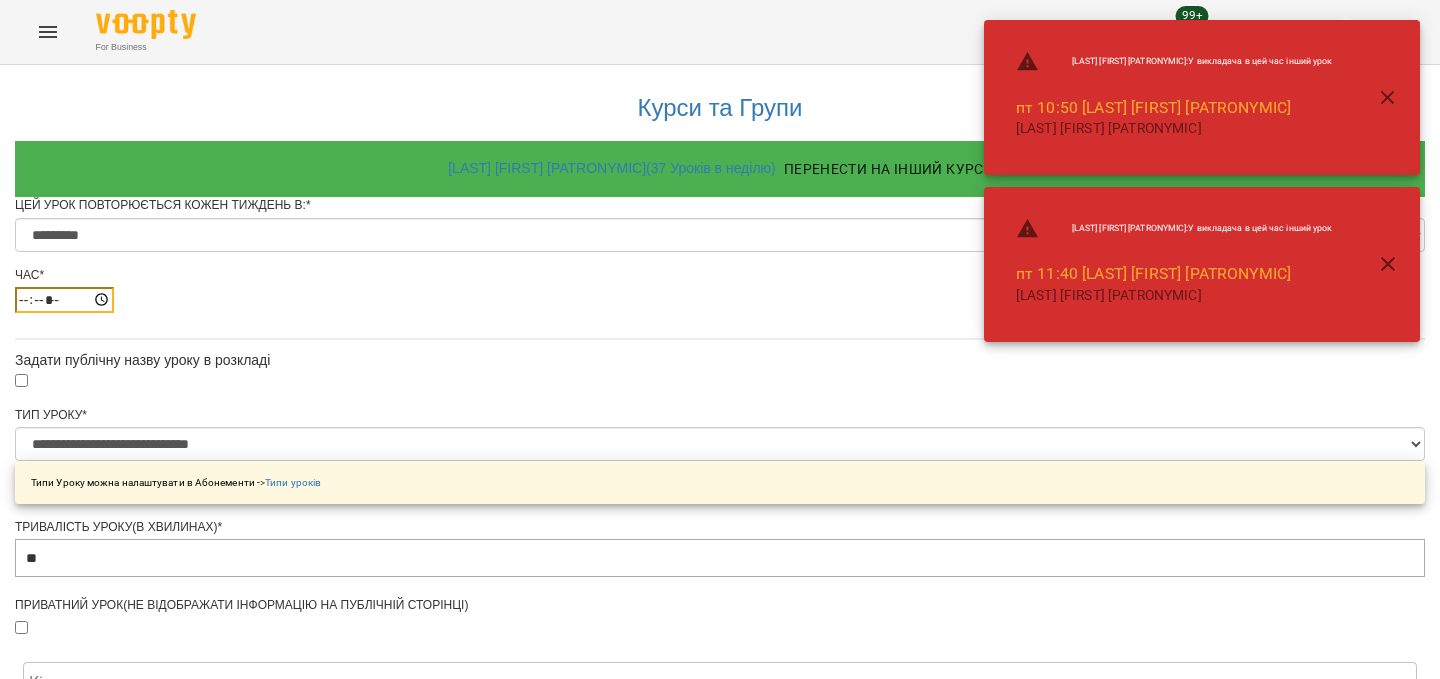 type on "*****" 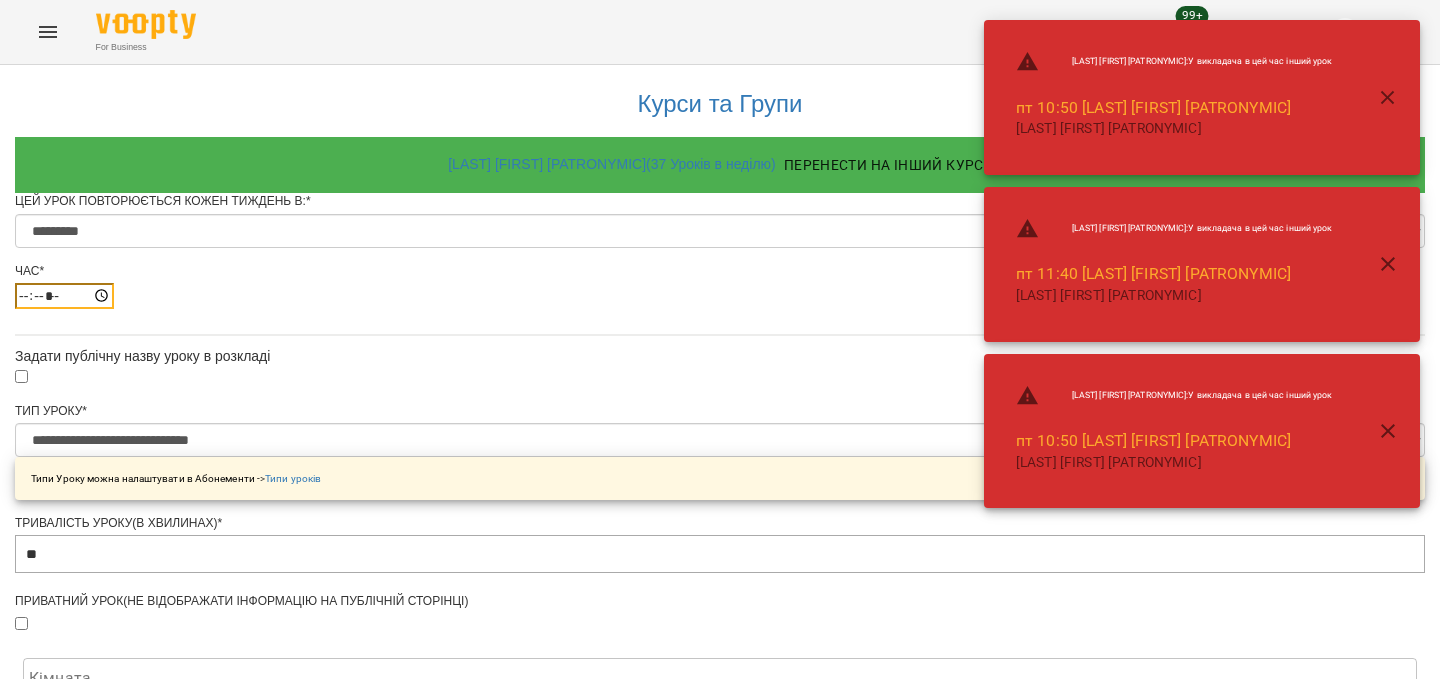 scroll, scrollTop: 937, scrollLeft: 0, axis: vertical 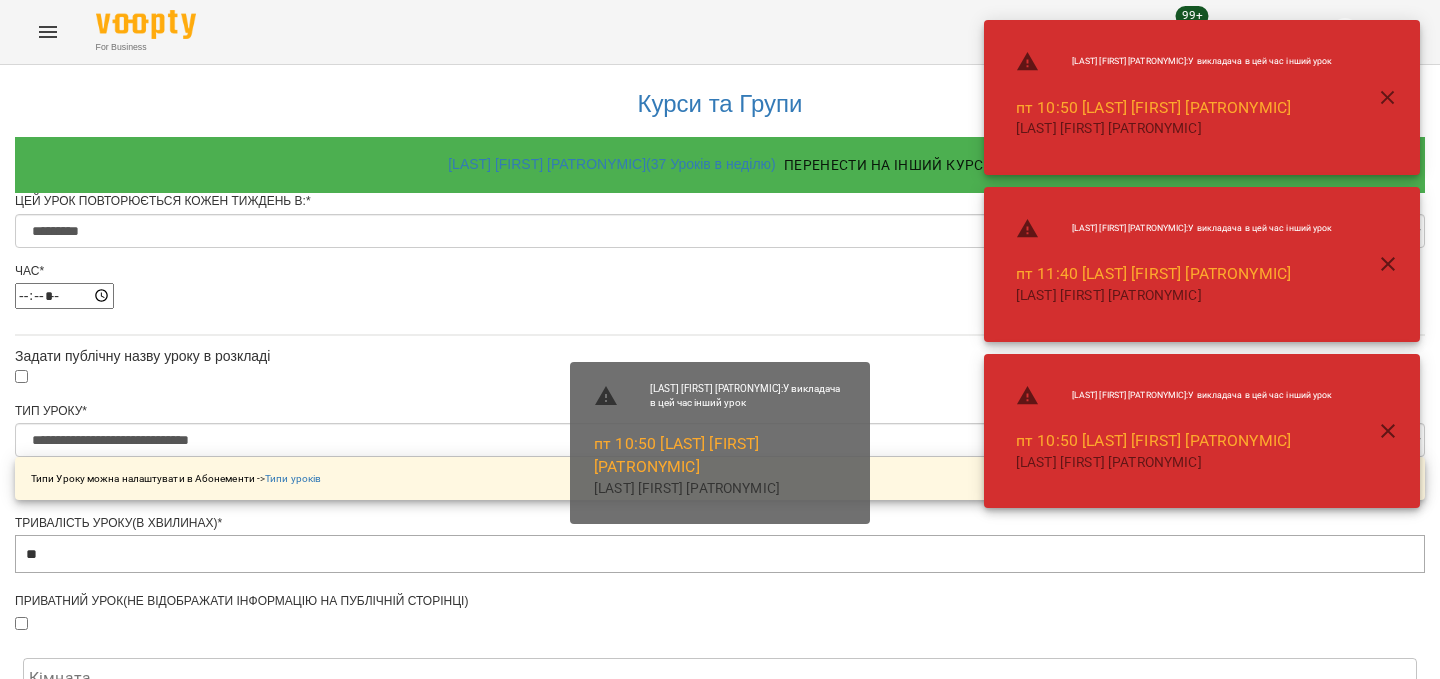 click on "Зберегти" at bounding box center [720, 1359] 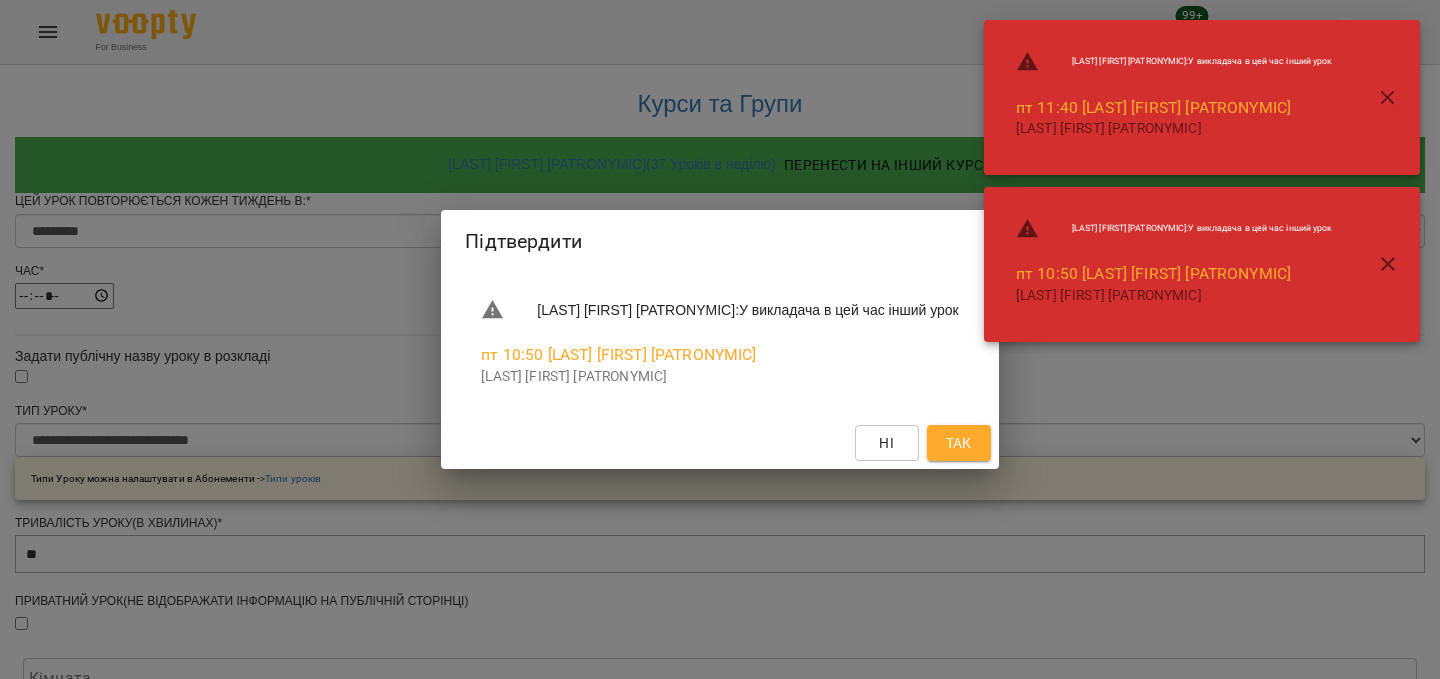 click on "Так" at bounding box center [959, 443] 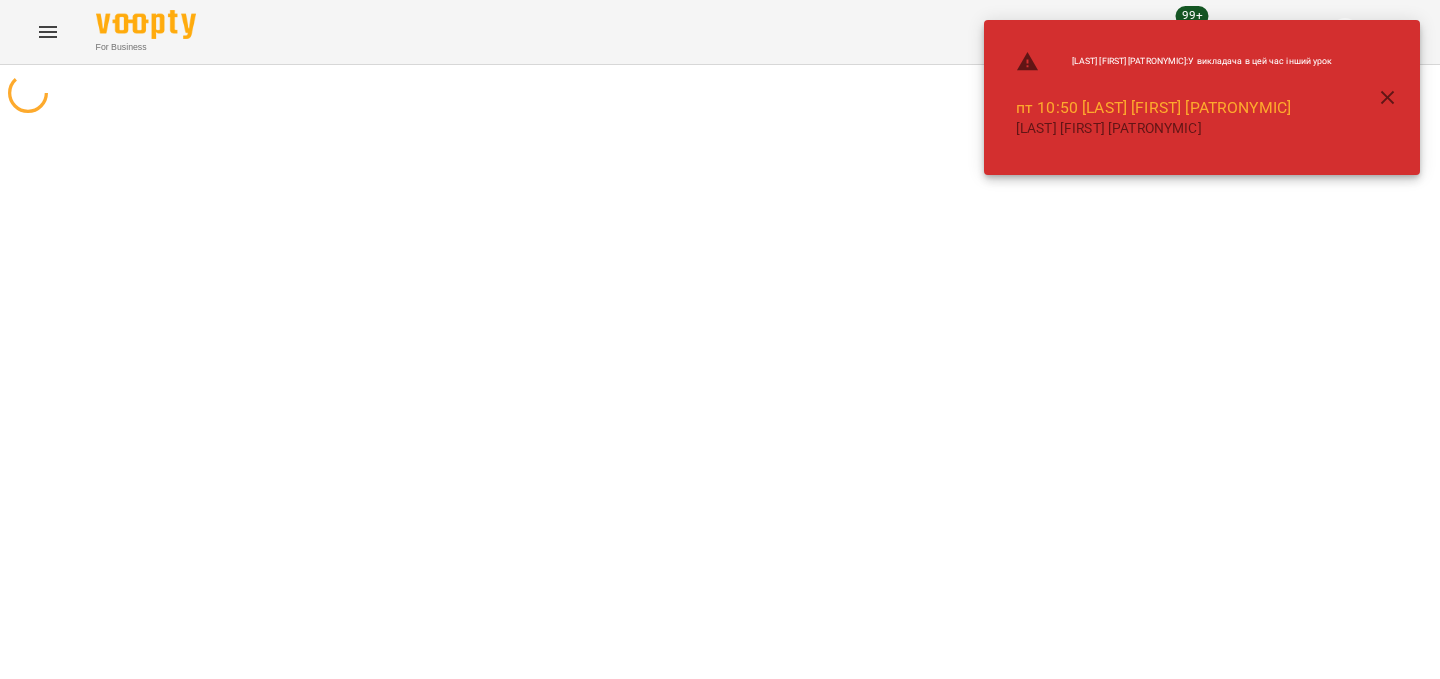click at bounding box center [720, 404] 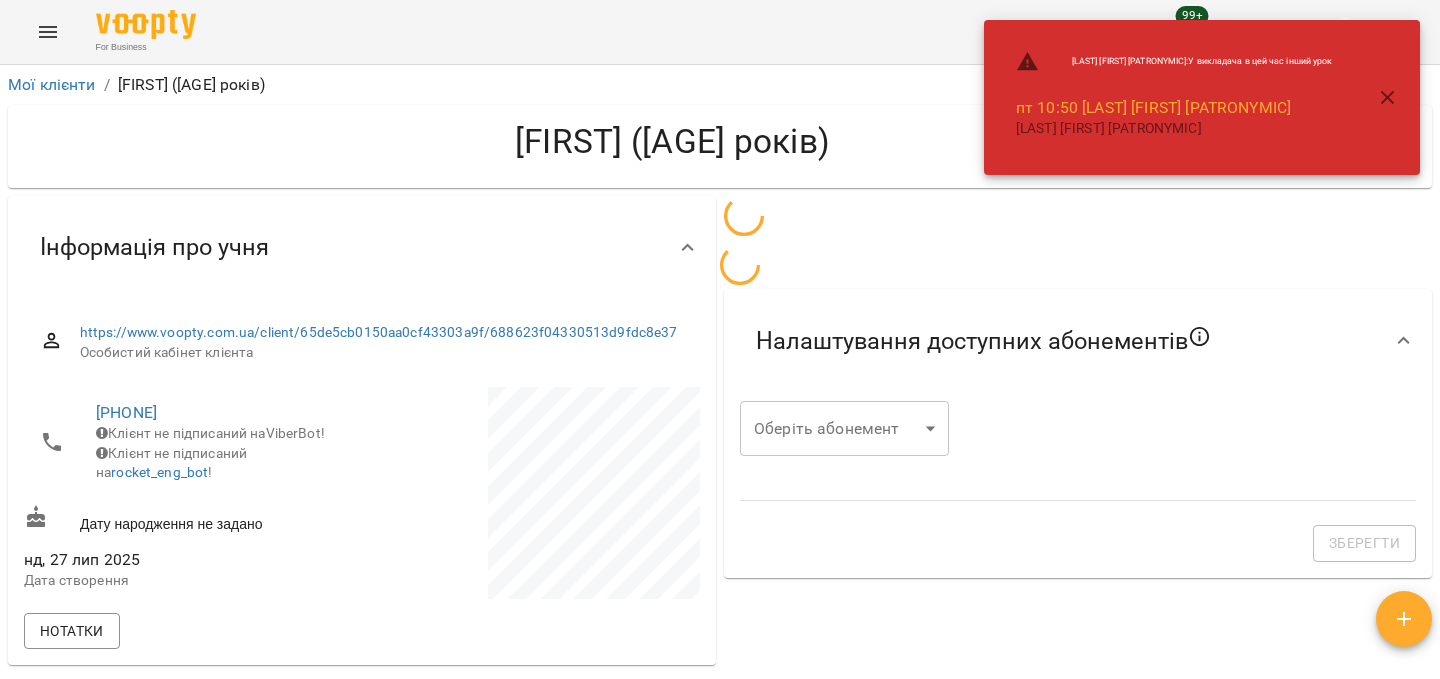 click at bounding box center (1388, 98) 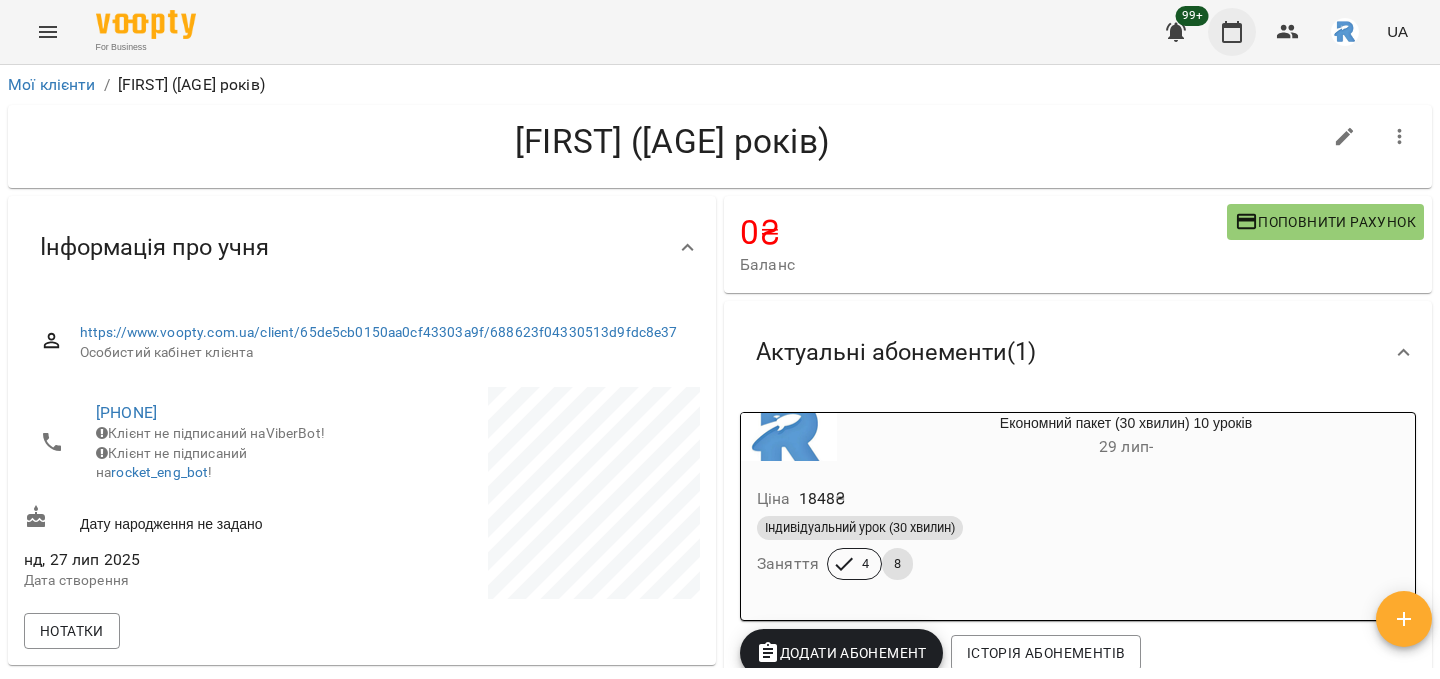 click 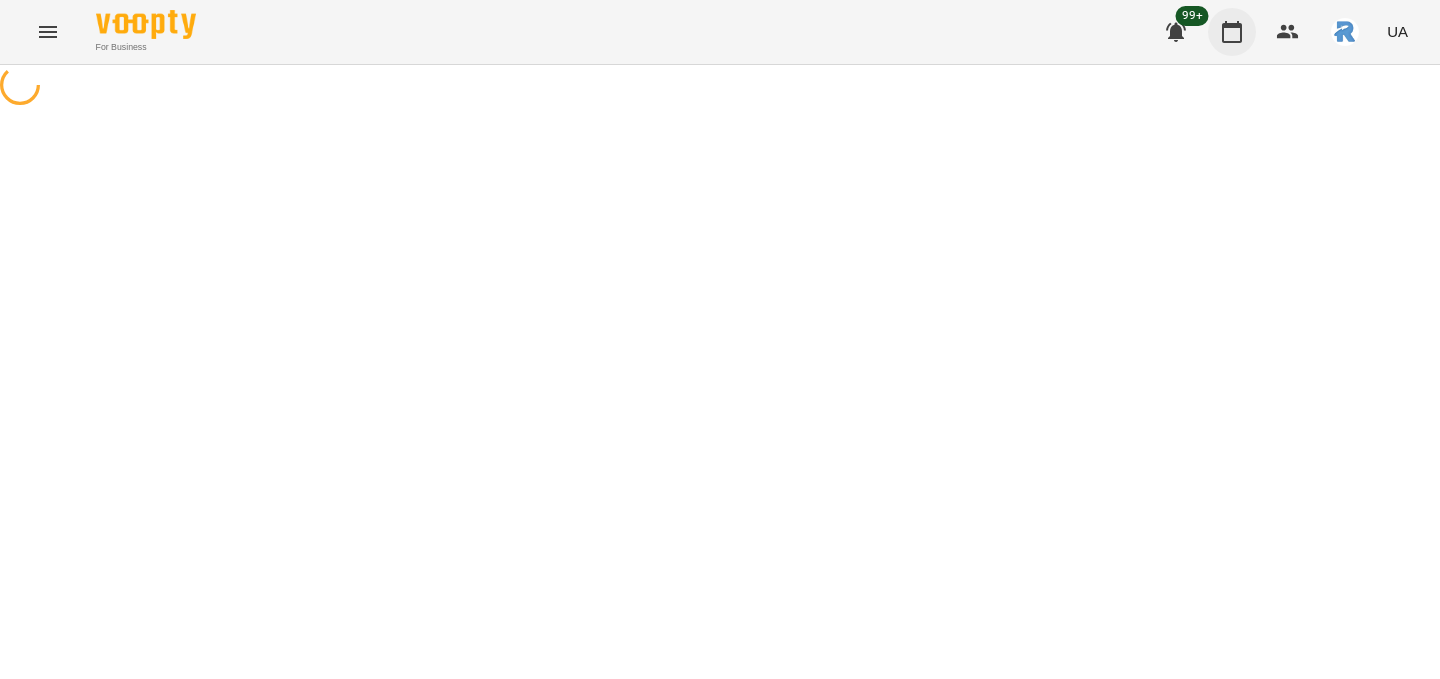 scroll, scrollTop: 0, scrollLeft: 0, axis: both 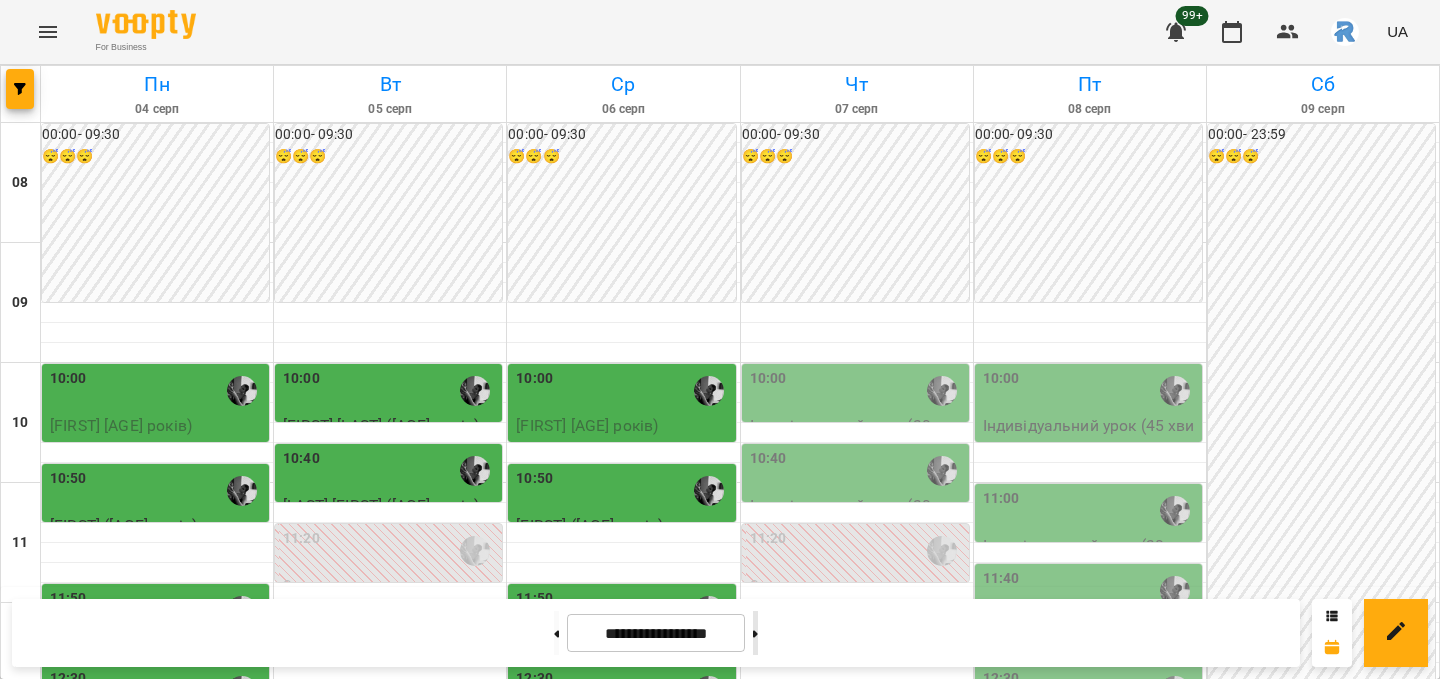 click at bounding box center (755, 633) 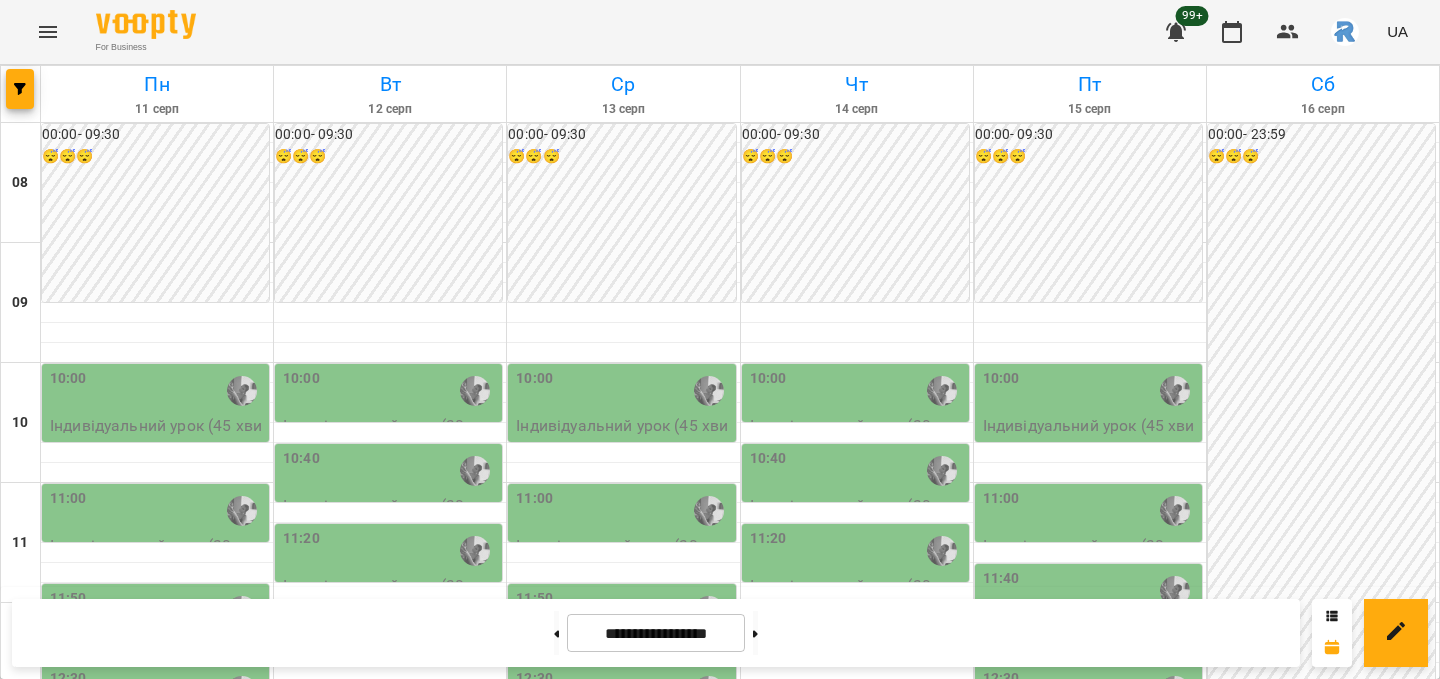click on "11:00" at bounding box center (623, 511) 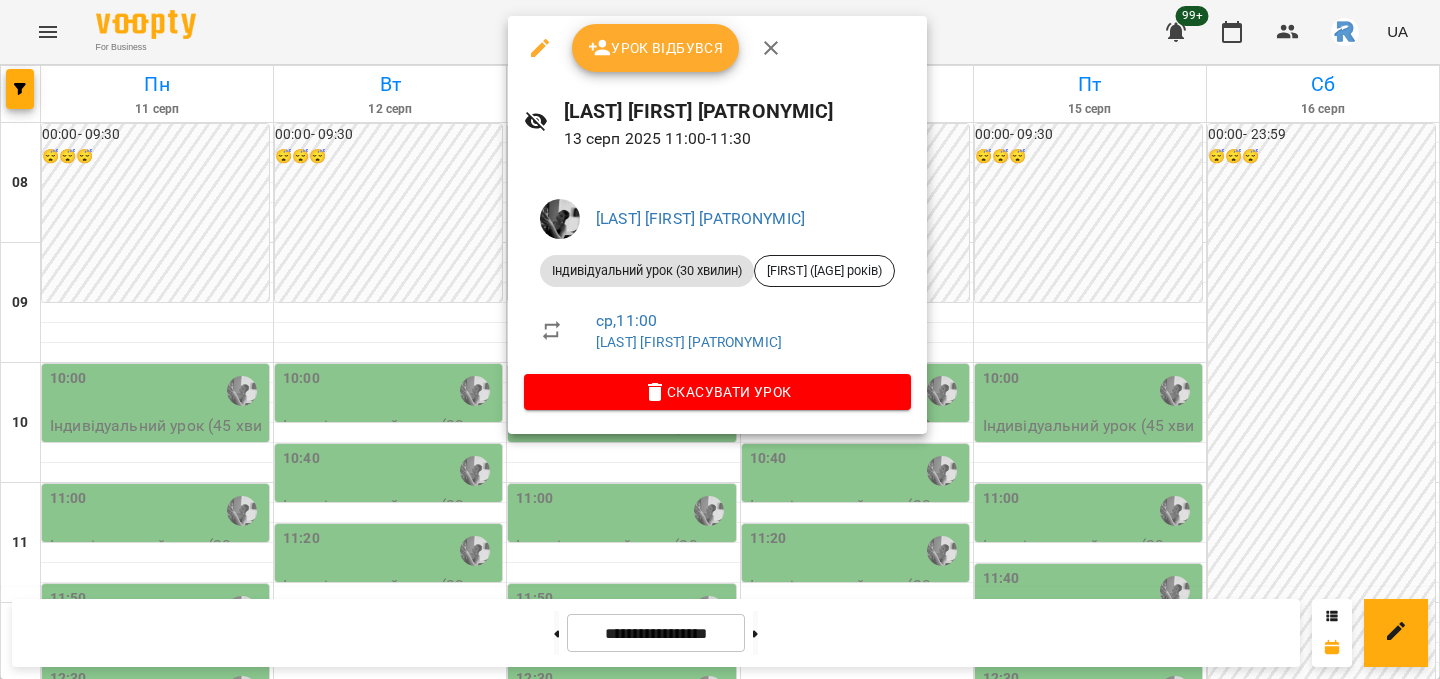 click at bounding box center (720, 339) 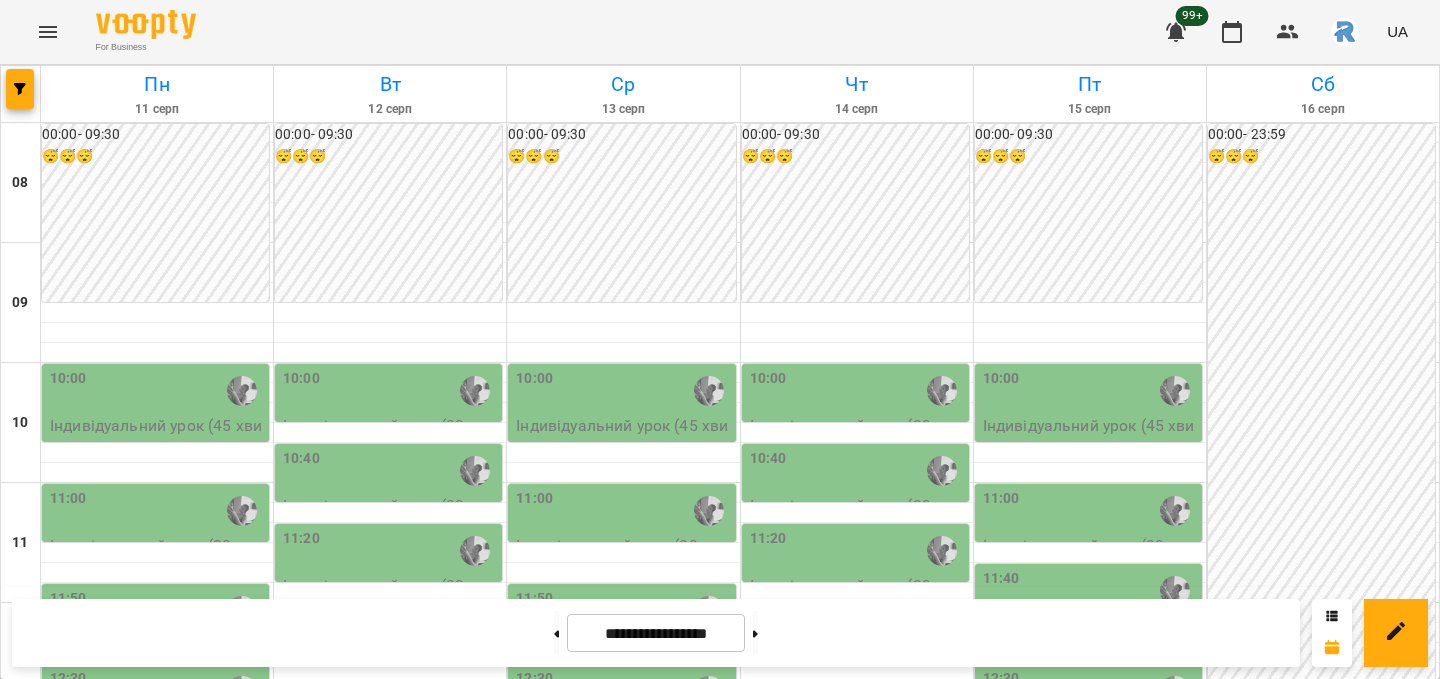 scroll, scrollTop: 255, scrollLeft: 0, axis: vertical 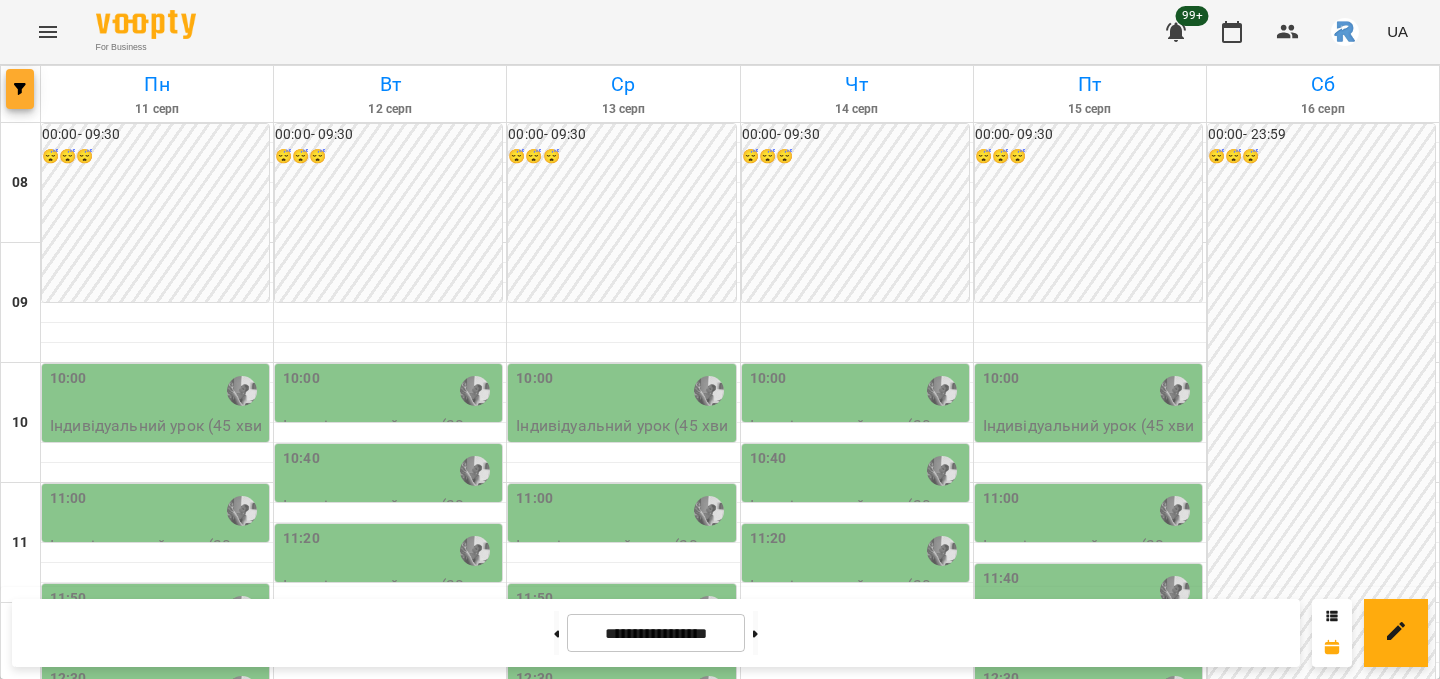 click 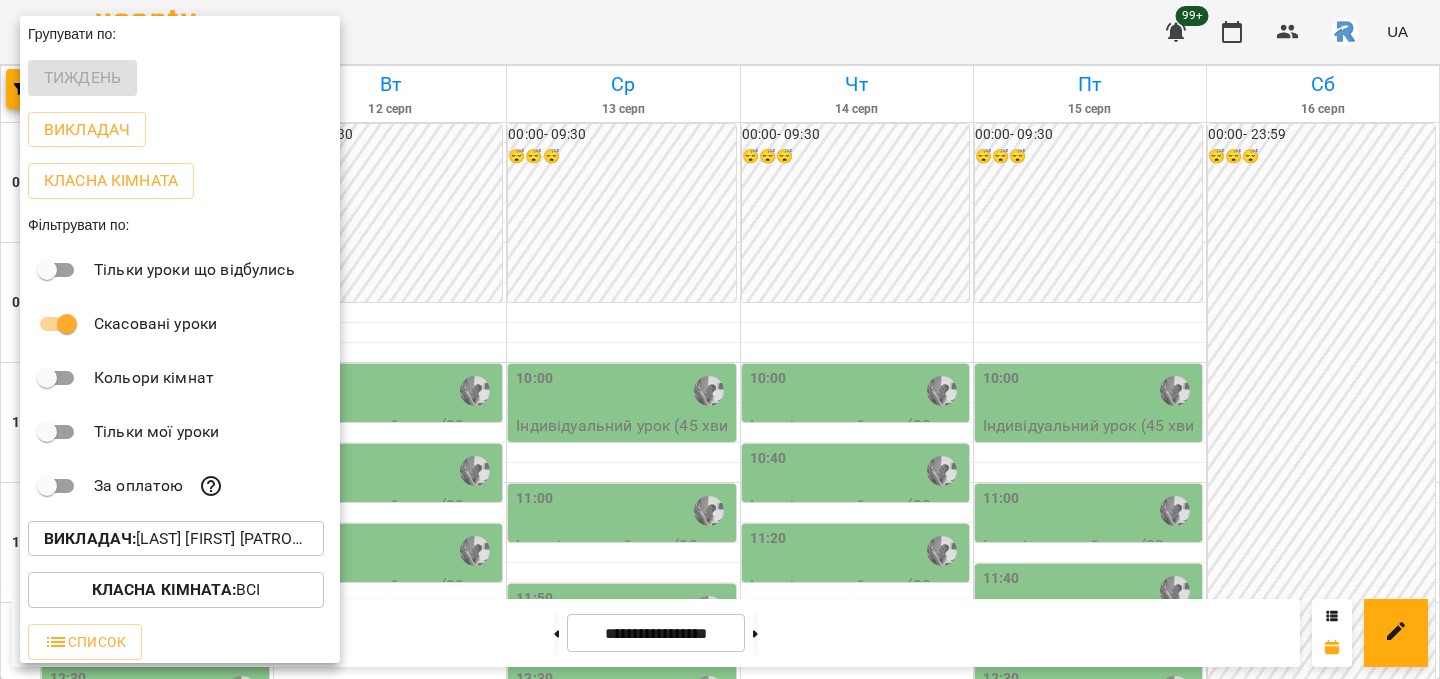 click on "Викладач :  Кирилова Софія Сергіївна" at bounding box center [176, 539] 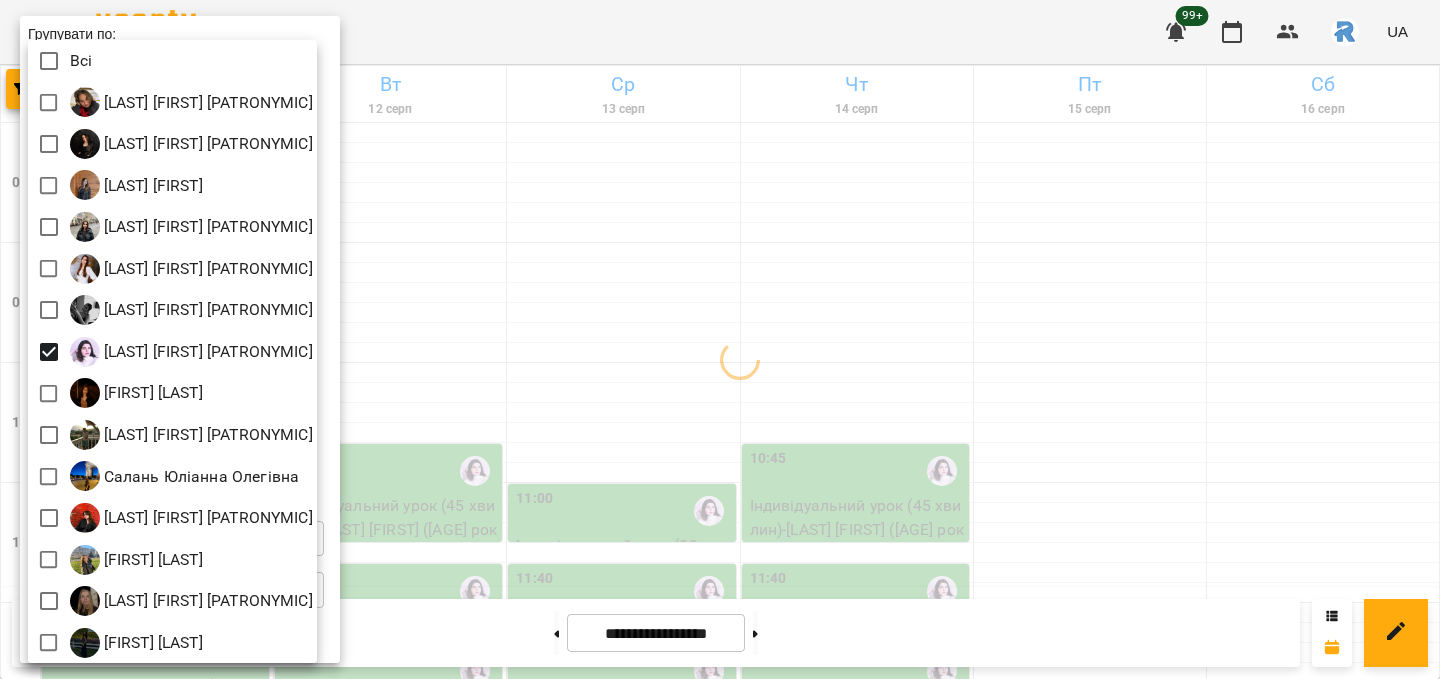 click at bounding box center (720, 339) 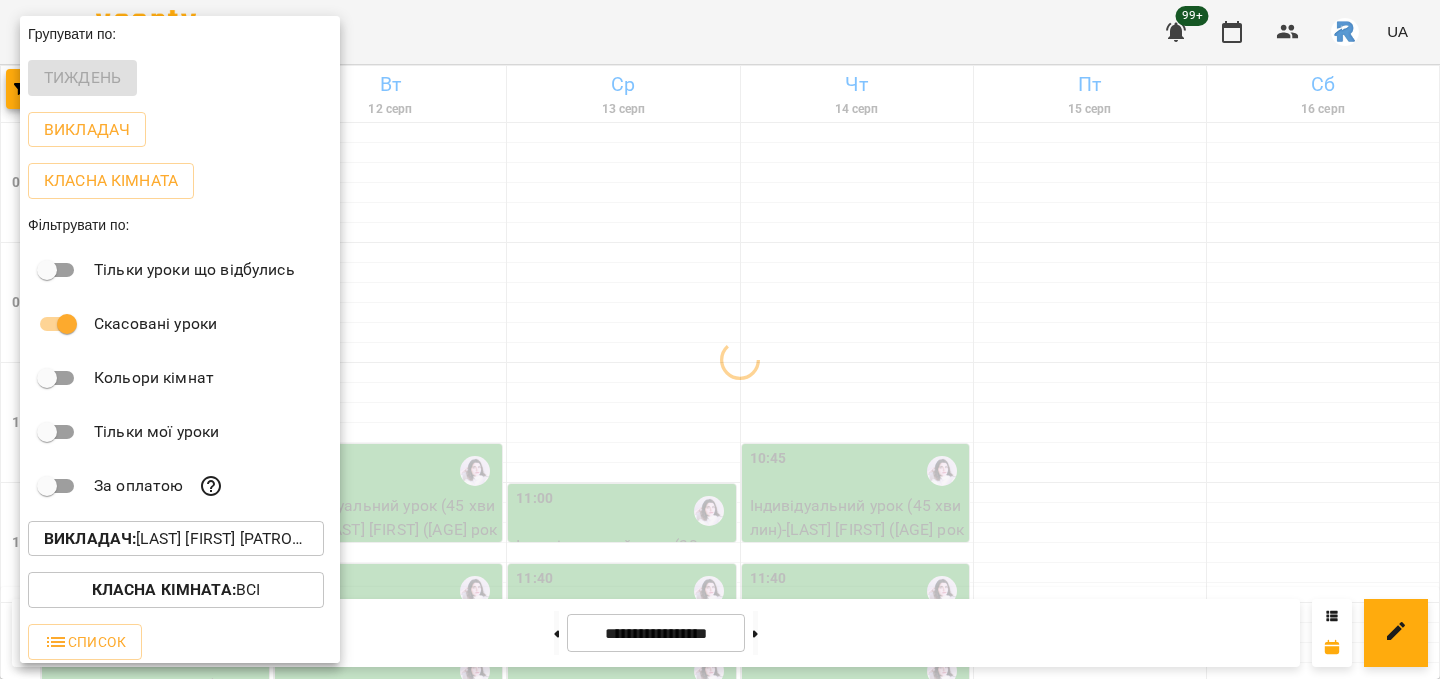 click at bounding box center (720, 339) 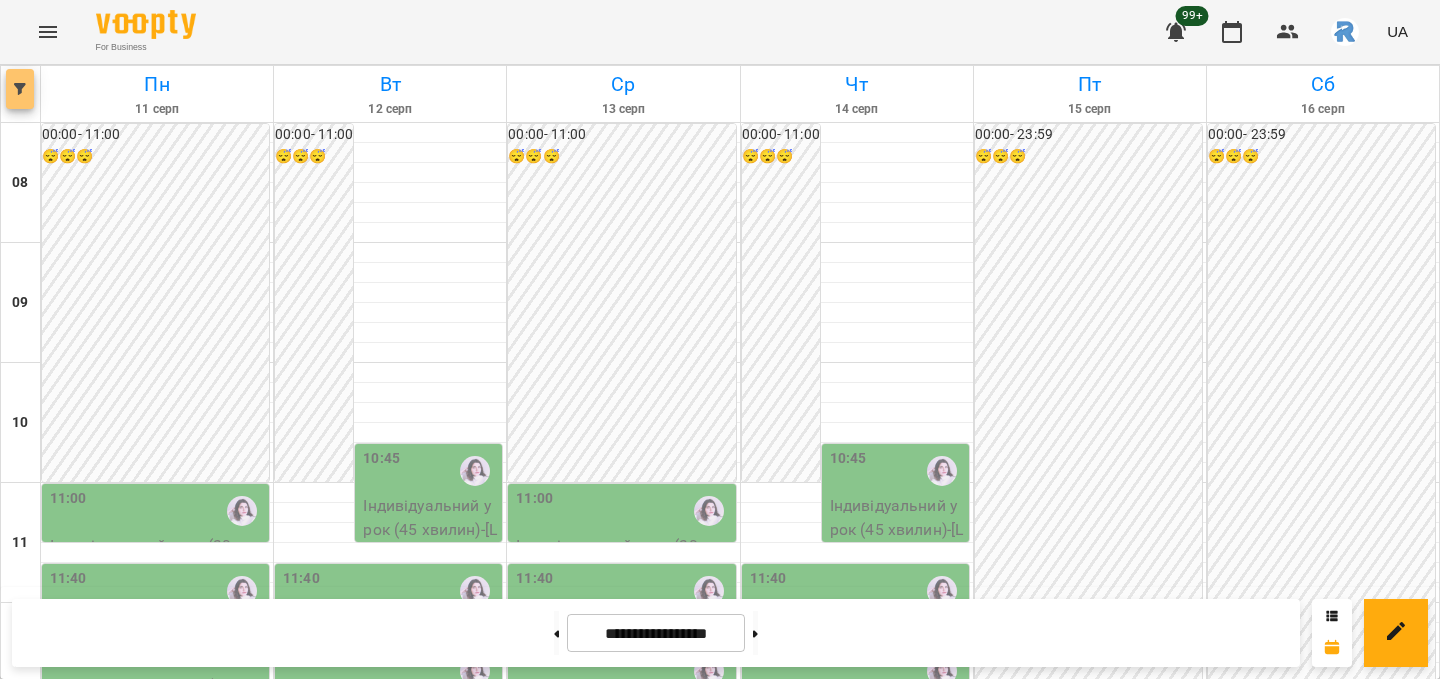 click at bounding box center [20, 89] 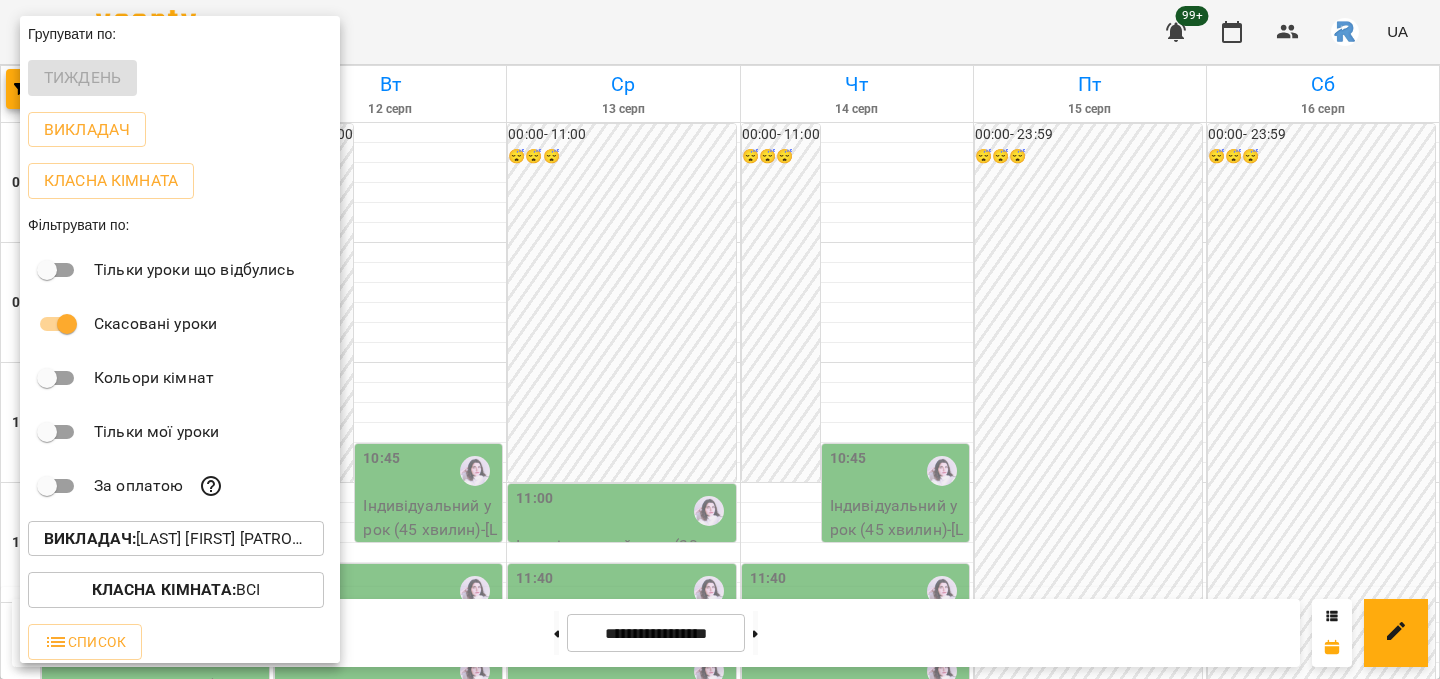 click on "Викладач :  Ковальчук Юлія Олександрівна" at bounding box center [180, 539] 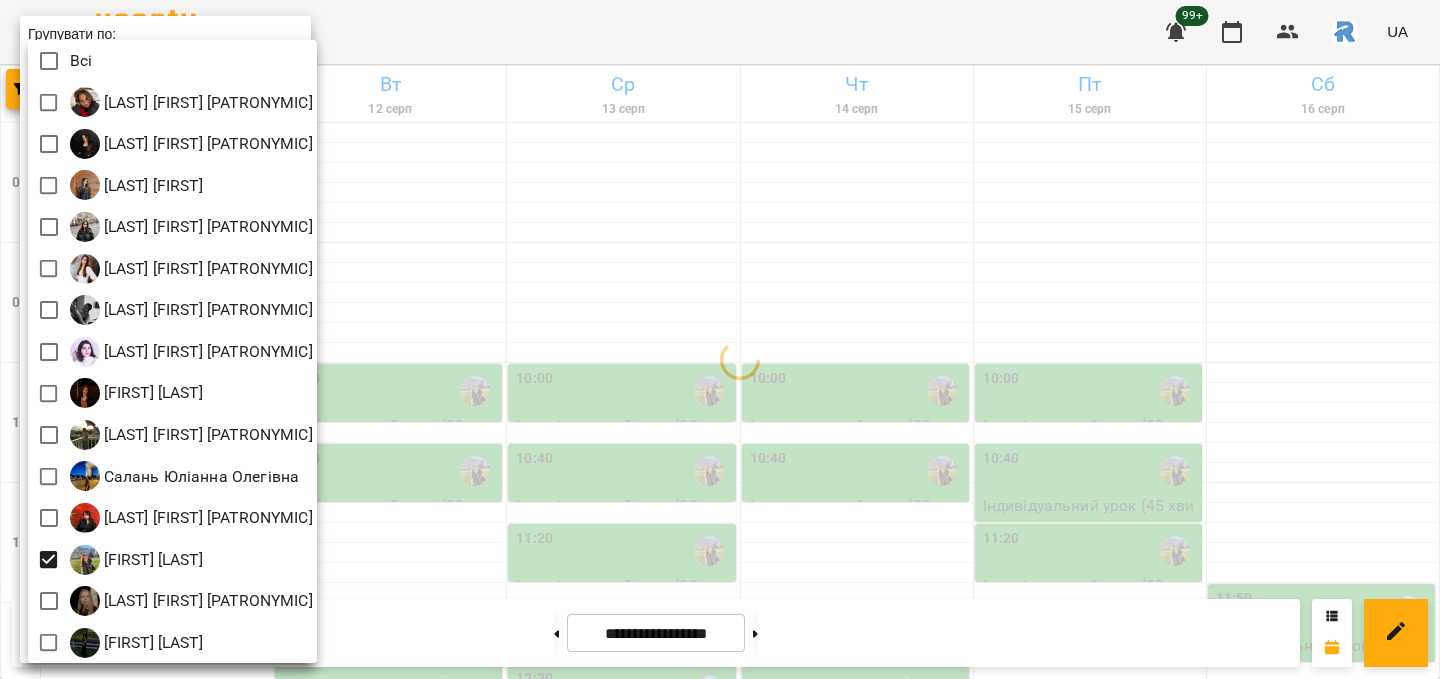 click at bounding box center (720, 339) 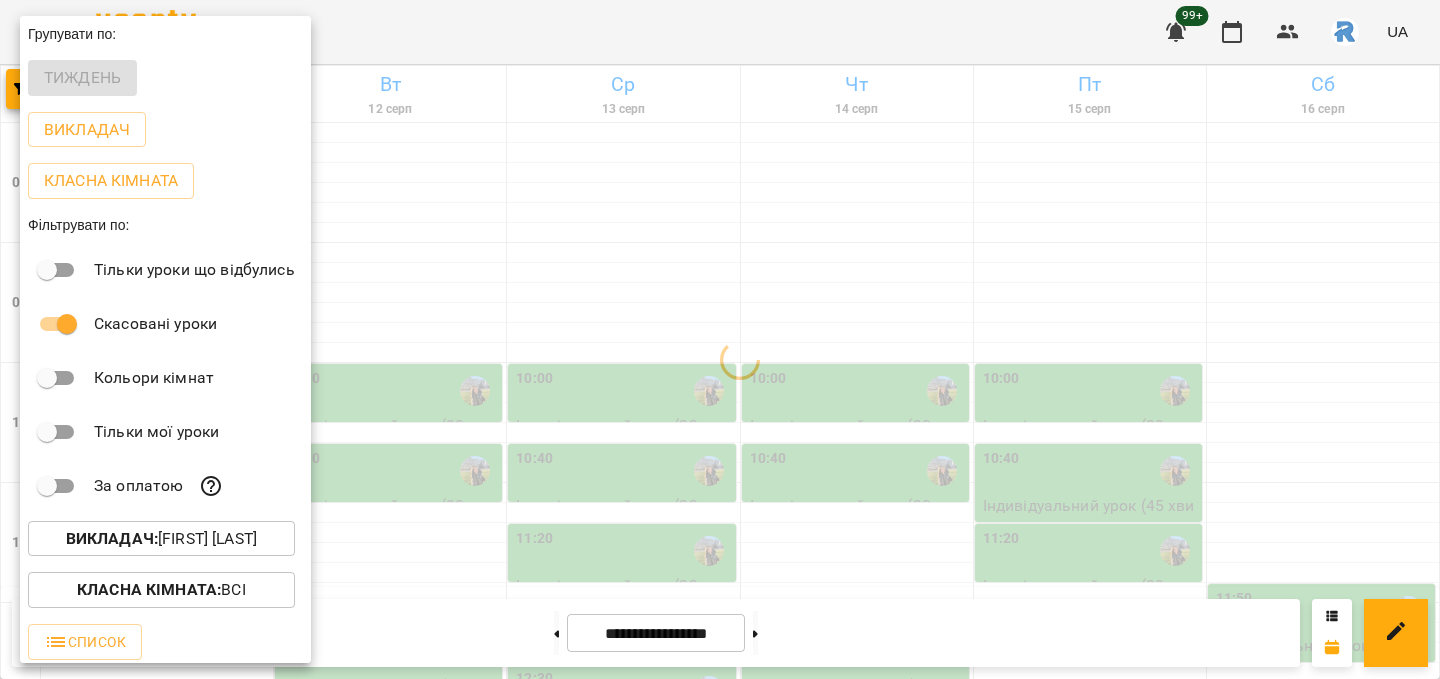 click at bounding box center (720, 339) 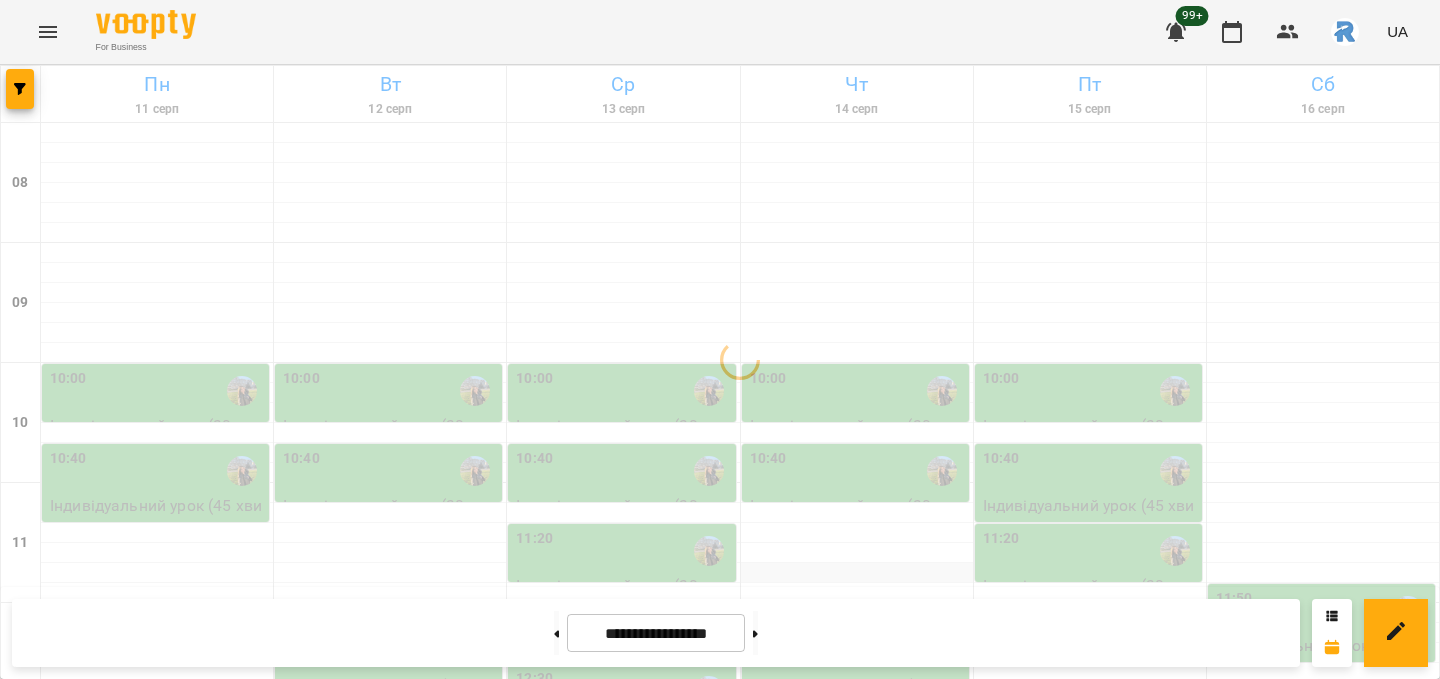 scroll, scrollTop: 139, scrollLeft: 0, axis: vertical 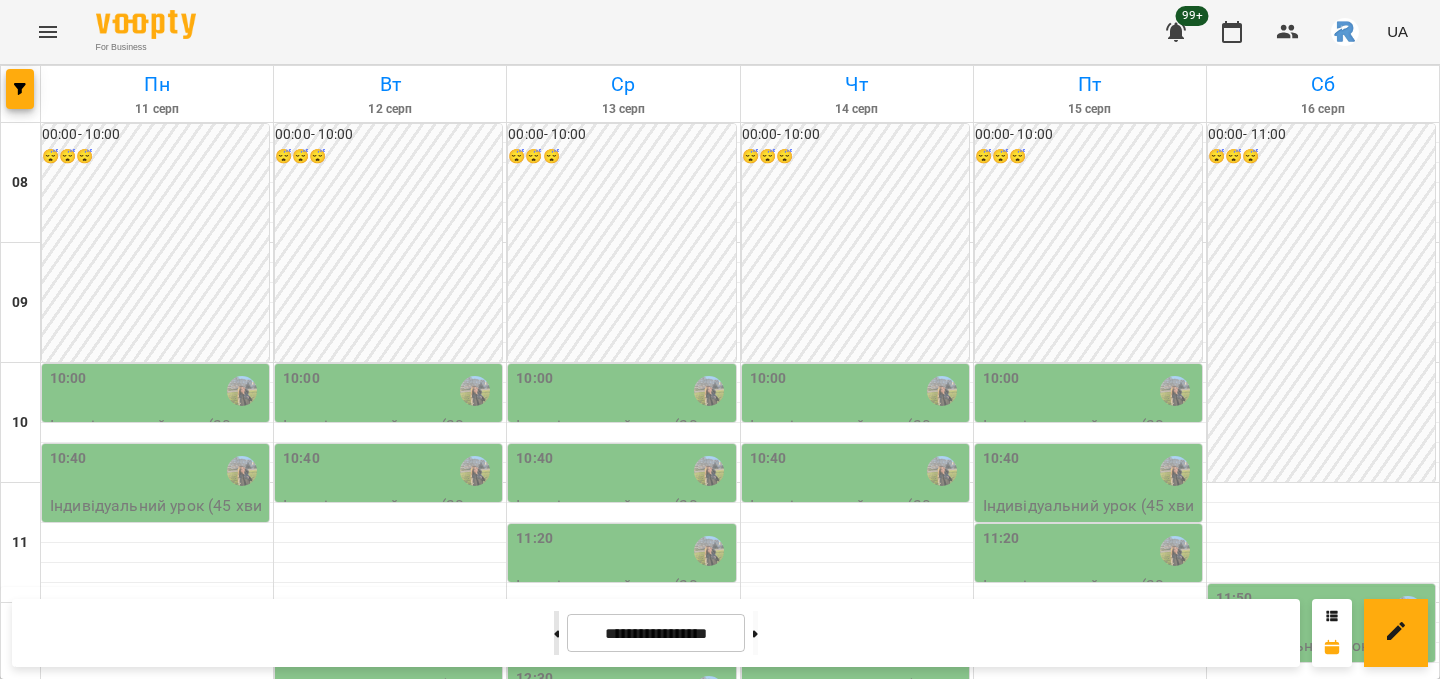 click at bounding box center [556, 633] 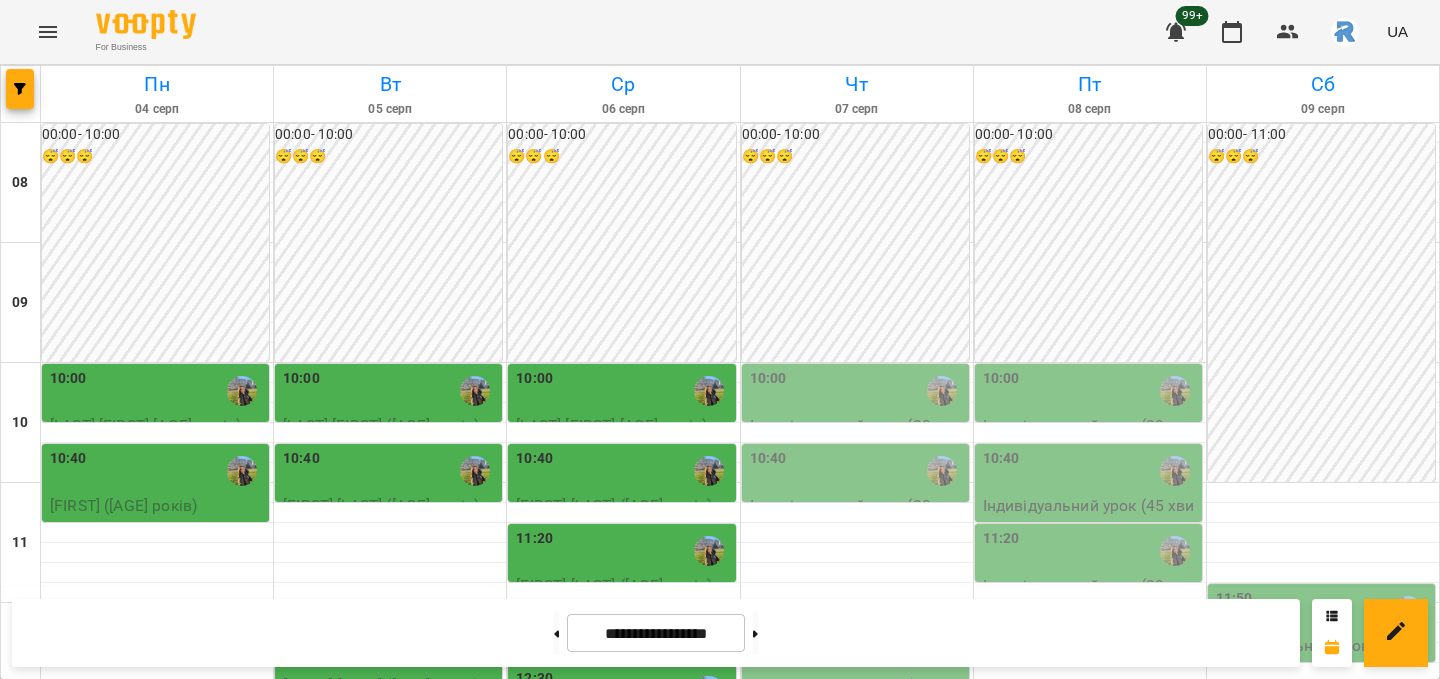 scroll, scrollTop: 282, scrollLeft: 0, axis: vertical 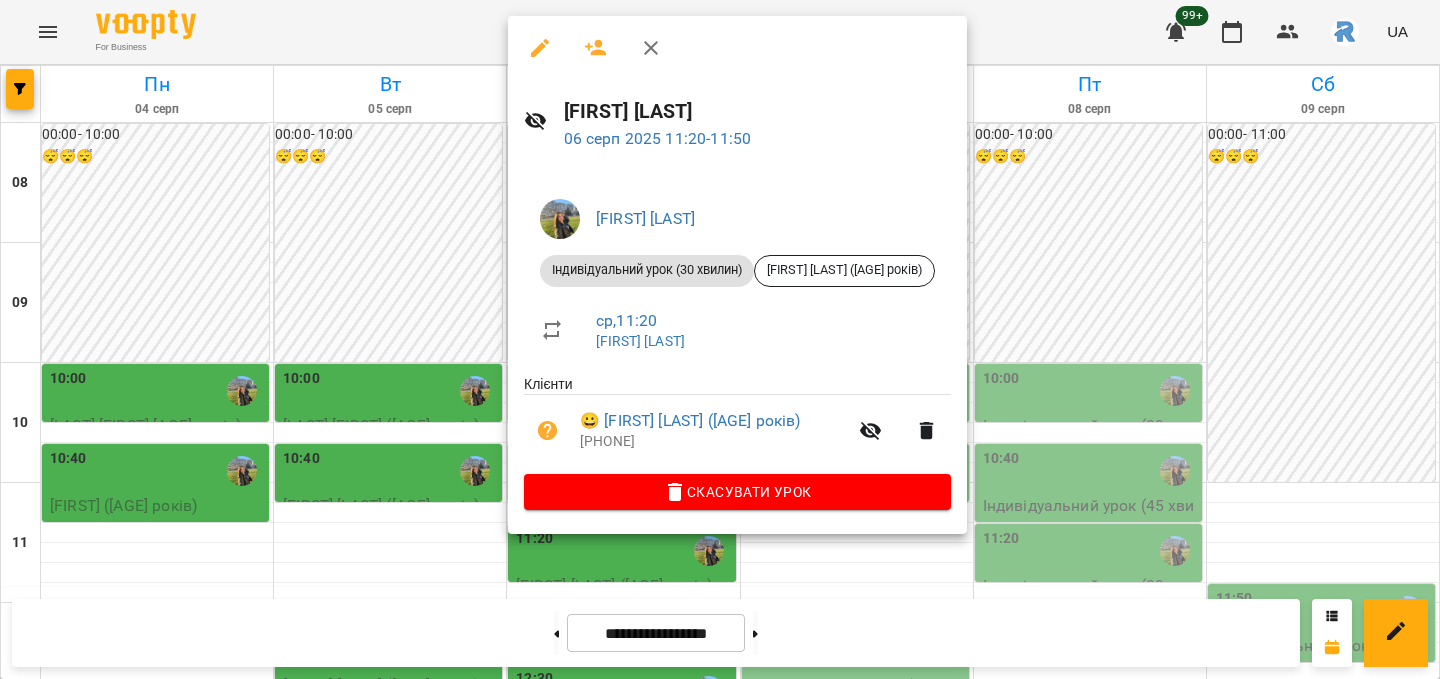 click at bounding box center [720, 339] 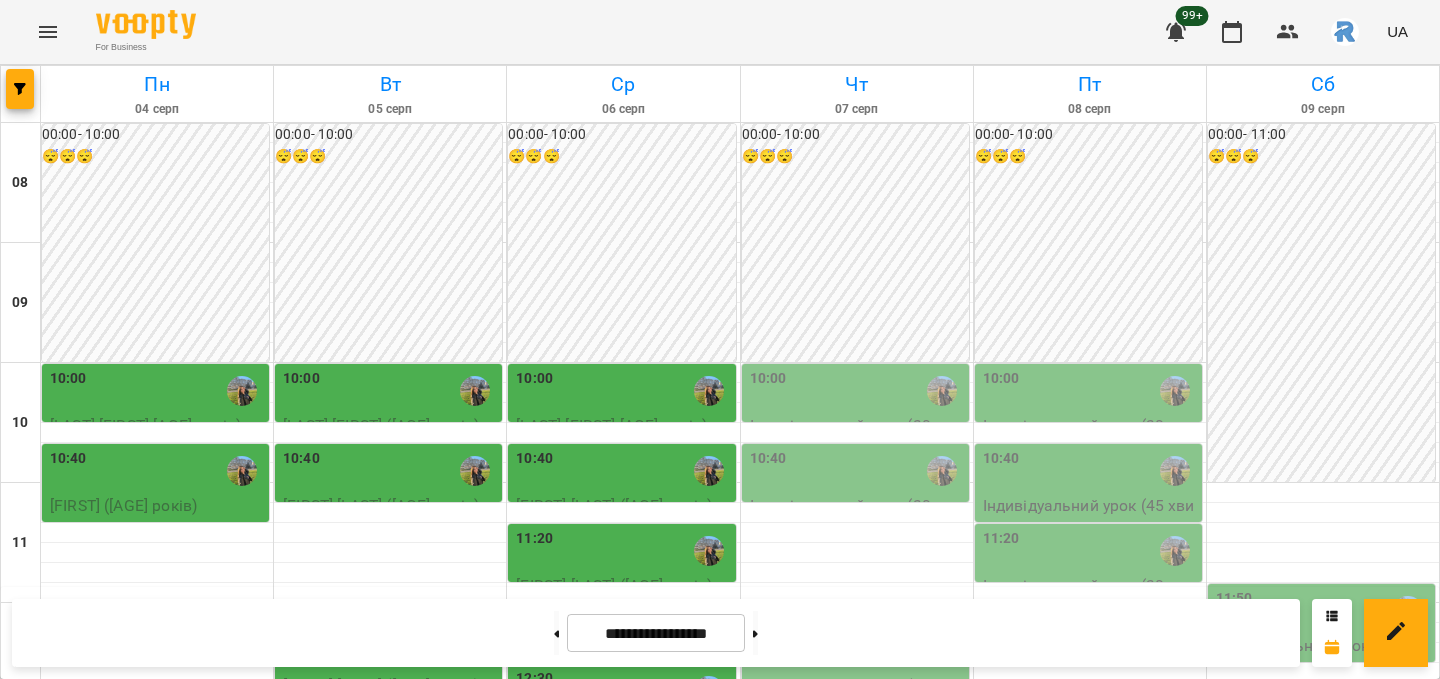 scroll, scrollTop: 256, scrollLeft: 0, axis: vertical 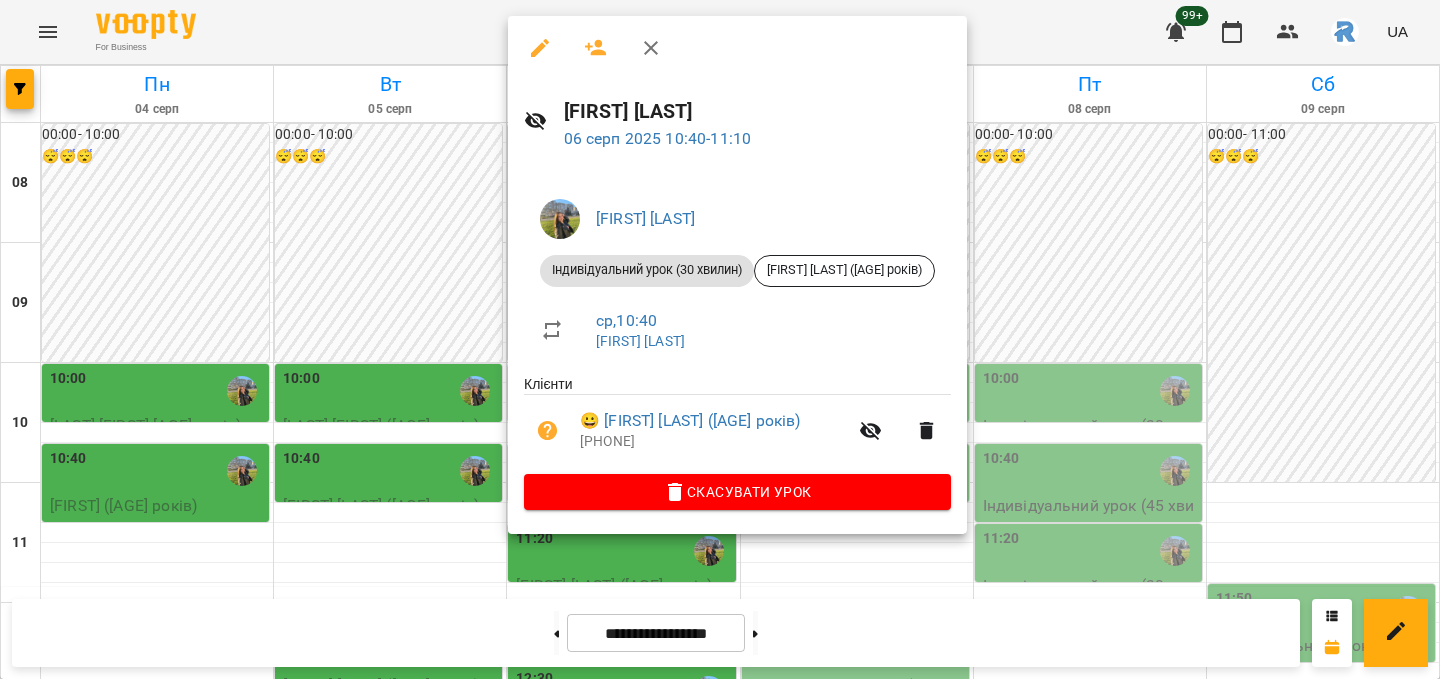 click at bounding box center [720, 339] 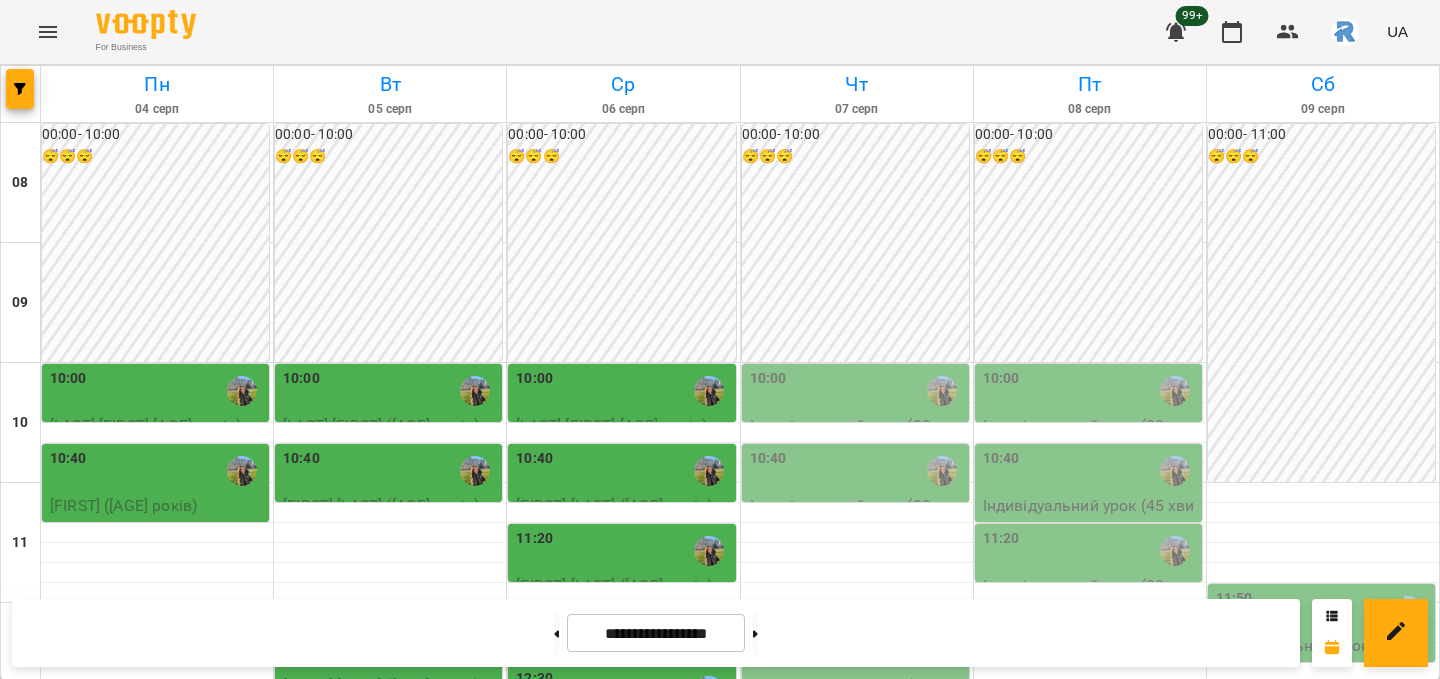 click on "11:20" at bounding box center [623, 551] 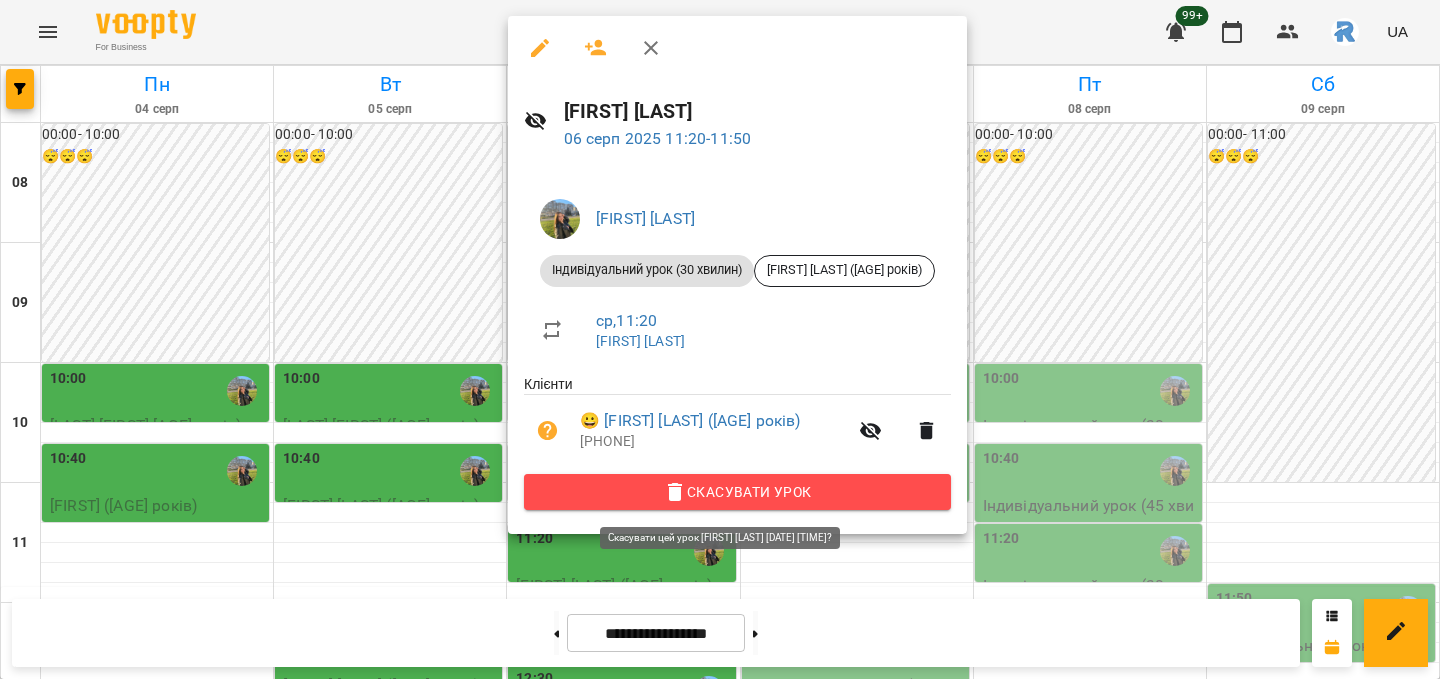 click on "Скасувати Урок" at bounding box center [737, 492] 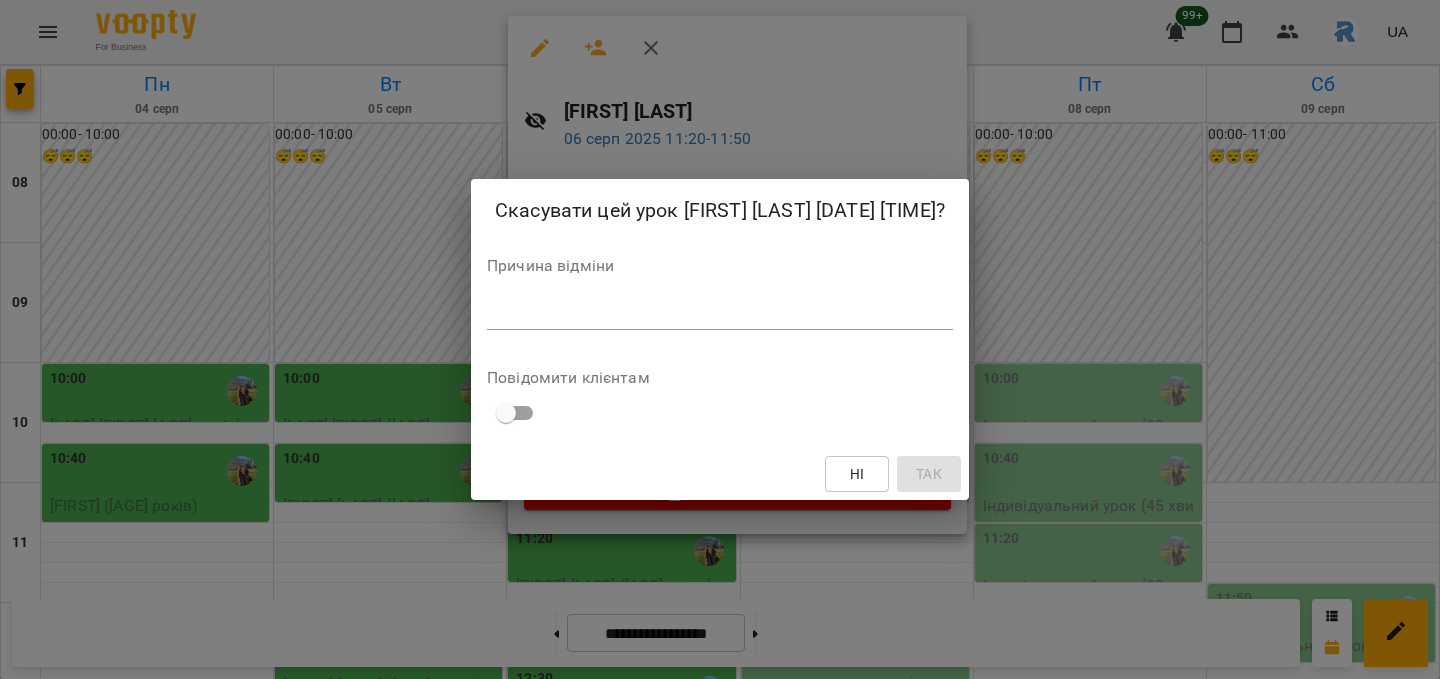 click on "Скасувати цей урок Шамайло Наталія Миколаївна 06 серп 2025 11:20? Причина відміни * Повідомити клієнтам Ні Так" at bounding box center (720, 339) 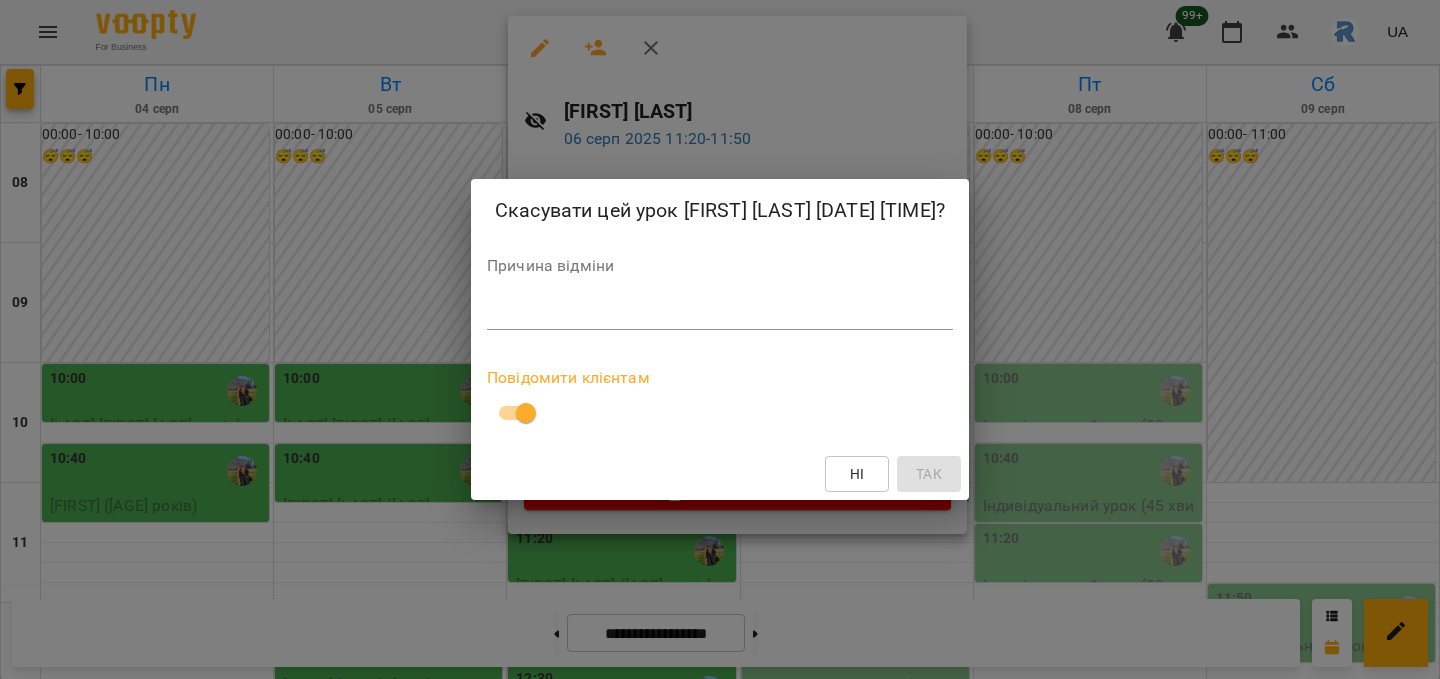 click on "Причина відміни *" at bounding box center (720, 298) 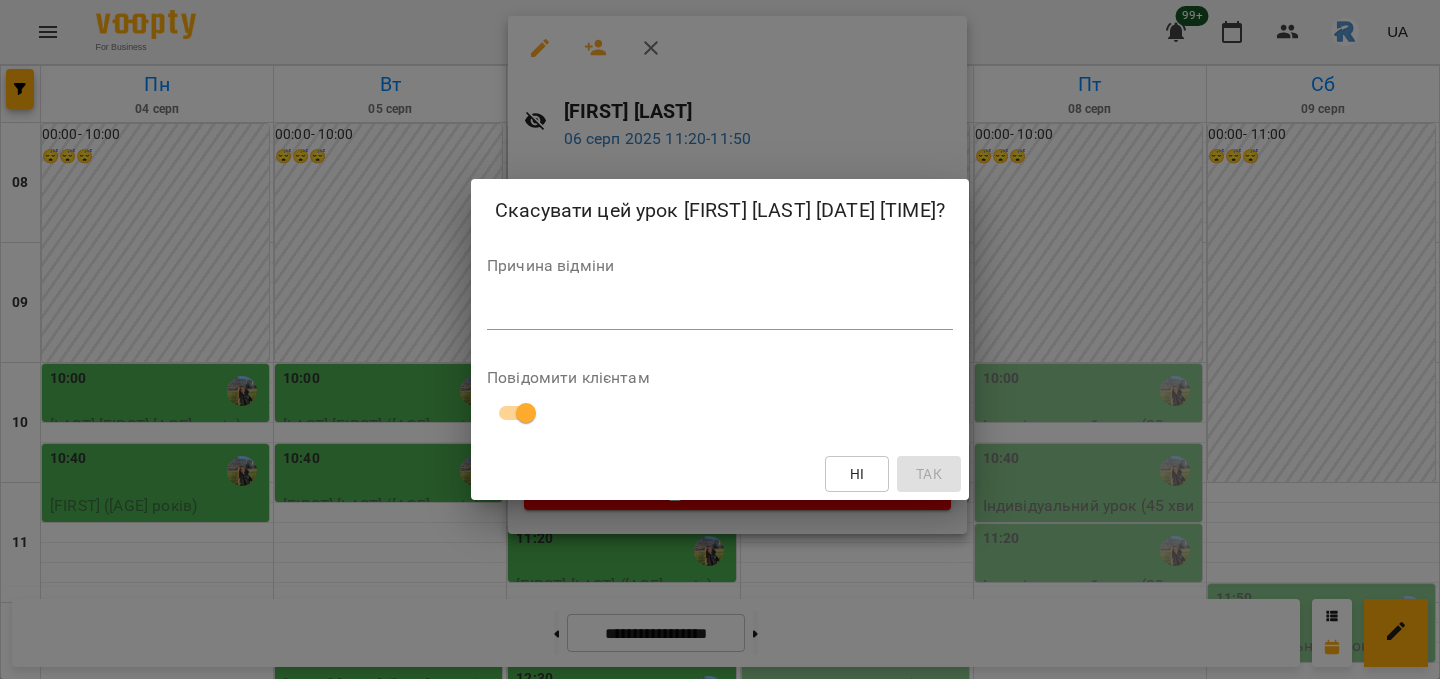 click on "*" at bounding box center [720, 314] 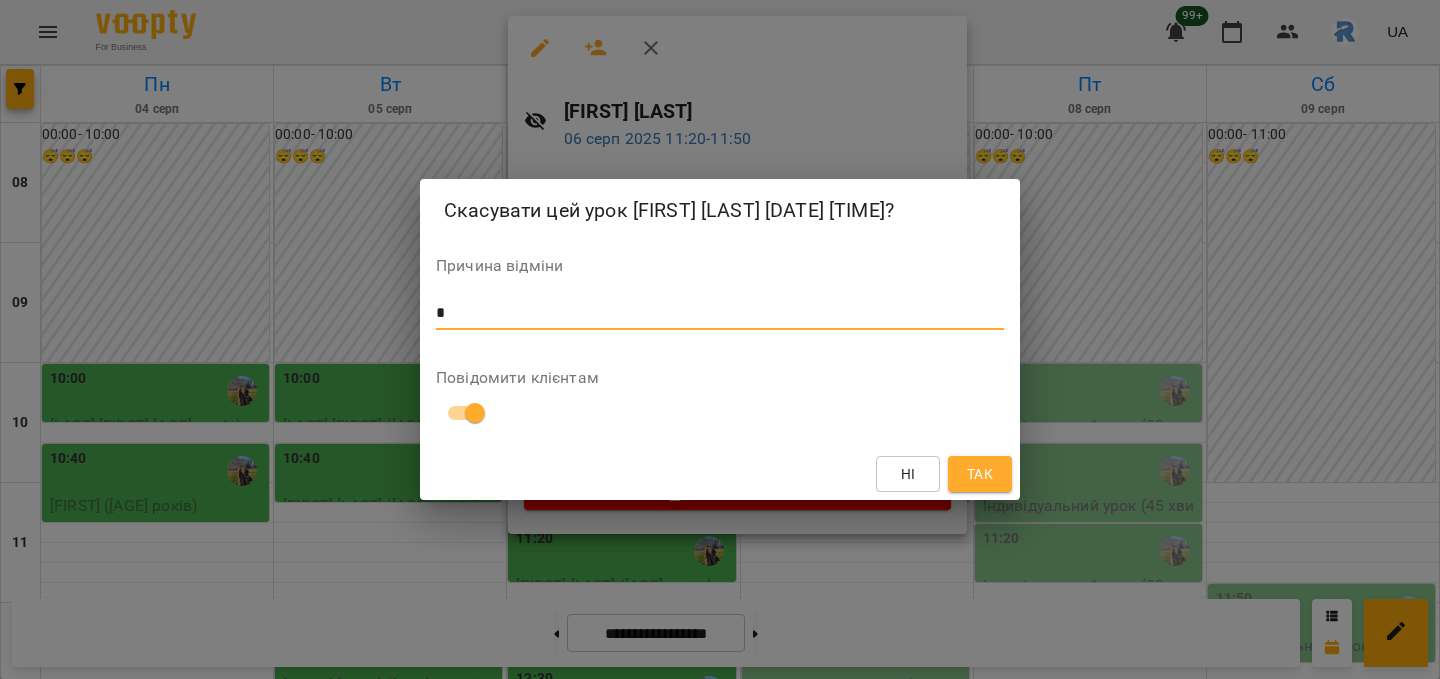type on "*" 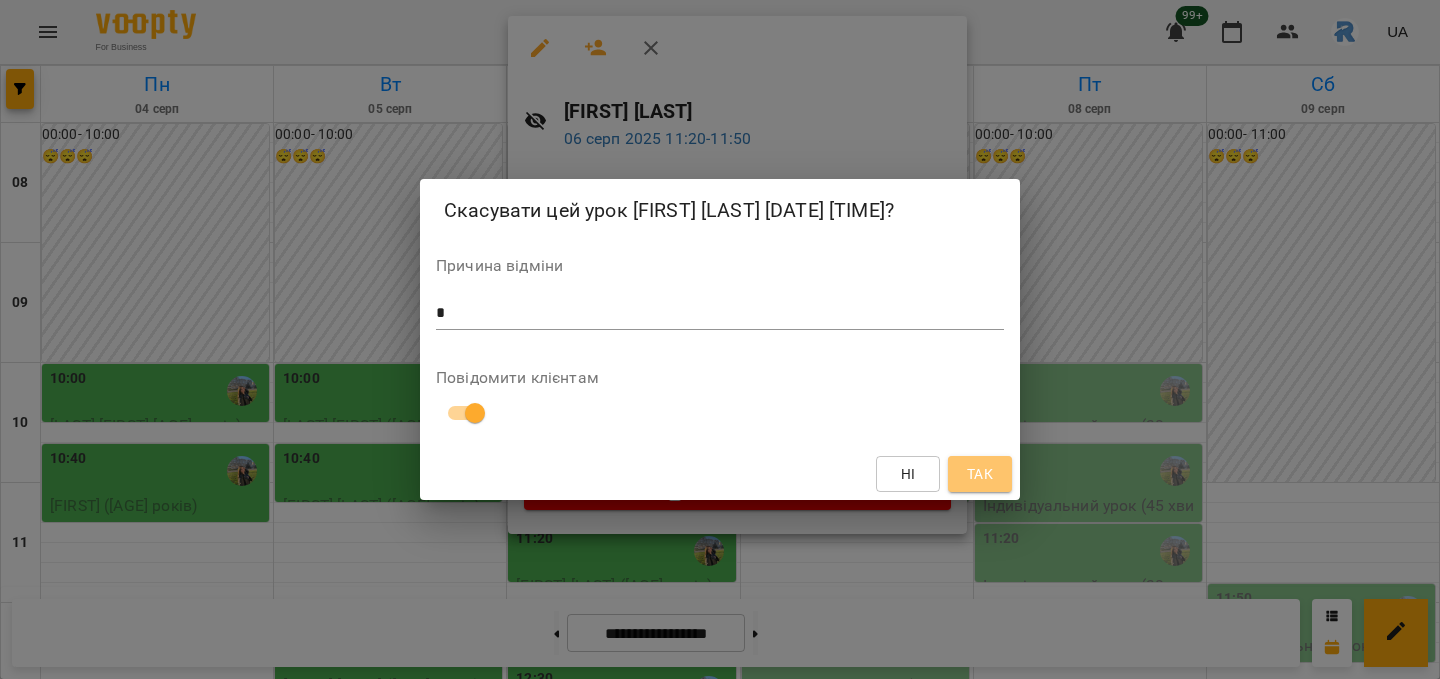 click on "Так" at bounding box center (980, 474) 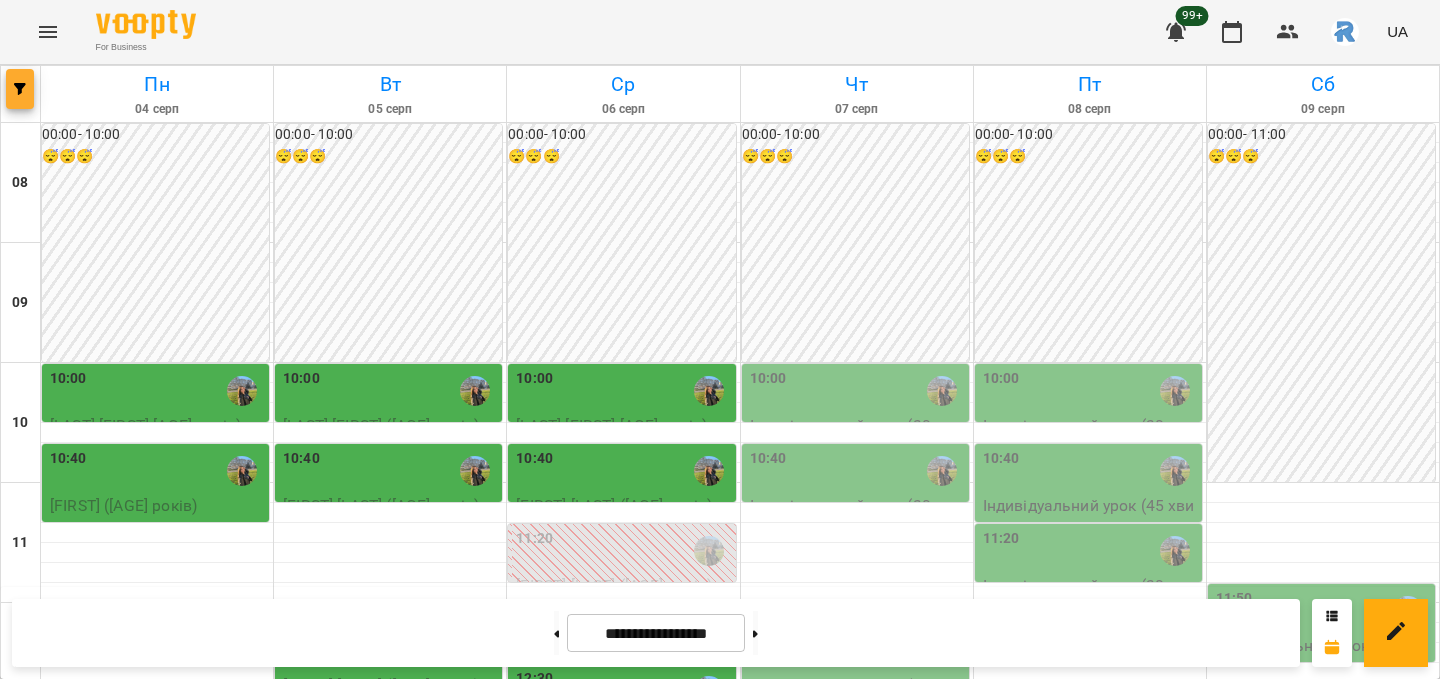 click at bounding box center (20, 89) 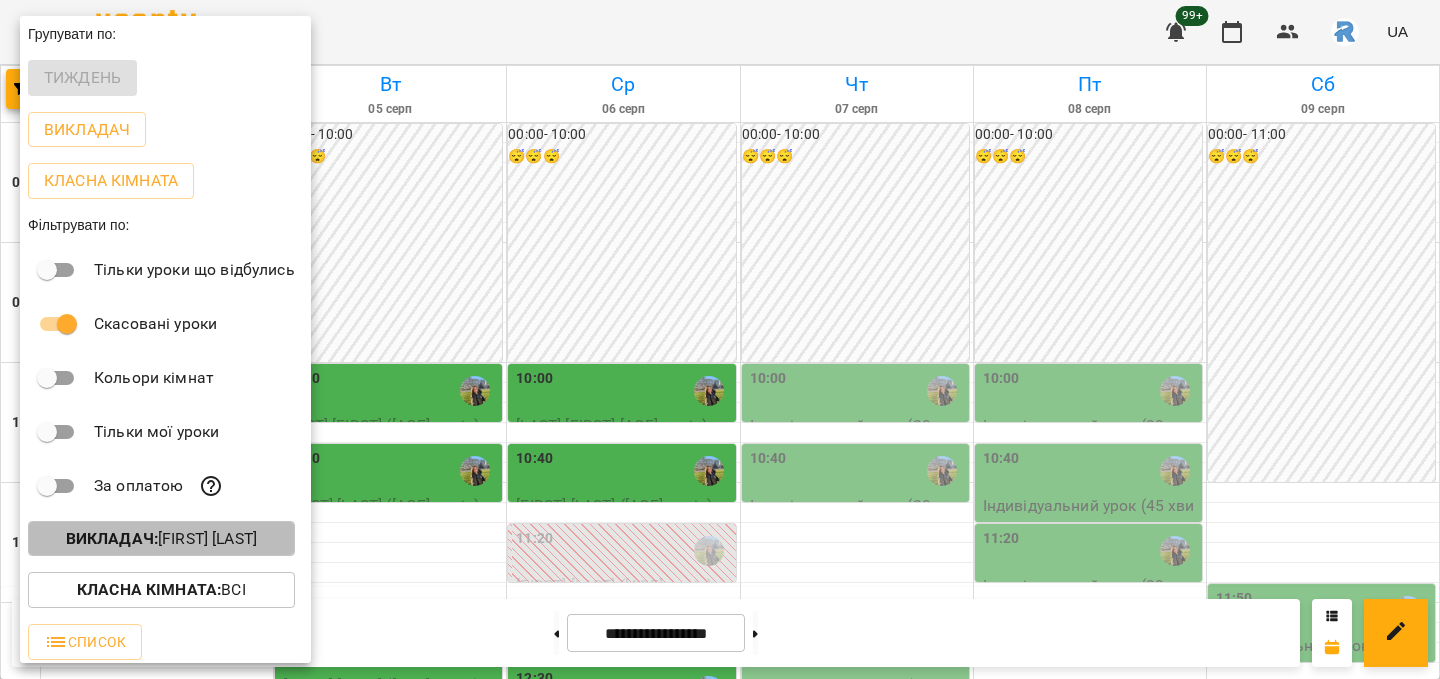 click on "Викладач :  Шамайло Наталія Миколаївна" at bounding box center (161, 539) 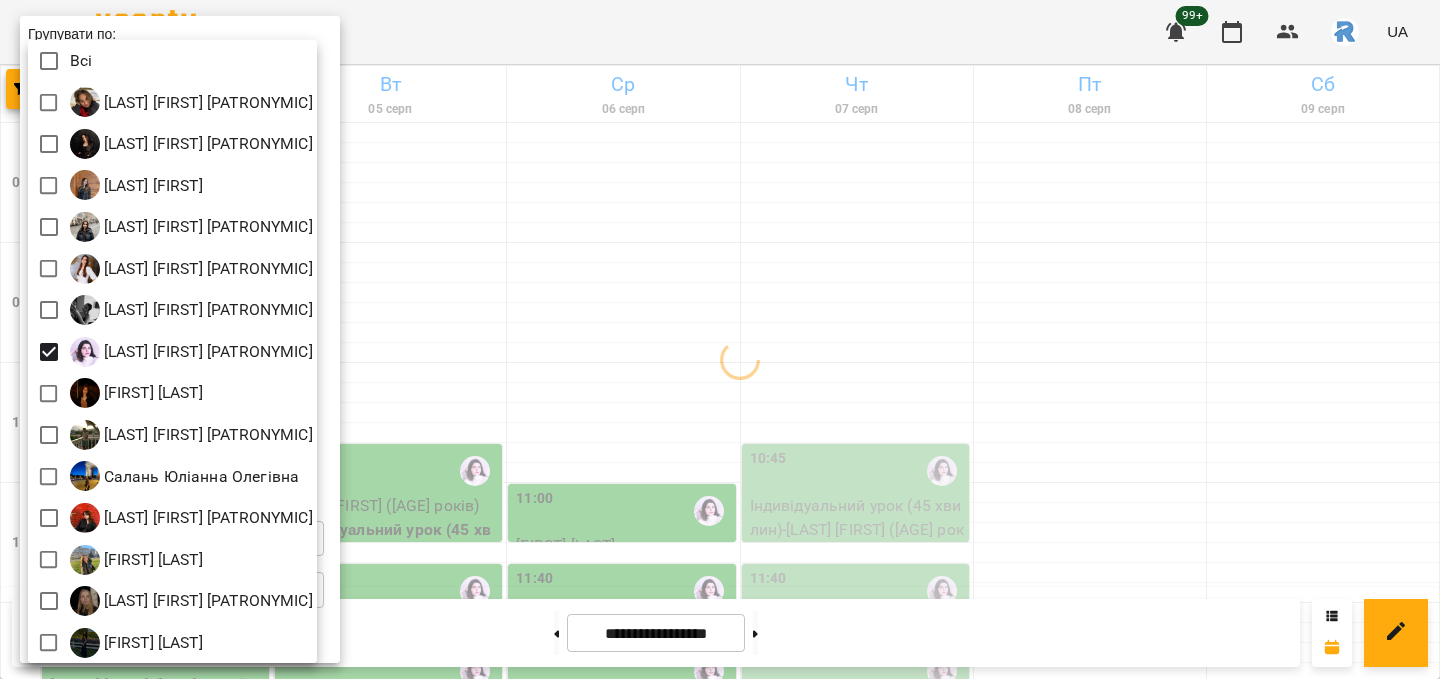 click at bounding box center [720, 339] 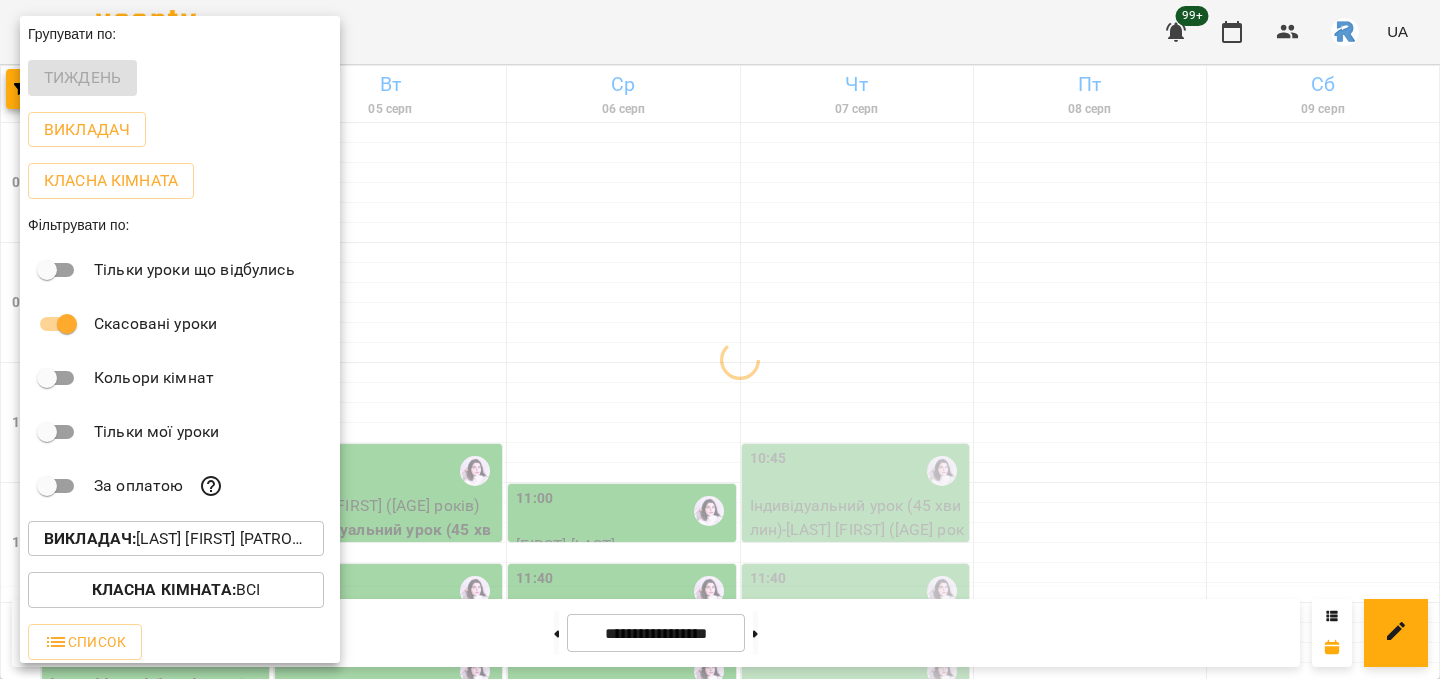 click at bounding box center [720, 339] 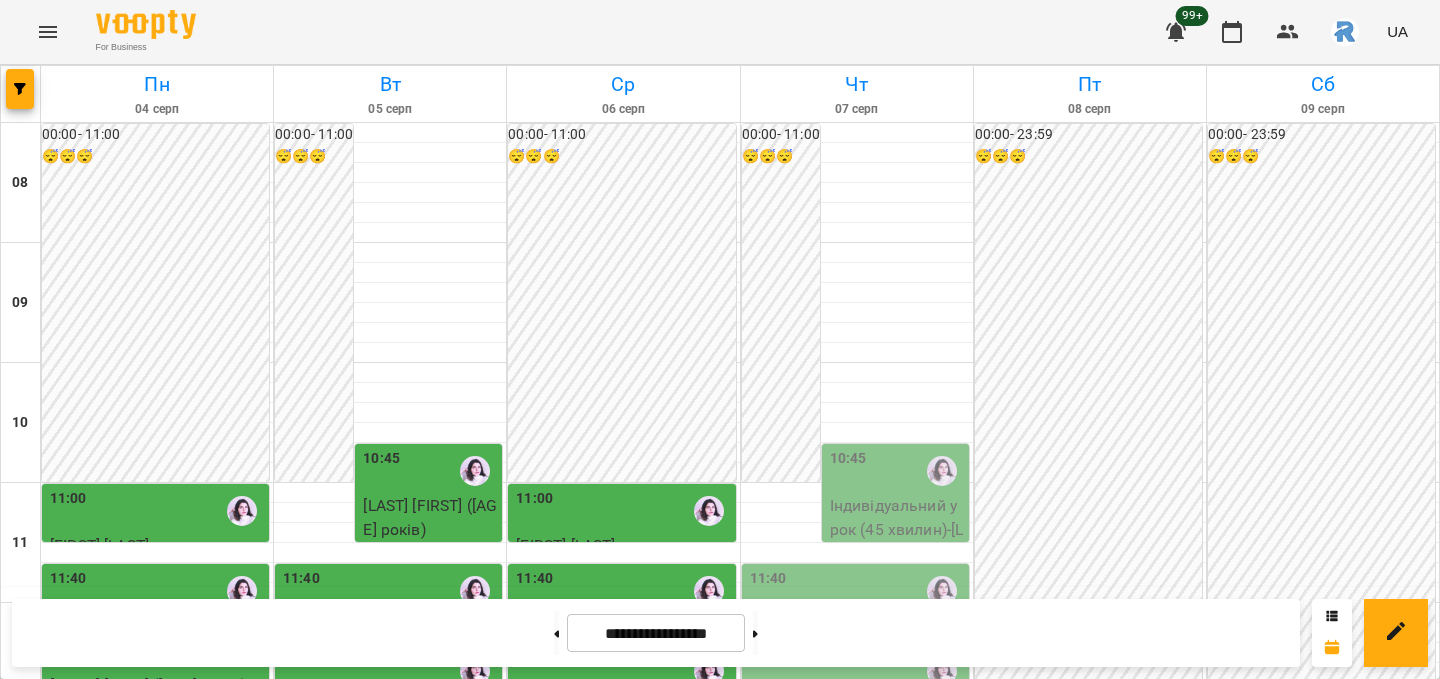 scroll, scrollTop: 440, scrollLeft: 0, axis: vertical 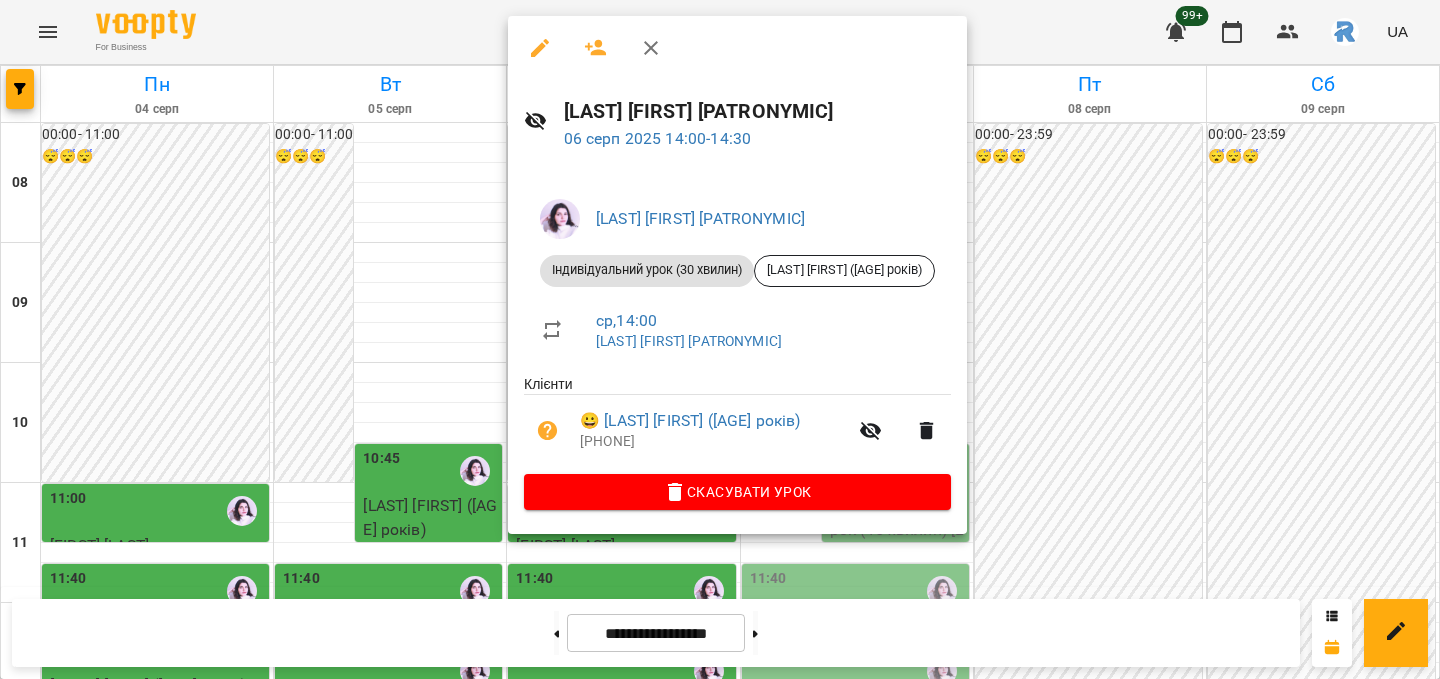click at bounding box center (720, 339) 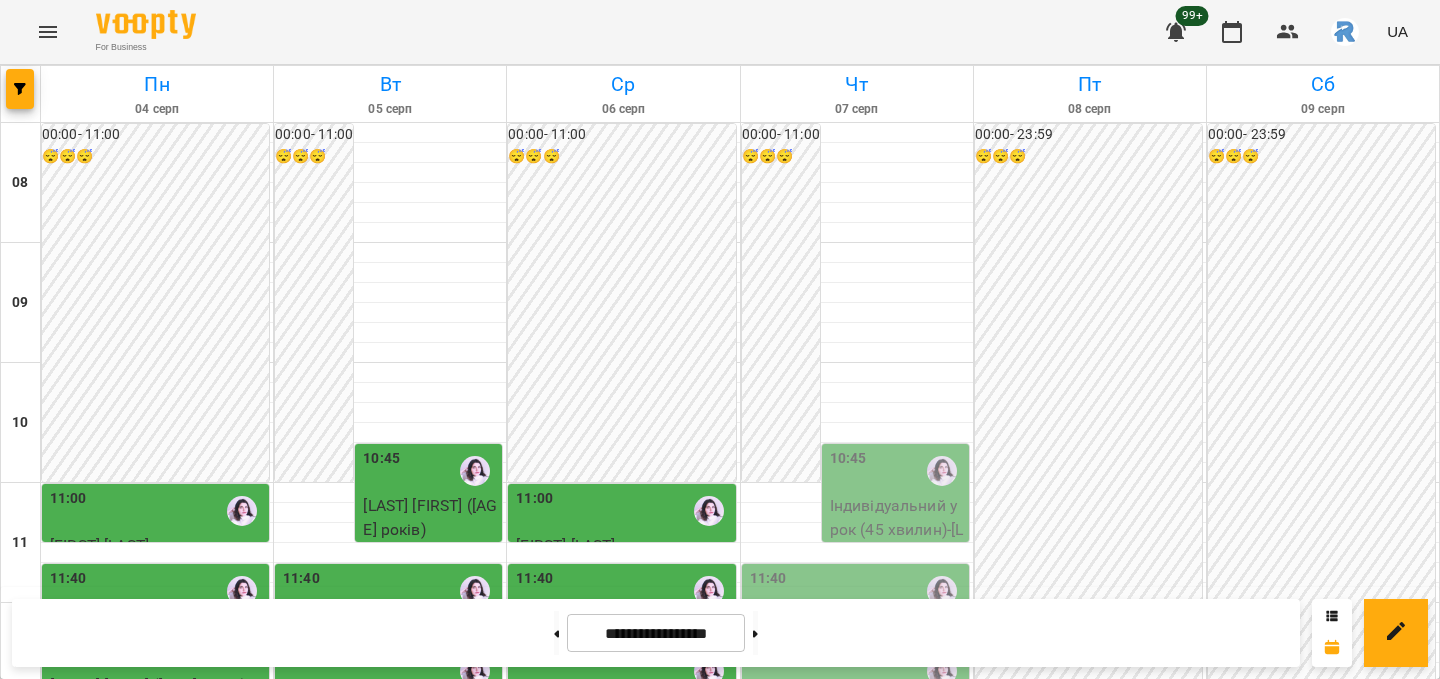 click on "14:00" at bounding box center [534, 859] 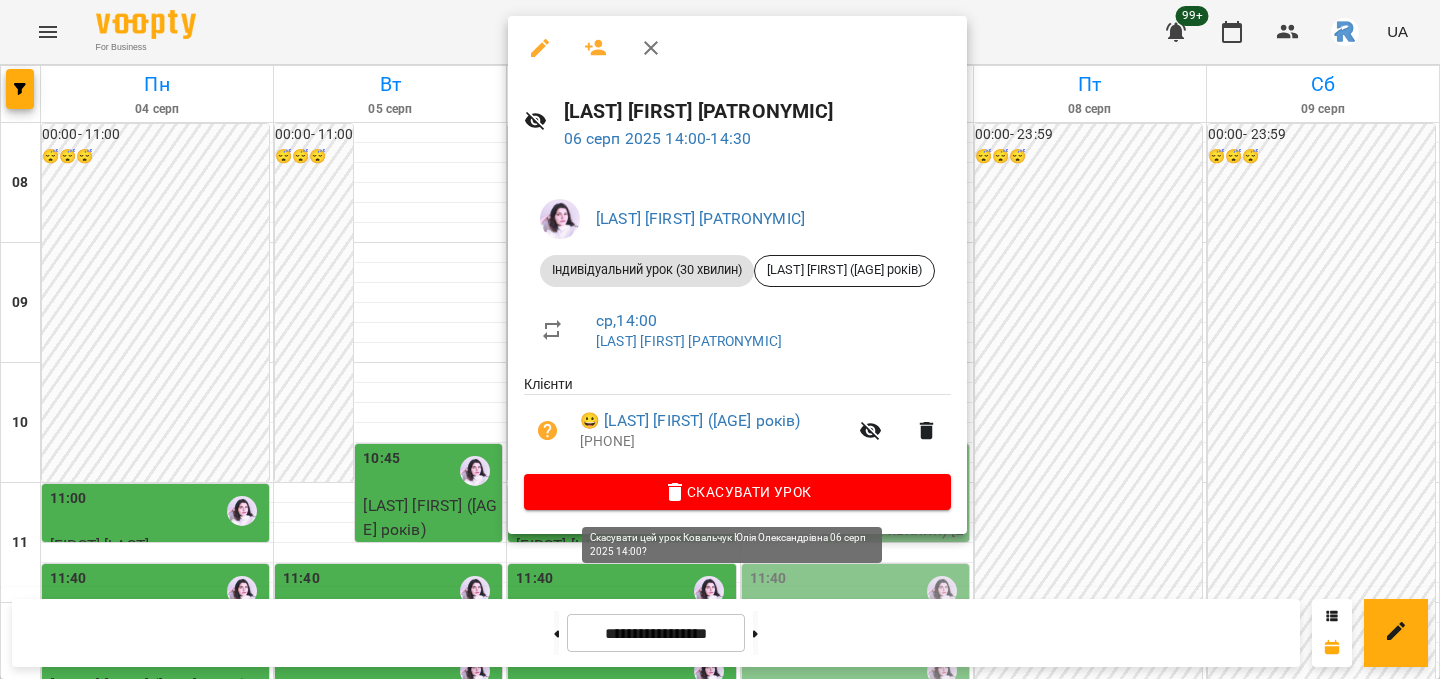 click on "Скасувати Урок" at bounding box center (737, 492) 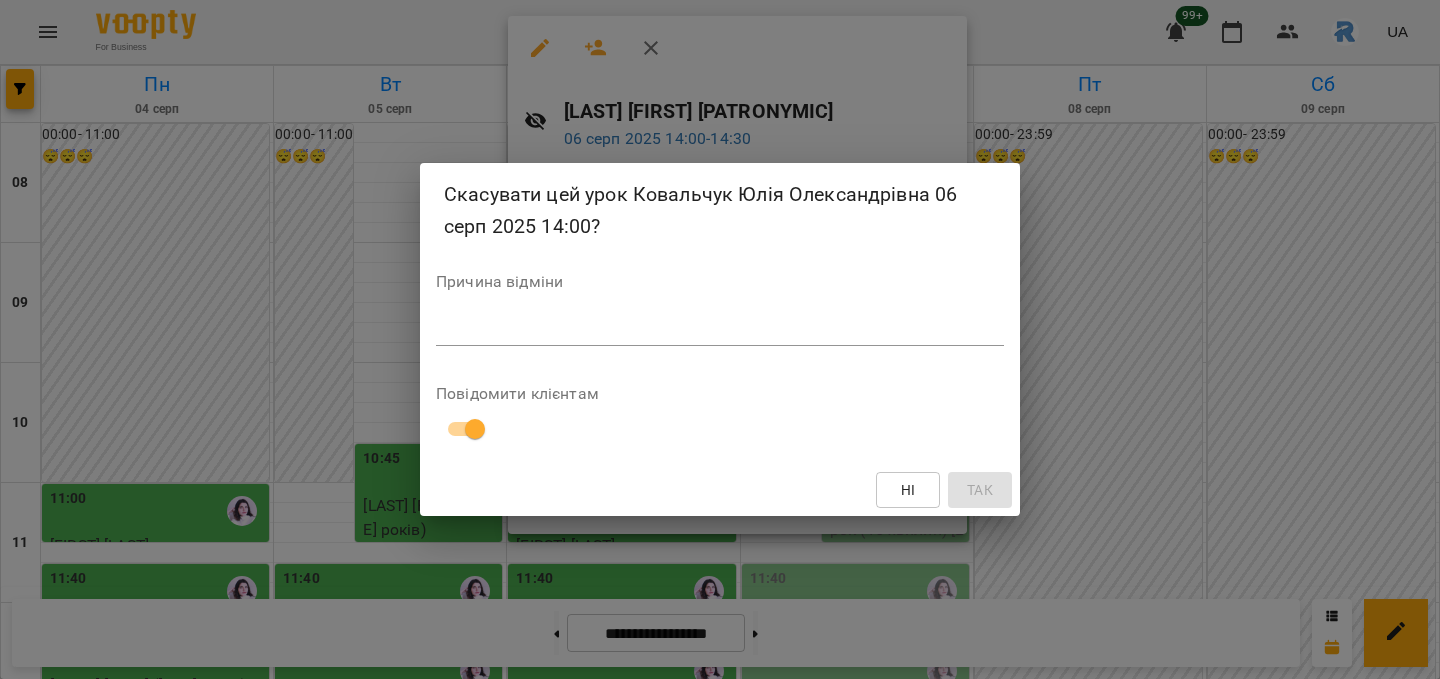 click on "*" at bounding box center [720, 330] 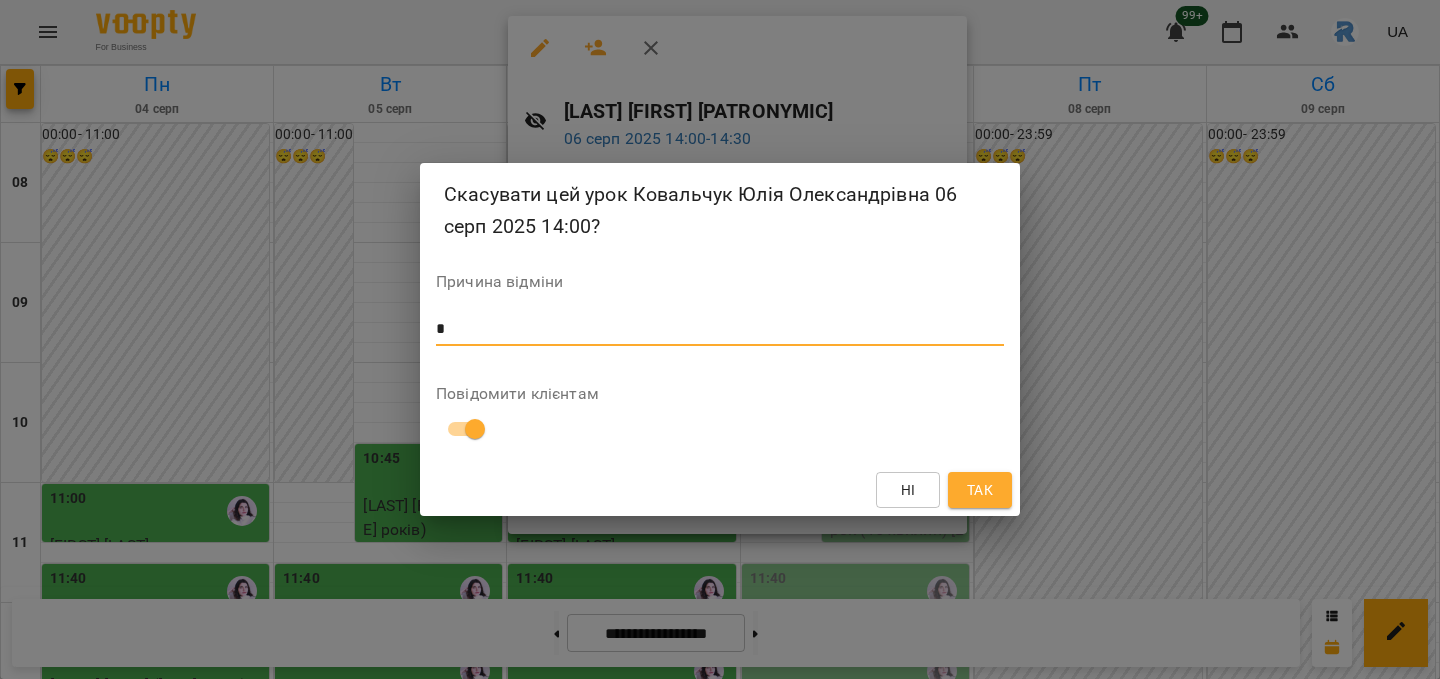 type on "*" 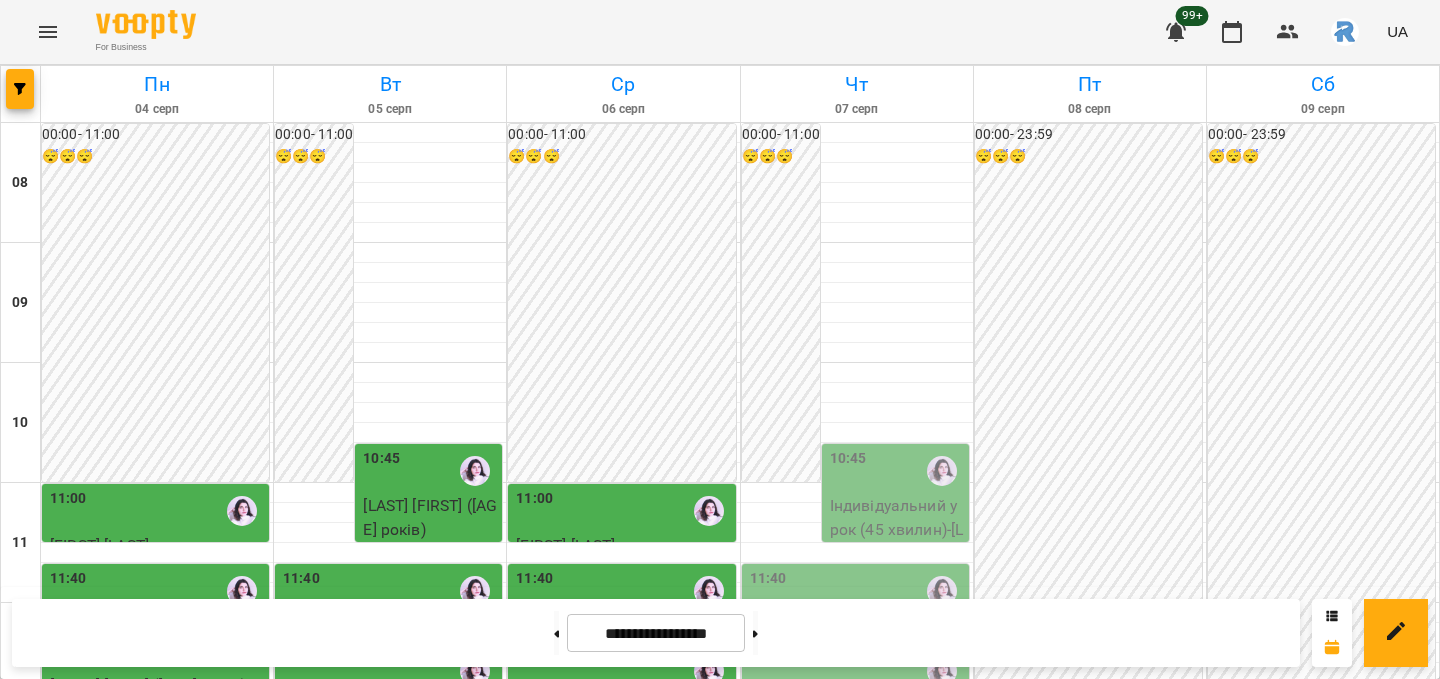 scroll, scrollTop: 0, scrollLeft: 0, axis: both 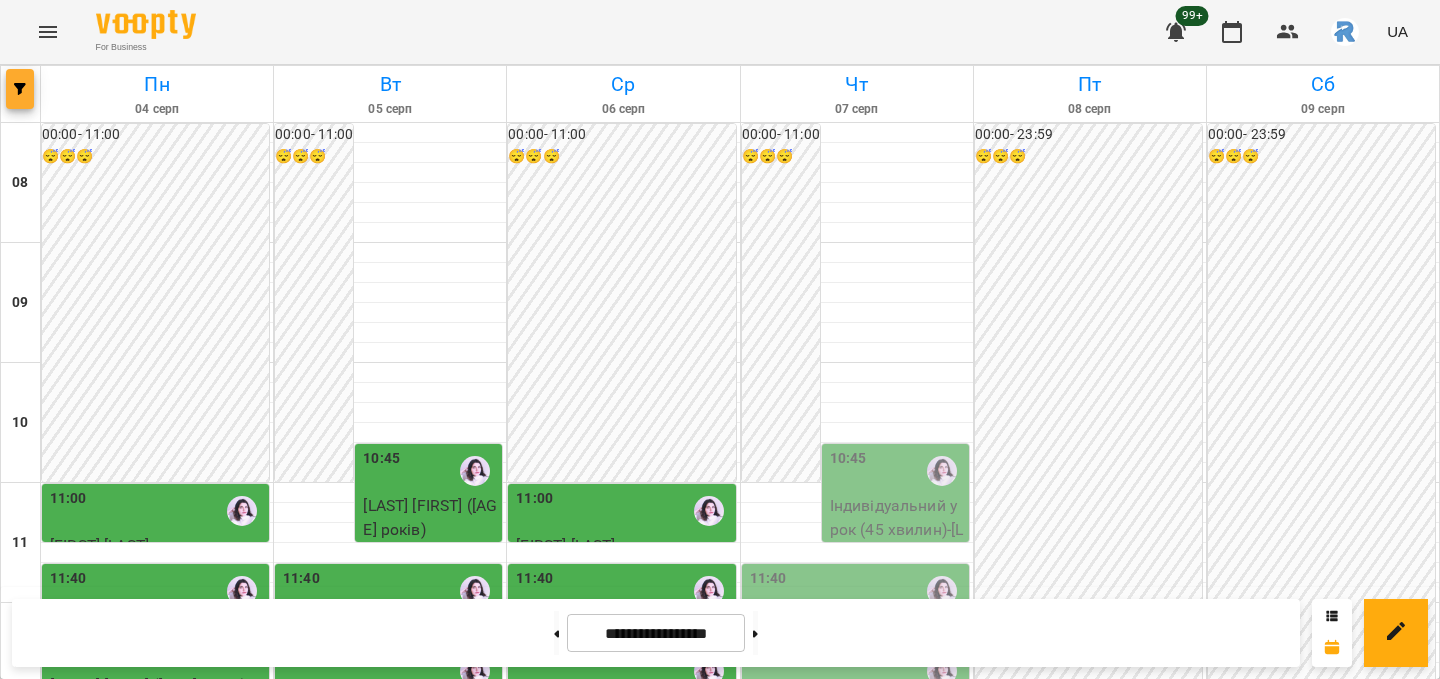 click at bounding box center [20, 89] 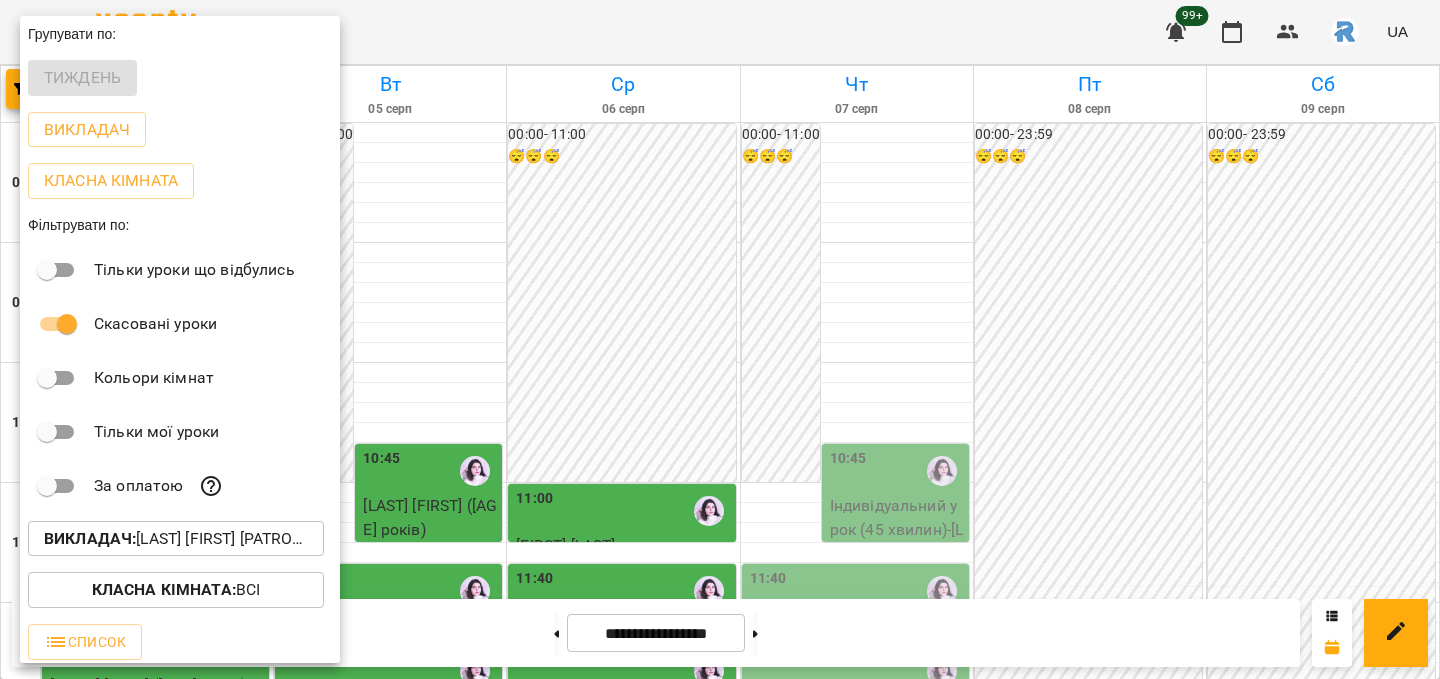 click on "Викладач :  Ковальчук Юлія Олександрівна" at bounding box center [176, 539] 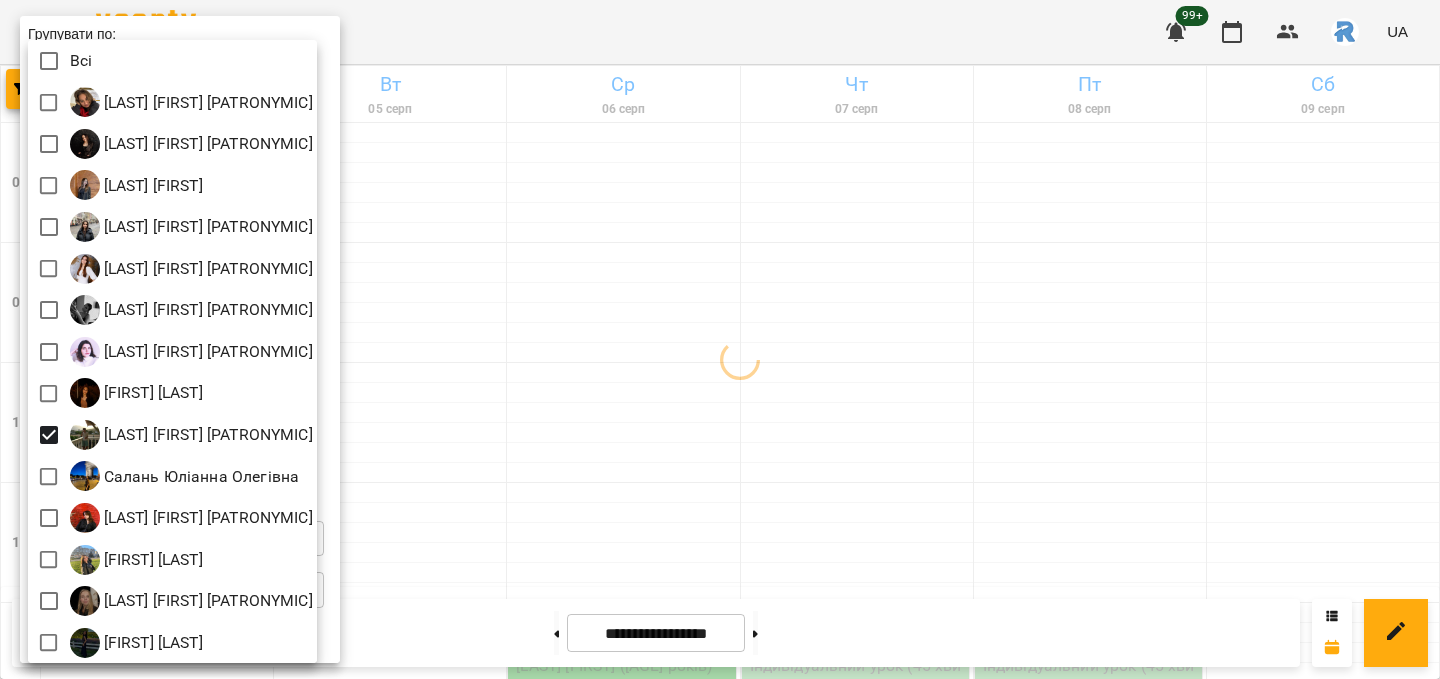 click at bounding box center [720, 339] 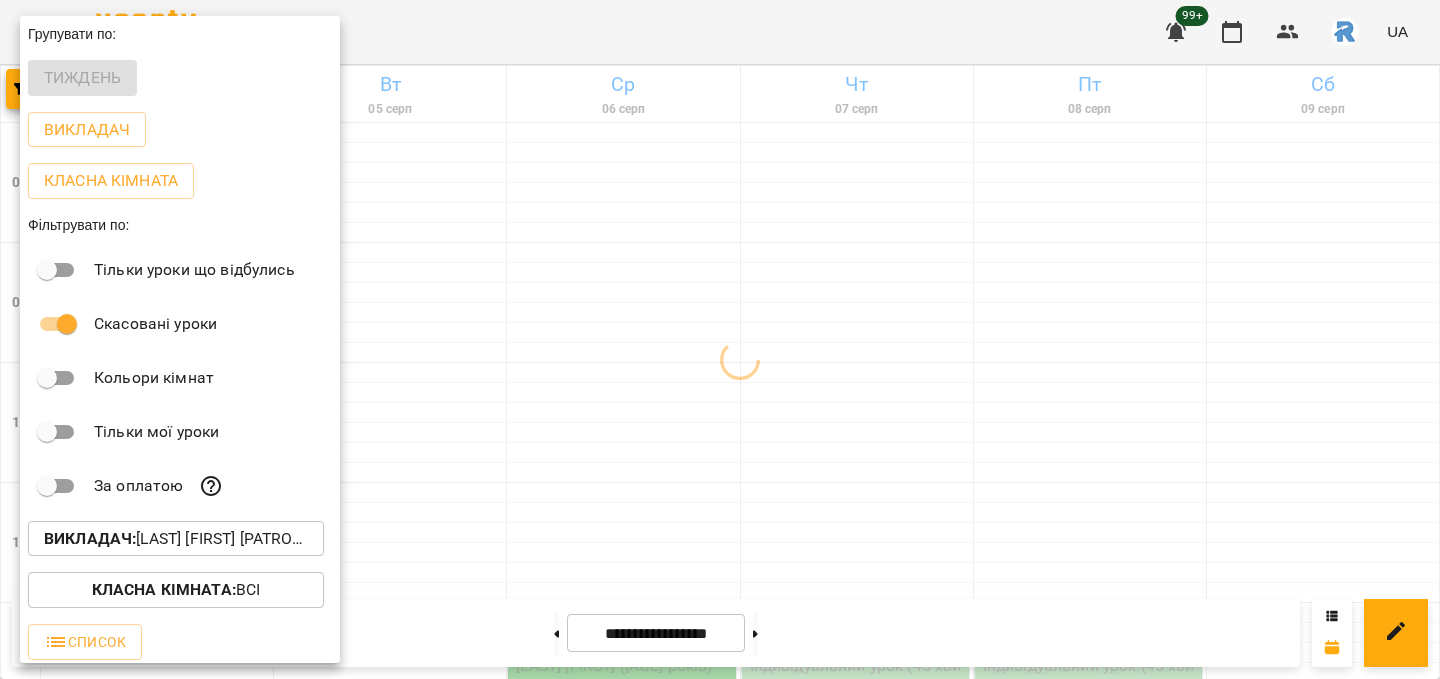 click at bounding box center [720, 339] 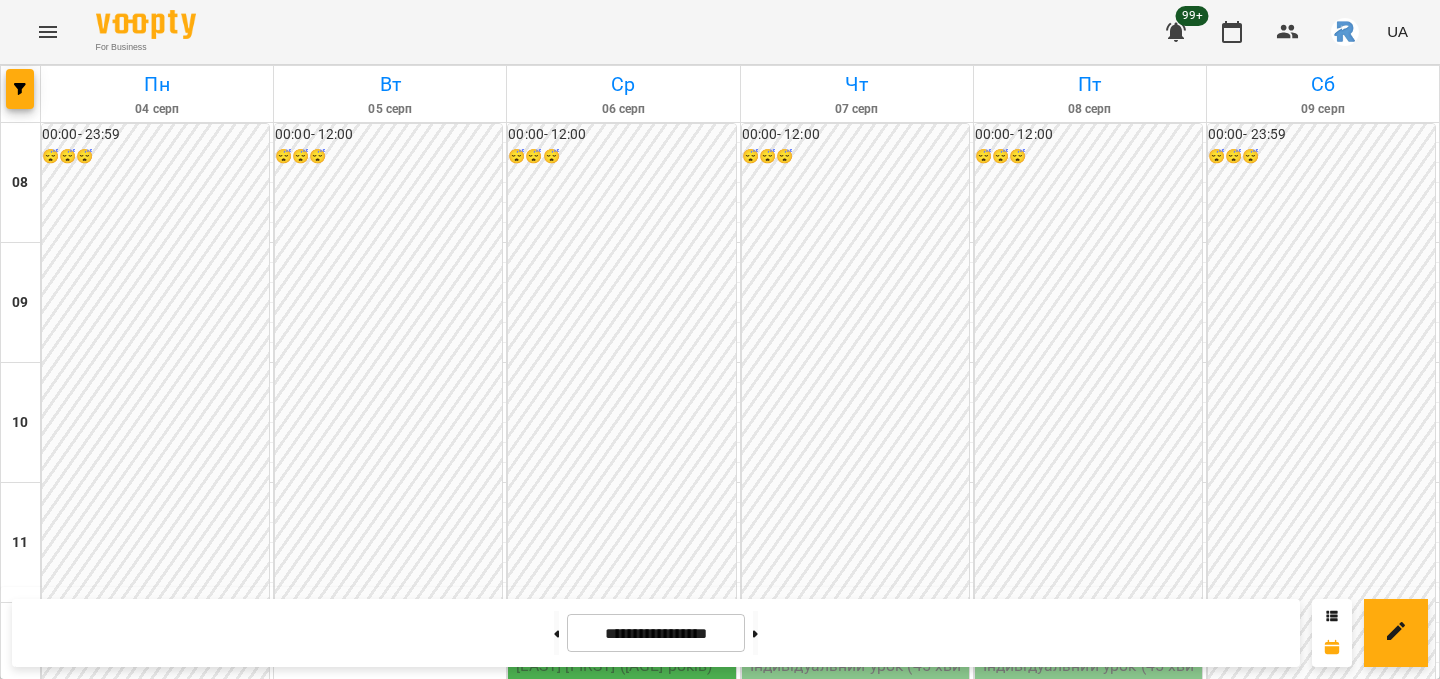 scroll, scrollTop: 488, scrollLeft: 0, axis: vertical 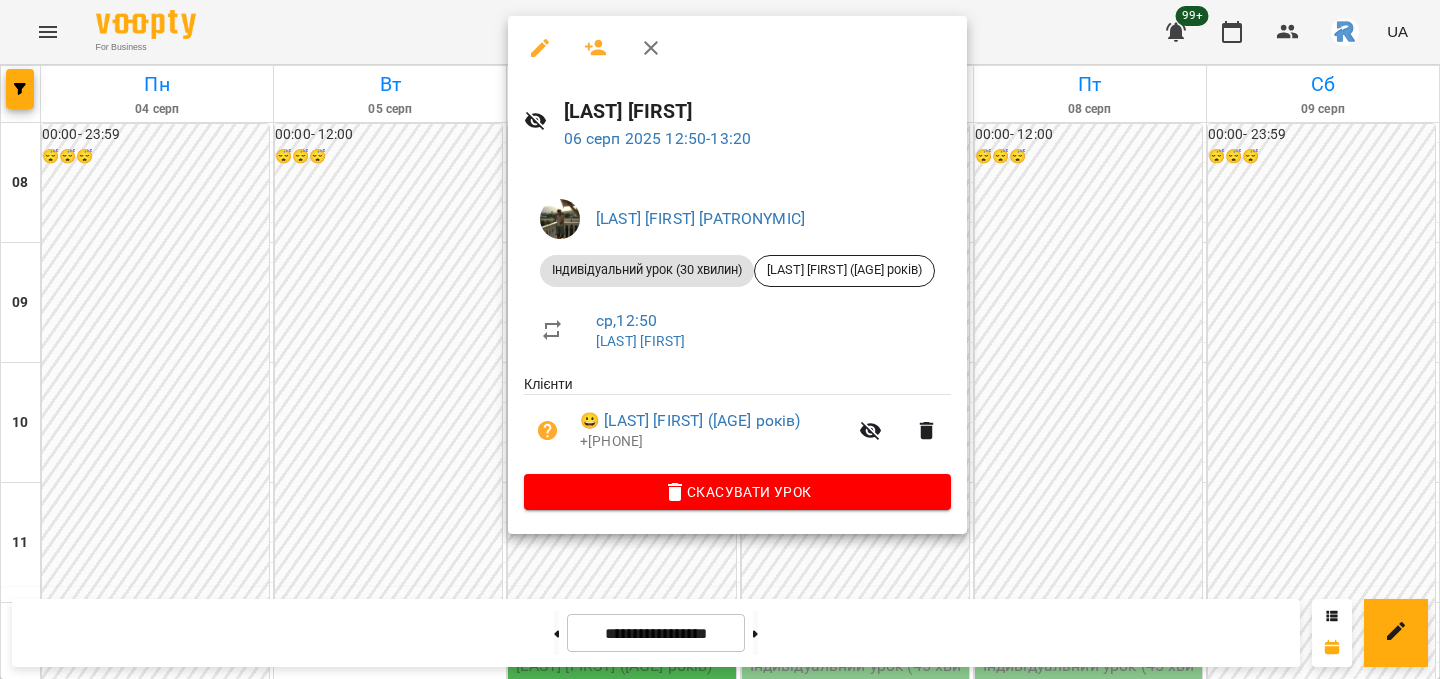 click at bounding box center [720, 339] 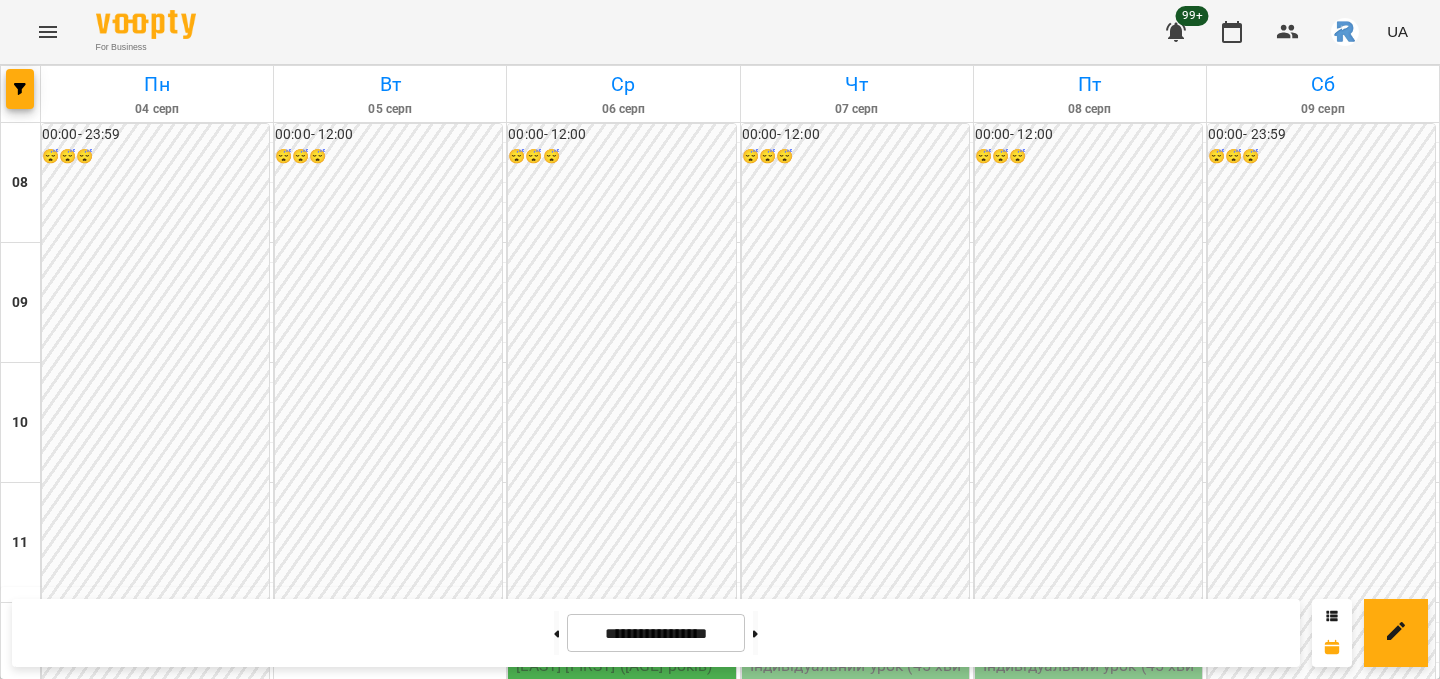 scroll, scrollTop: 410, scrollLeft: 0, axis: vertical 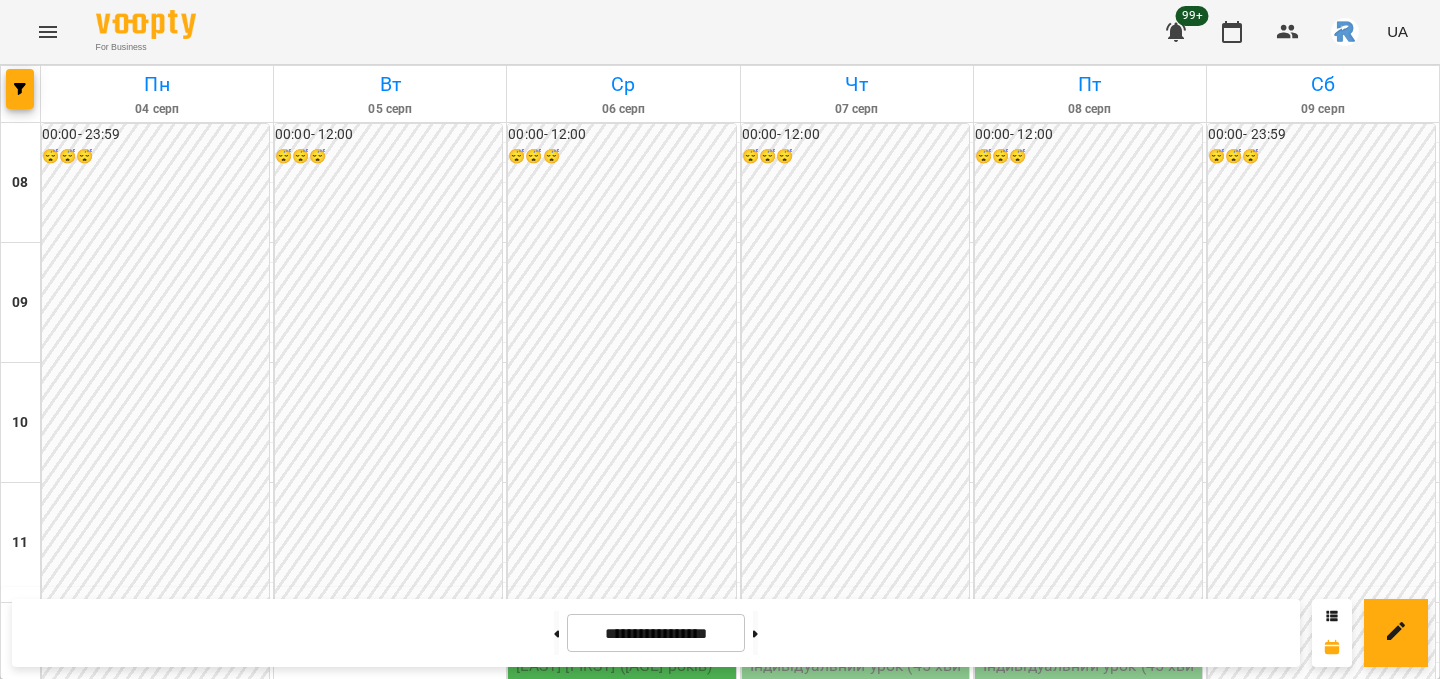 click on "12:50" at bounding box center [623, 731] 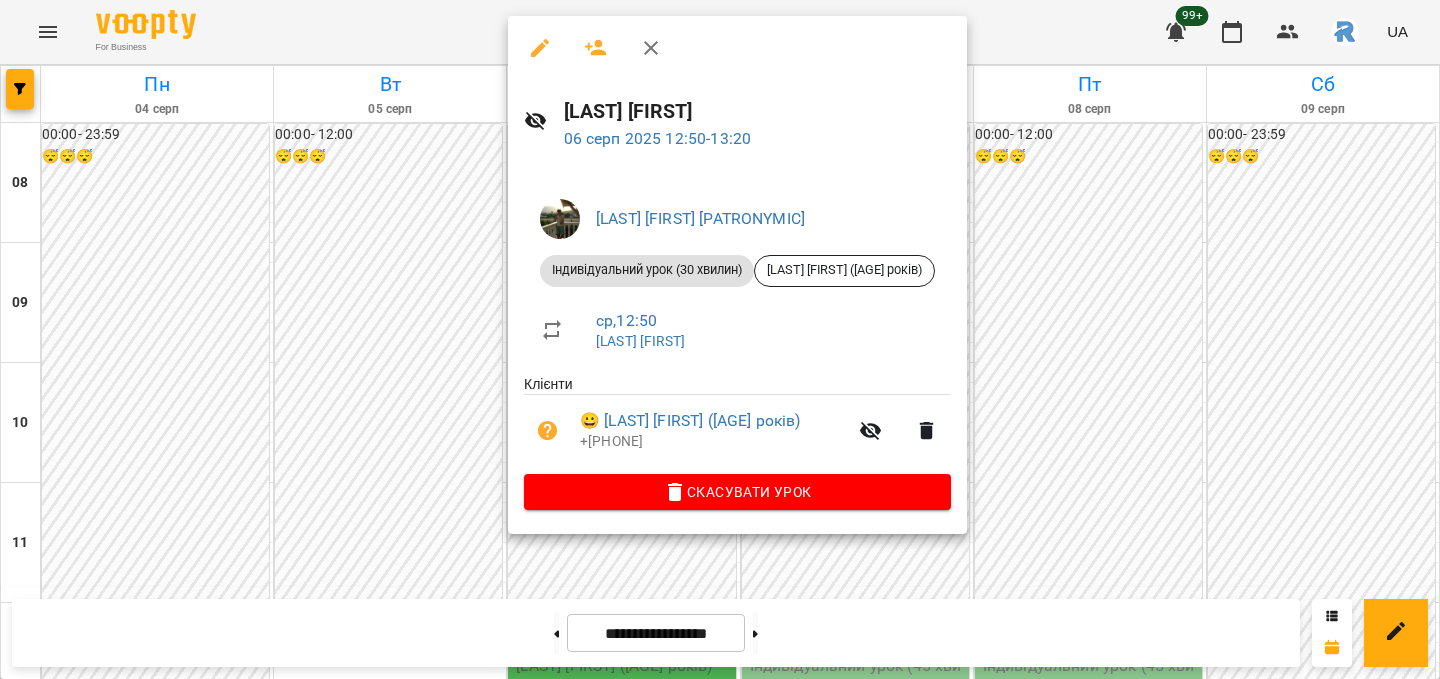 click at bounding box center (720, 339) 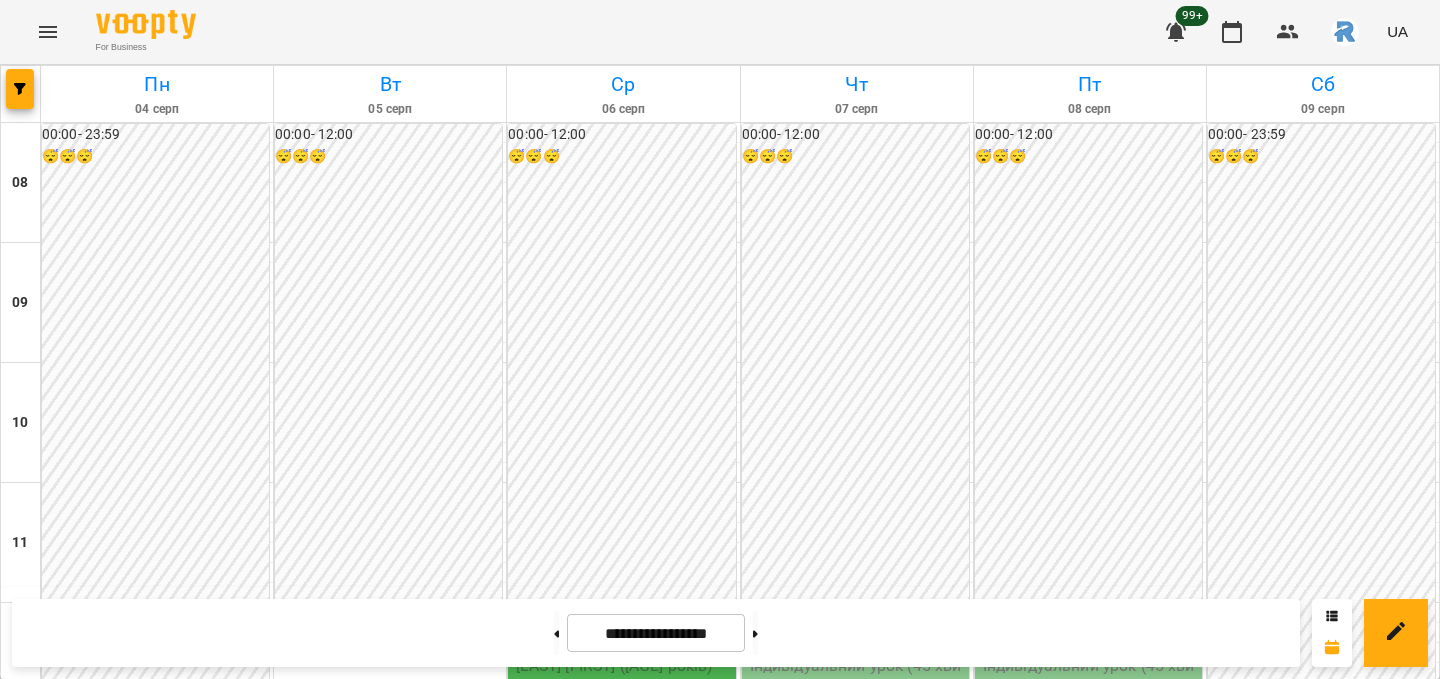 click on "13:30" at bounding box center (623, 811) 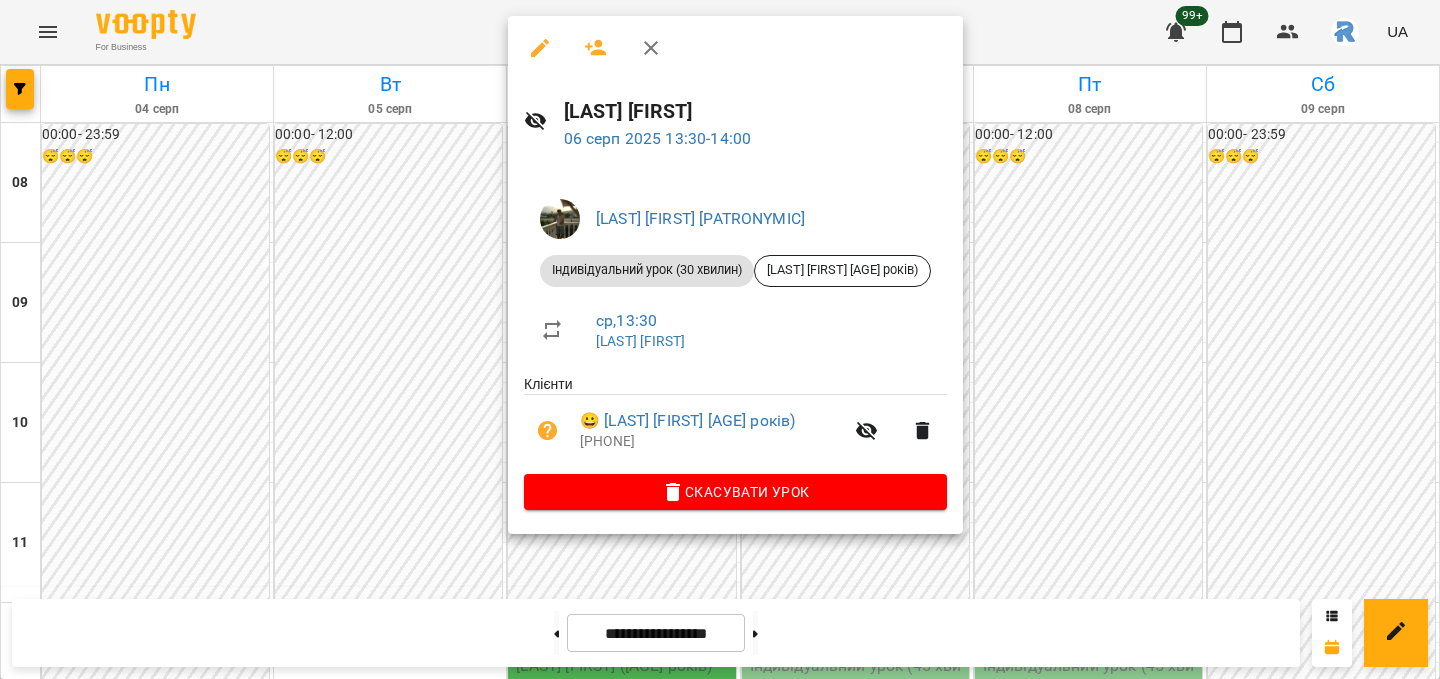 click at bounding box center (720, 339) 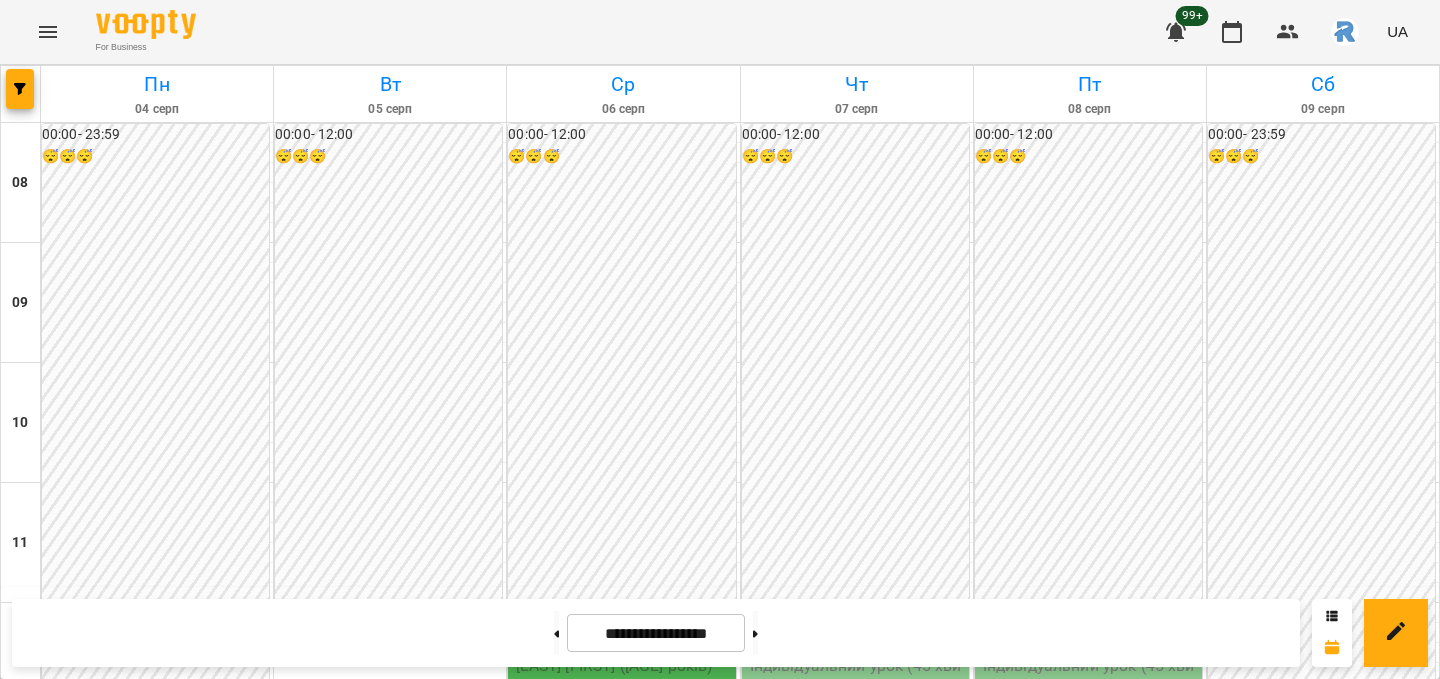 click on "14:10" at bounding box center (623, 891) 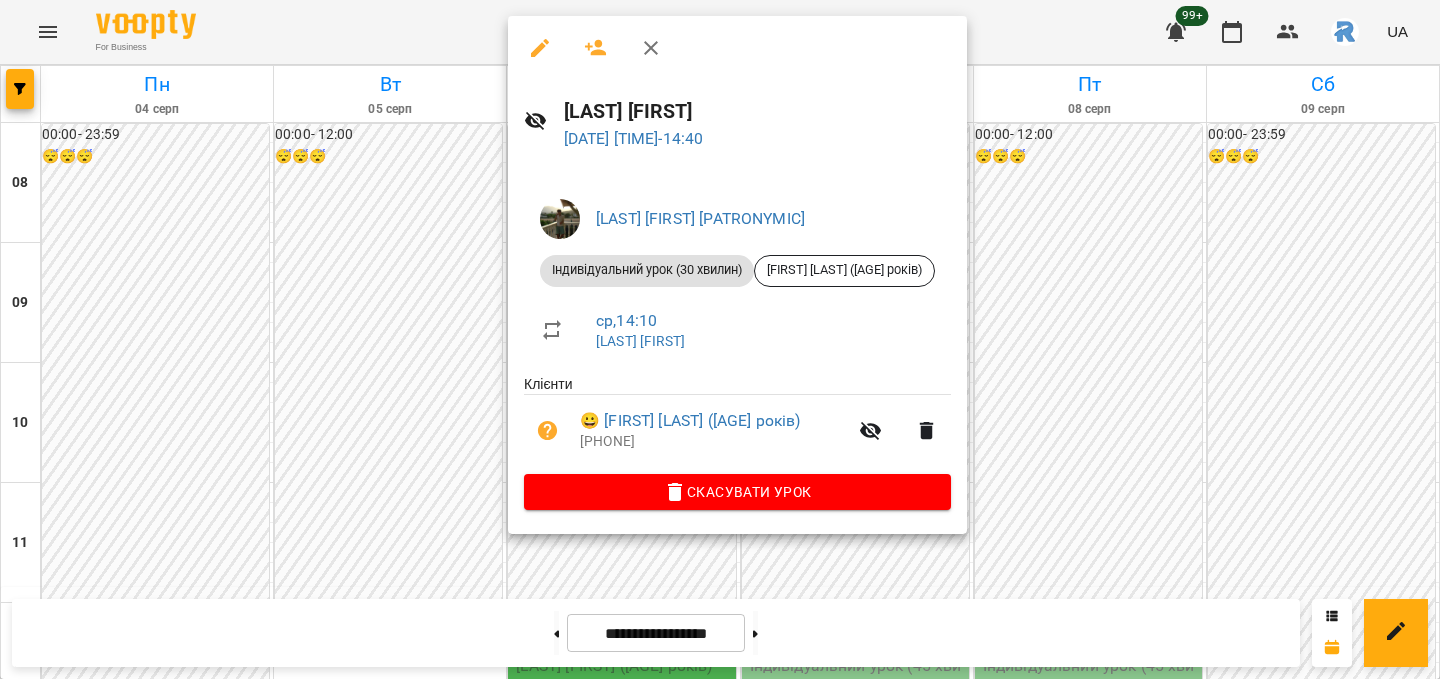 click at bounding box center [720, 339] 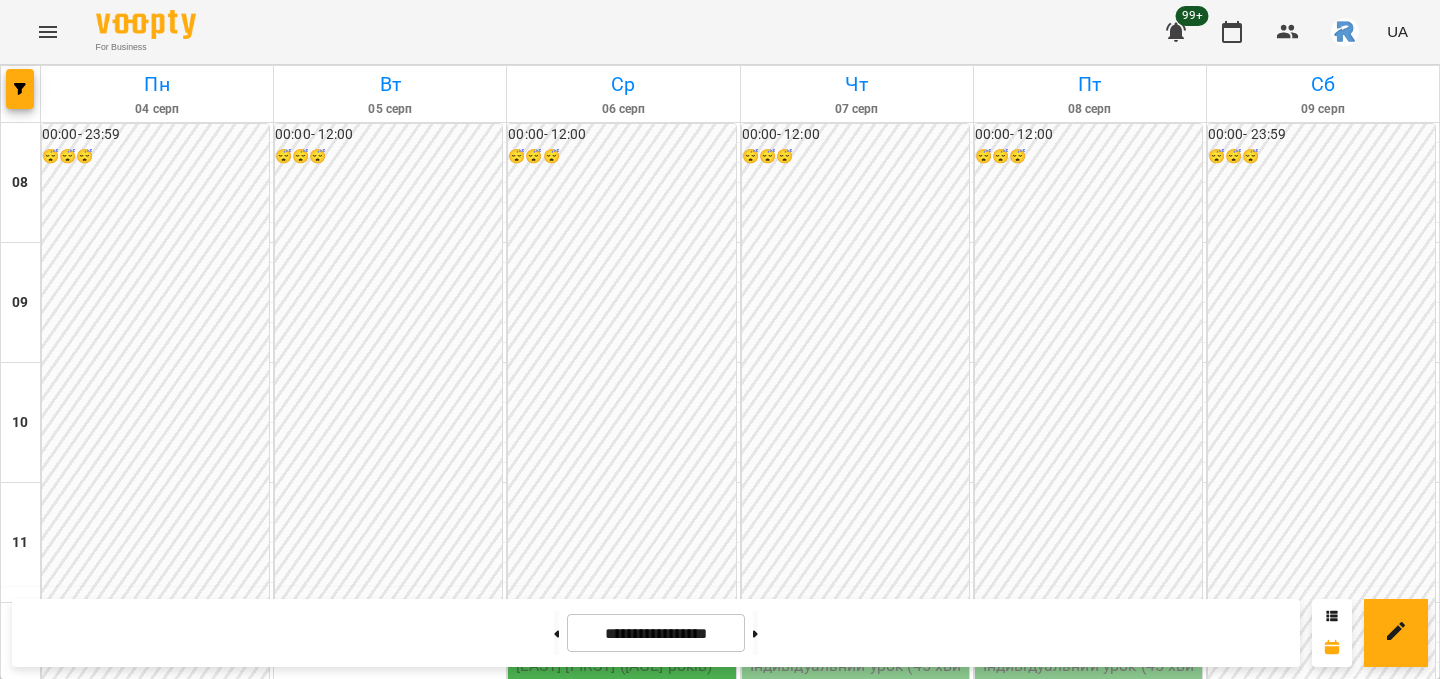 scroll, scrollTop: 660, scrollLeft: 0, axis: vertical 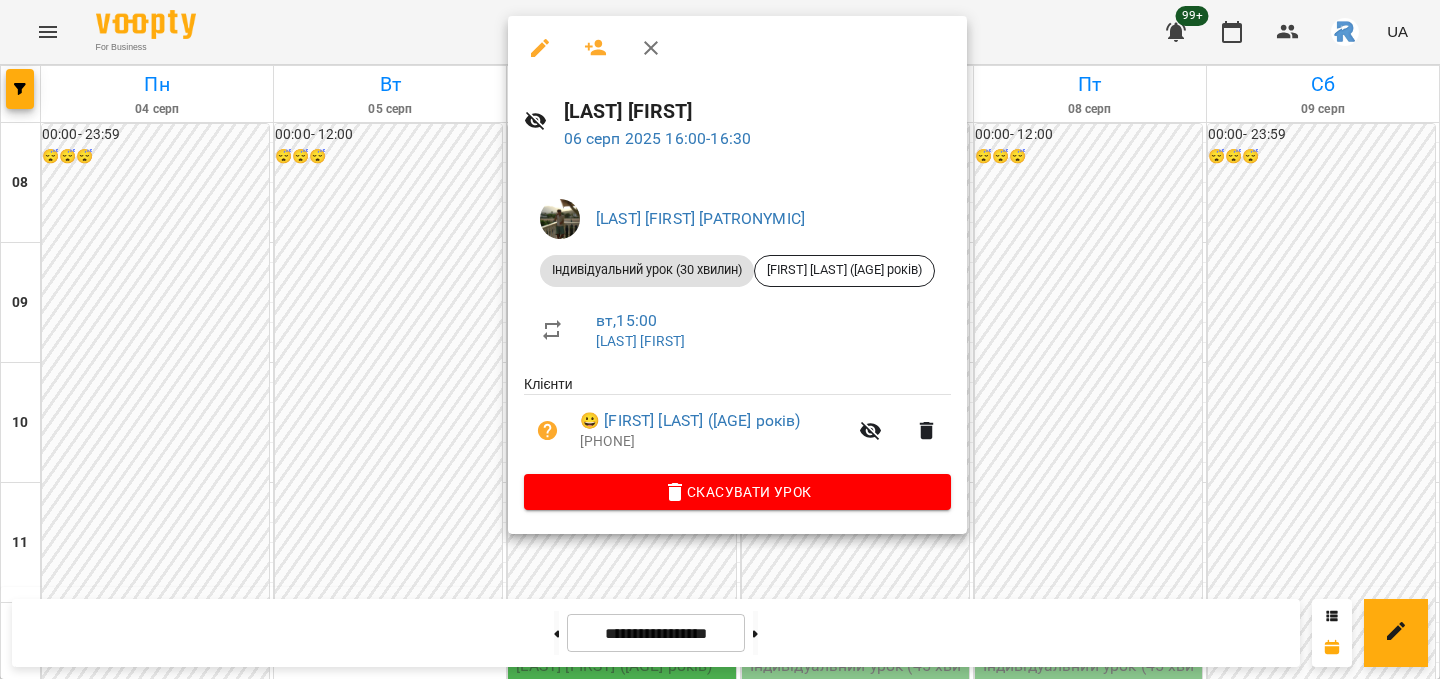 click at bounding box center [720, 339] 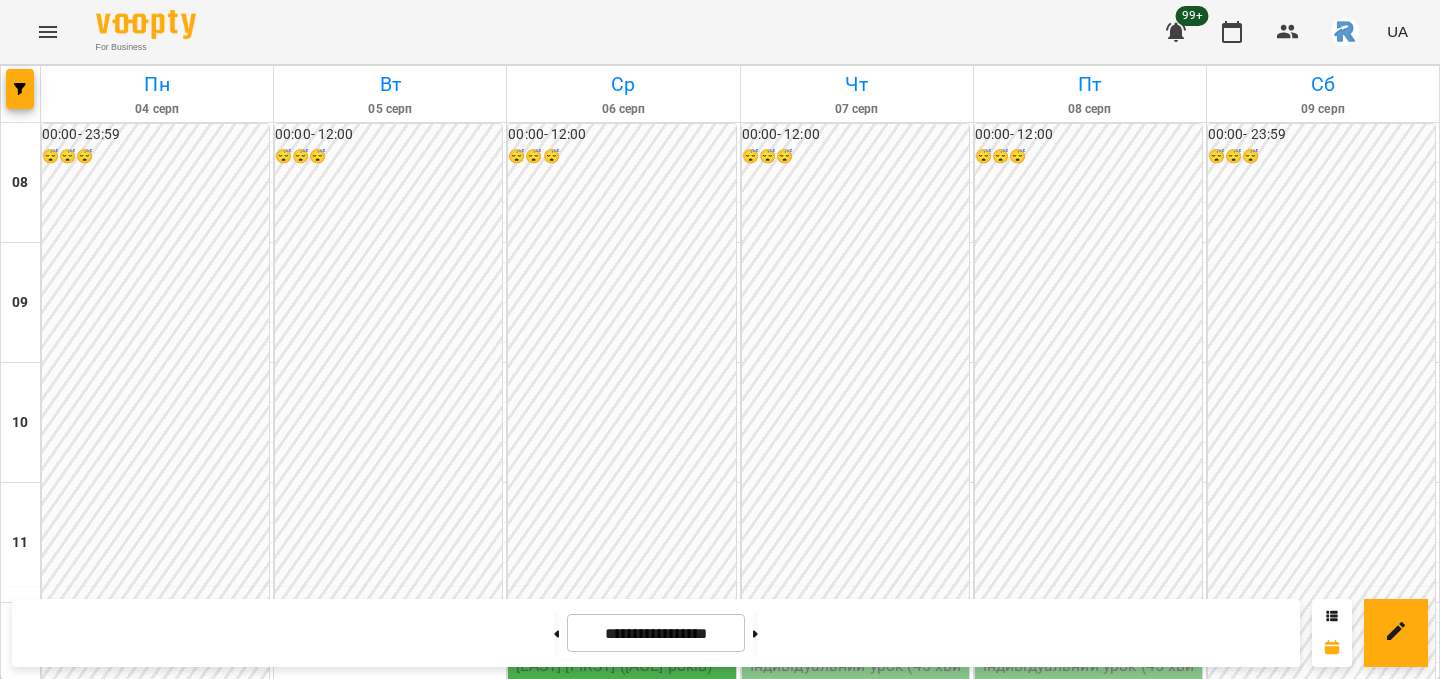 click at bounding box center (709, 1111) 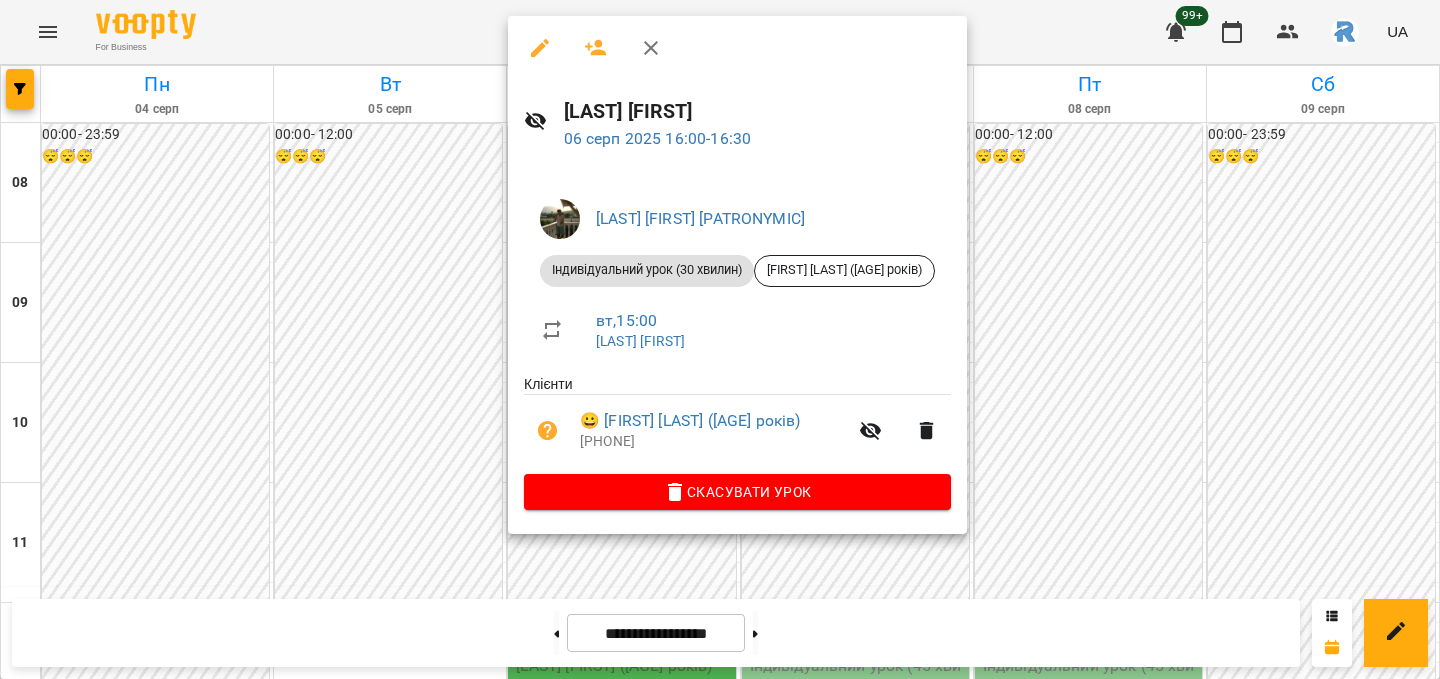 click at bounding box center [720, 339] 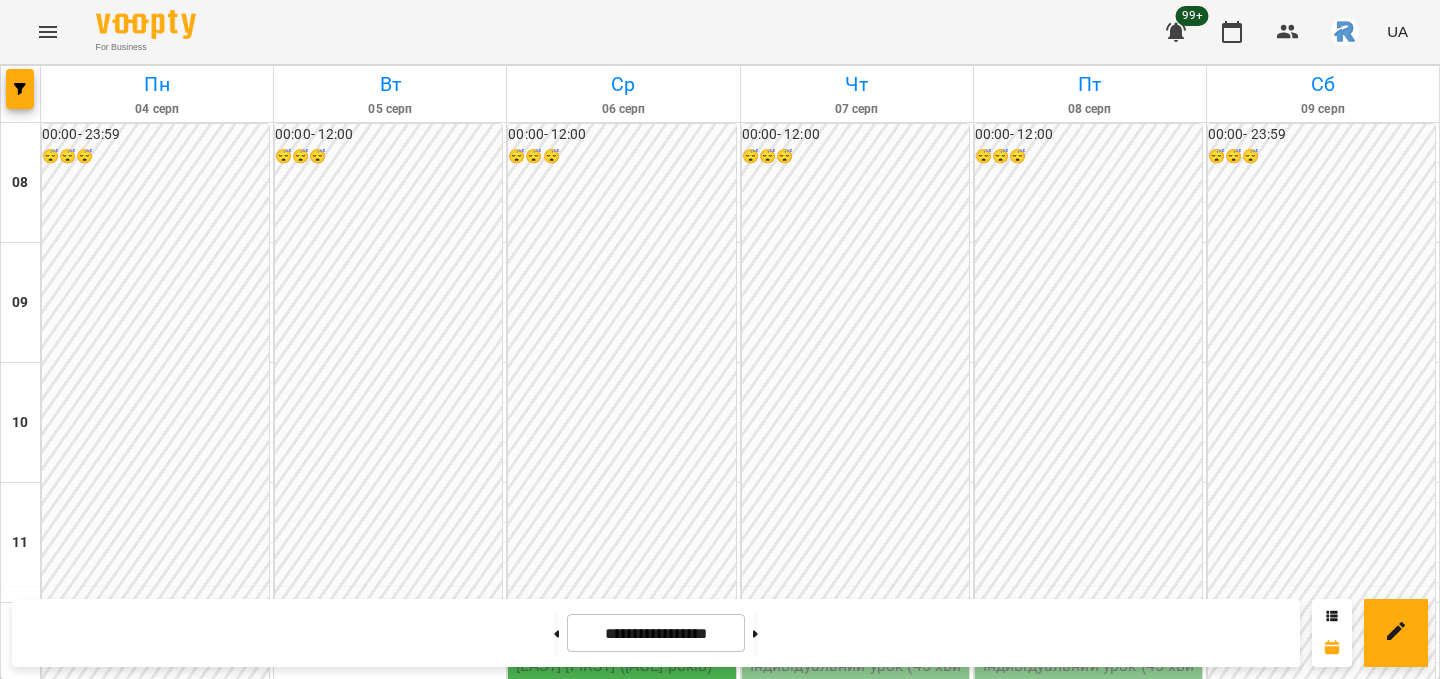 click on "16:00" at bounding box center [623, 1111] 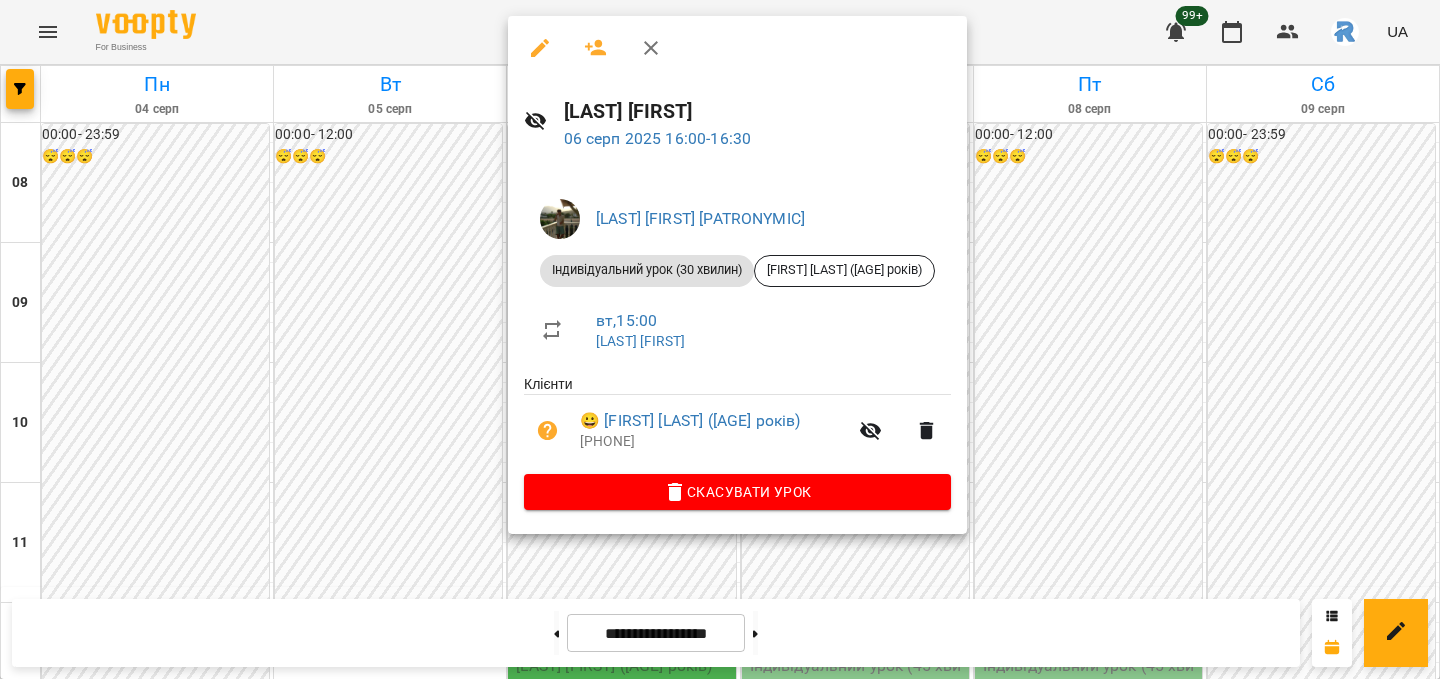 click at bounding box center (720, 339) 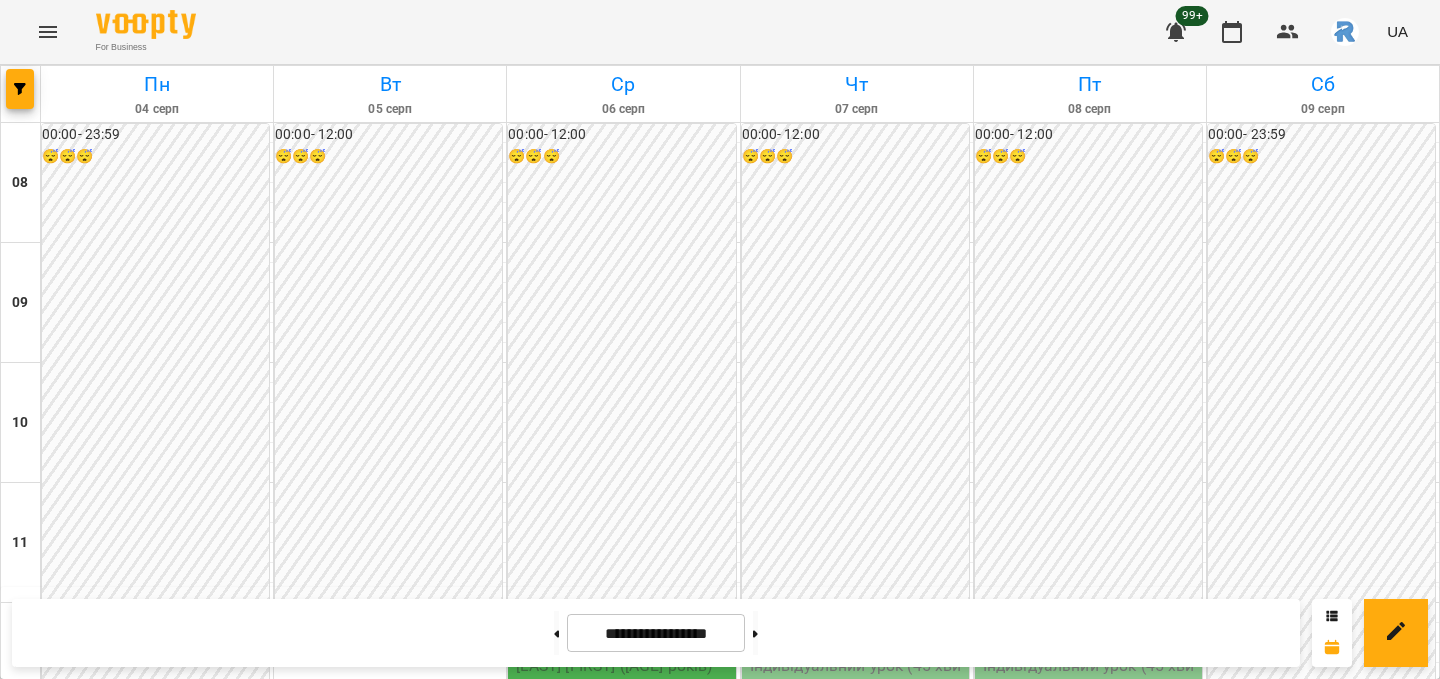 scroll, scrollTop: 413, scrollLeft: 0, axis: vertical 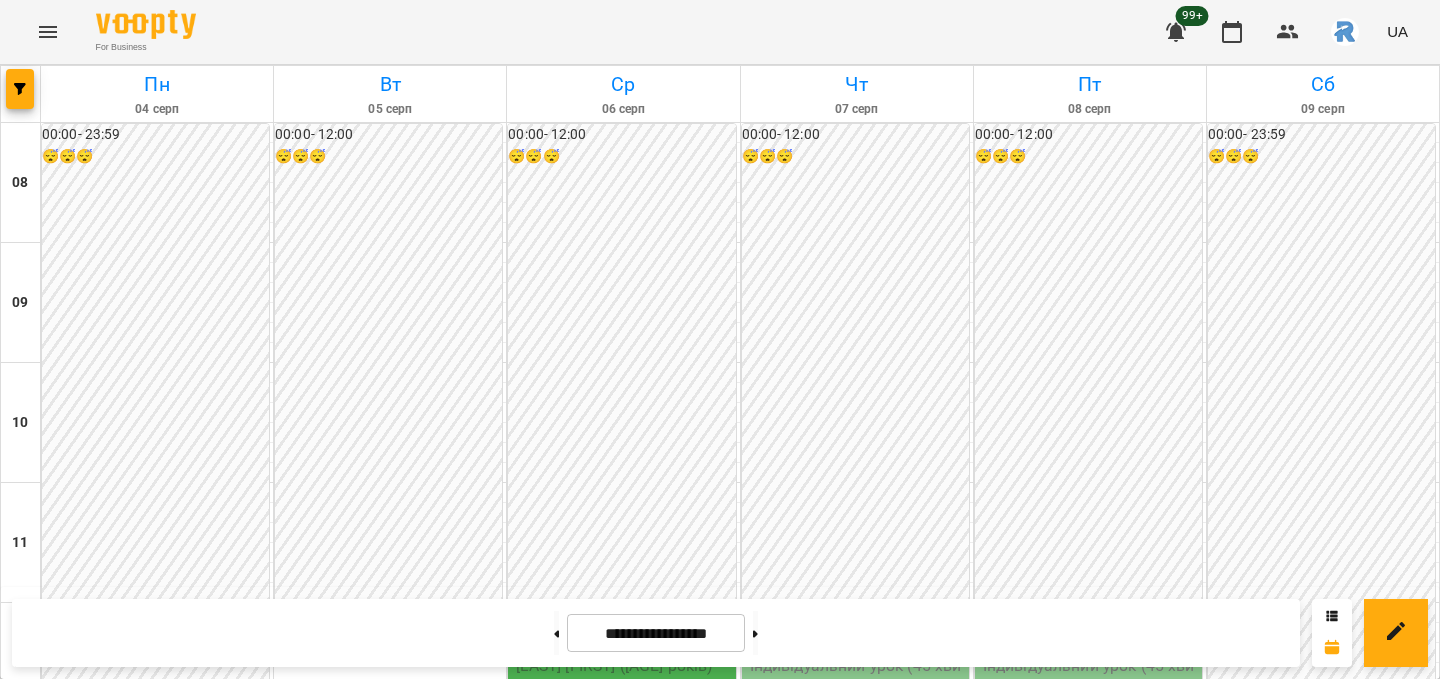 click on "12:00" at bounding box center (857, 631) 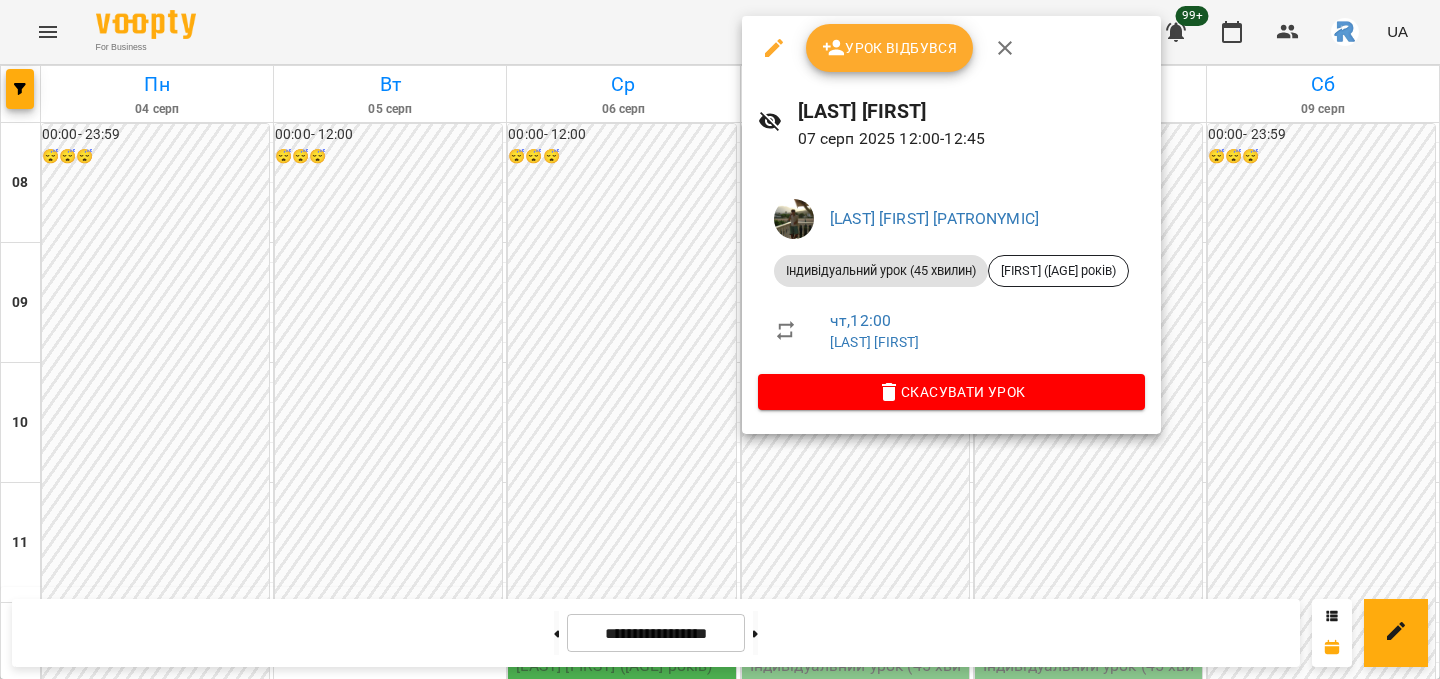 click at bounding box center [720, 339] 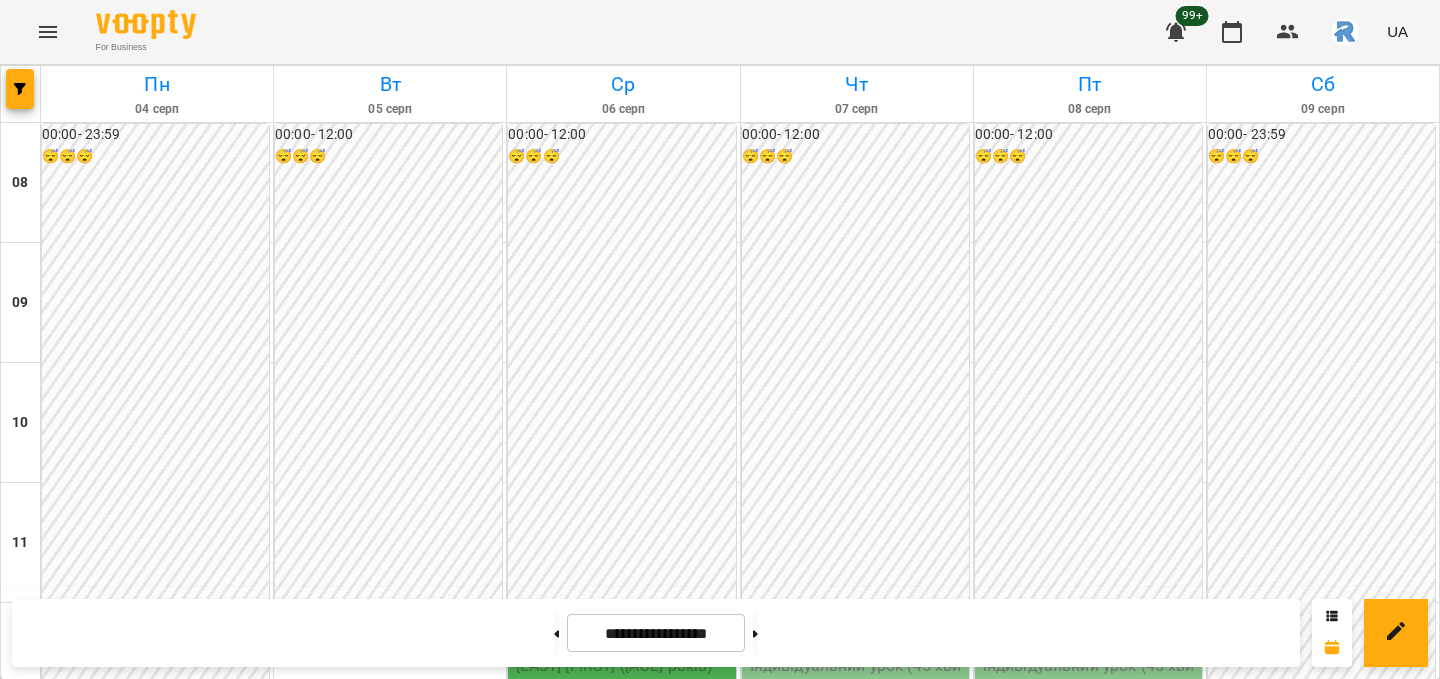 scroll, scrollTop: 674, scrollLeft: 0, axis: vertical 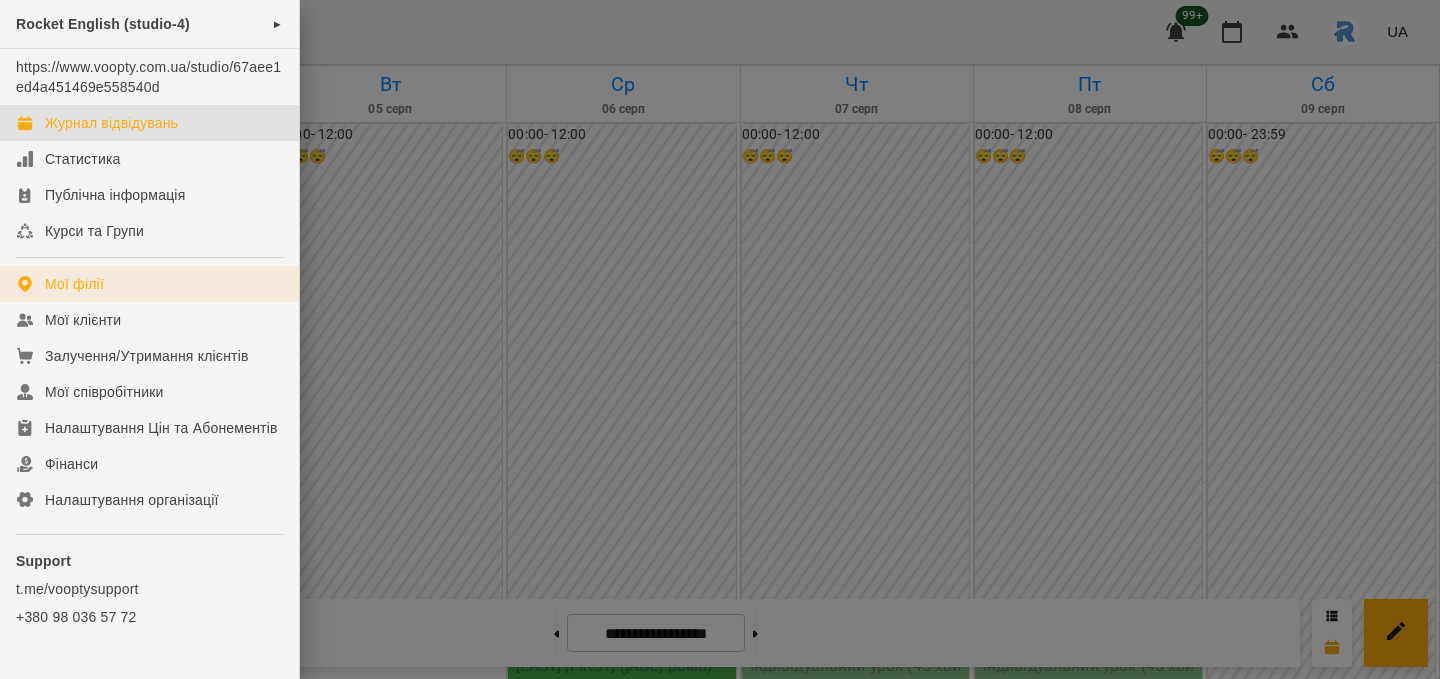 click on "Мої філії" at bounding box center (149, 284) 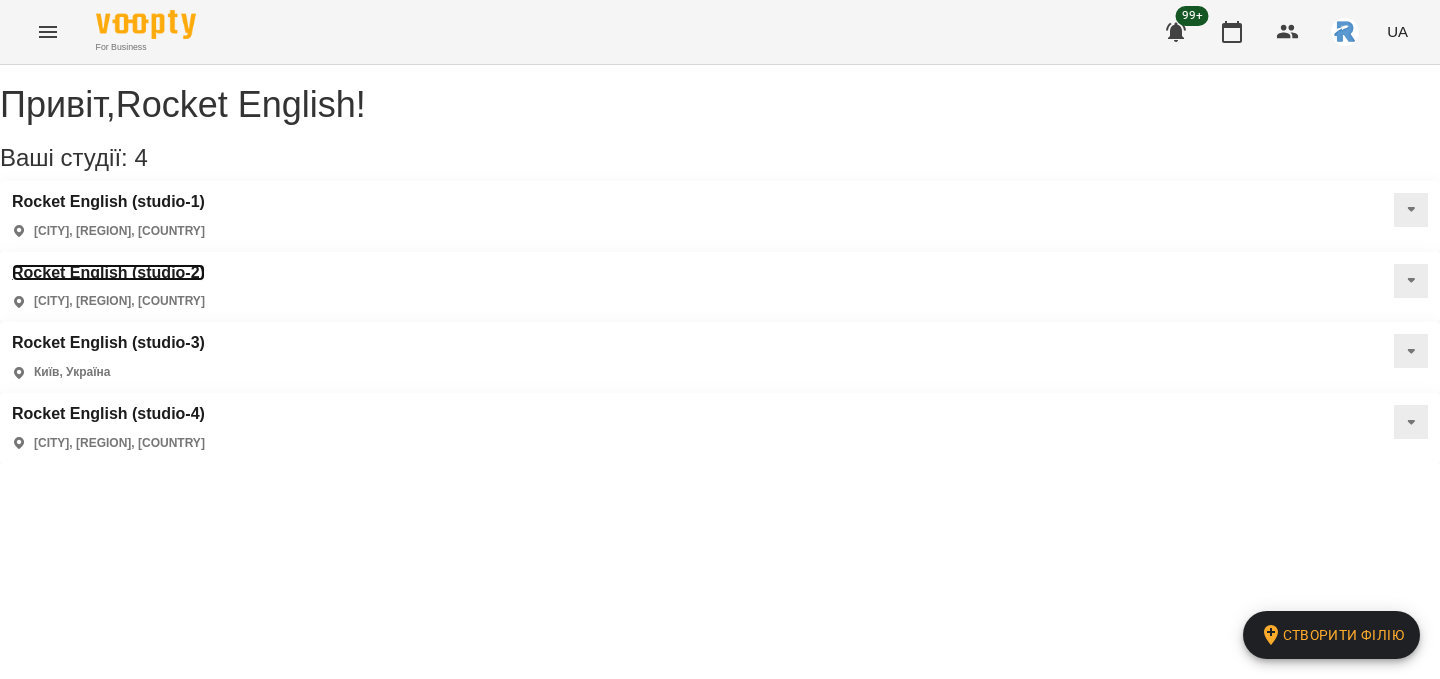 click on "Rocket English (studio-2)" at bounding box center (108, 273) 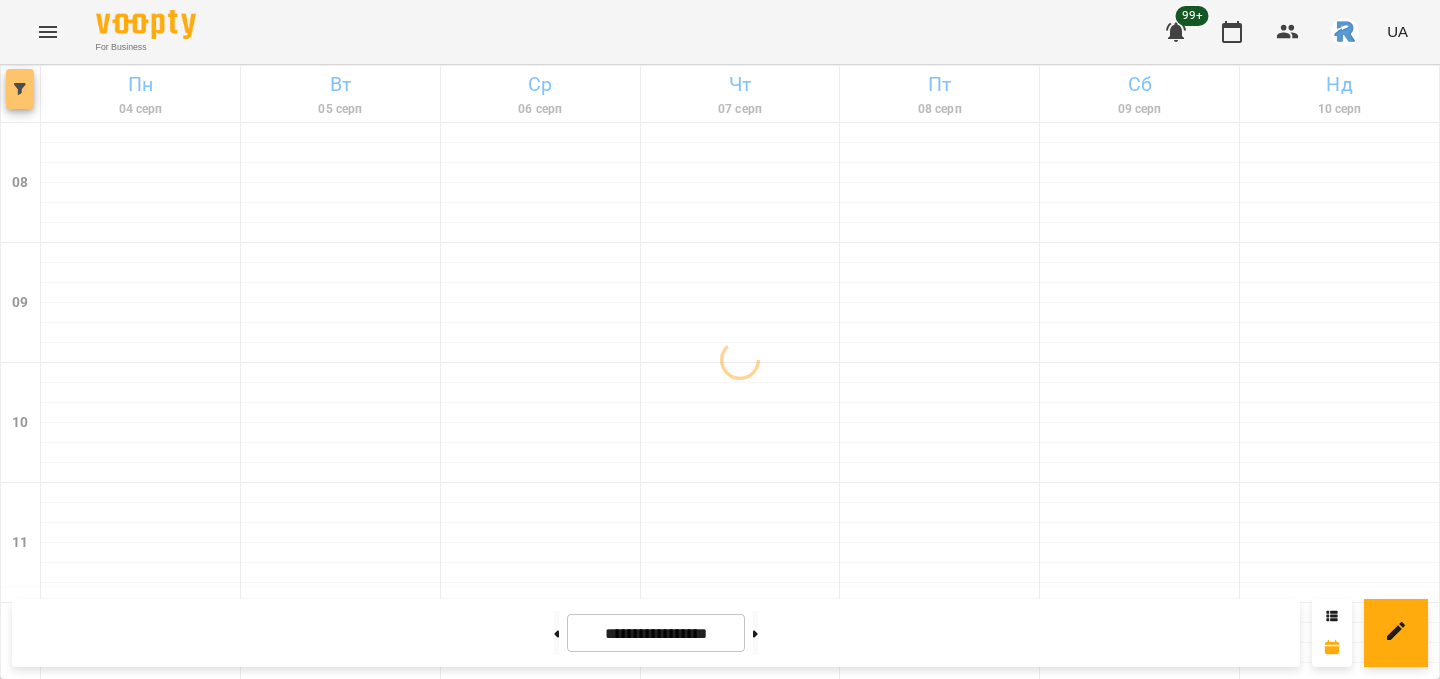 click at bounding box center (20, 89) 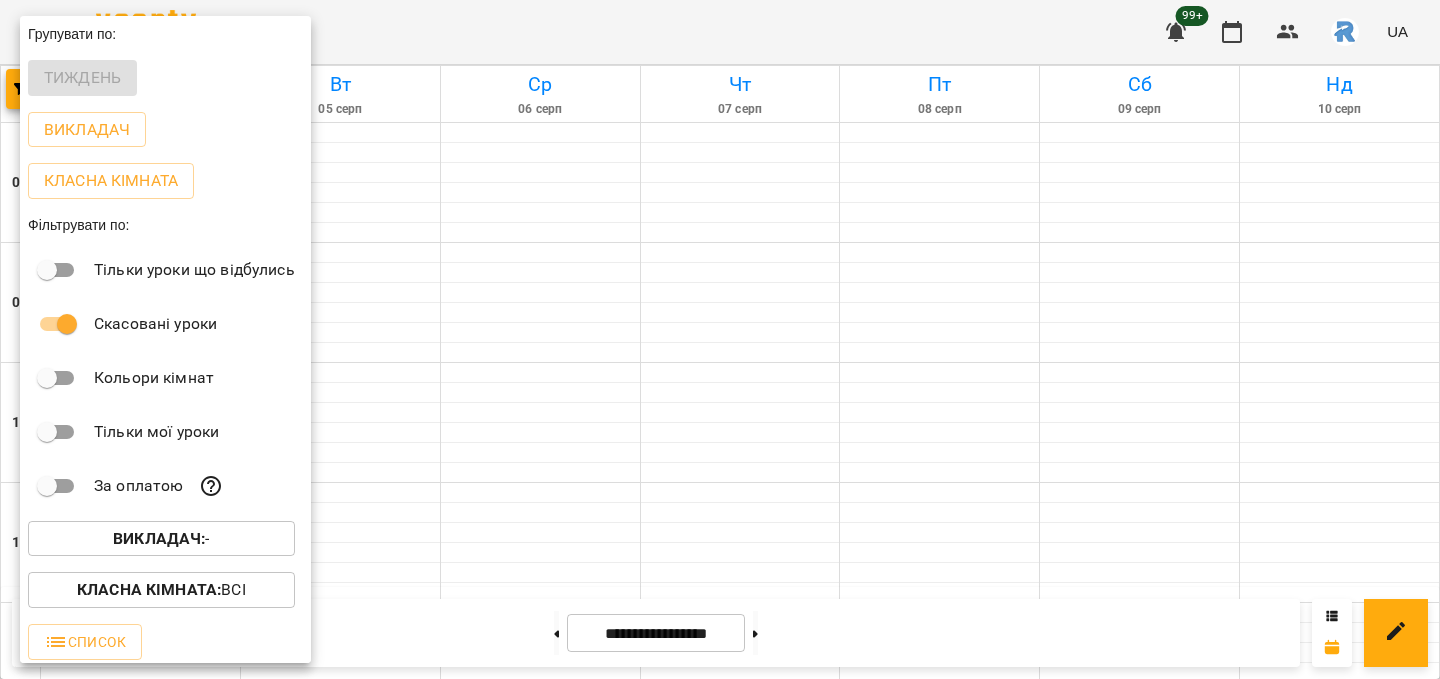 click on "Викладач :  -" at bounding box center [161, 539] 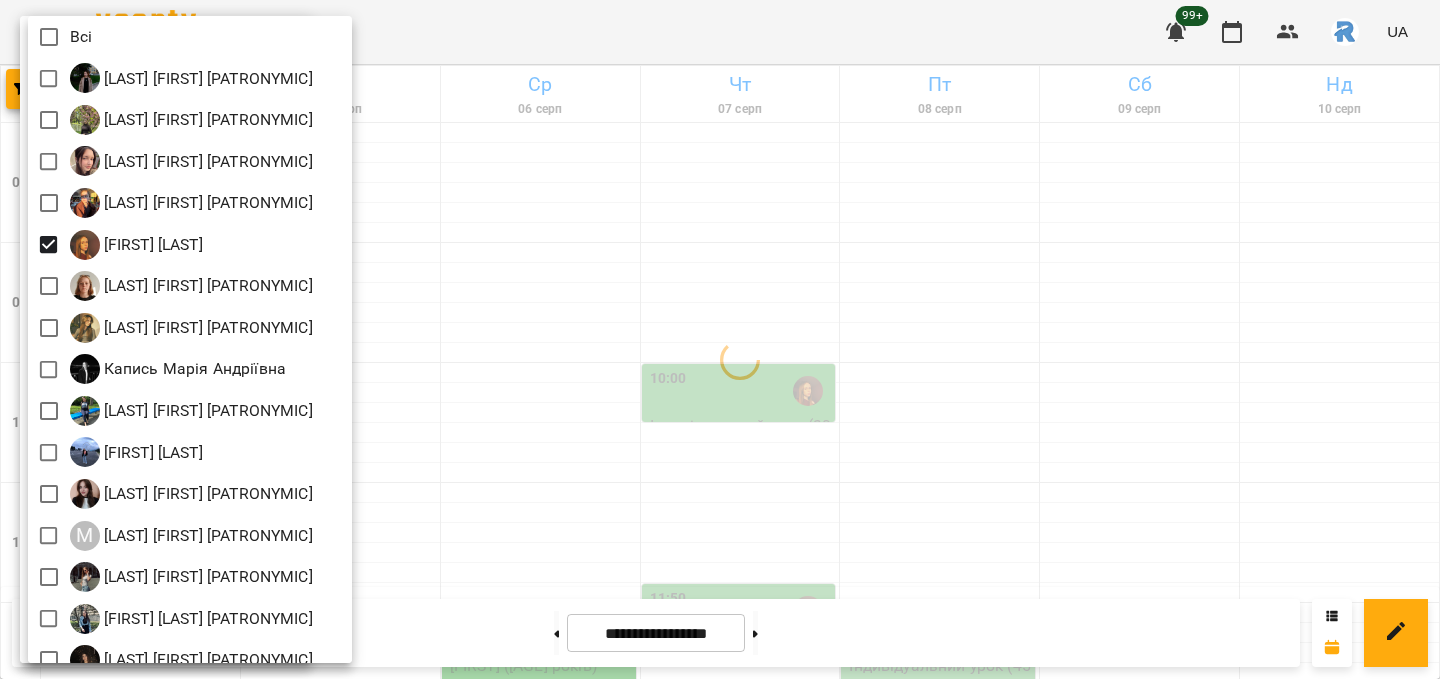 click at bounding box center [720, 339] 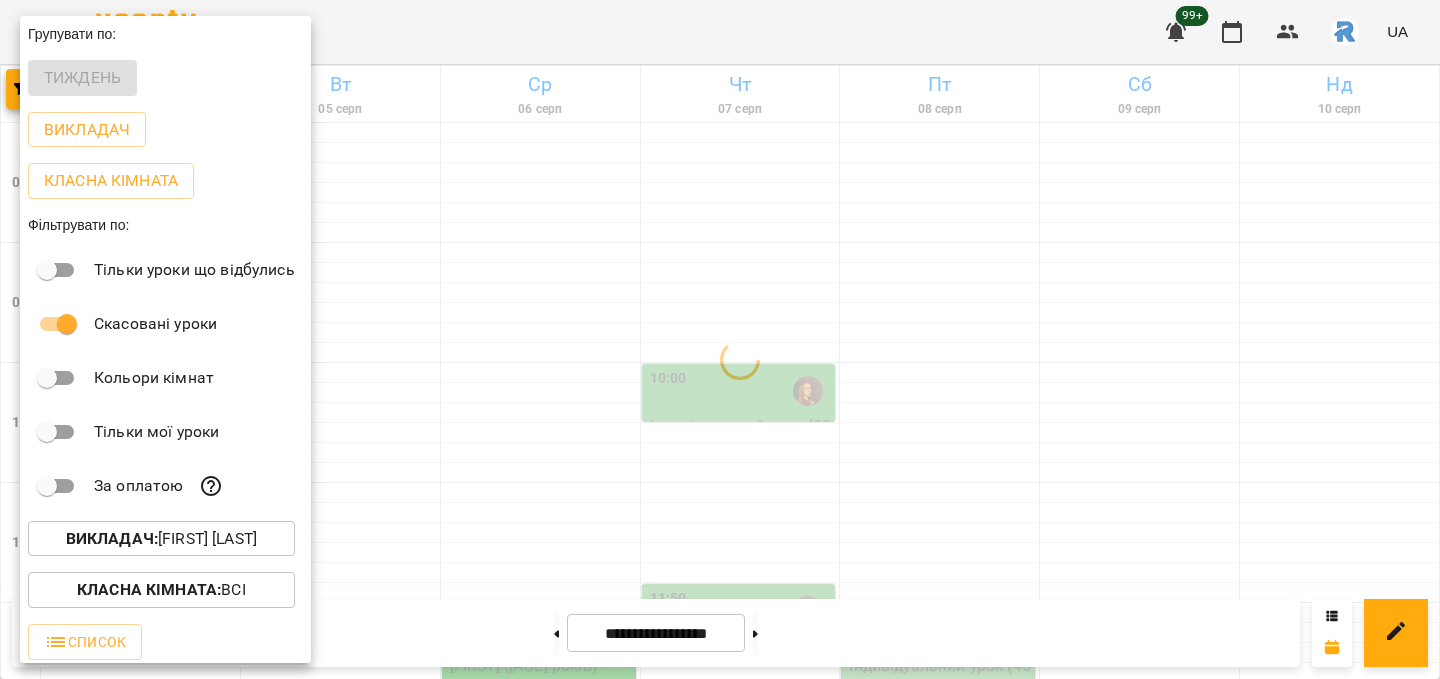 click at bounding box center [720, 339] 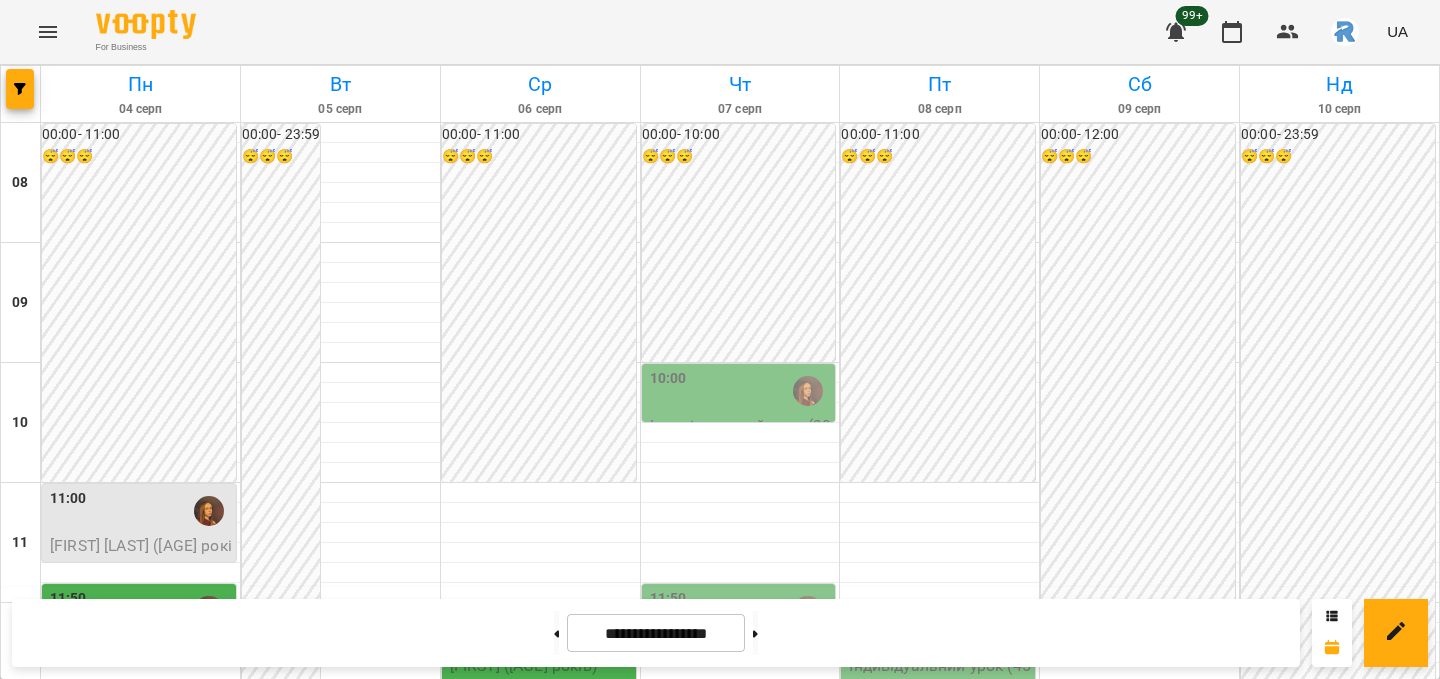 scroll, scrollTop: 459, scrollLeft: 0, axis: vertical 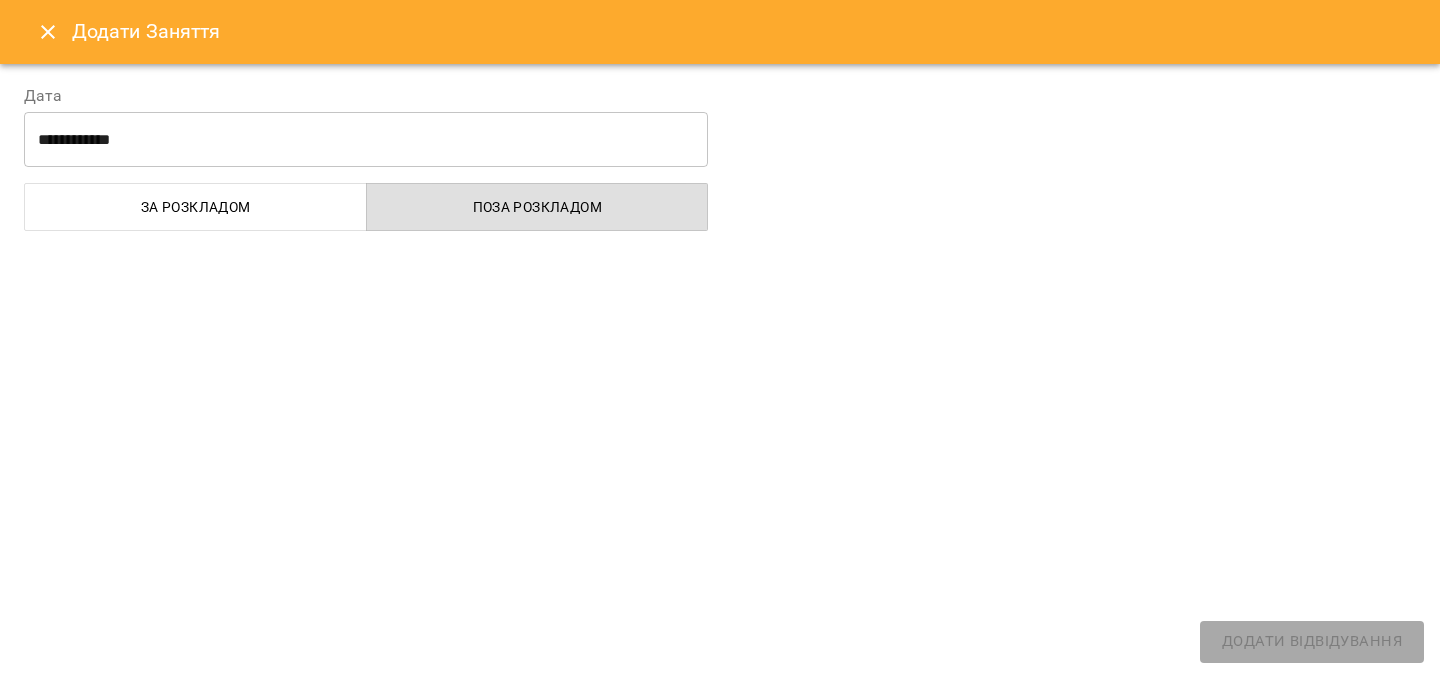 select 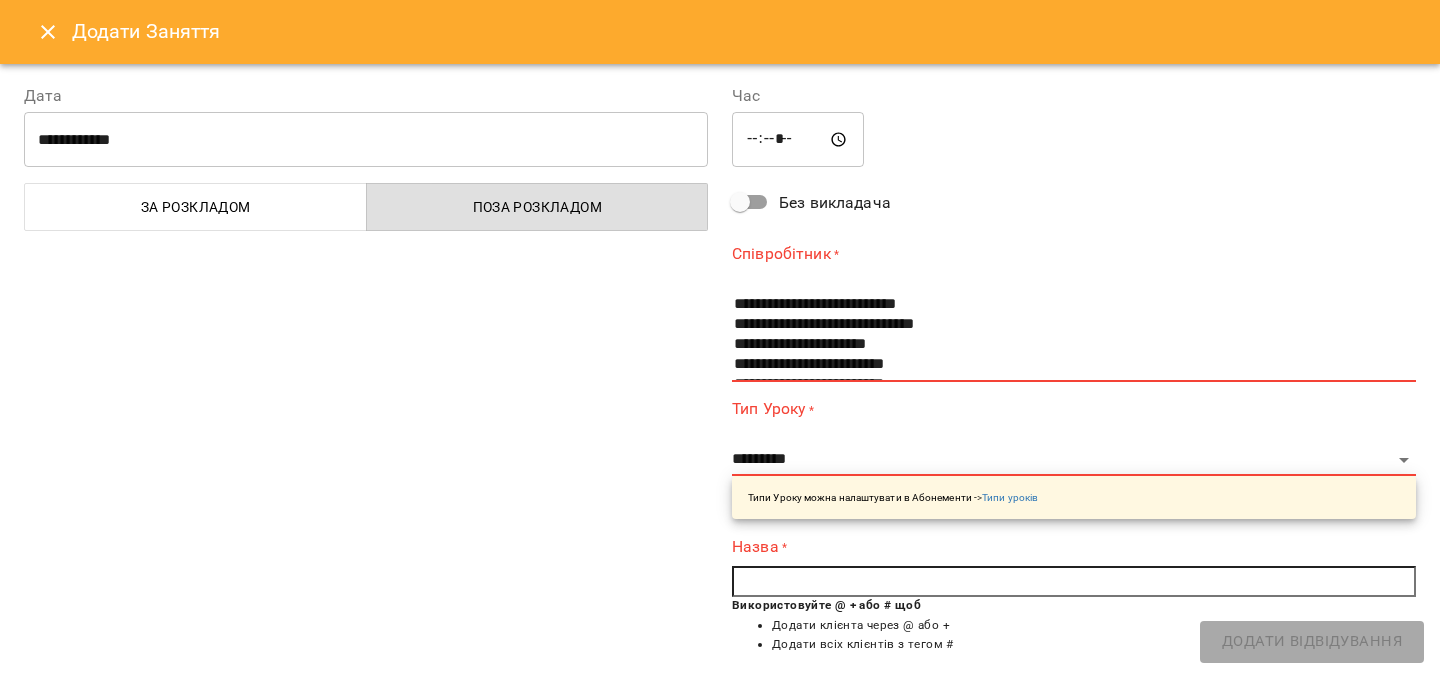 click 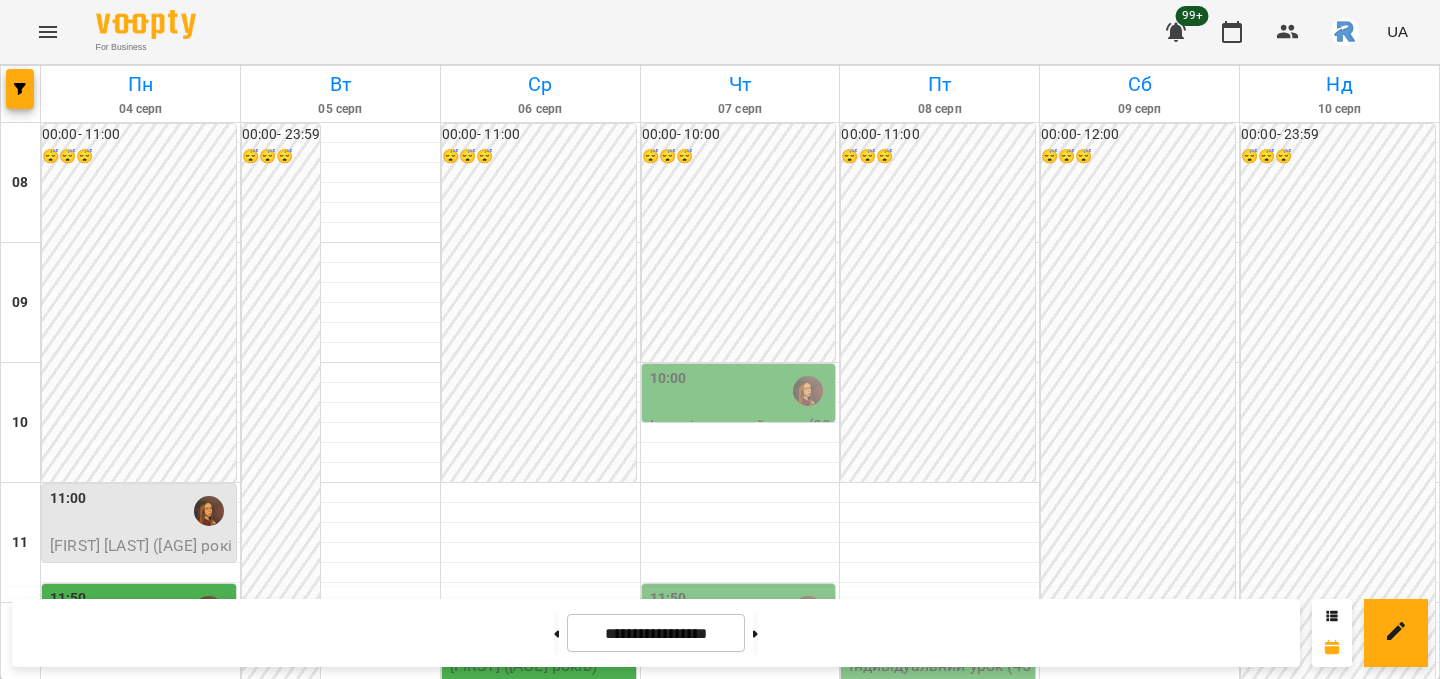 click on "13:00" at bounding box center [541, 751] 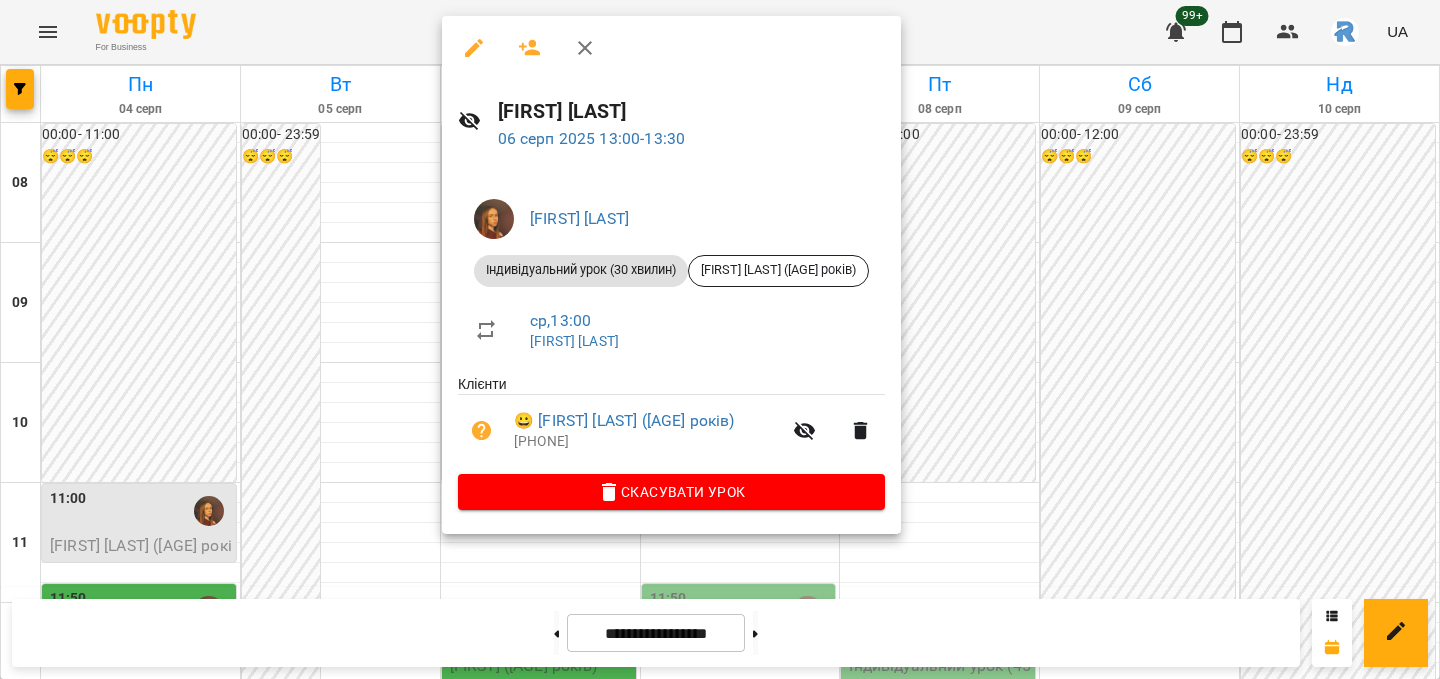click at bounding box center (720, 339) 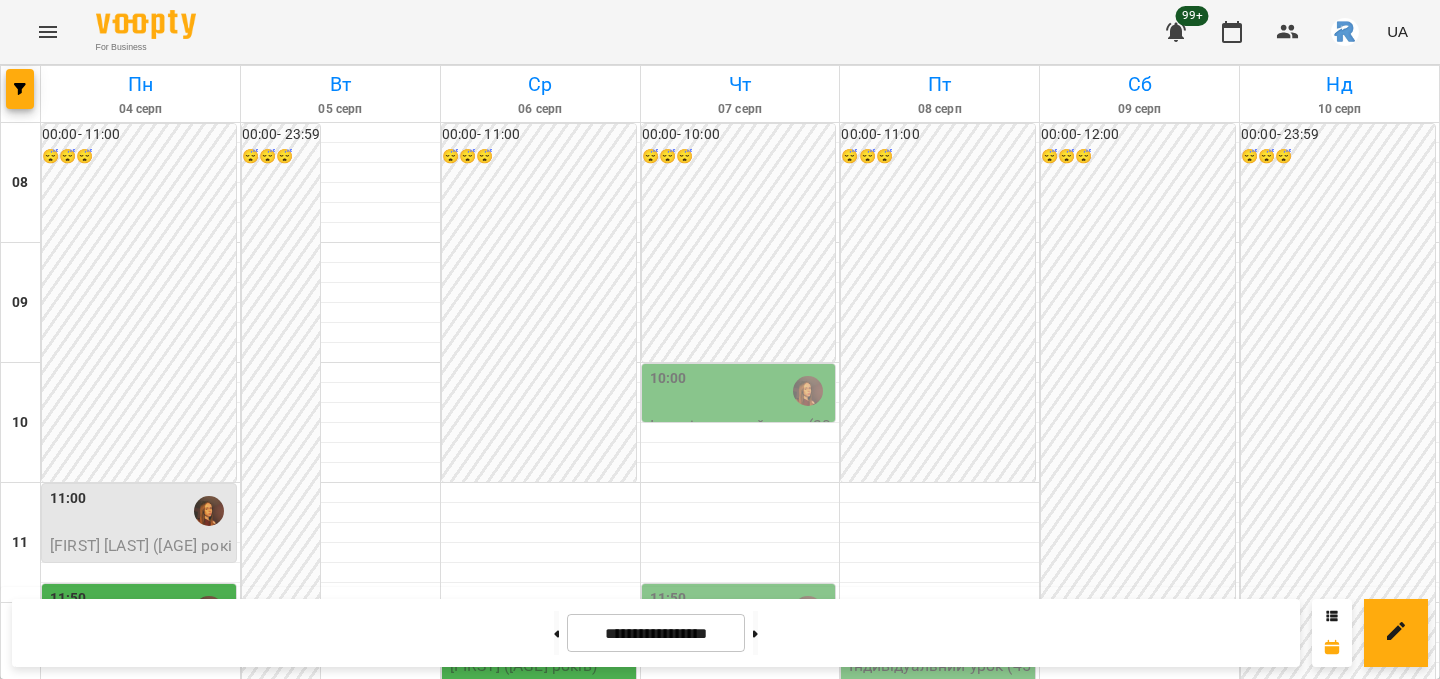 click at bounding box center [48, 32] 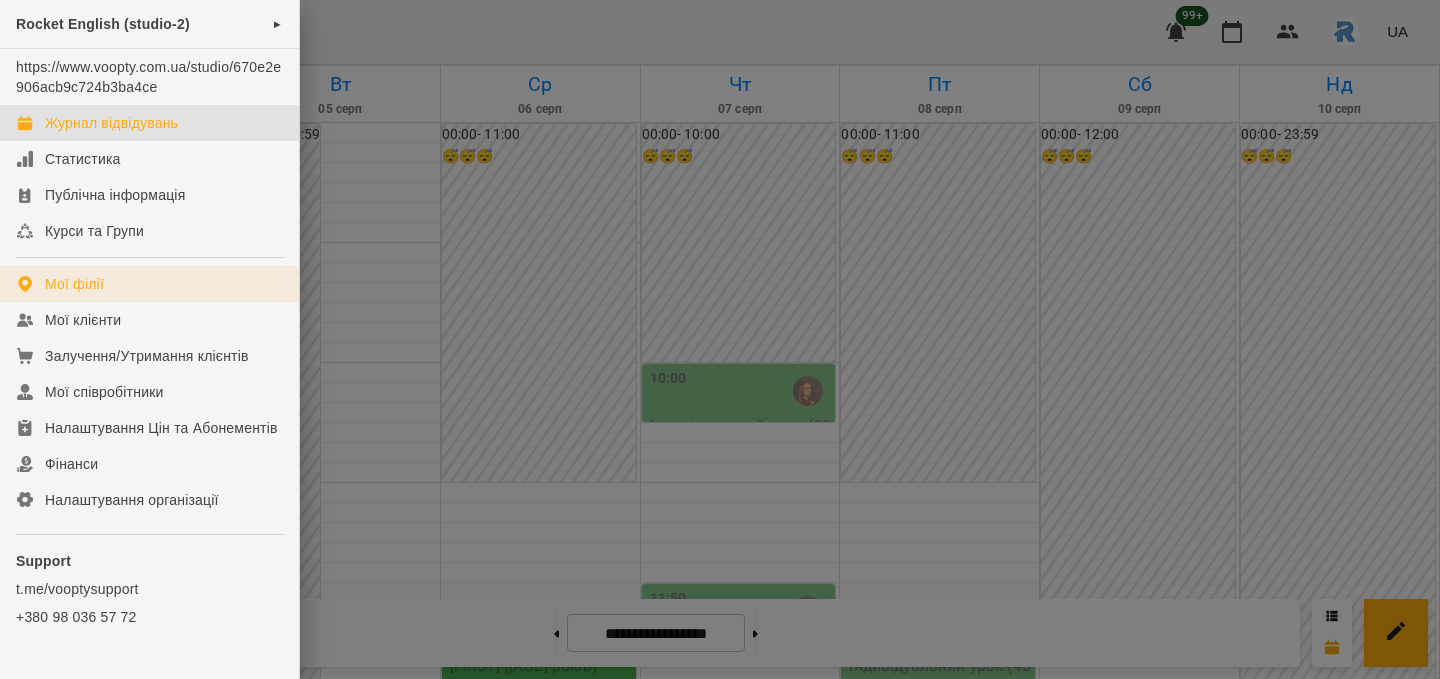 click on "Мої філії" at bounding box center (149, 284) 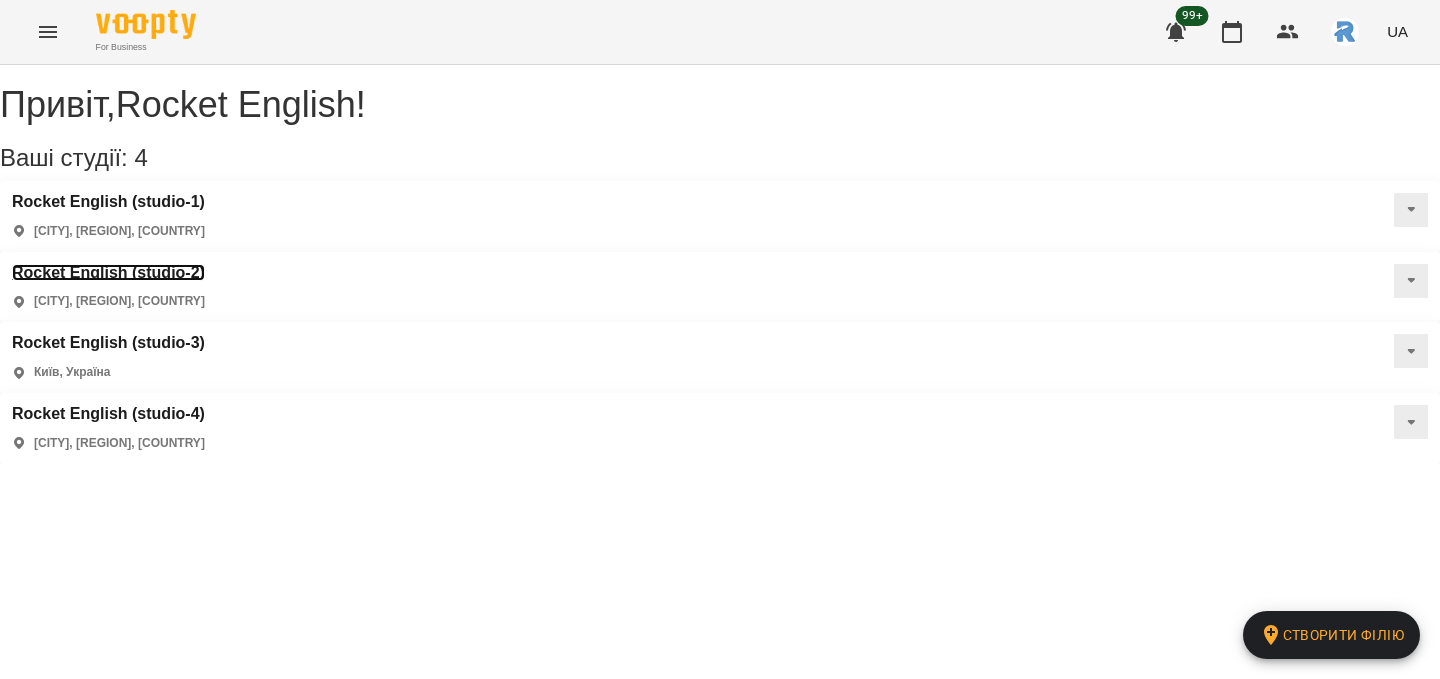 click on "Rocket English (studio-2)" at bounding box center (108, 273) 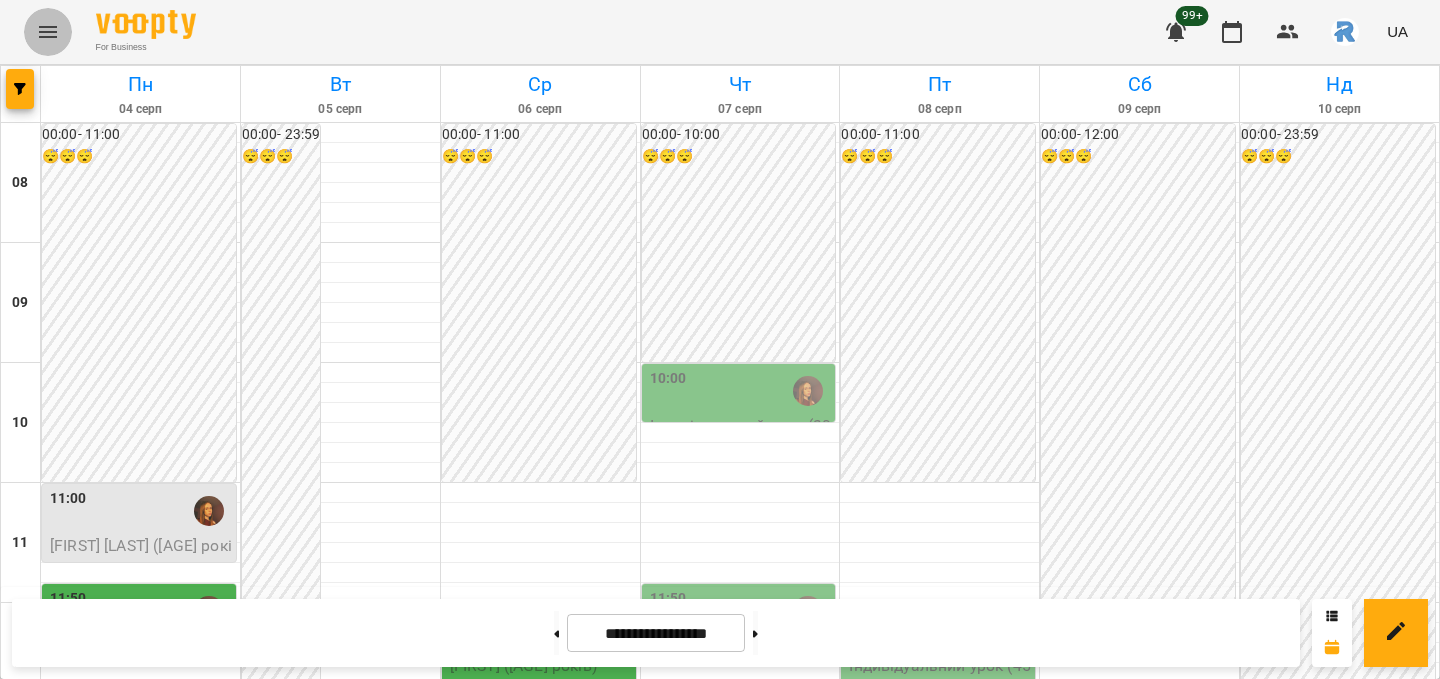 click 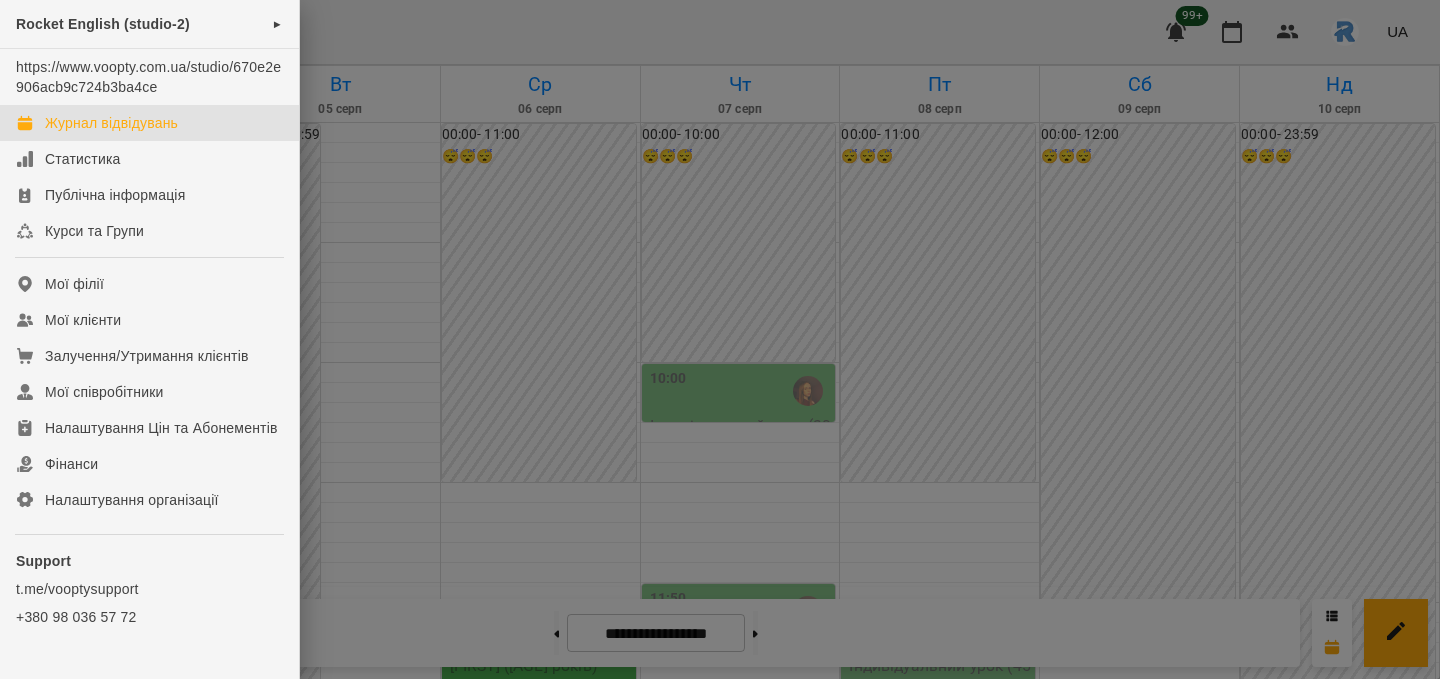 click at bounding box center [720, 339] 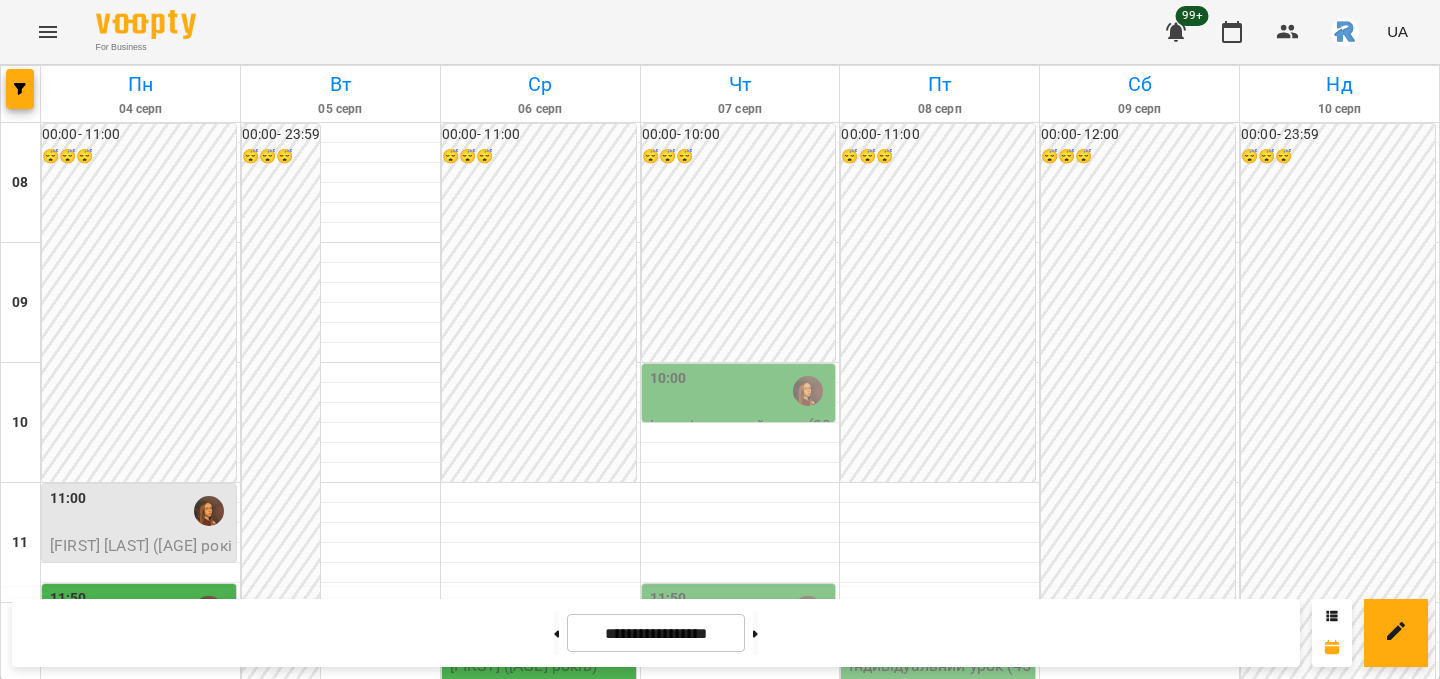 scroll, scrollTop: 471, scrollLeft: 0, axis: vertical 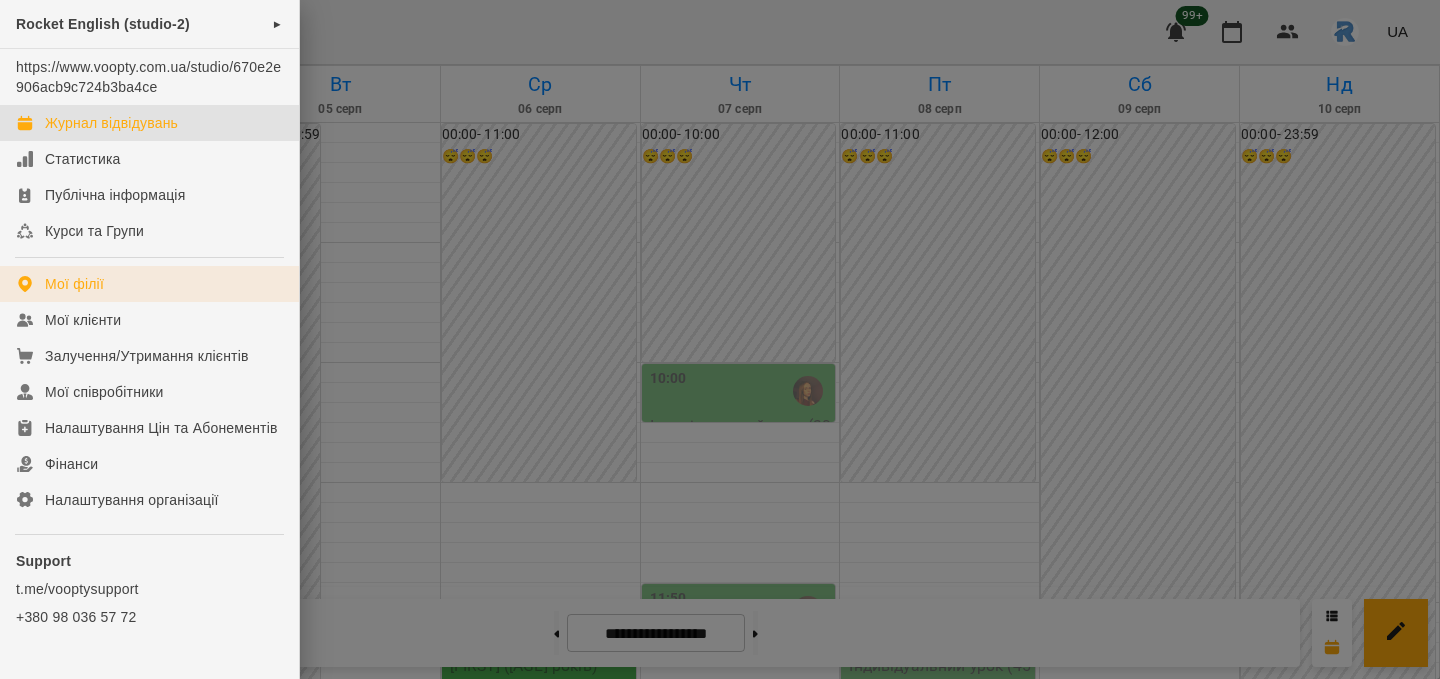 click on "Мої філії" at bounding box center (149, 284) 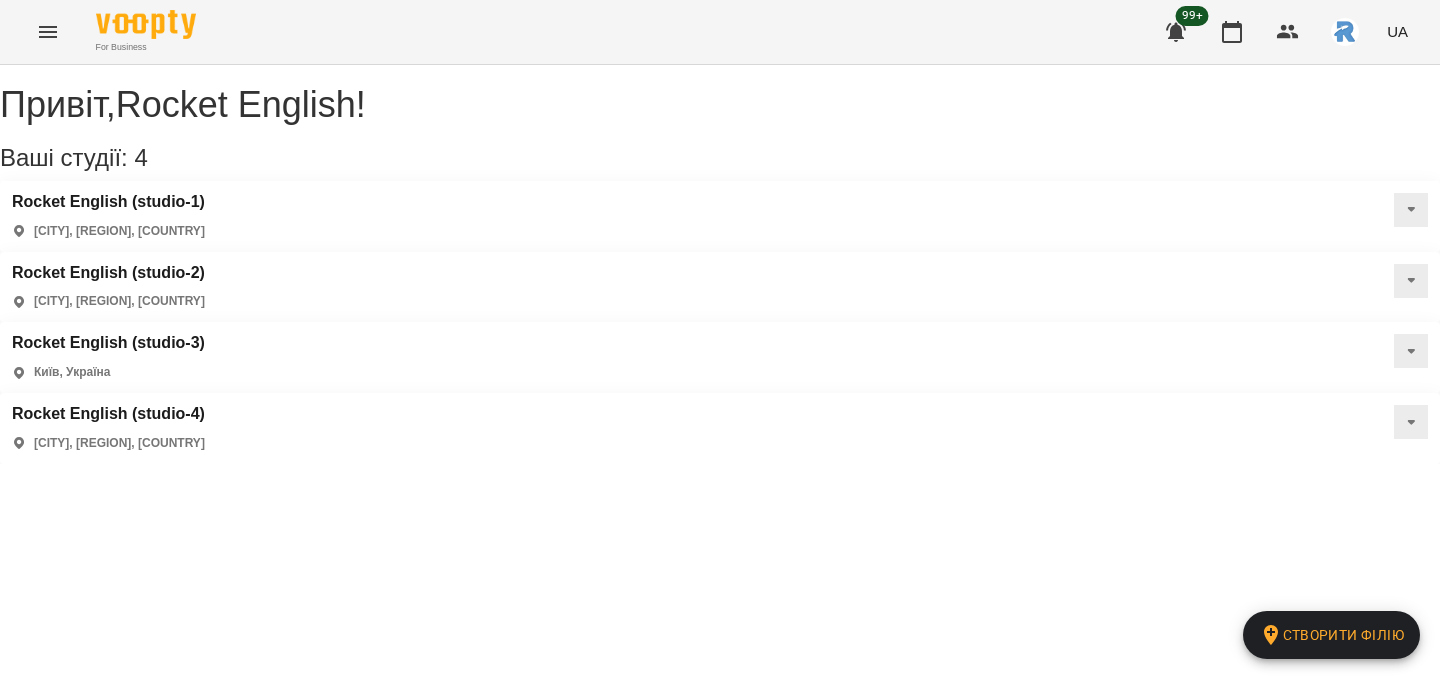 type 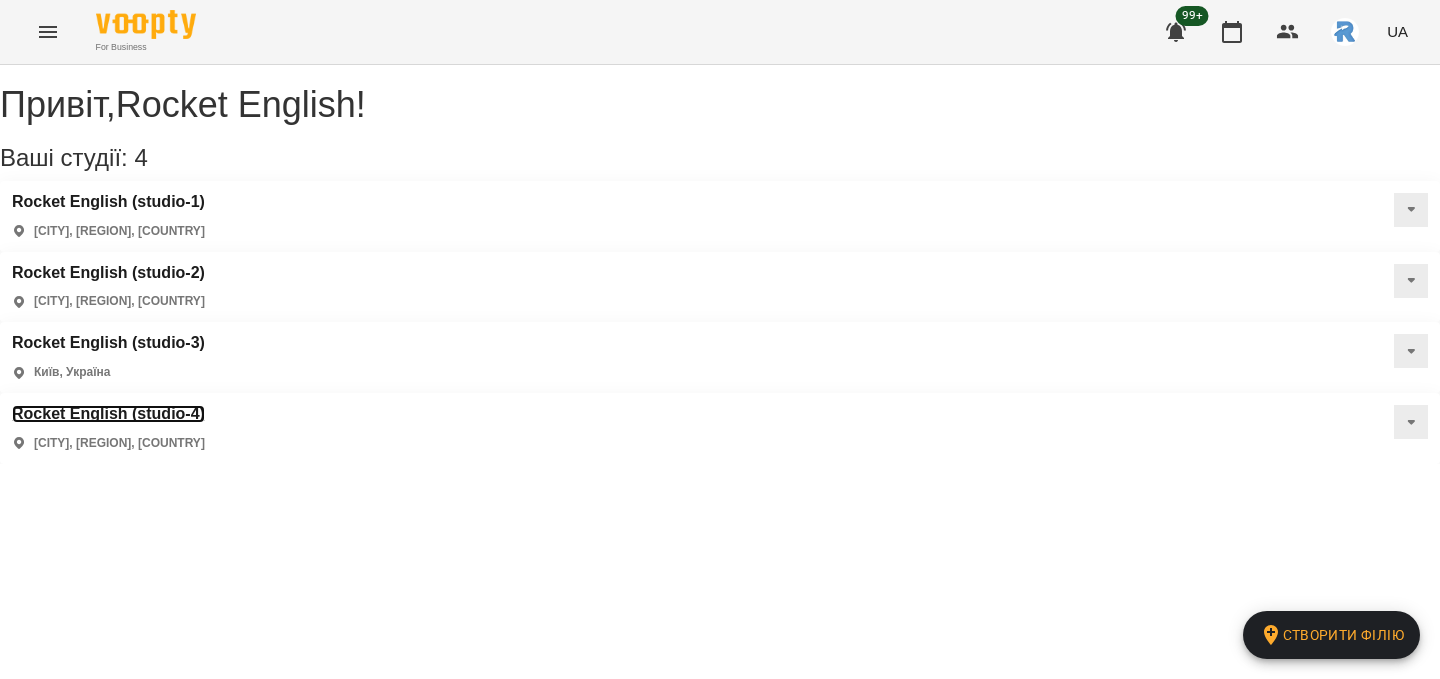click on "Rocket English (studio-4)" at bounding box center [108, 414] 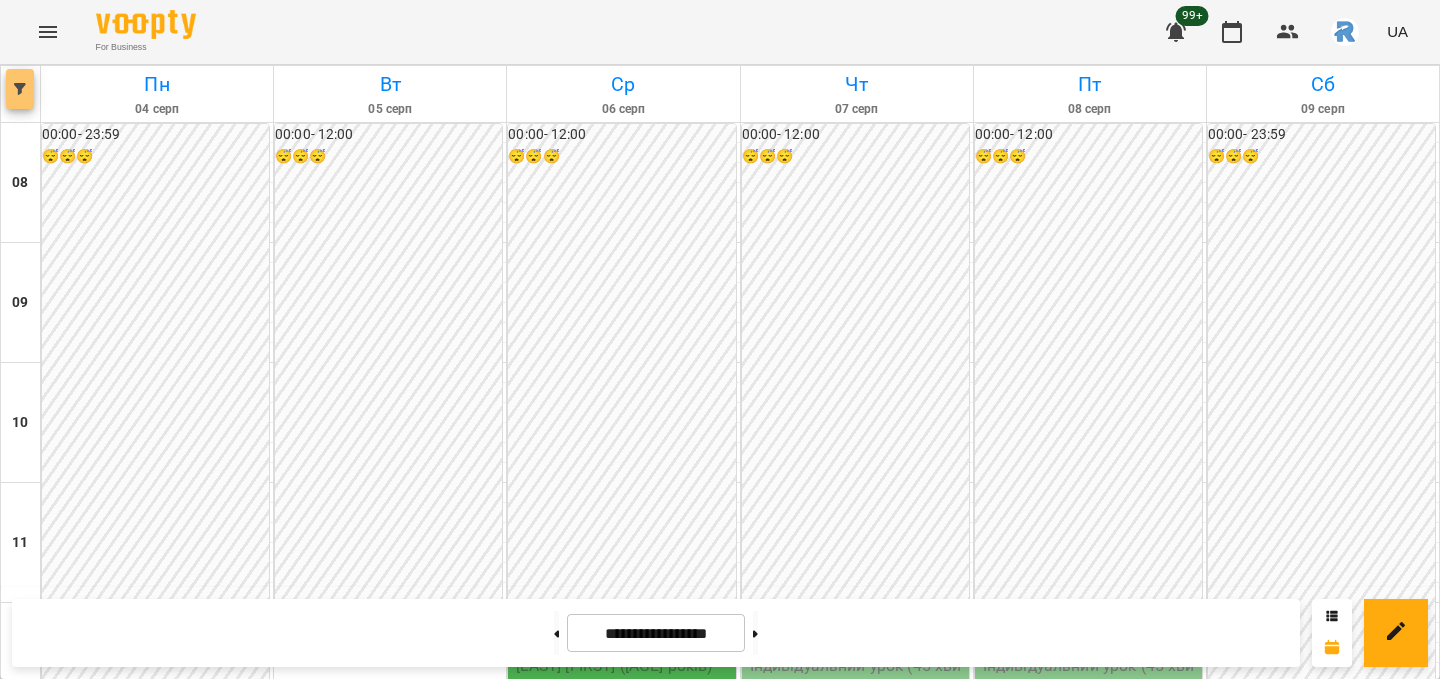 click at bounding box center (20, 89) 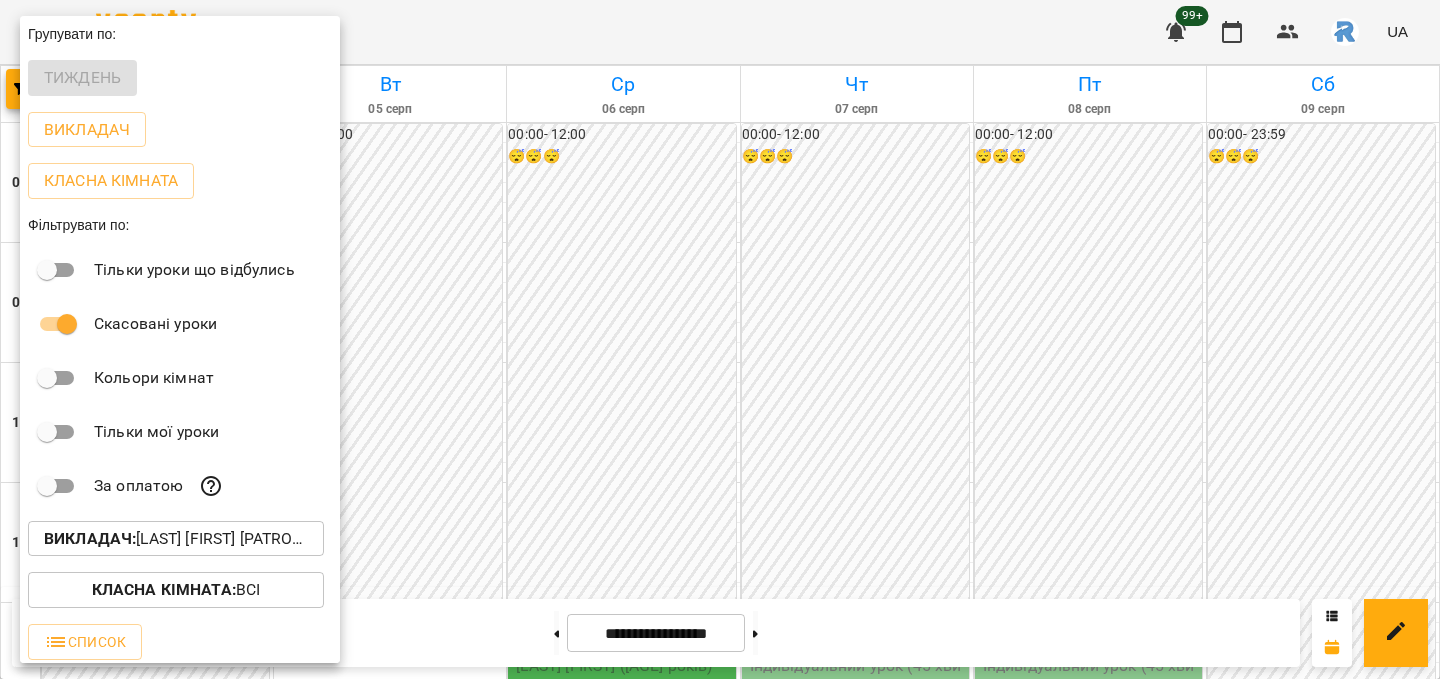 click at bounding box center (720, 339) 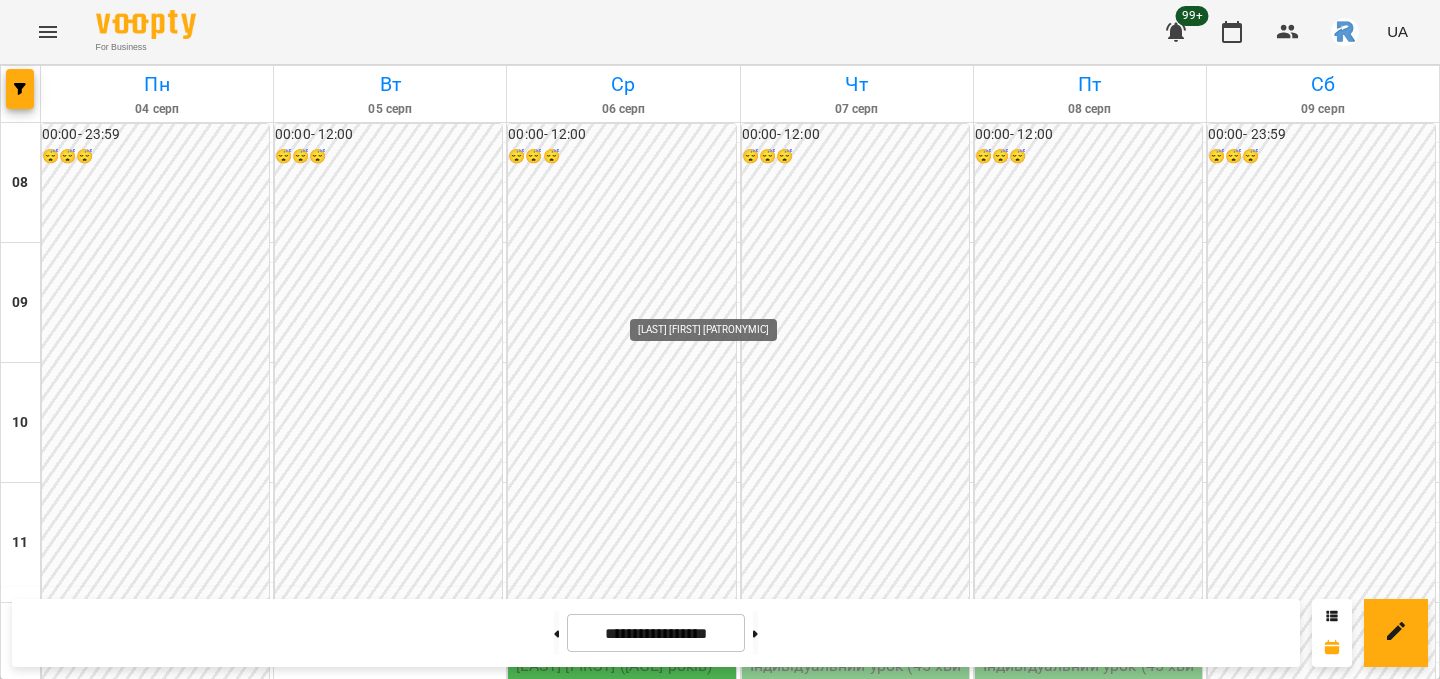 scroll, scrollTop: 425, scrollLeft: 0, axis: vertical 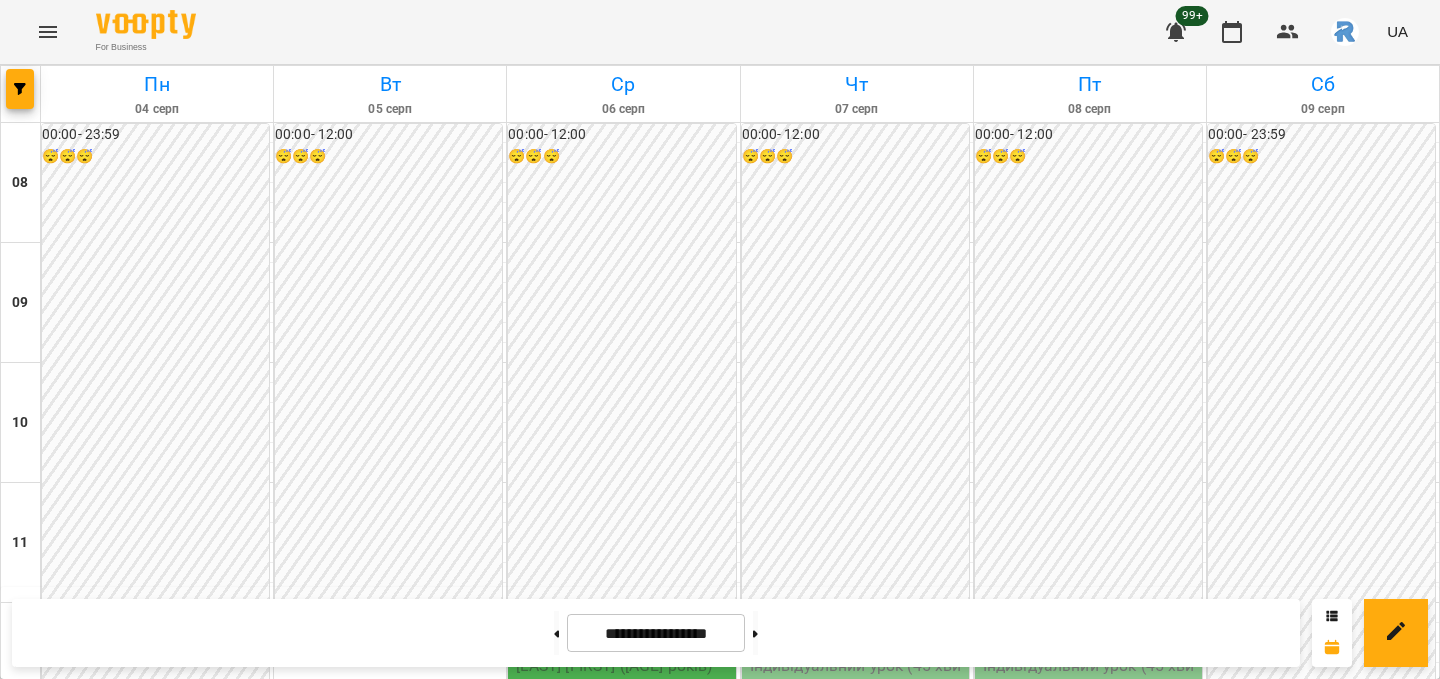 click on "13:30" at bounding box center (623, 811) 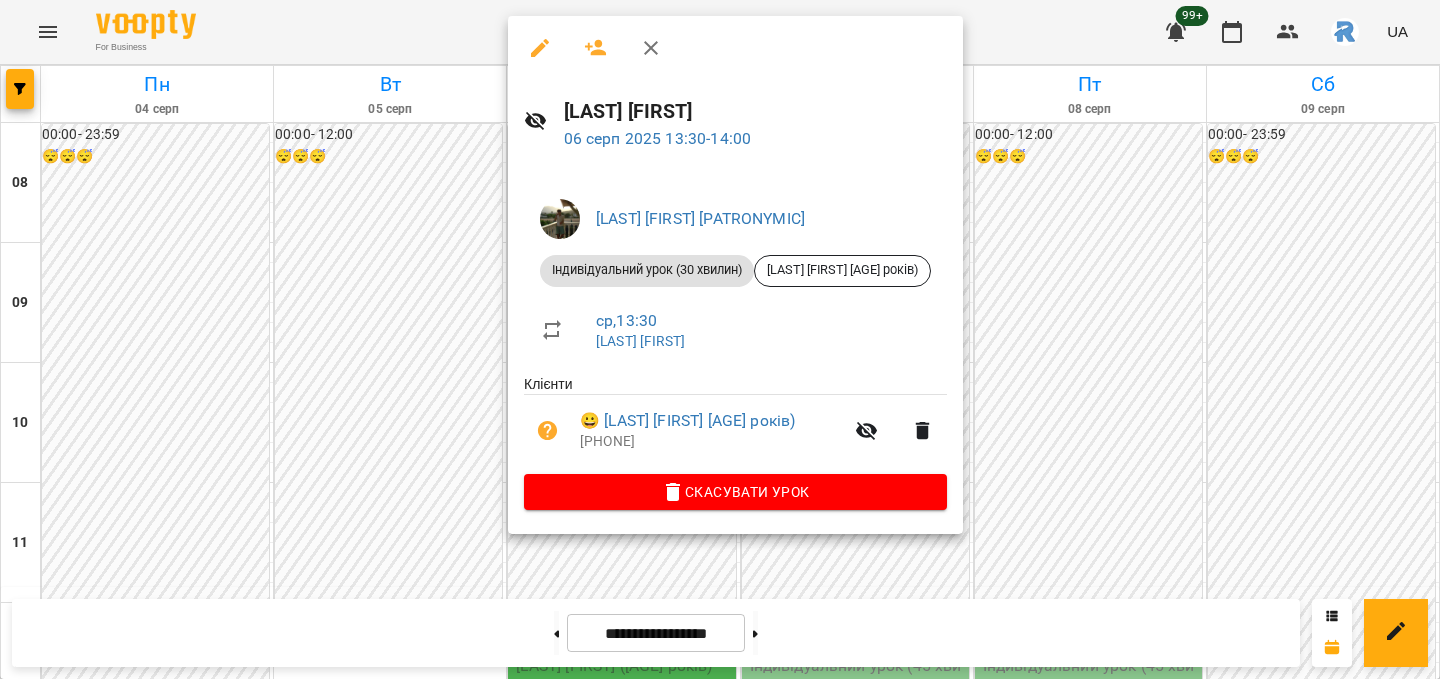 click at bounding box center (720, 339) 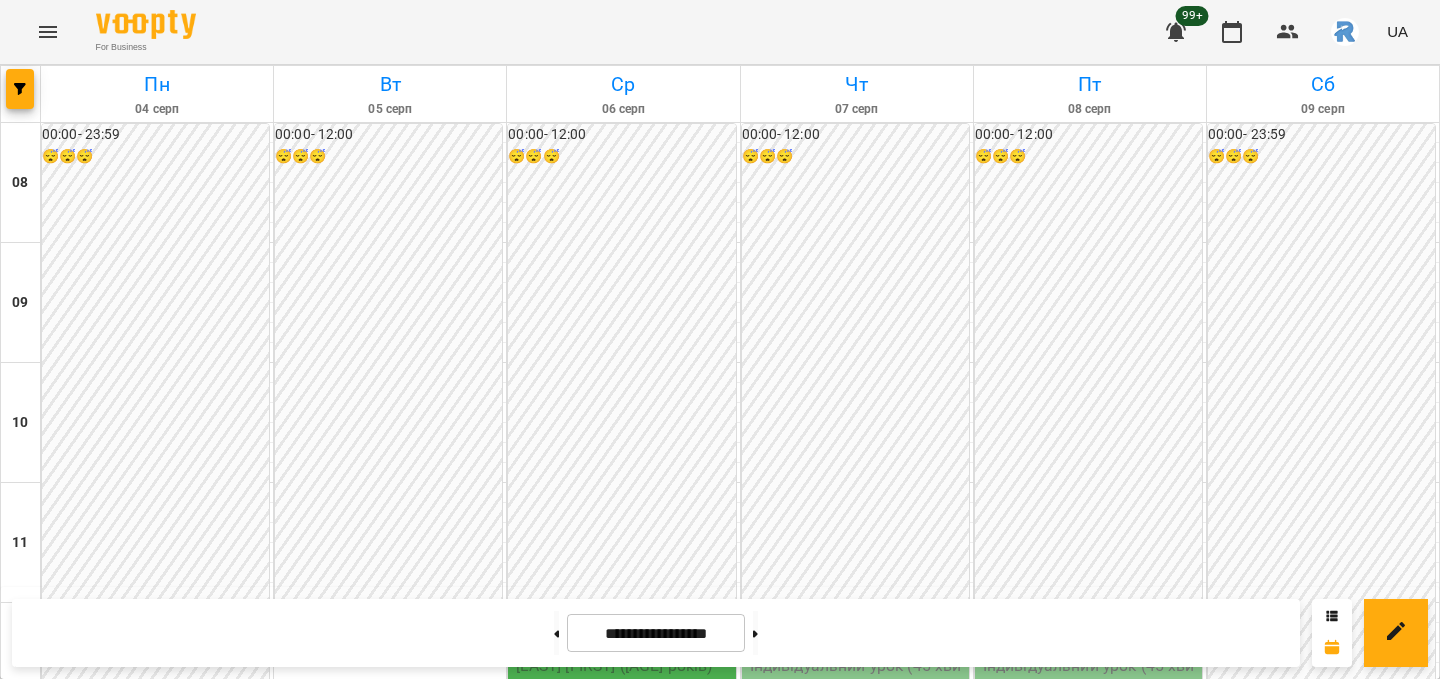 click on "12:50" at bounding box center (623, 731) 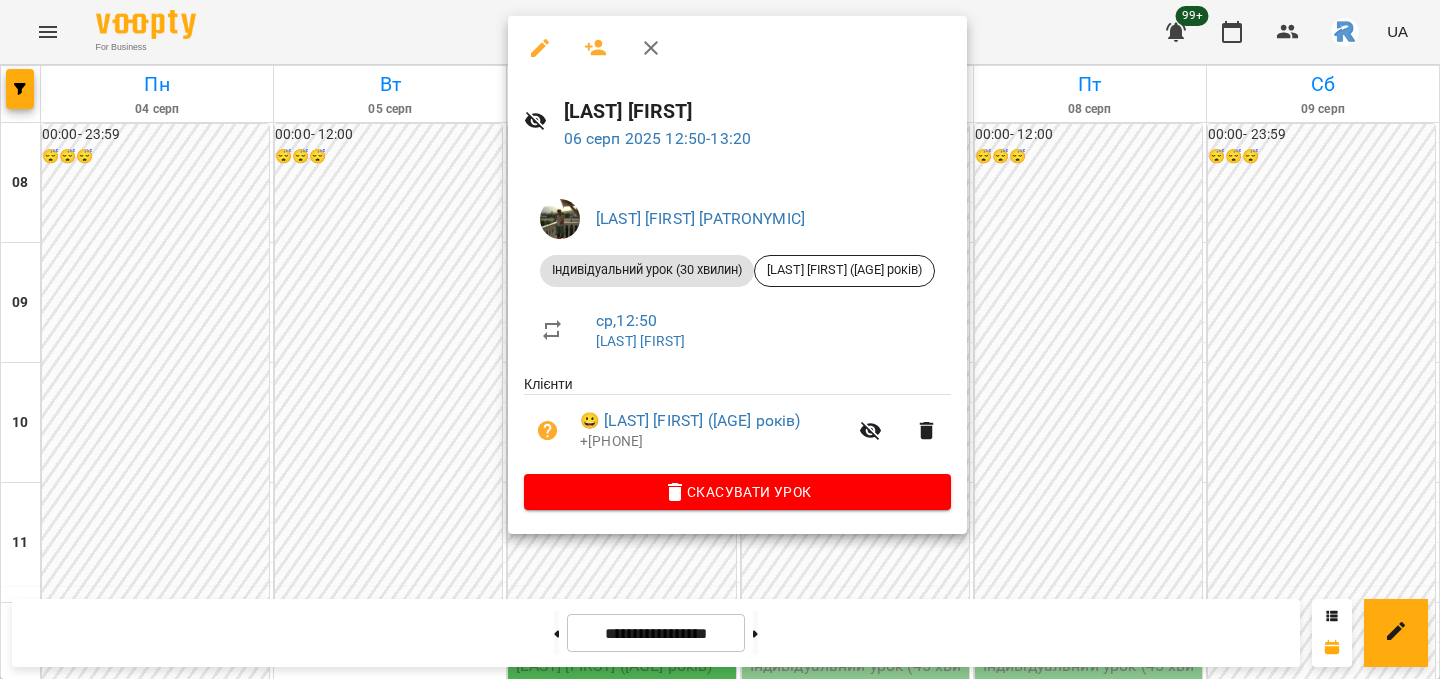 click at bounding box center (720, 339) 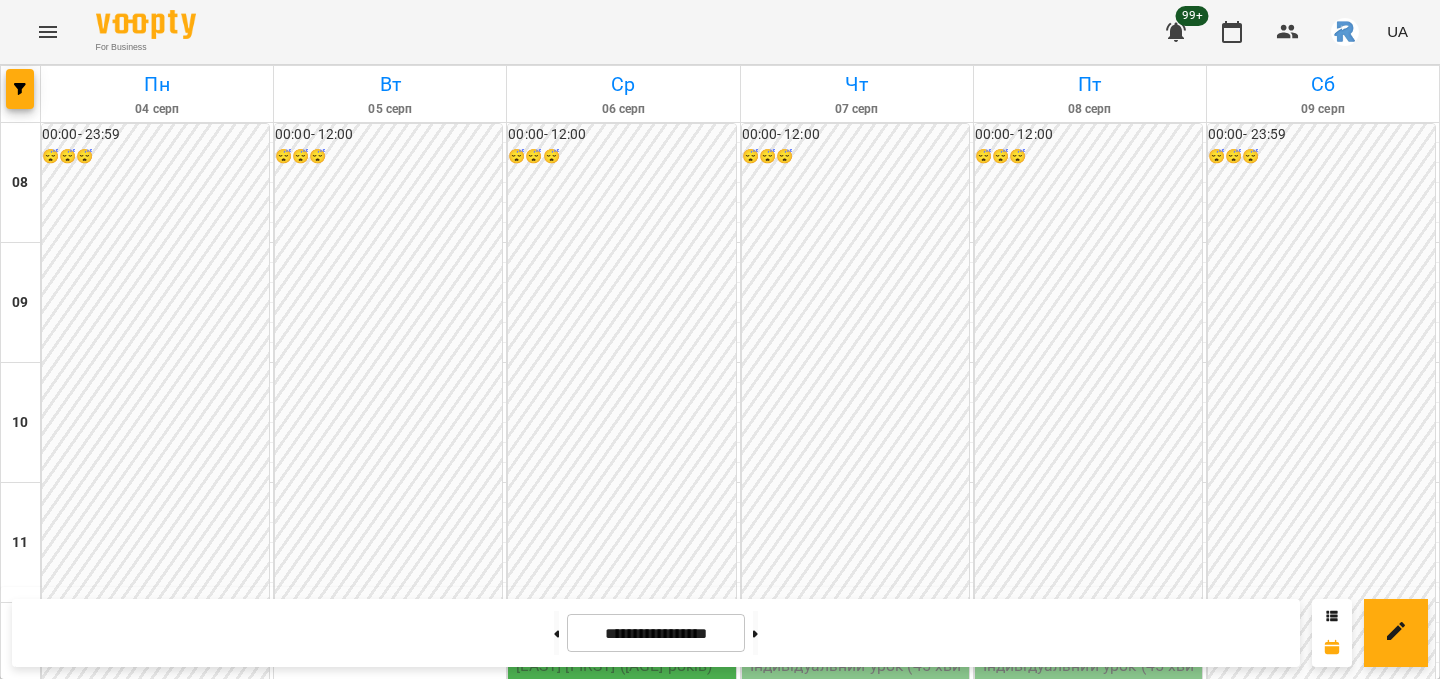click on "13:30" at bounding box center [623, 811] 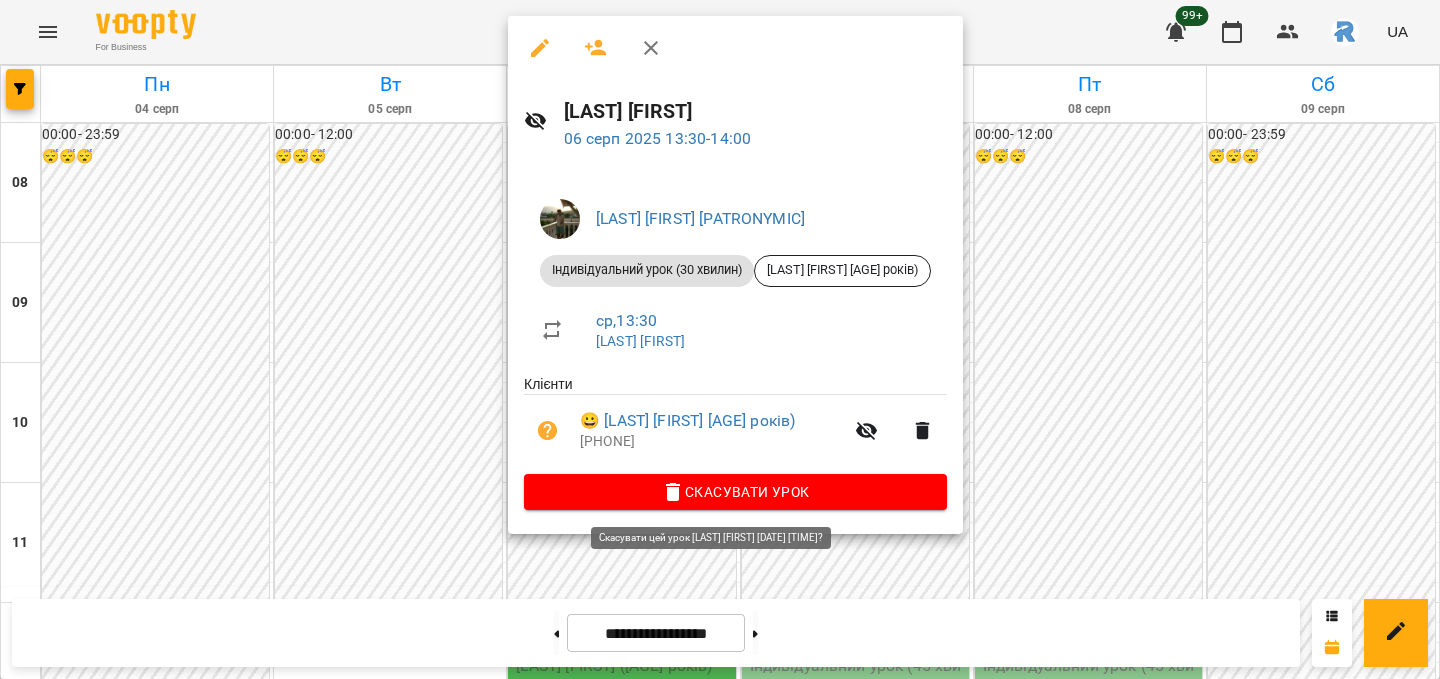 click on "Скасувати Урок" at bounding box center [735, 492] 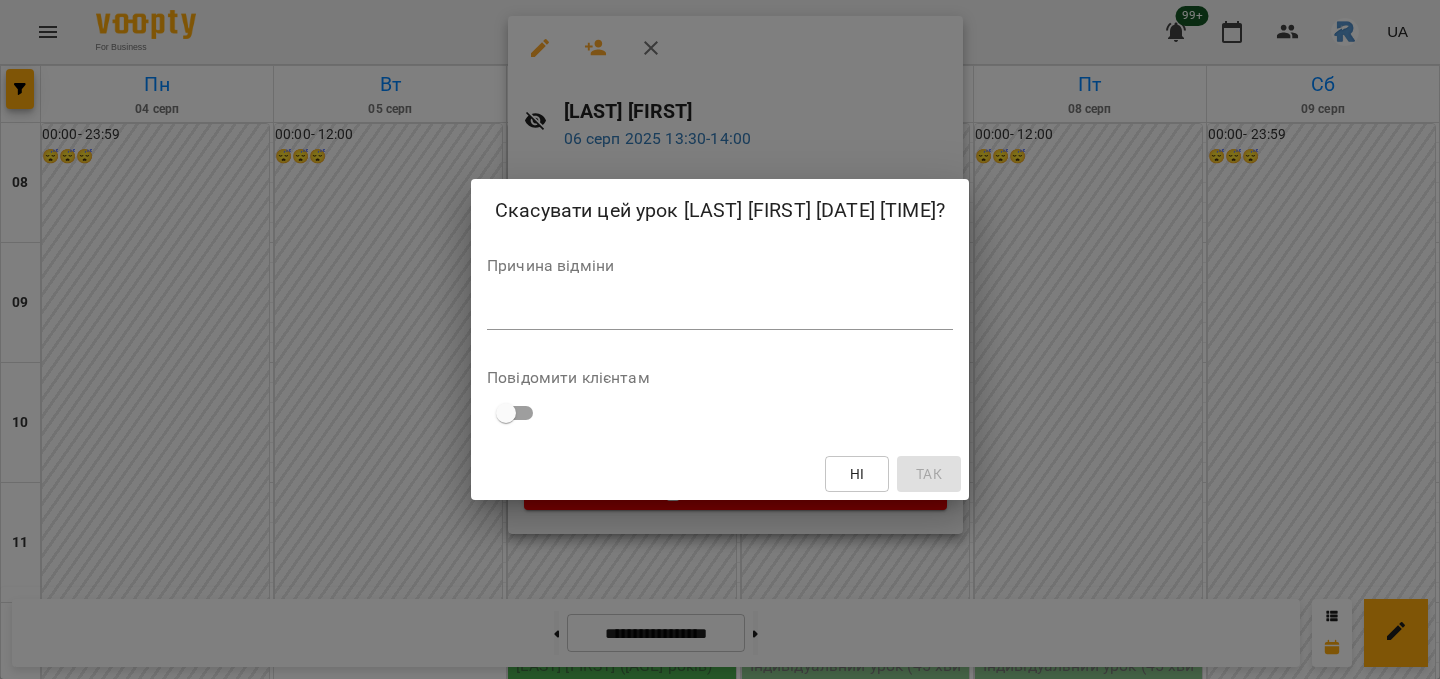 click on "Скасувати цей урок Романенко Карим  06 серп 2025 13:30? Причина відміни * Повідомити клієнтам Ні Так" at bounding box center [720, 339] 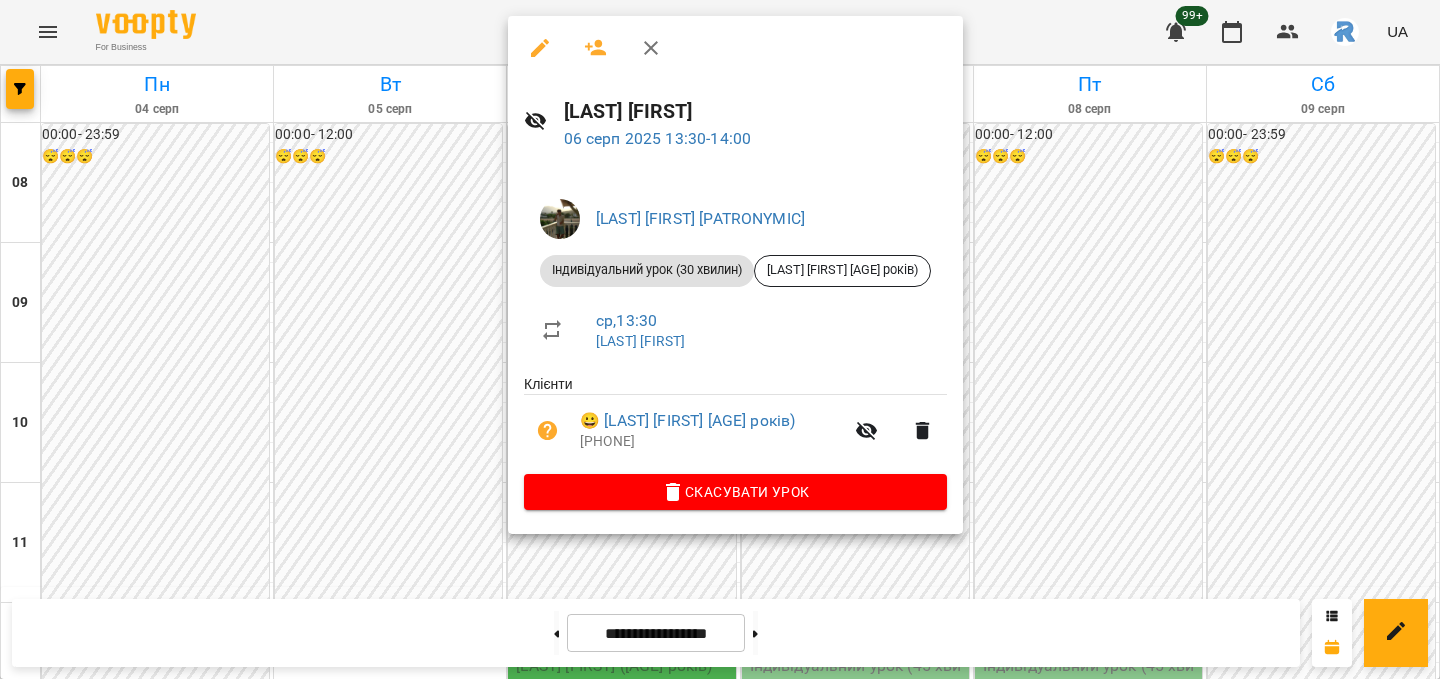 click at bounding box center (720, 339) 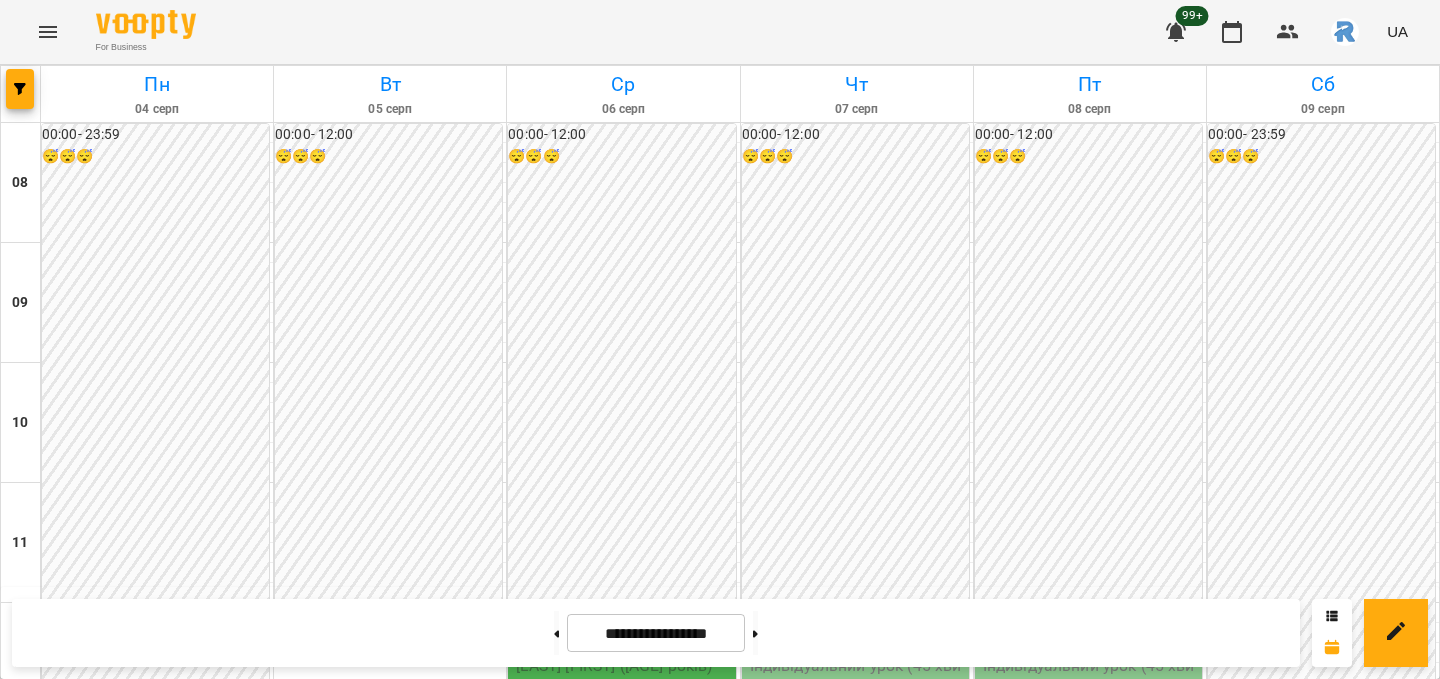 scroll, scrollTop: 745, scrollLeft: 0, axis: vertical 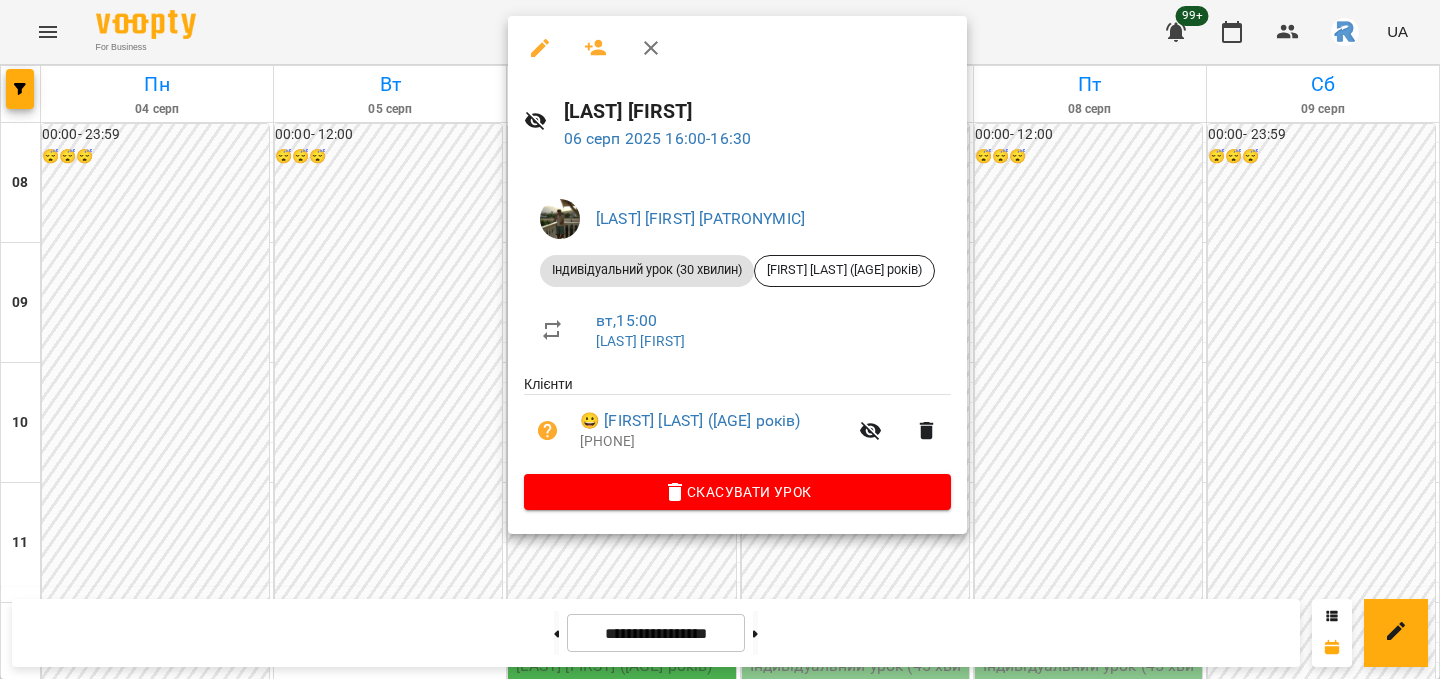 click 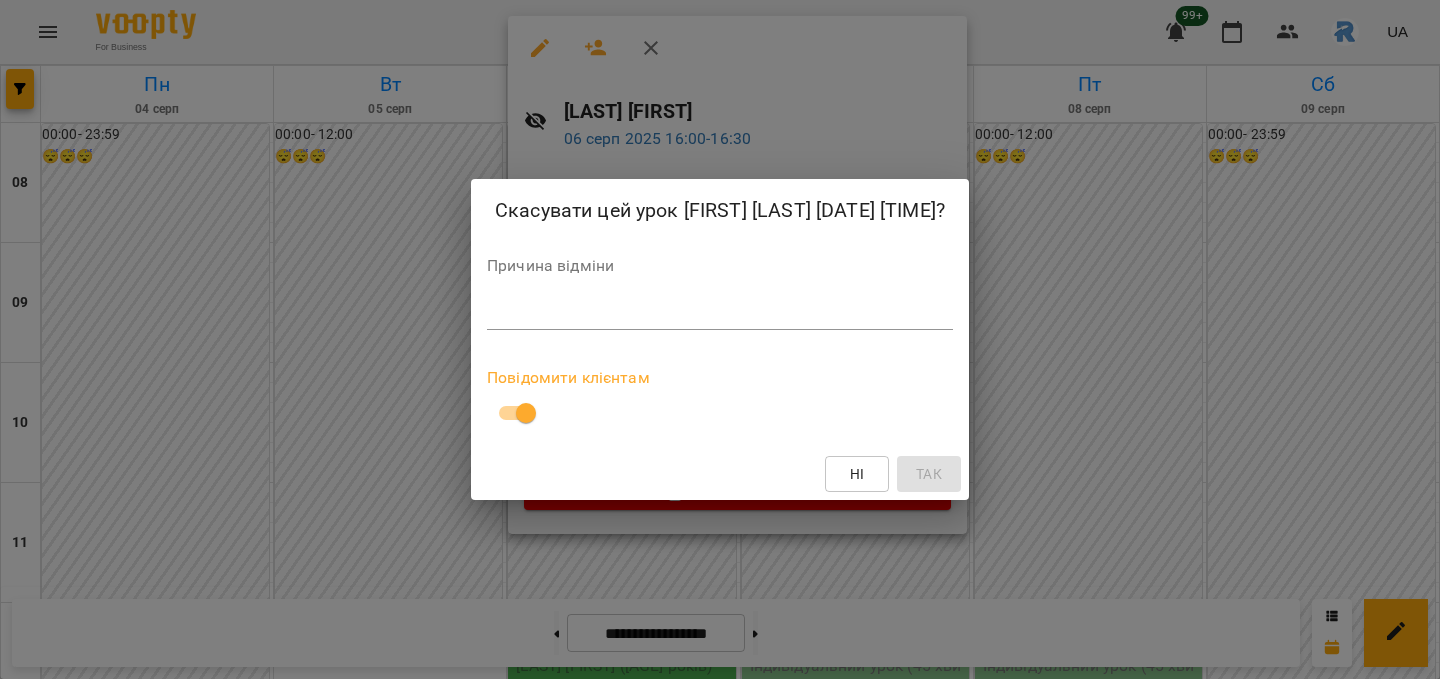 click on "*" at bounding box center (720, 314) 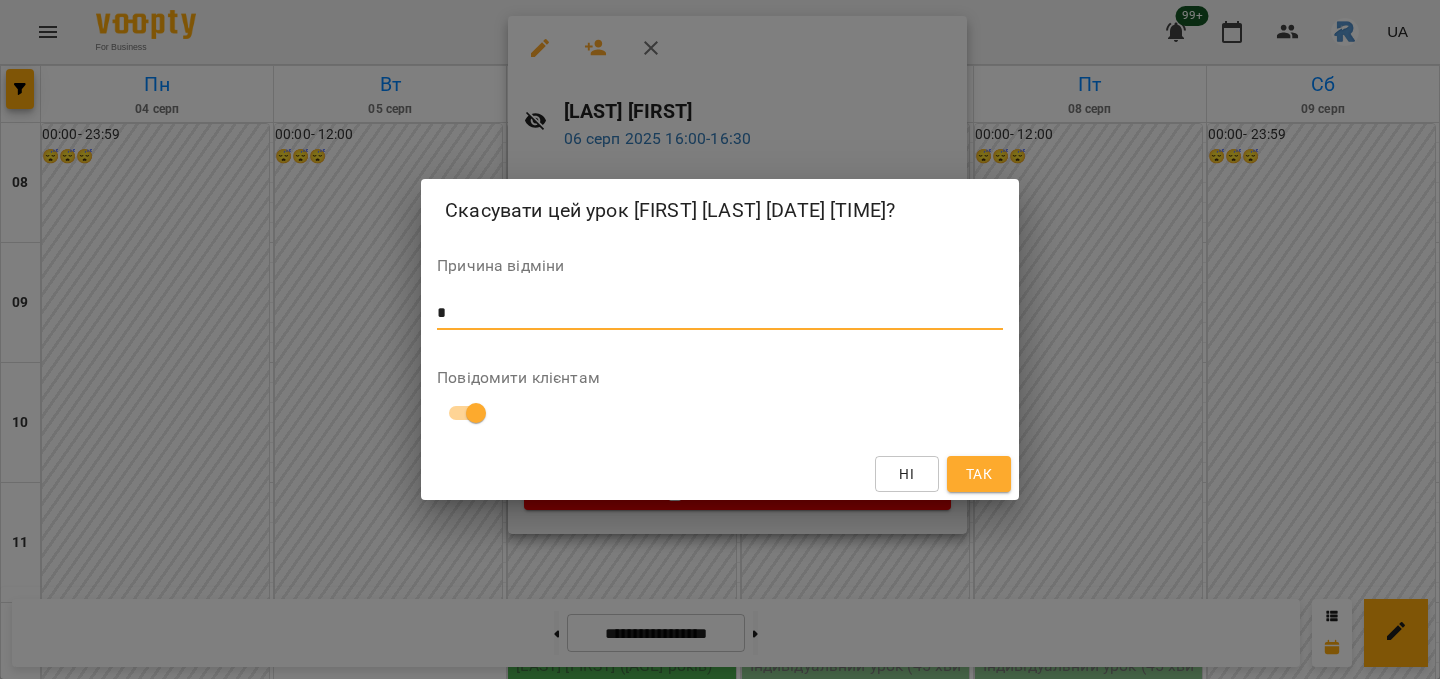 type on "*" 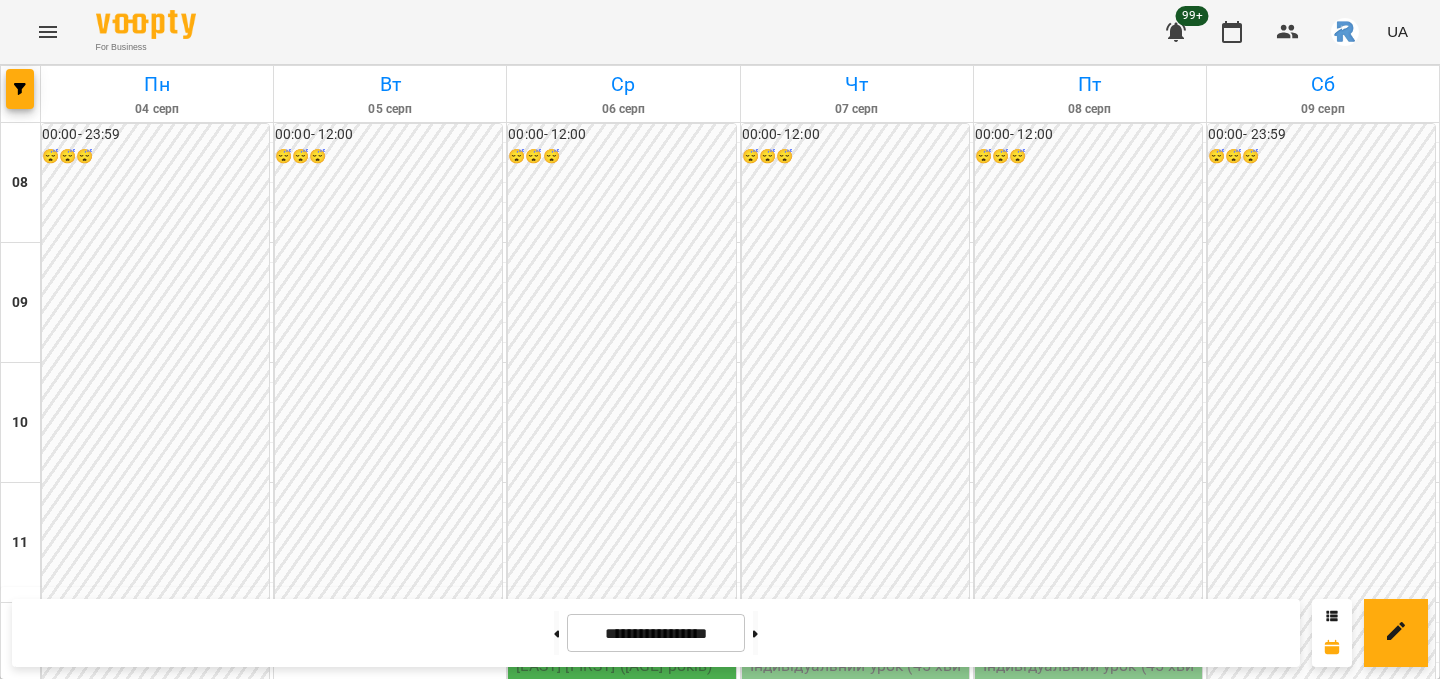 scroll, scrollTop: 356, scrollLeft: 0, axis: vertical 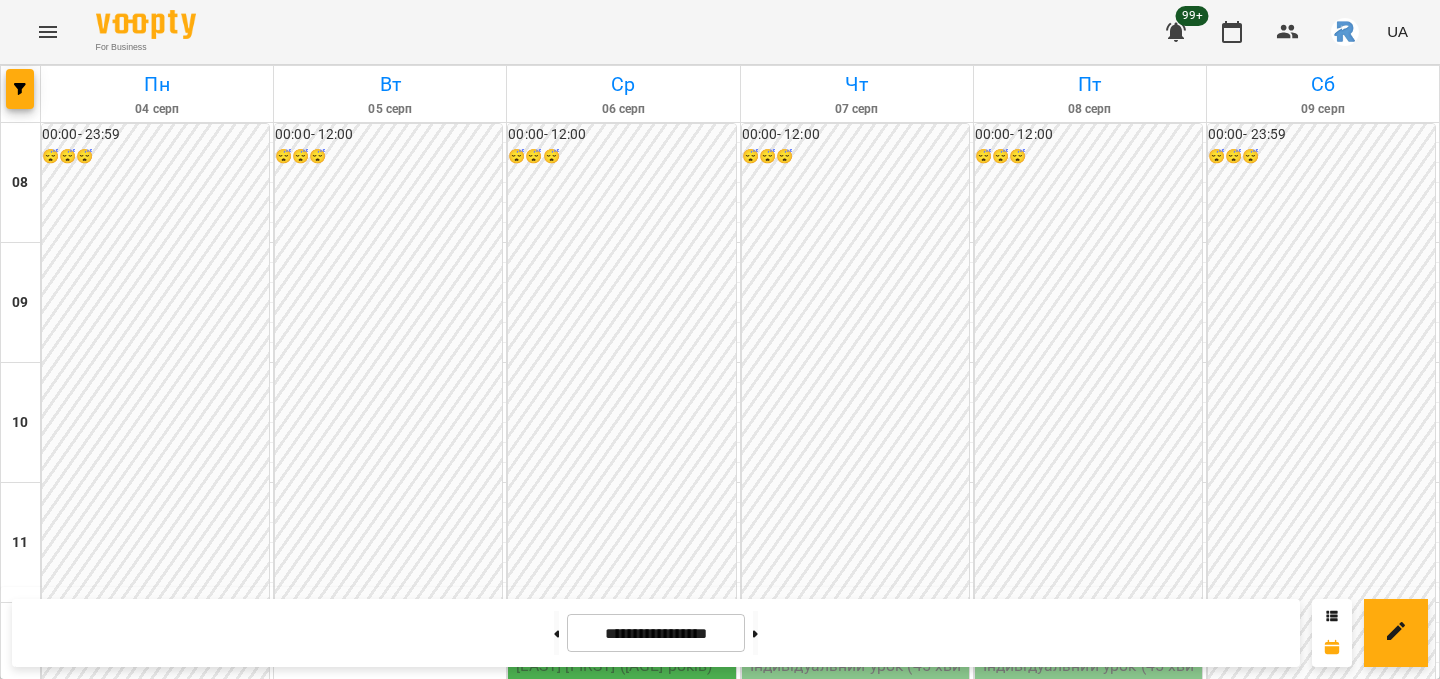 click on "[LAST] [FIRST] ([AGE] років)" at bounding box center (614, 665) 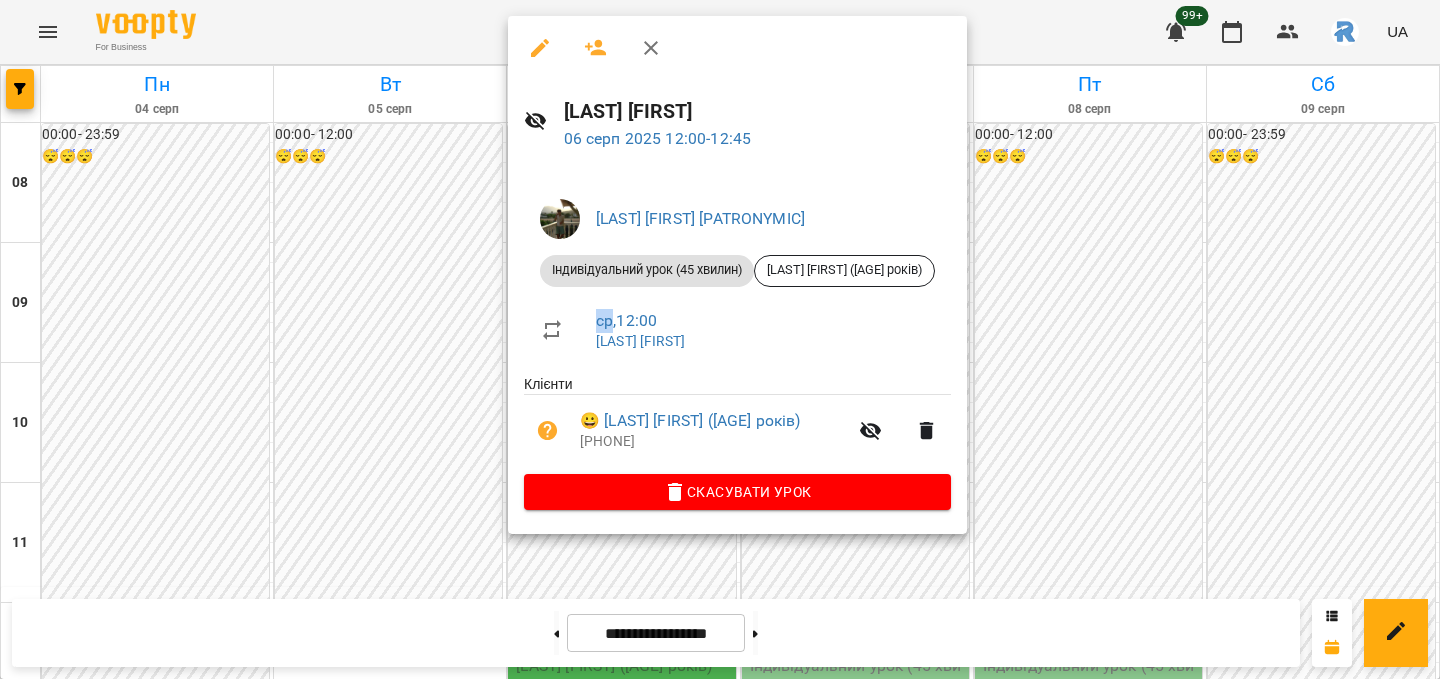 click on "ср ,  12:00 Романенко Карим" at bounding box center (737, 330) 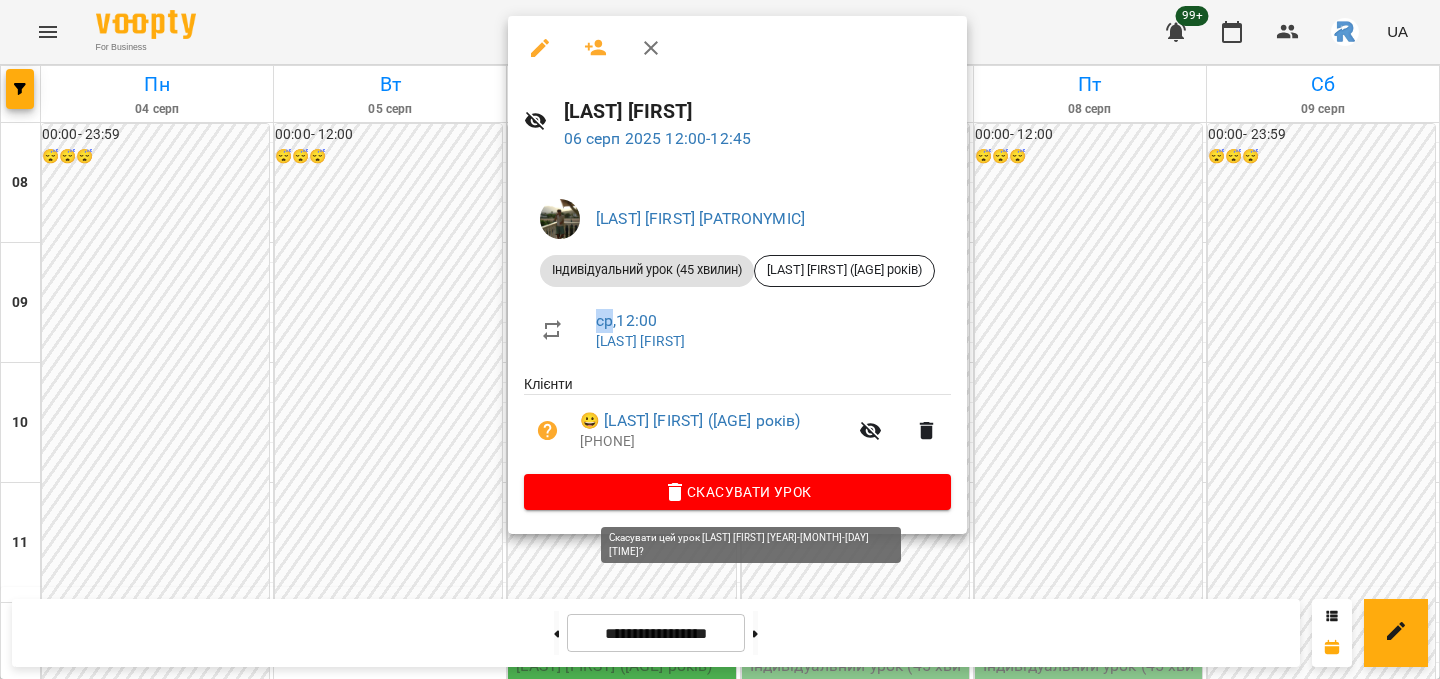 click on "Скасувати Урок" at bounding box center (737, 492) 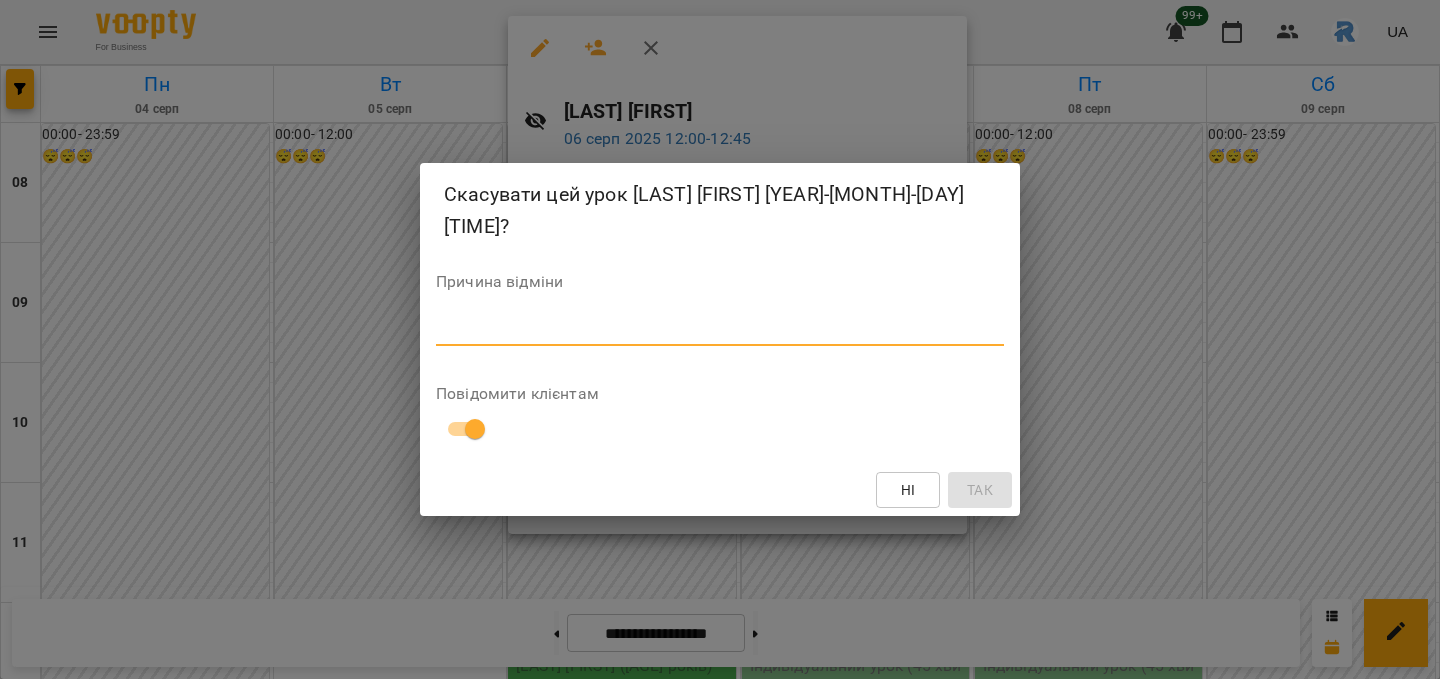 click at bounding box center (720, 329) 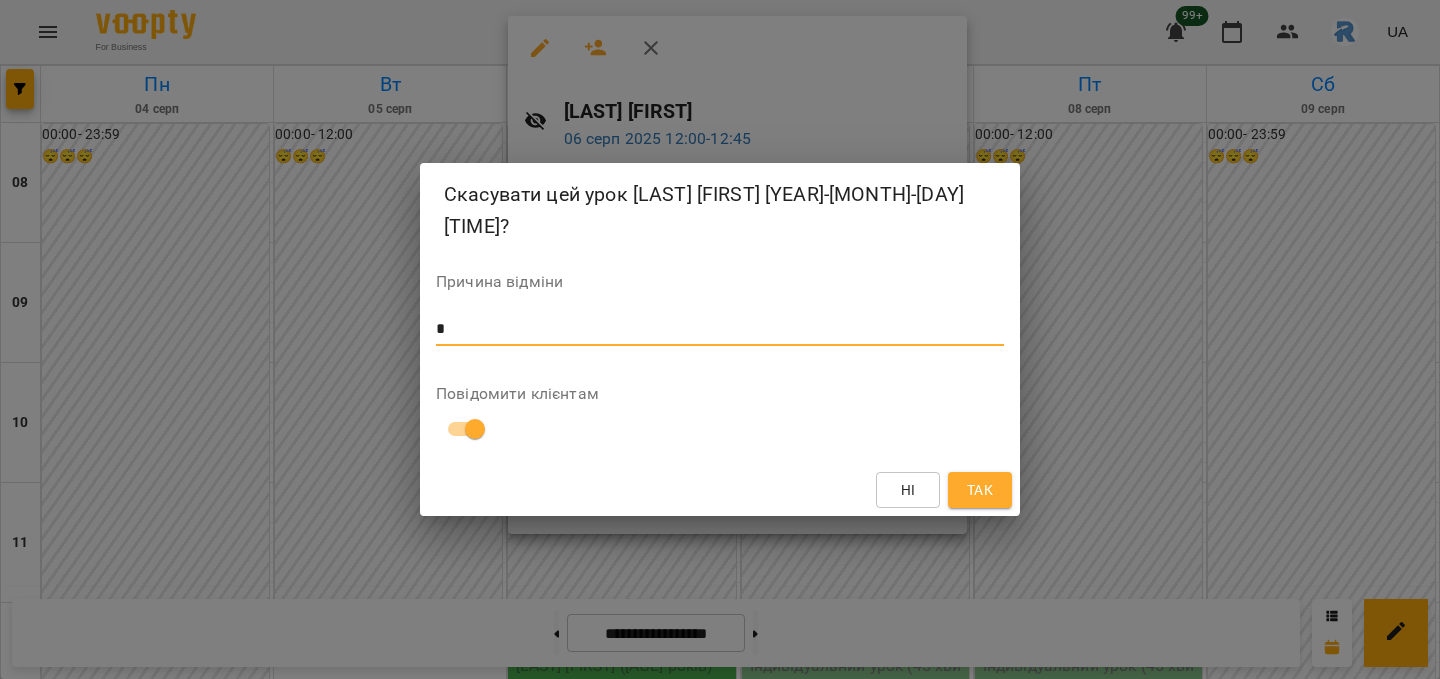 type on "*" 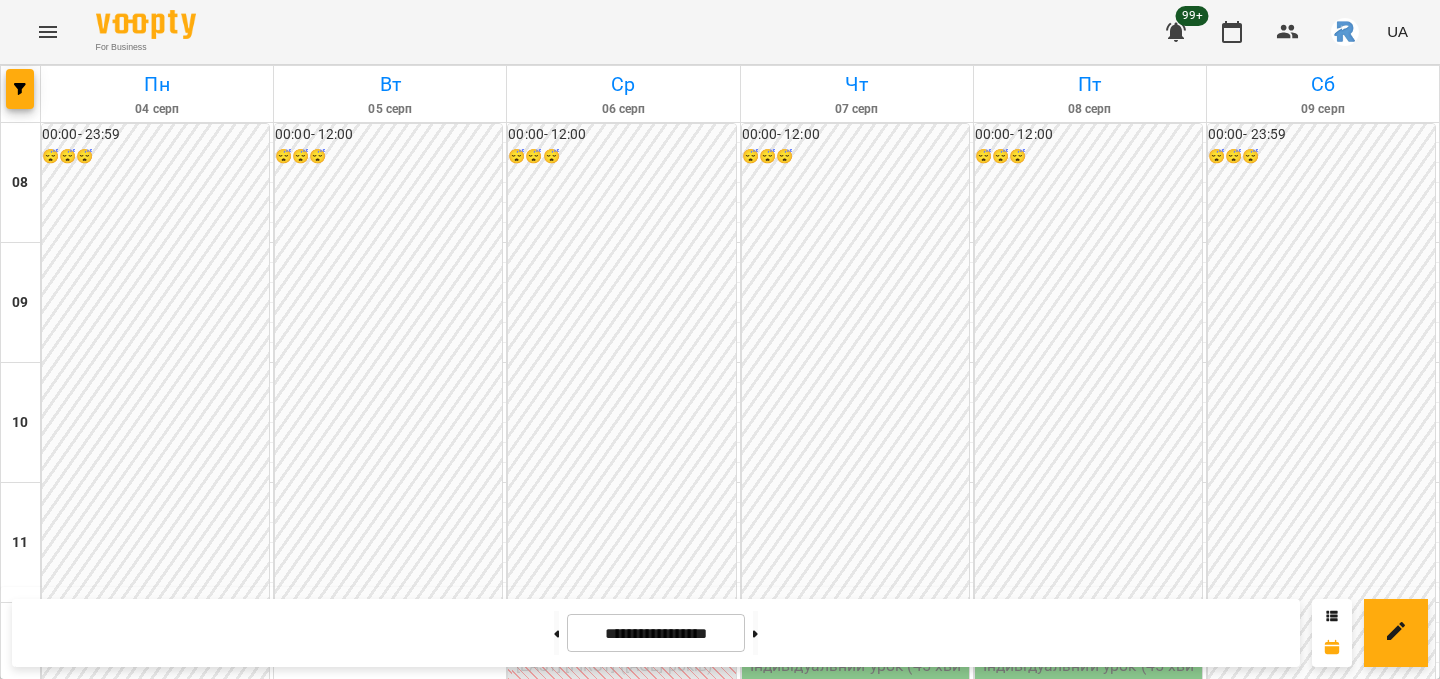 scroll, scrollTop: 568, scrollLeft: 0, axis: vertical 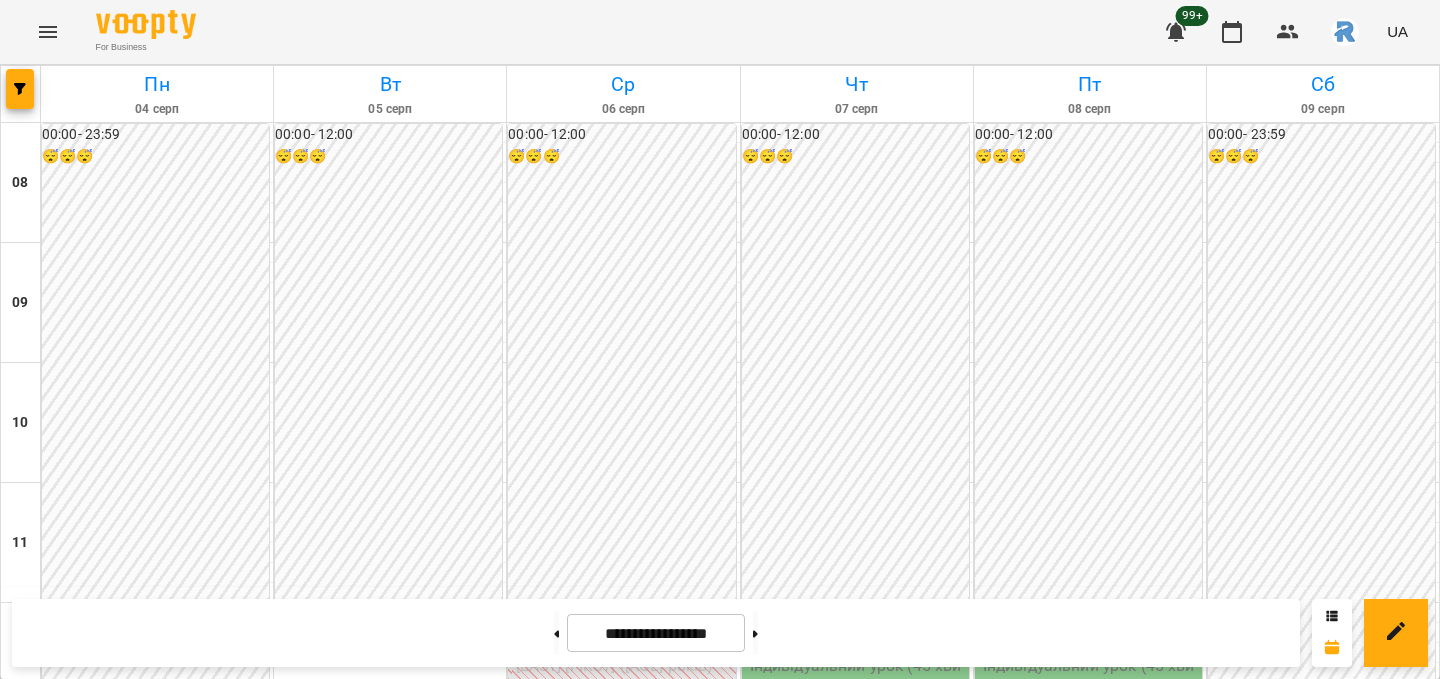 click on "14:50" at bounding box center (623, 971) 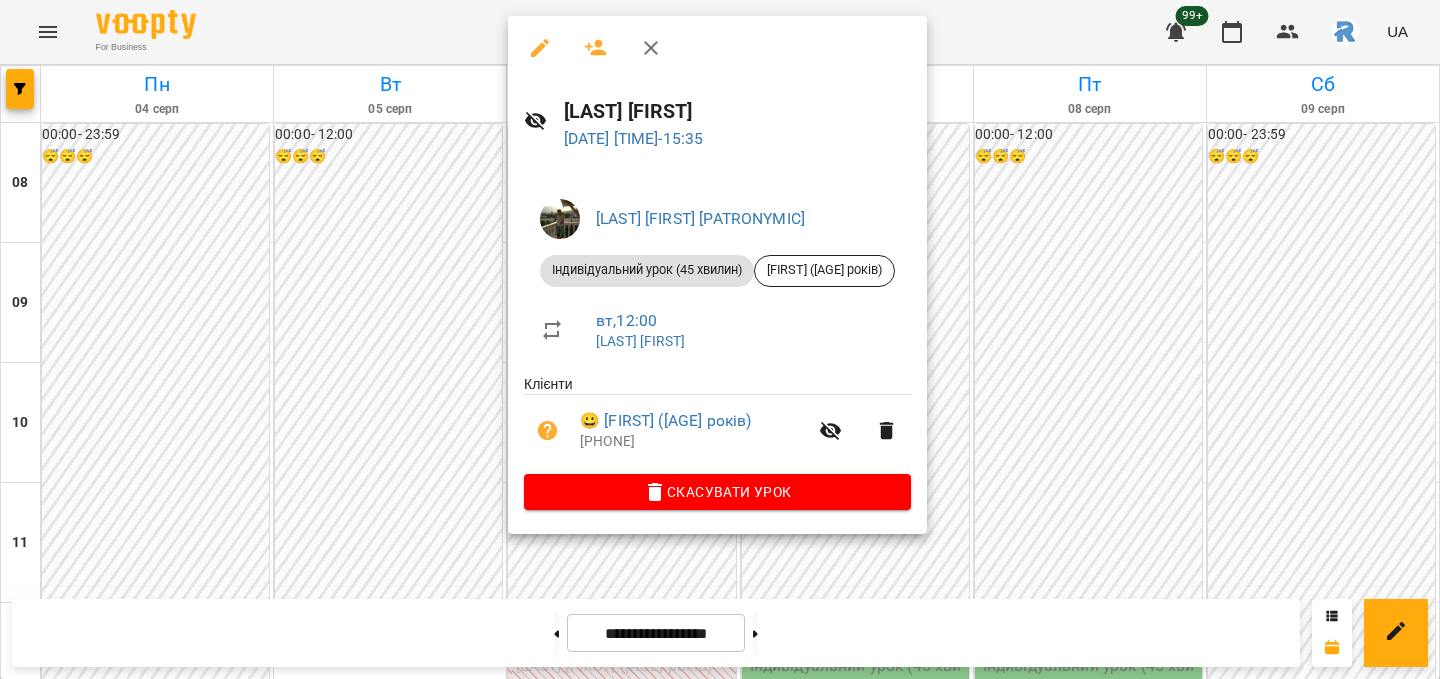 click on "Скасувати Урок" at bounding box center [717, 492] 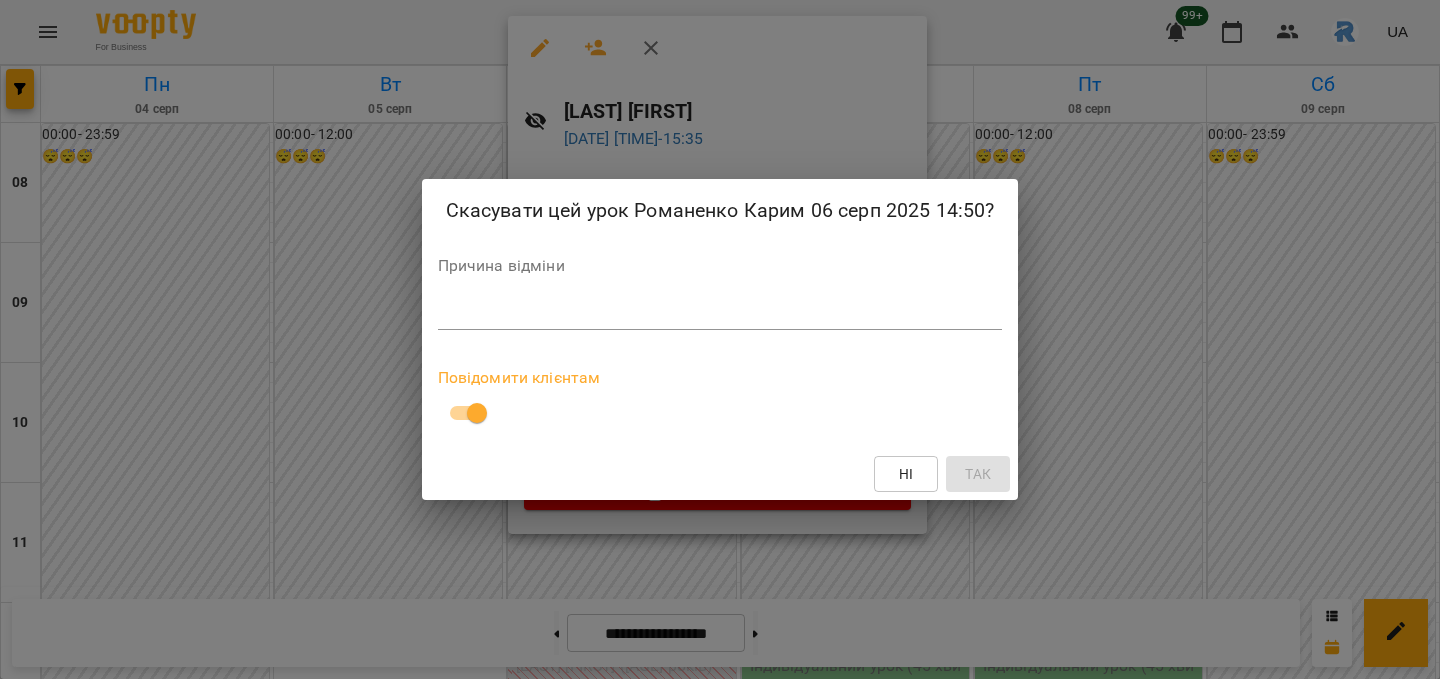 click at bounding box center [720, 313] 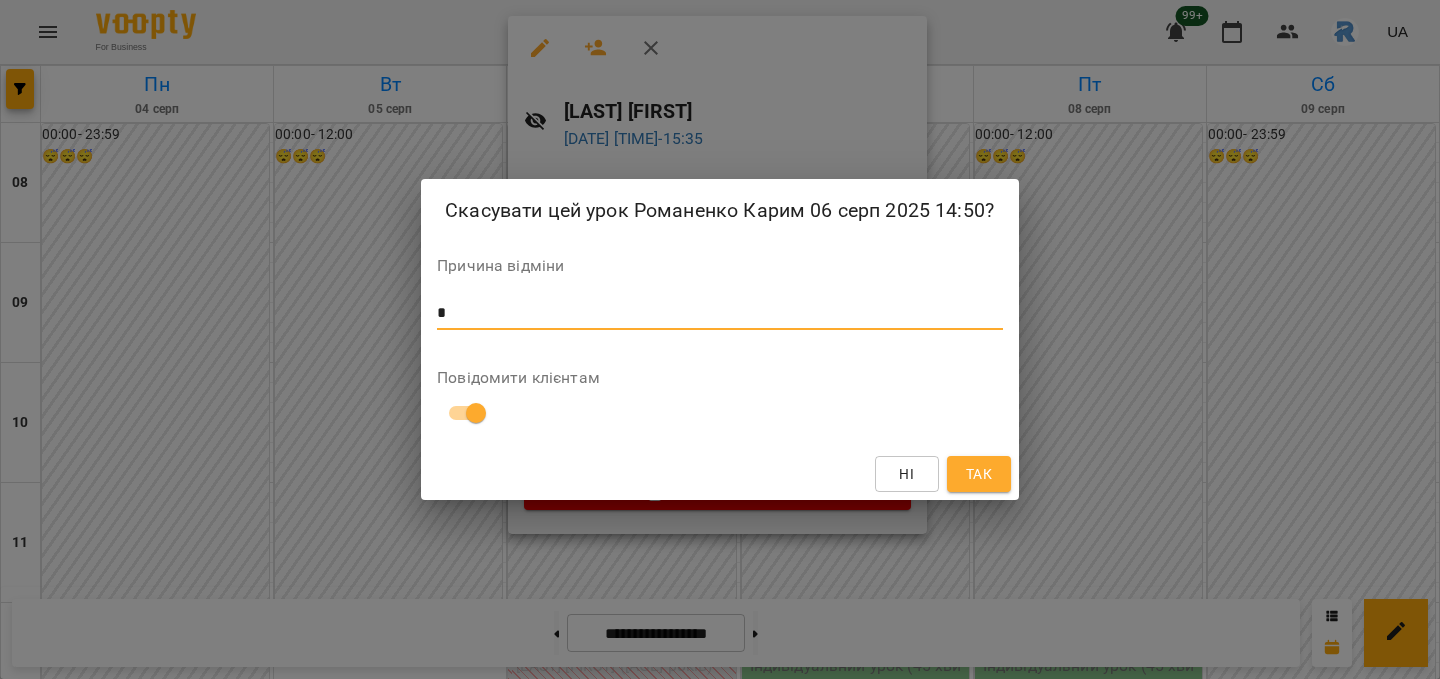type on "*" 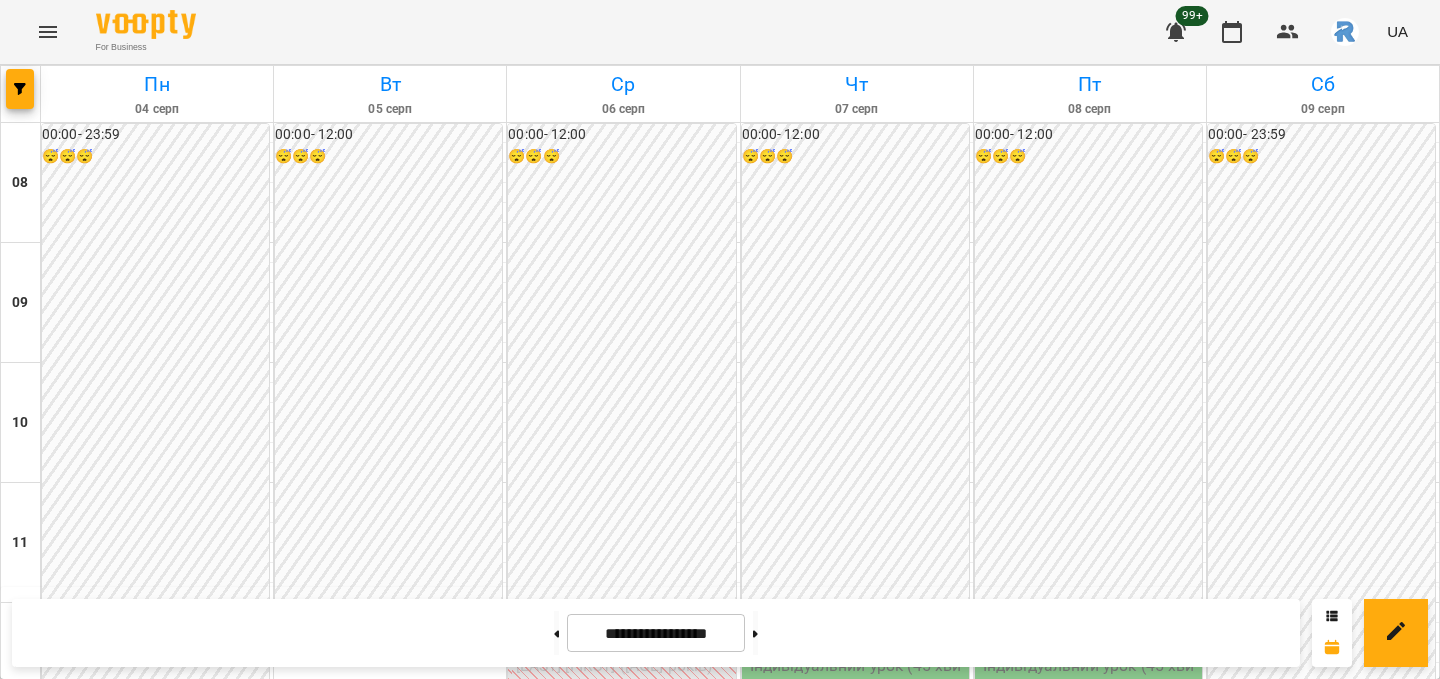 scroll, scrollTop: 434, scrollLeft: 0, axis: vertical 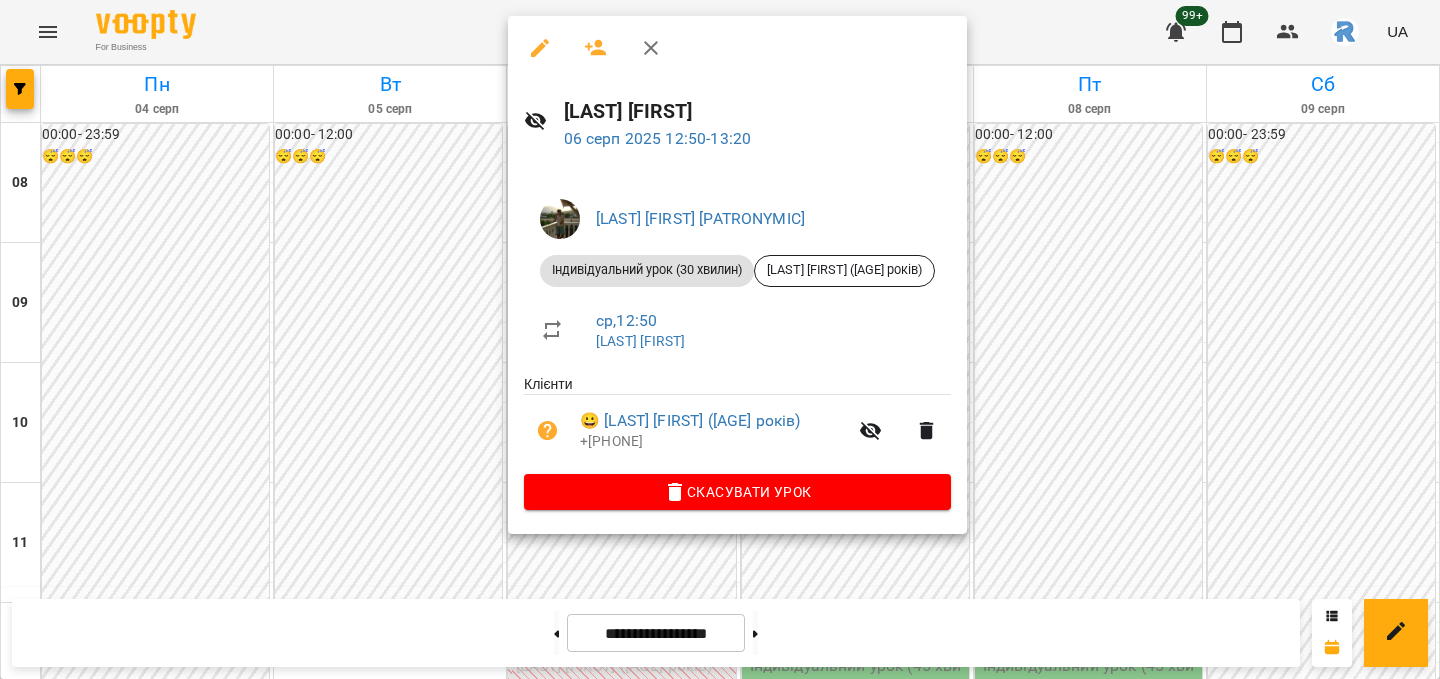 click 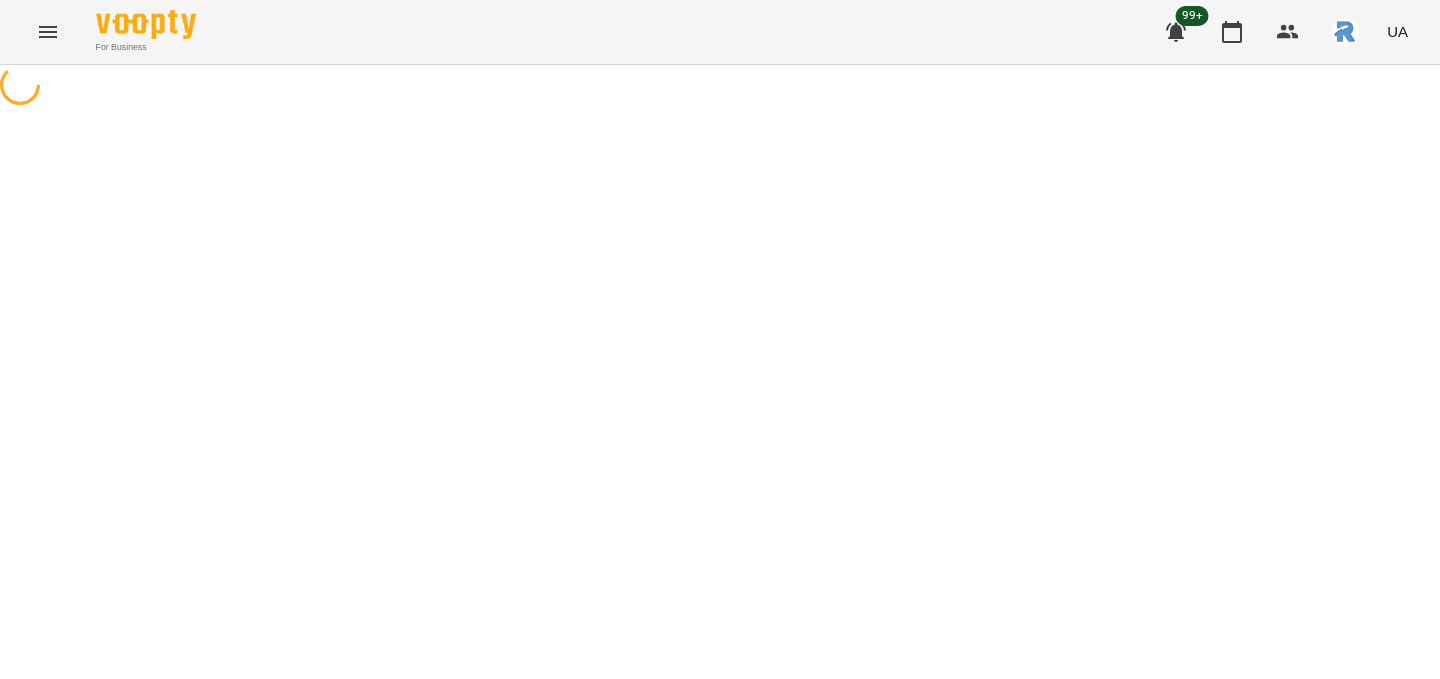 select on "**********" 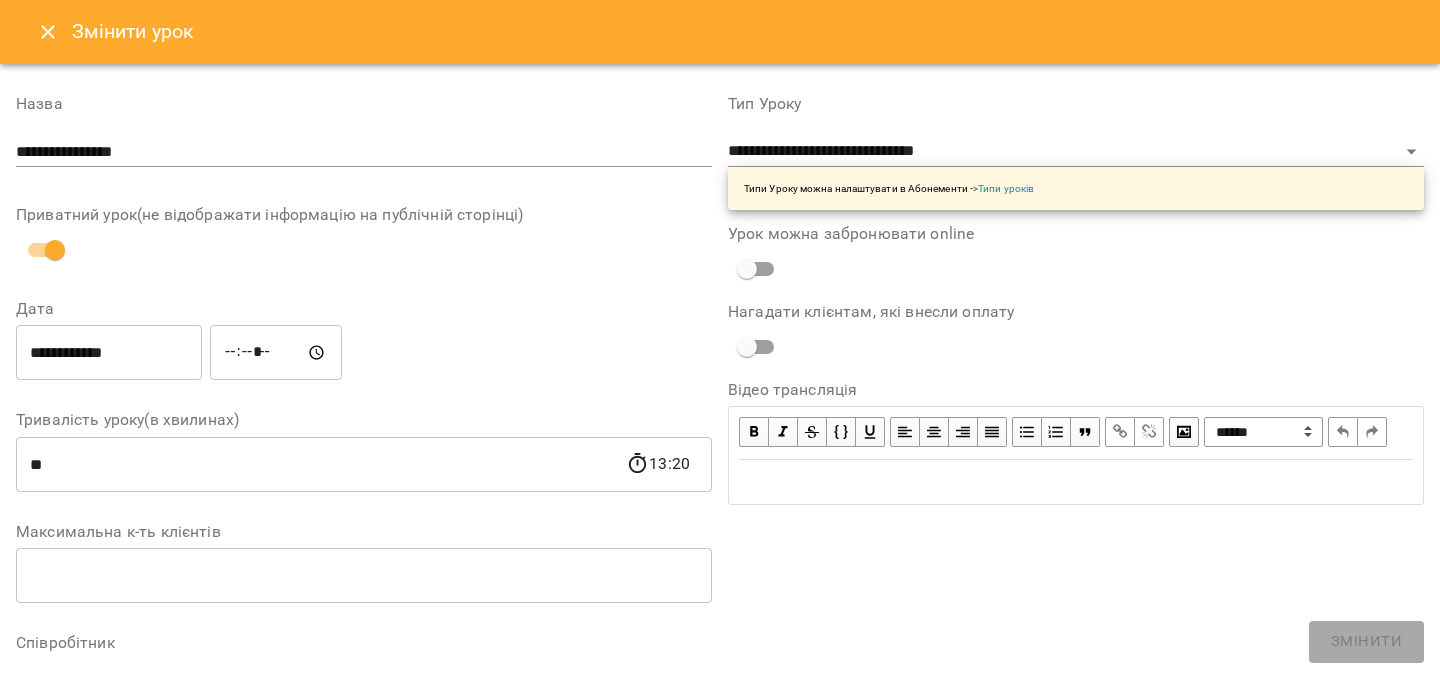 click on "**********" at bounding box center (109, 353) 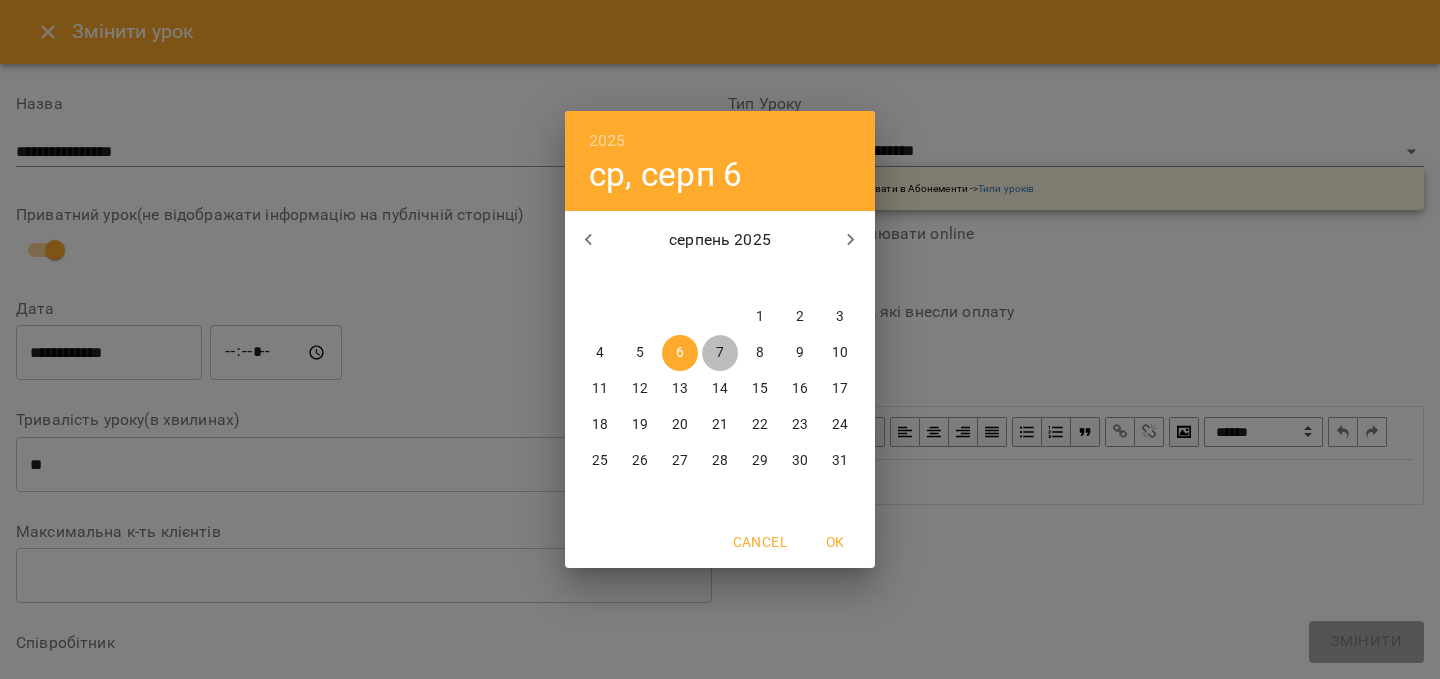 click on "7" at bounding box center [720, 353] 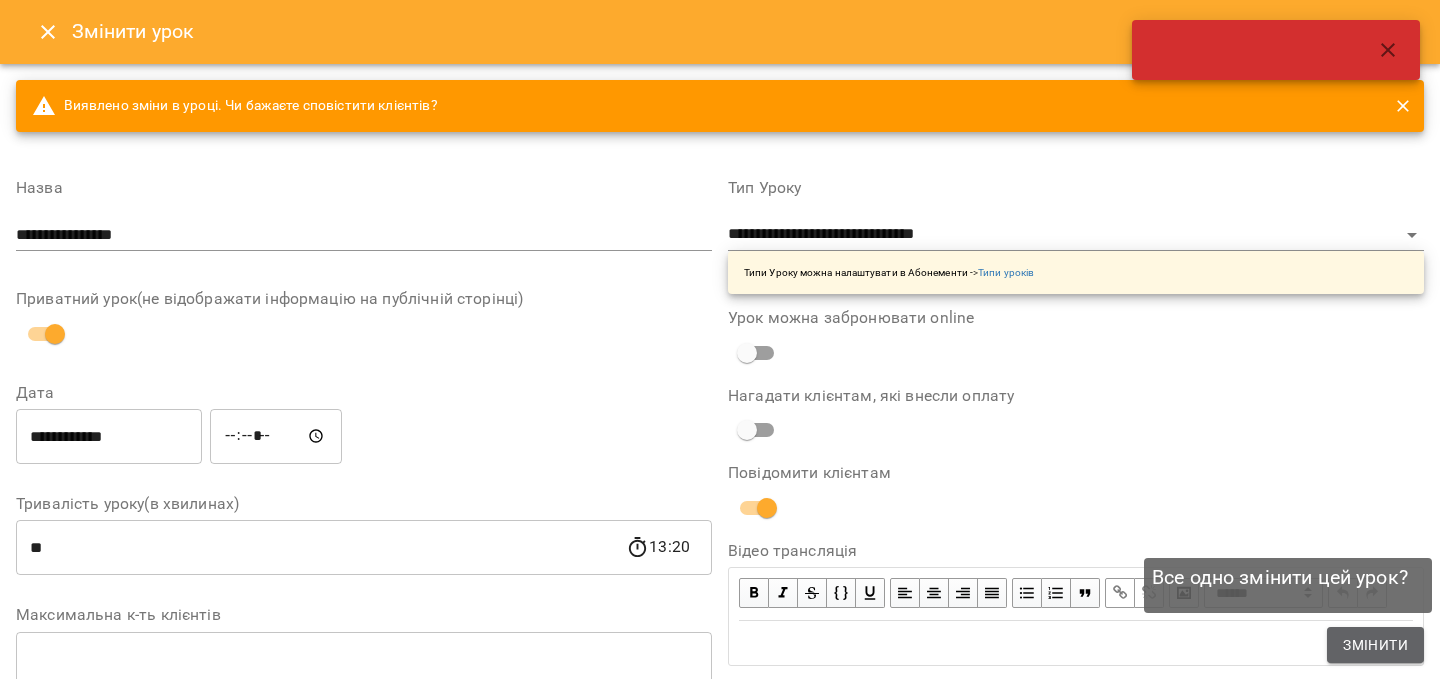 click on "Змінити" at bounding box center [1375, 645] 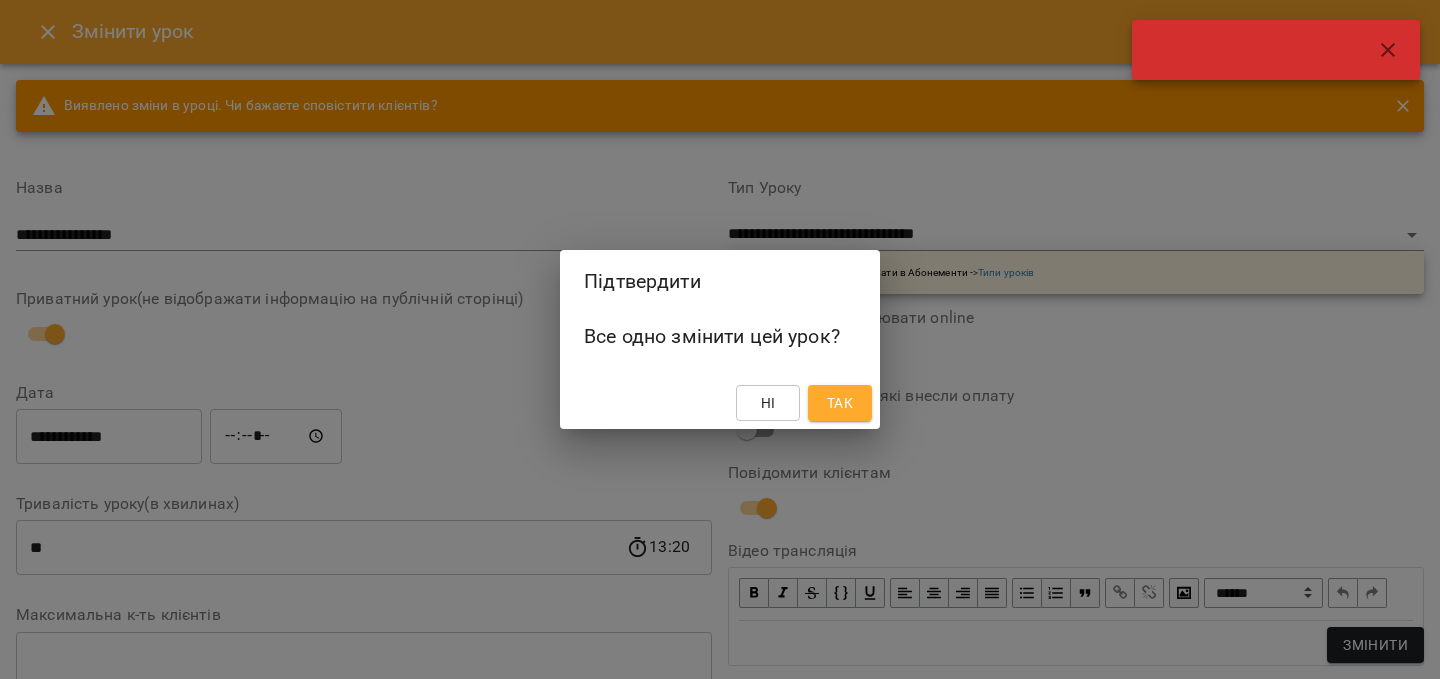 click on "Так" at bounding box center (840, 403) 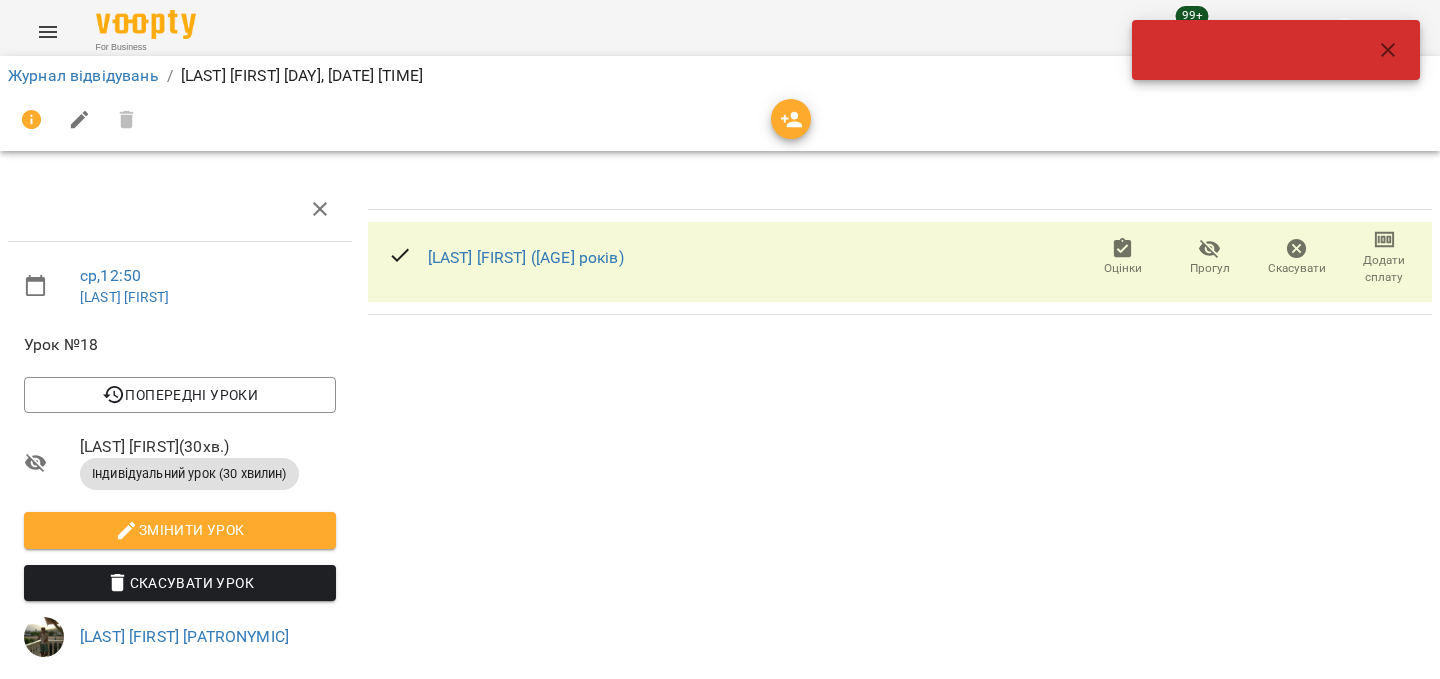 click 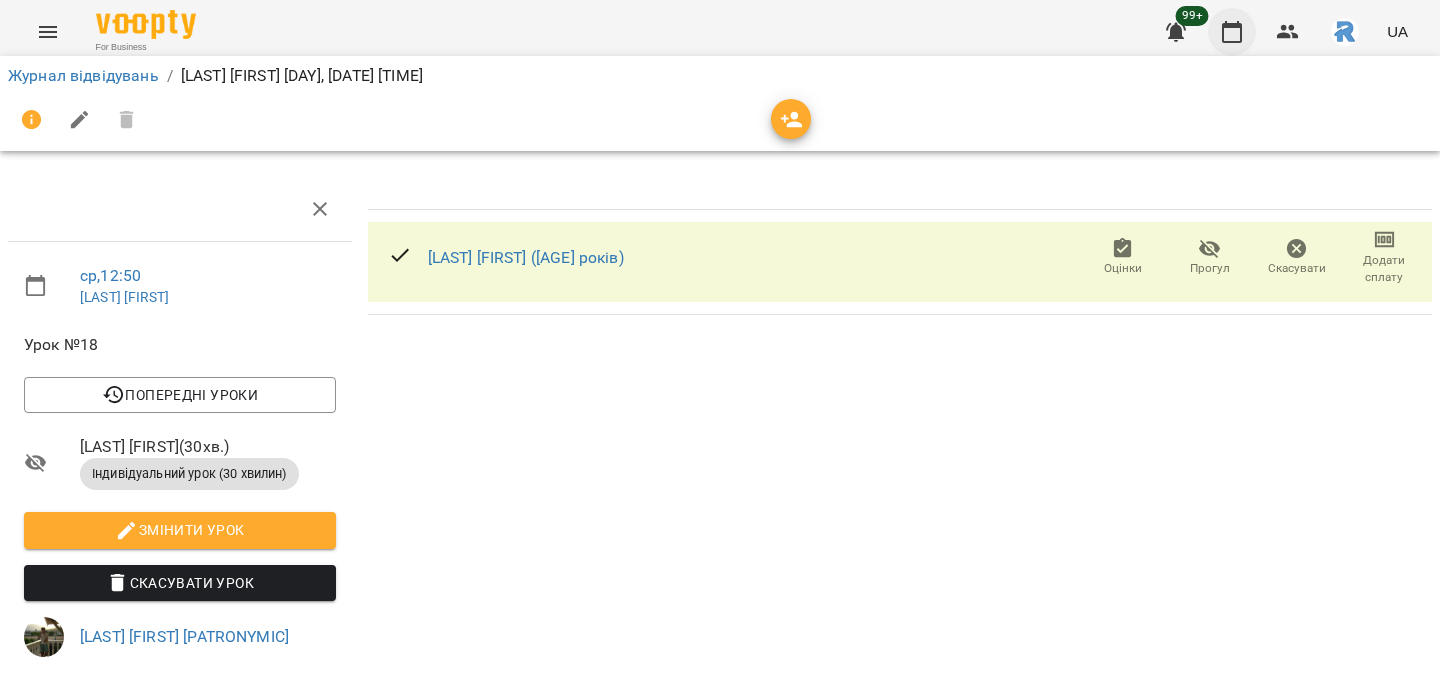 click 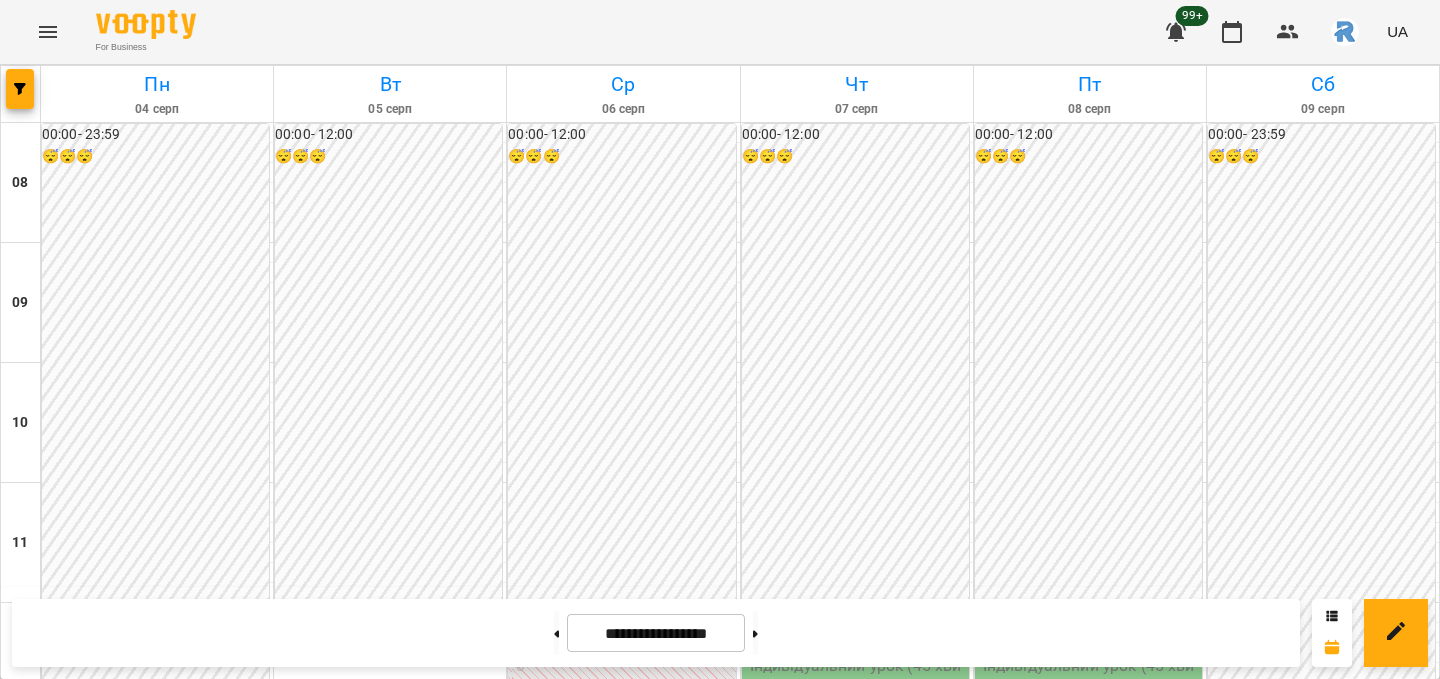 scroll, scrollTop: 479, scrollLeft: 0, axis: vertical 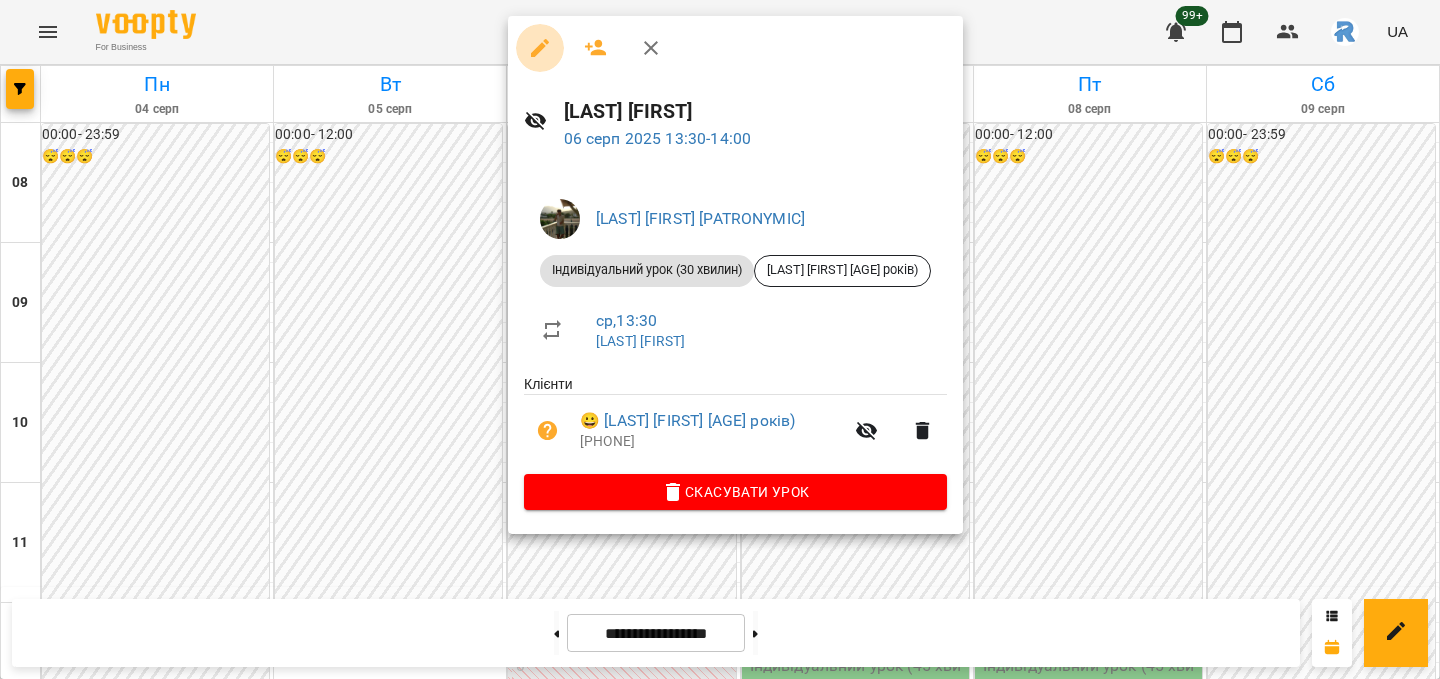 click 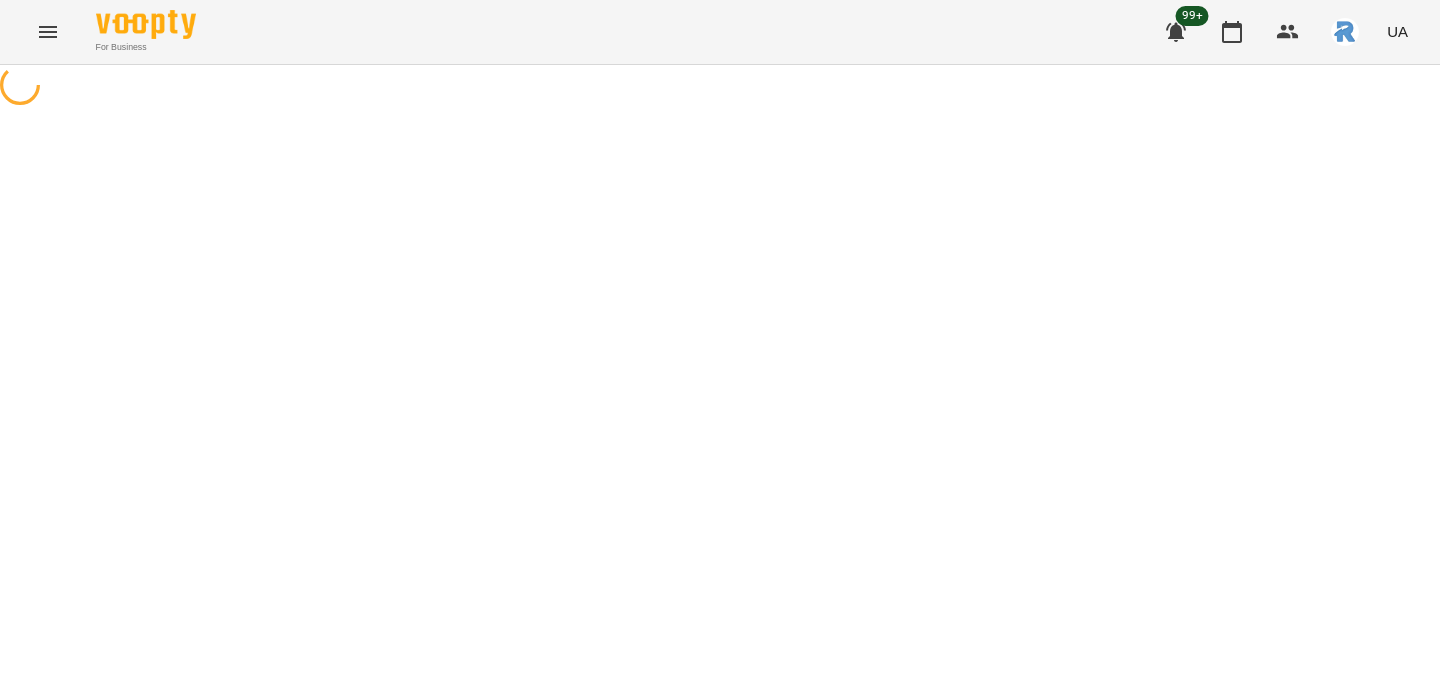 select on "**********" 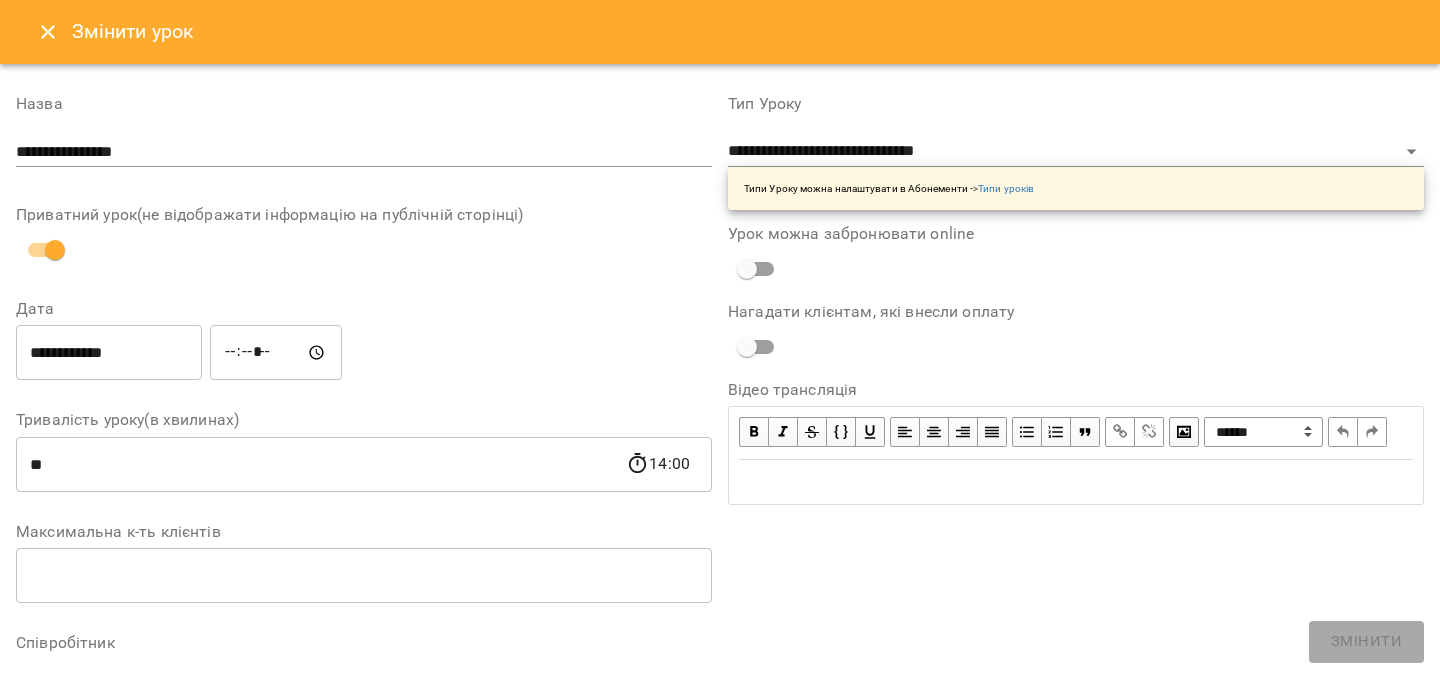 click on "**********" at bounding box center (109, 353) 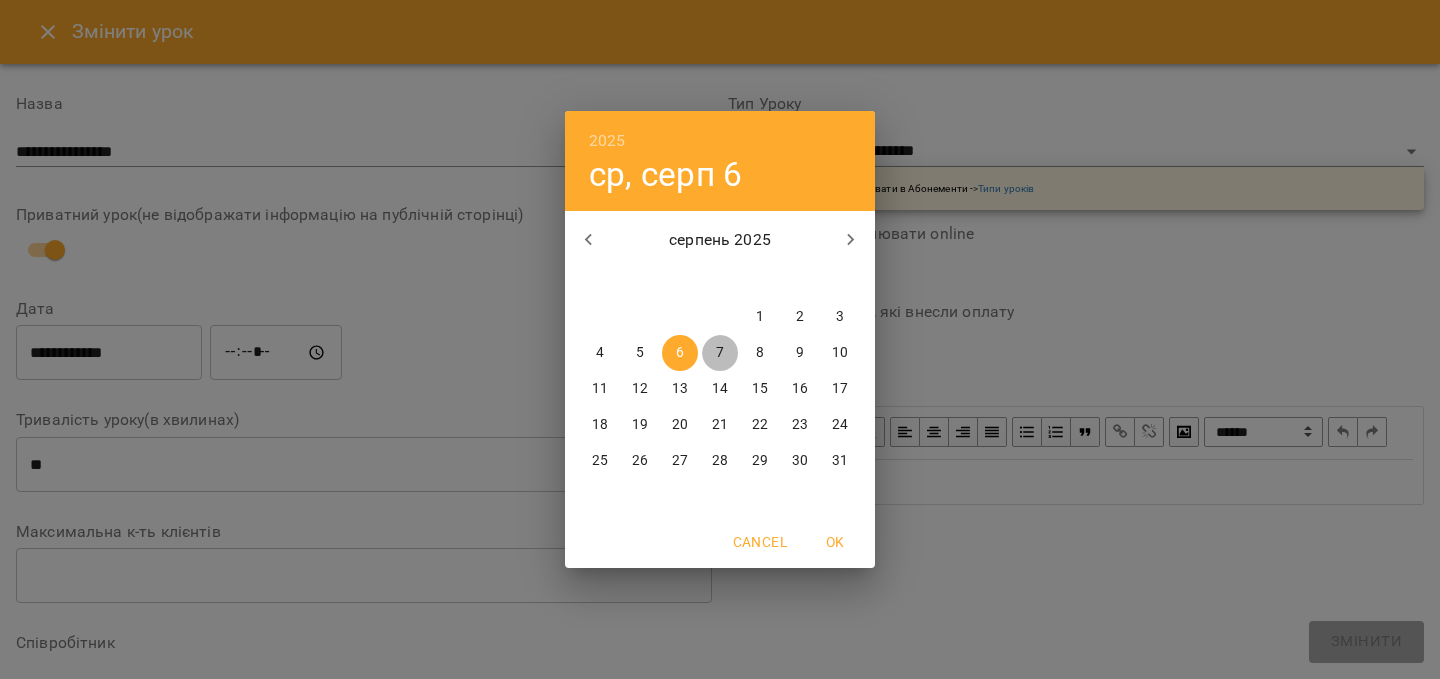click on "7" at bounding box center (720, 353) 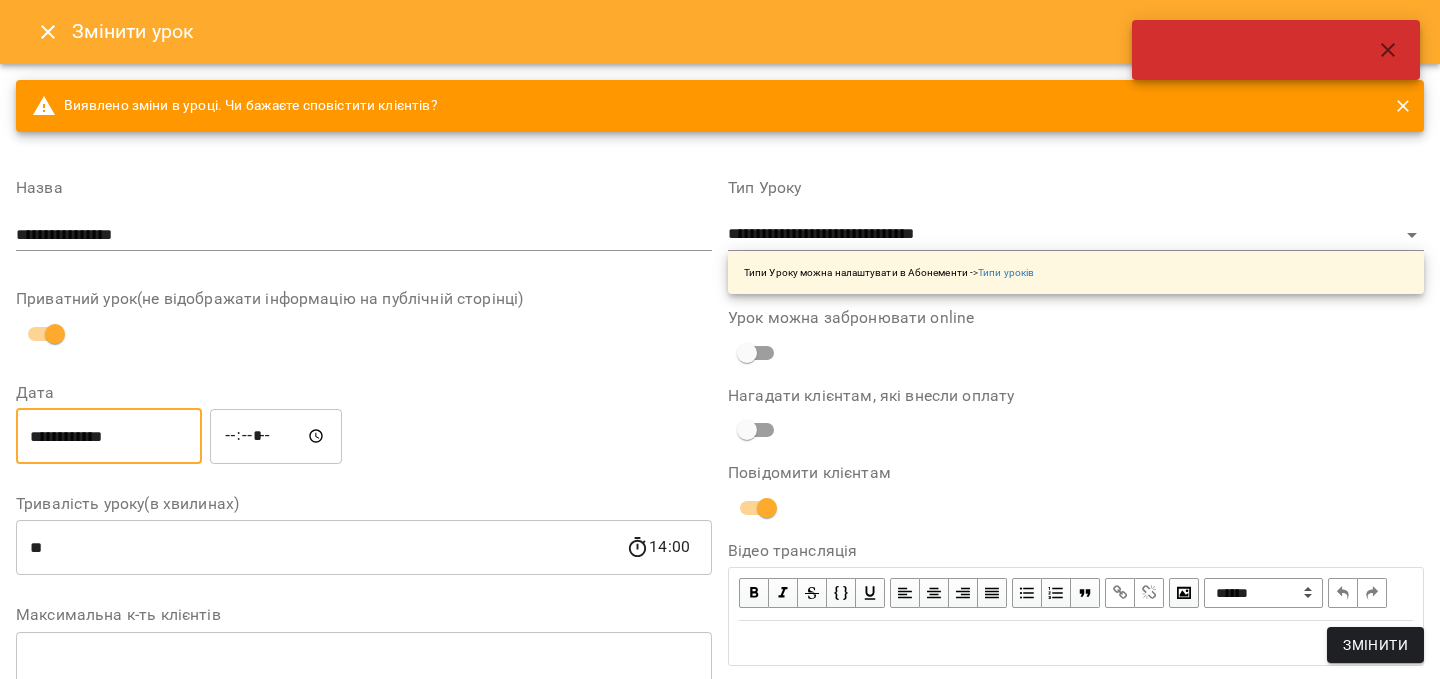 click on "Змінити" at bounding box center (1375, 645) 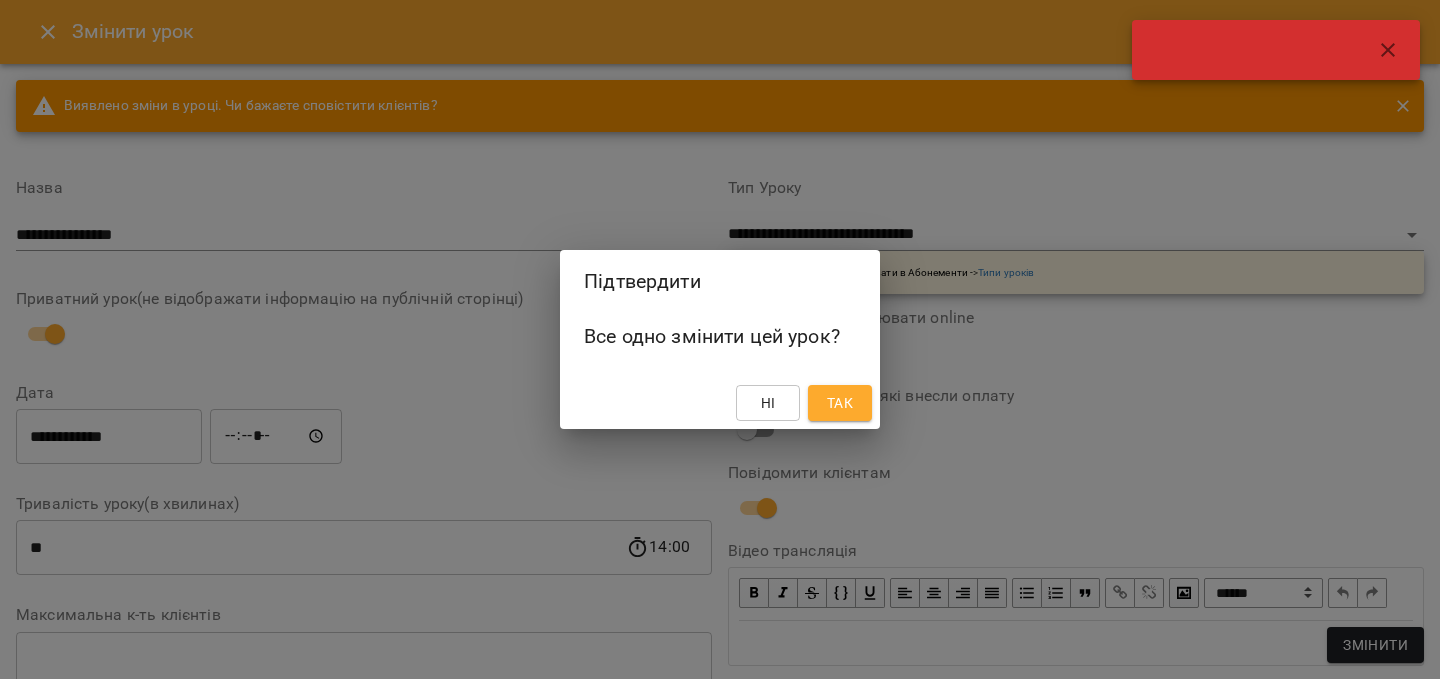 click on "Так" at bounding box center [840, 403] 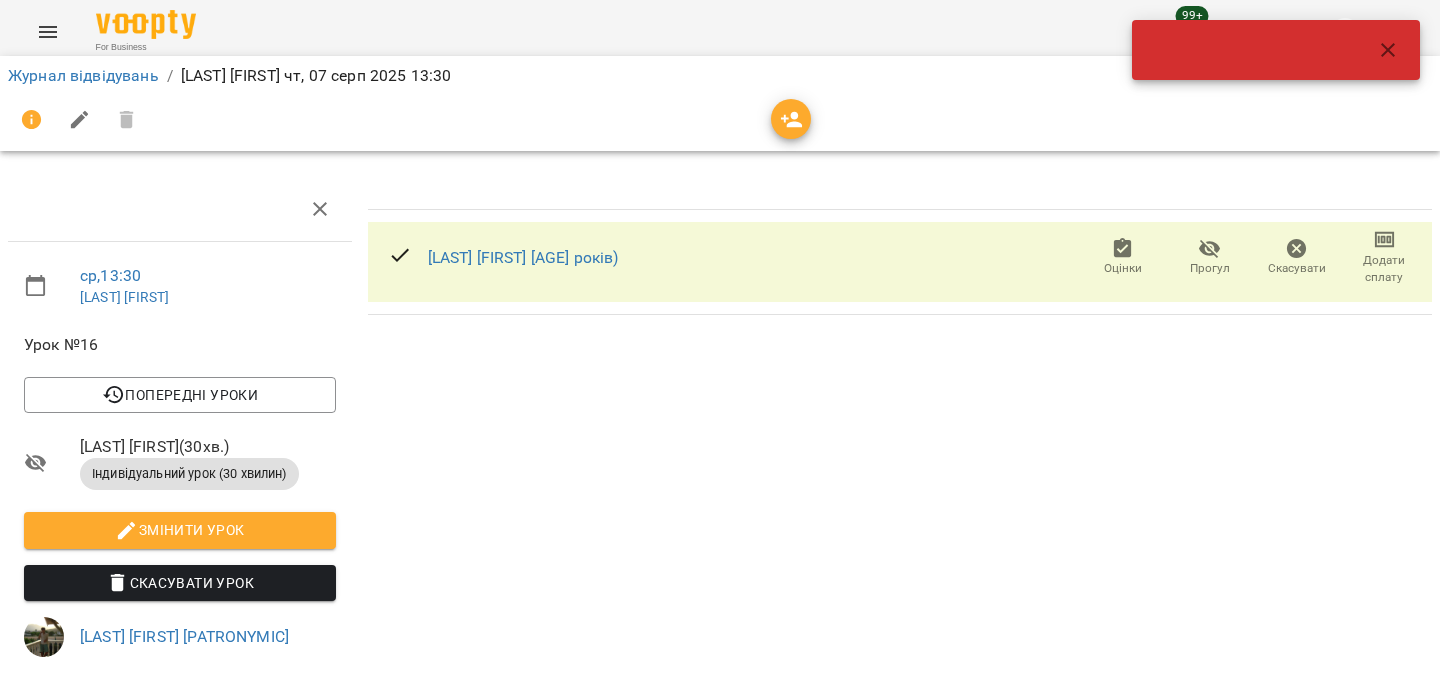 click 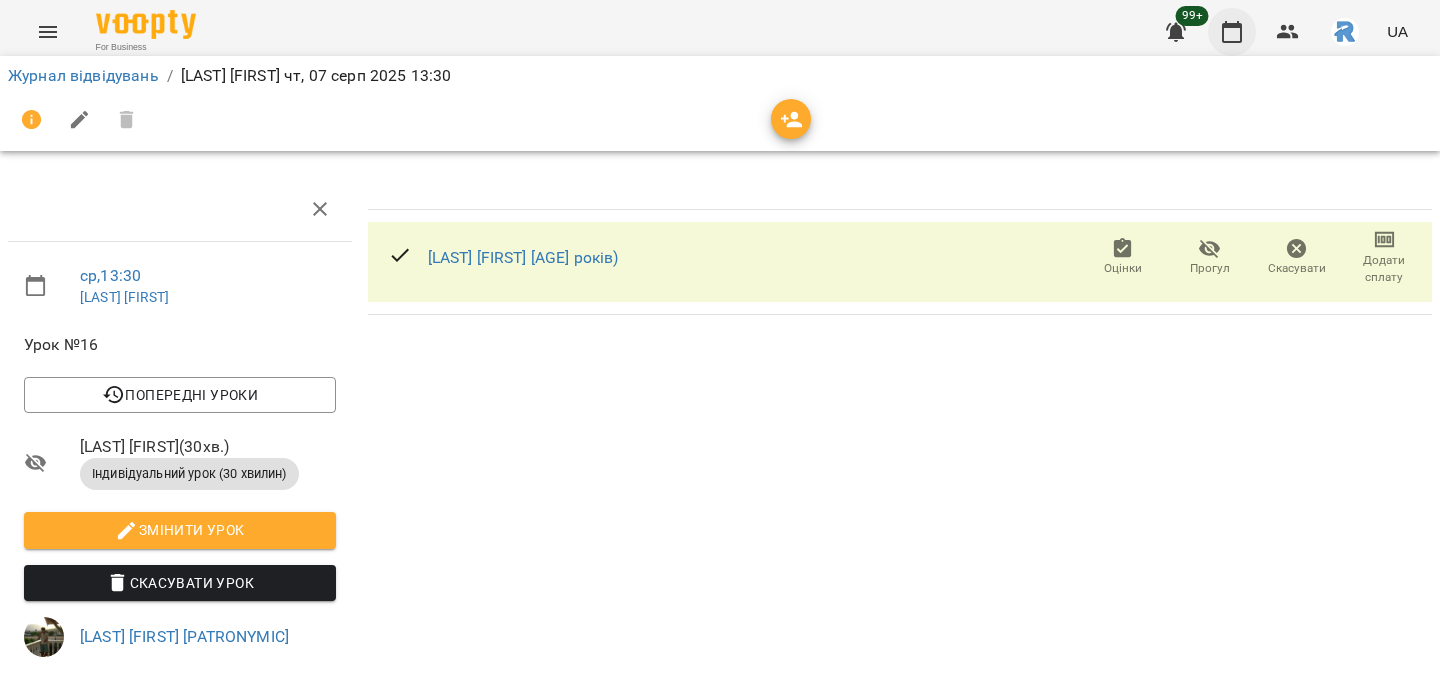 click 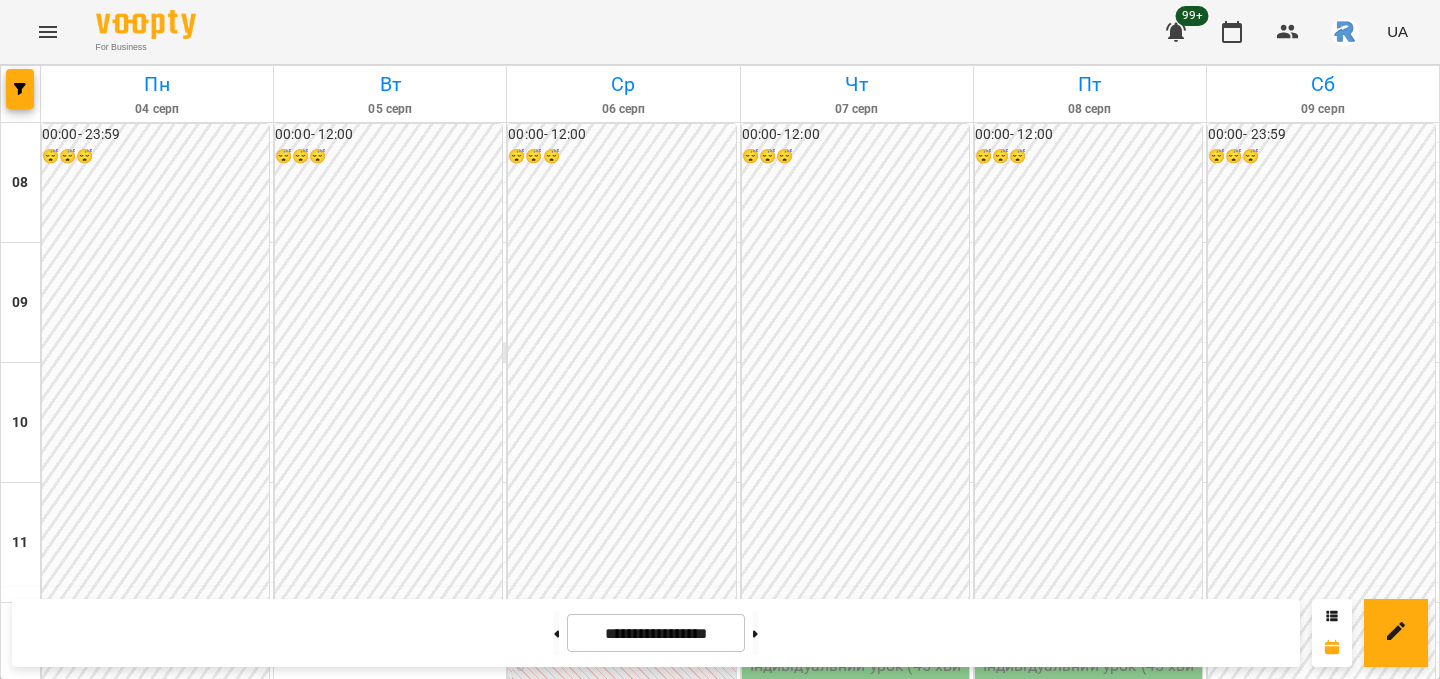 scroll, scrollTop: 565, scrollLeft: 0, axis: vertical 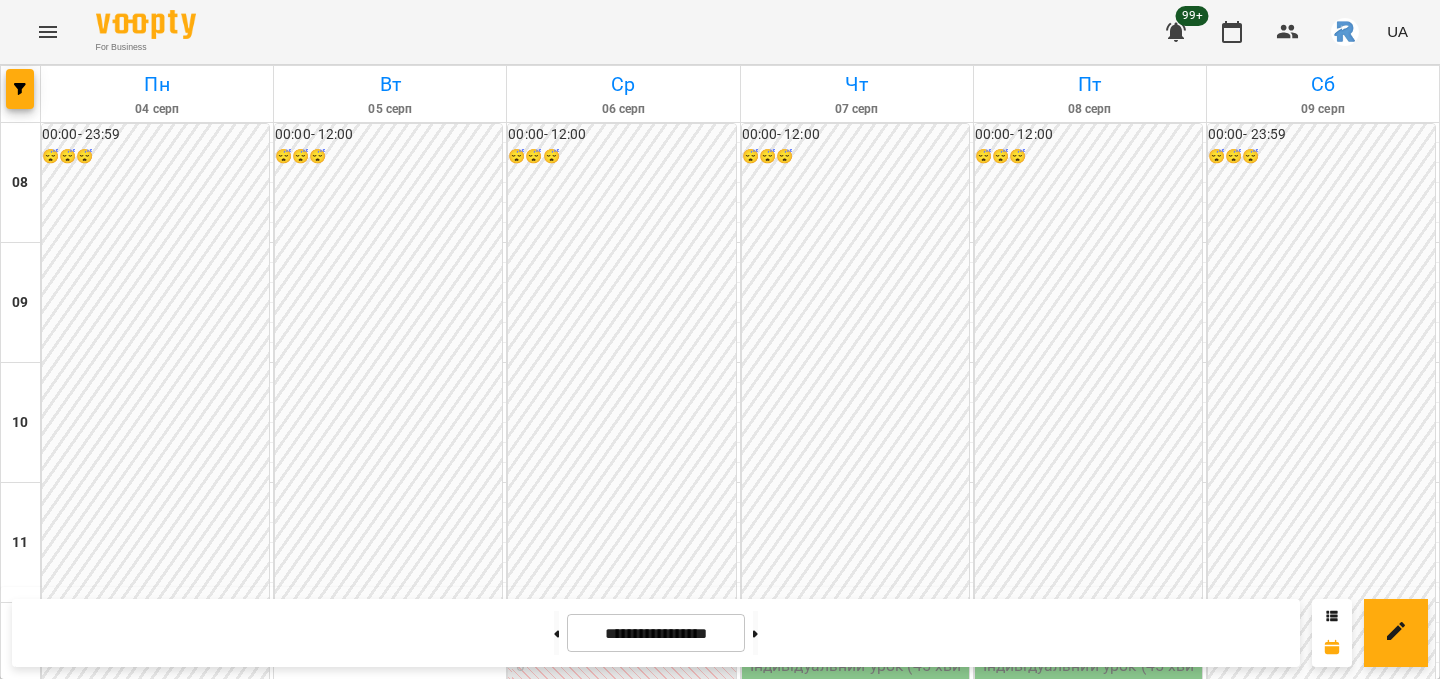click on "14:10" at bounding box center [623, 891] 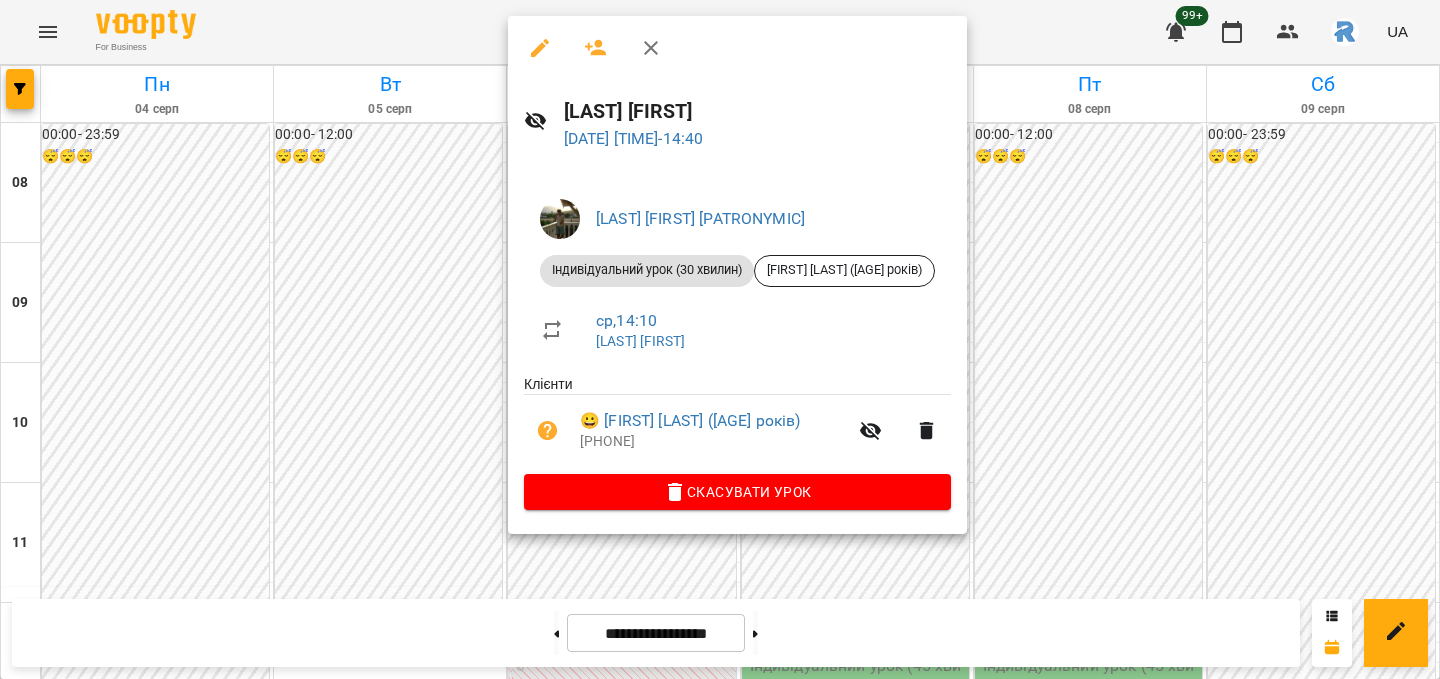 click at bounding box center (737, 48) 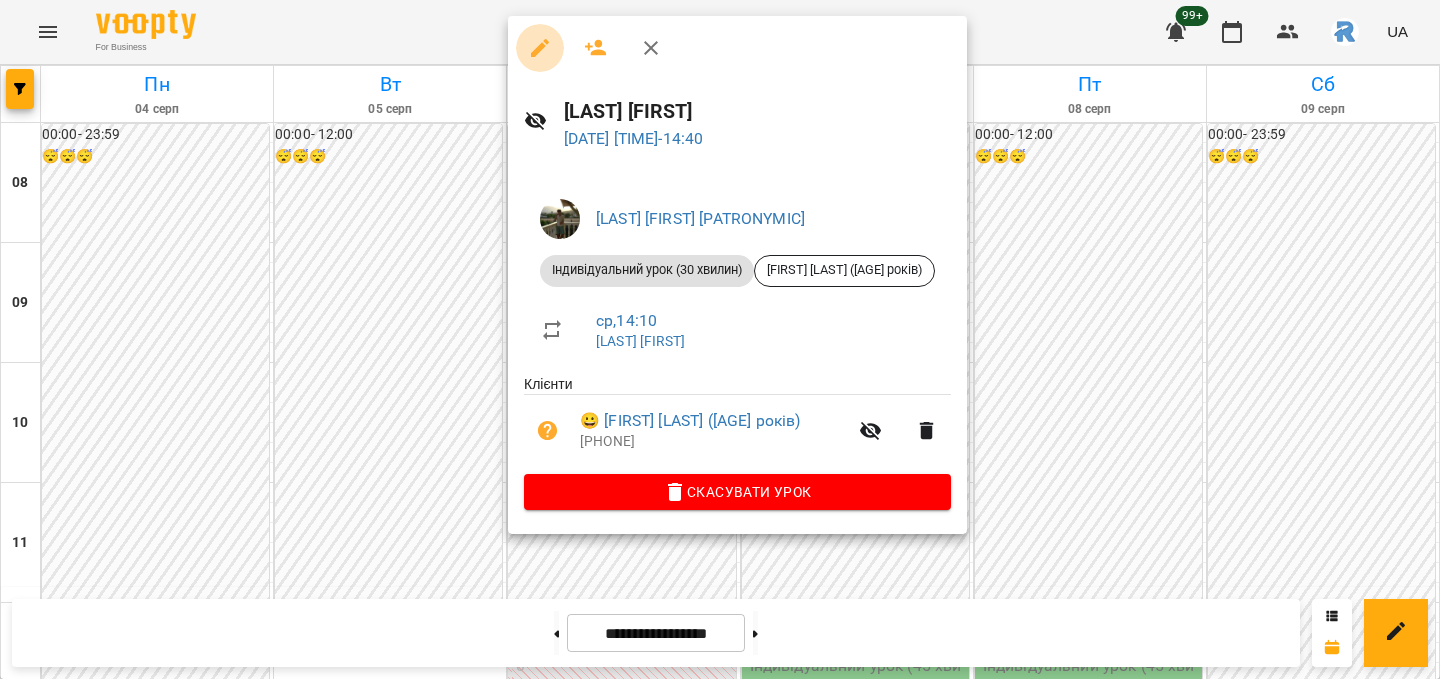 click 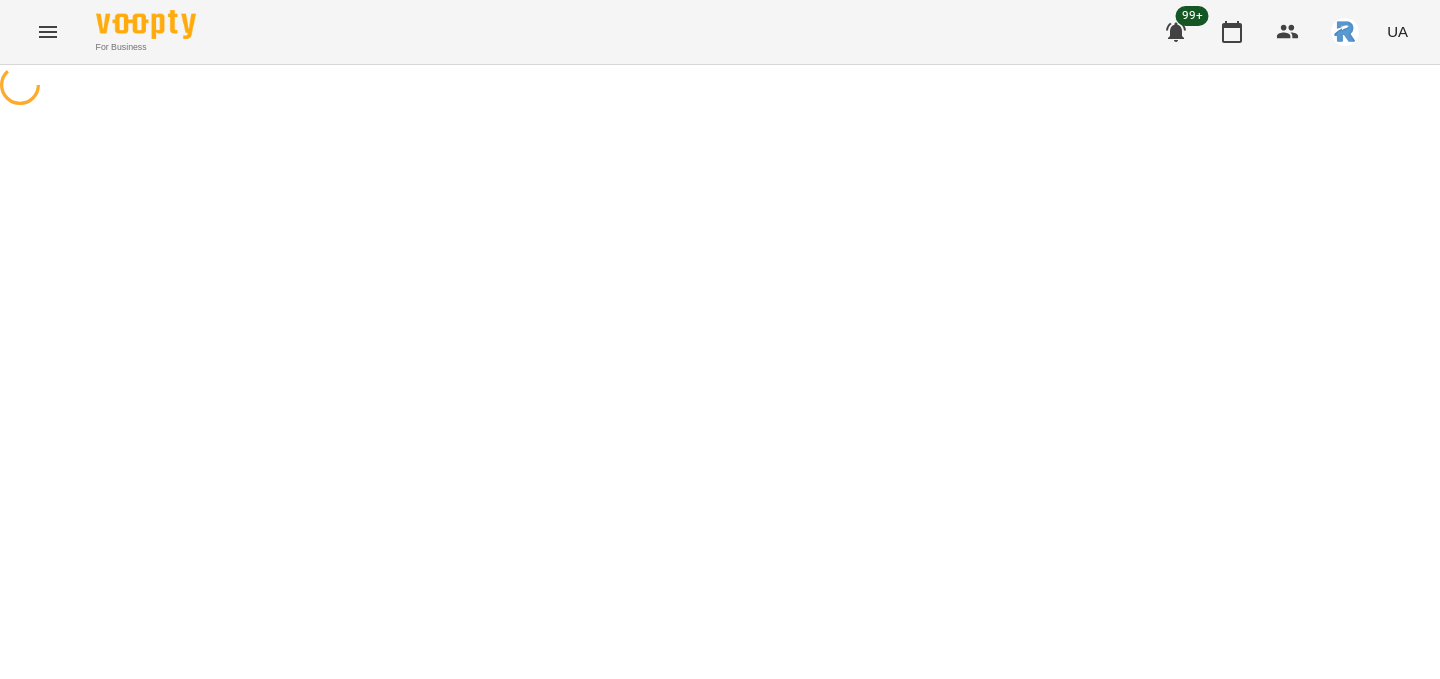 select on "**********" 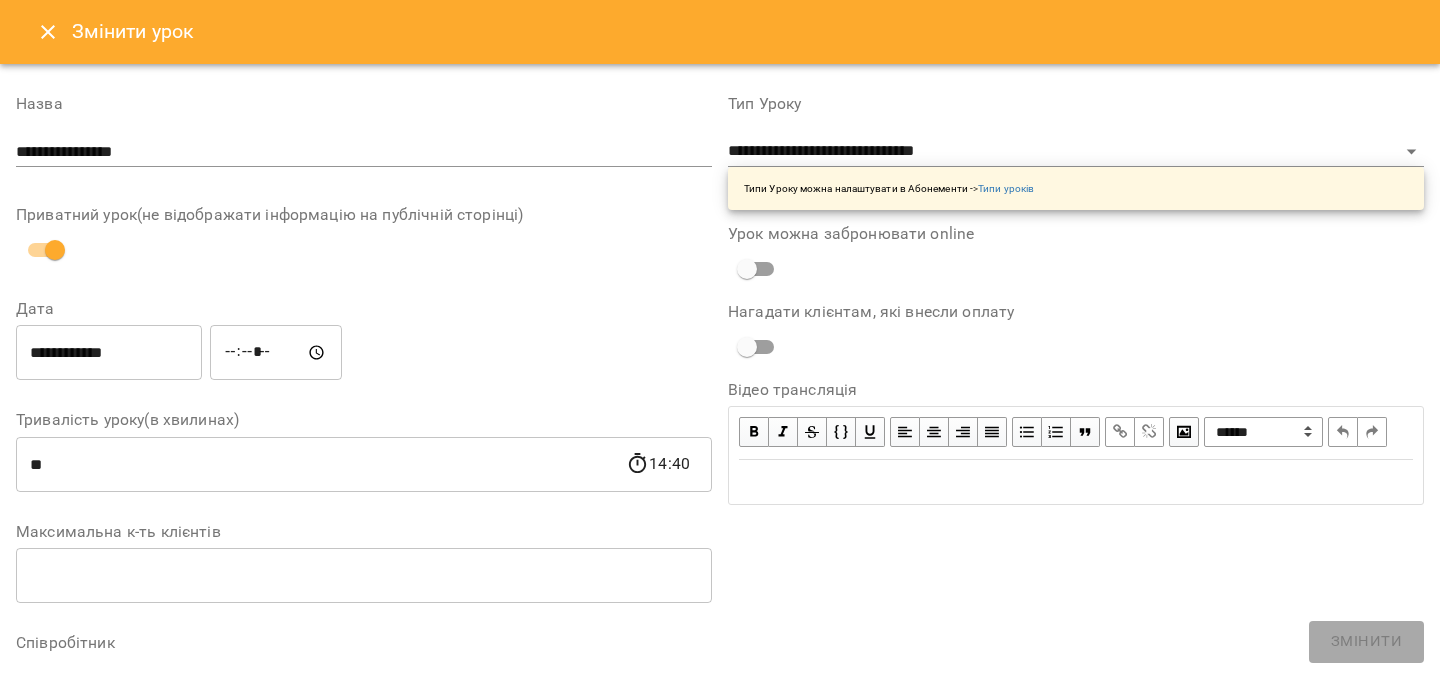click on "**********" at bounding box center (109, 353) 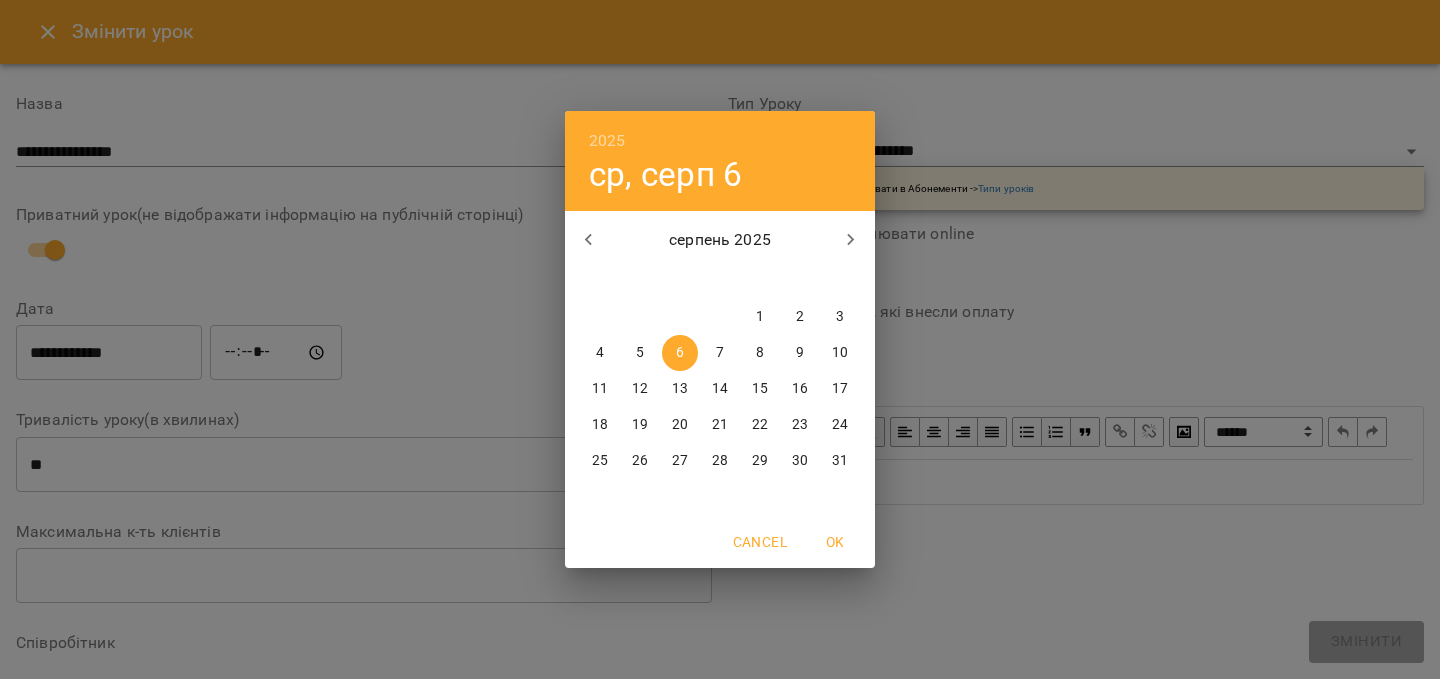 click on "7" at bounding box center (720, 353) 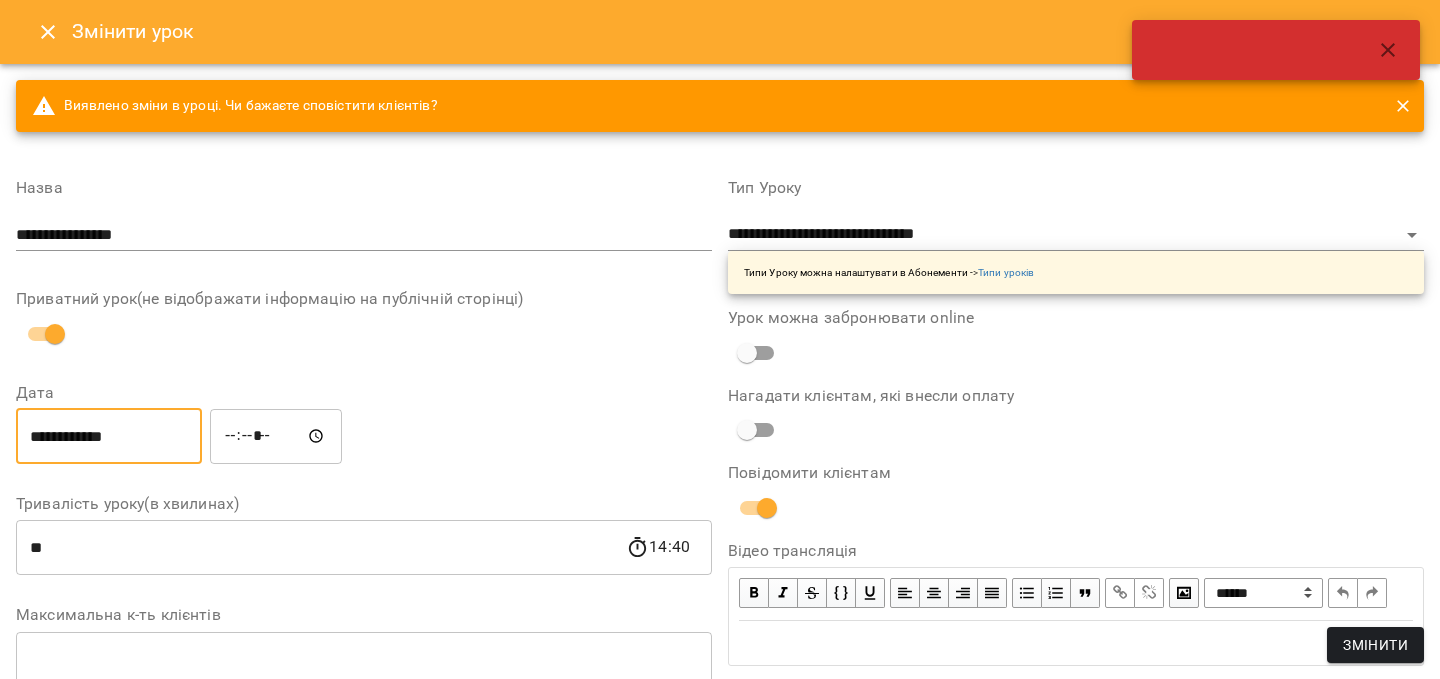 click on "Змінити" at bounding box center [1375, 645] 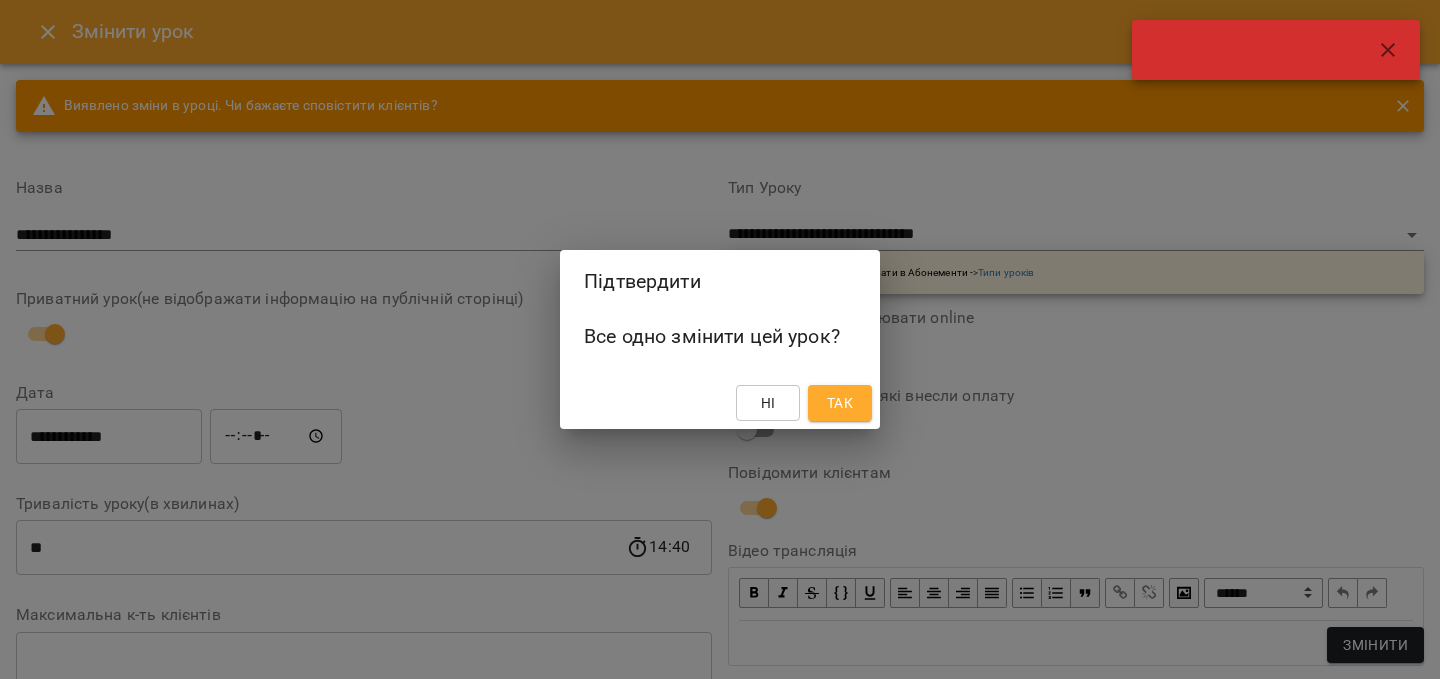click on "Так" at bounding box center (840, 403) 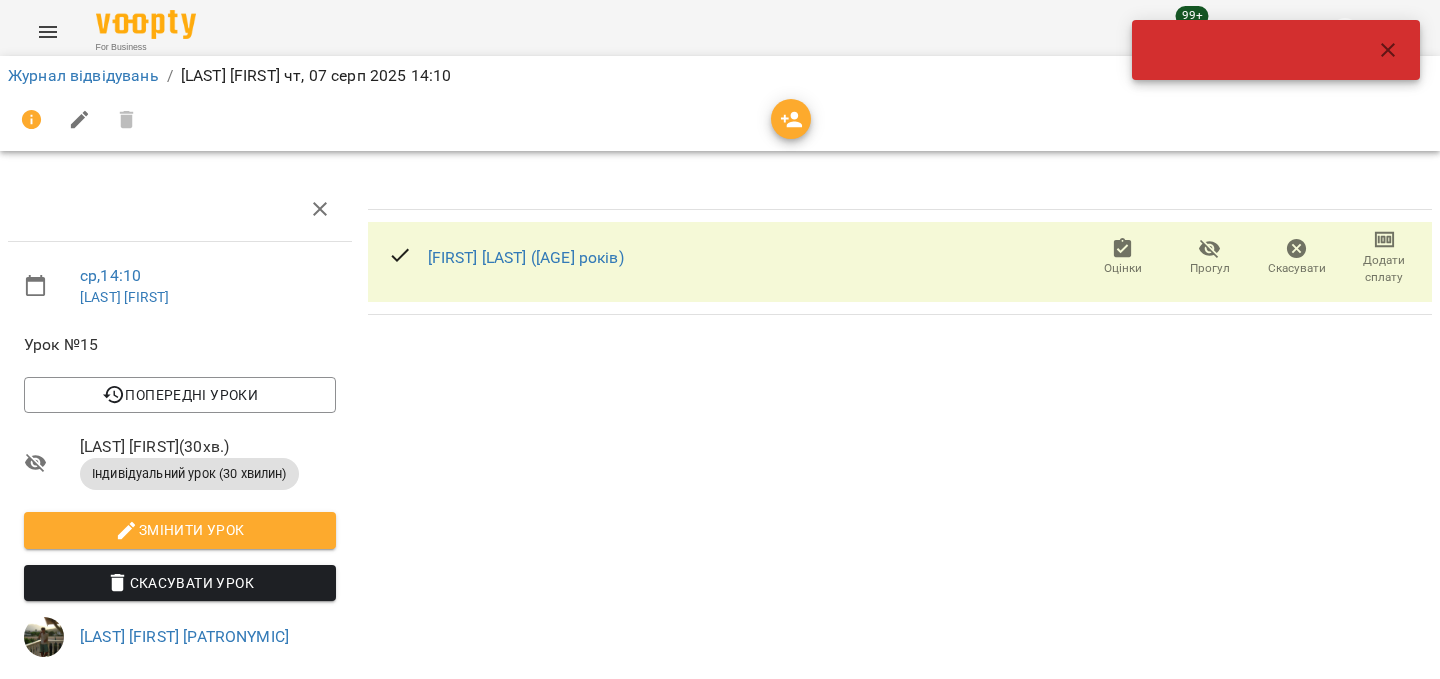 click at bounding box center [1388, 50] 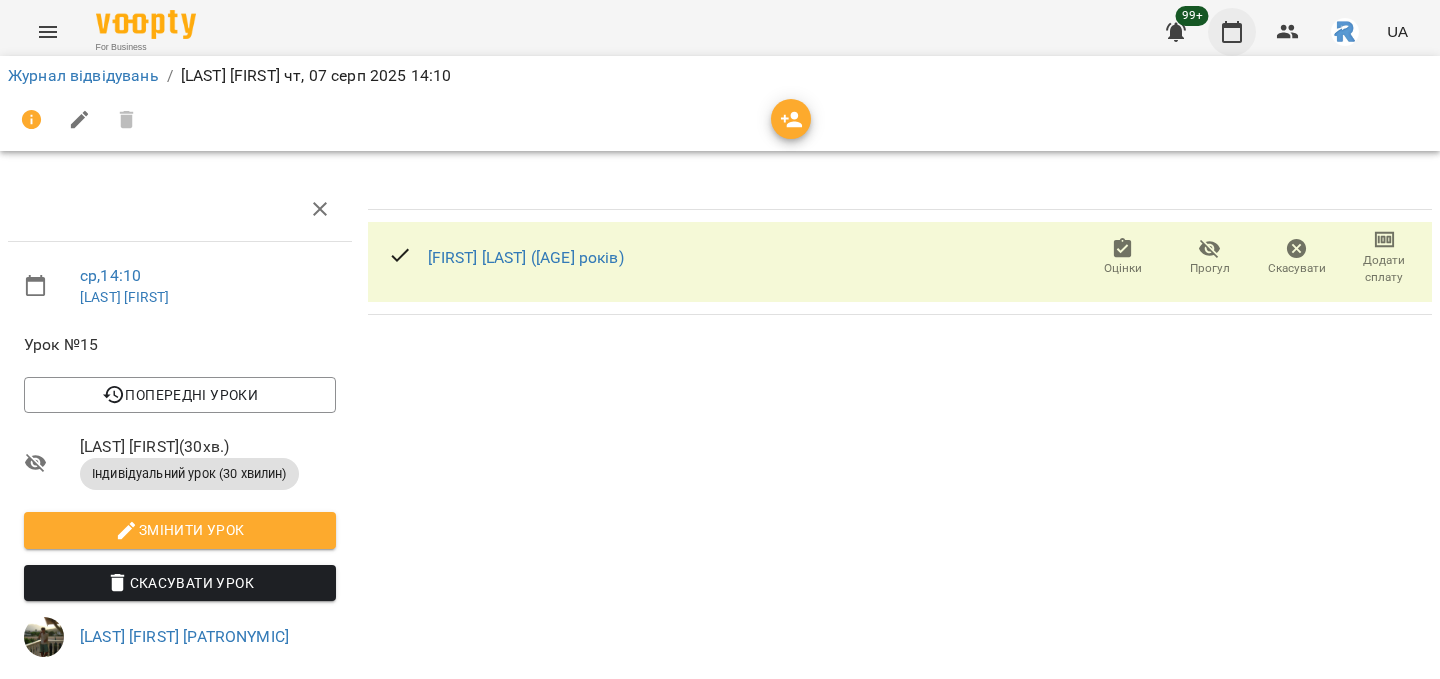 click 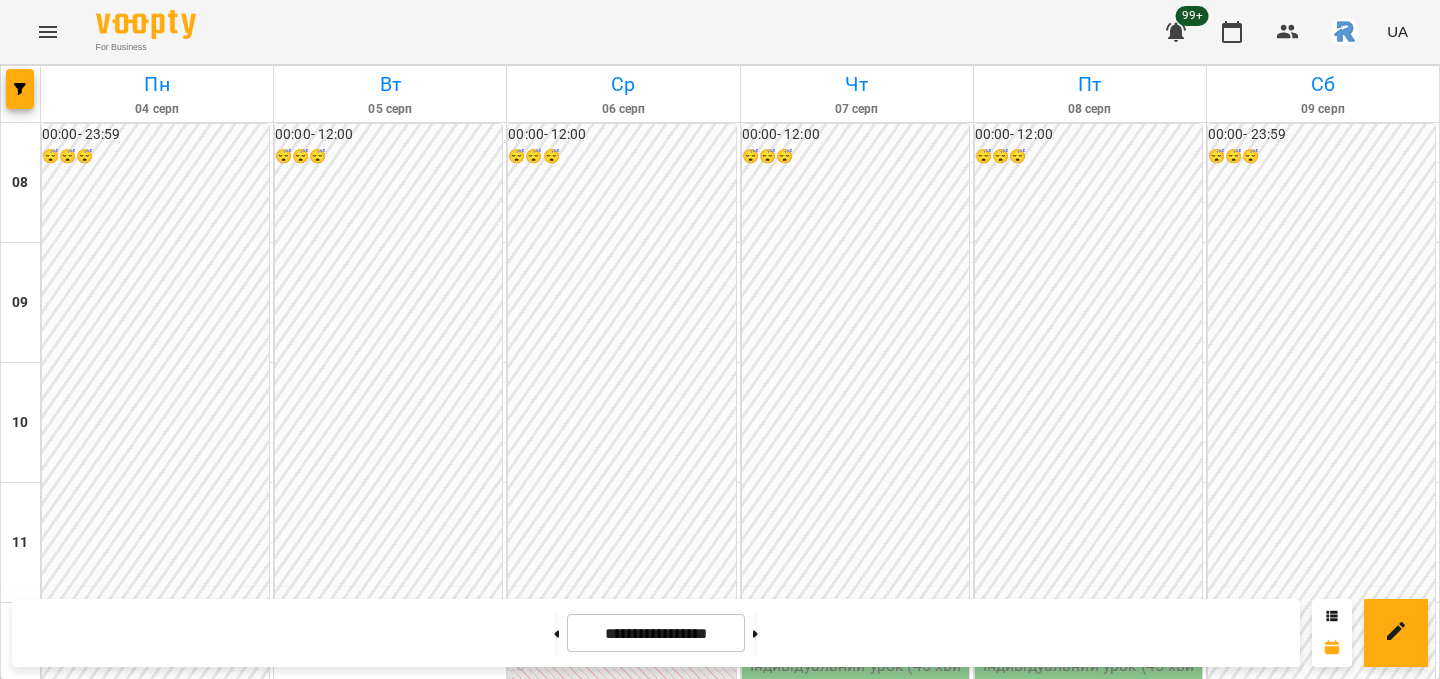 scroll, scrollTop: 497, scrollLeft: 0, axis: vertical 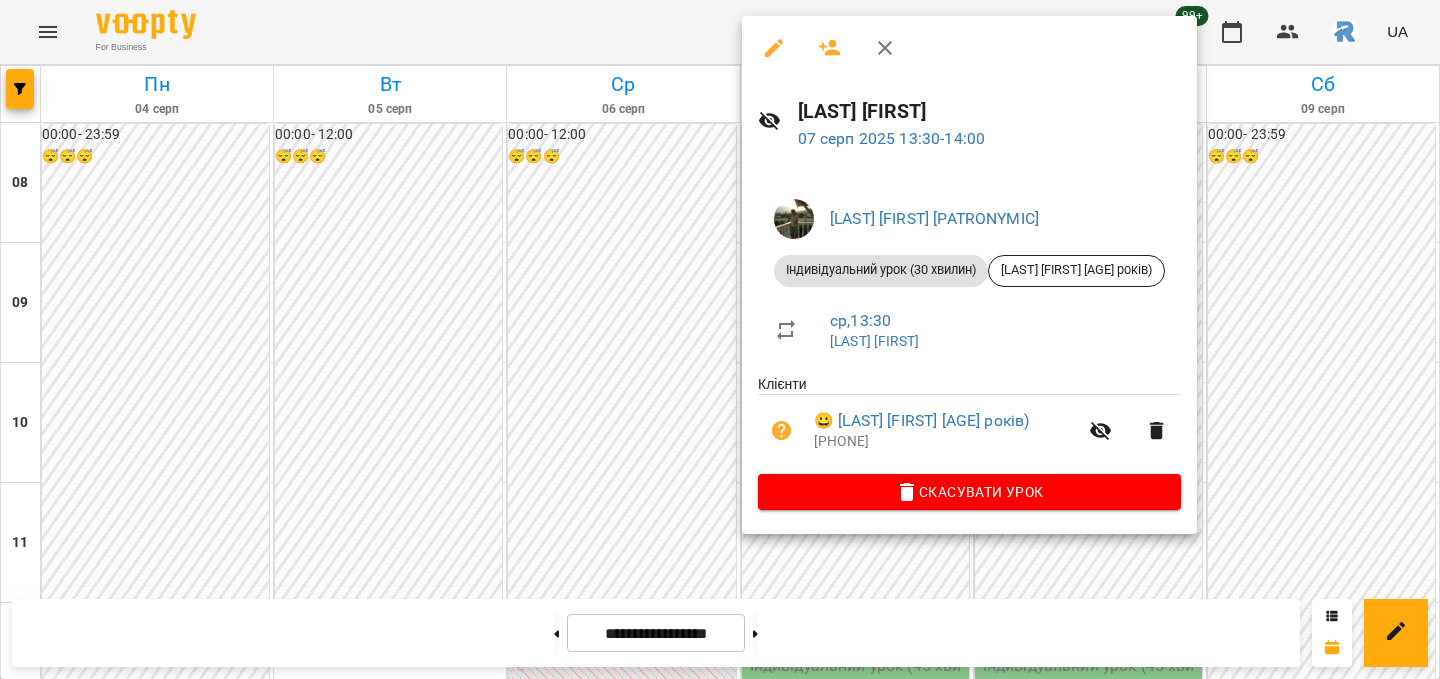 click at bounding box center [720, 339] 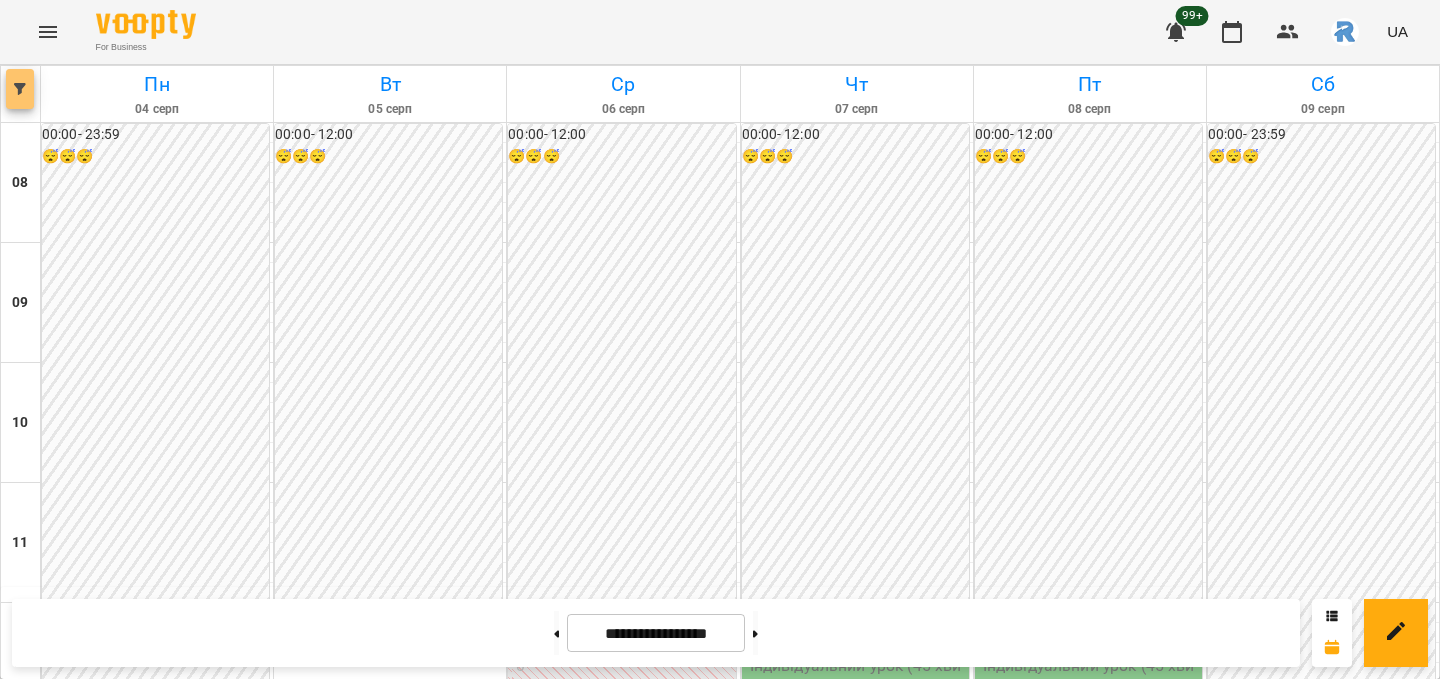 click 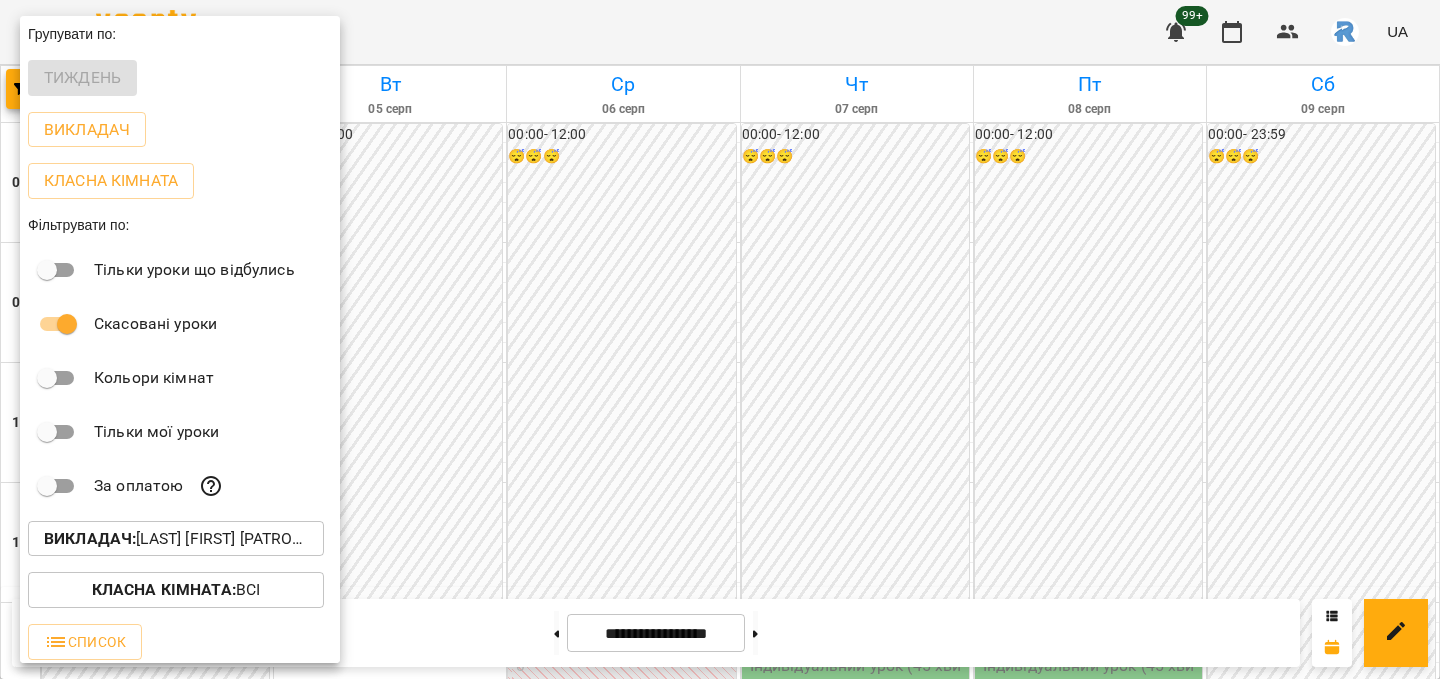 click on "Викладач : [LAST] [FIRST] [MIDDLE]" at bounding box center [176, 539] 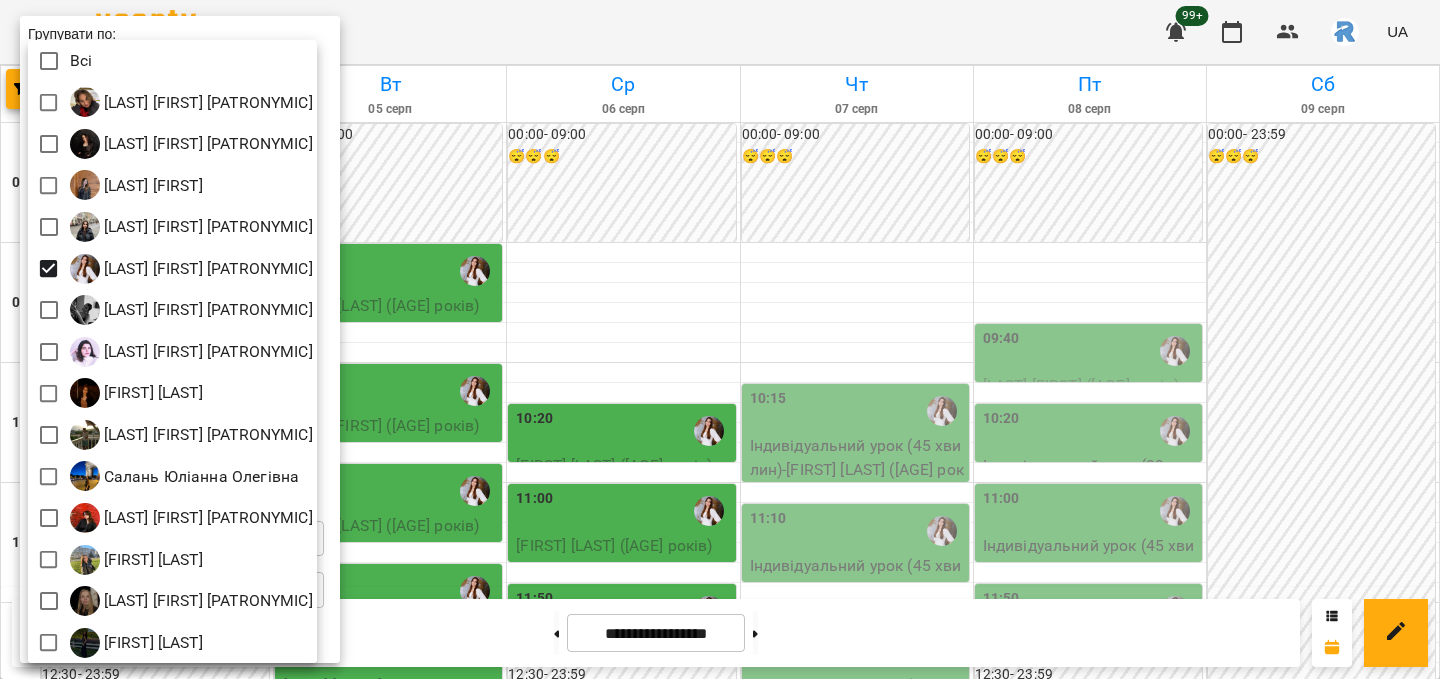 click at bounding box center [720, 339] 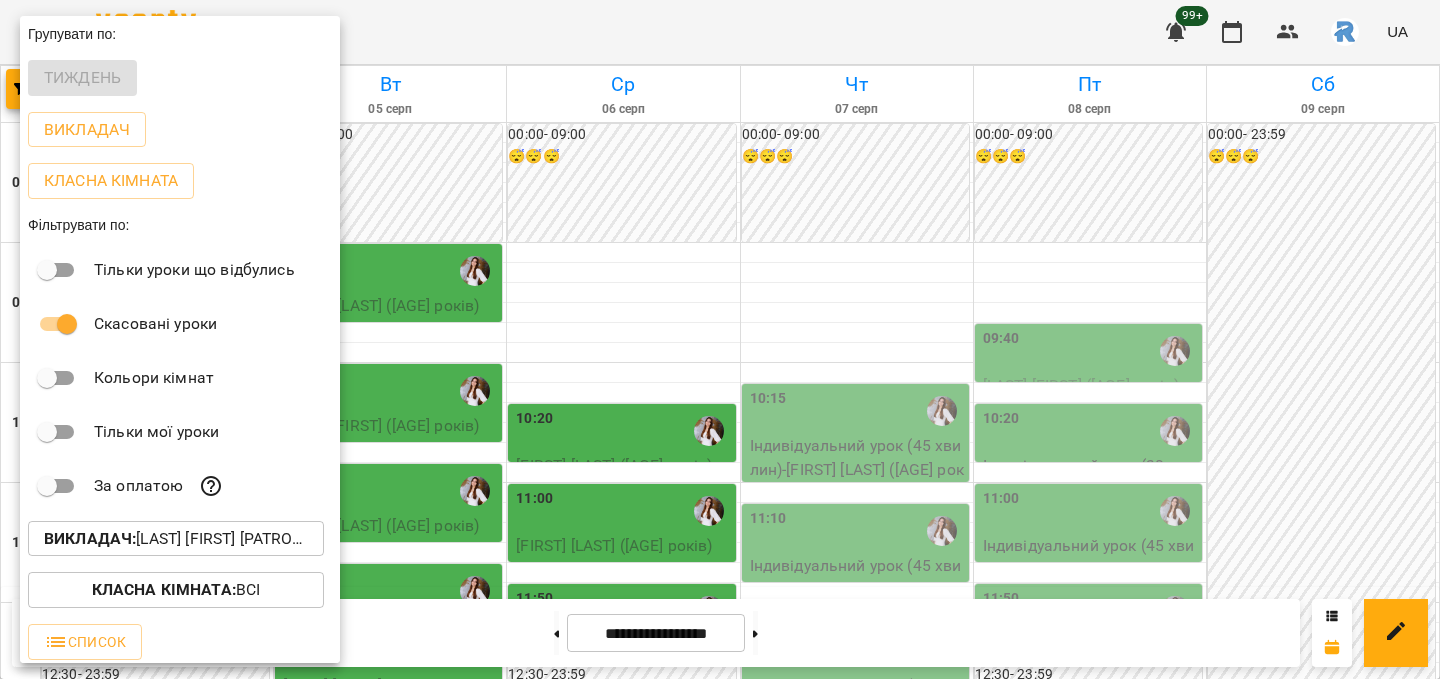 click at bounding box center (720, 339) 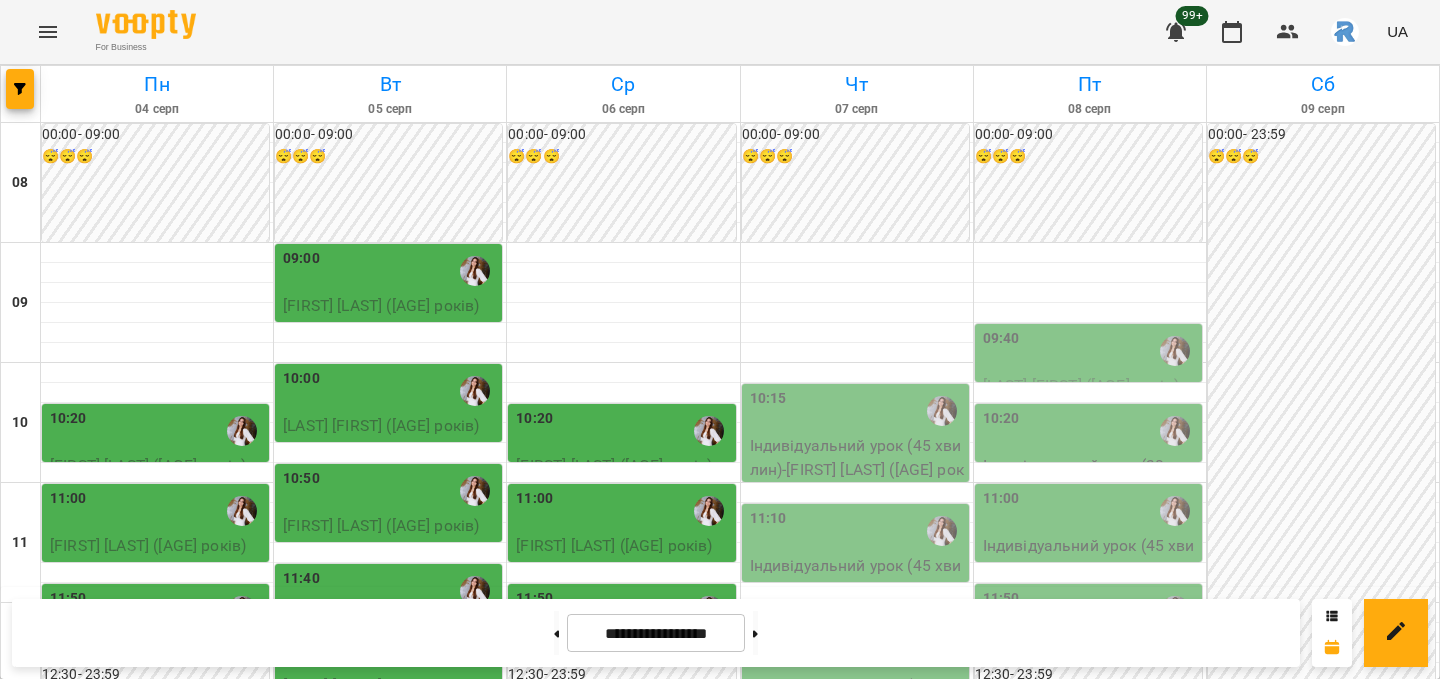 scroll, scrollTop: 76, scrollLeft: 0, axis: vertical 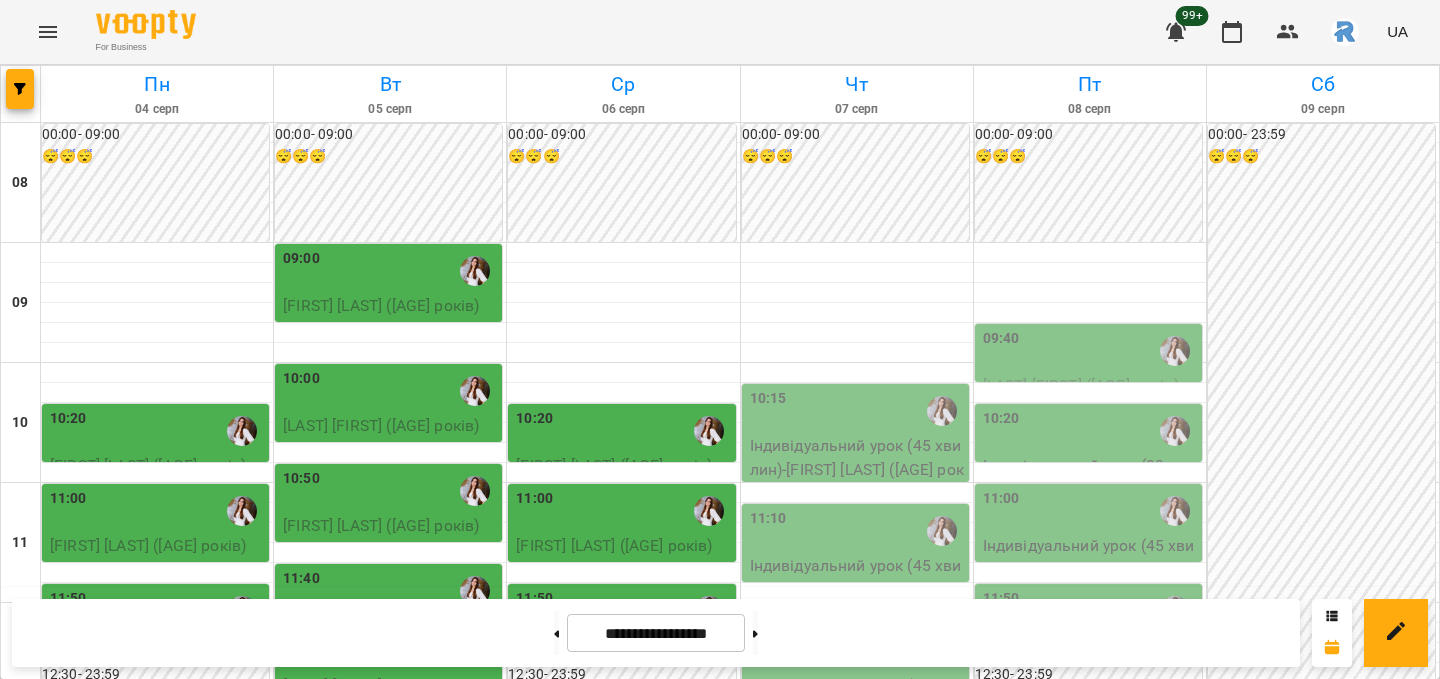 click on "11:00" at bounding box center [1090, 511] 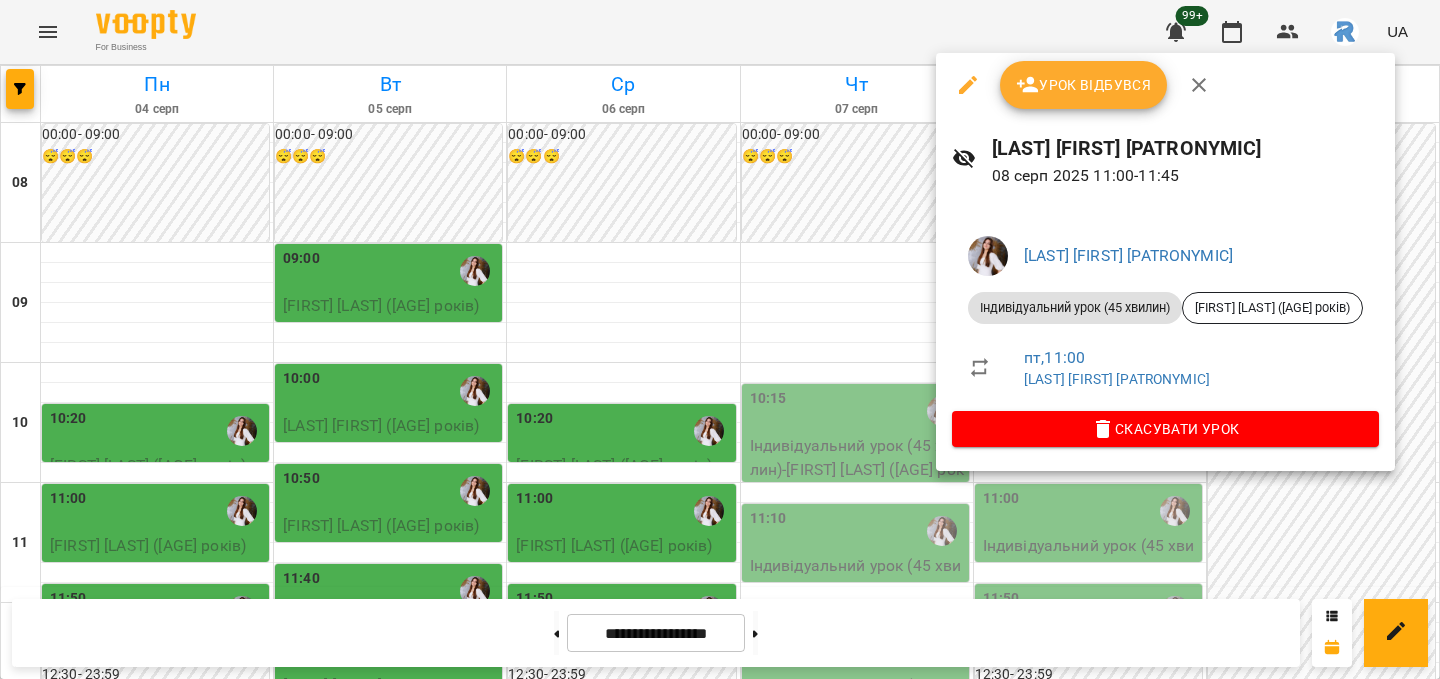 click at bounding box center (720, 339) 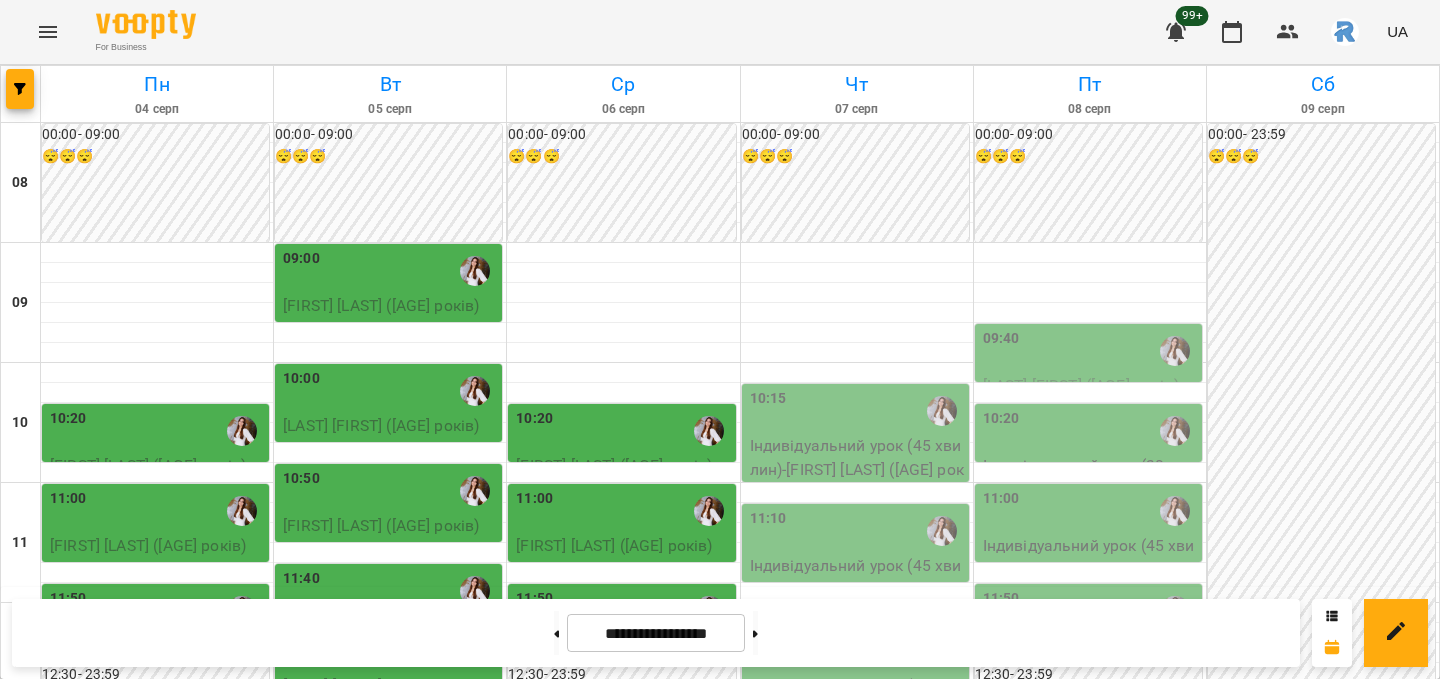 click on "11:00" at bounding box center (1001, 511) 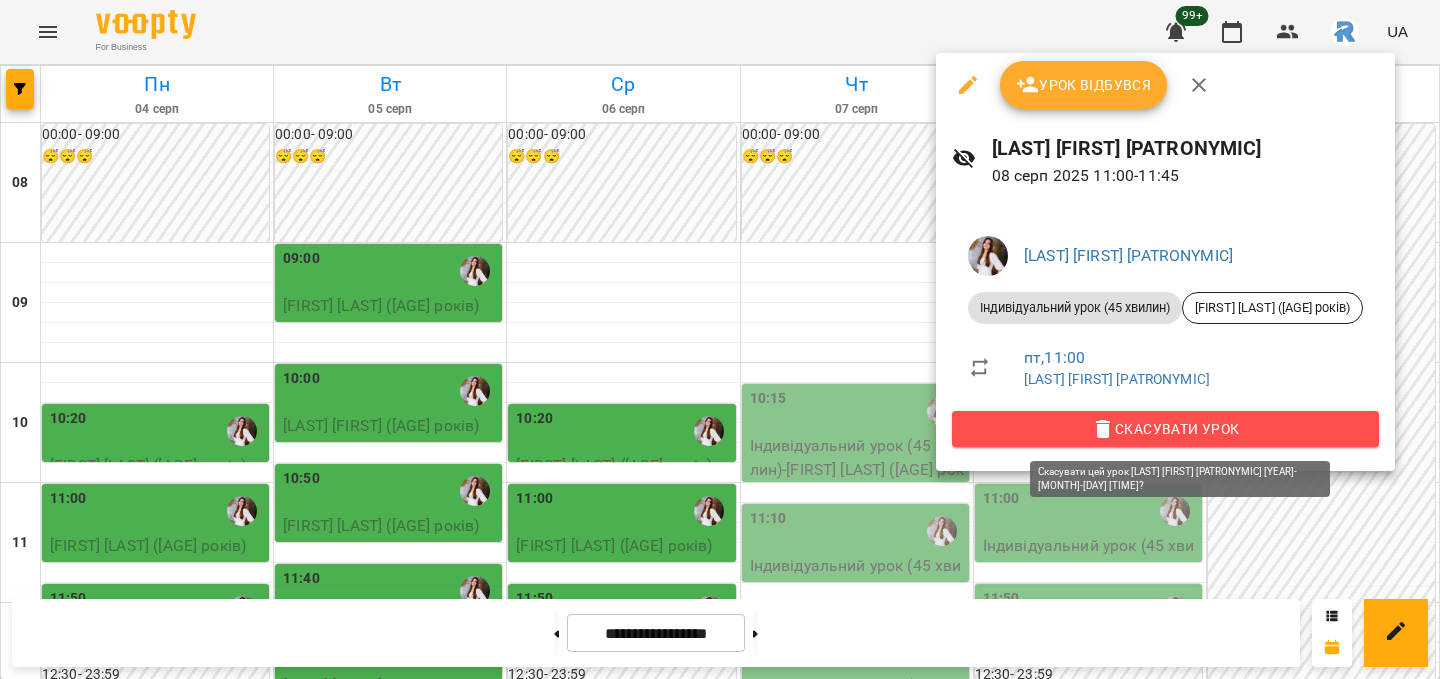 click on "Скасувати Урок" at bounding box center [1165, 429] 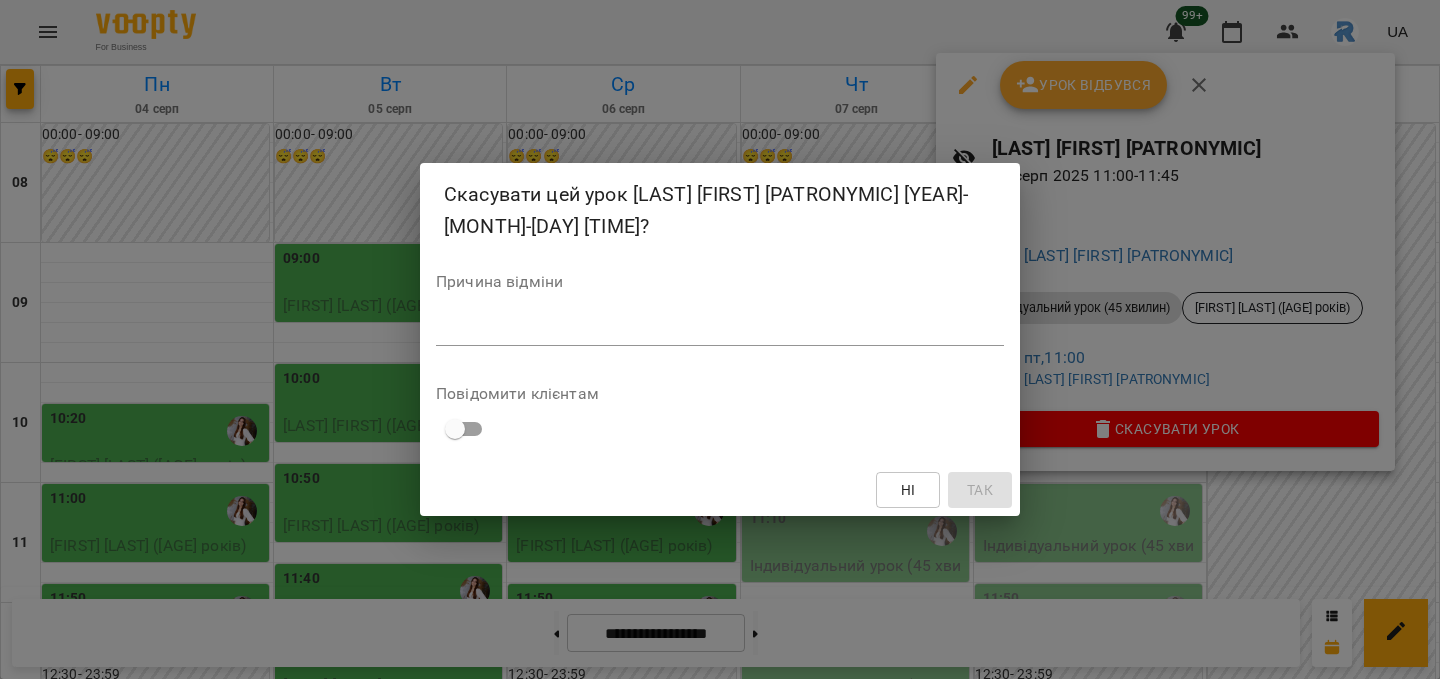 click on "*" at bounding box center (720, 330) 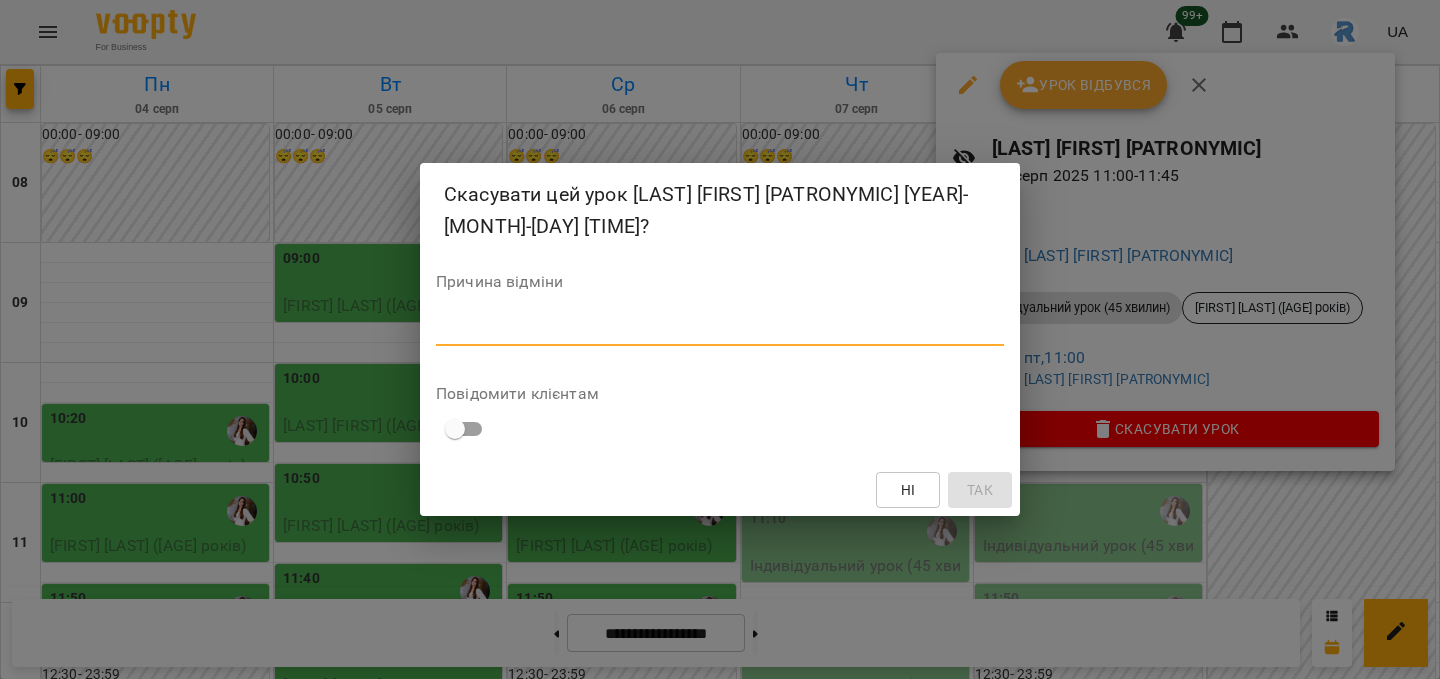 type on "*" 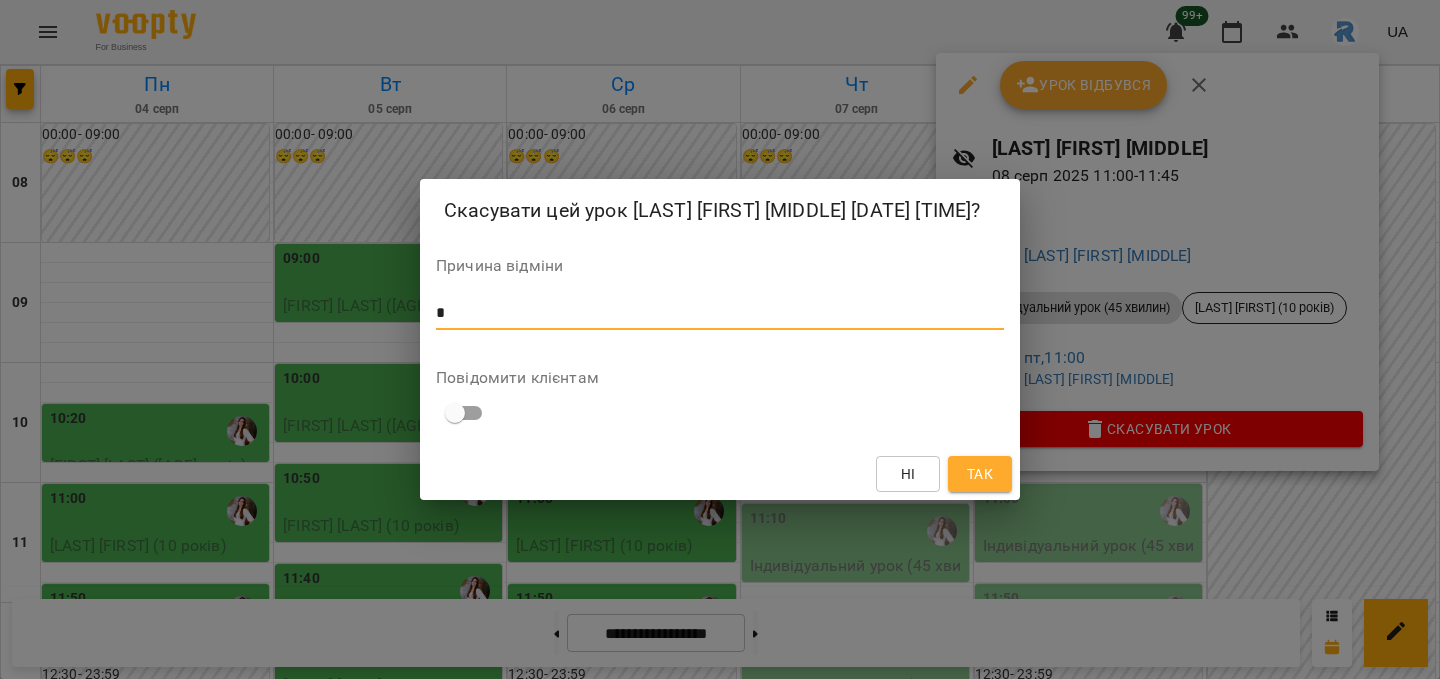 scroll, scrollTop: 0, scrollLeft: 0, axis: both 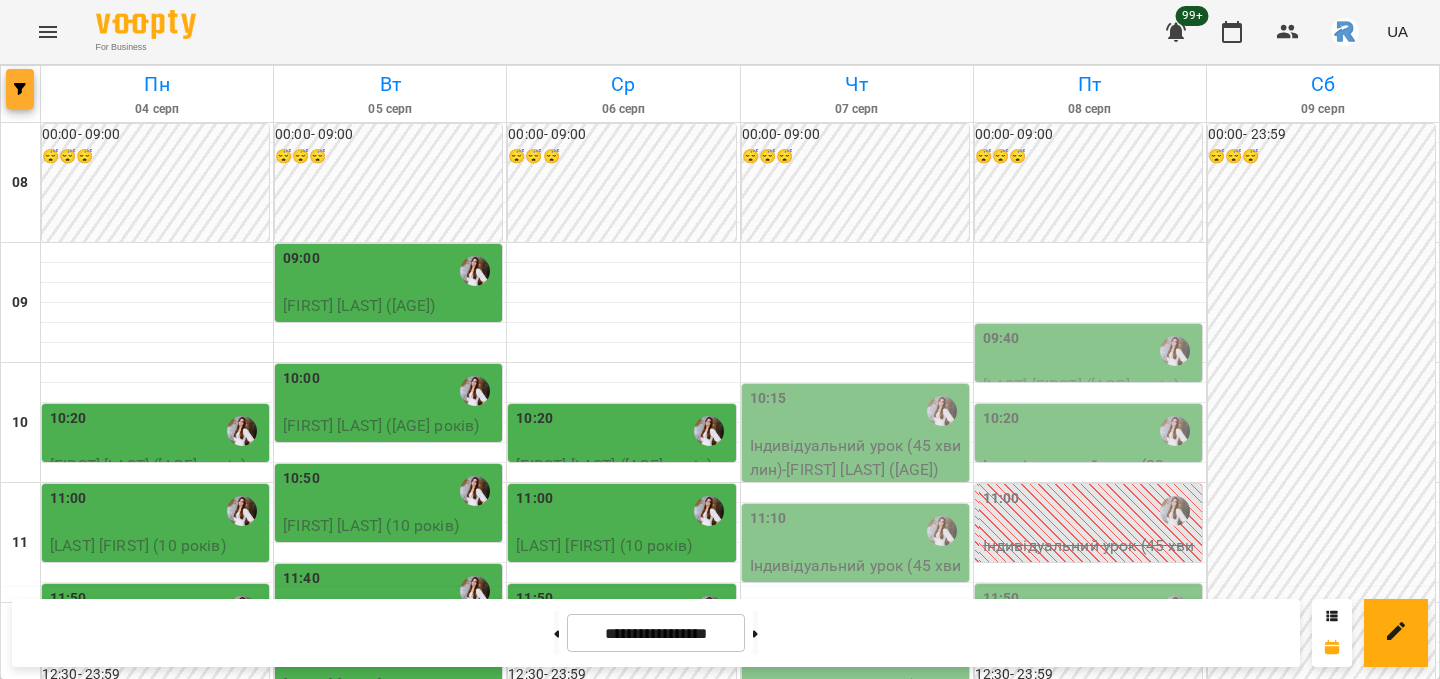 click 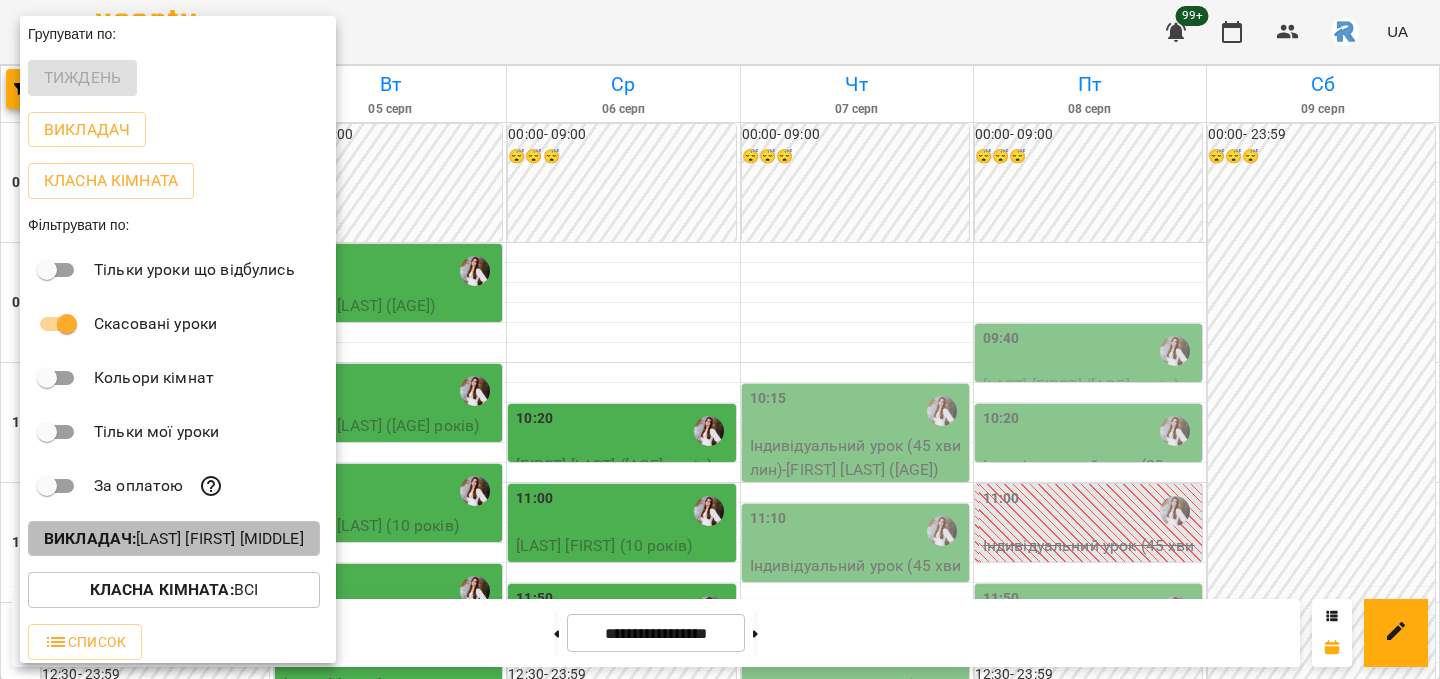 click on "Викладач :  [LAST] [FIRST] [MIDDLE]" at bounding box center [174, 539] 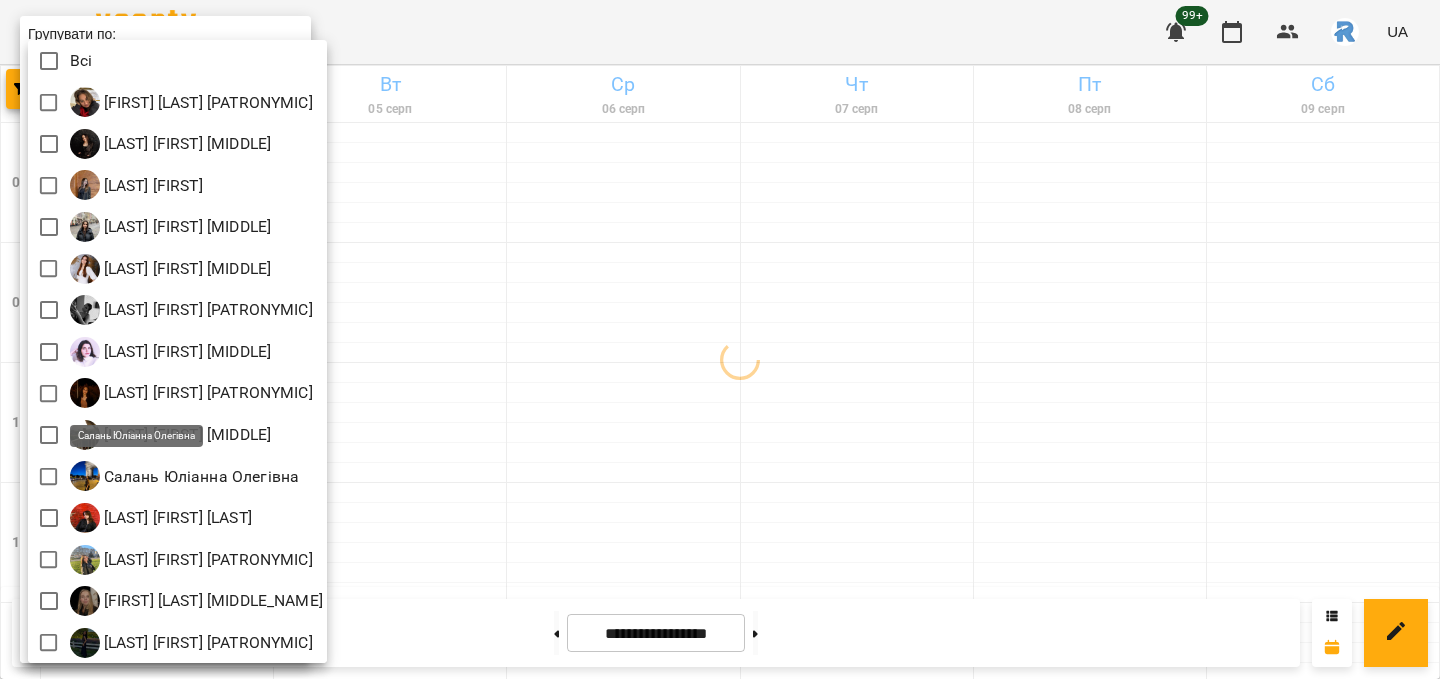 scroll, scrollTop: 4, scrollLeft: 0, axis: vertical 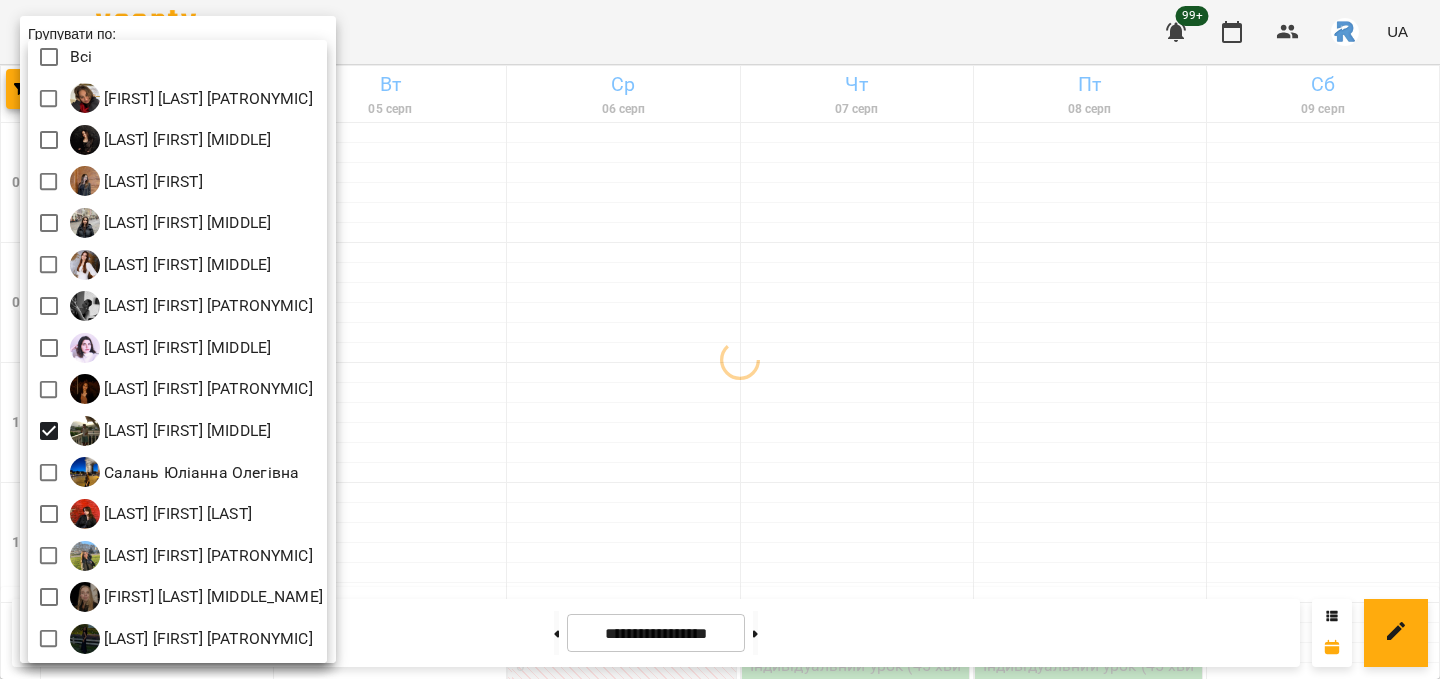 click at bounding box center (720, 339) 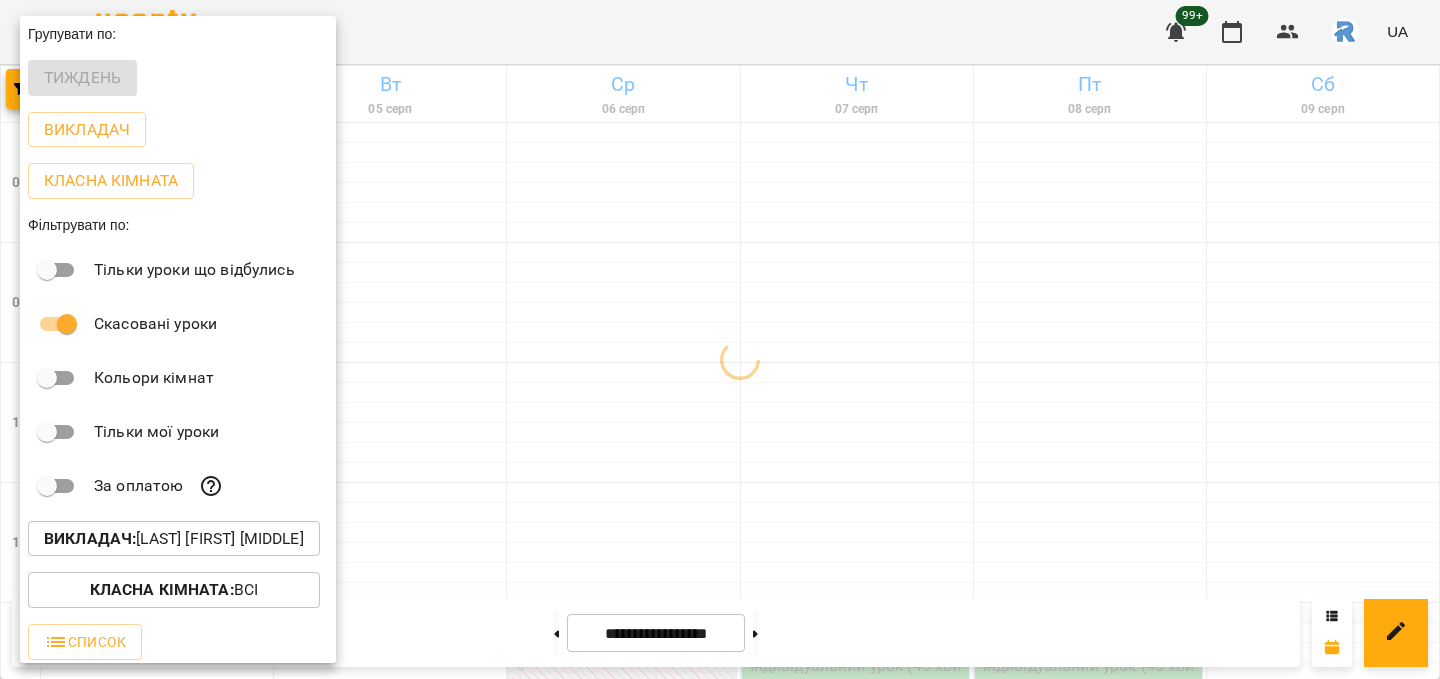 click at bounding box center [720, 339] 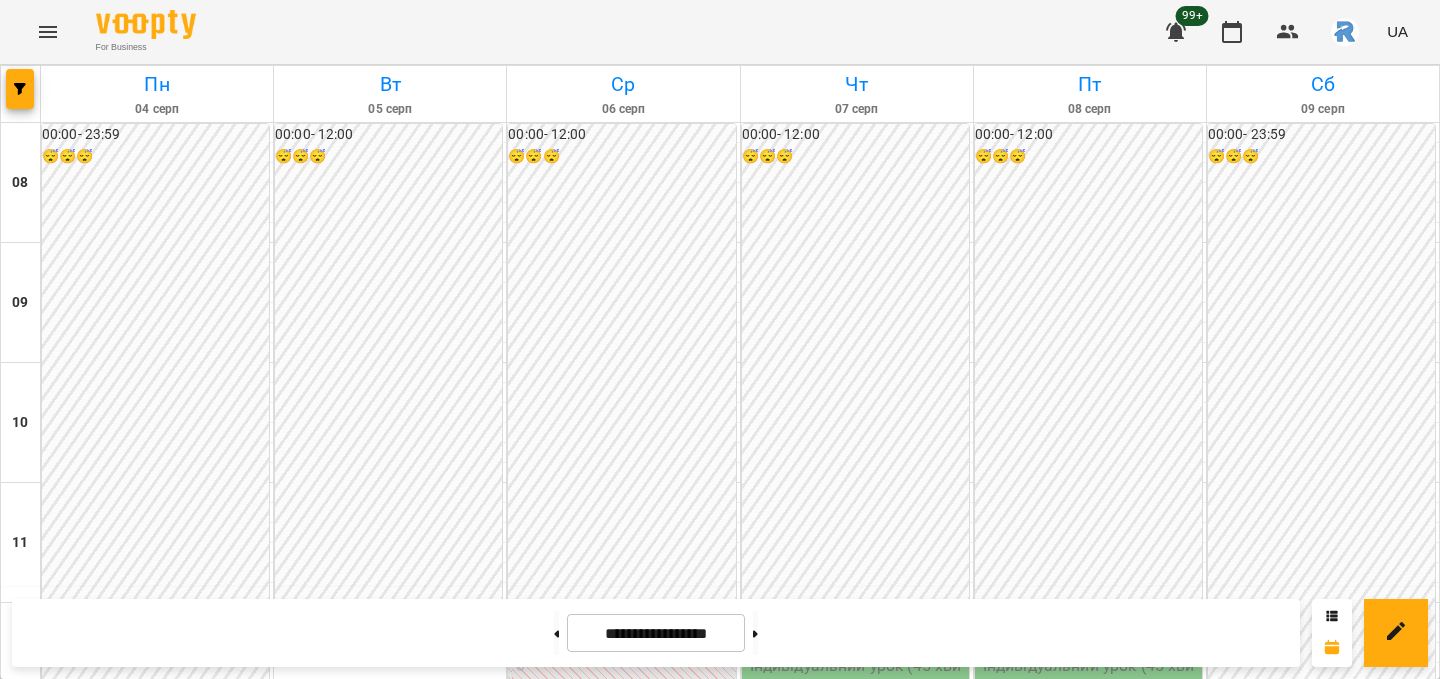 scroll, scrollTop: 544, scrollLeft: 0, axis: vertical 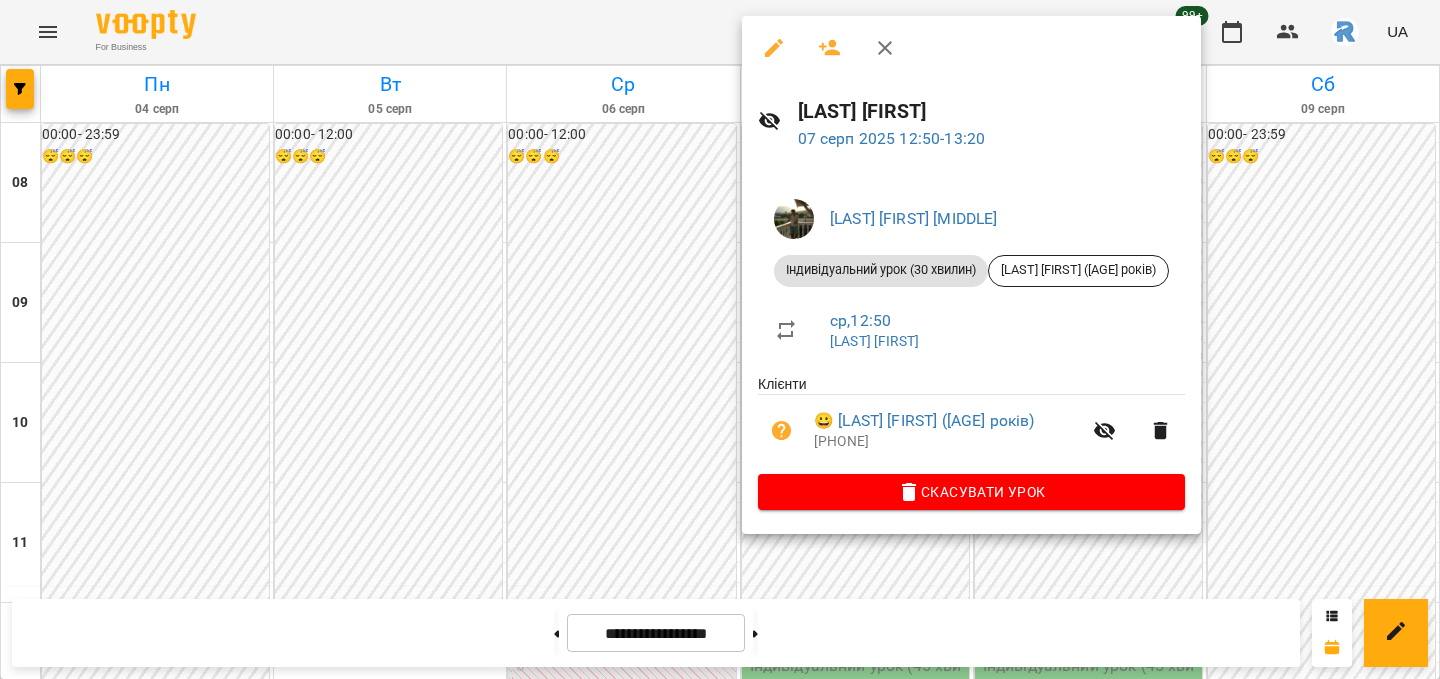 click at bounding box center (720, 339) 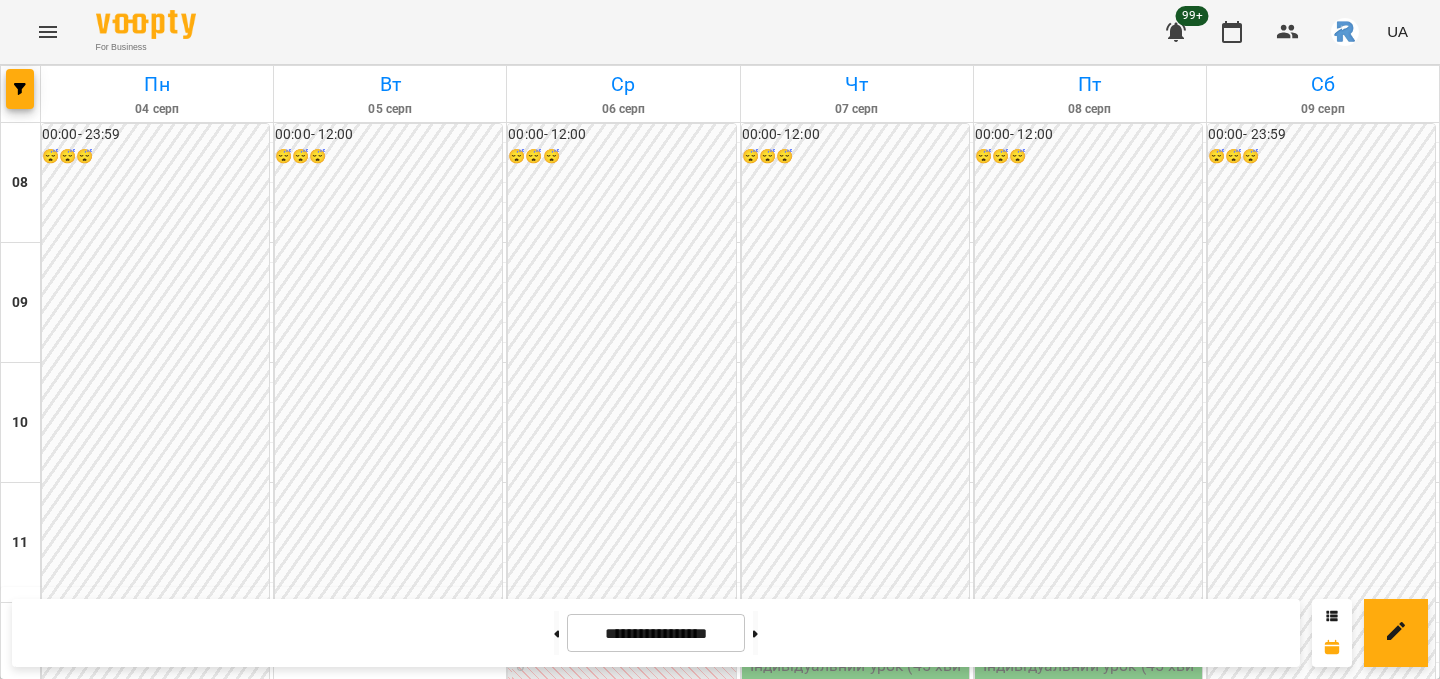 scroll, scrollTop: 0, scrollLeft: 0, axis: both 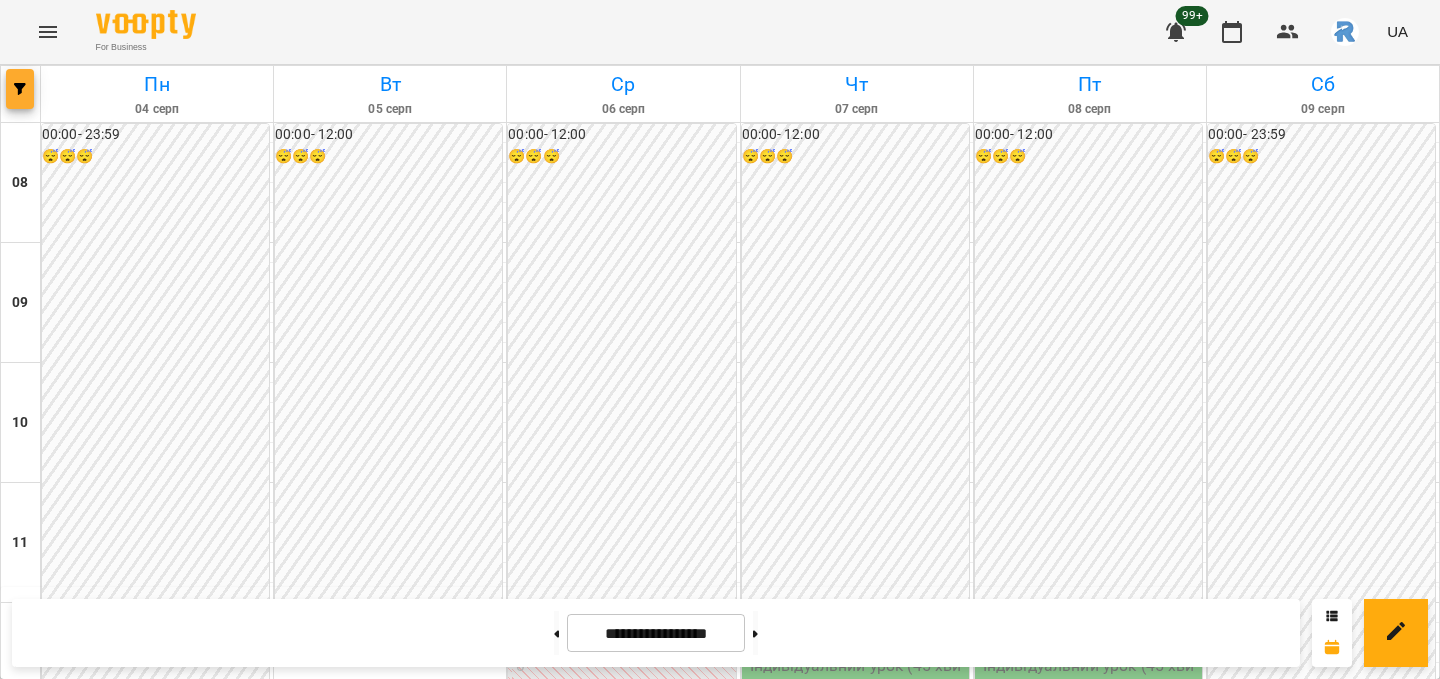 click at bounding box center (20, 89) 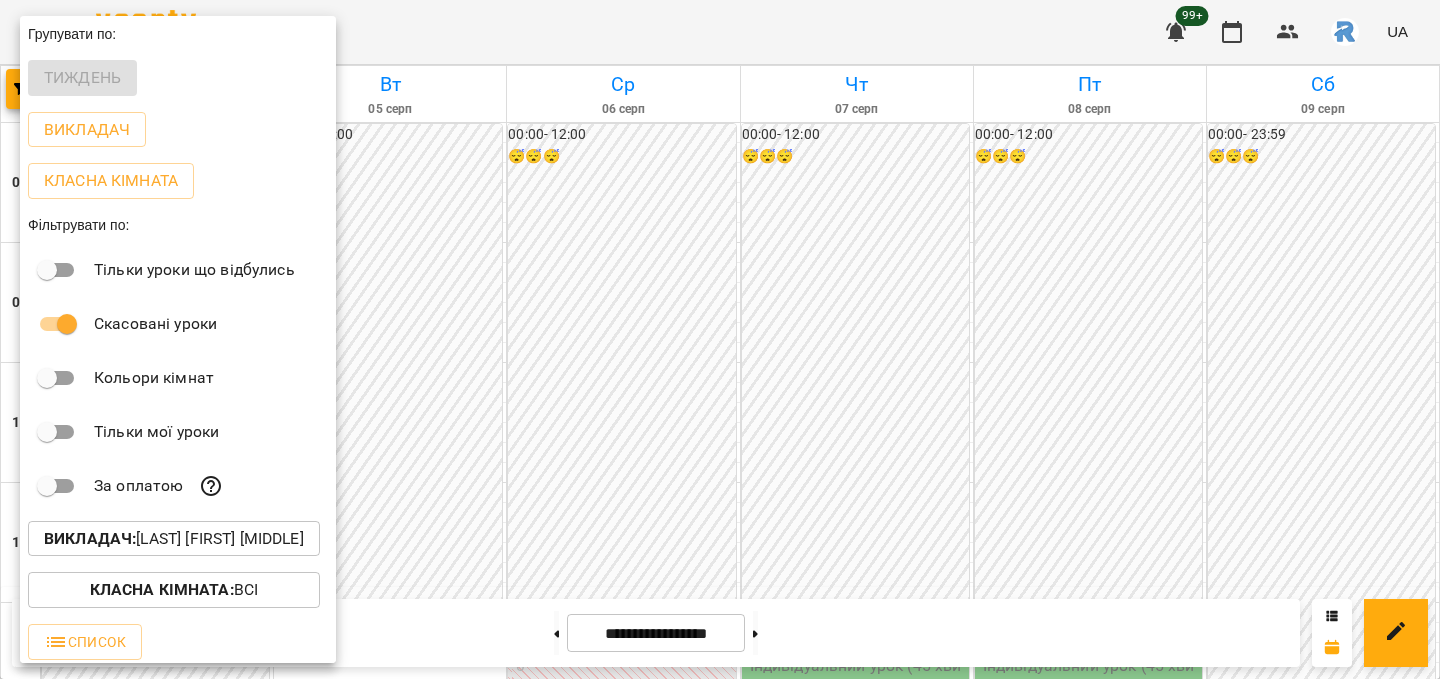 click on "Викладач : [LAST] [FIRST] [MIDDLE]" at bounding box center [174, 539] 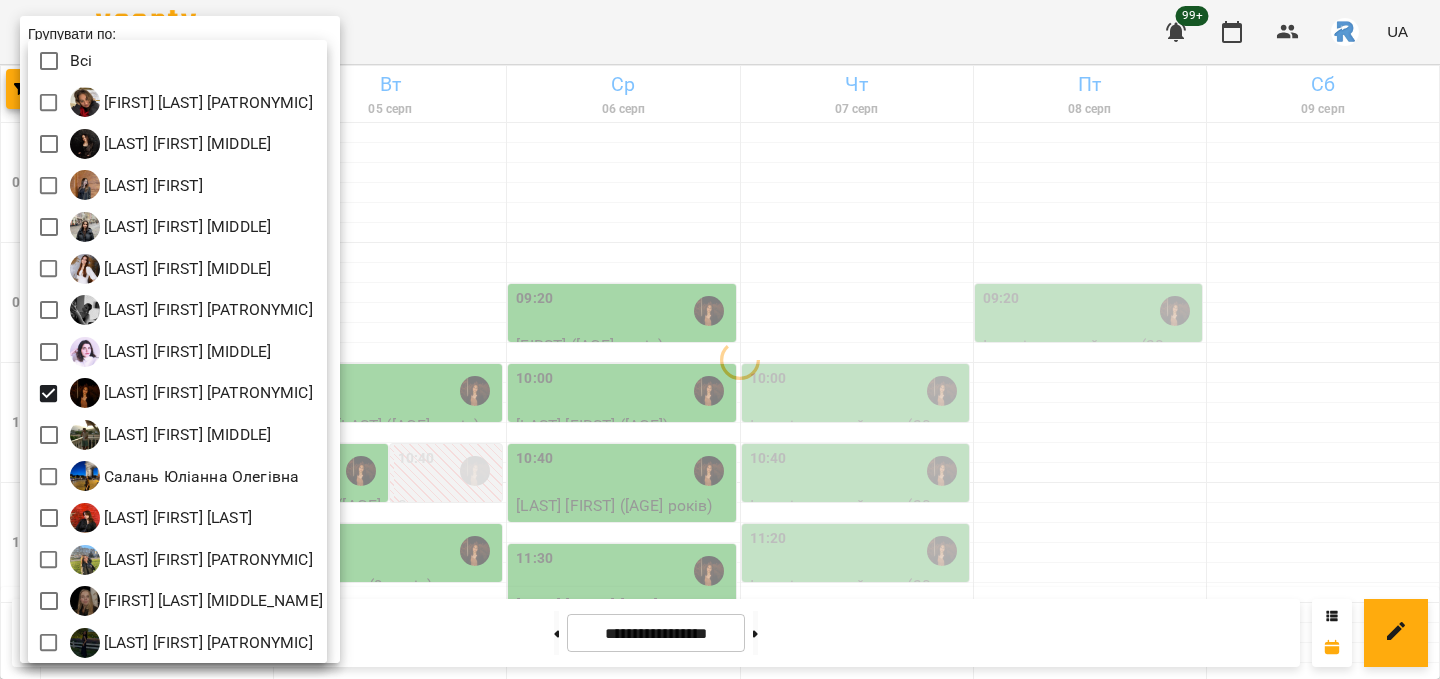click at bounding box center (720, 339) 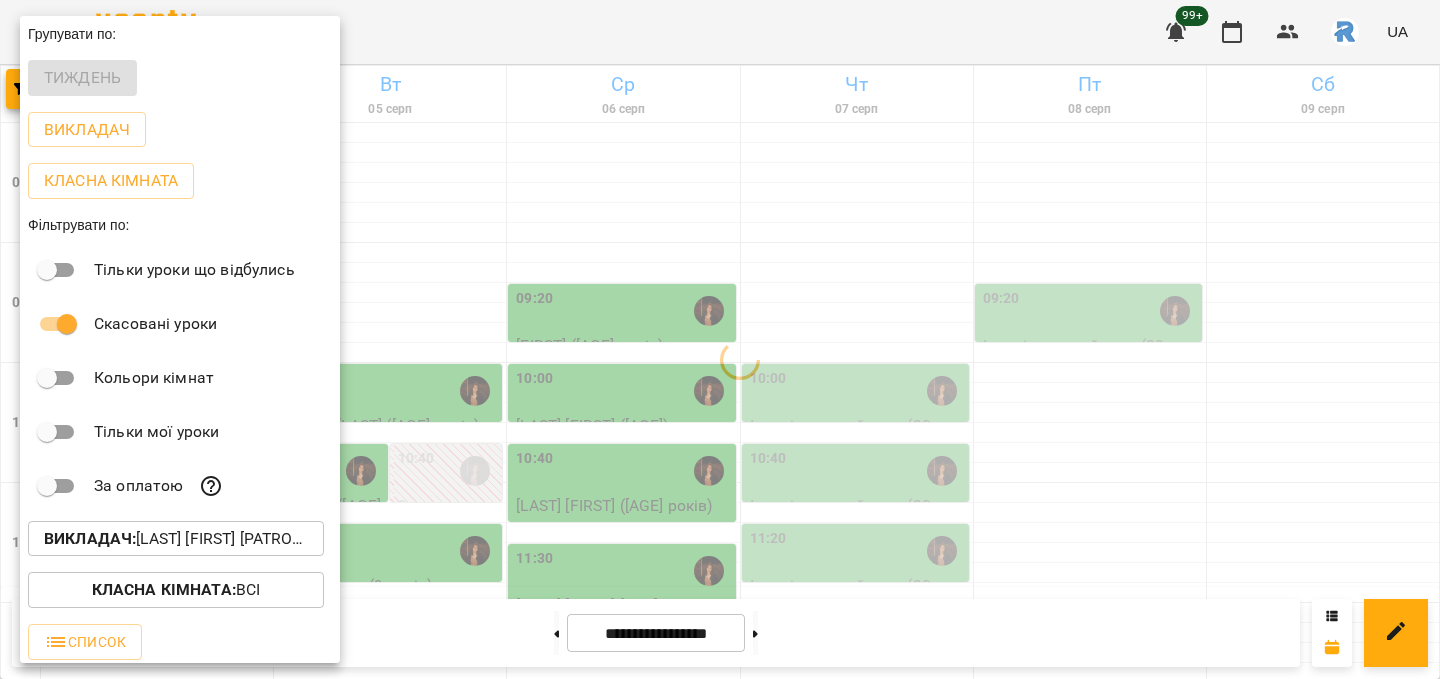 click at bounding box center [720, 339] 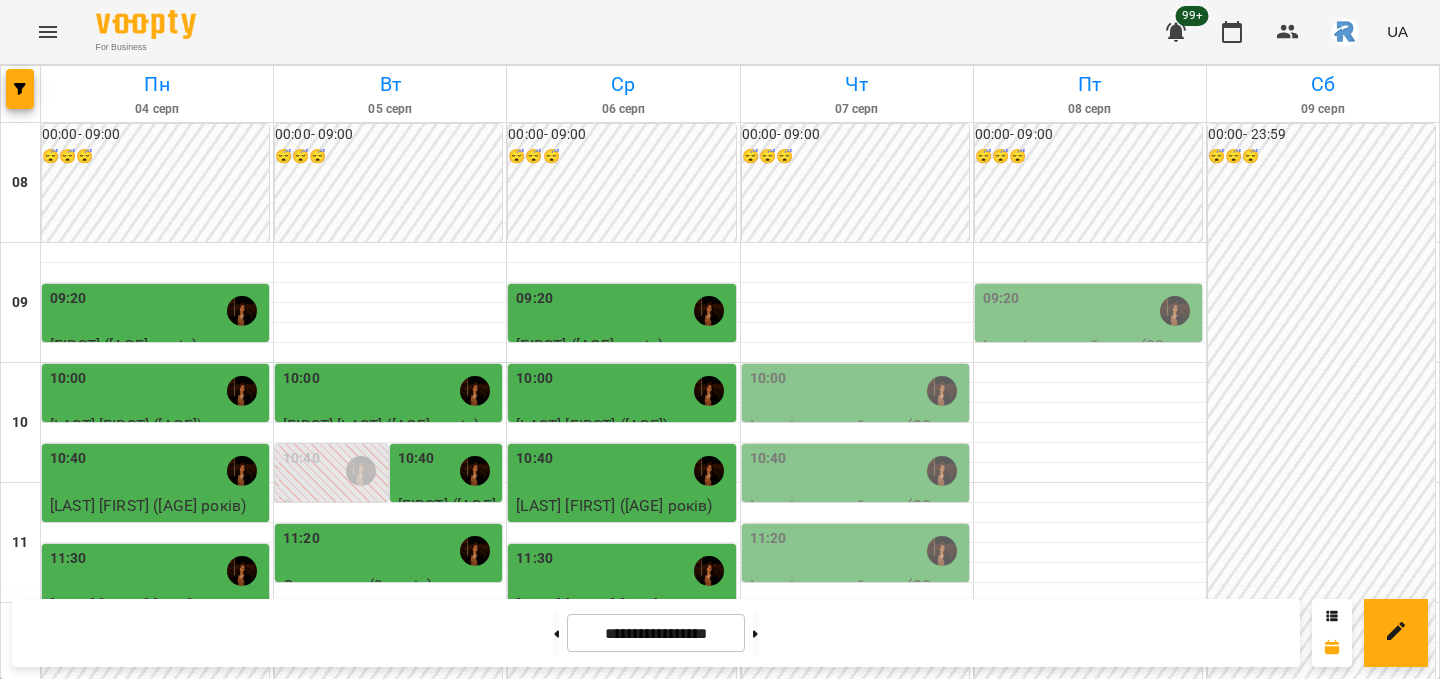 scroll, scrollTop: 175, scrollLeft: 0, axis: vertical 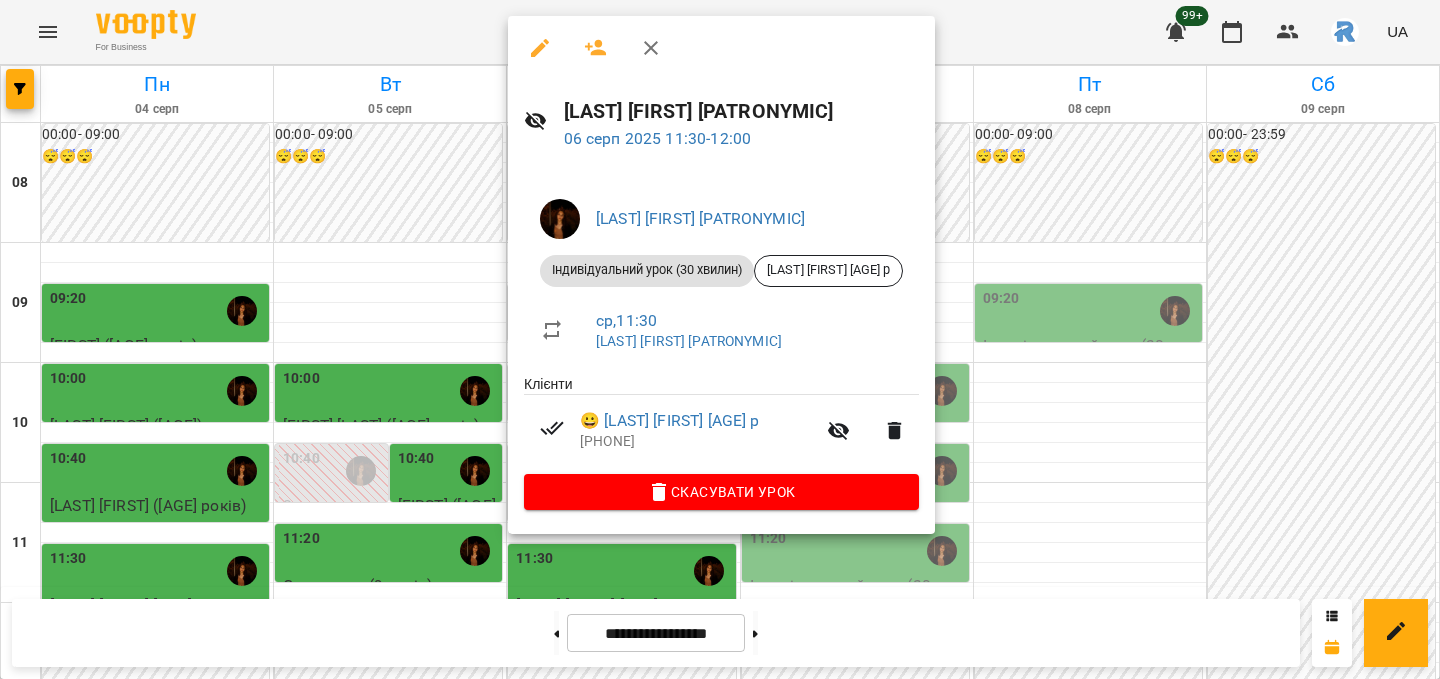 click at bounding box center (720, 339) 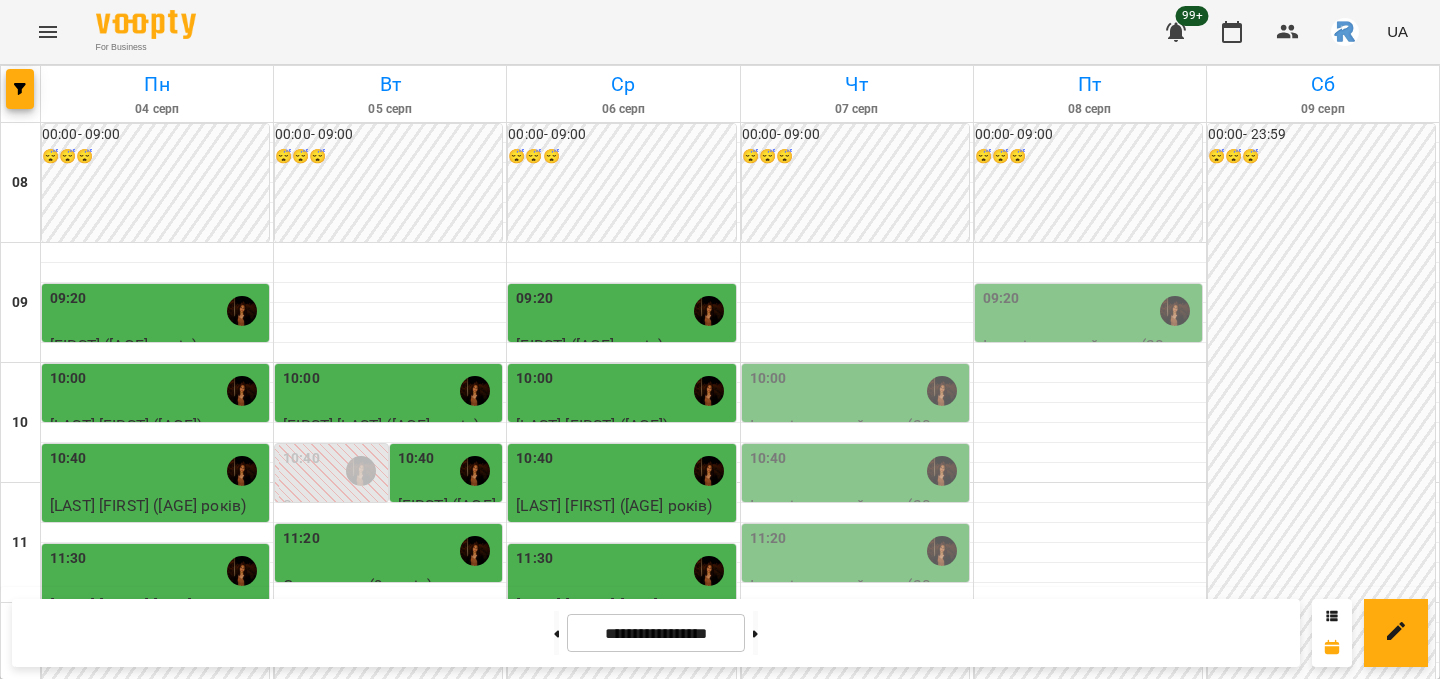 scroll, scrollTop: 541, scrollLeft: 0, axis: vertical 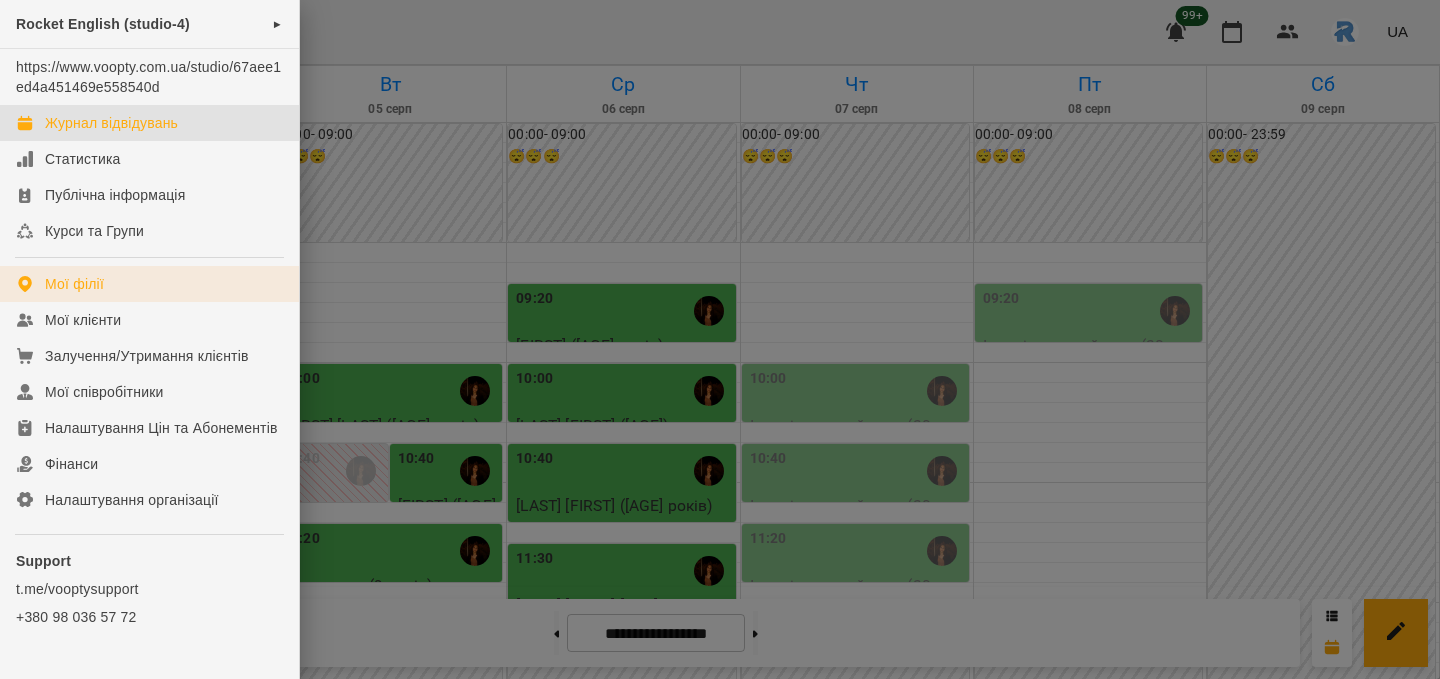 click on "Мої філії" at bounding box center (149, 284) 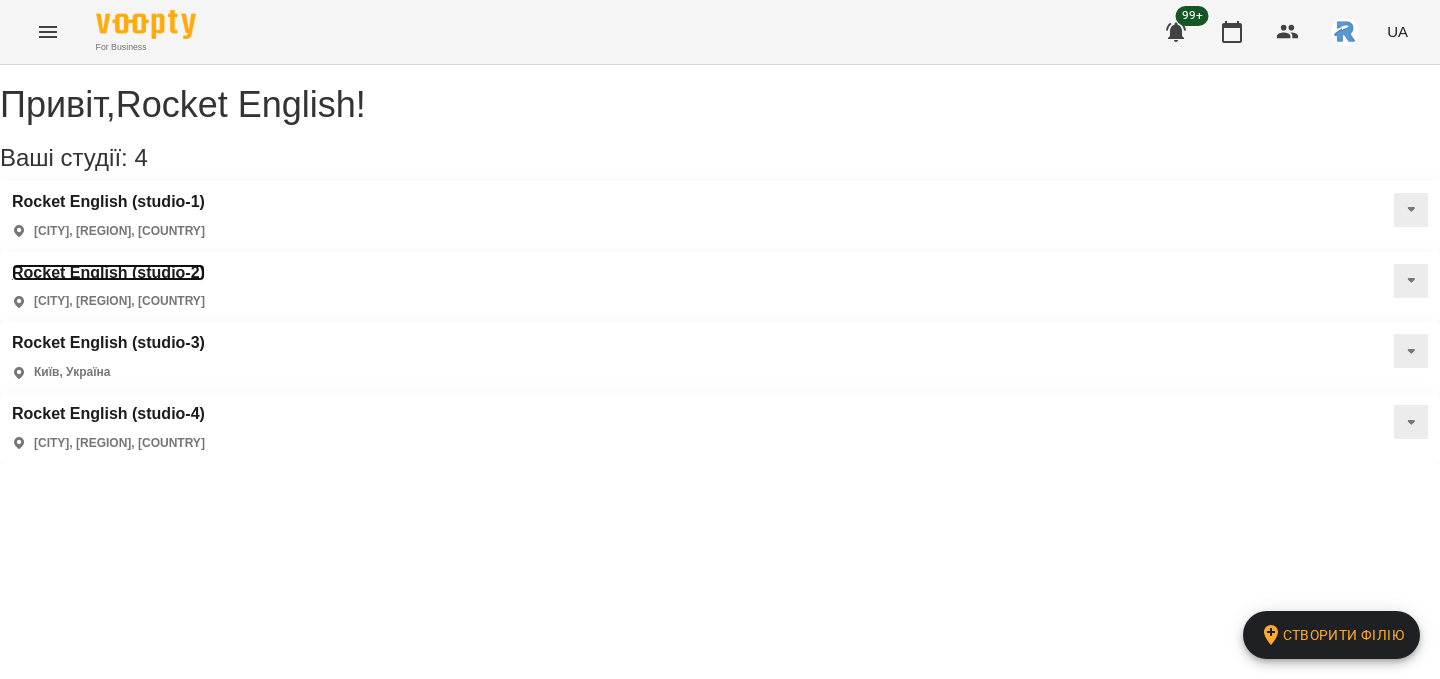 click on "Rocket English (studio-2)" at bounding box center [108, 273] 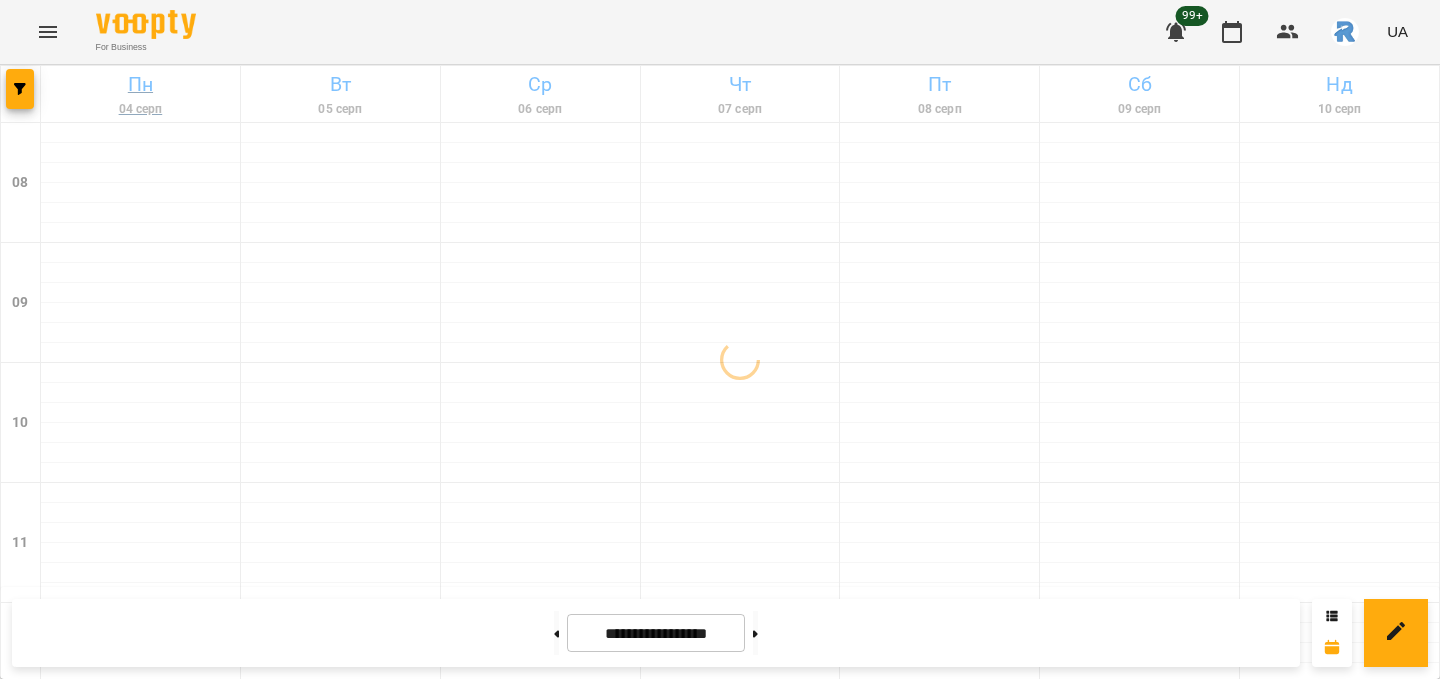 click on "Пн" at bounding box center [140, 84] 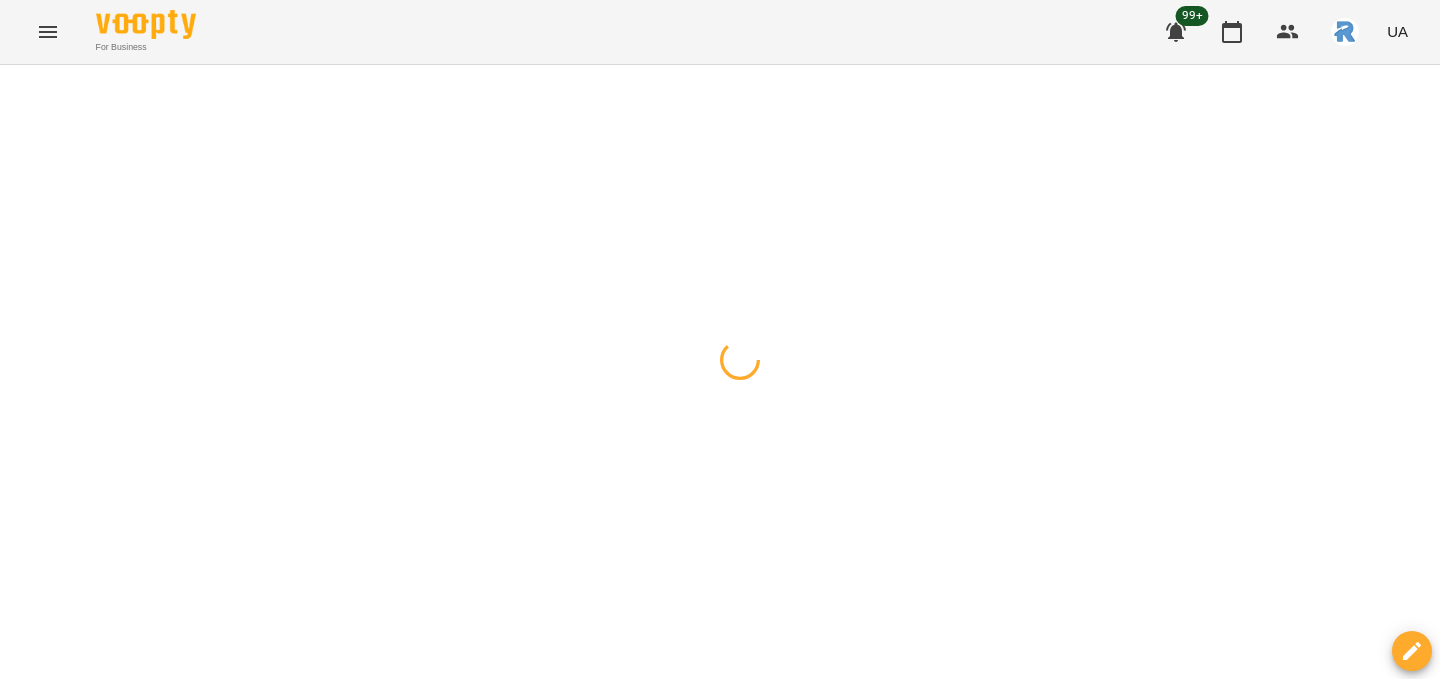 click at bounding box center [20, 89] 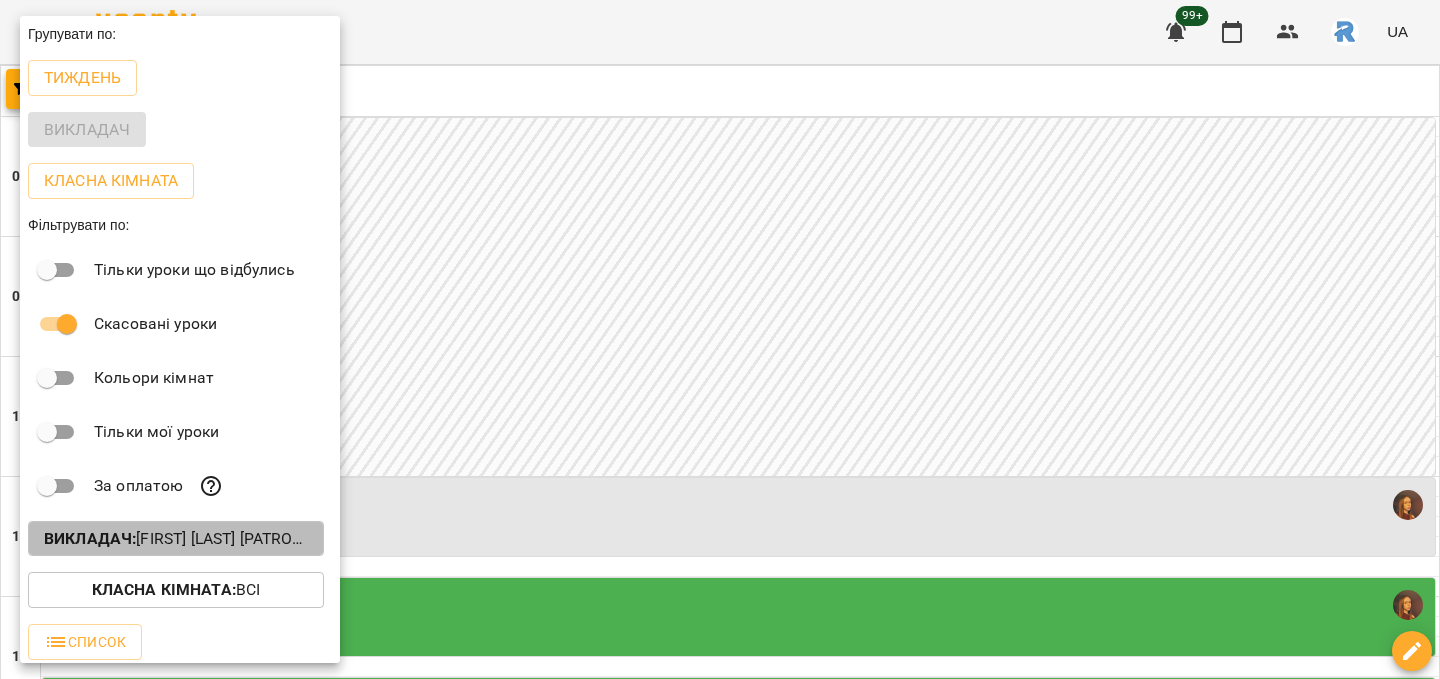 click on "Викладач : [FIRST] [LAST] [PATRONYMIC]" at bounding box center (176, 539) 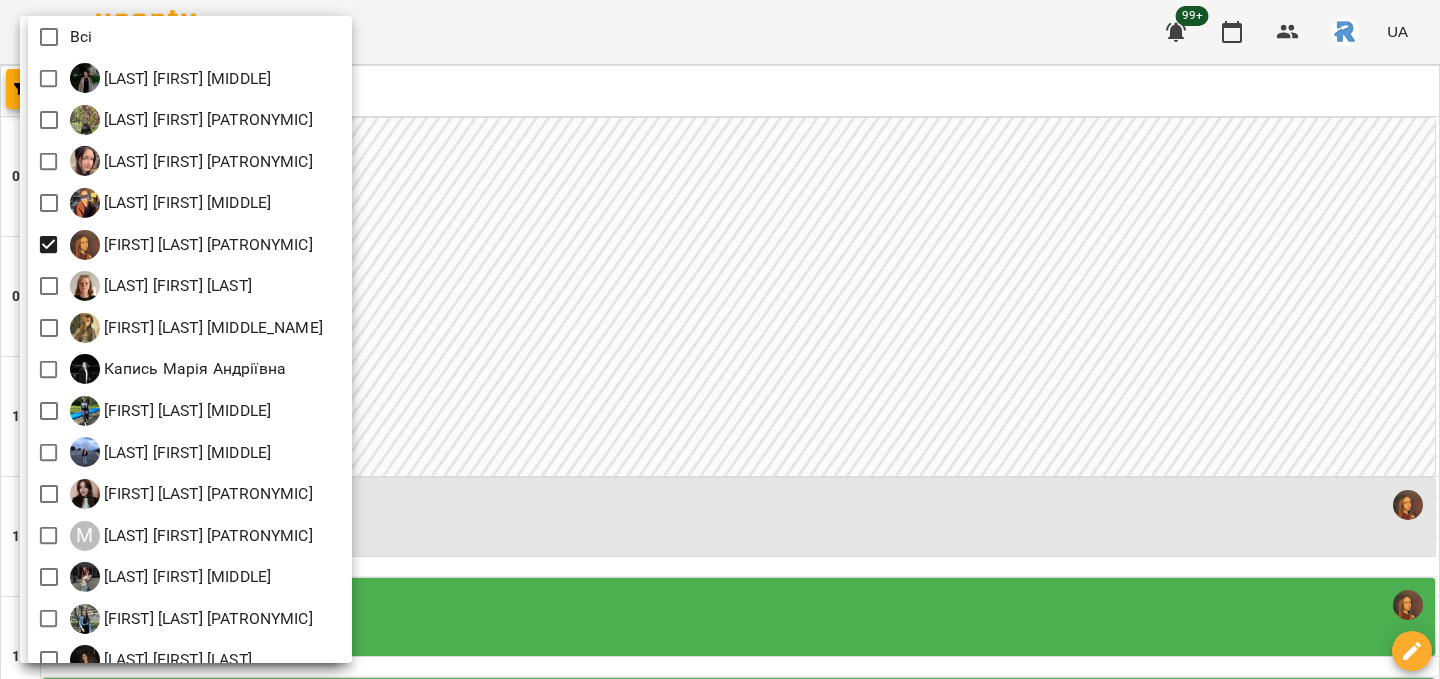 click at bounding box center [720, 339] 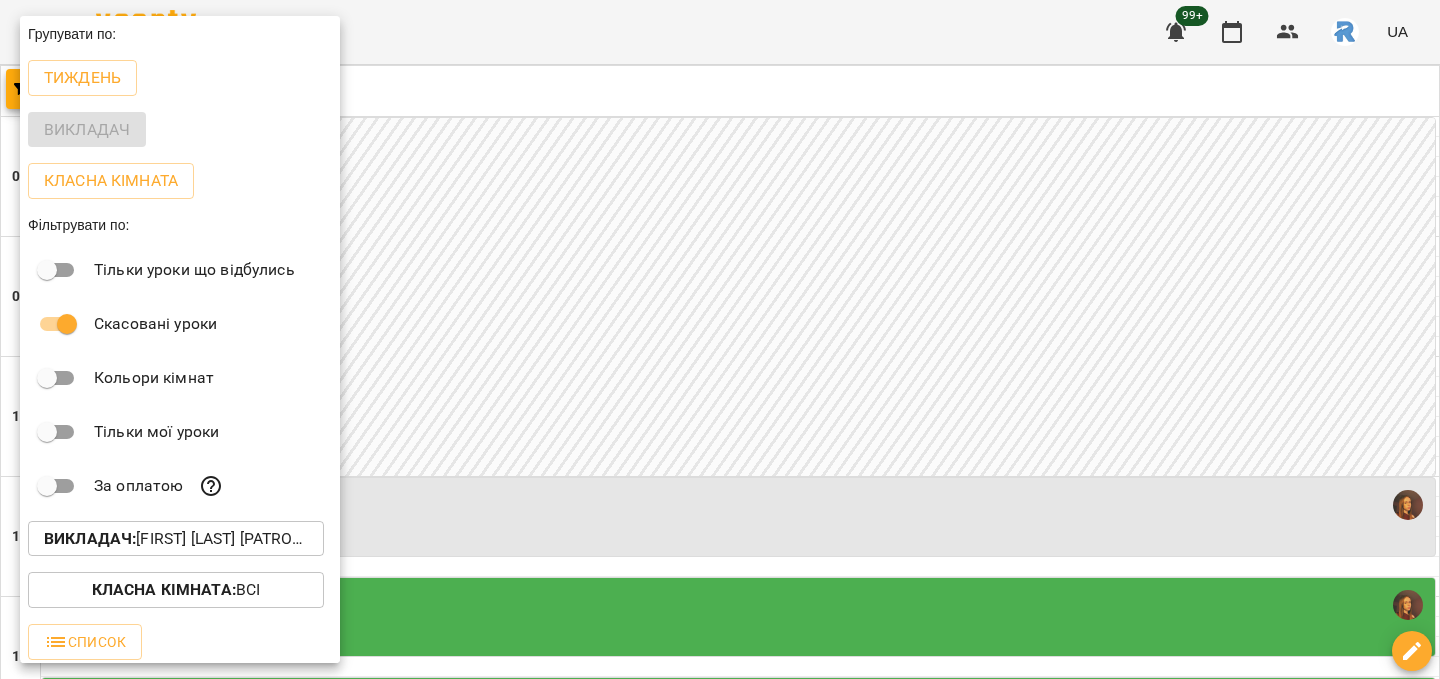 click at bounding box center [720, 339] 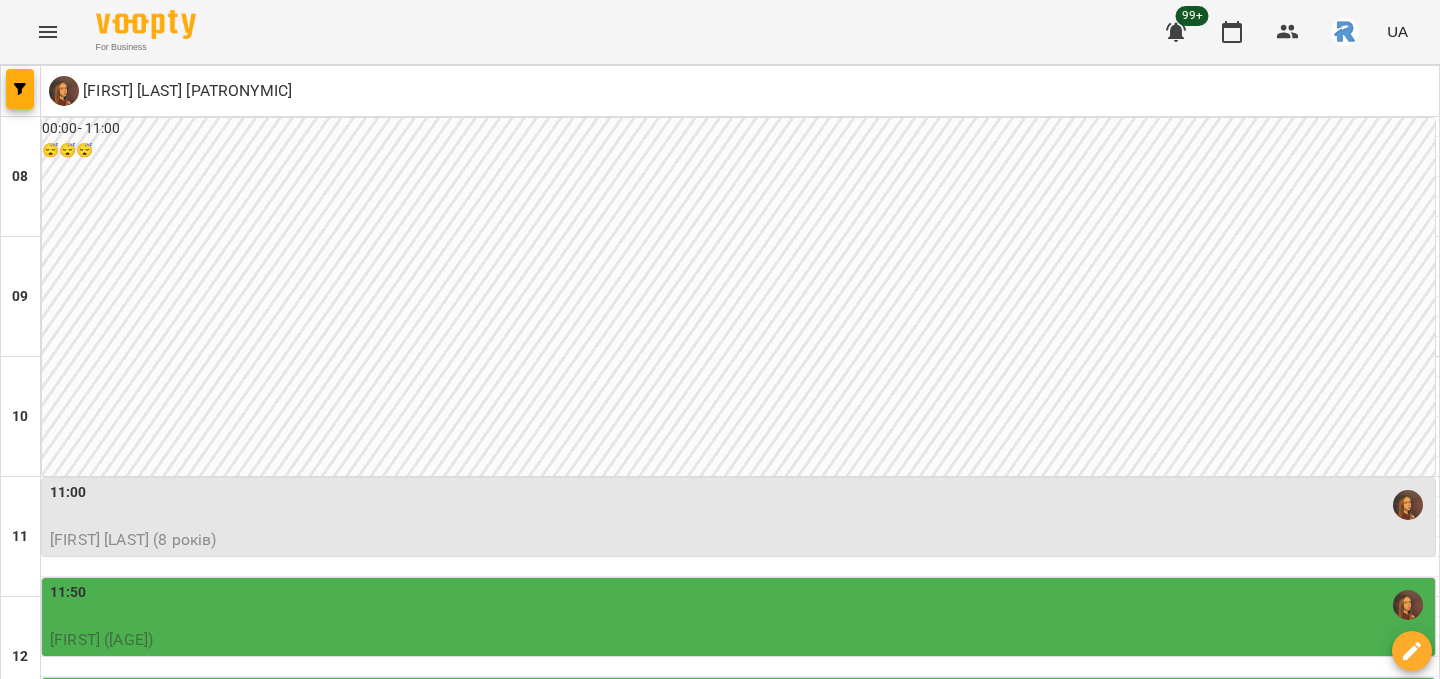click on "ср" at bounding box center (610, 1943) 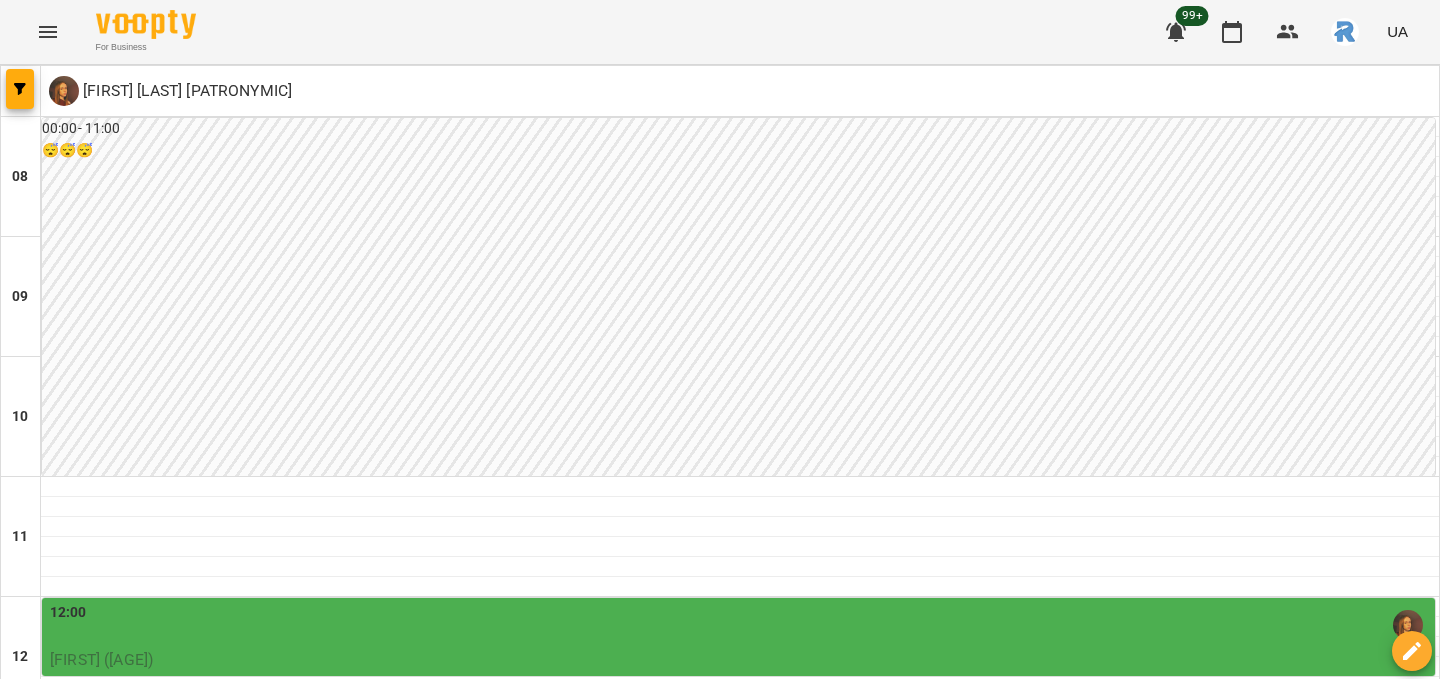 scroll, scrollTop: 945, scrollLeft: 0, axis: vertical 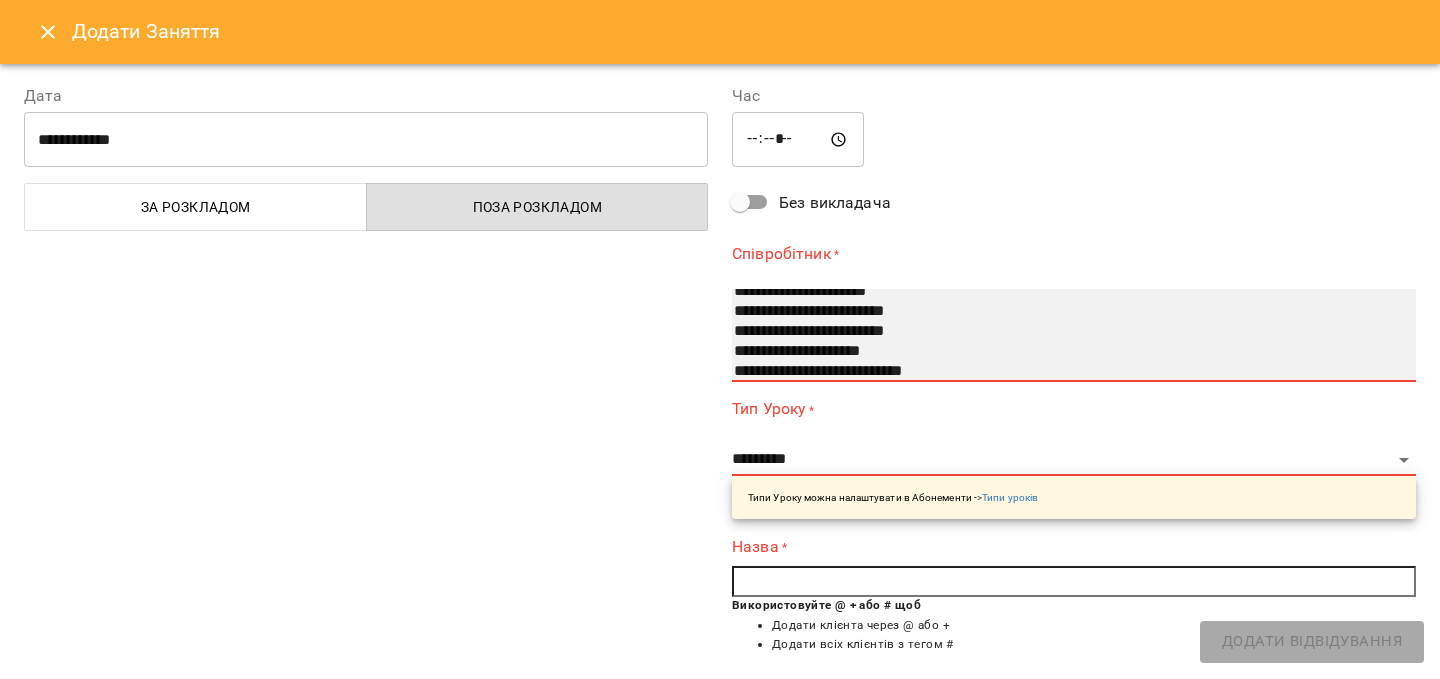 select on "**********" 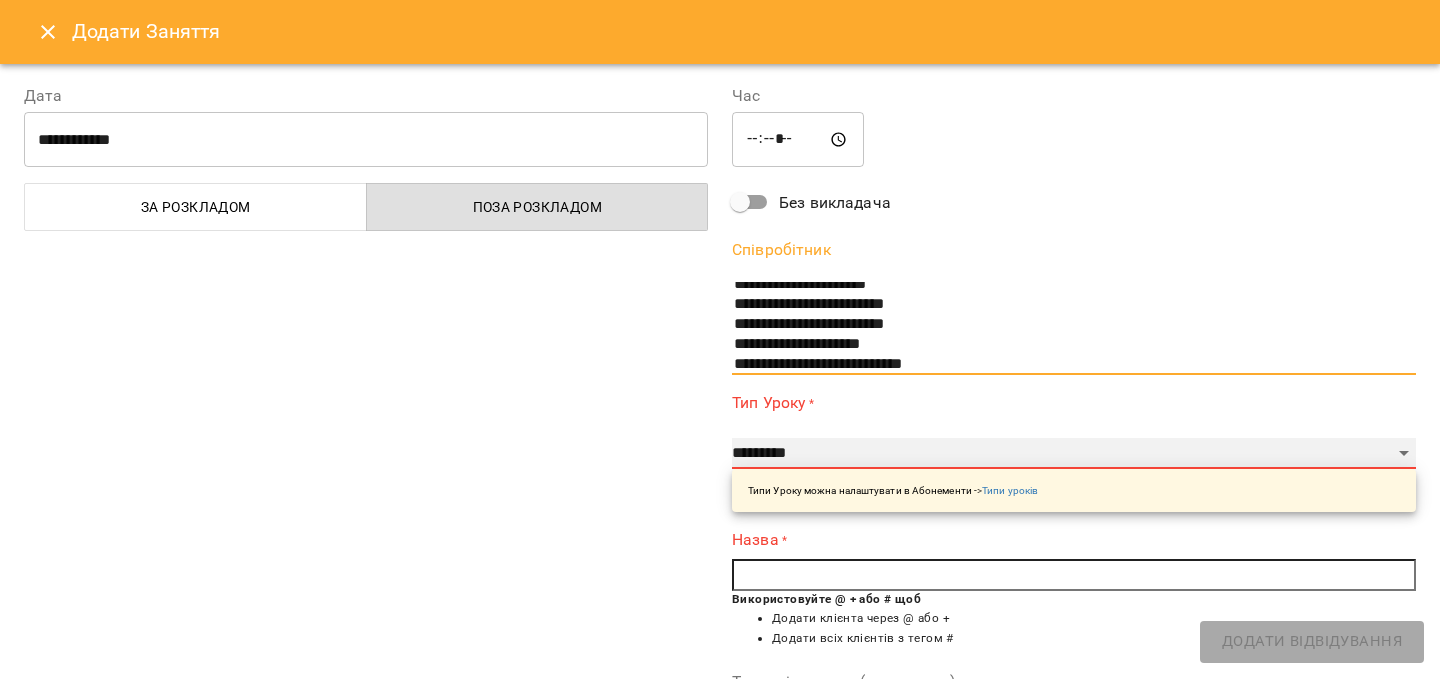 click on "**********" at bounding box center [1074, 454] 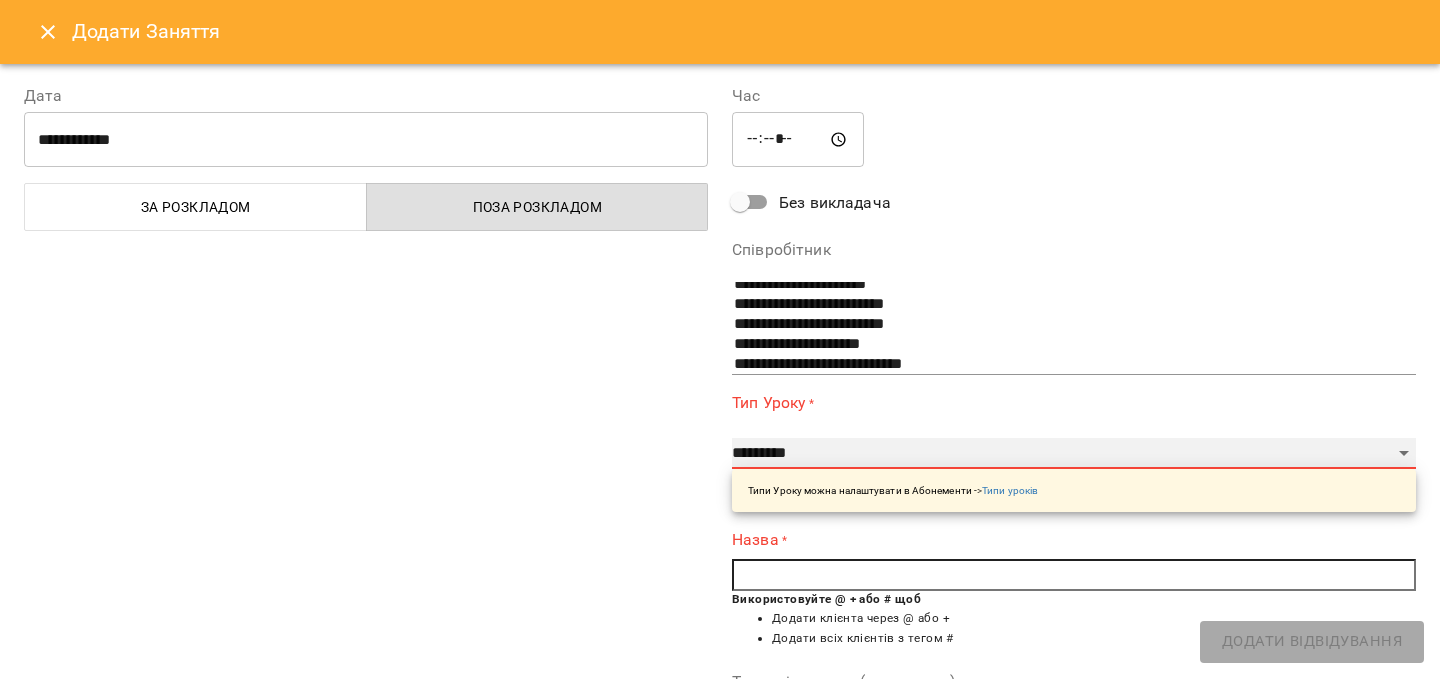 select on "**********" 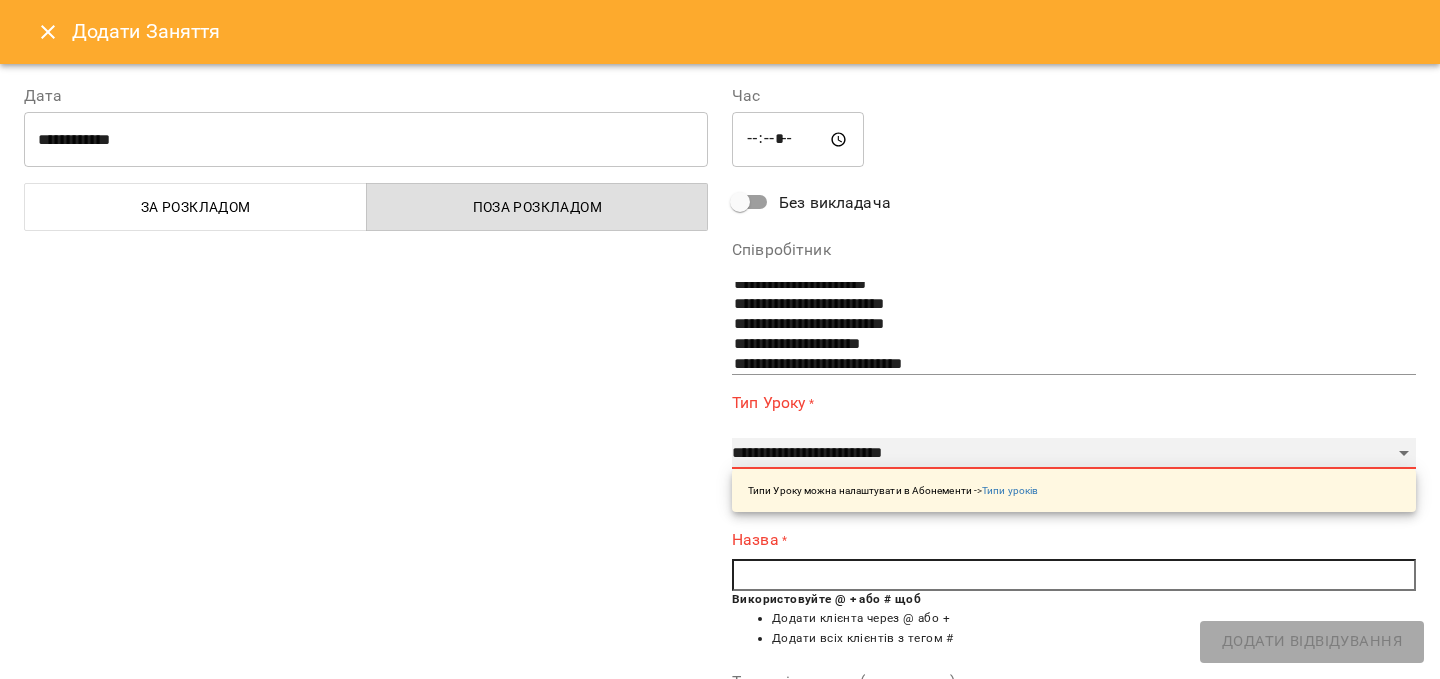 type on "**" 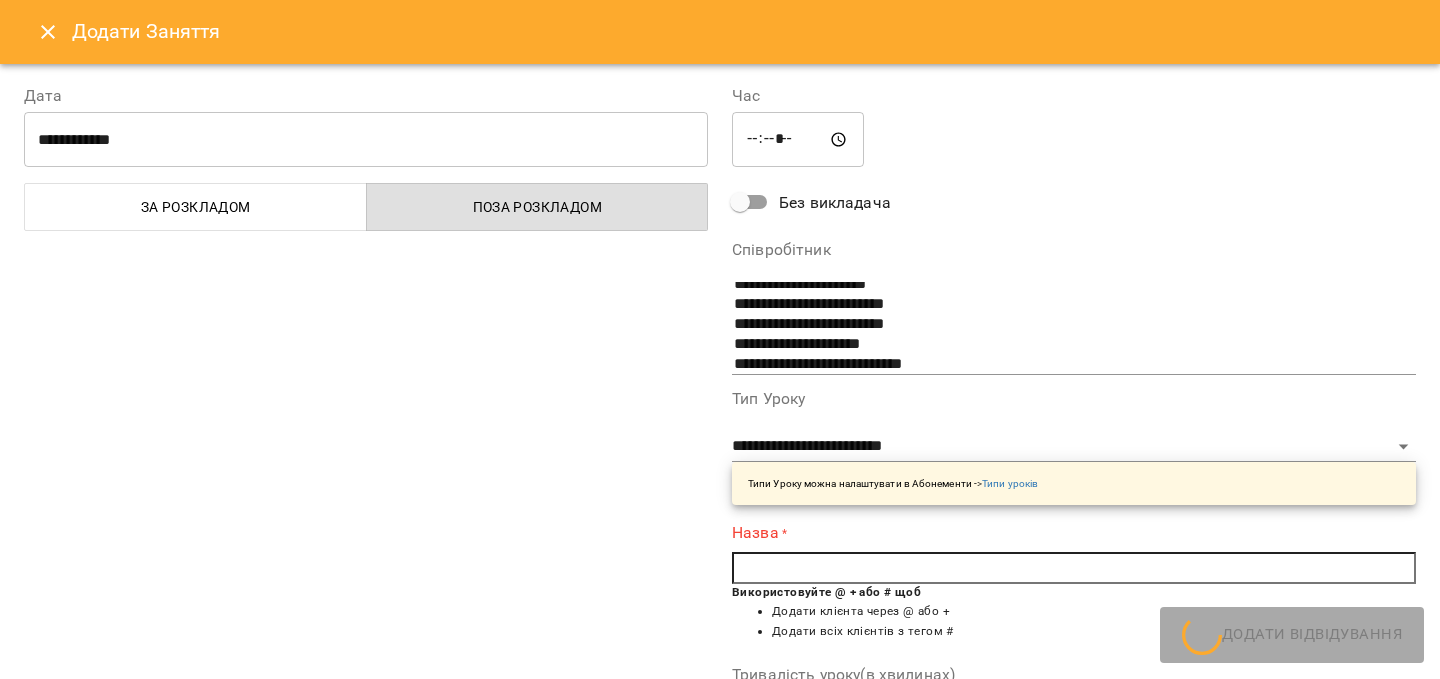 click at bounding box center [1074, 568] 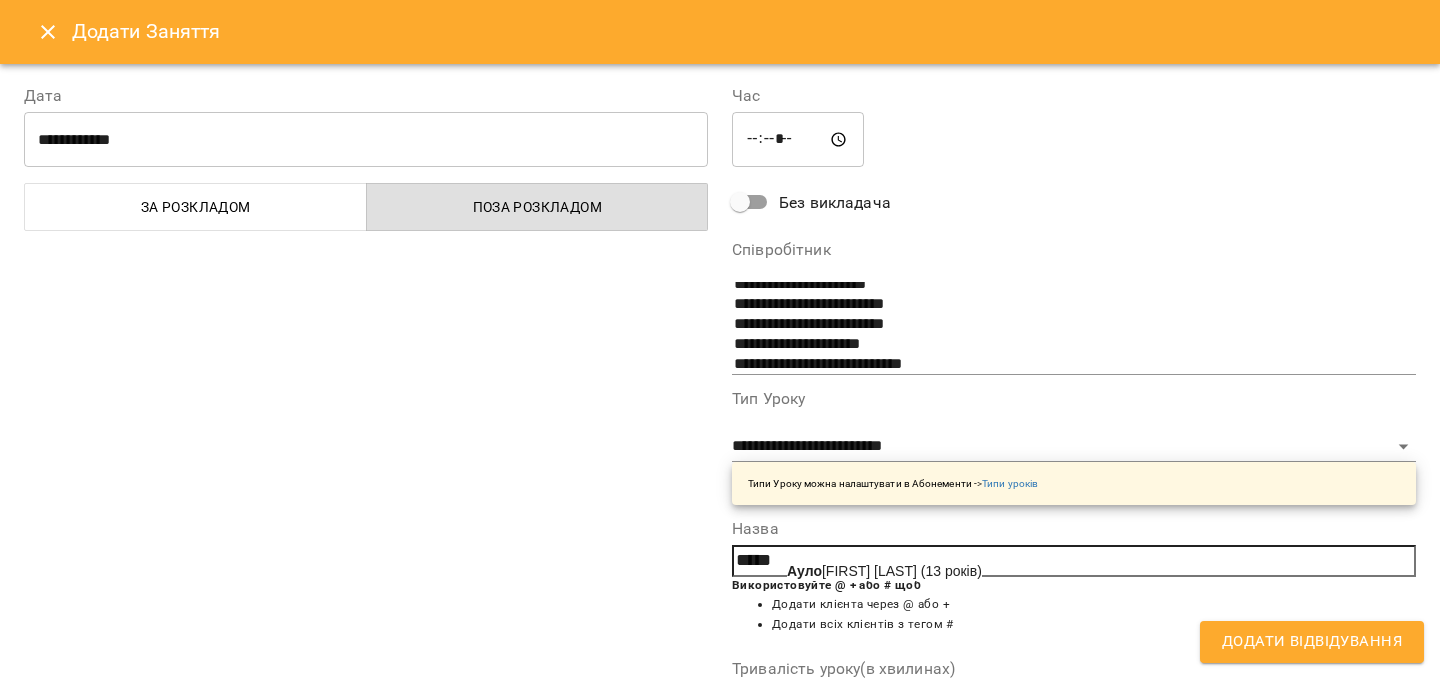 click on "[LAST] [FIRST] ([AGE])" at bounding box center [884, 571] 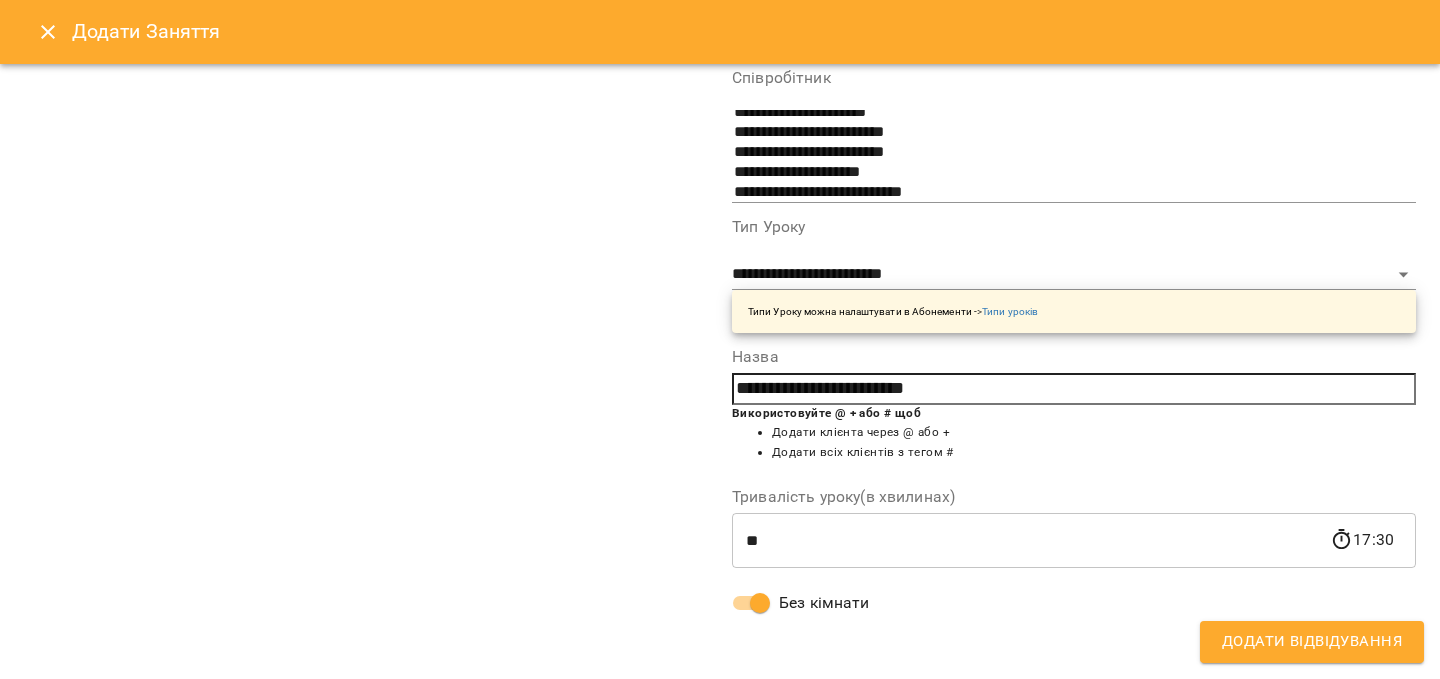 scroll, scrollTop: 0, scrollLeft: 0, axis: both 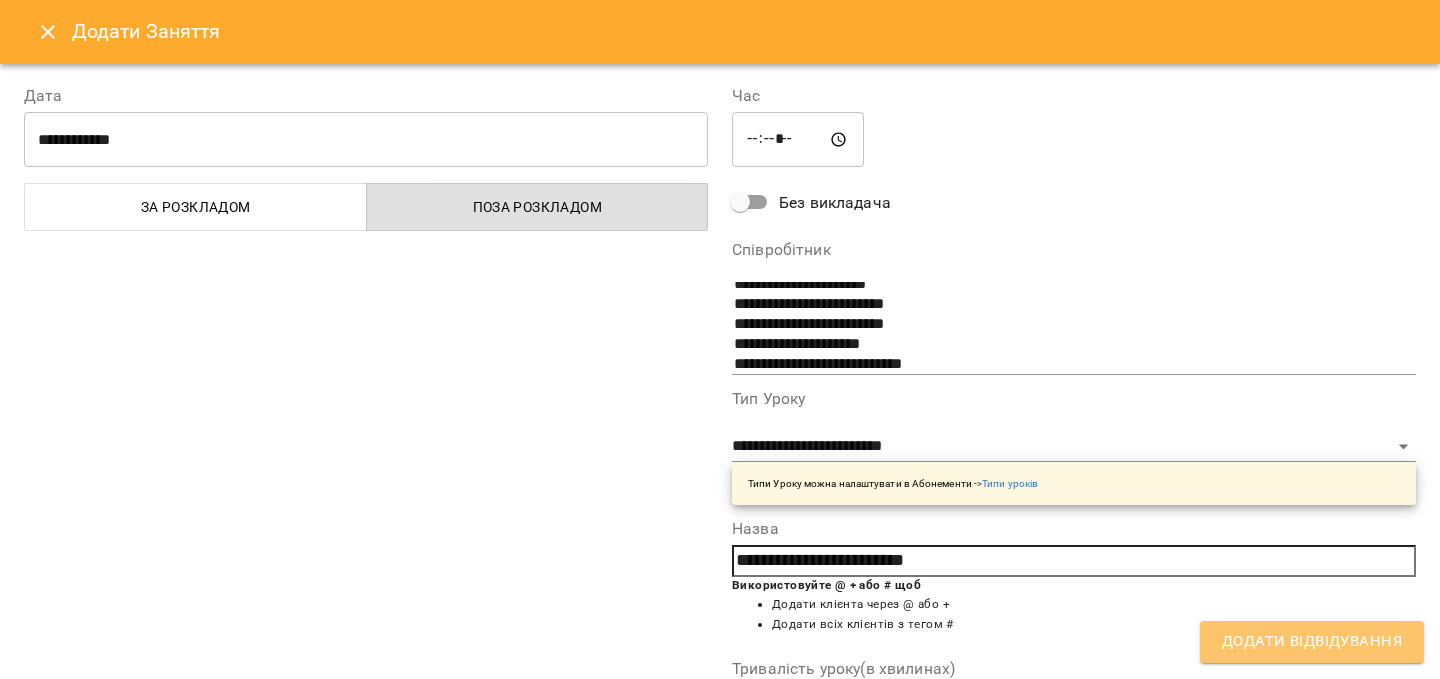 click on "Додати Відвідування" at bounding box center (1312, 642) 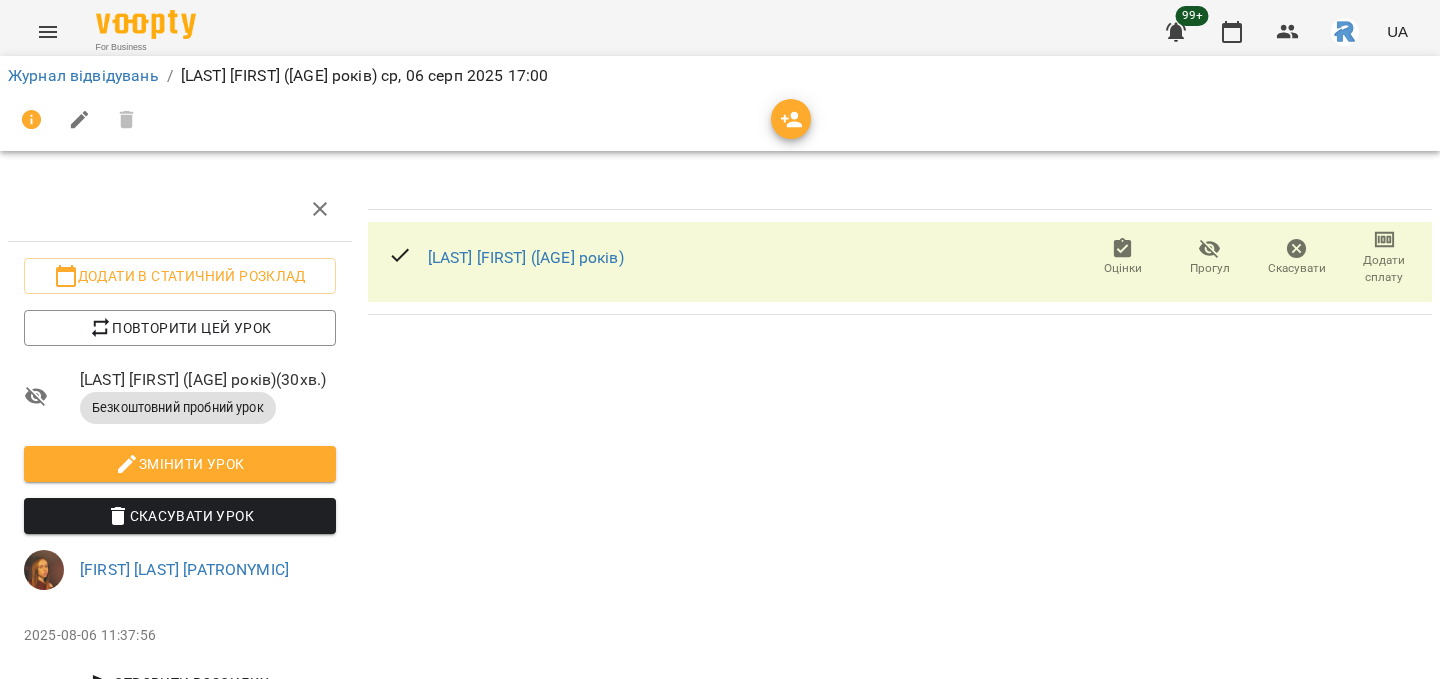 click 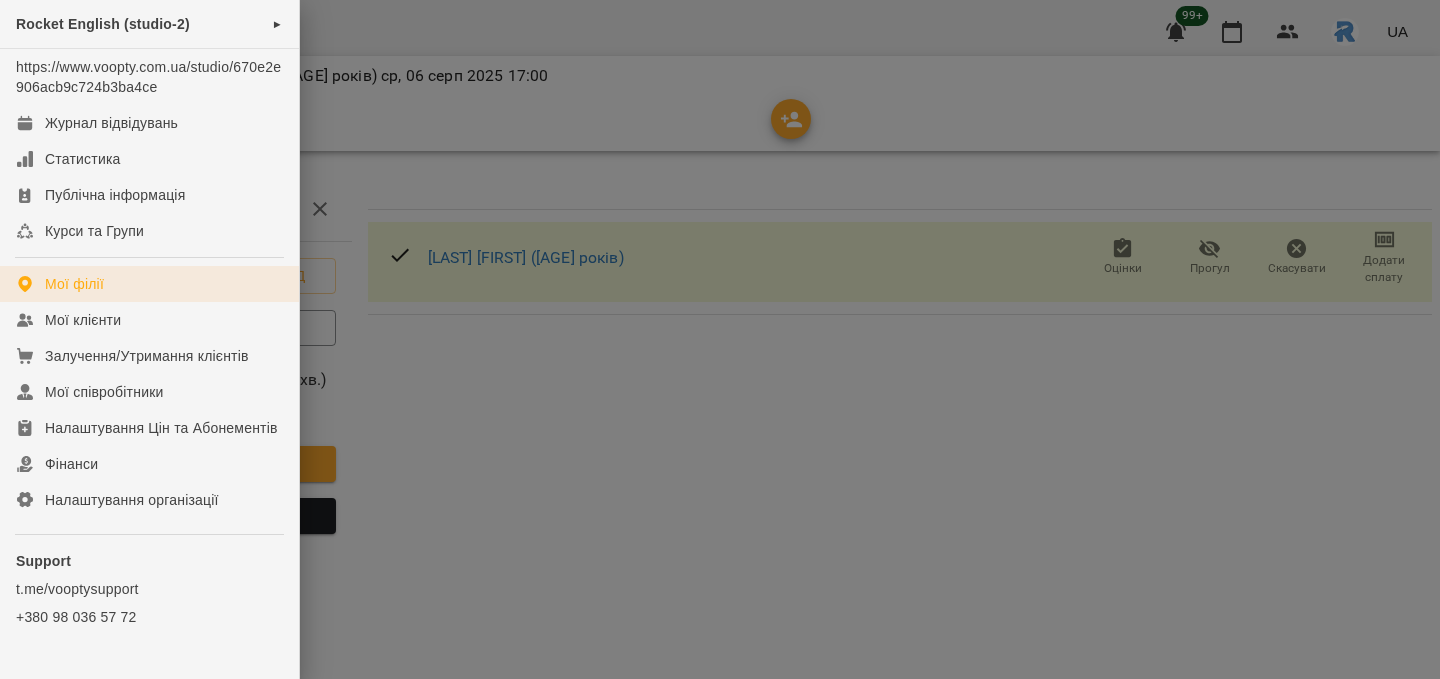 click on "Мої філії" at bounding box center (149, 284) 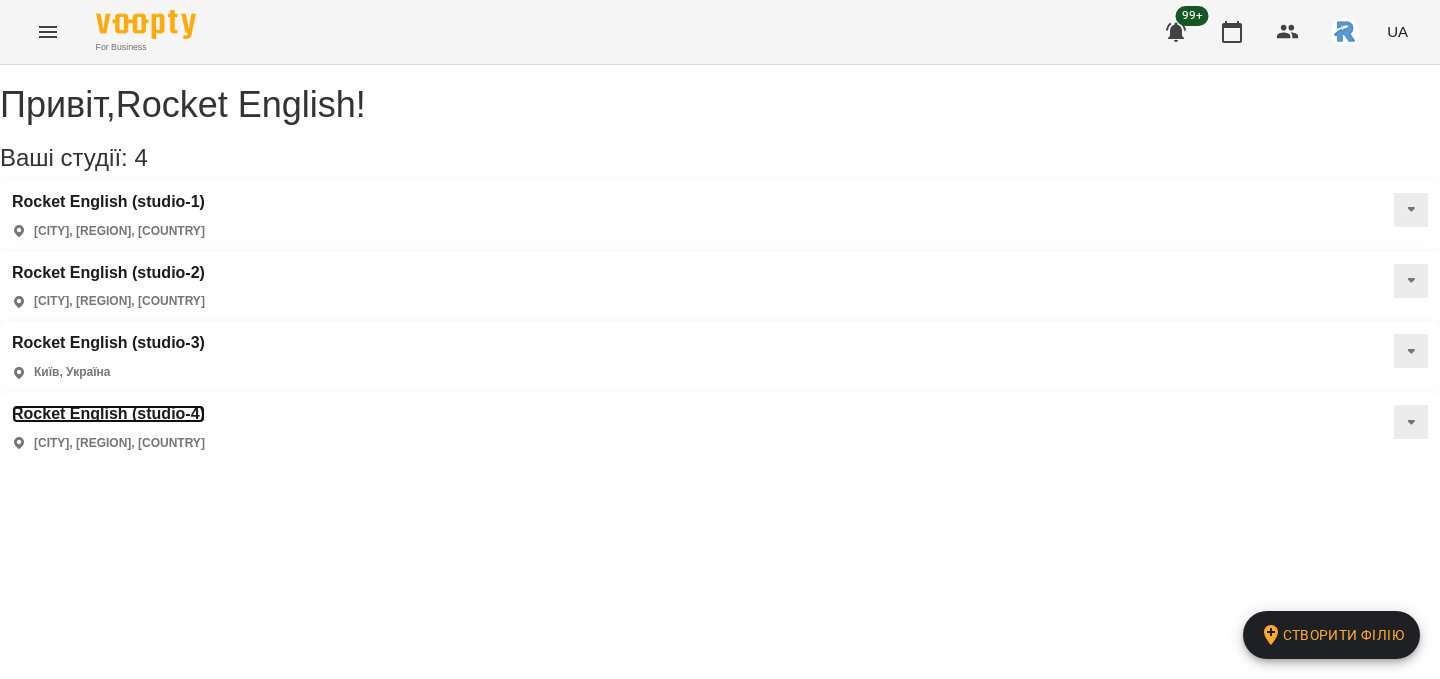 click on "Rocket English (studio-4)" at bounding box center (108, 414) 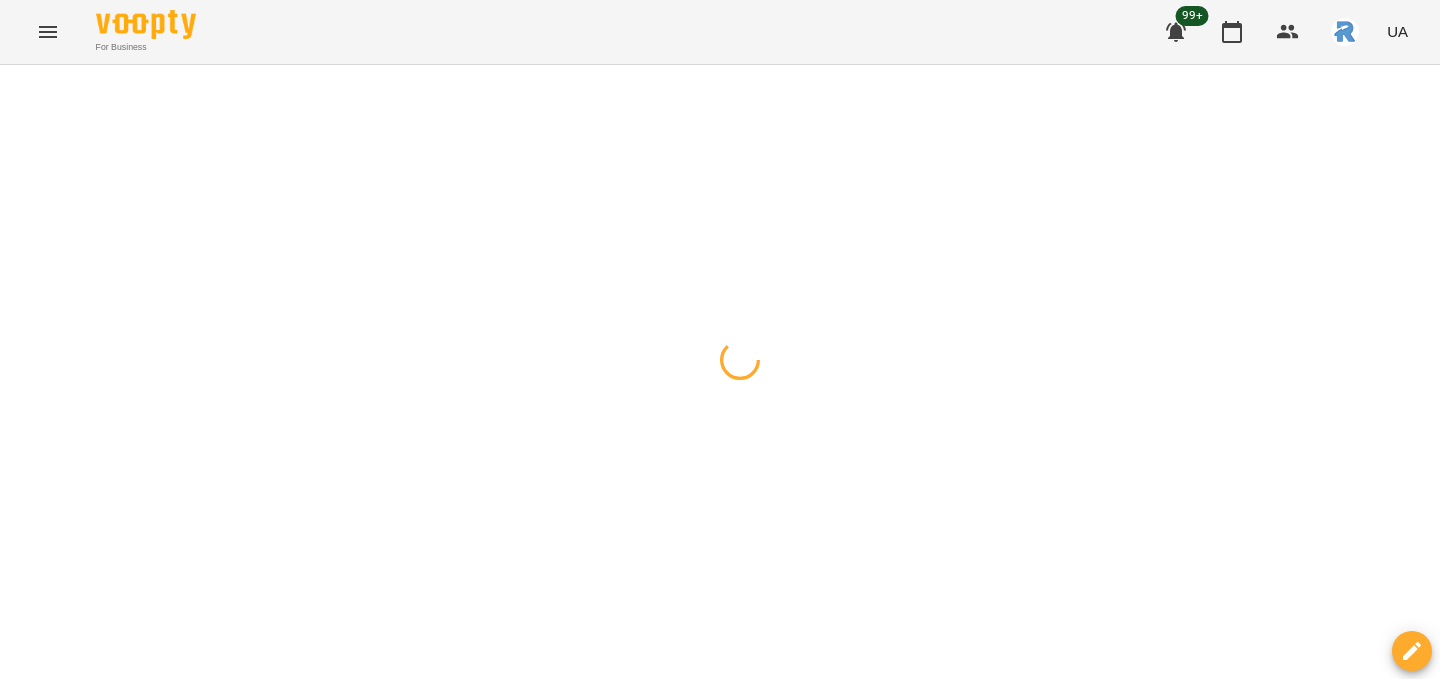 click at bounding box center (20, 89) 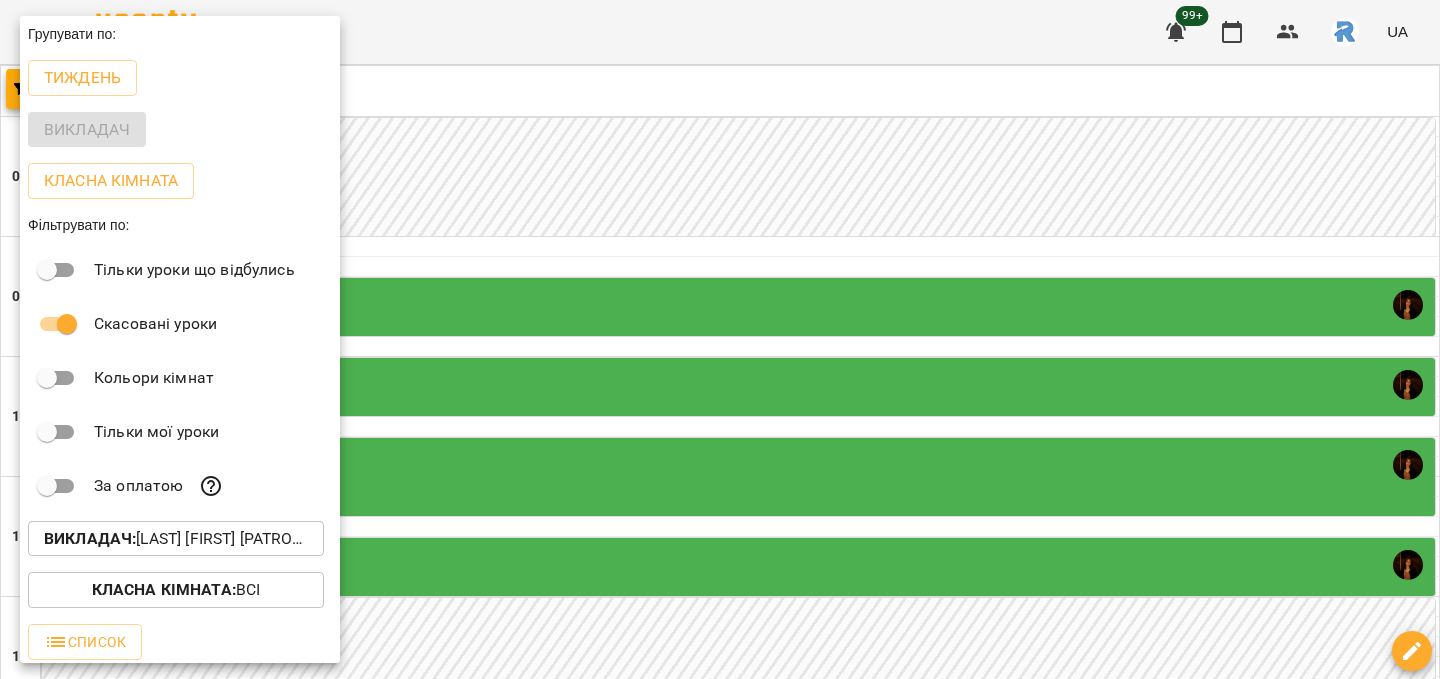 click on "Викладач : [LAST] [FIRST] [PATRONYMIC]" at bounding box center [176, 539] 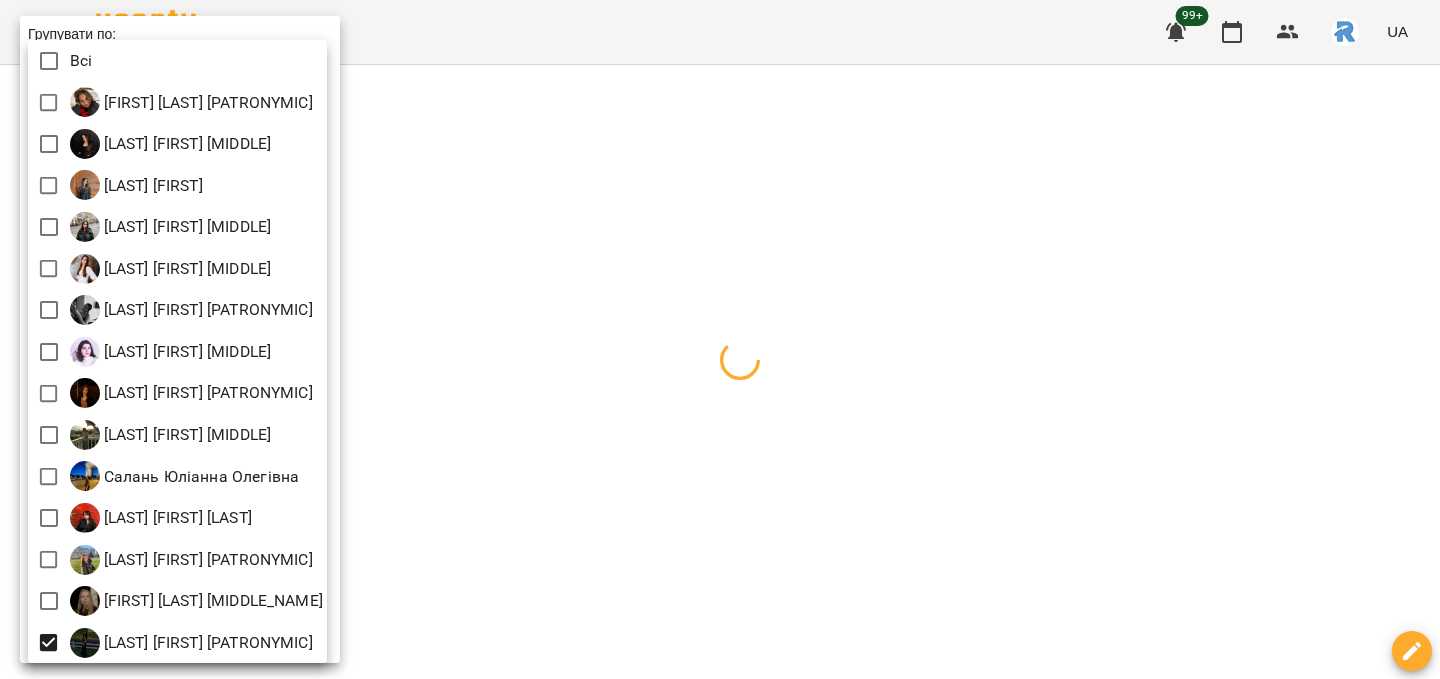 click at bounding box center [720, 339] 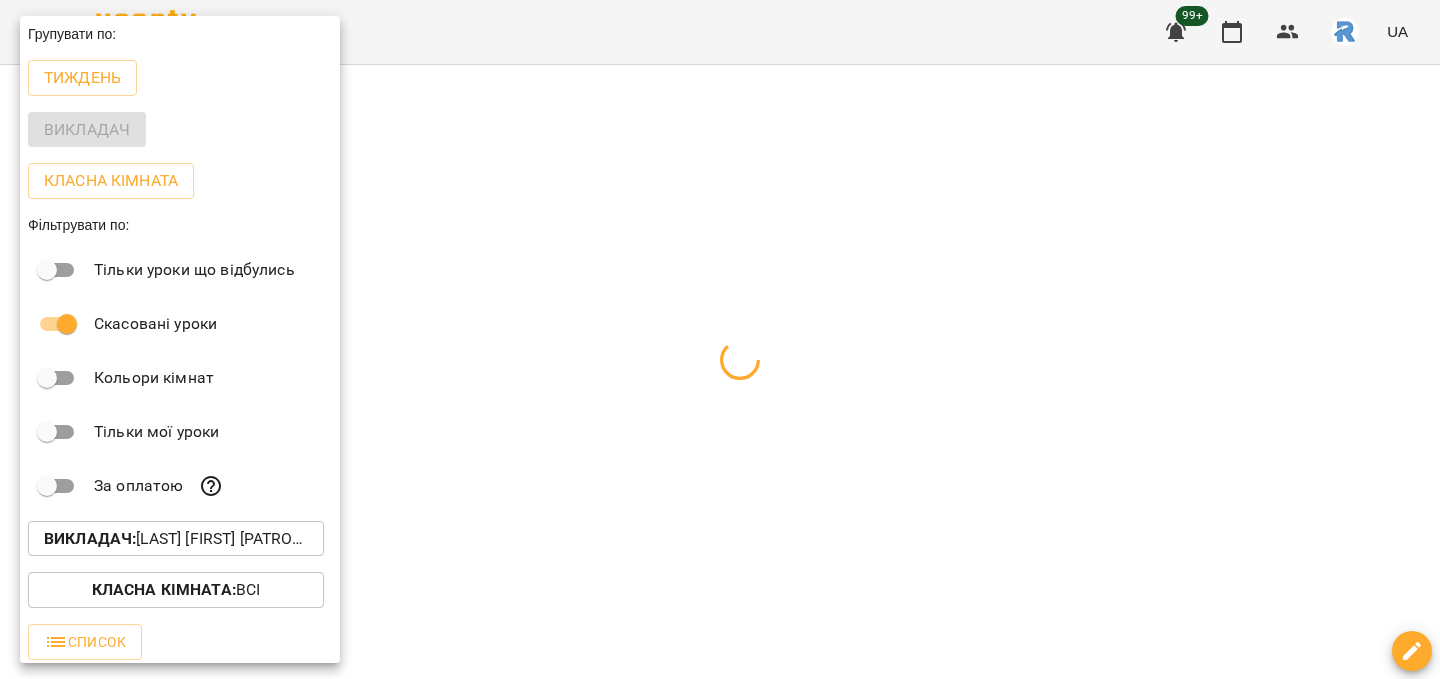 click at bounding box center (720, 339) 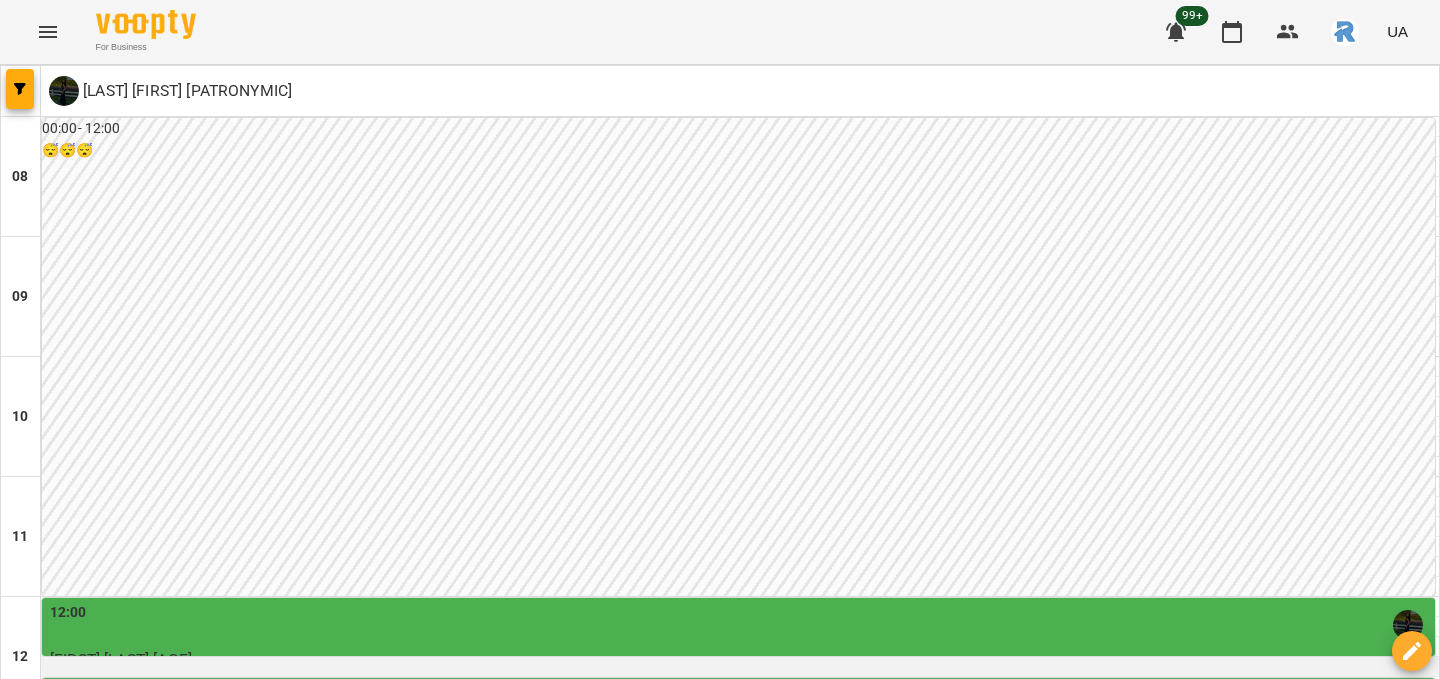 scroll, scrollTop: 733, scrollLeft: 0, axis: vertical 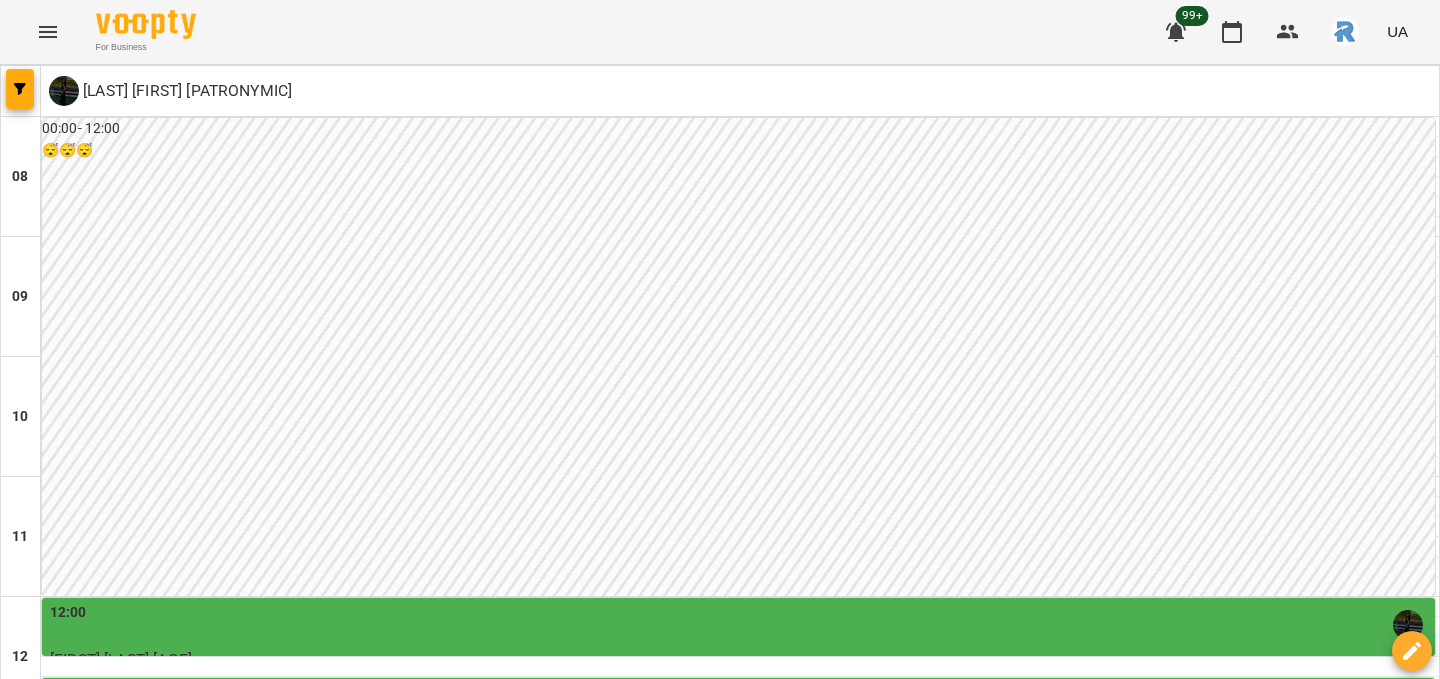 click on "14:40" at bounding box center (740, 945) 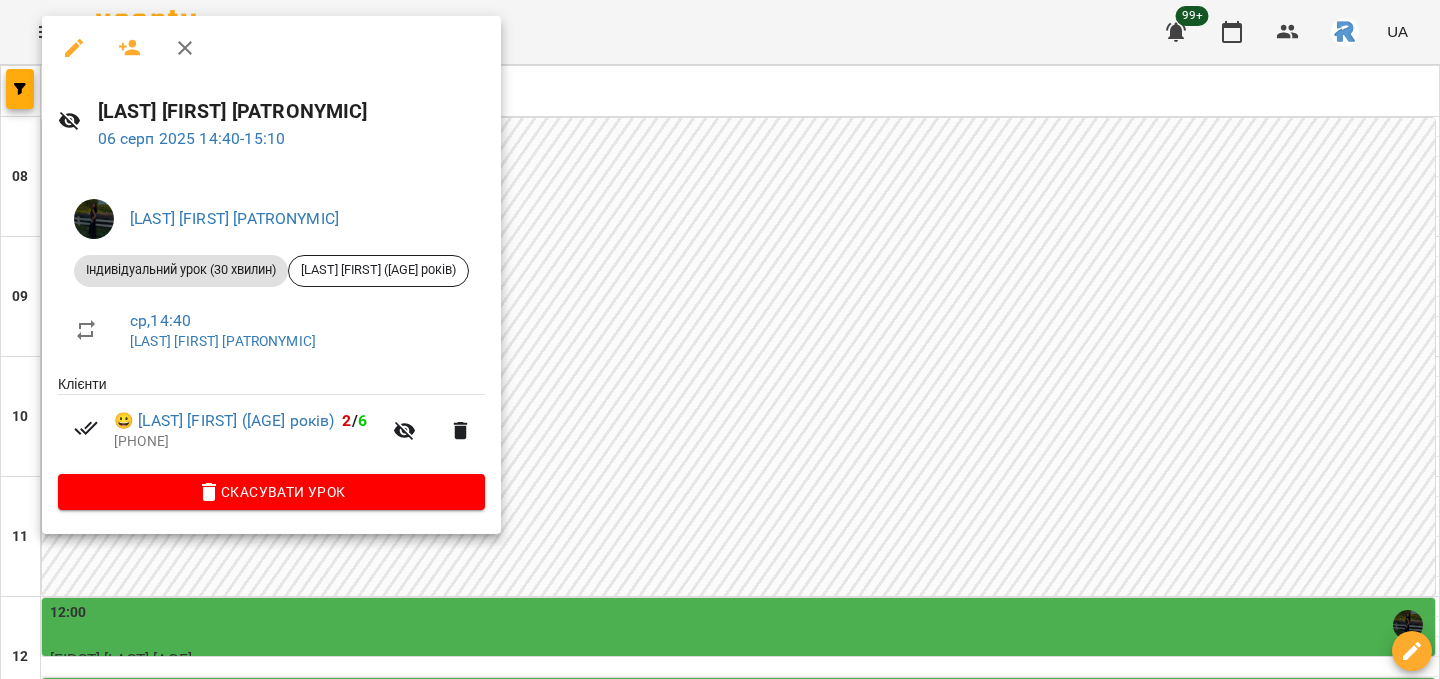 click at bounding box center [720, 339] 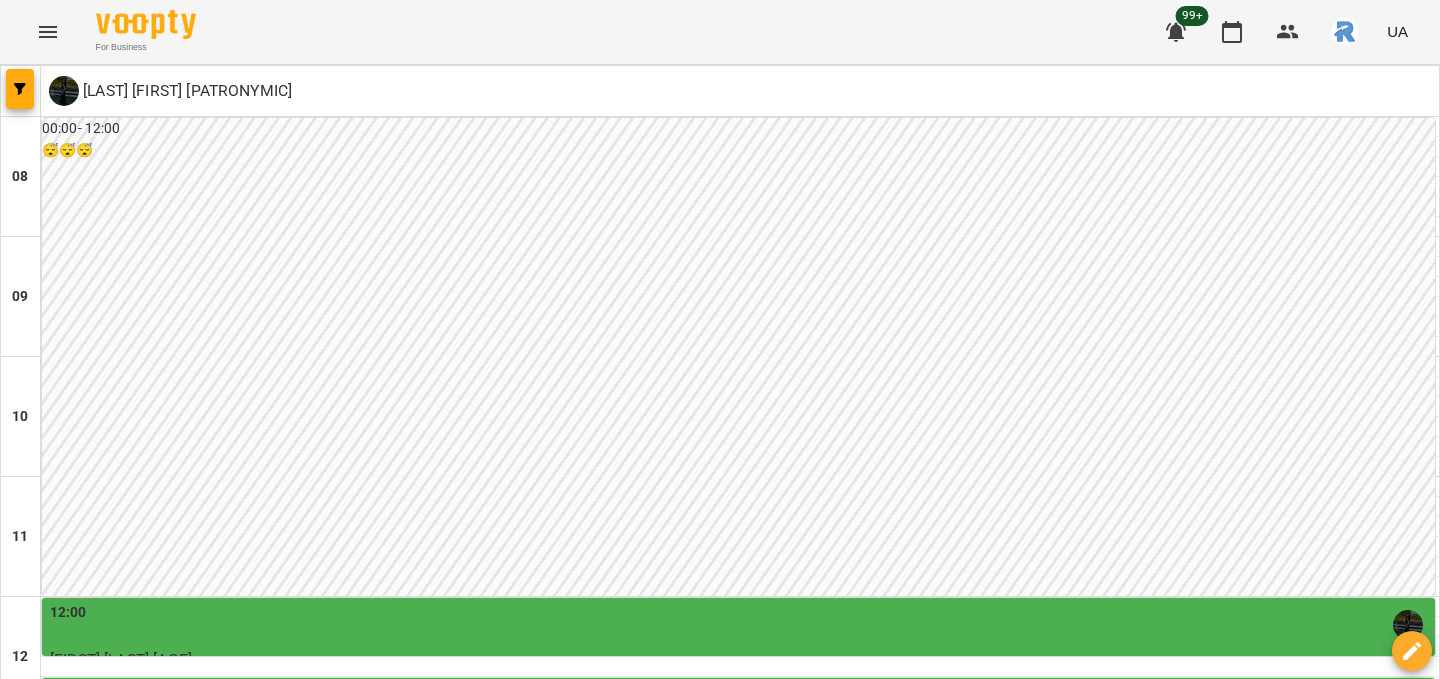 click at bounding box center (740, 987) 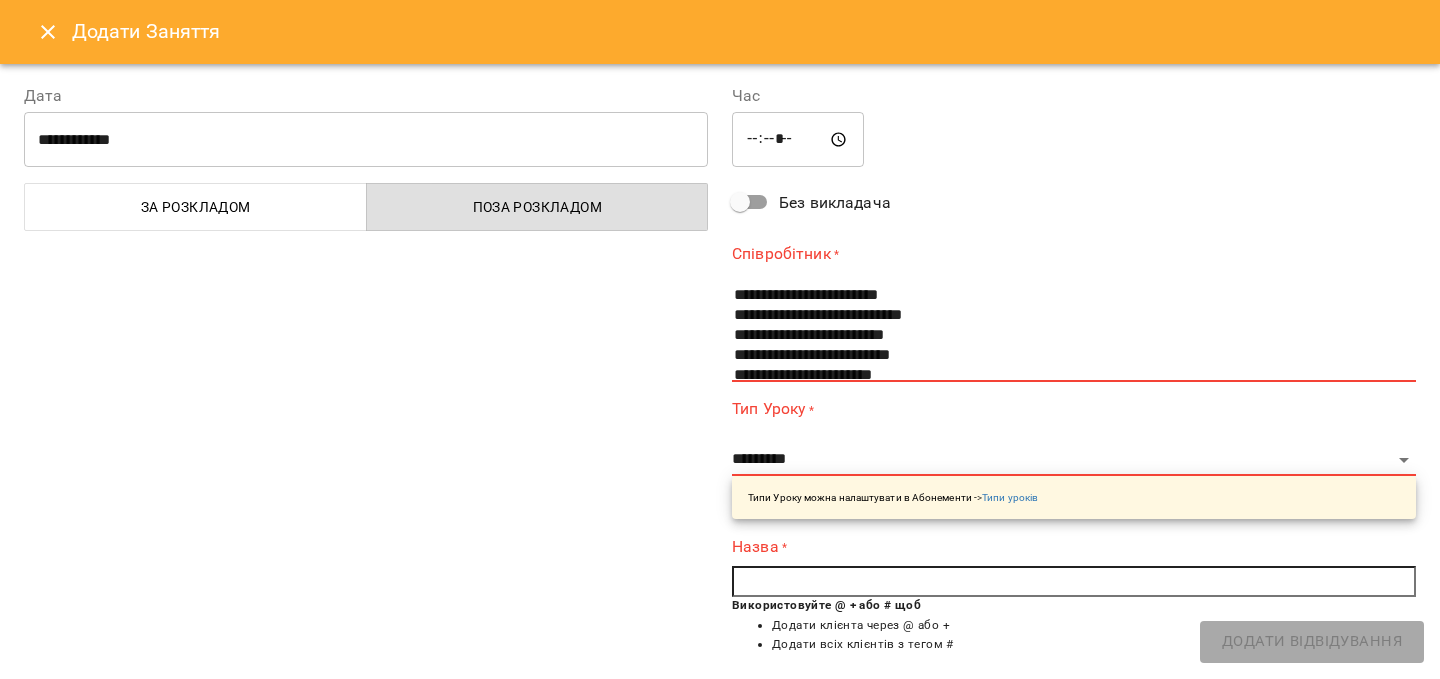 scroll, scrollTop: 200, scrollLeft: 0, axis: vertical 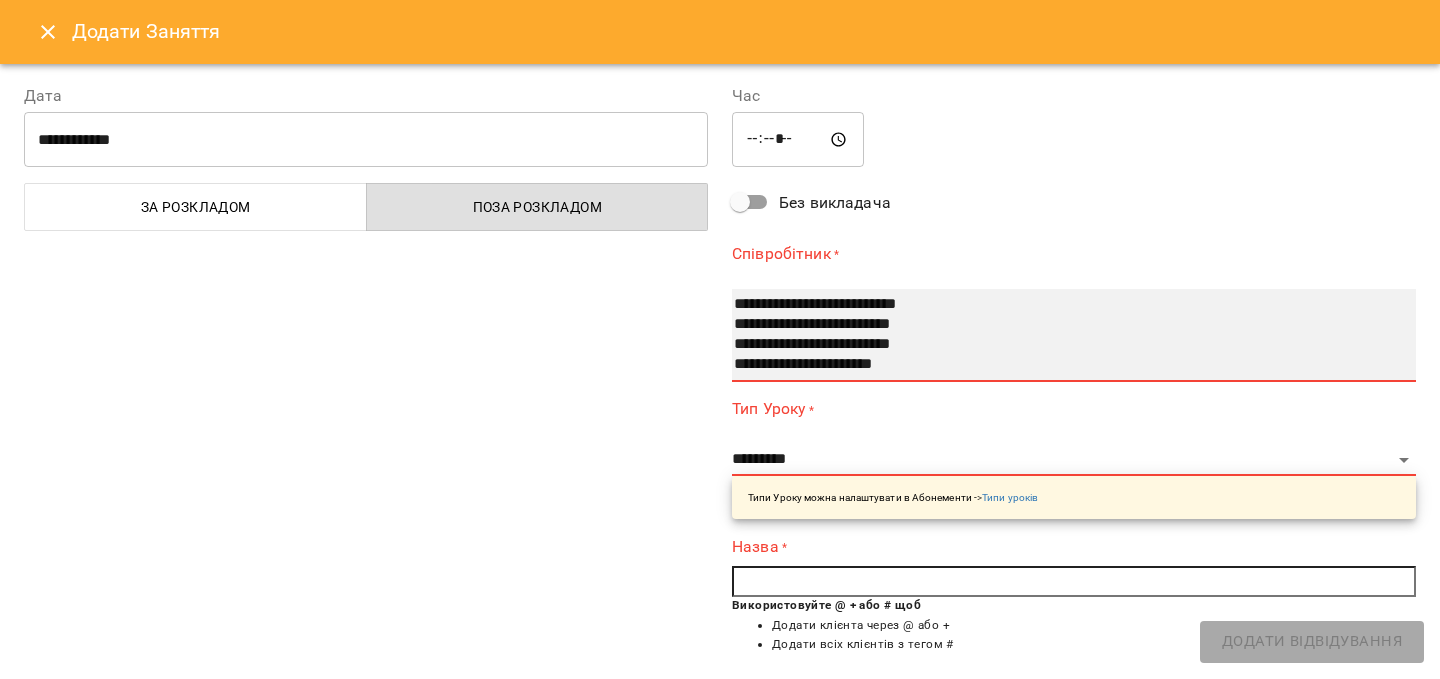 select on "**********" 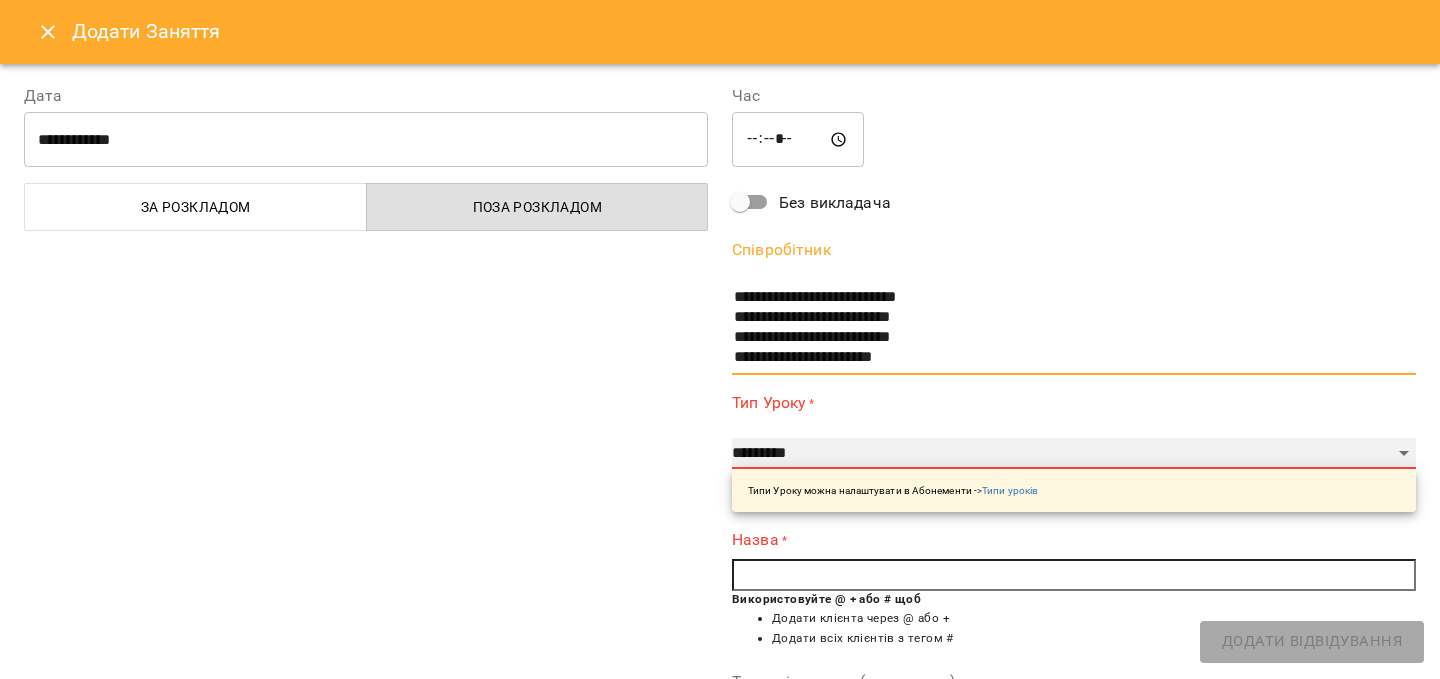 click on "**********" at bounding box center (1074, 454) 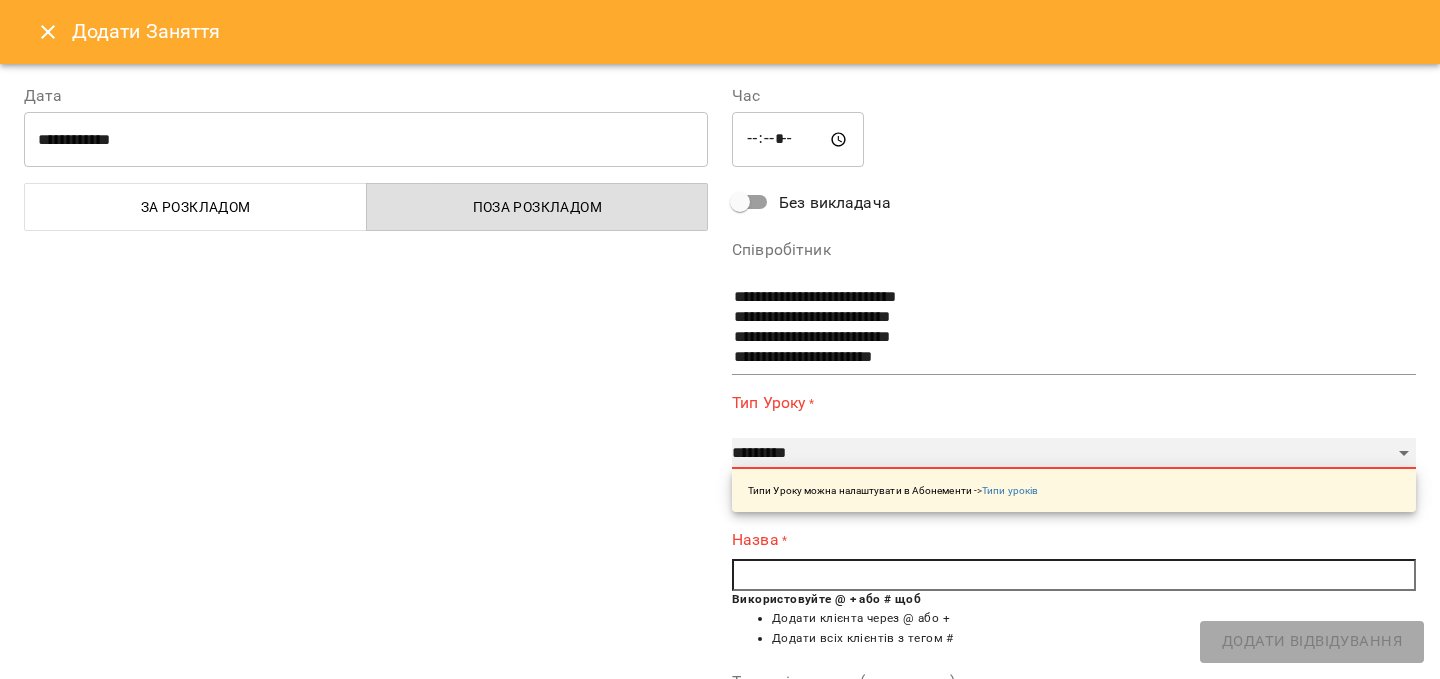 select on "**********" 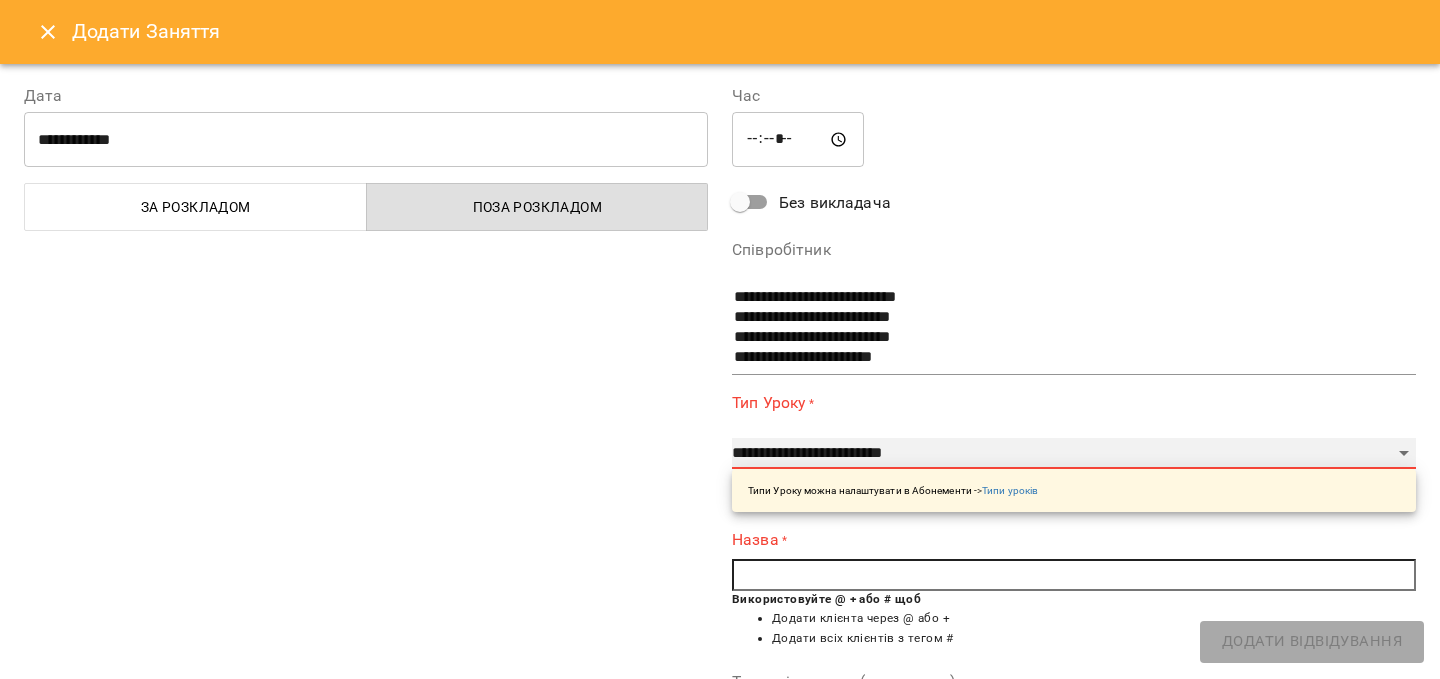 type on "**" 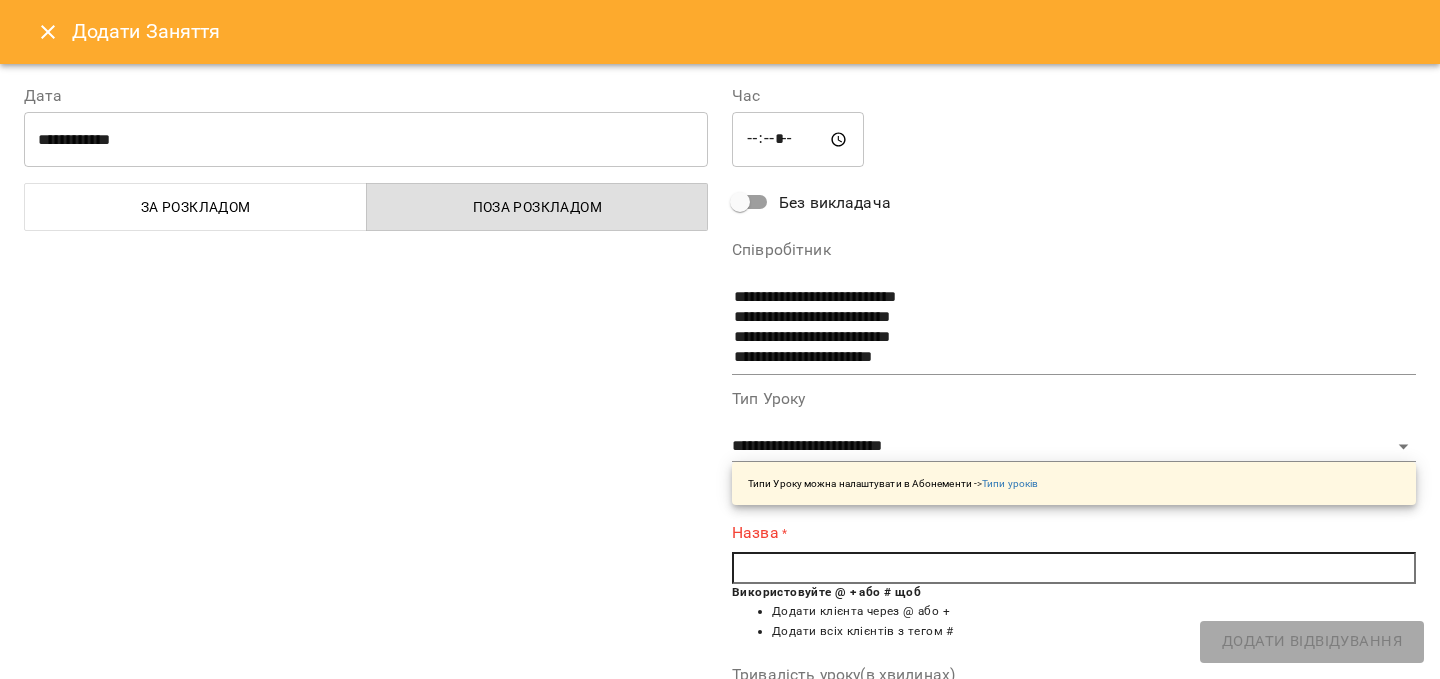 click at bounding box center (1074, 568) 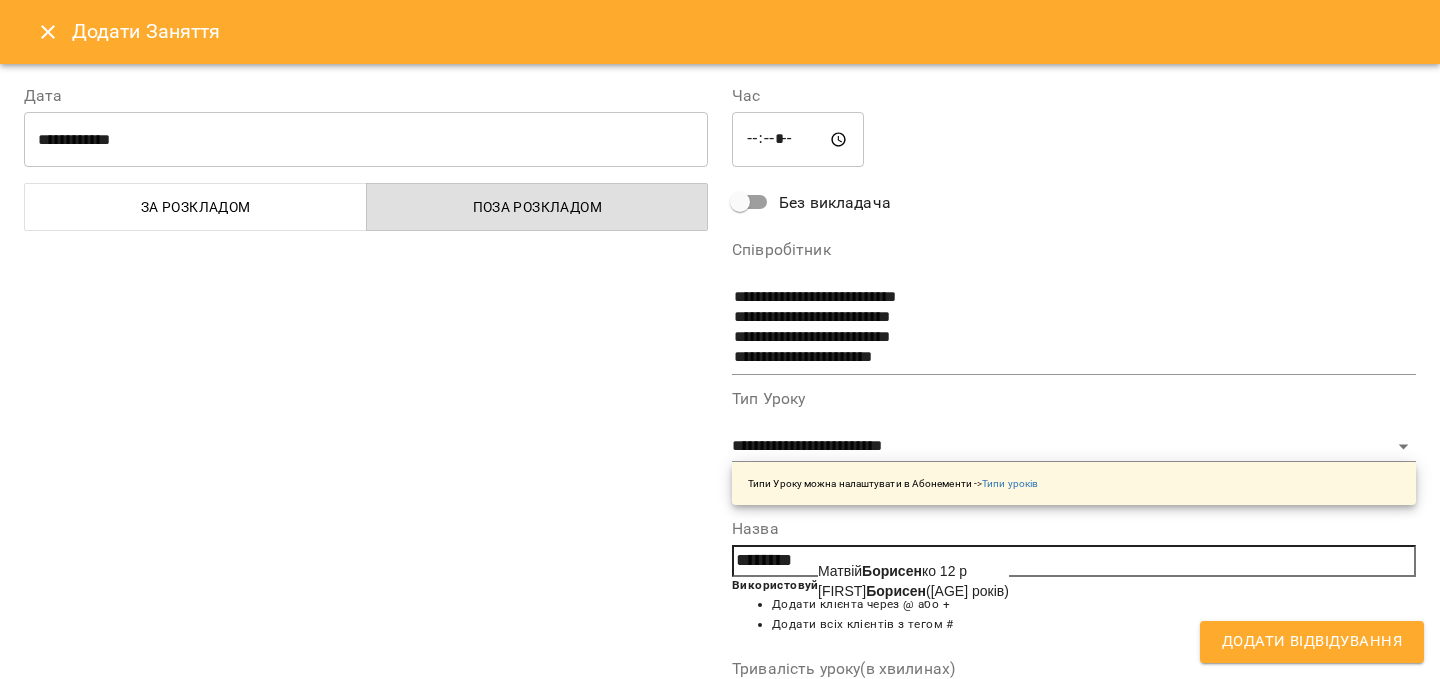 type on "********" 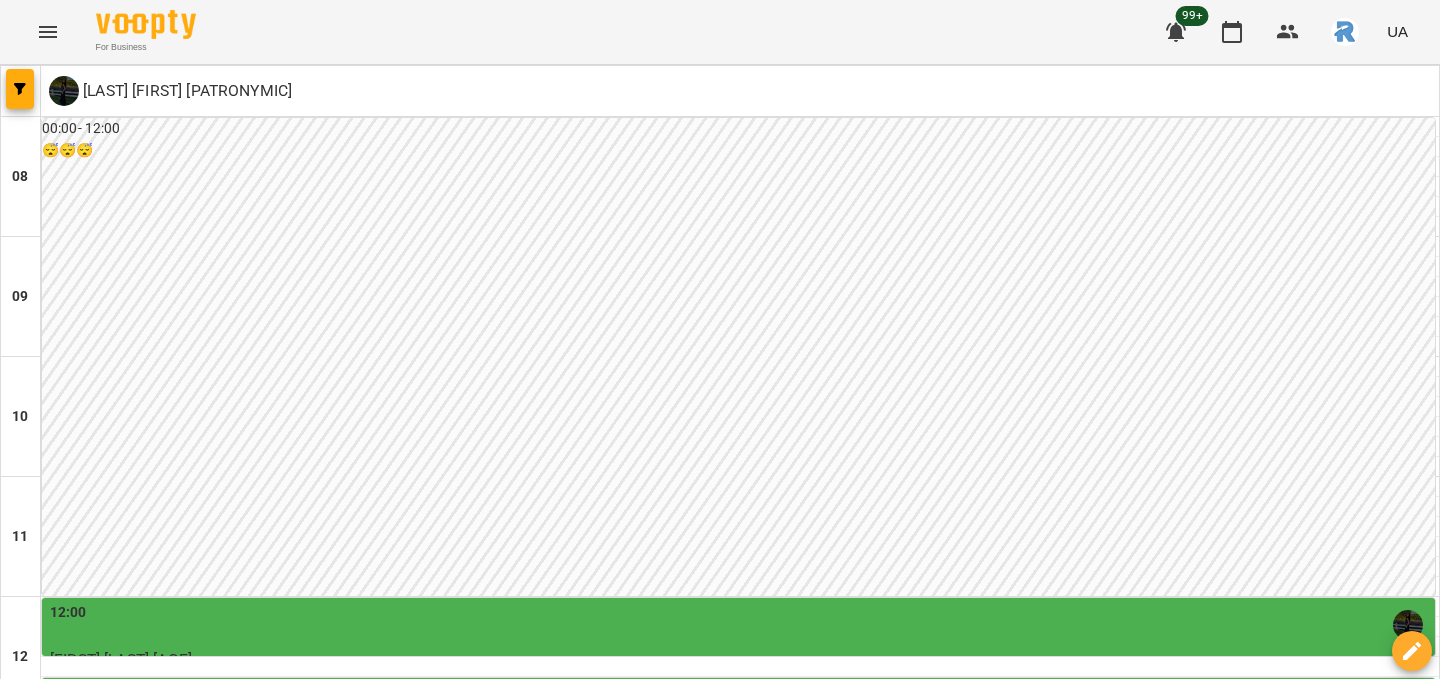 scroll, scrollTop: 980, scrollLeft: 0, axis: vertical 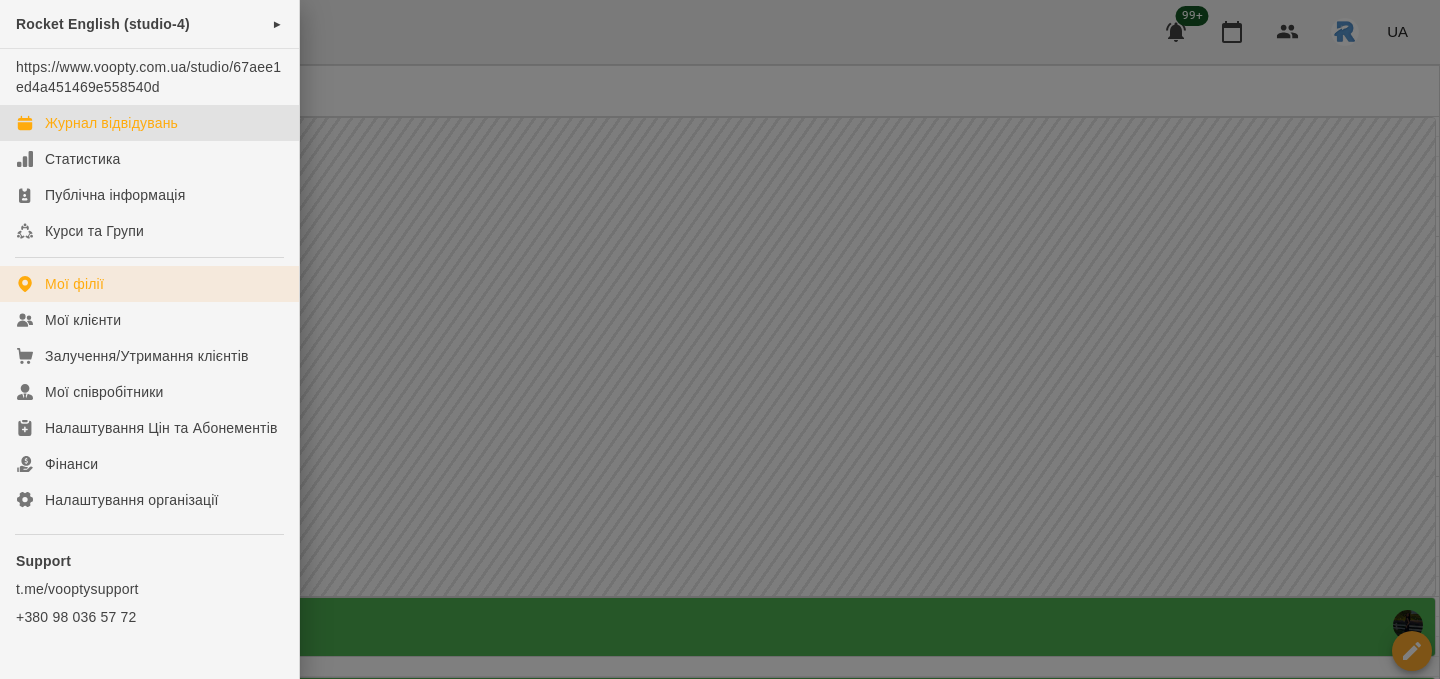 click on "Мої філії" at bounding box center [149, 284] 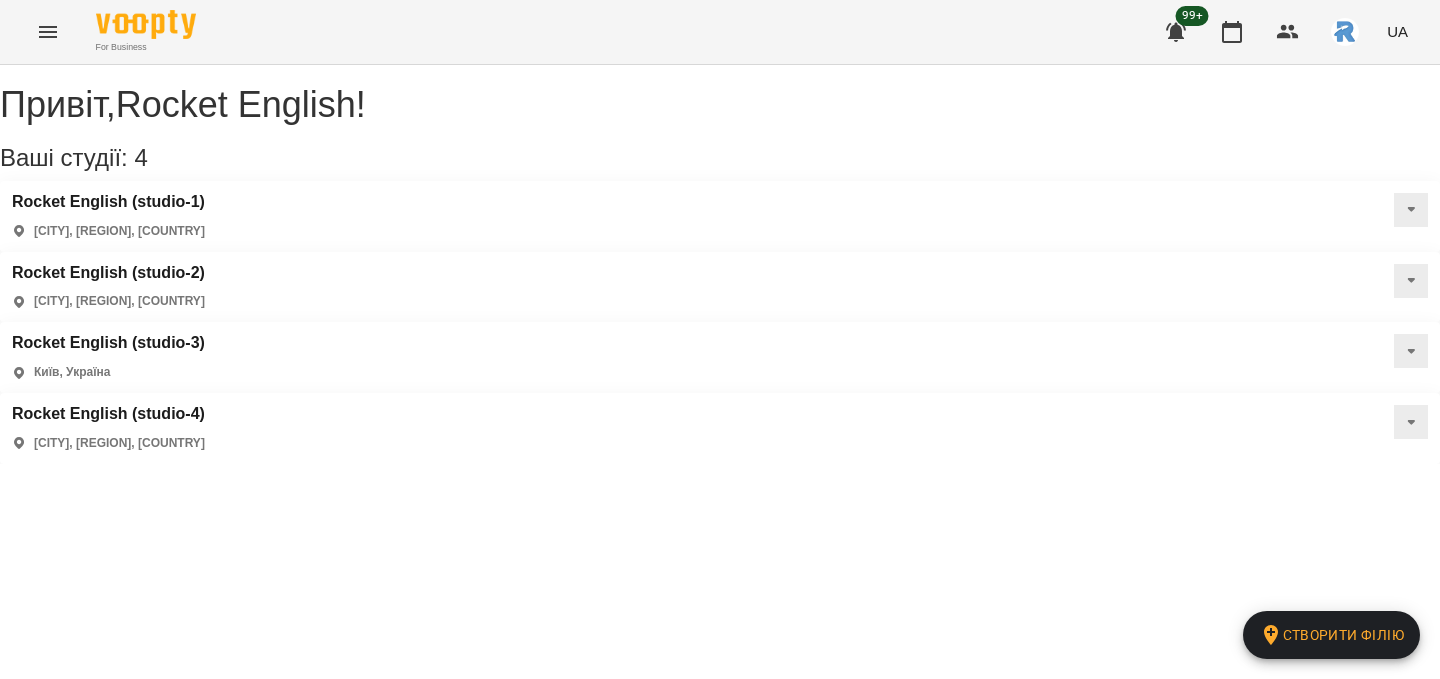 click on "Rocket English (studio-1) [CITY], [STATE], [COUNTRY]" at bounding box center (720, 216) 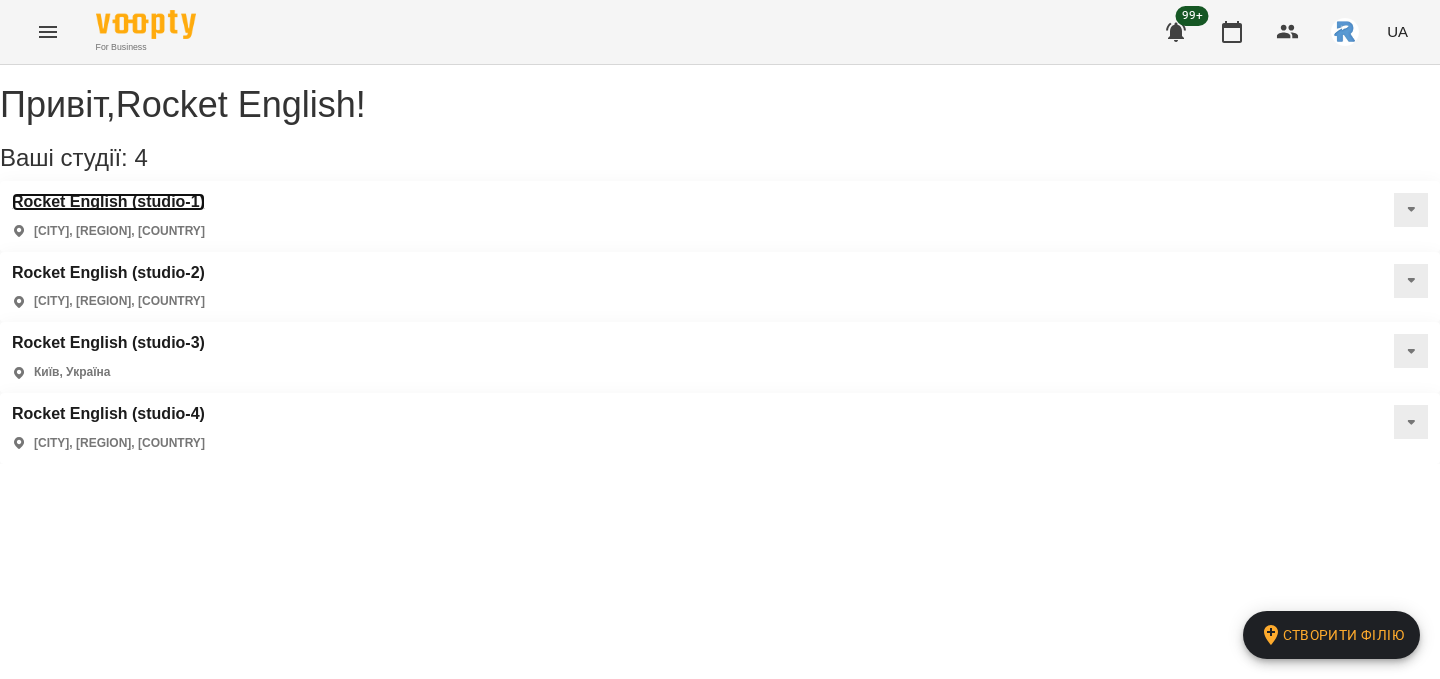click on "Rocket English (studio-1)" at bounding box center [108, 202] 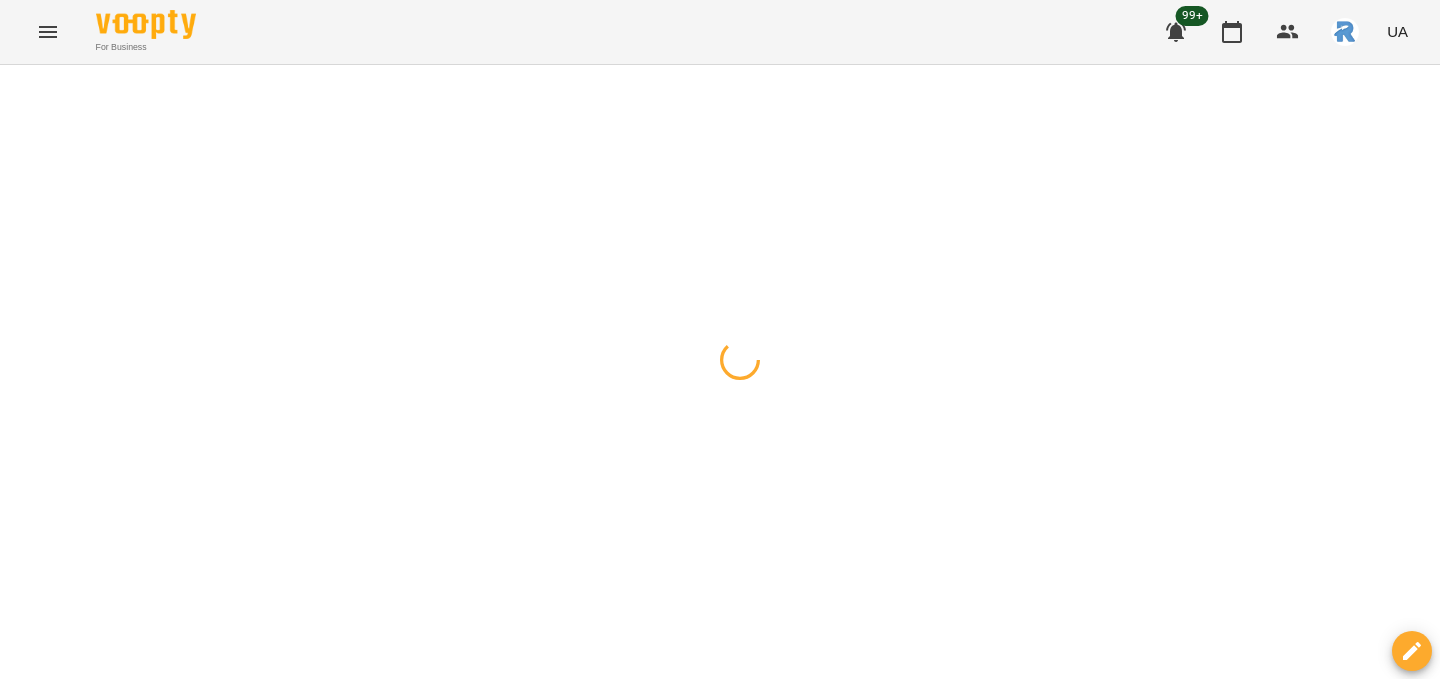 click 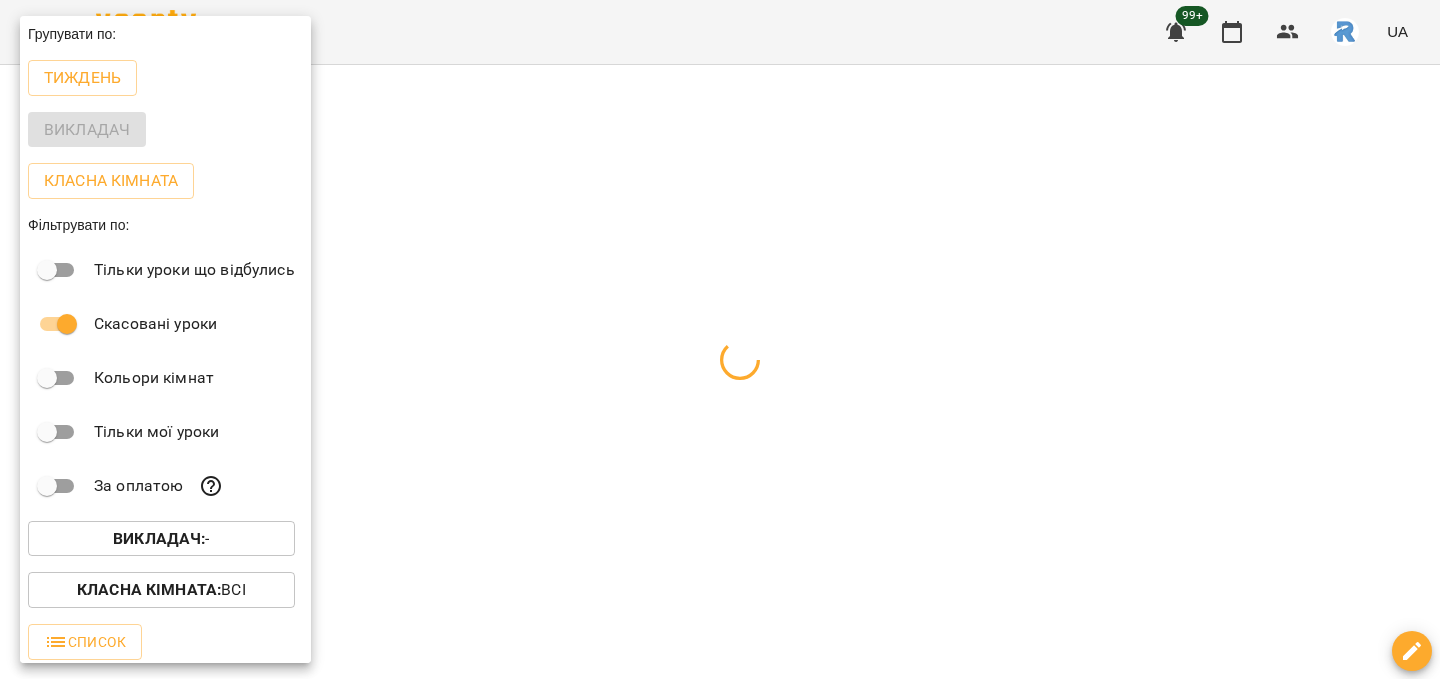 click on "Викладач :  -" at bounding box center [161, 539] 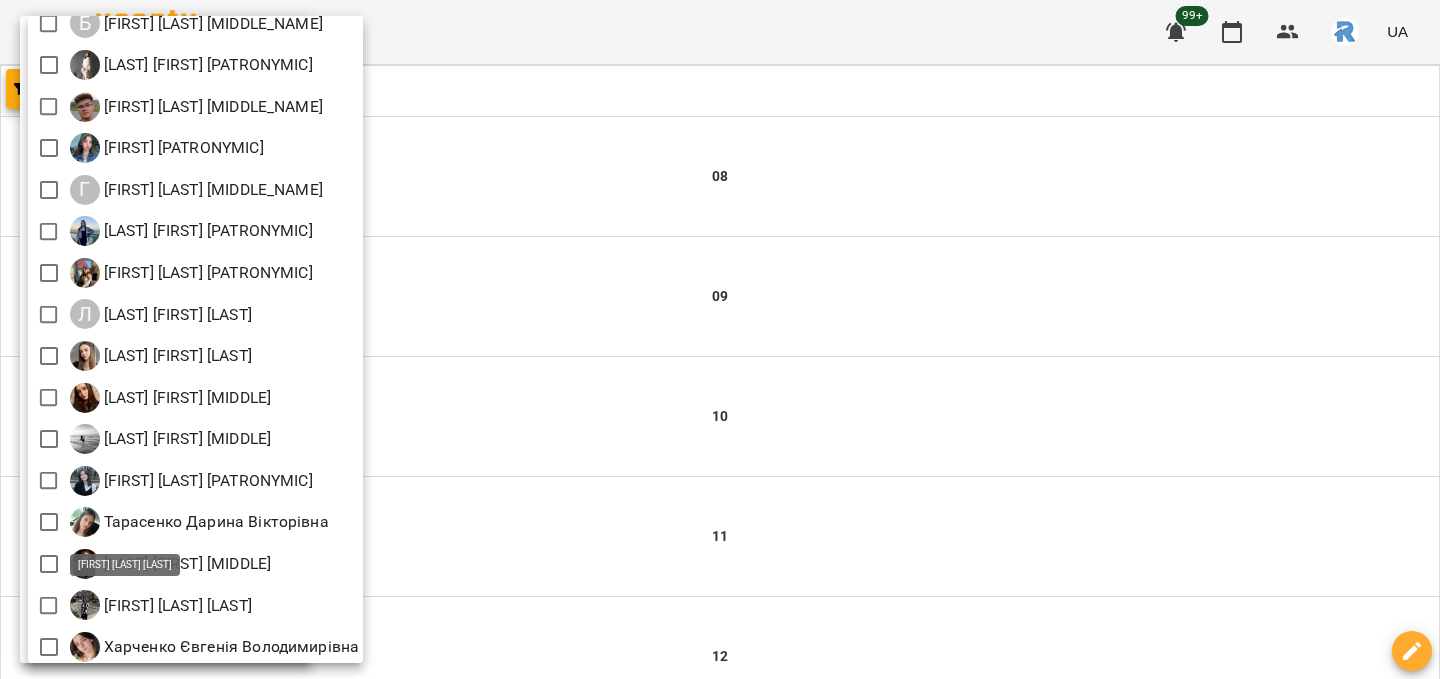 scroll, scrollTop: 0, scrollLeft: 0, axis: both 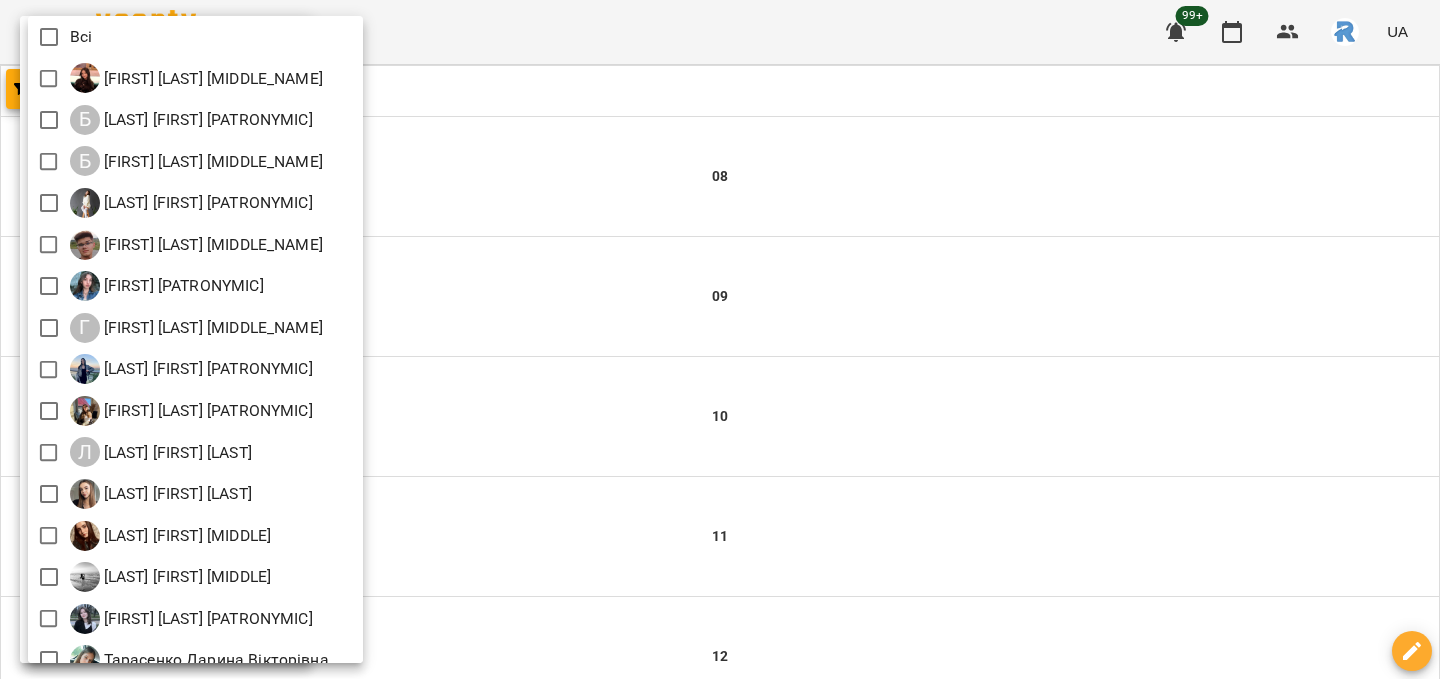 click at bounding box center (720, 339) 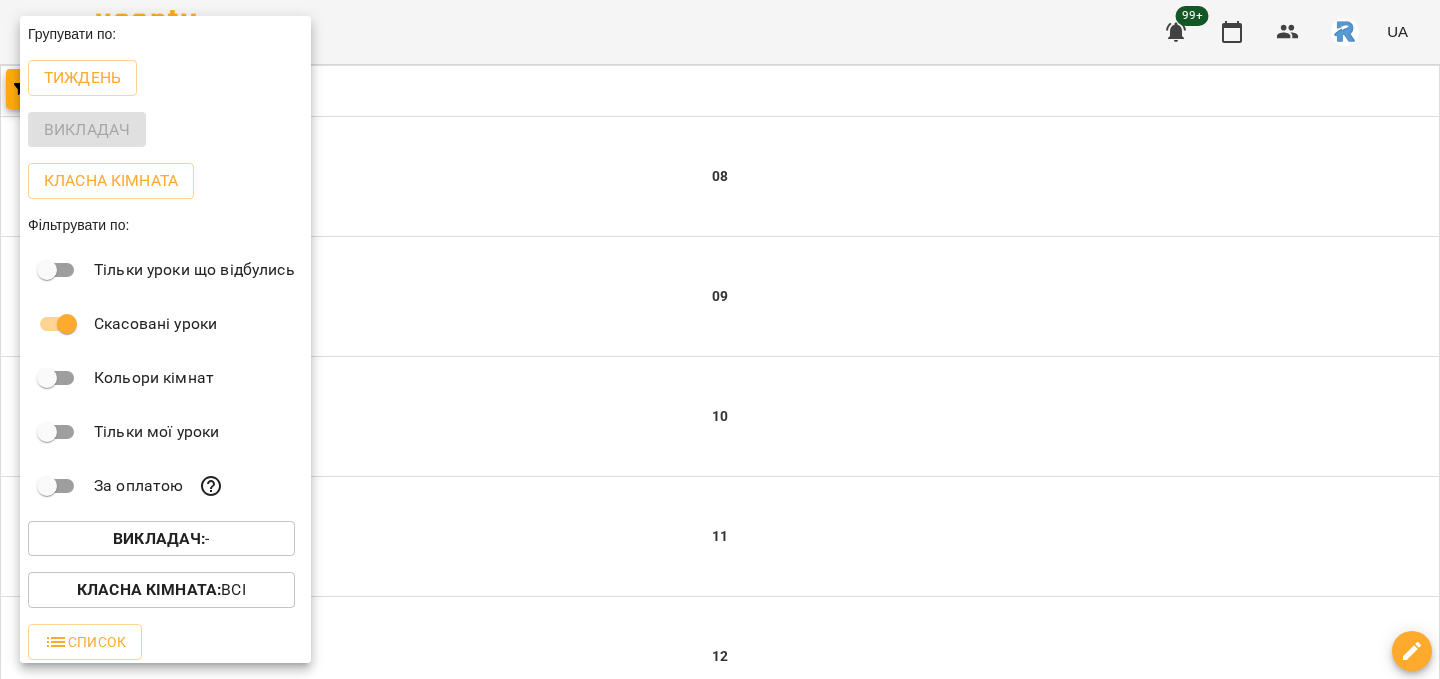 click at bounding box center [720, 339] 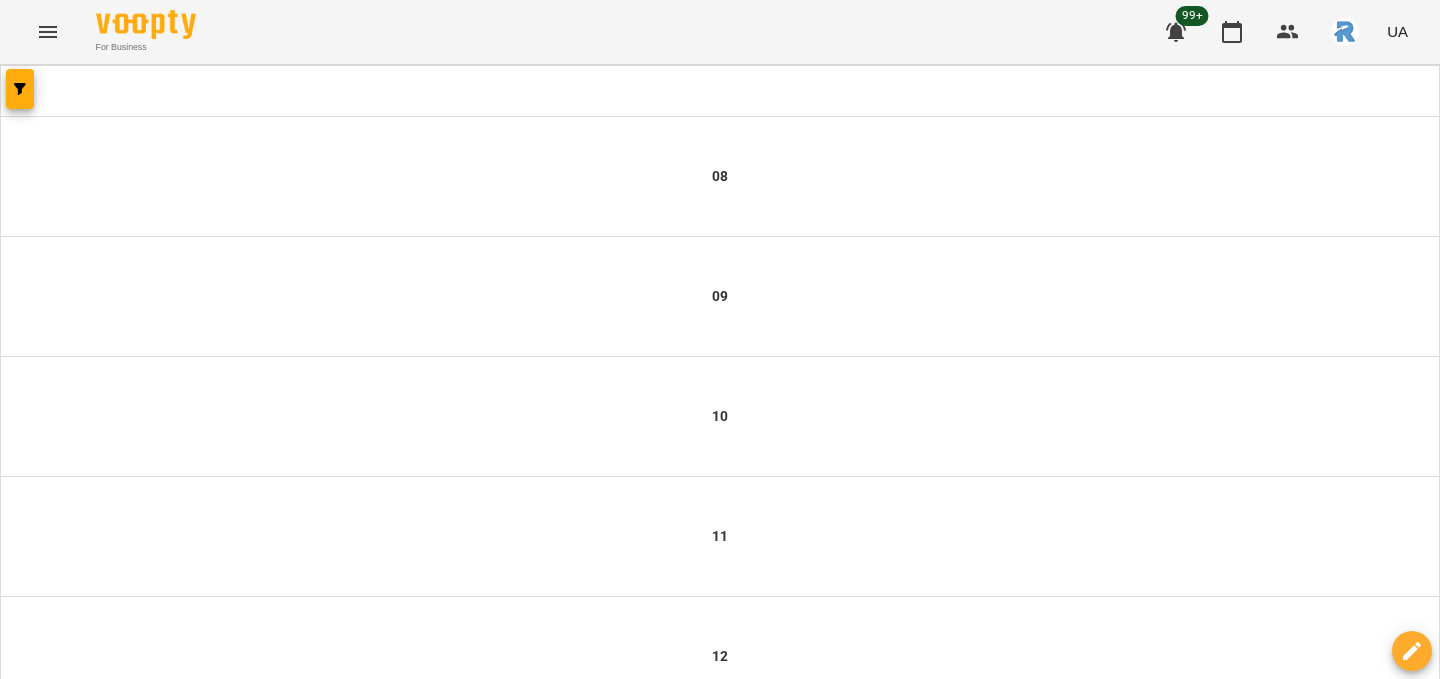 click 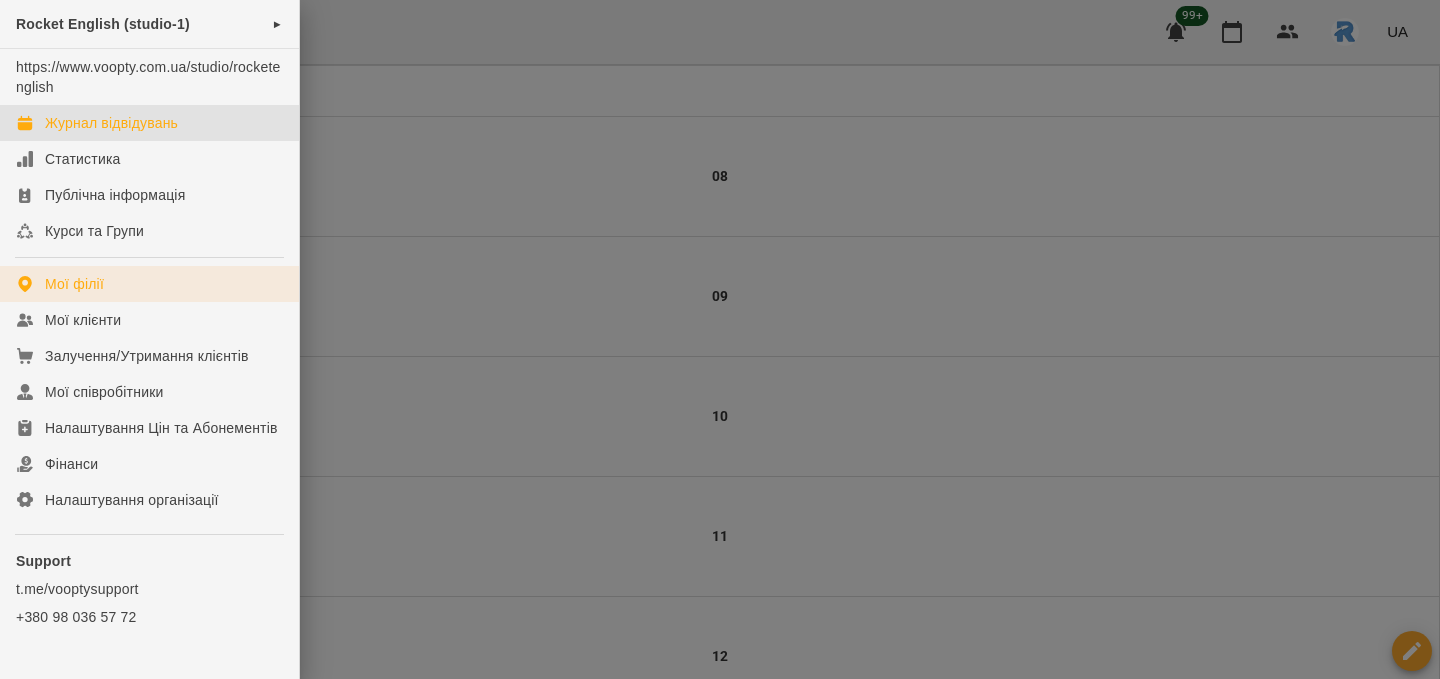 click on "Мої філії" at bounding box center [149, 284] 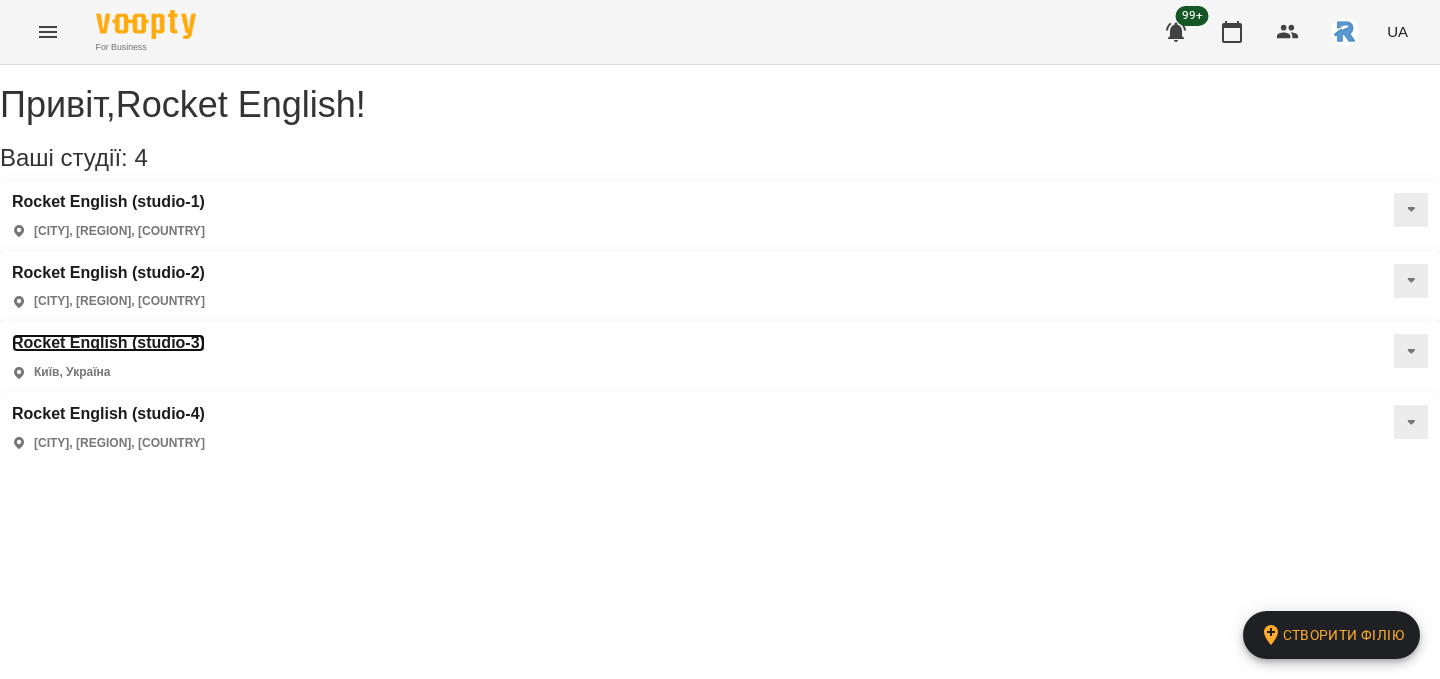 click on "Rocket English (studio-3)" at bounding box center (108, 343) 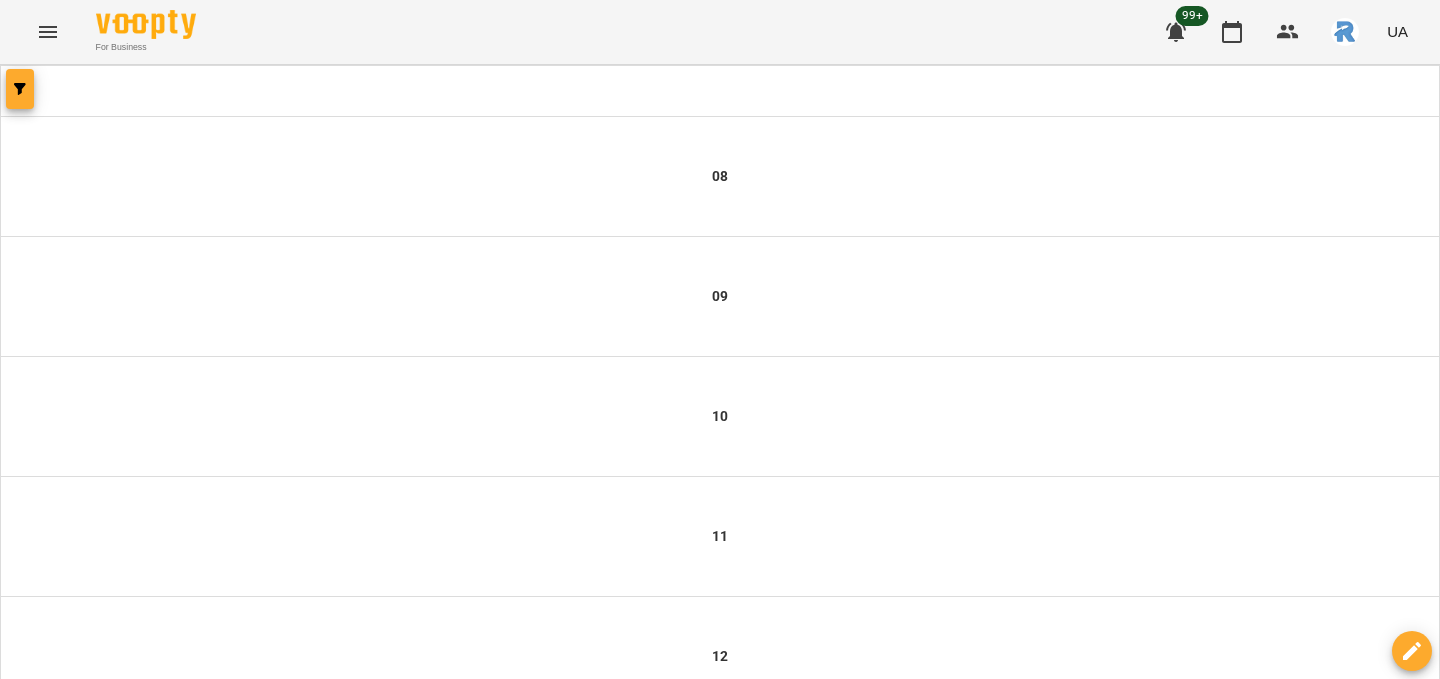 click at bounding box center [20, 89] 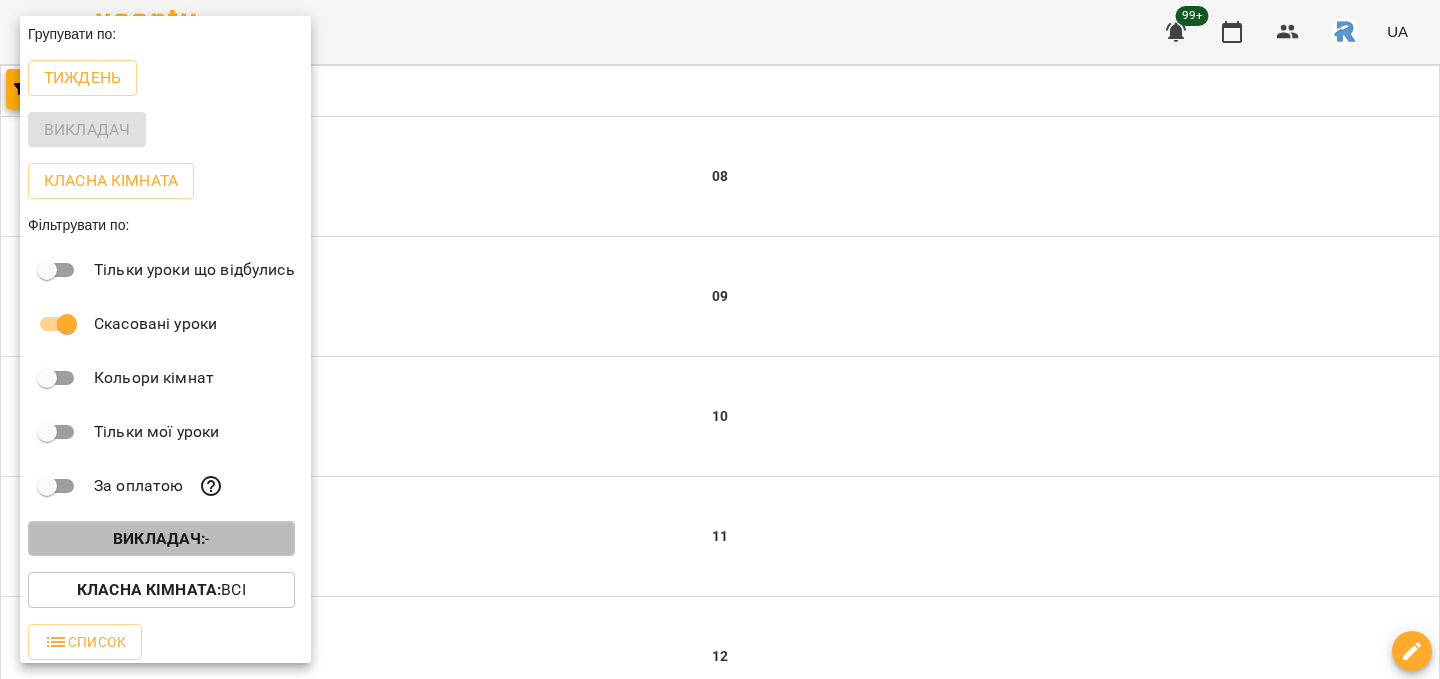 click on "Викладач :  -" at bounding box center (161, 539) 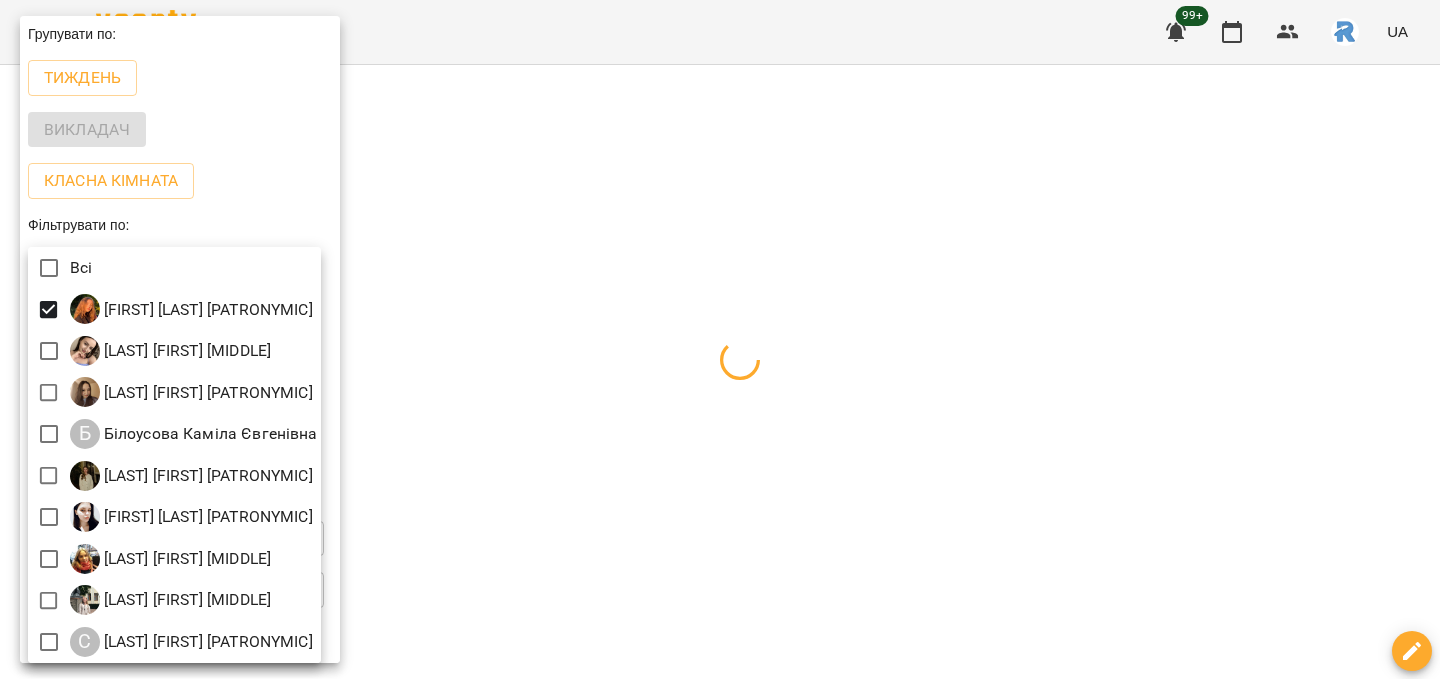 click at bounding box center (720, 339) 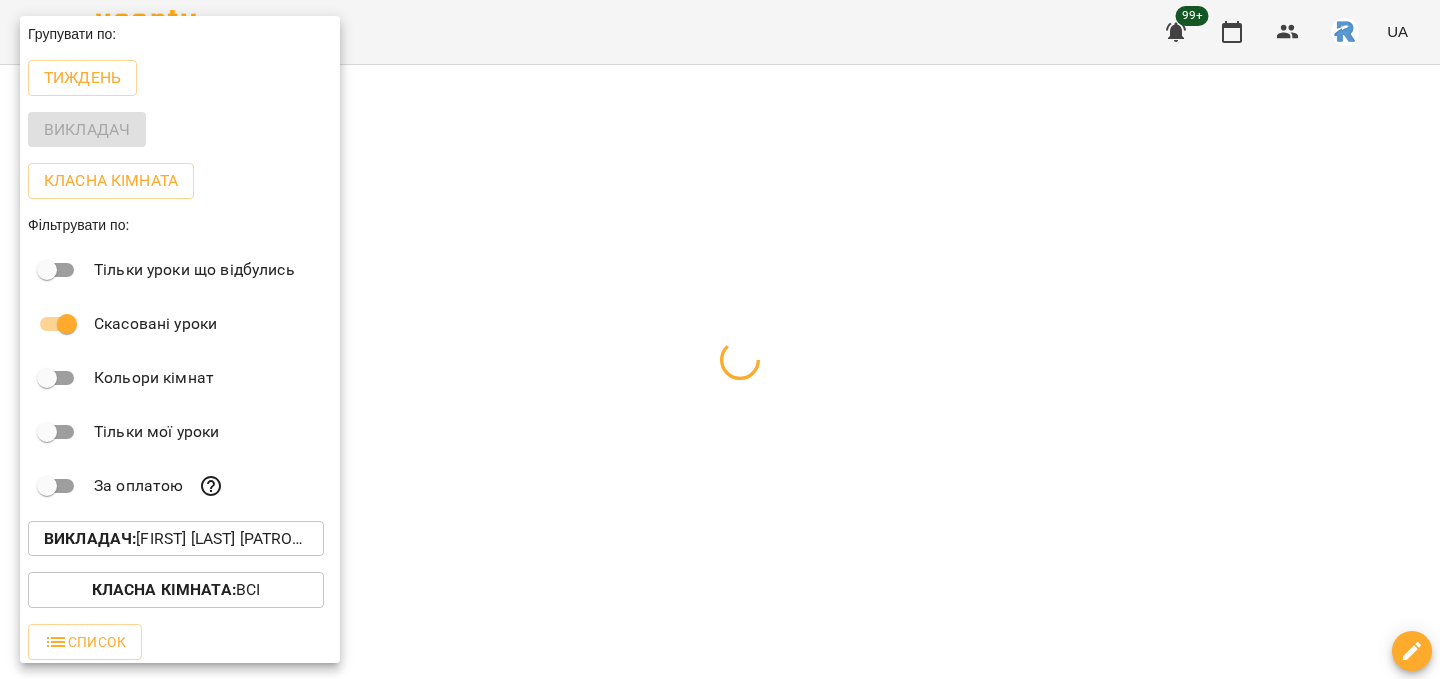 click at bounding box center [720, 339] 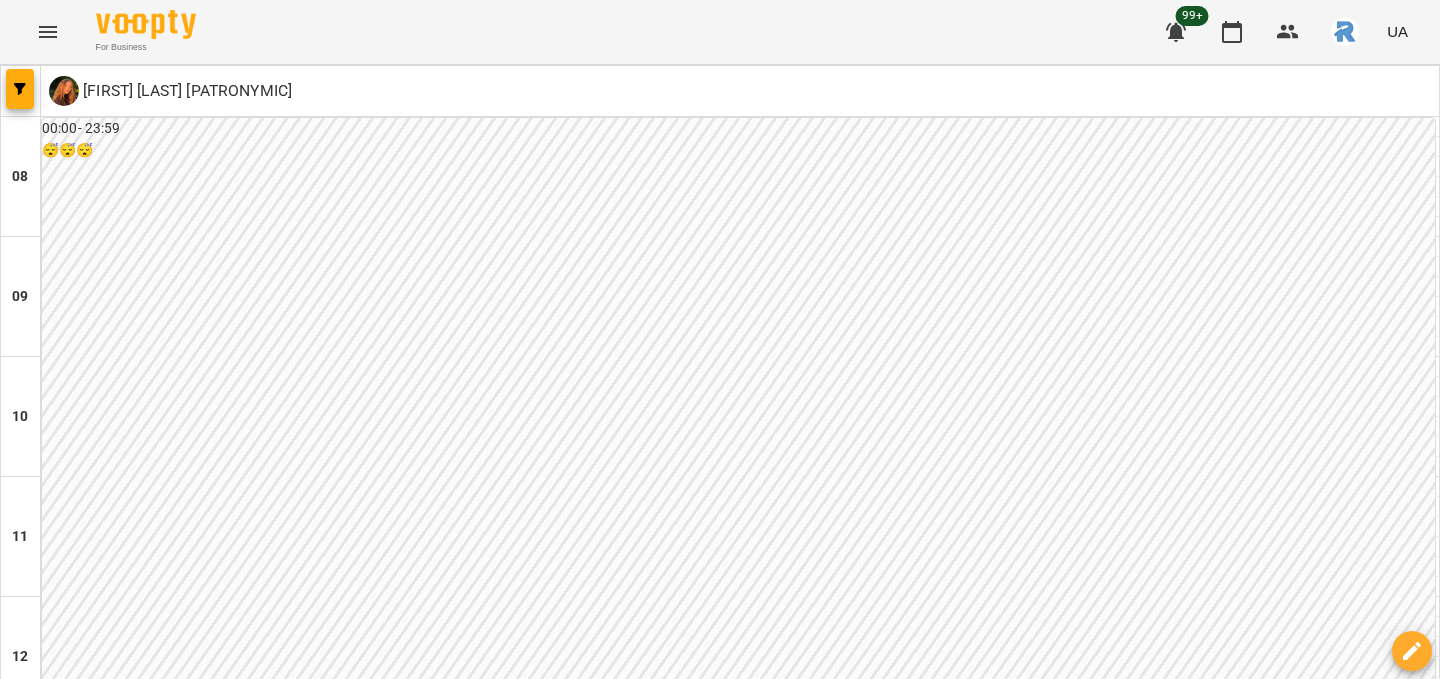 scroll, scrollTop: 1371, scrollLeft: 0, axis: vertical 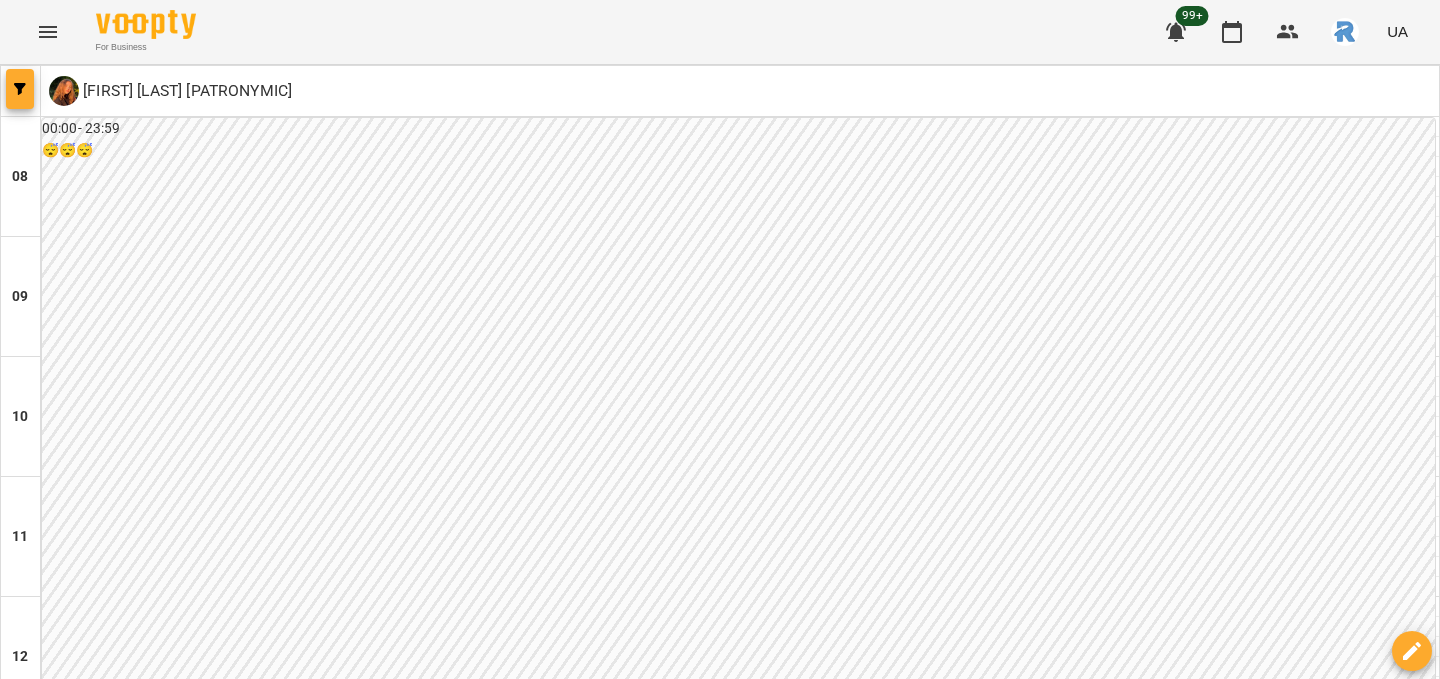 click at bounding box center (20, 89) 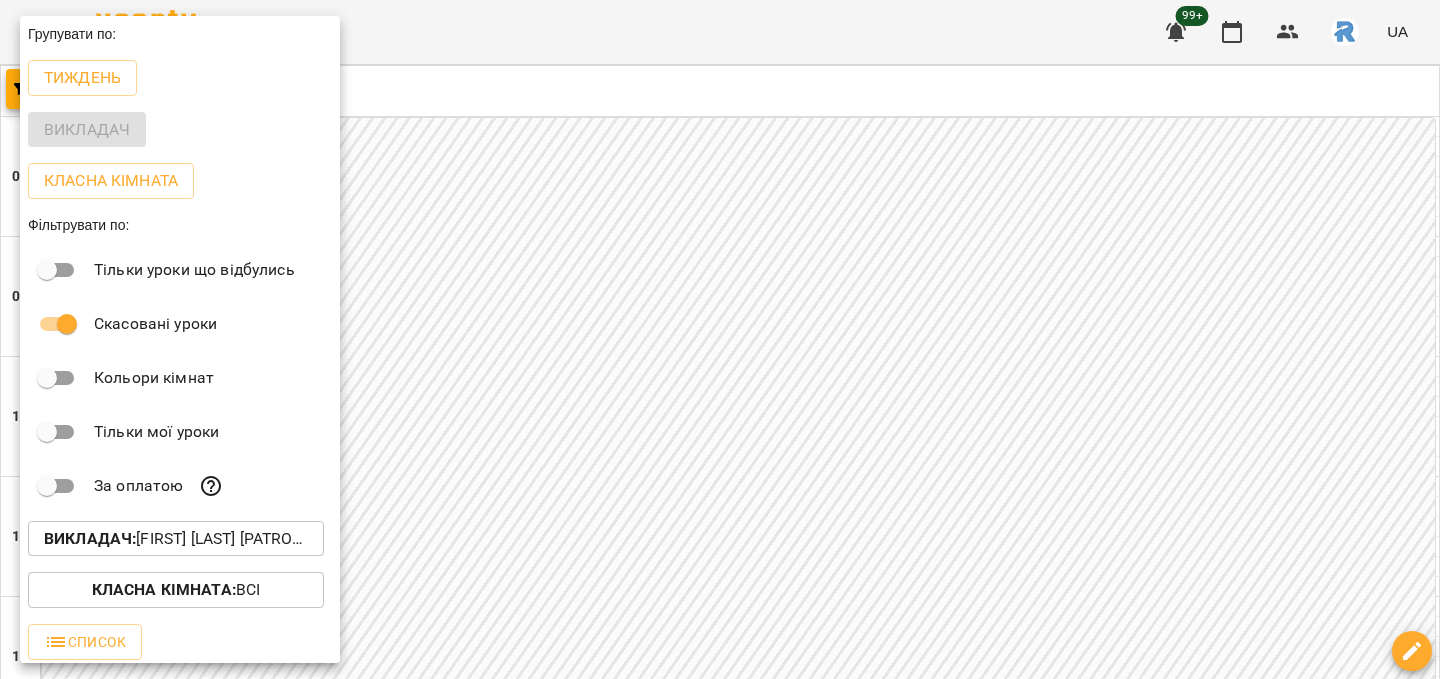 click on "Викладач :  [LAST] [FIRST] [MIDDLE]" at bounding box center (176, 539) 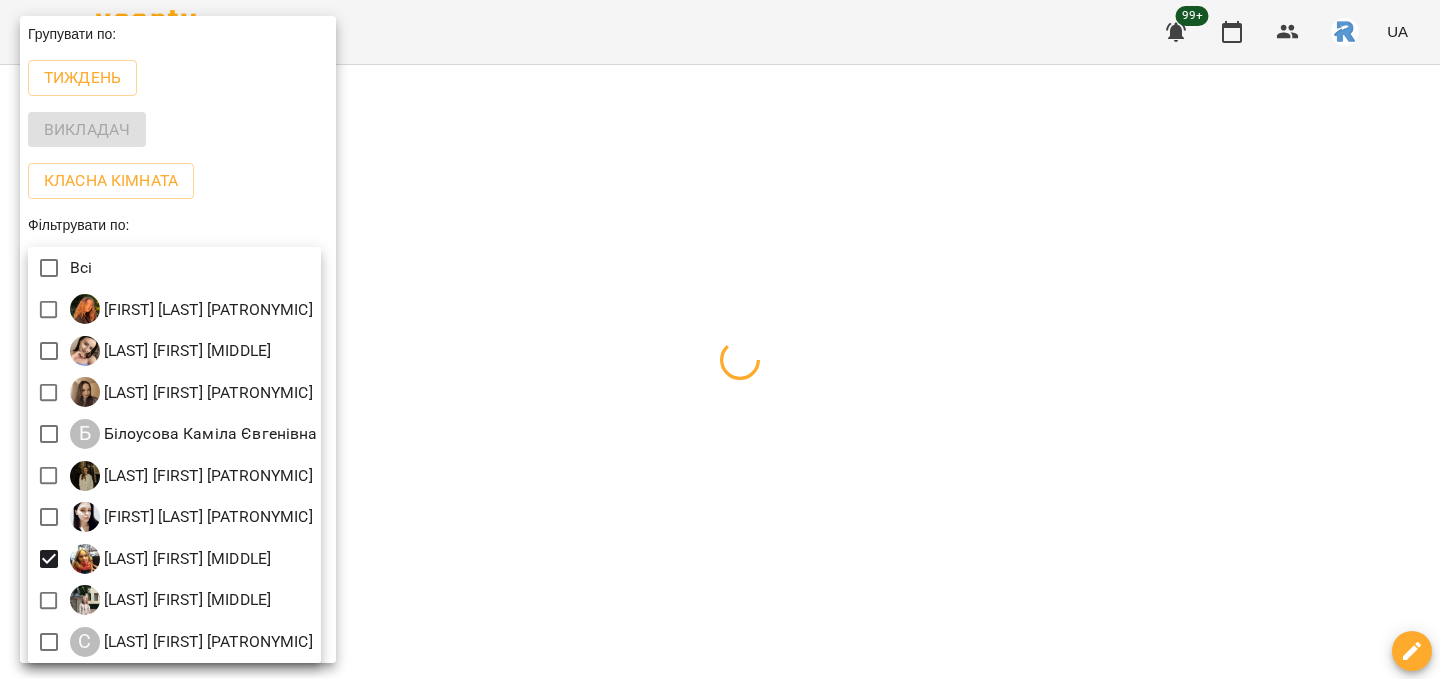 click at bounding box center (720, 339) 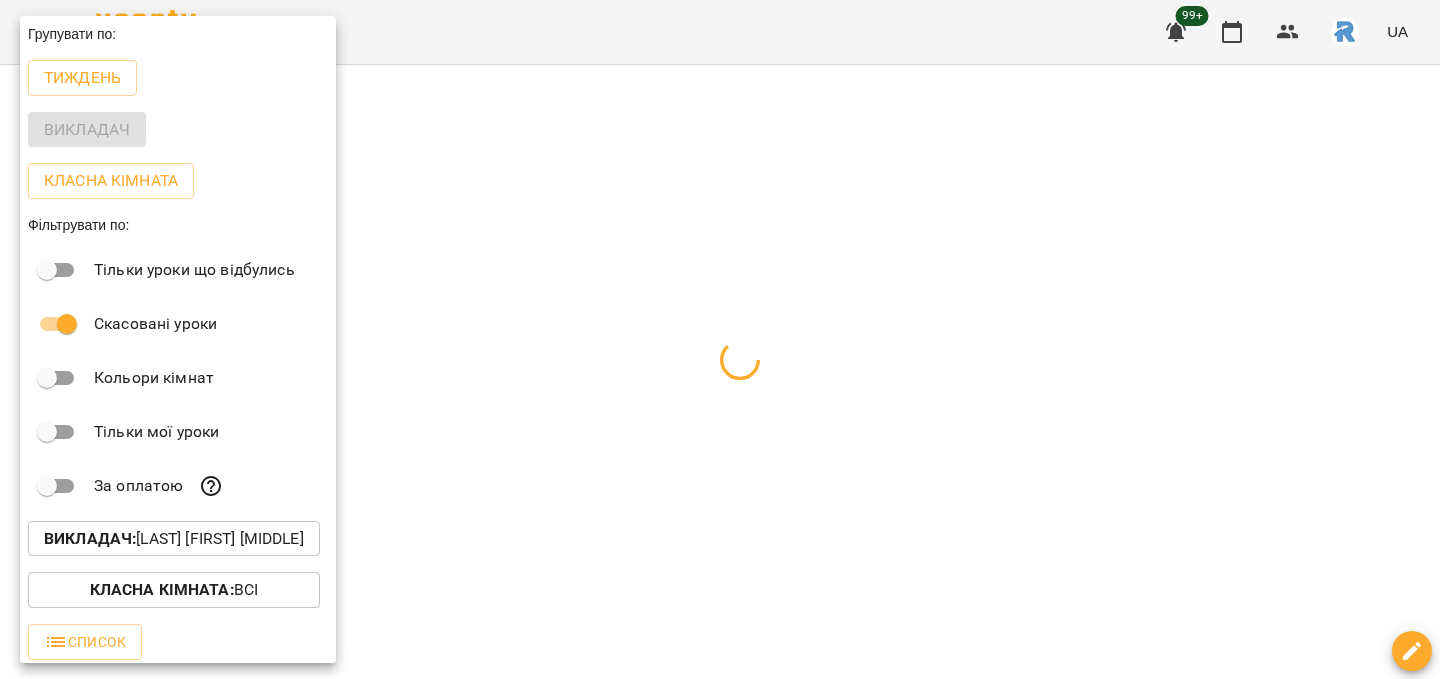 click at bounding box center [720, 339] 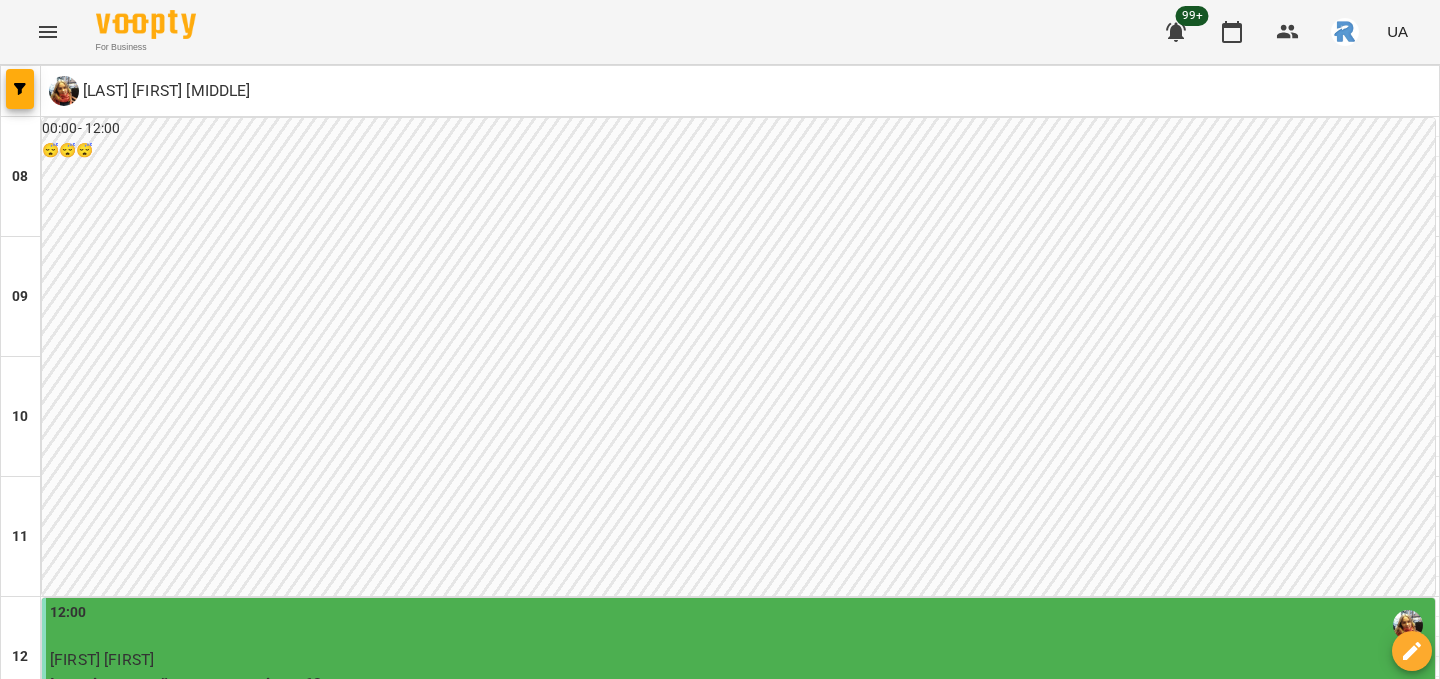 scroll, scrollTop: 896, scrollLeft: 0, axis: vertical 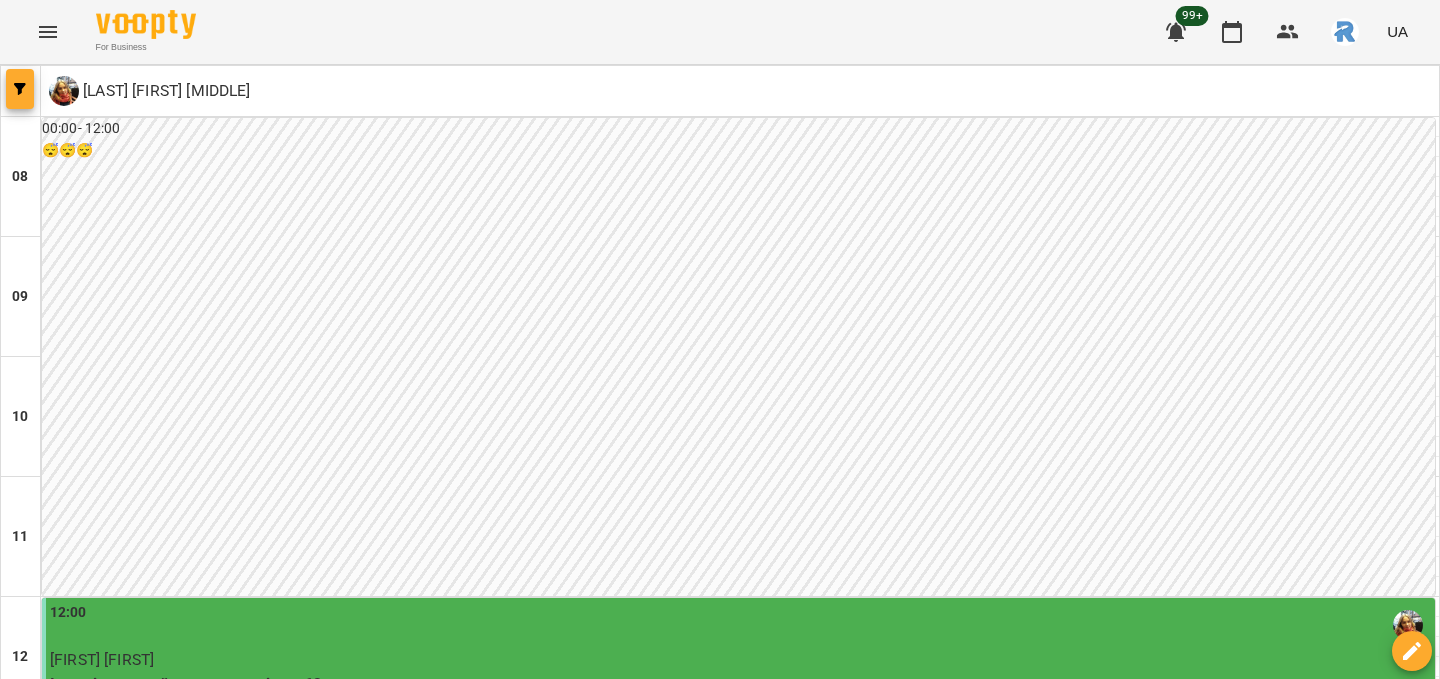 click at bounding box center [20, 89] 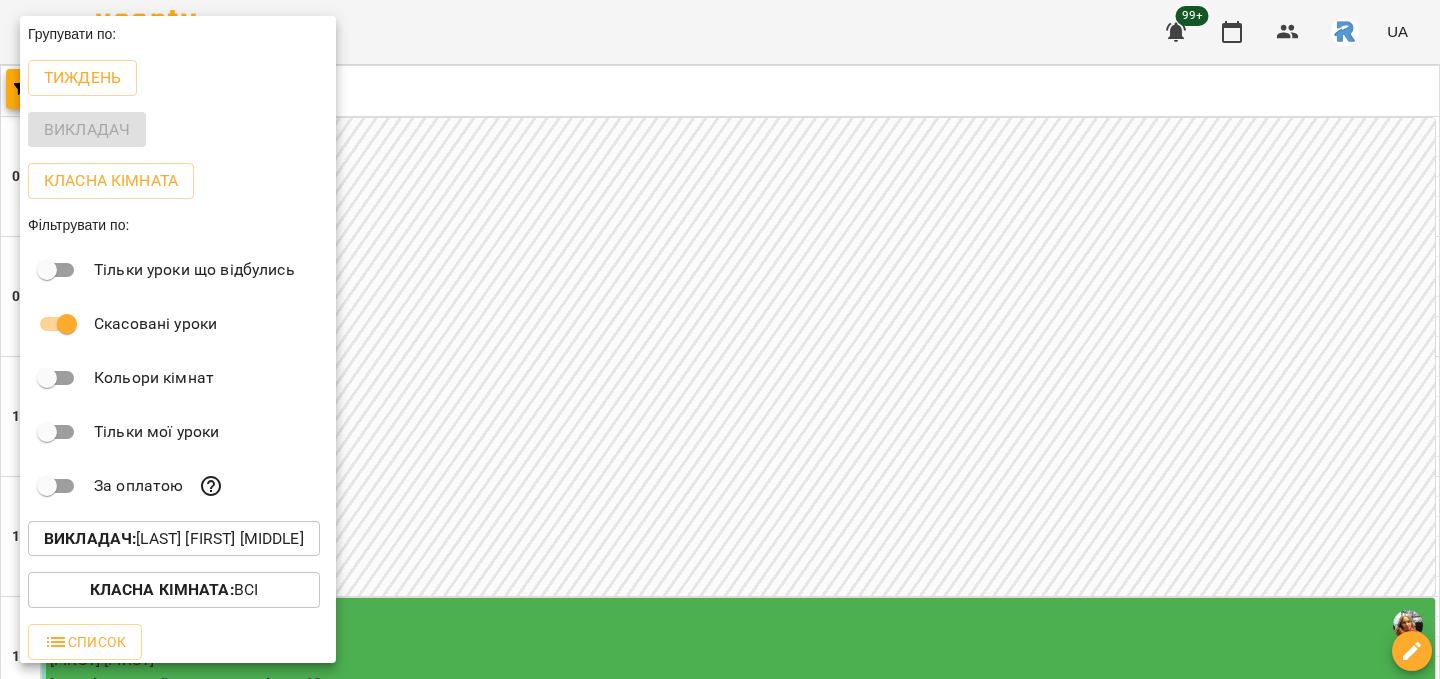 click on "Викладач :  [FIRST] [LAST] [PATRONYMIC]" at bounding box center [174, 539] 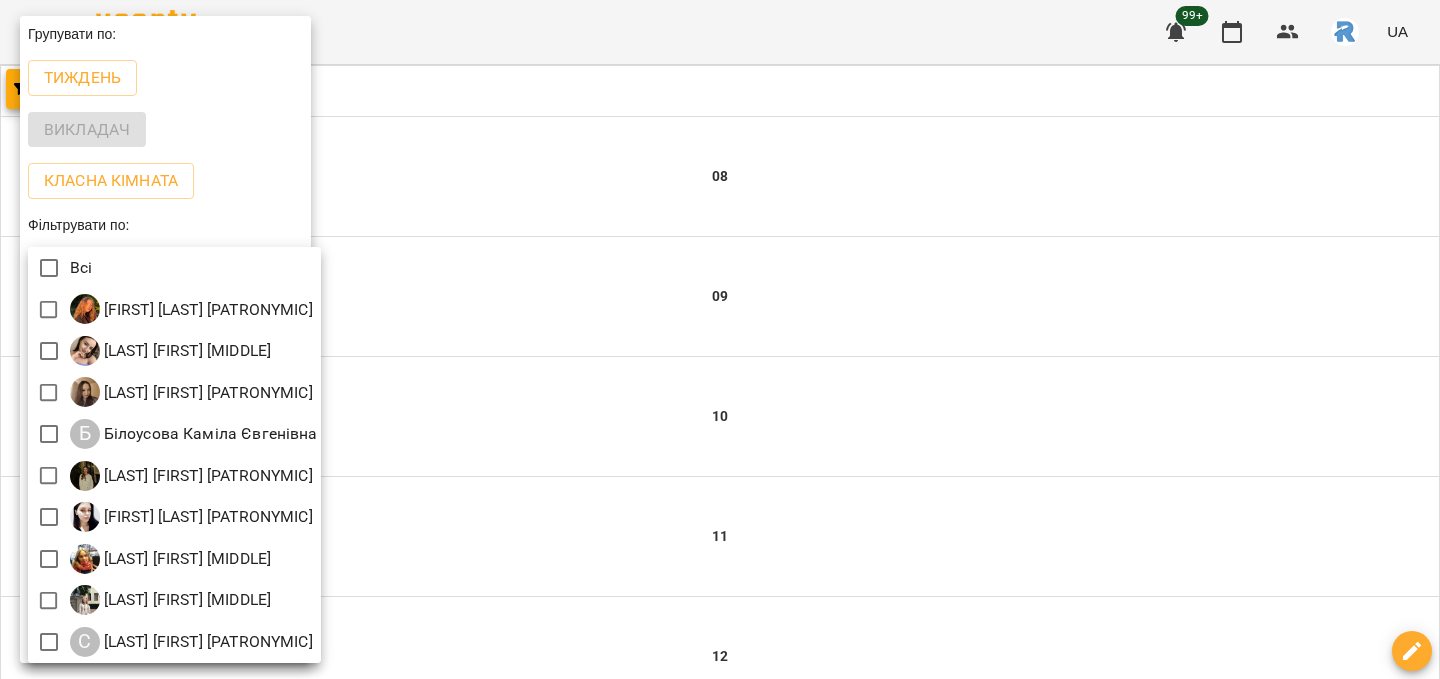 click at bounding box center (720, 339) 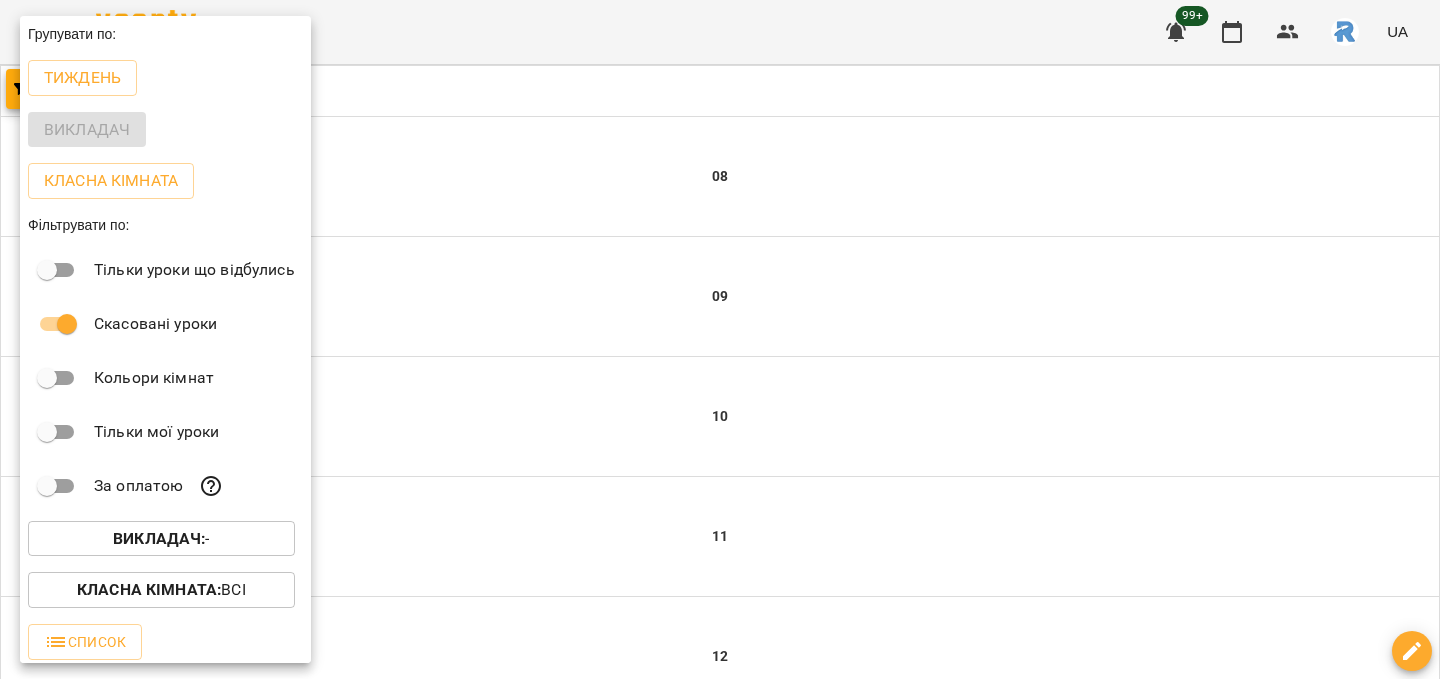 click at bounding box center (720, 339) 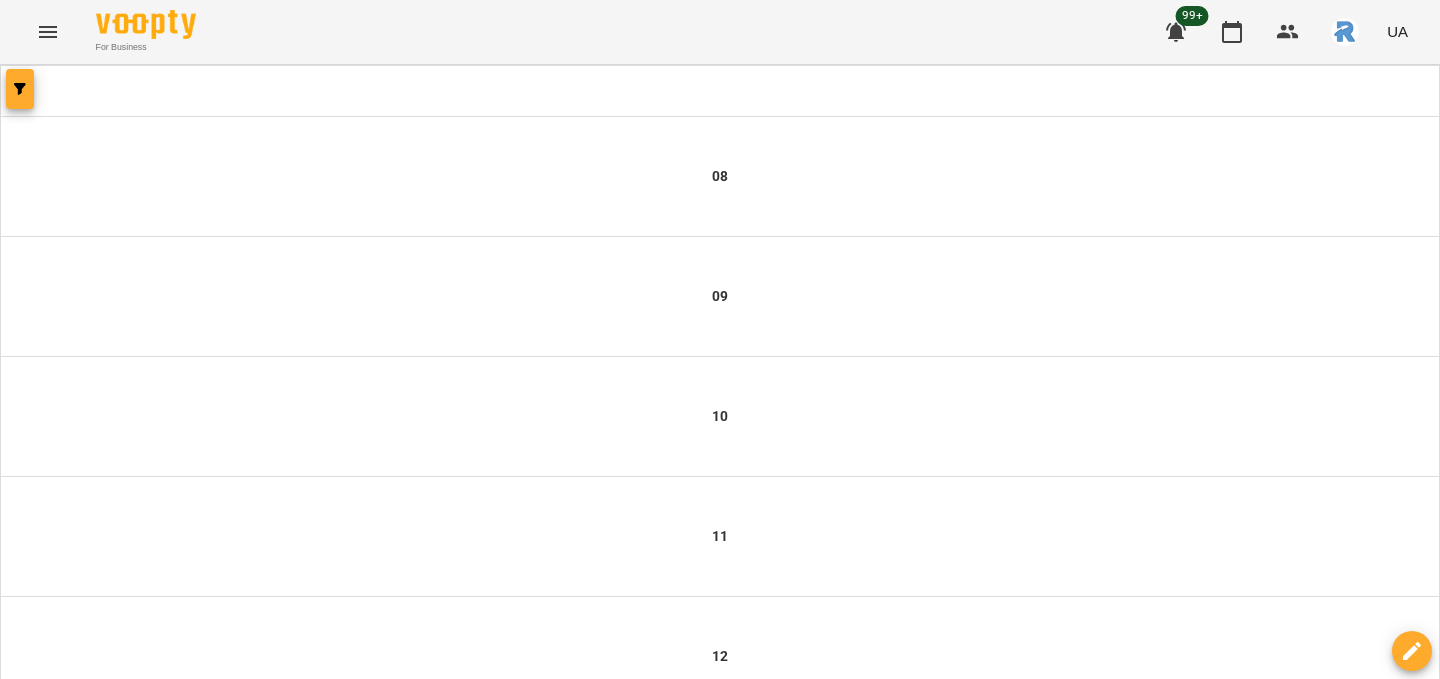 click 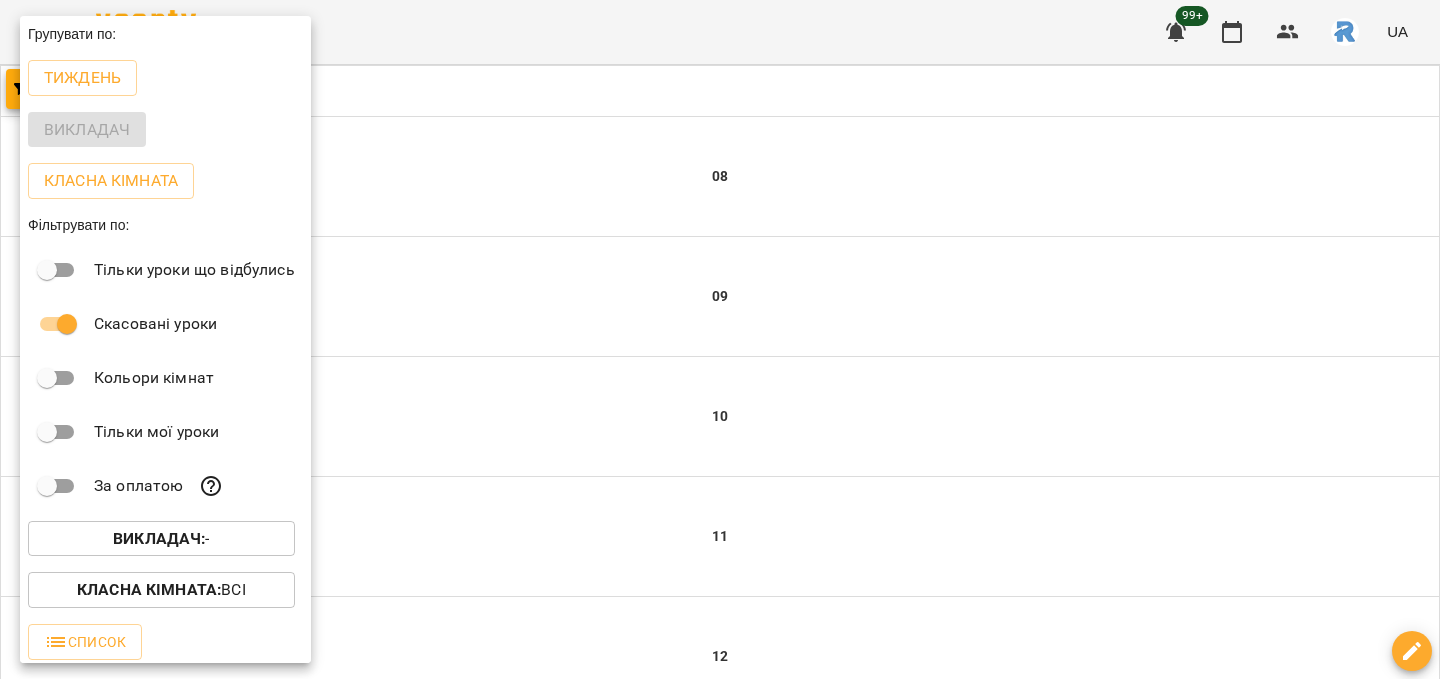 click on "Викладач :" at bounding box center [159, 538] 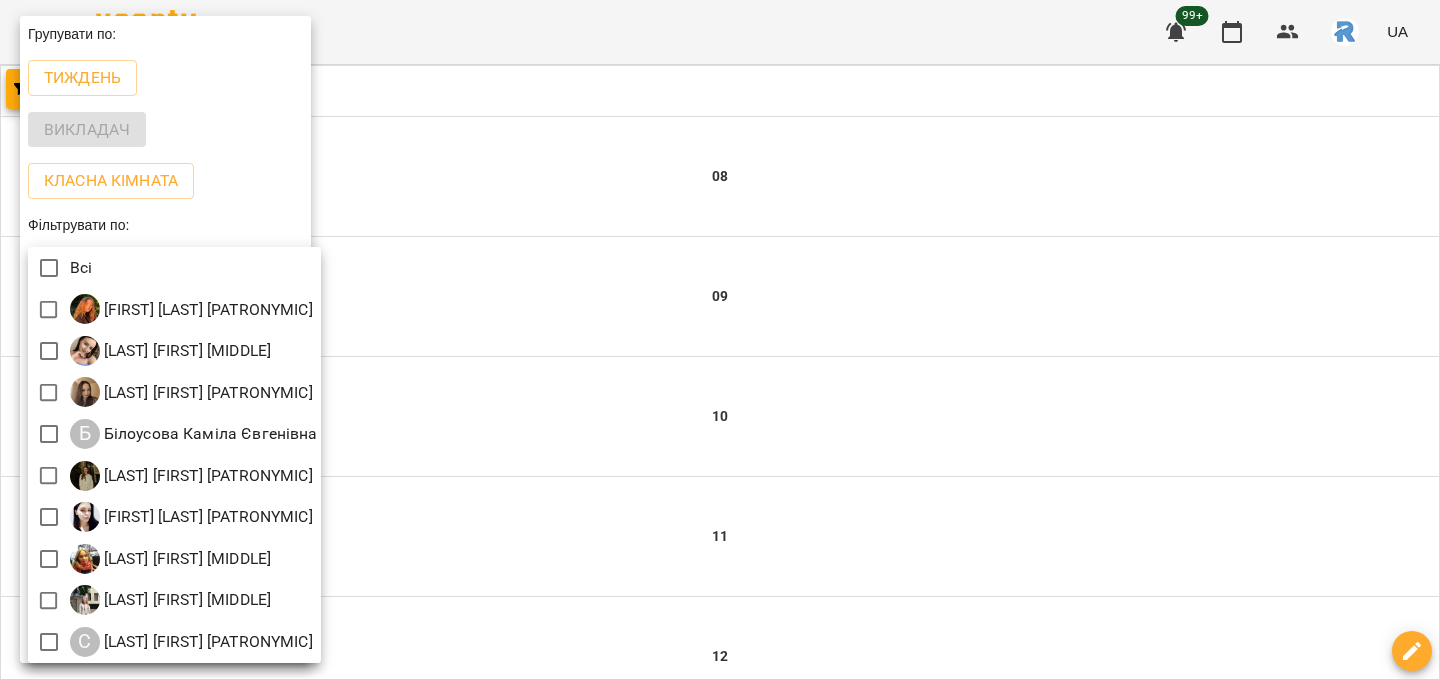 click at bounding box center (720, 339) 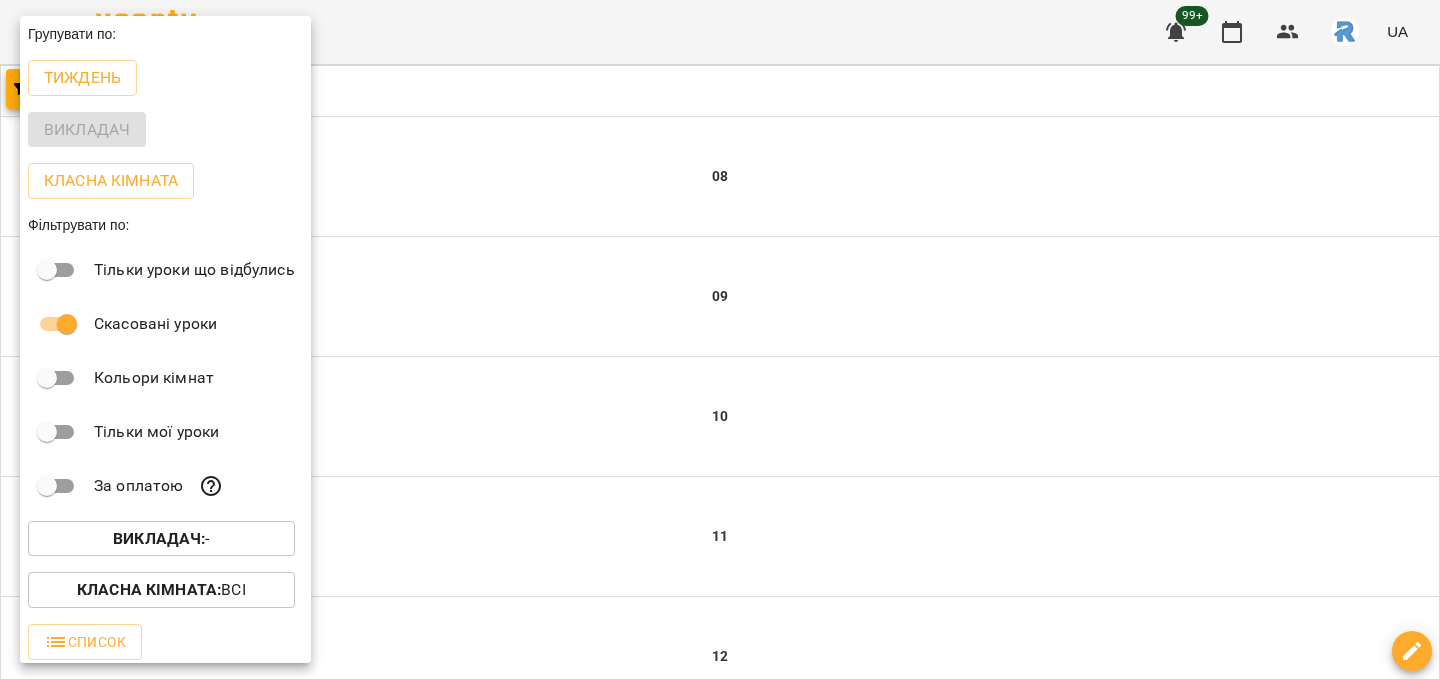 click at bounding box center (720, 339) 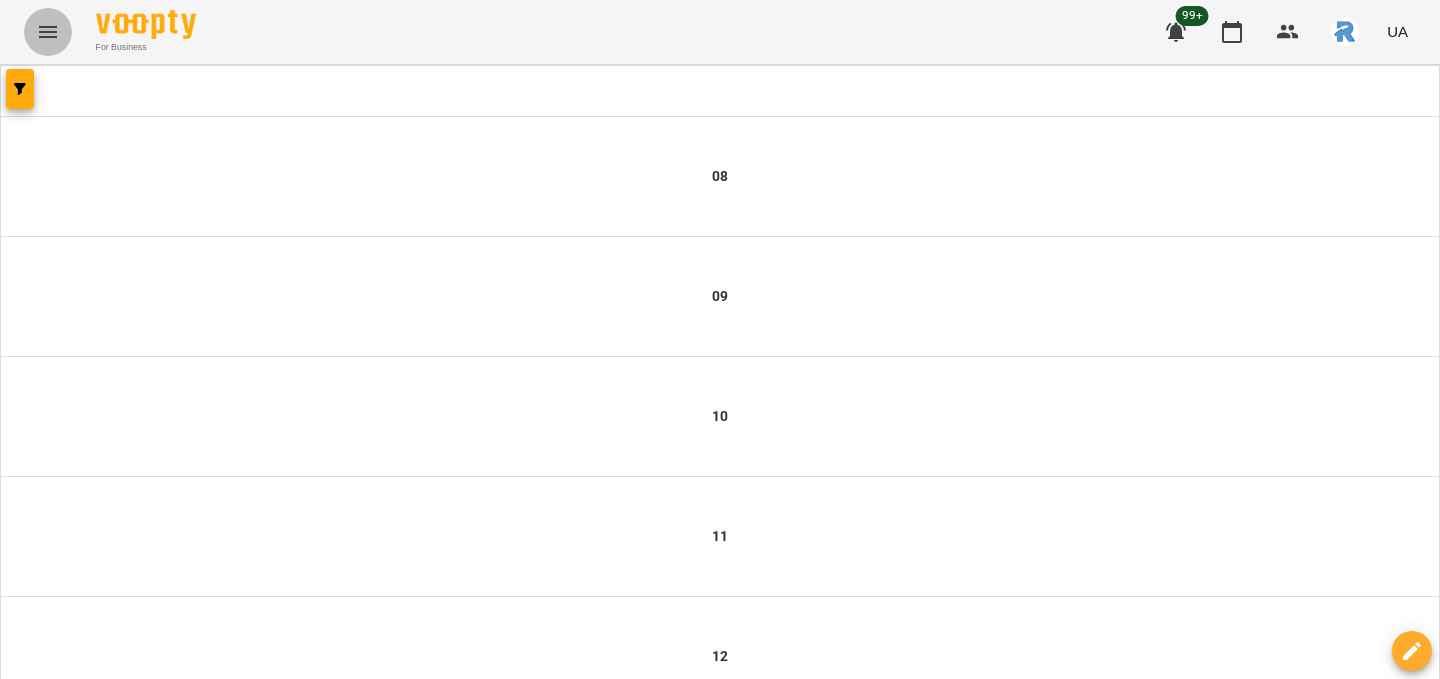 click at bounding box center (48, 32) 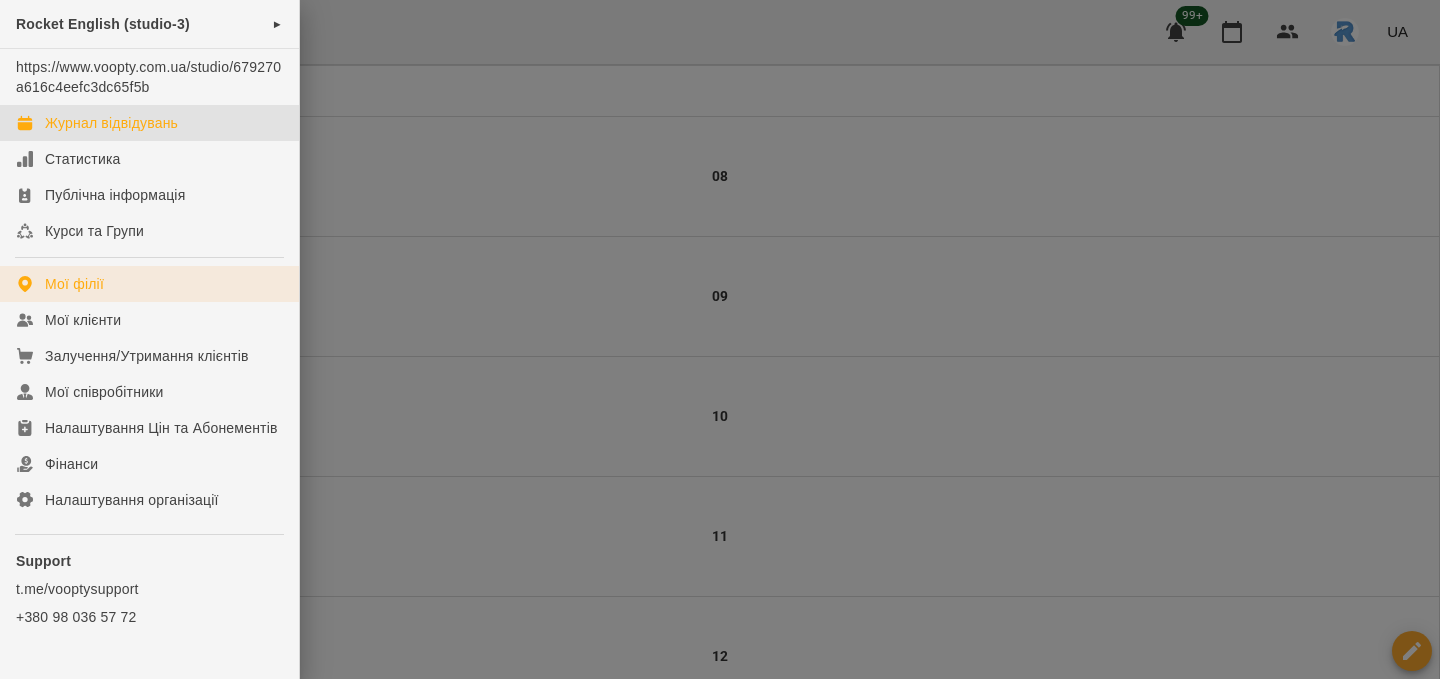 click on "Мої філії" at bounding box center [149, 284] 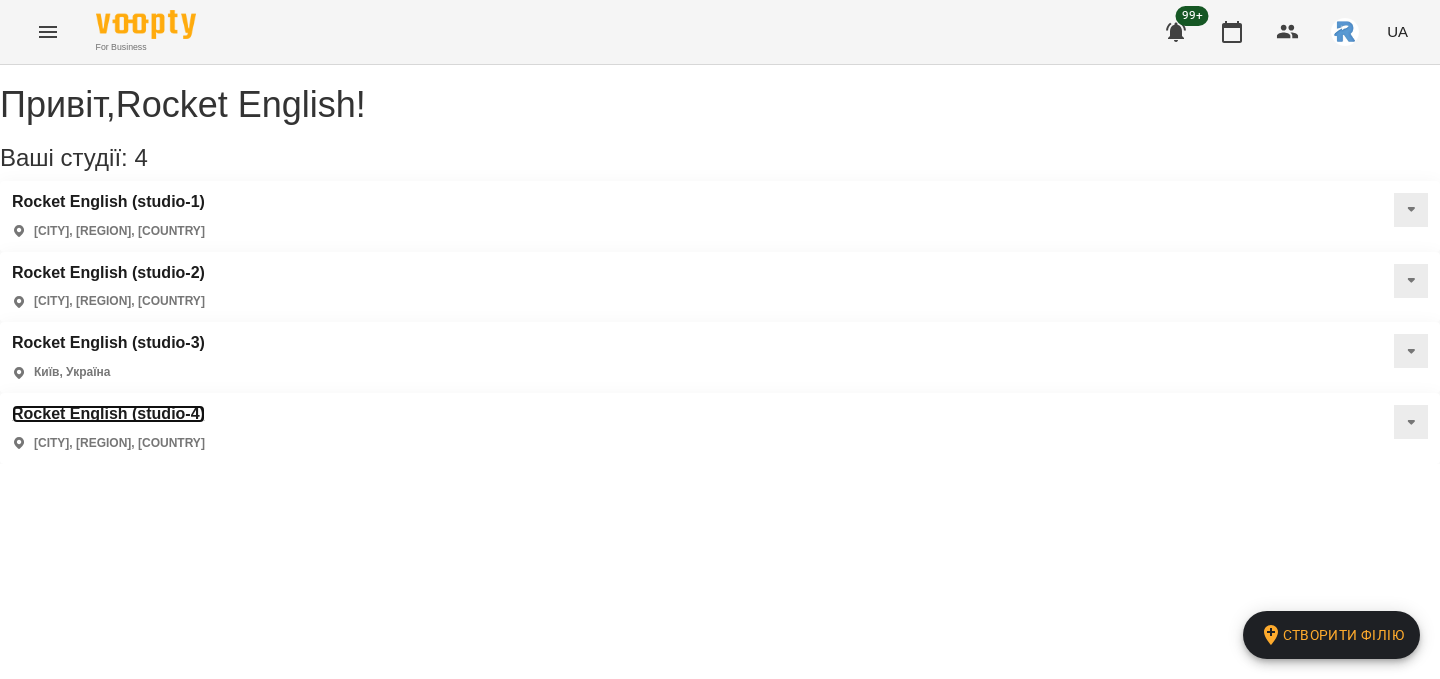 click on "Rocket English (studio-4)" at bounding box center [108, 414] 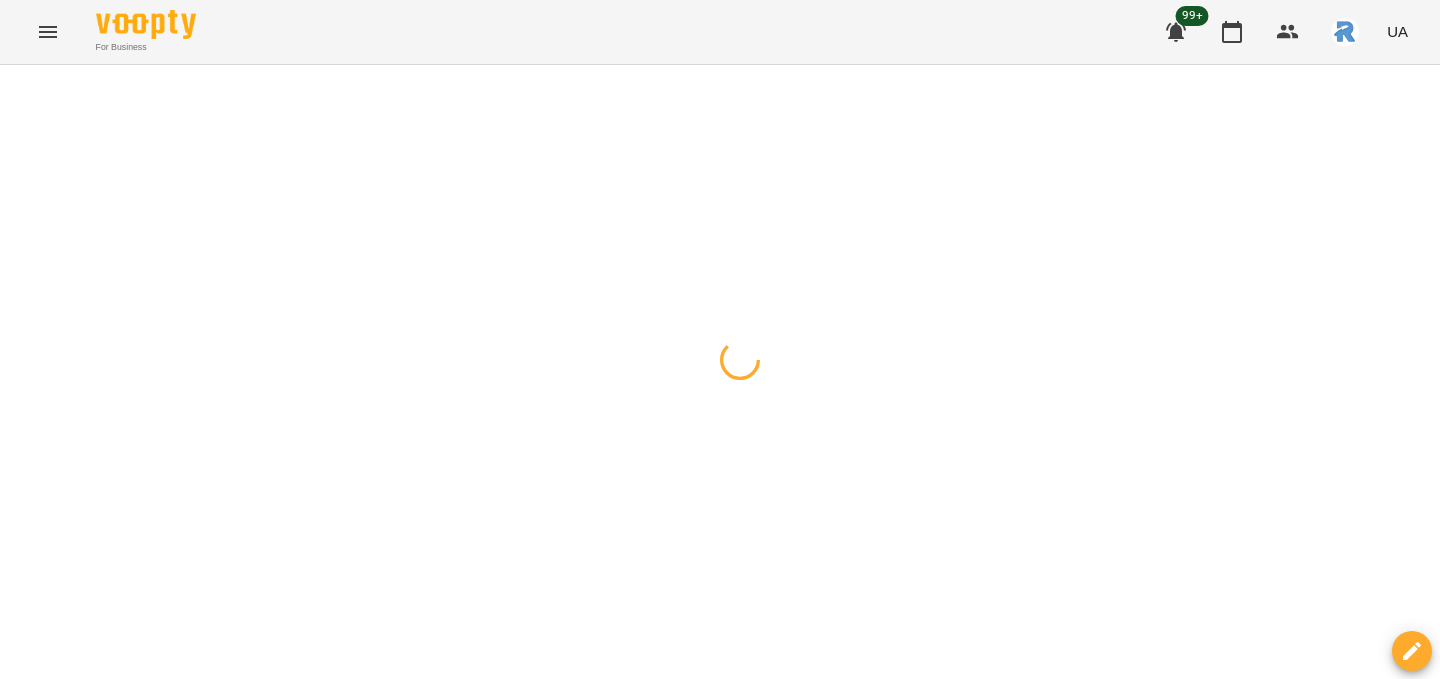 click 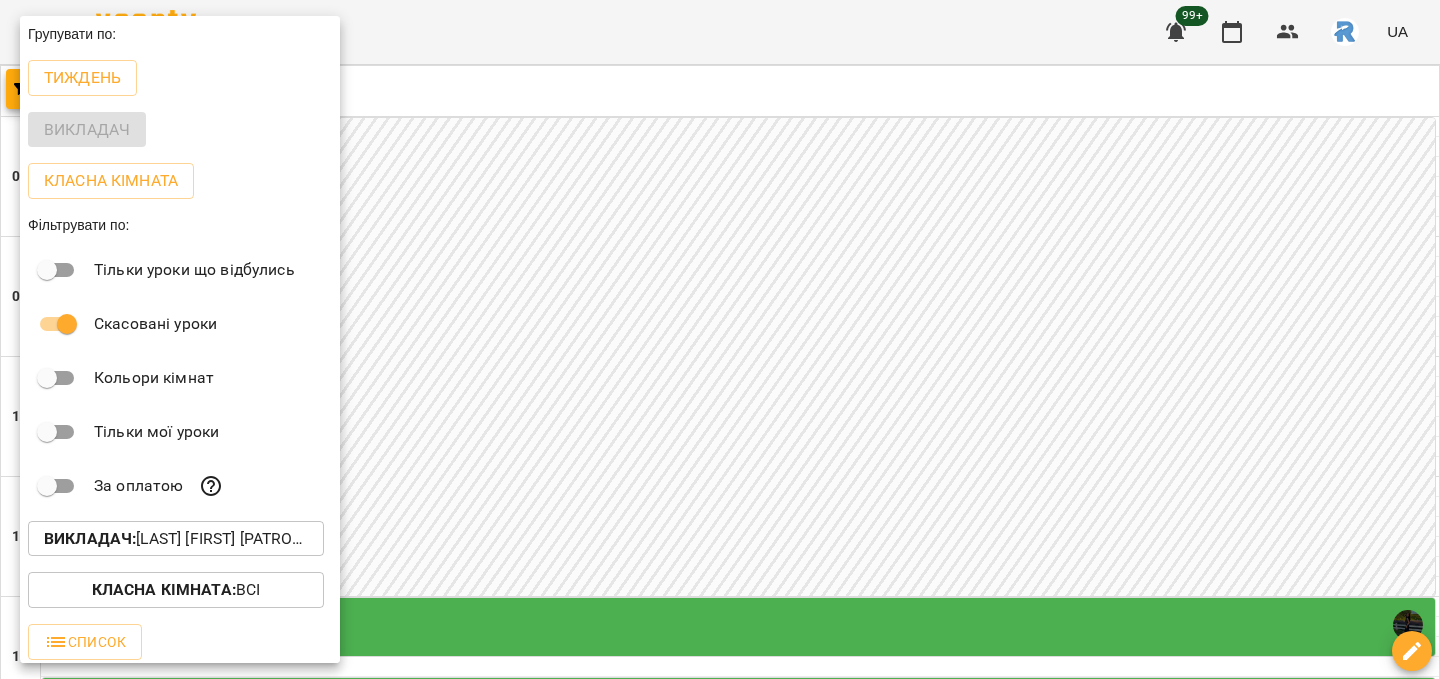 click on "Викладач :  [LAST] [FIRST] [MIDDLE]" at bounding box center (176, 539) 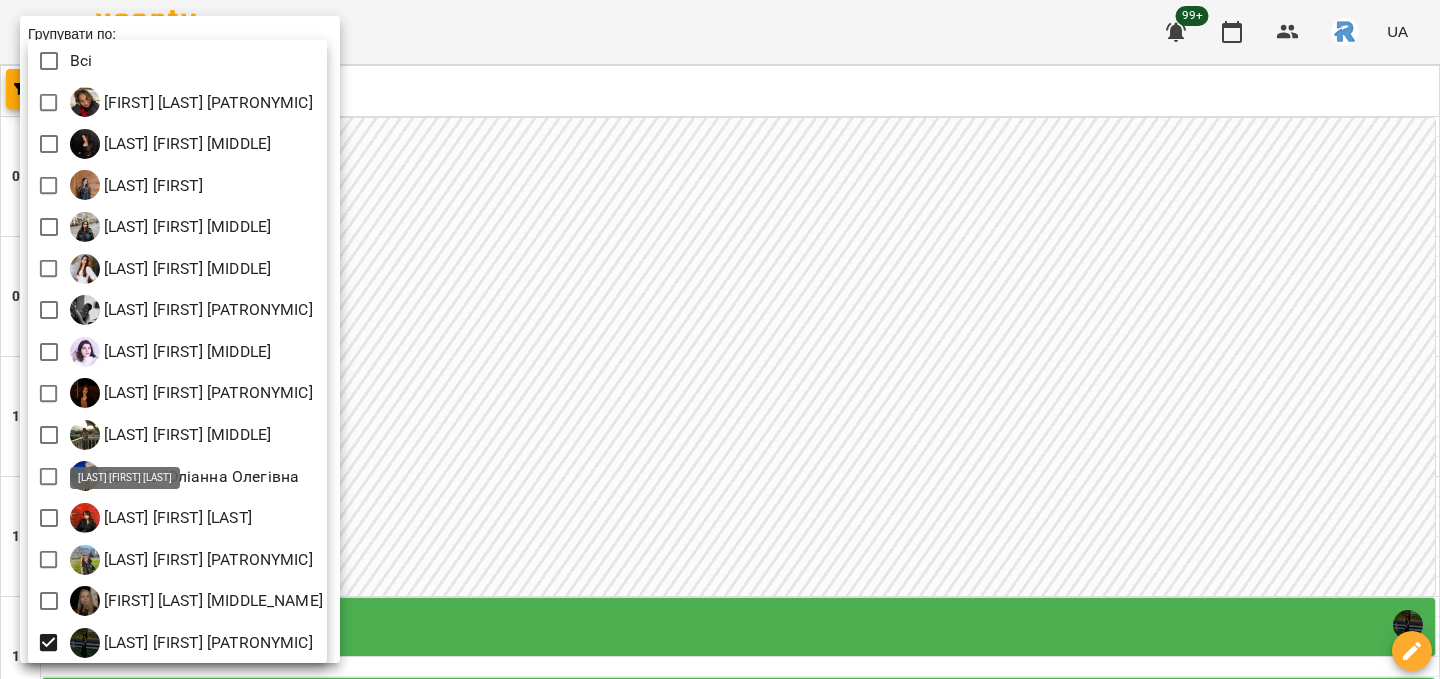 scroll, scrollTop: 4, scrollLeft: 0, axis: vertical 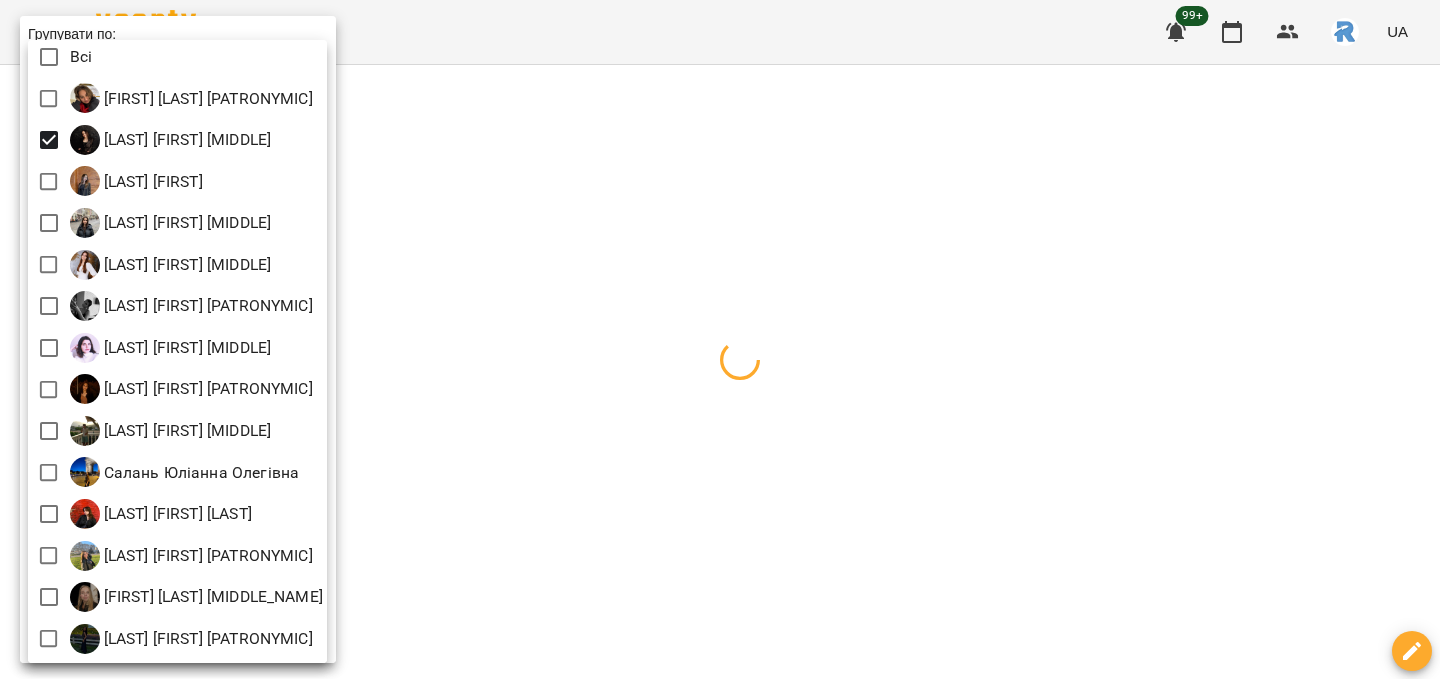 click at bounding box center [720, 339] 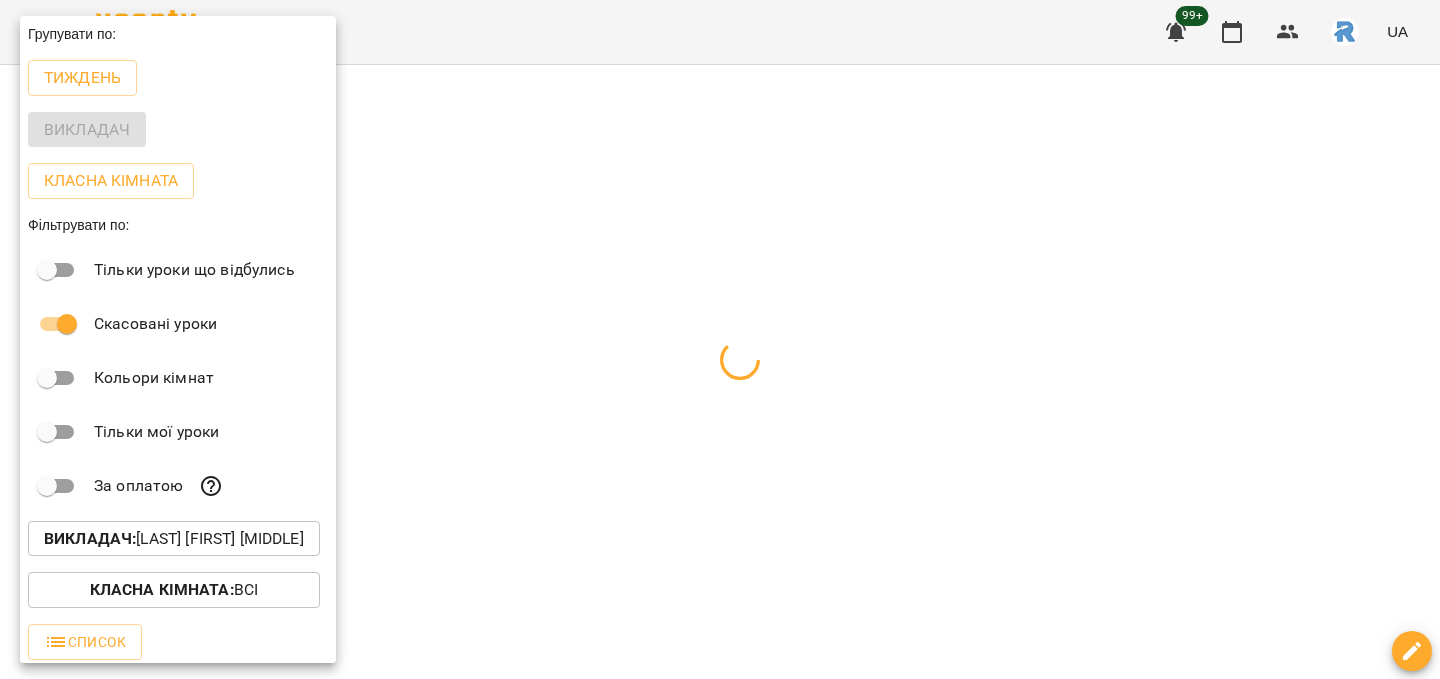 click at bounding box center (720, 339) 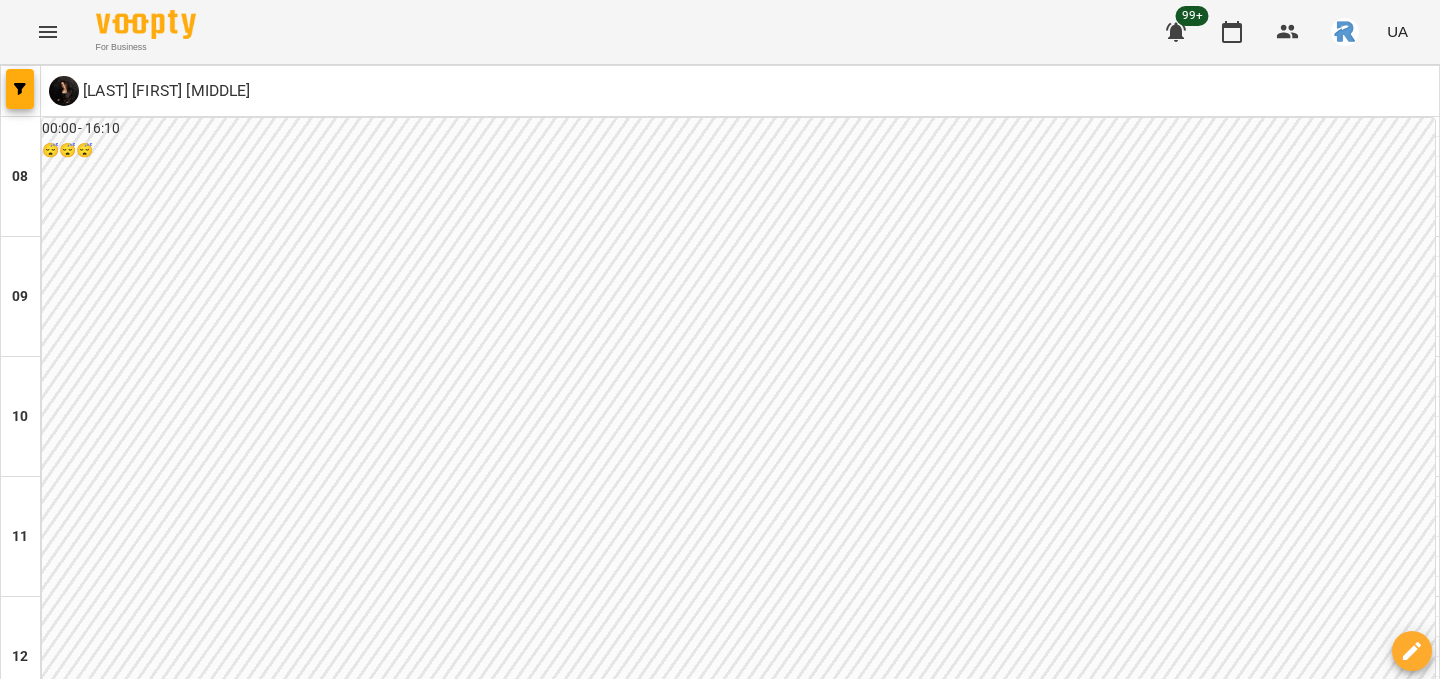 scroll, scrollTop: 959, scrollLeft: 0, axis: vertical 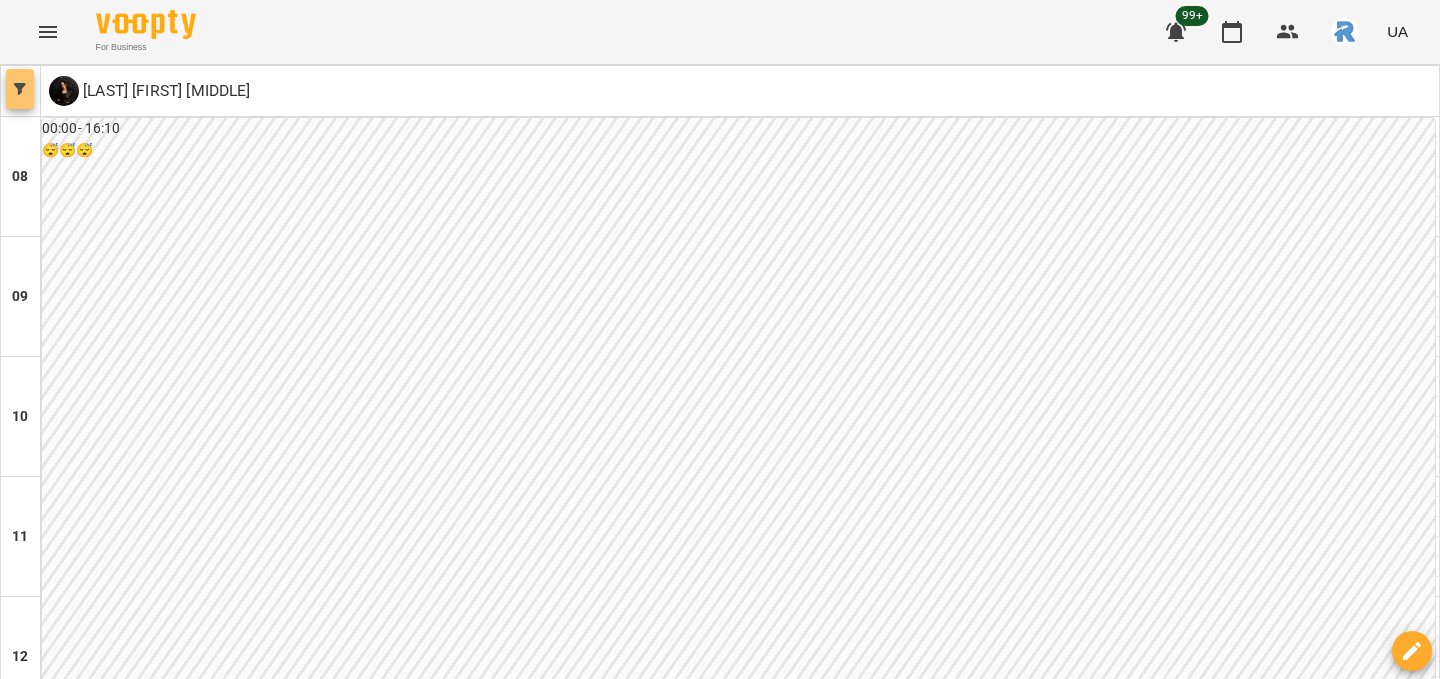 click at bounding box center (20, 89) 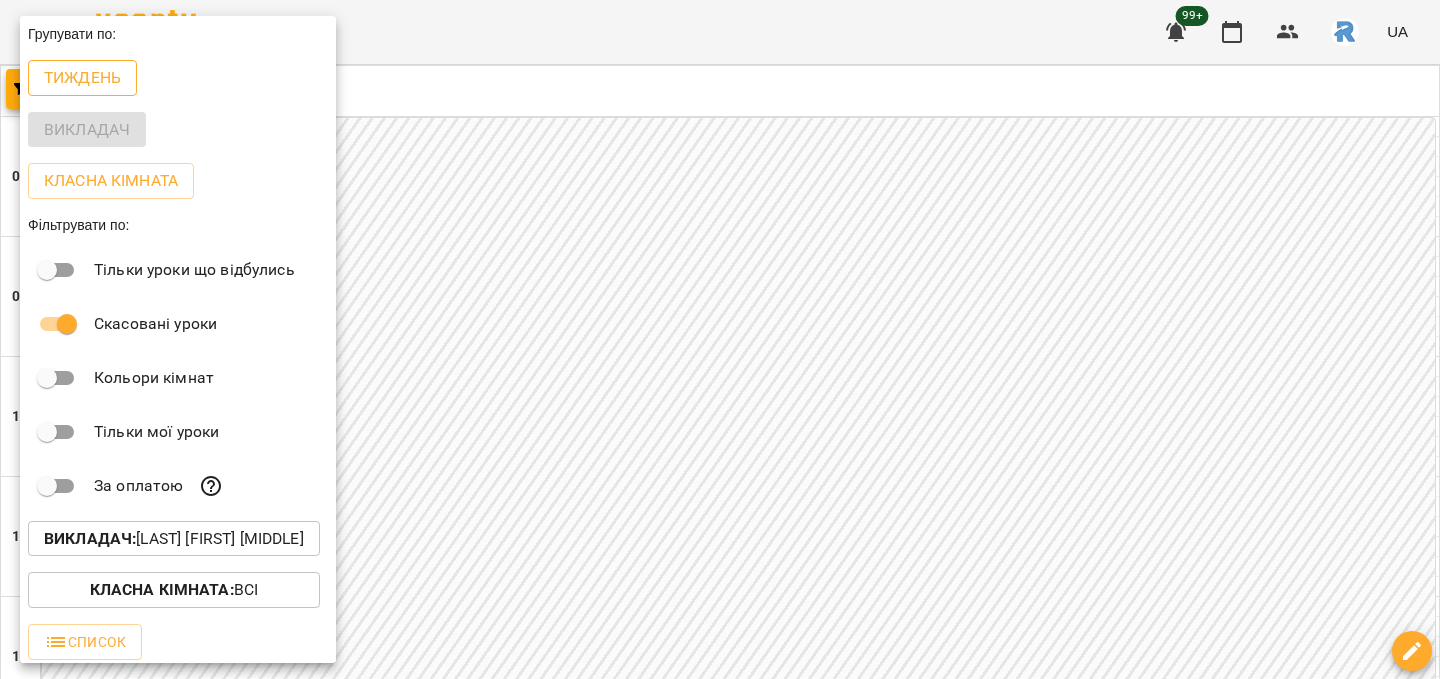 click on "Тиждень" at bounding box center [82, 78] 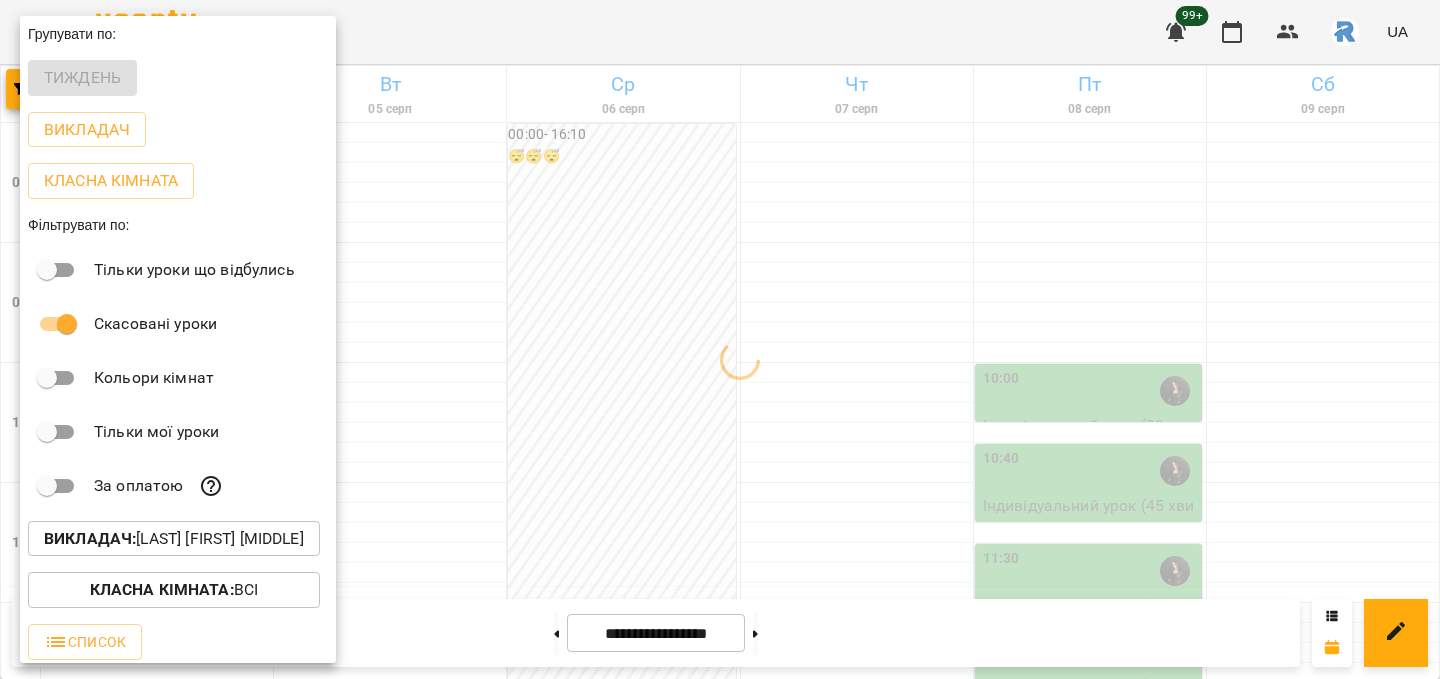click at bounding box center (720, 339) 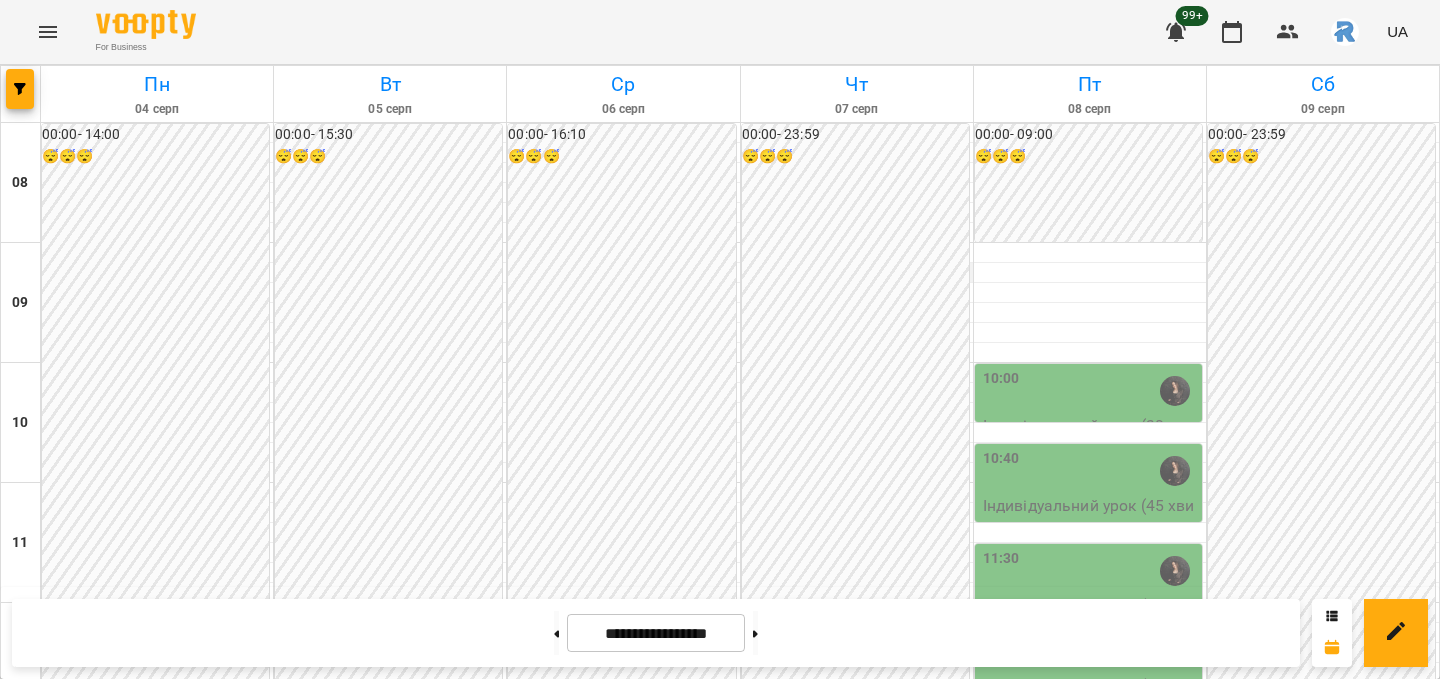 scroll, scrollTop: 998, scrollLeft: 0, axis: vertical 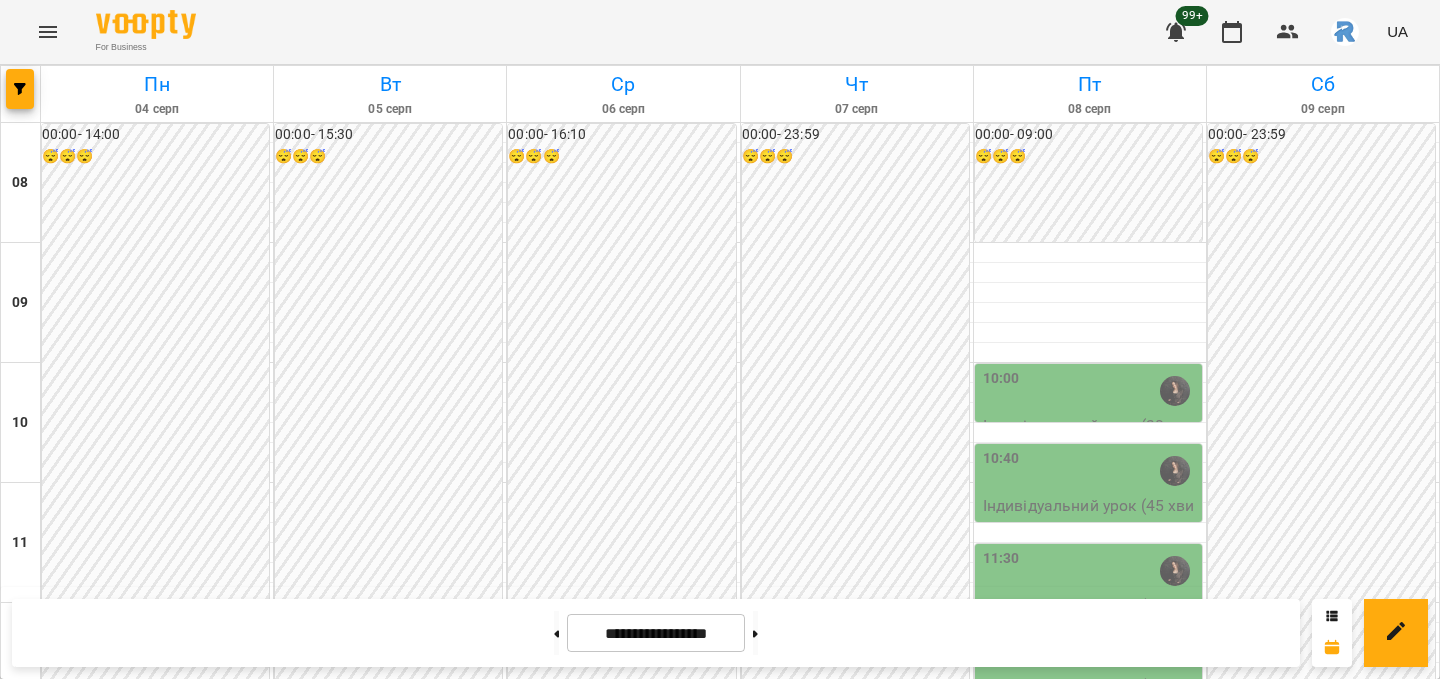 click on "17:00" at bounding box center [623, 1231] 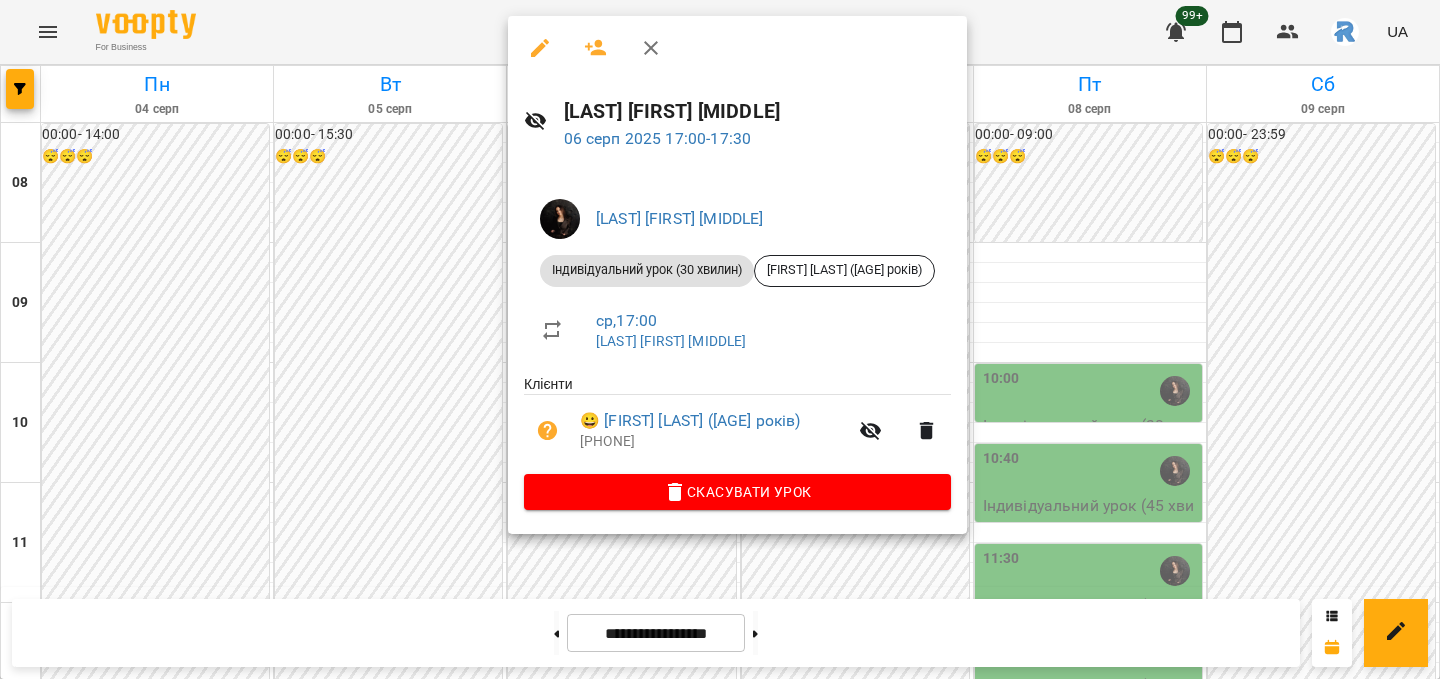 click at bounding box center [720, 339] 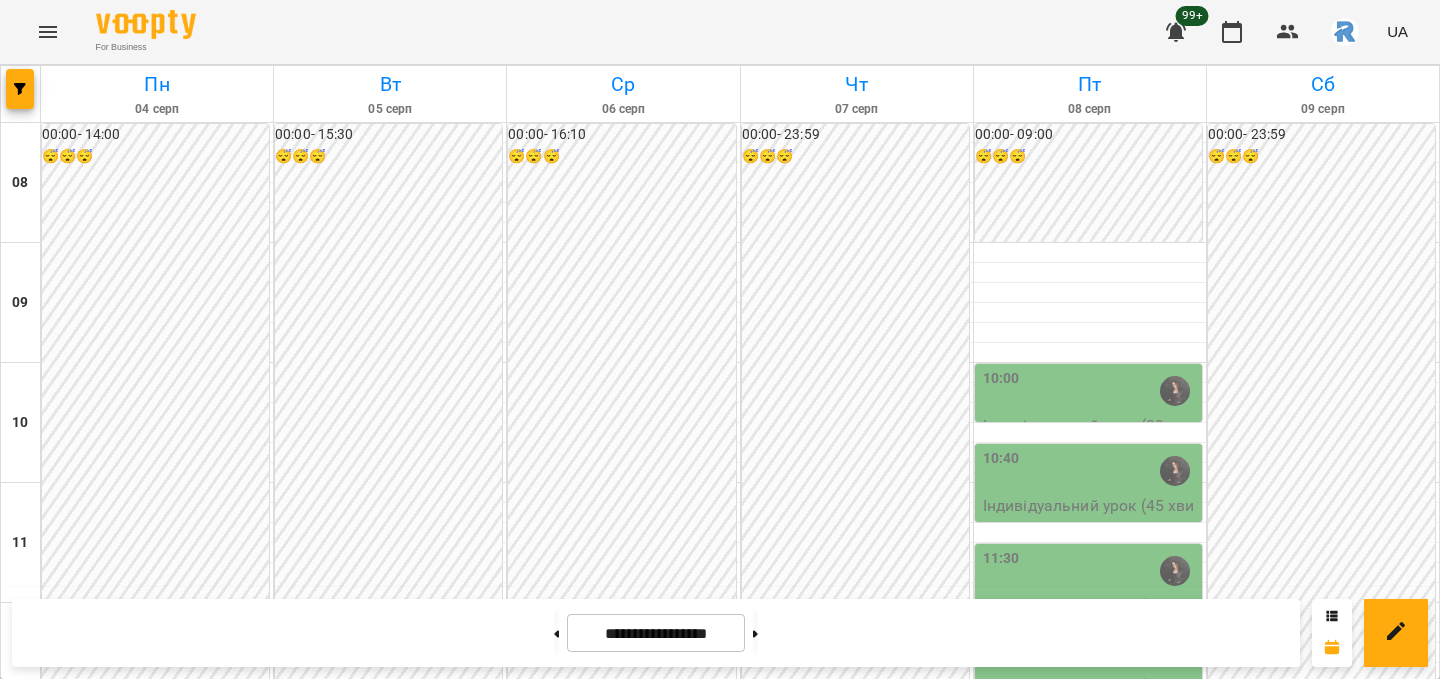 click on "17:35" at bounding box center (623, 1291) 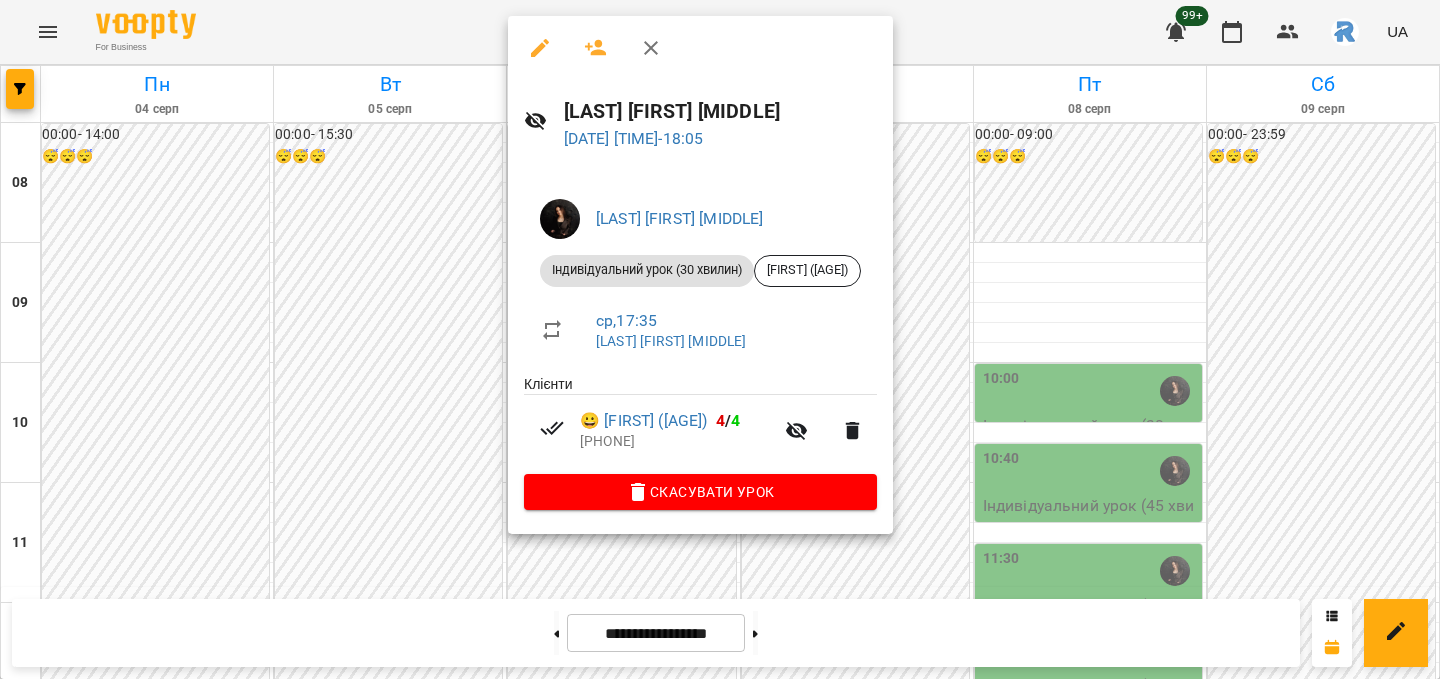 click at bounding box center [720, 339] 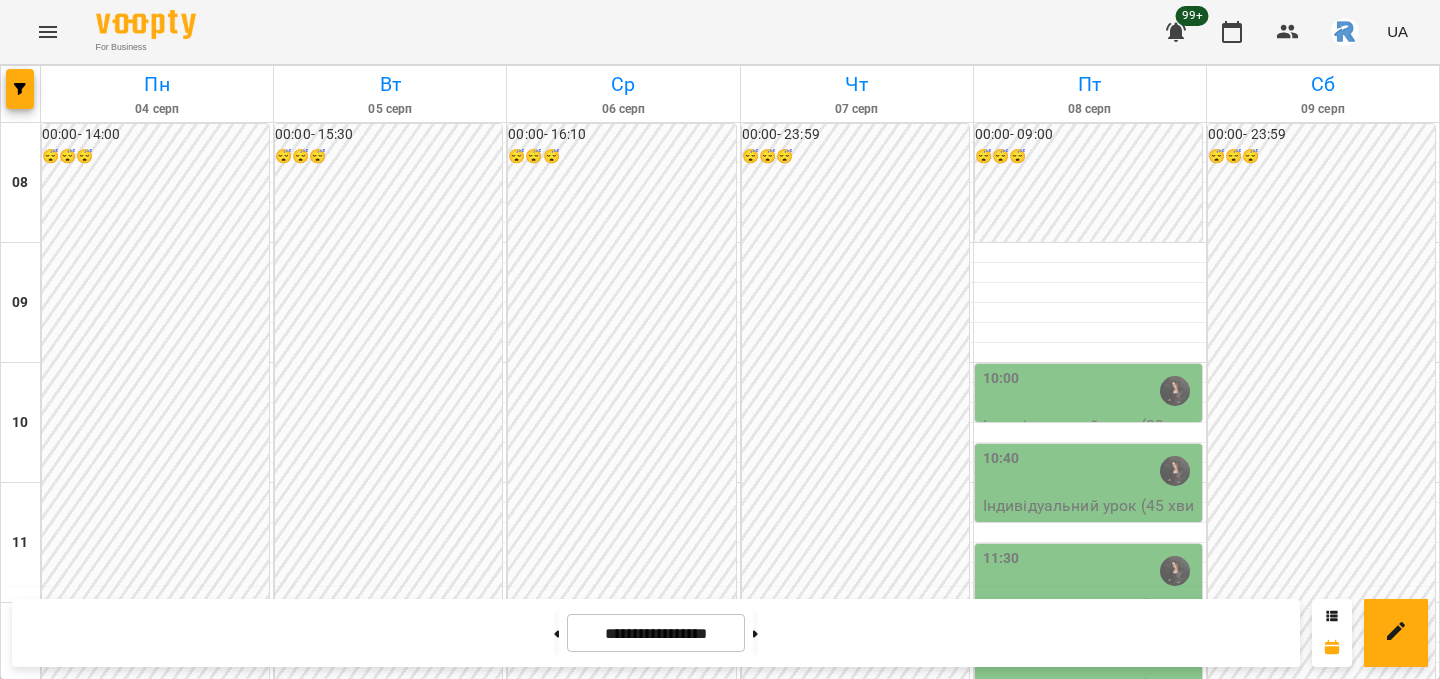 click on "18:10" at bounding box center [623, 1371] 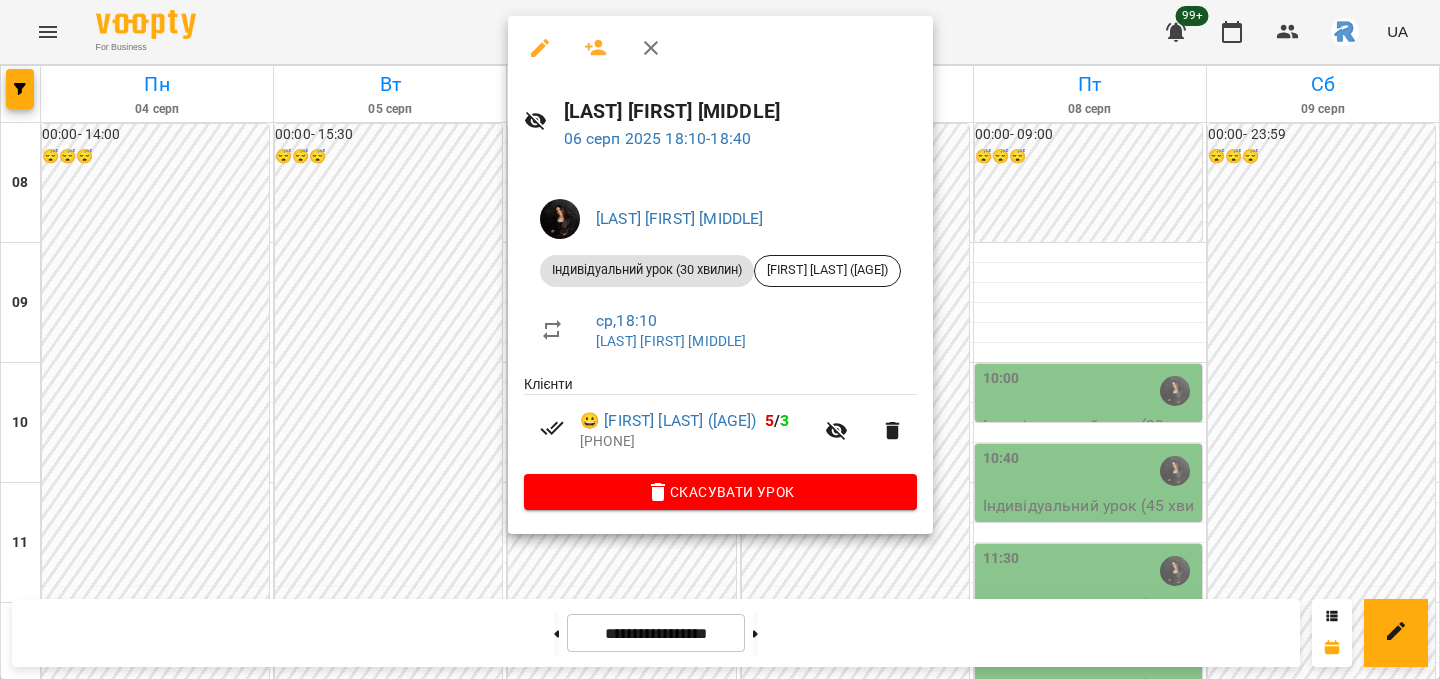 click at bounding box center [720, 339] 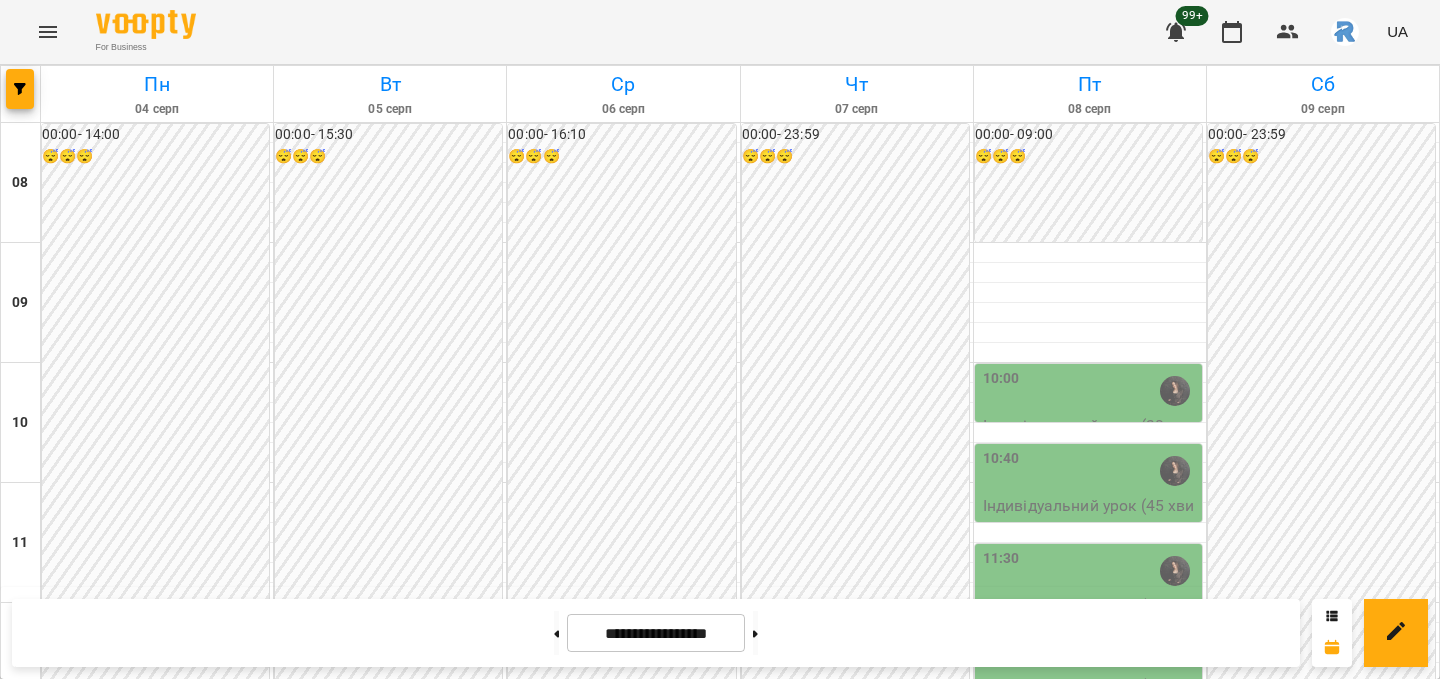 click on "18:10" at bounding box center (623, 1371) 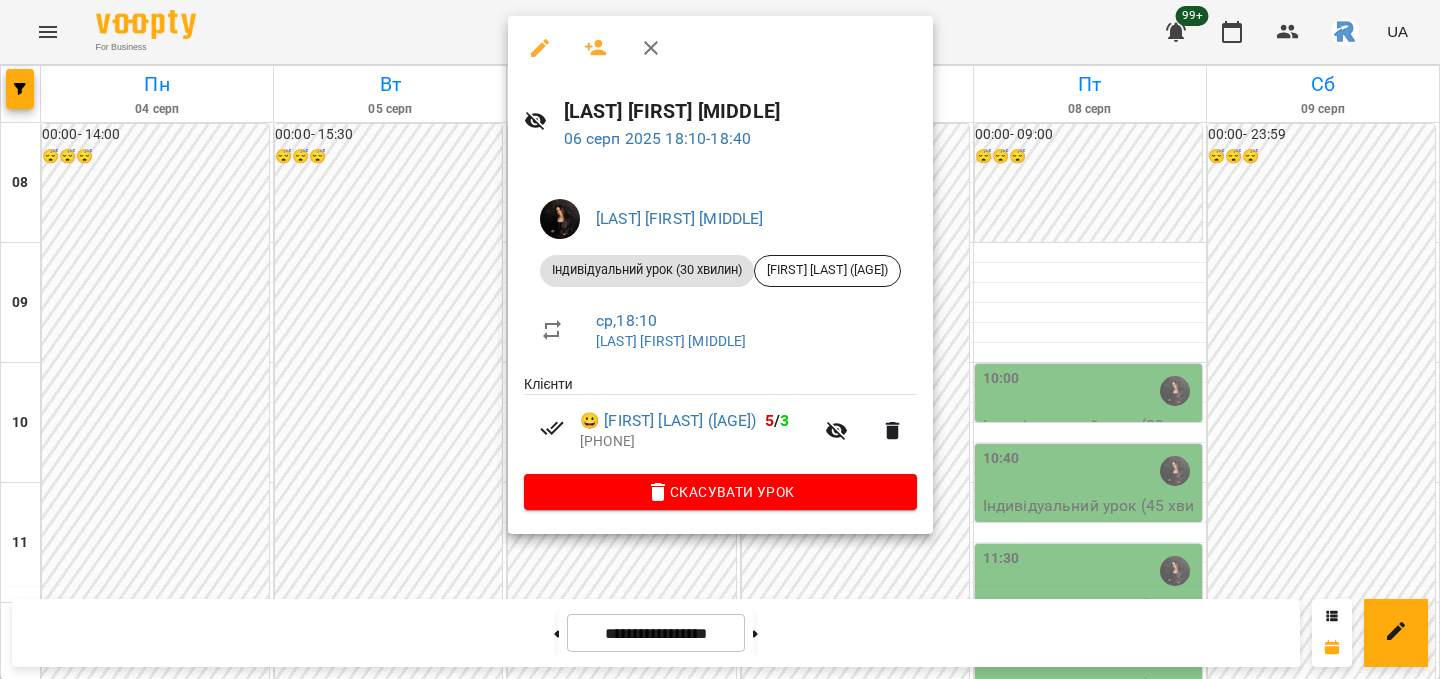 click at bounding box center (720, 339) 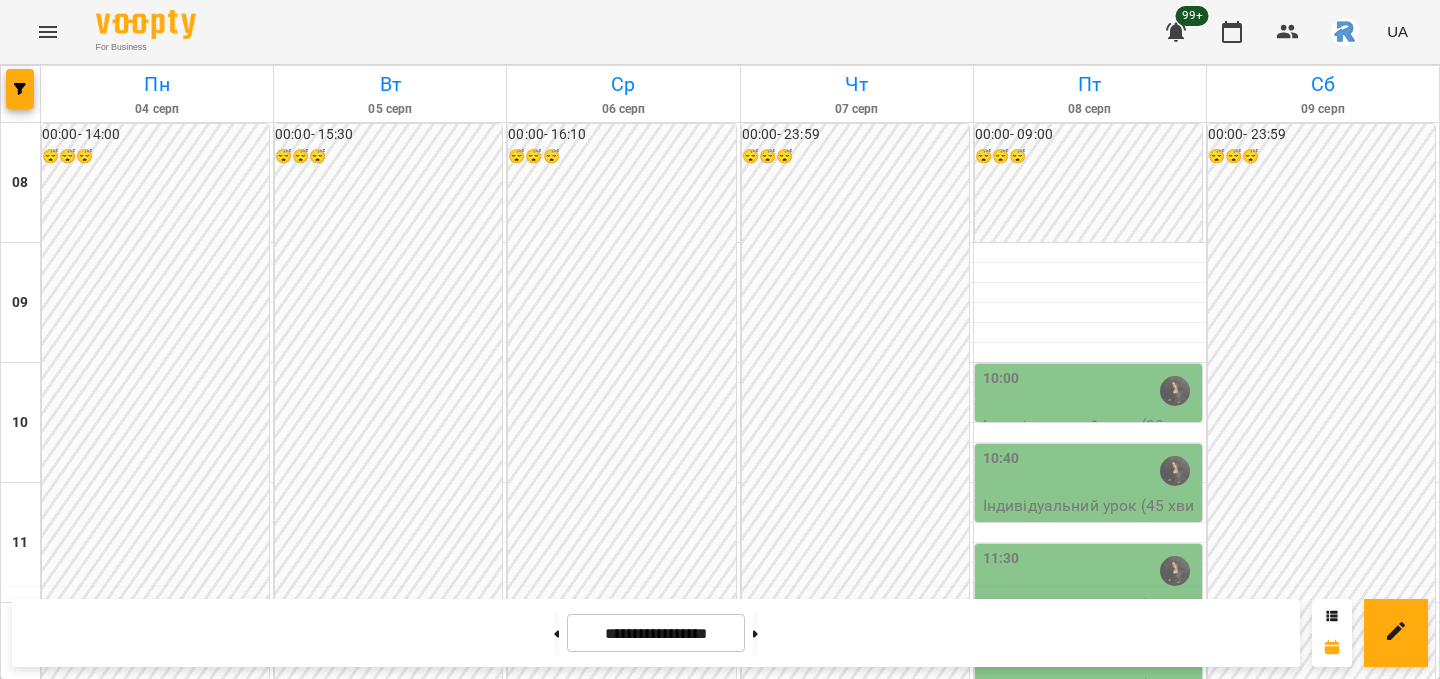 click on "19:20" at bounding box center (623, 1511) 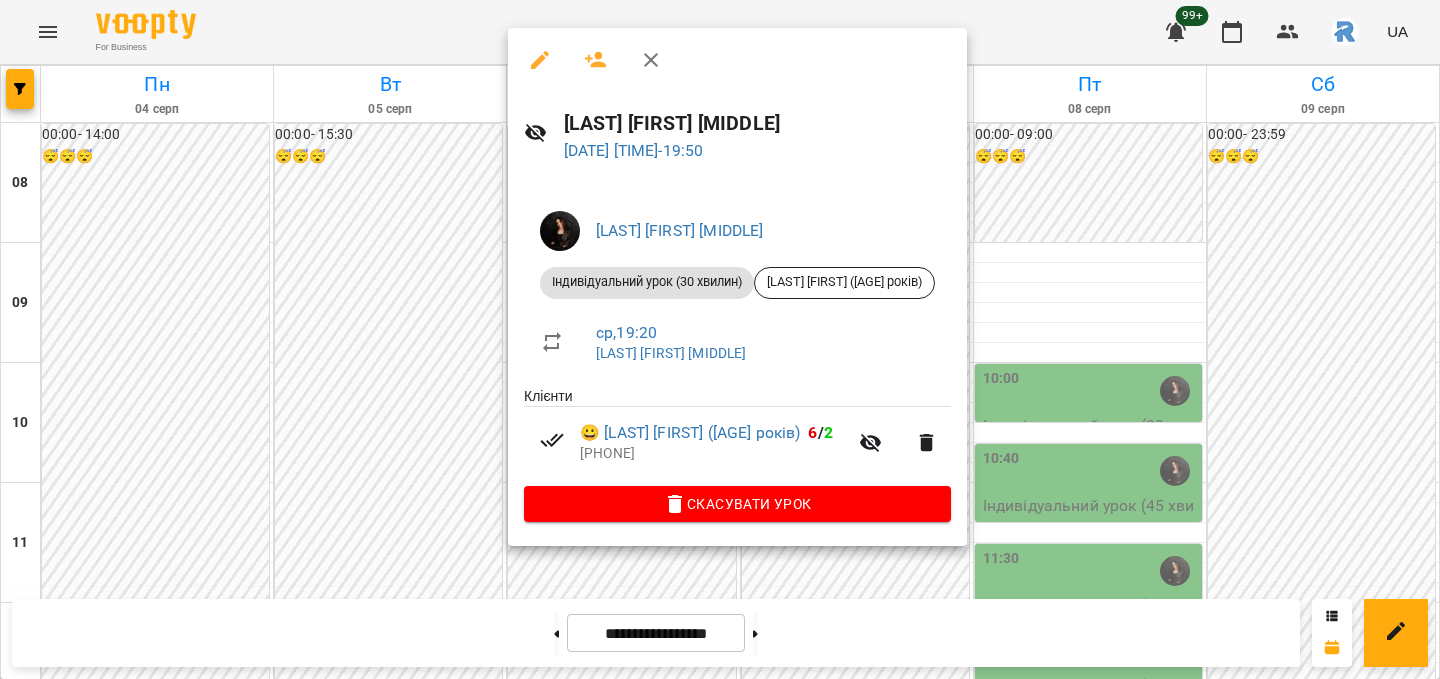 click at bounding box center [720, 339] 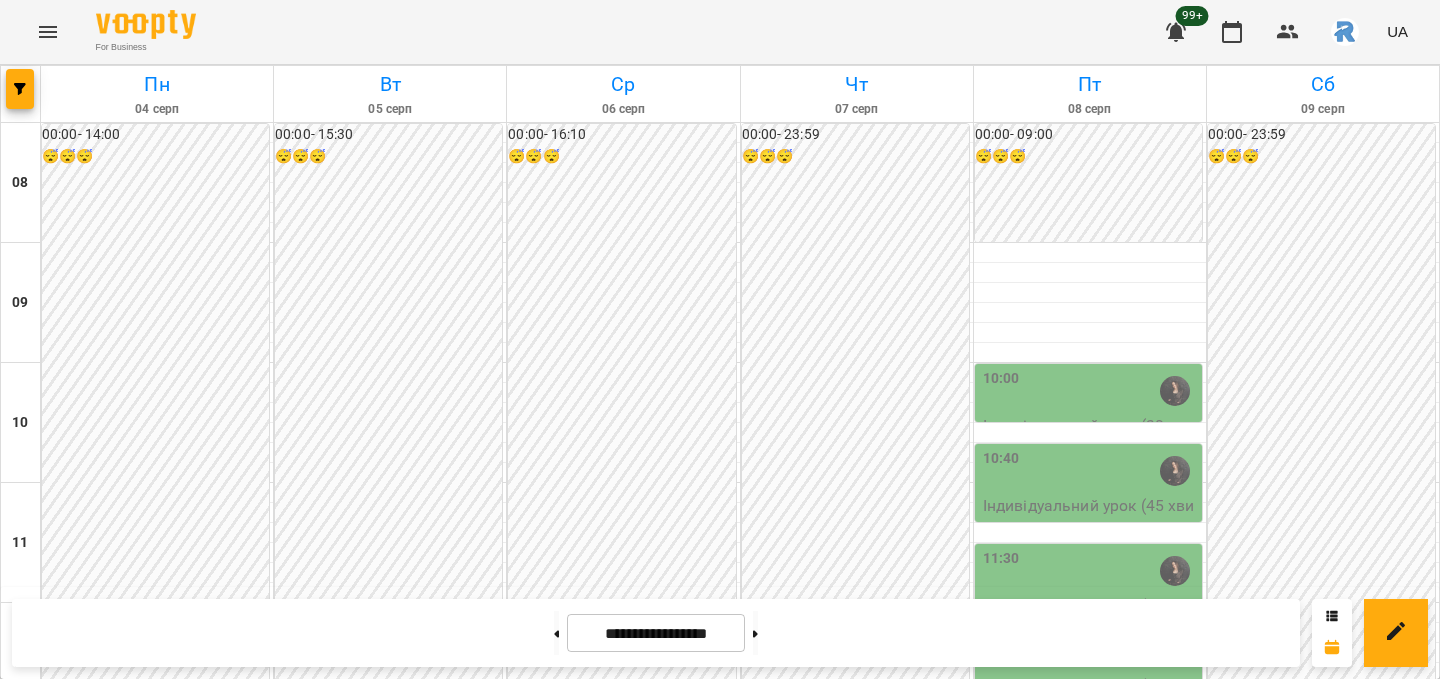 scroll, scrollTop: 968, scrollLeft: 0, axis: vertical 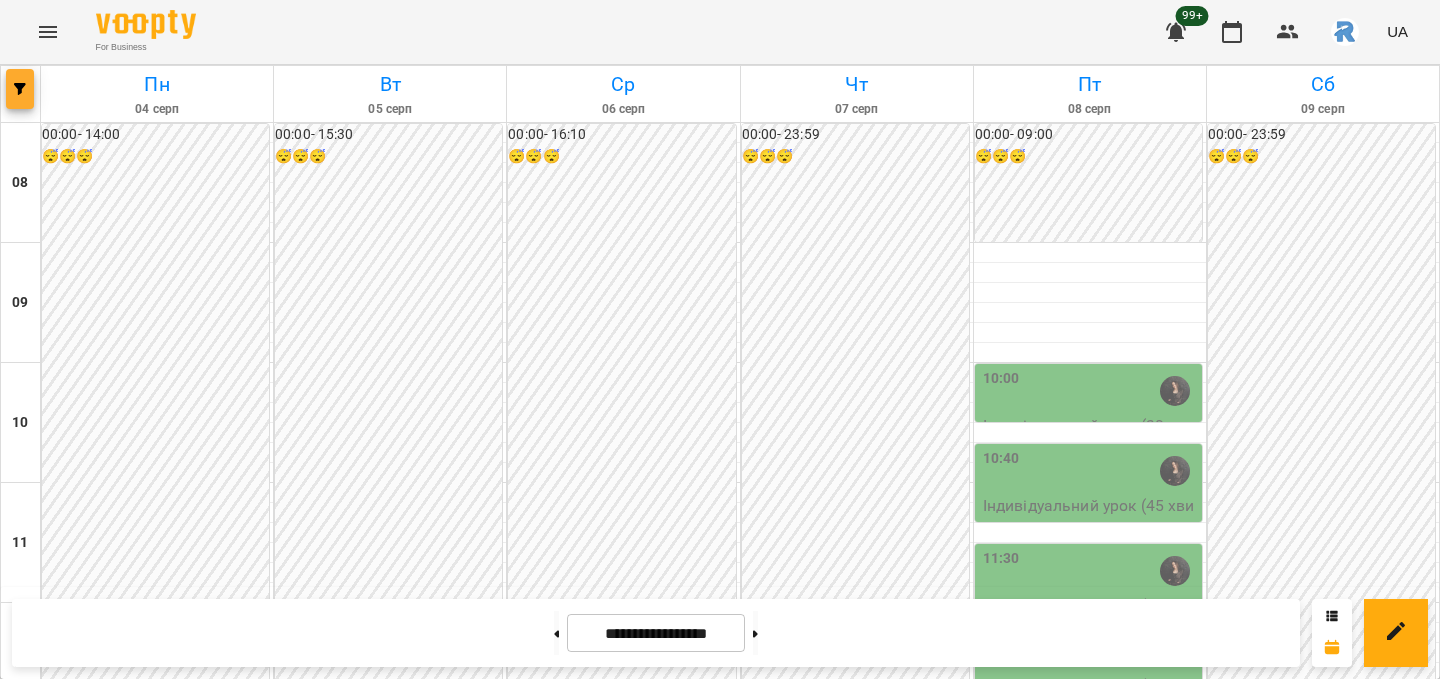 click at bounding box center [20, 89] 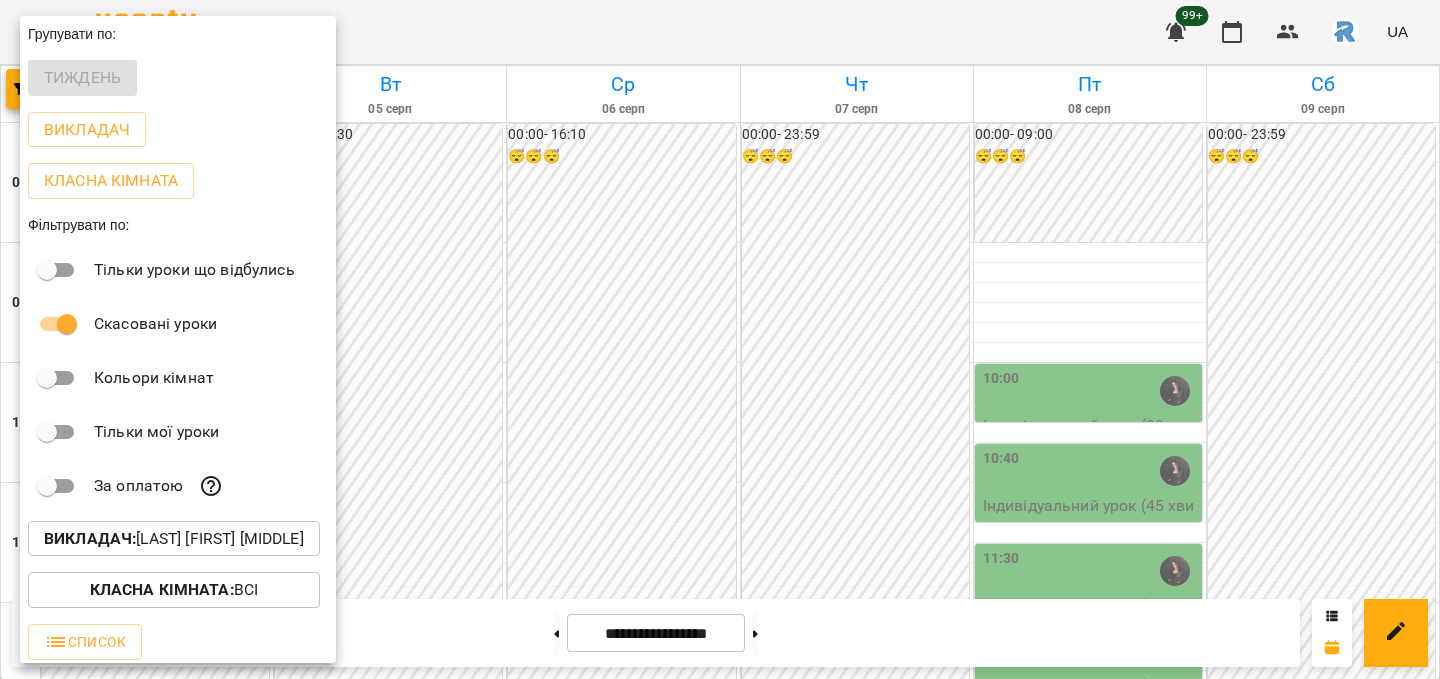 click on "Викладач :  [LAST] [FIRST] [MIDDLE]" at bounding box center [174, 539] 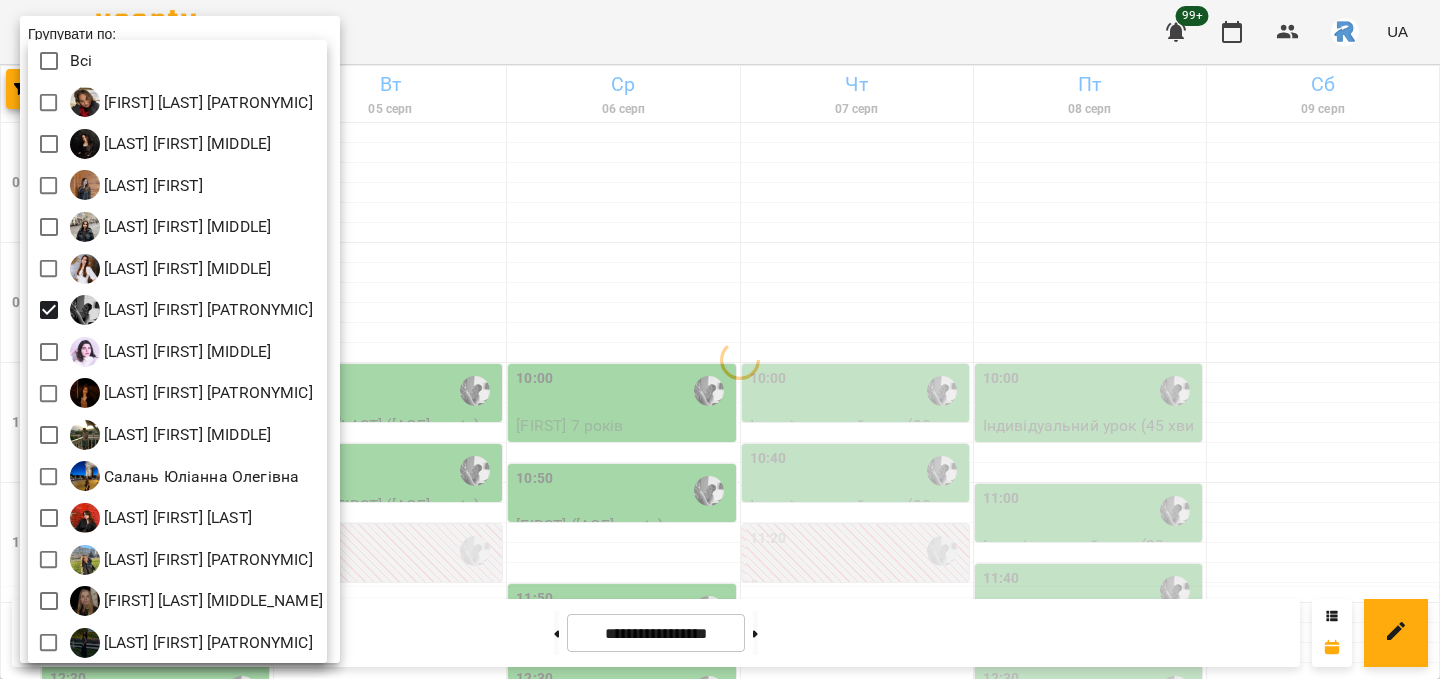 click at bounding box center [720, 339] 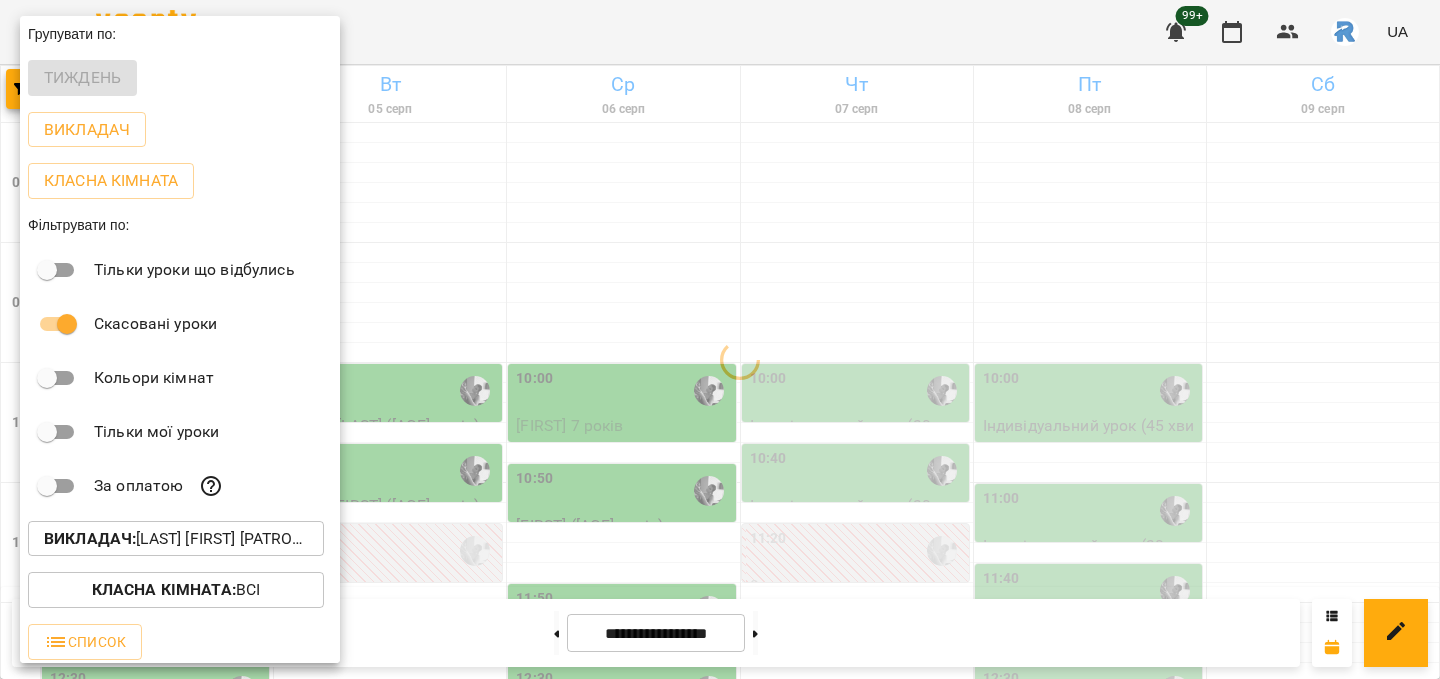 click at bounding box center [720, 339] 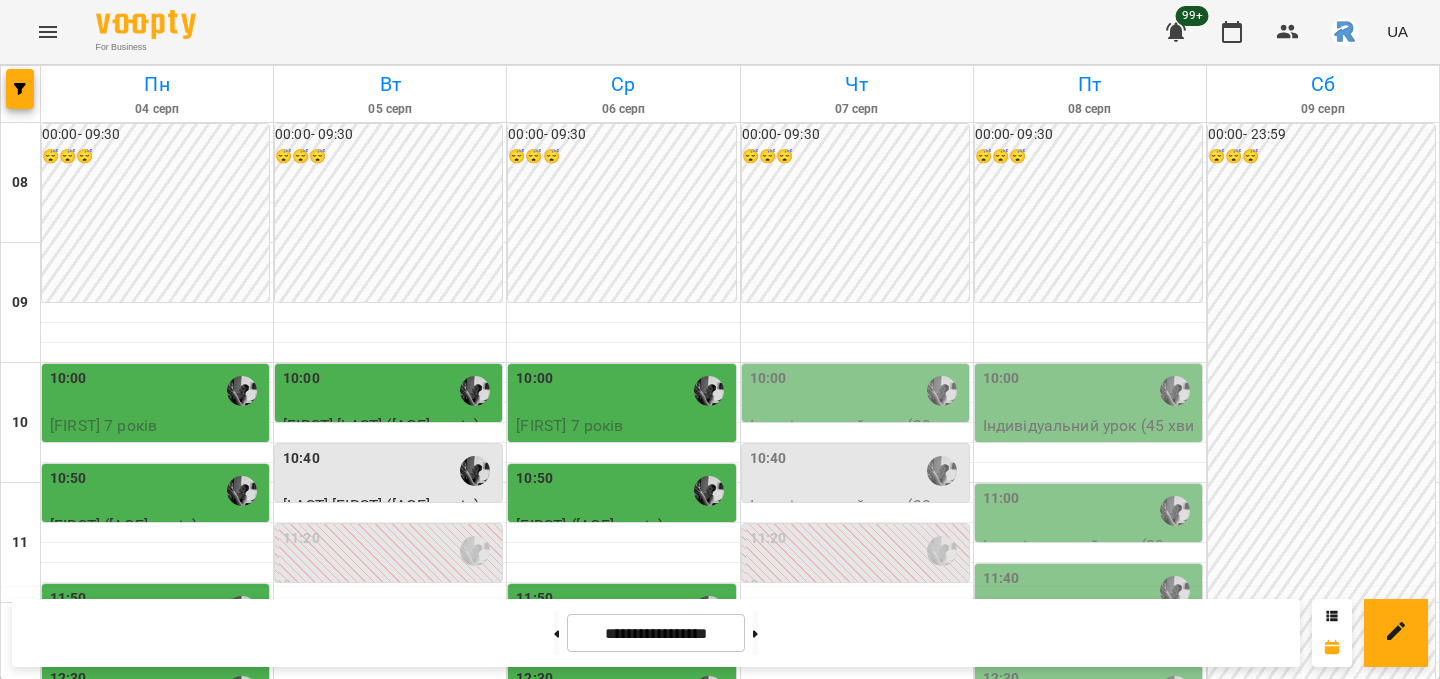 scroll, scrollTop: 351, scrollLeft: 0, axis: vertical 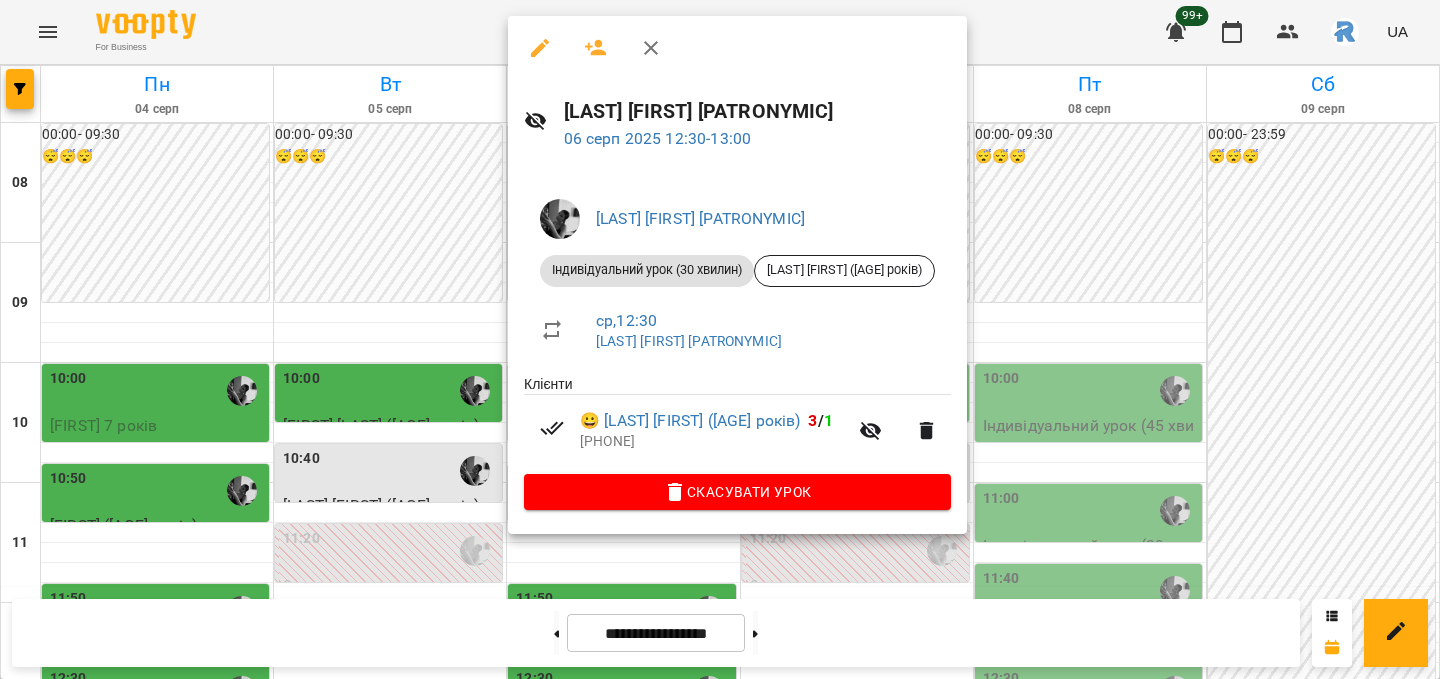 click at bounding box center [720, 339] 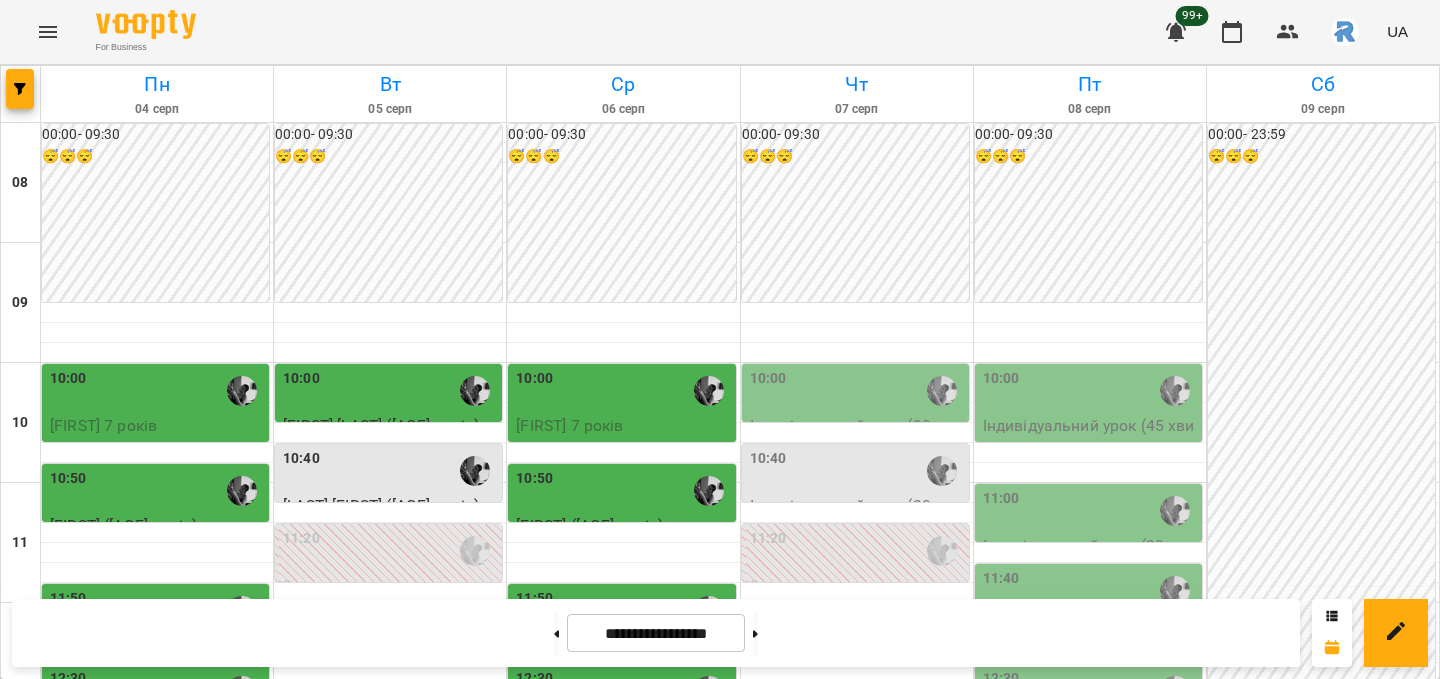 click on "11:50" at bounding box center (534, 611) 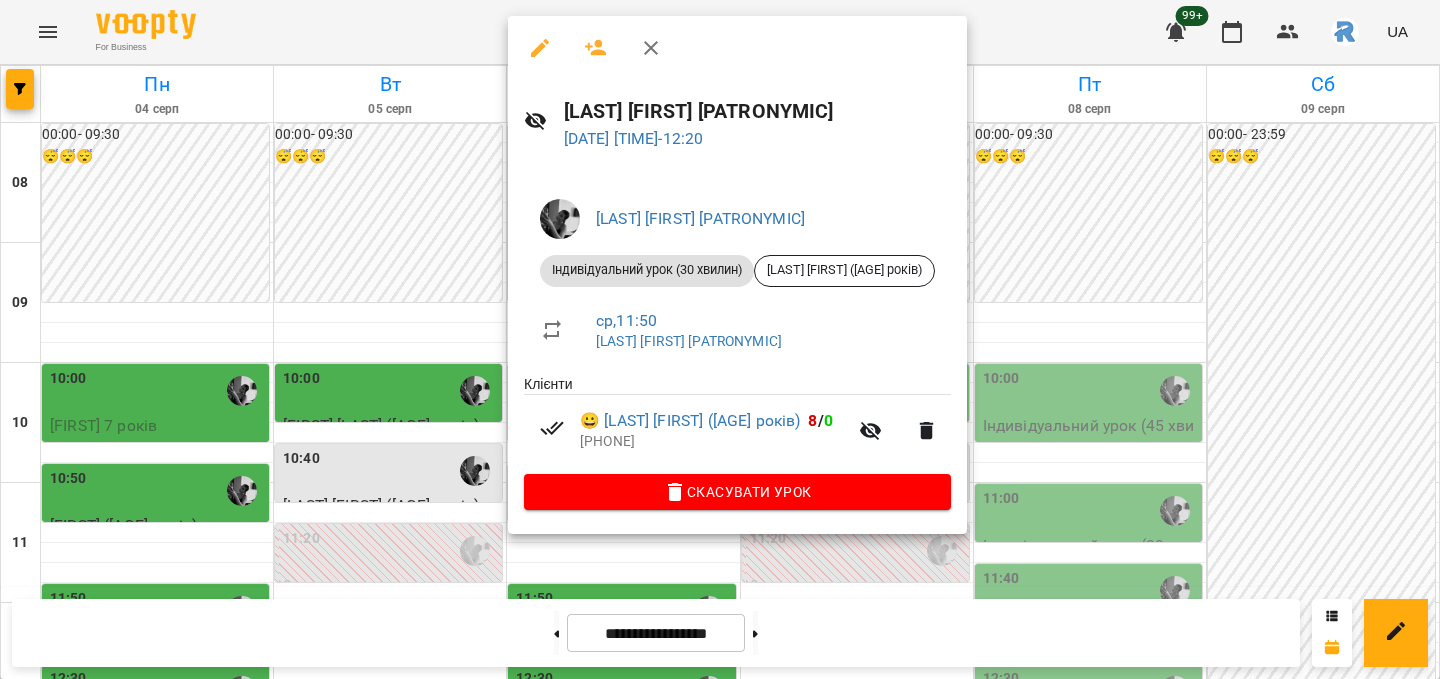 click at bounding box center (720, 339) 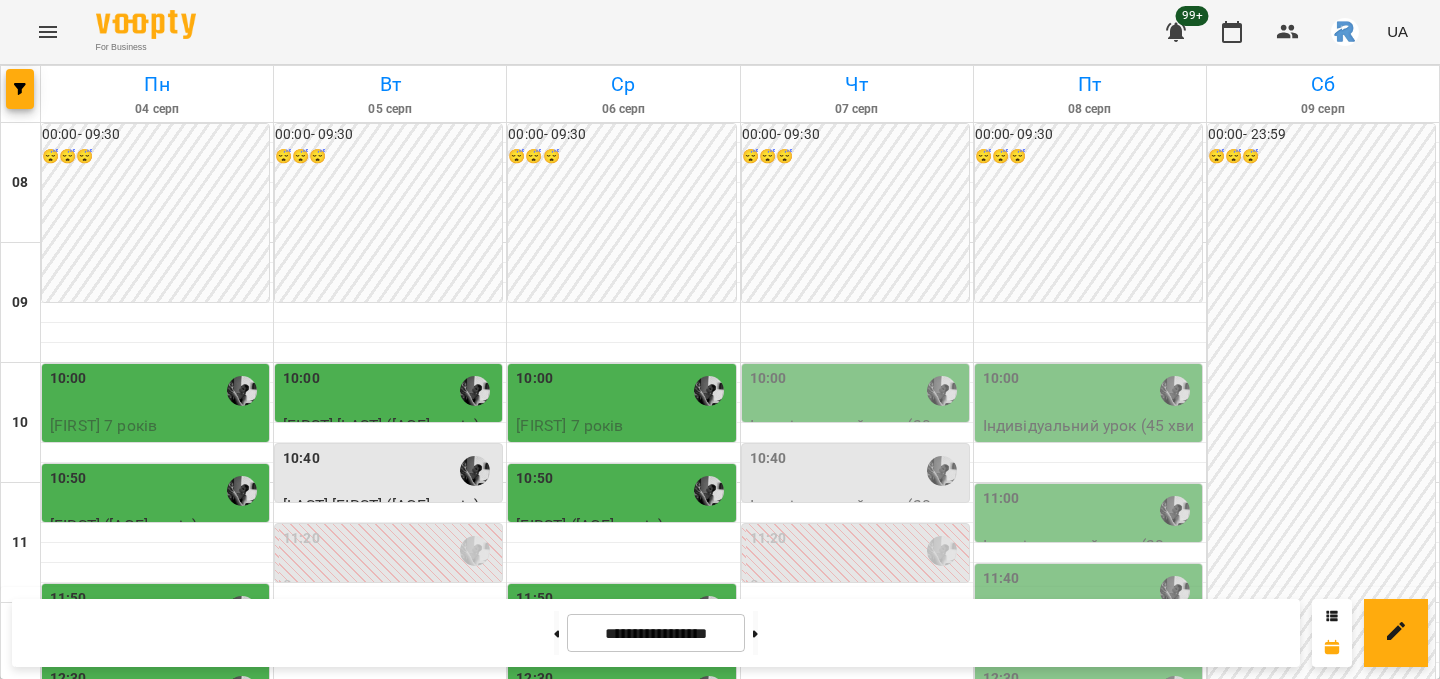 scroll, scrollTop: 199, scrollLeft: 0, axis: vertical 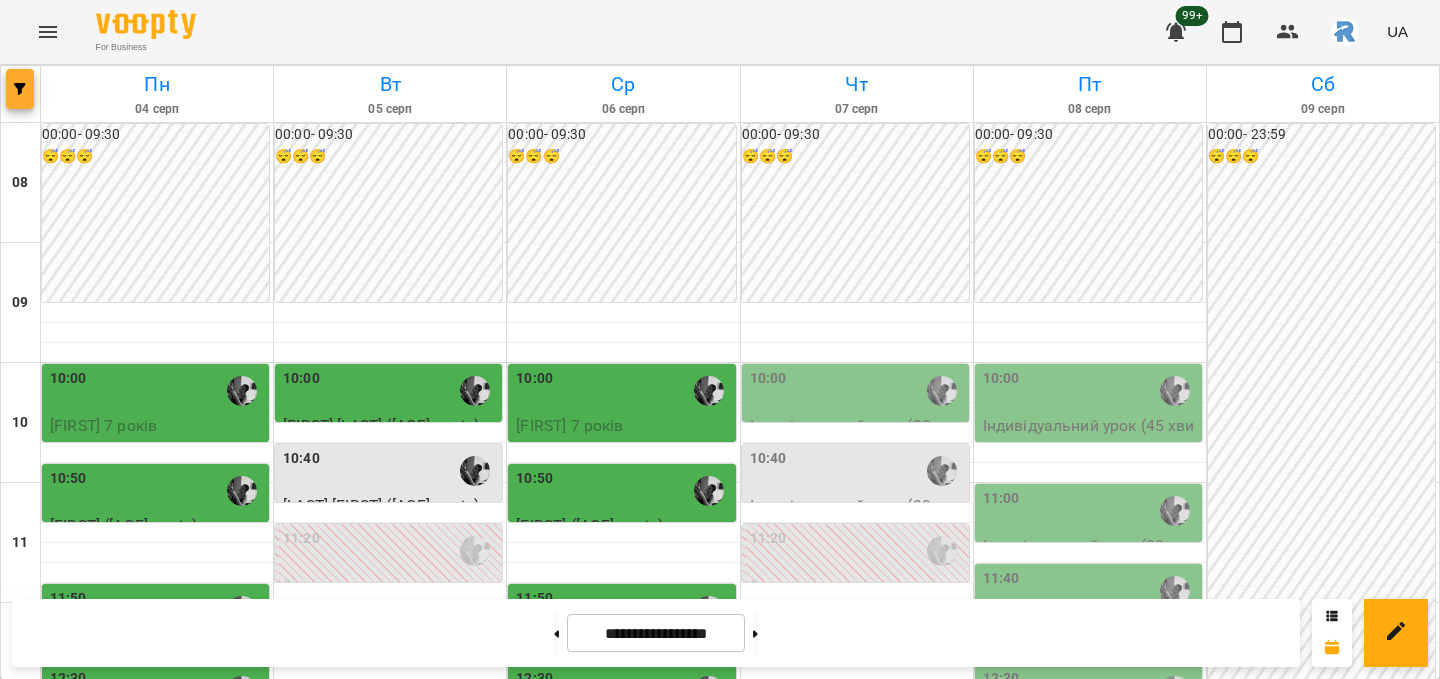 click 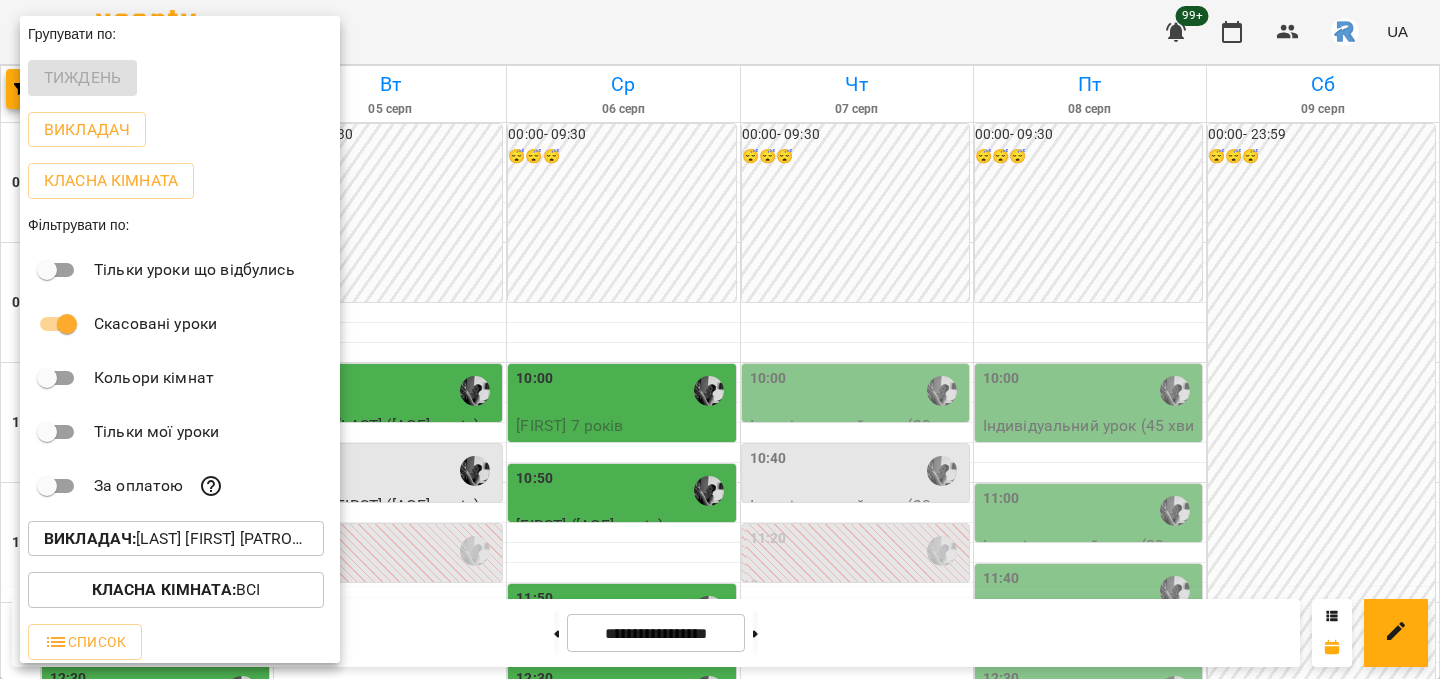 click on "Викладач :  Кирилова Софія Сергіївна" at bounding box center (176, 539) 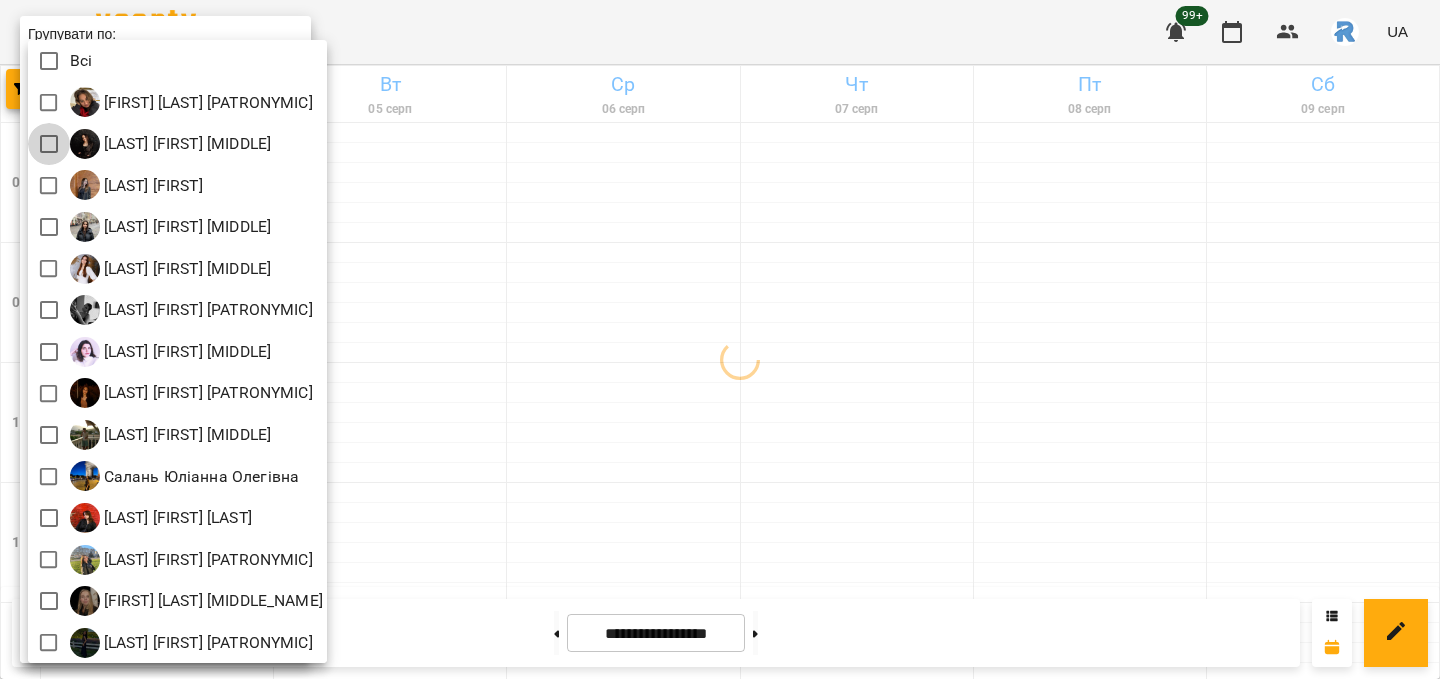 click at bounding box center [720, 339] 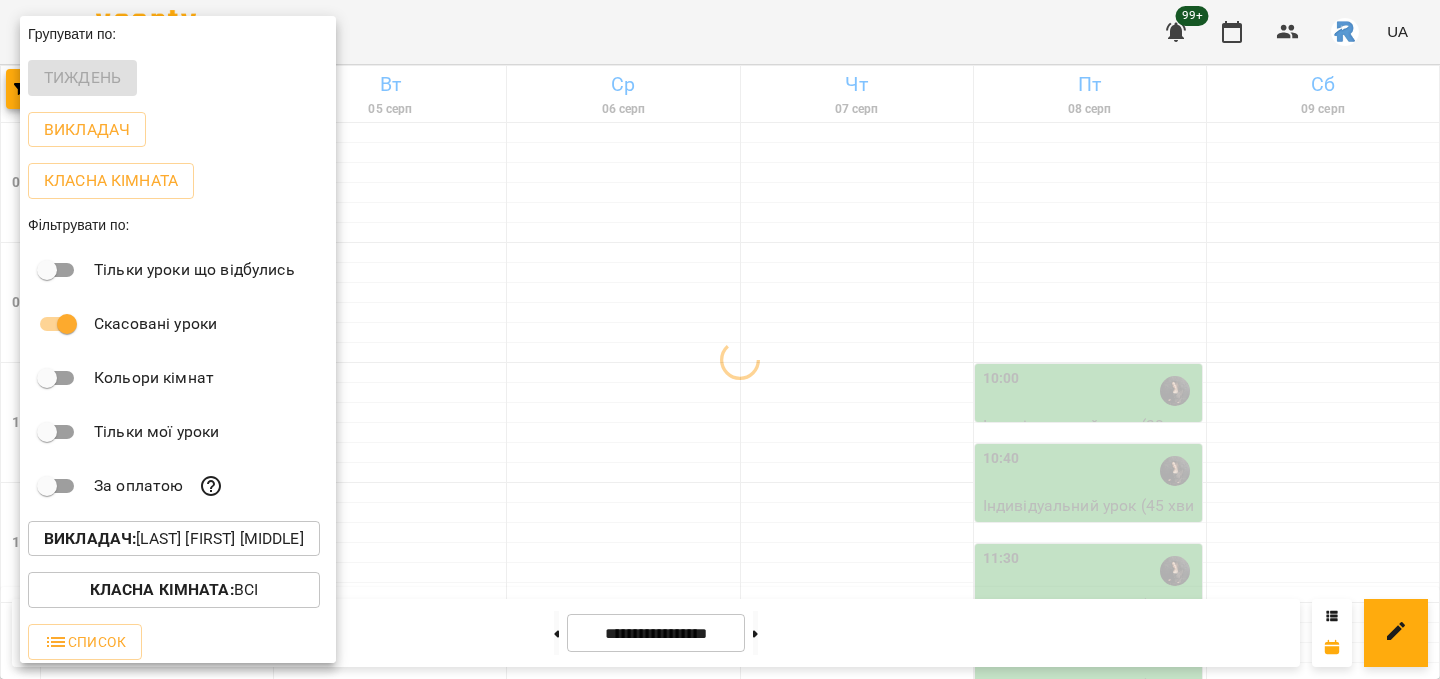 click at bounding box center [720, 339] 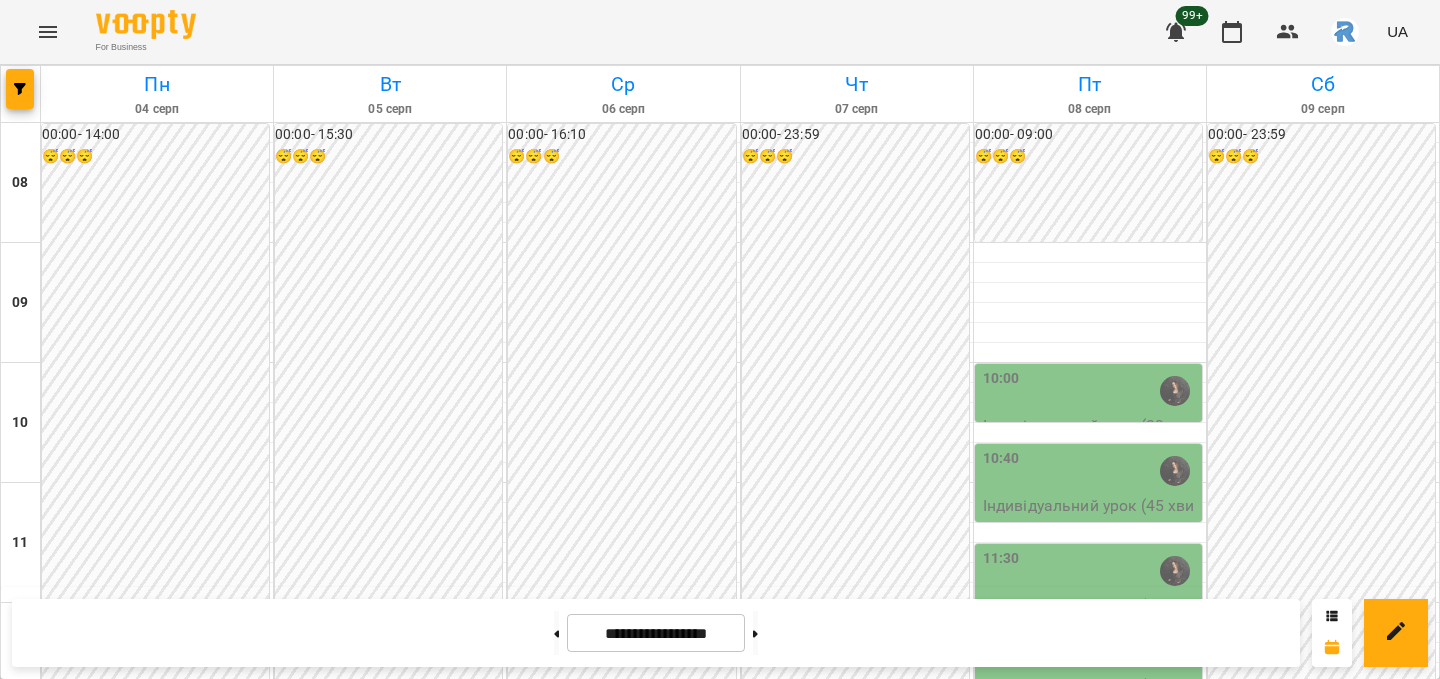 scroll, scrollTop: 1028, scrollLeft: 0, axis: vertical 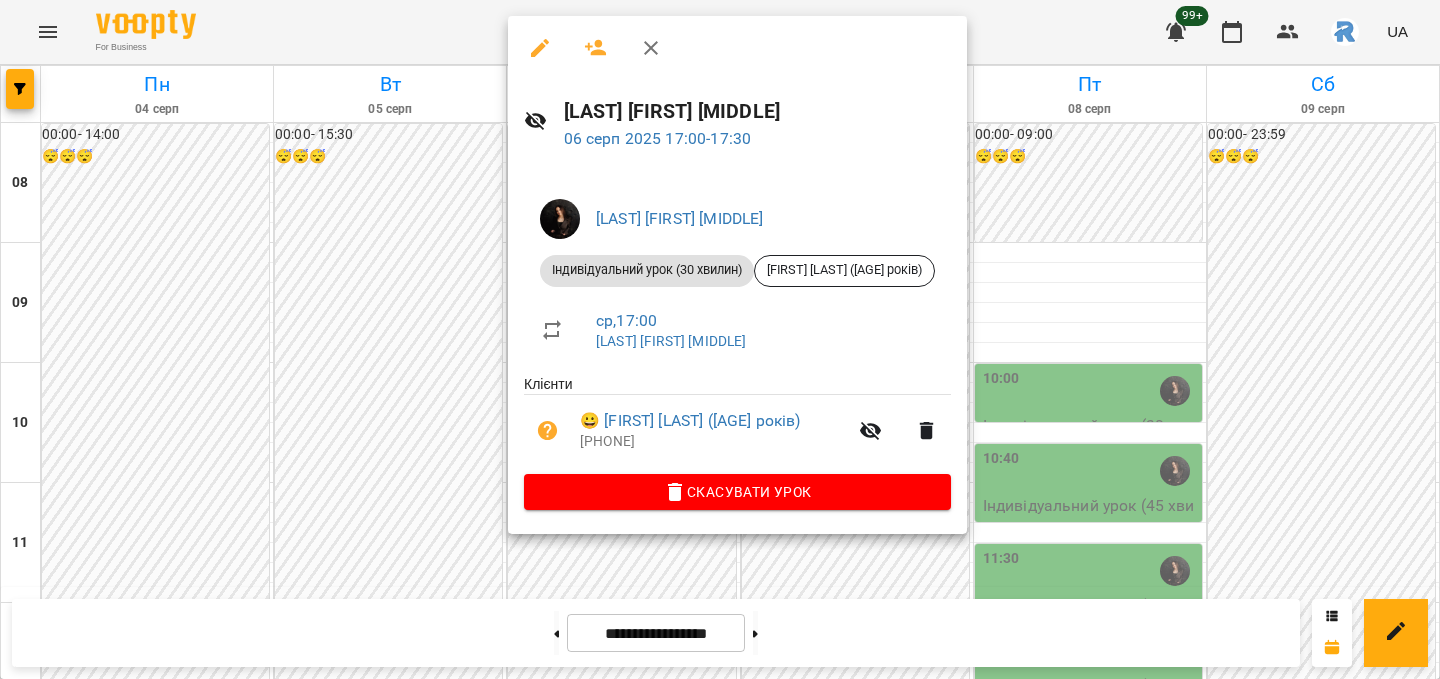 click at bounding box center (720, 339) 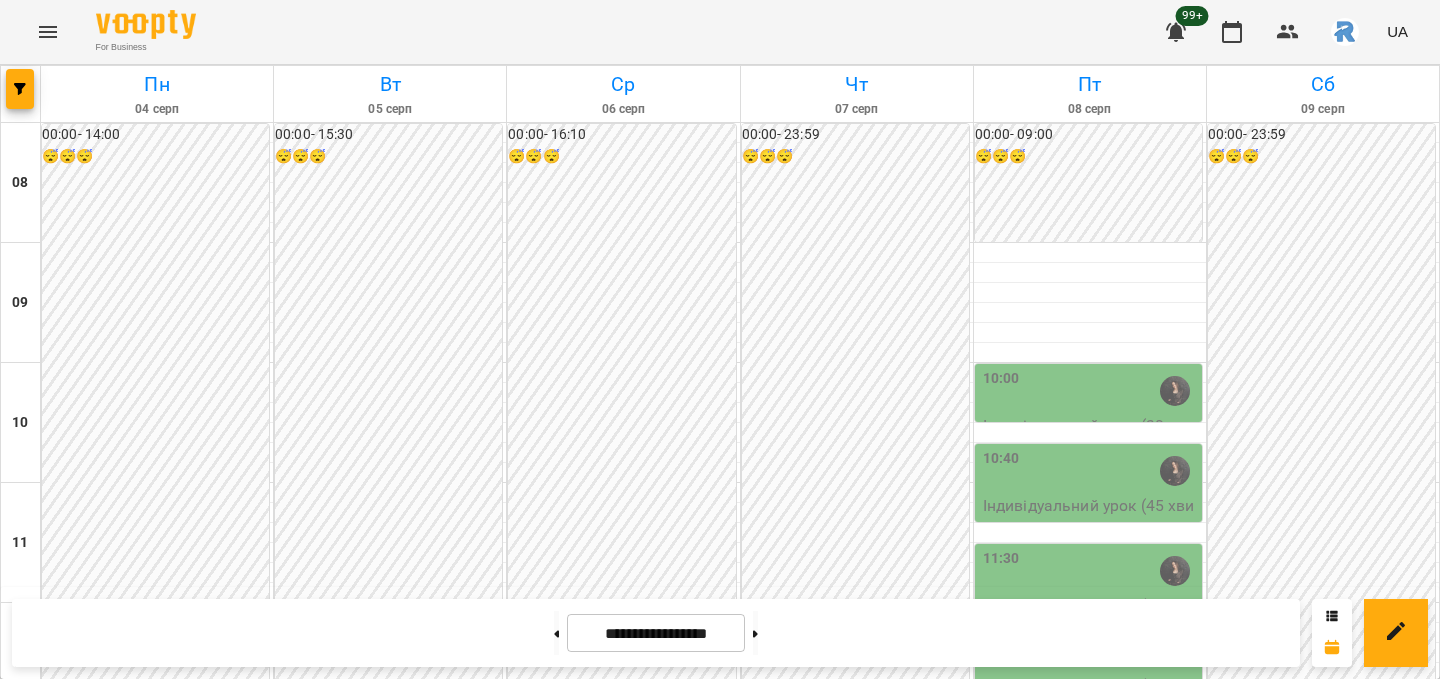 click on "17:35" at bounding box center (534, 1279) 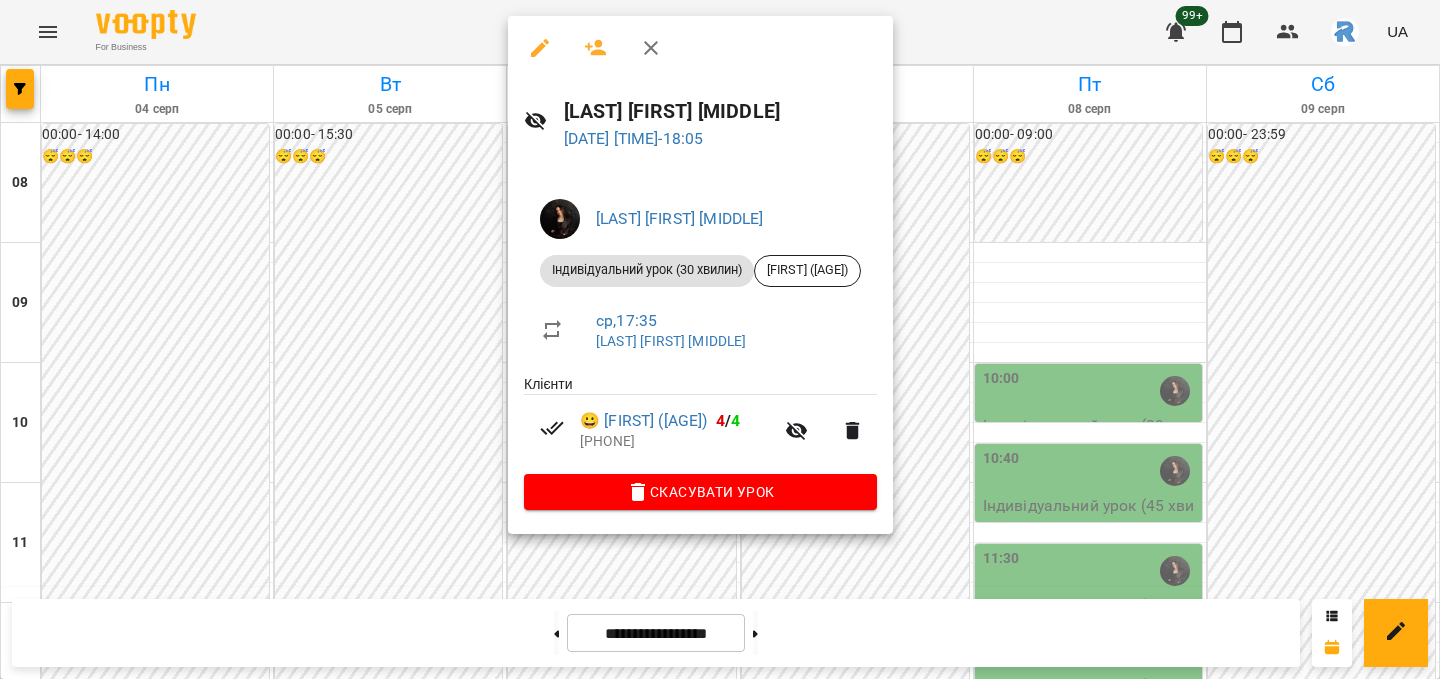 click at bounding box center [720, 339] 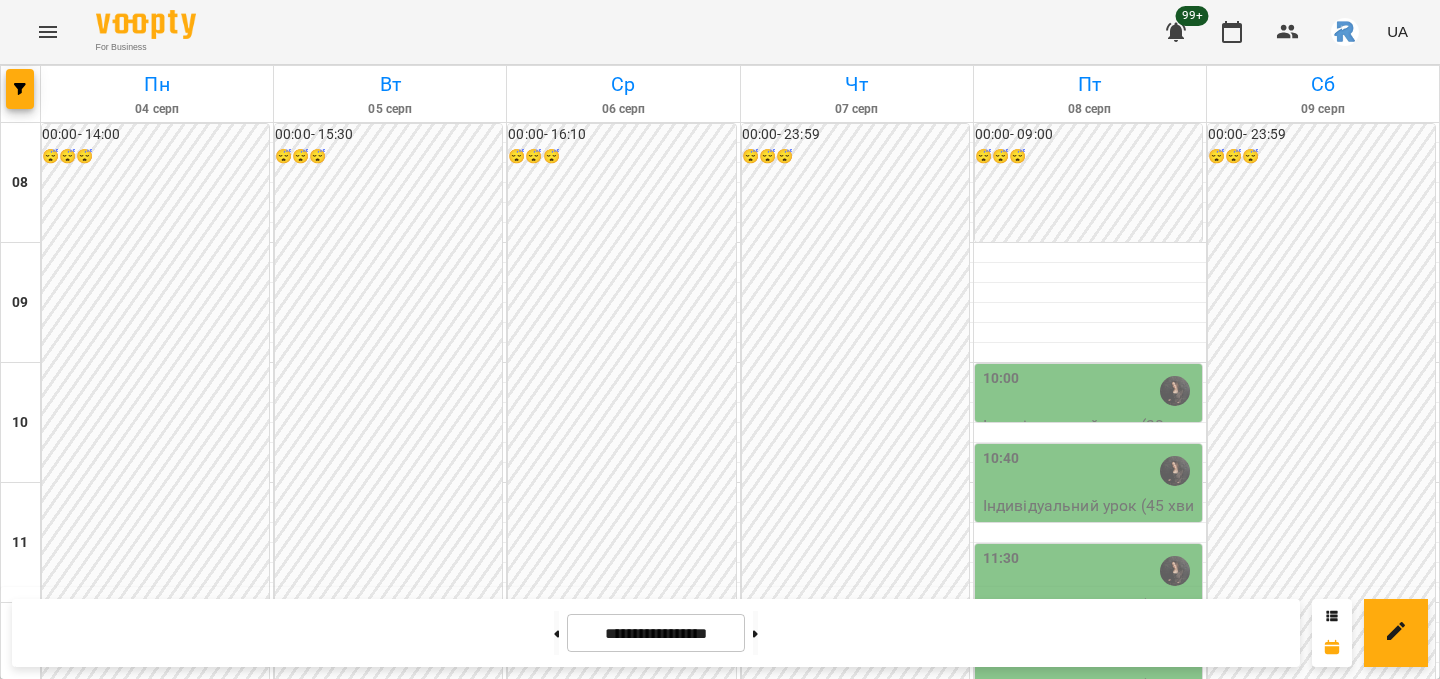 click on "17:35" at bounding box center (623, 1291) 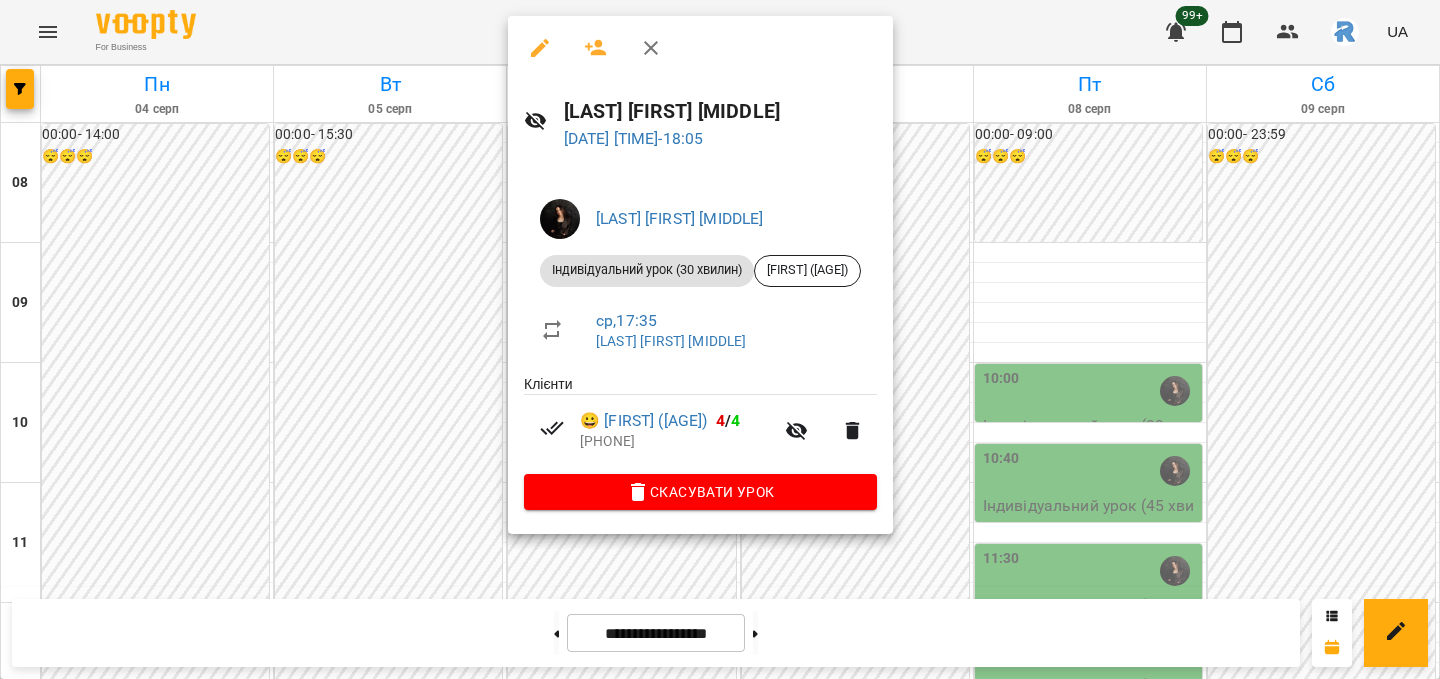 click at bounding box center (720, 339) 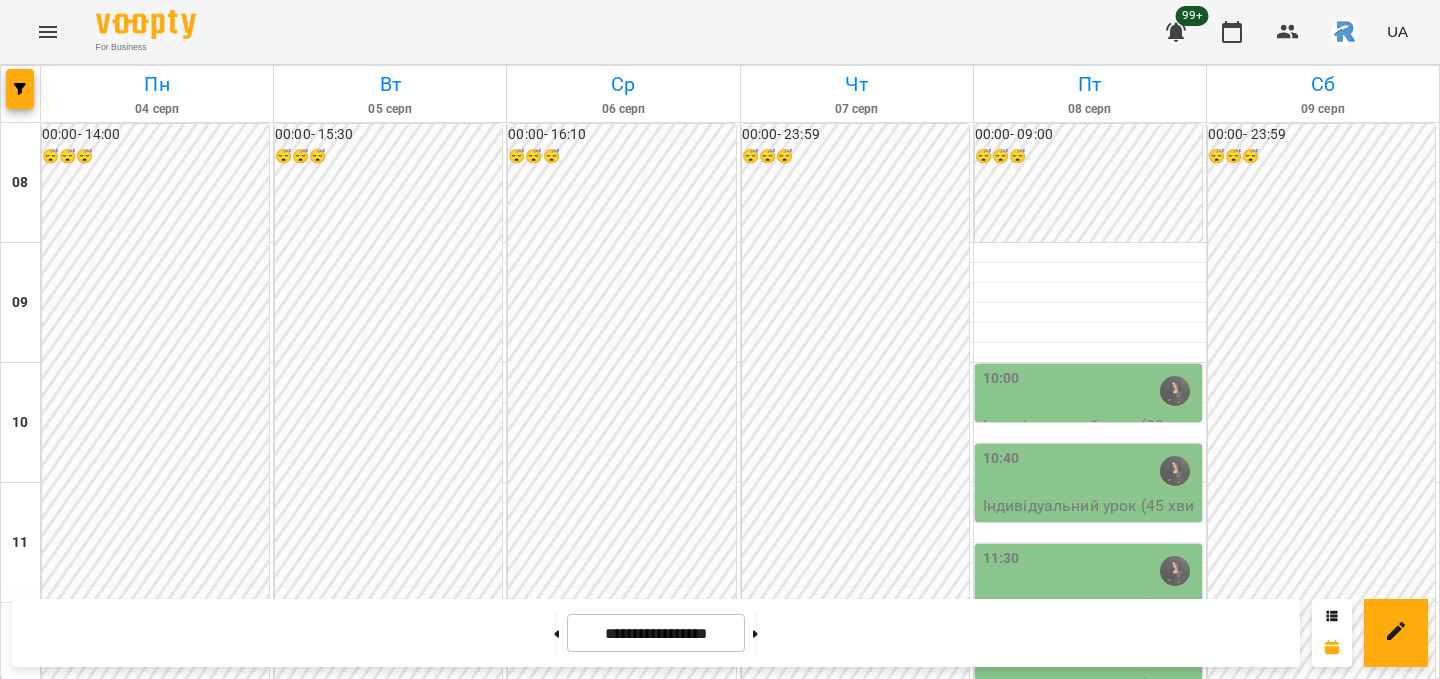 click on "18:10" at bounding box center [623, 1371] 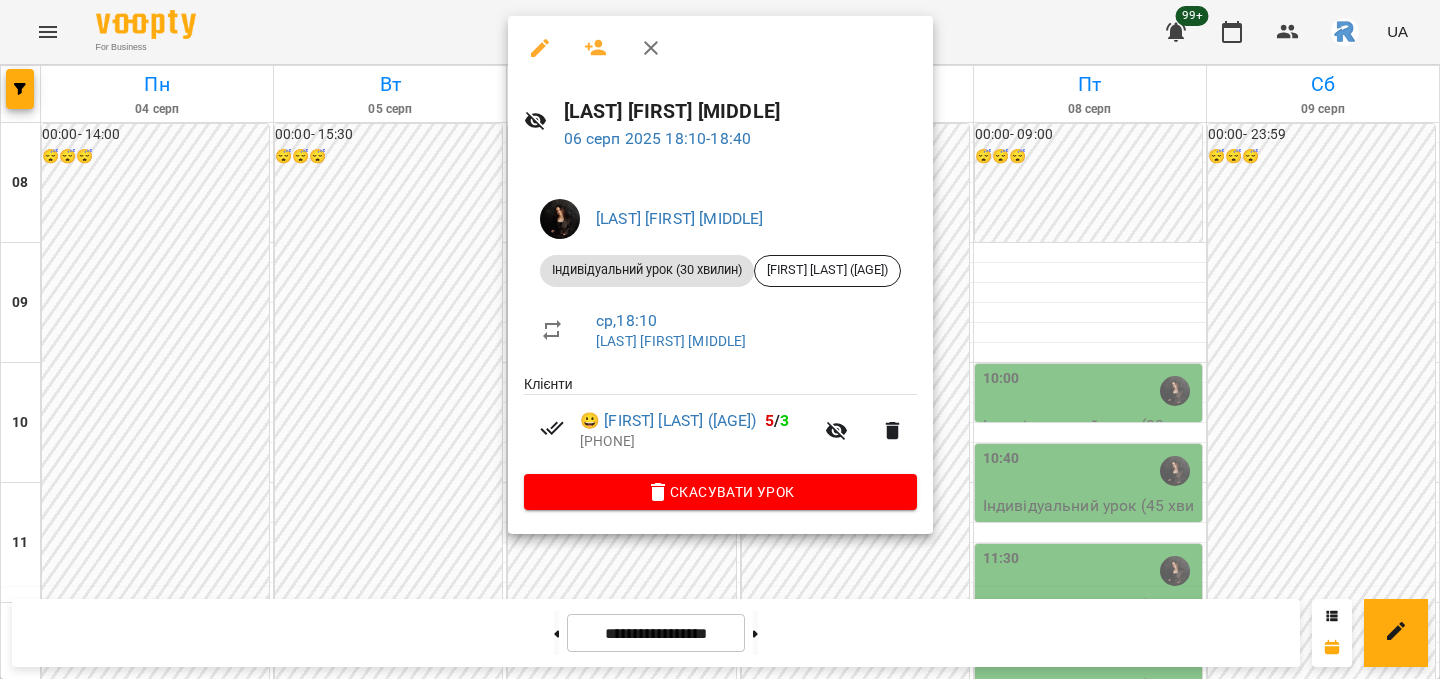 click at bounding box center [720, 339] 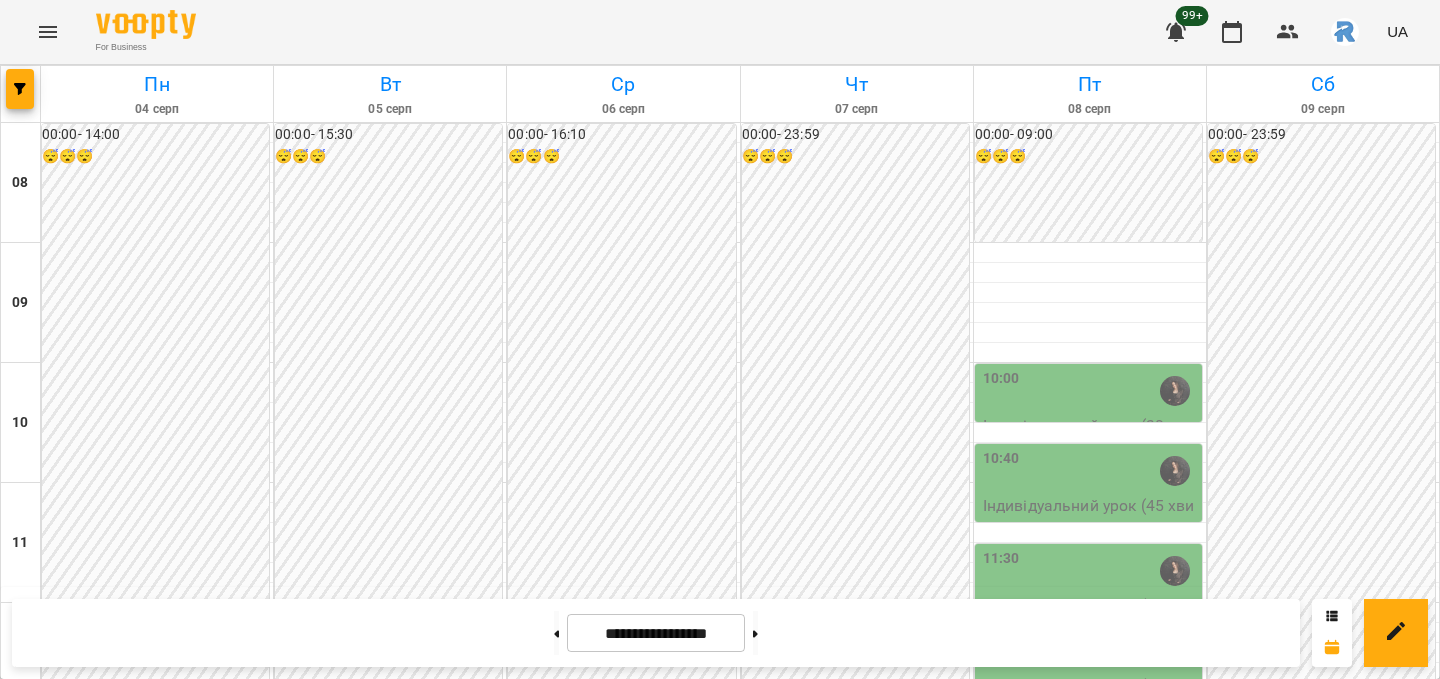 click on "19:20" at bounding box center (623, 1511) 